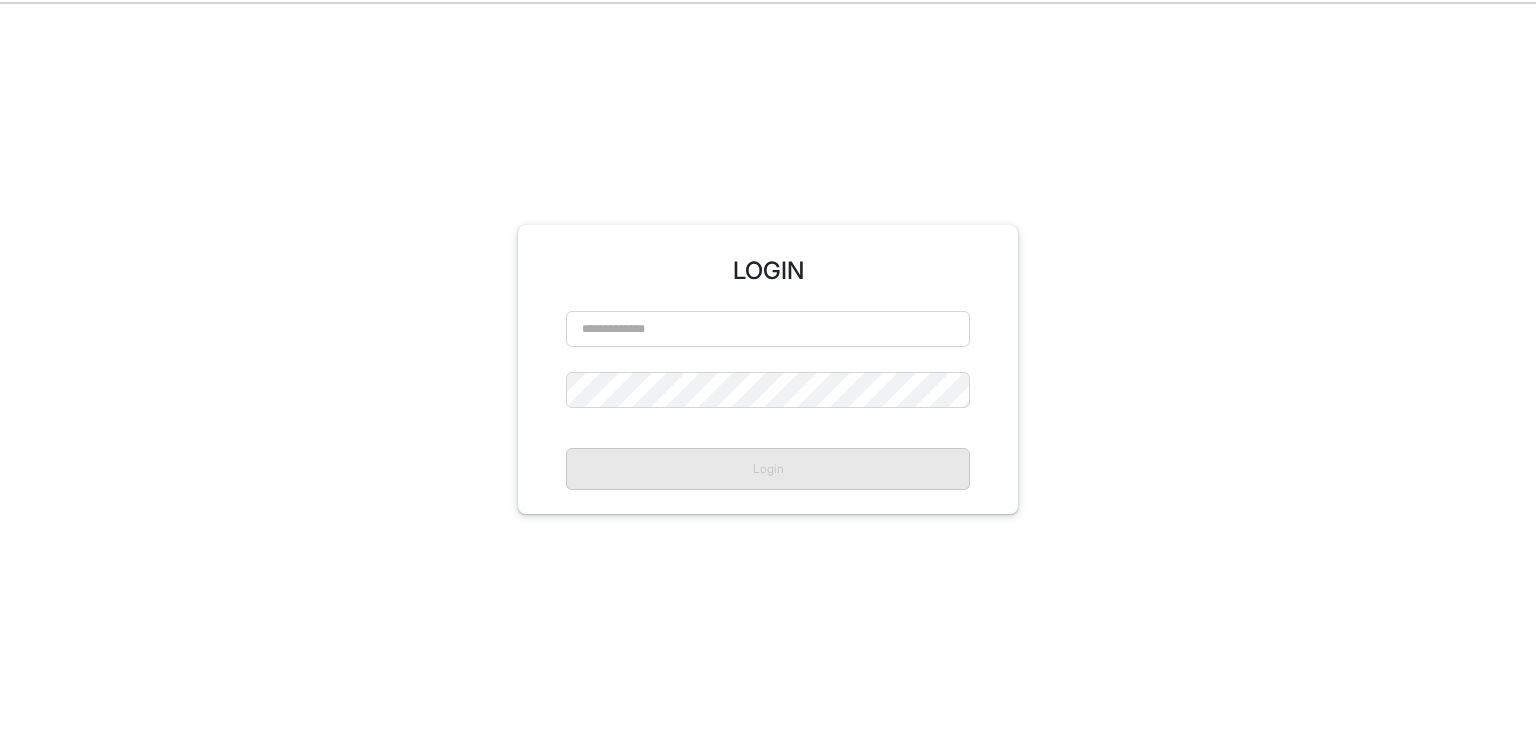 scroll, scrollTop: 791, scrollLeft: 0, axis: vertical 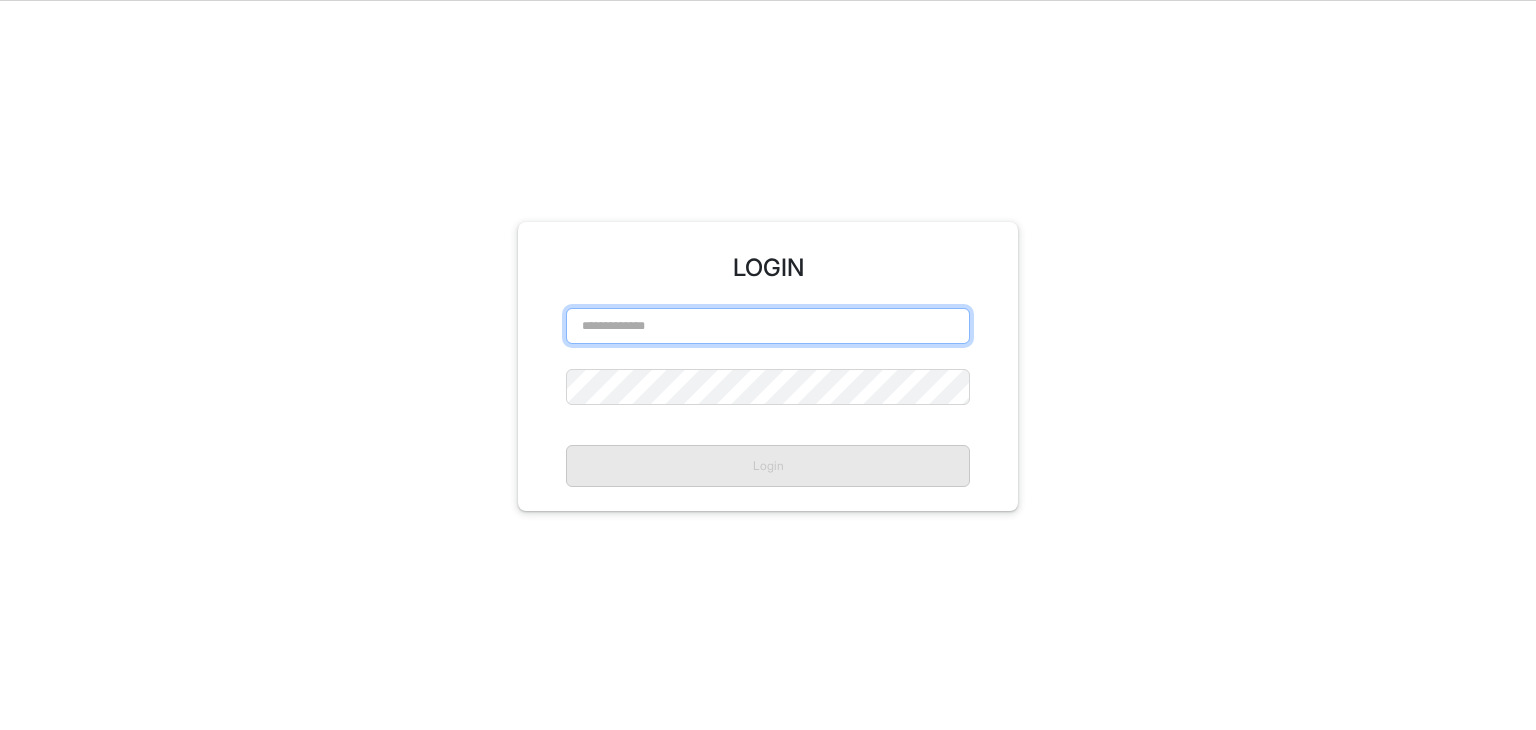 click at bounding box center (768, 326) 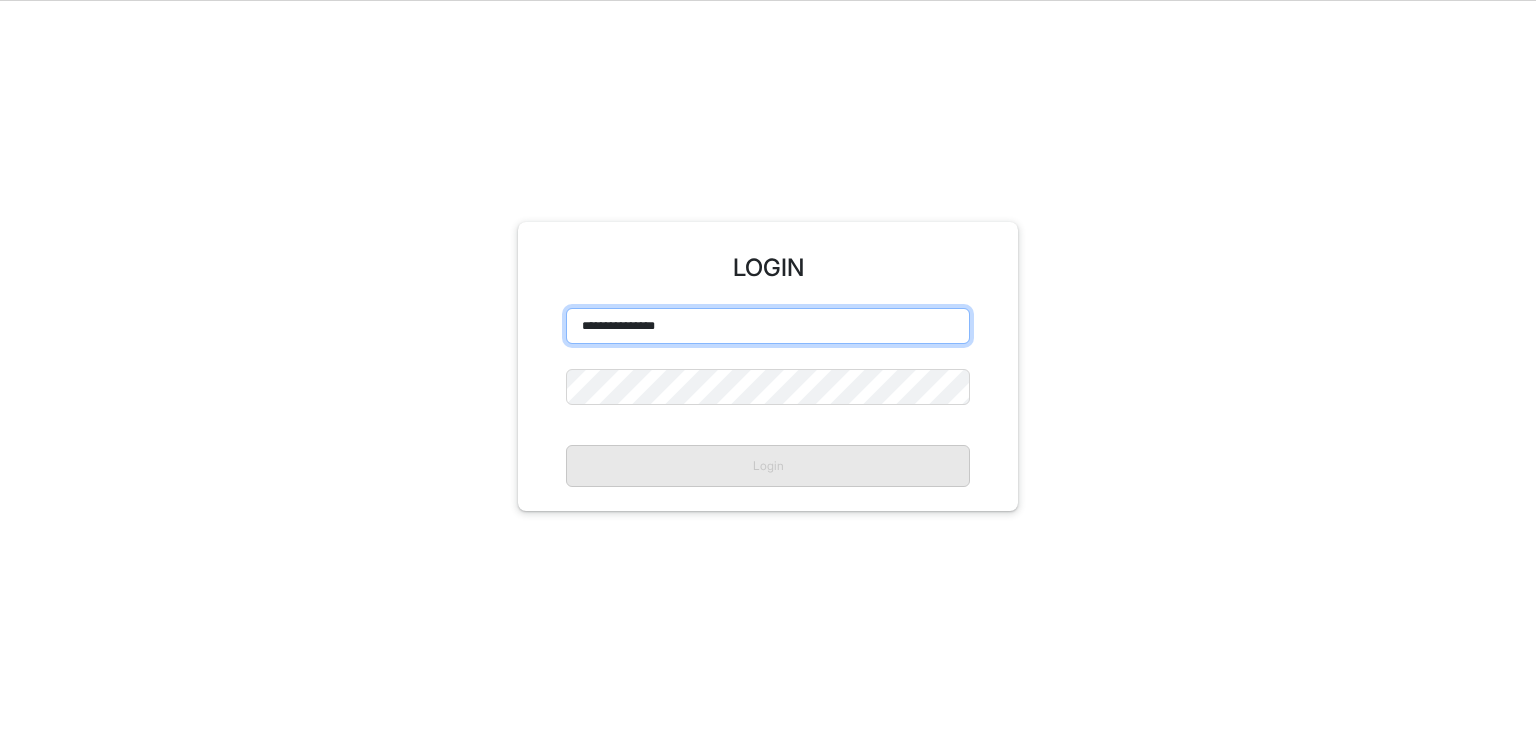 scroll, scrollTop: 781, scrollLeft: 0, axis: vertical 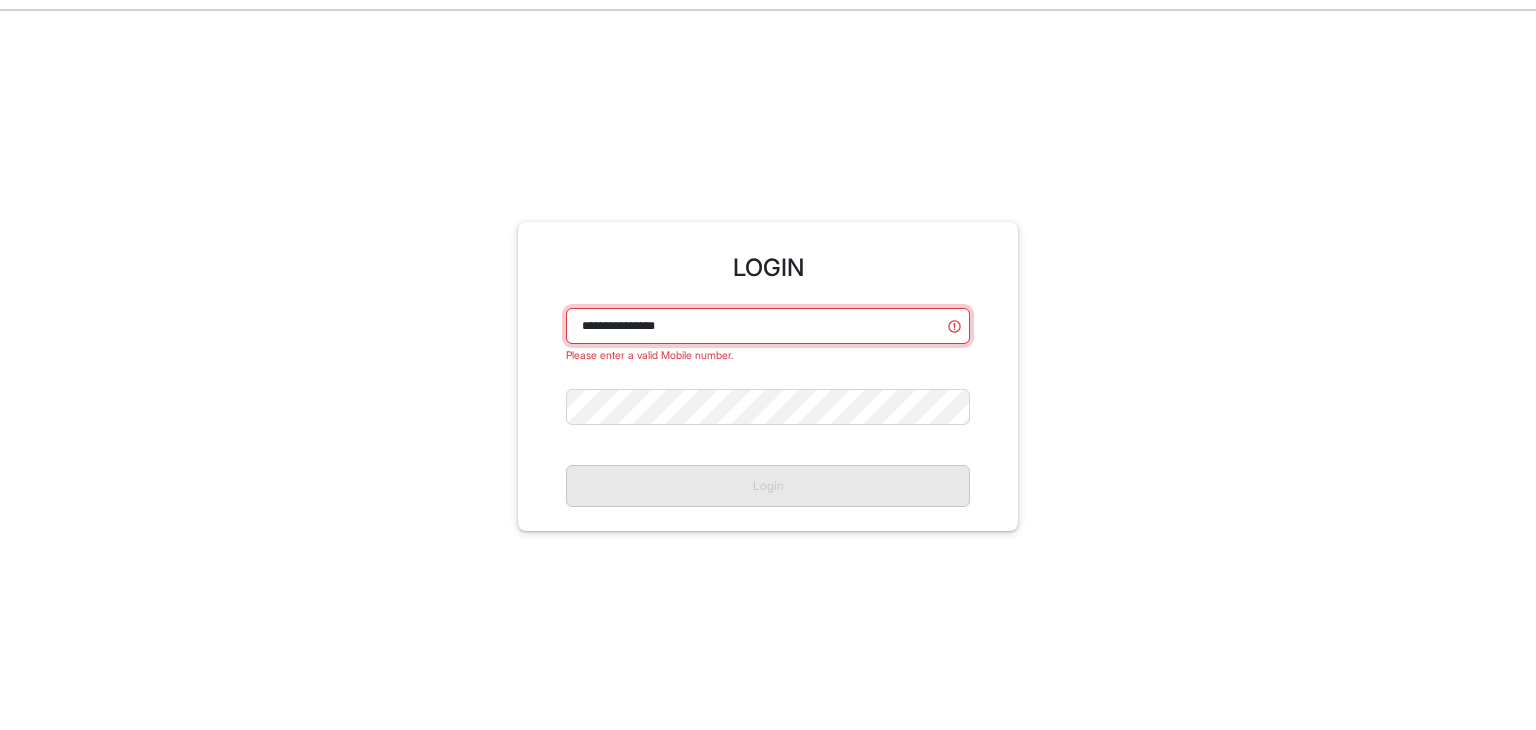 click on "**********" at bounding box center (768, 326) 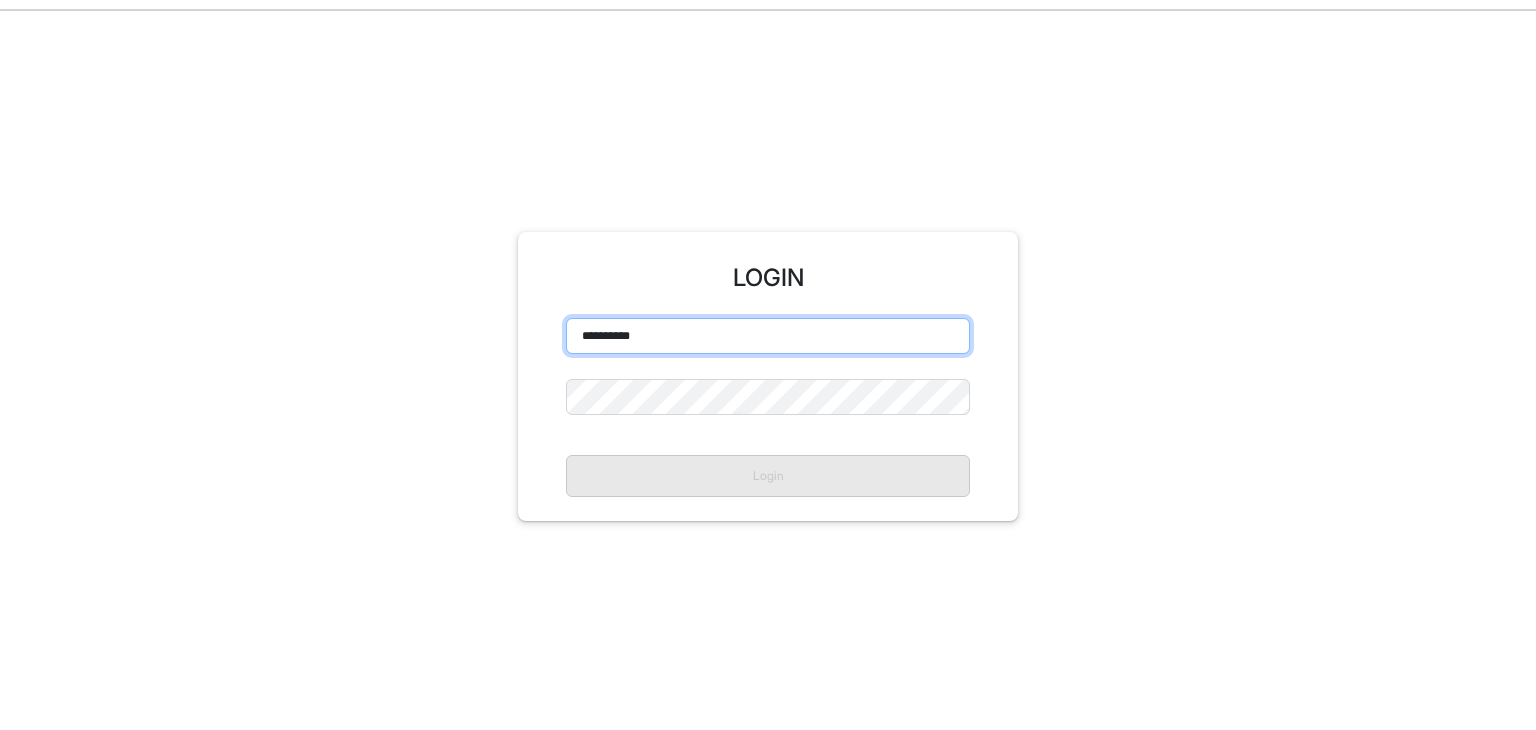 scroll, scrollTop: 791, scrollLeft: 0, axis: vertical 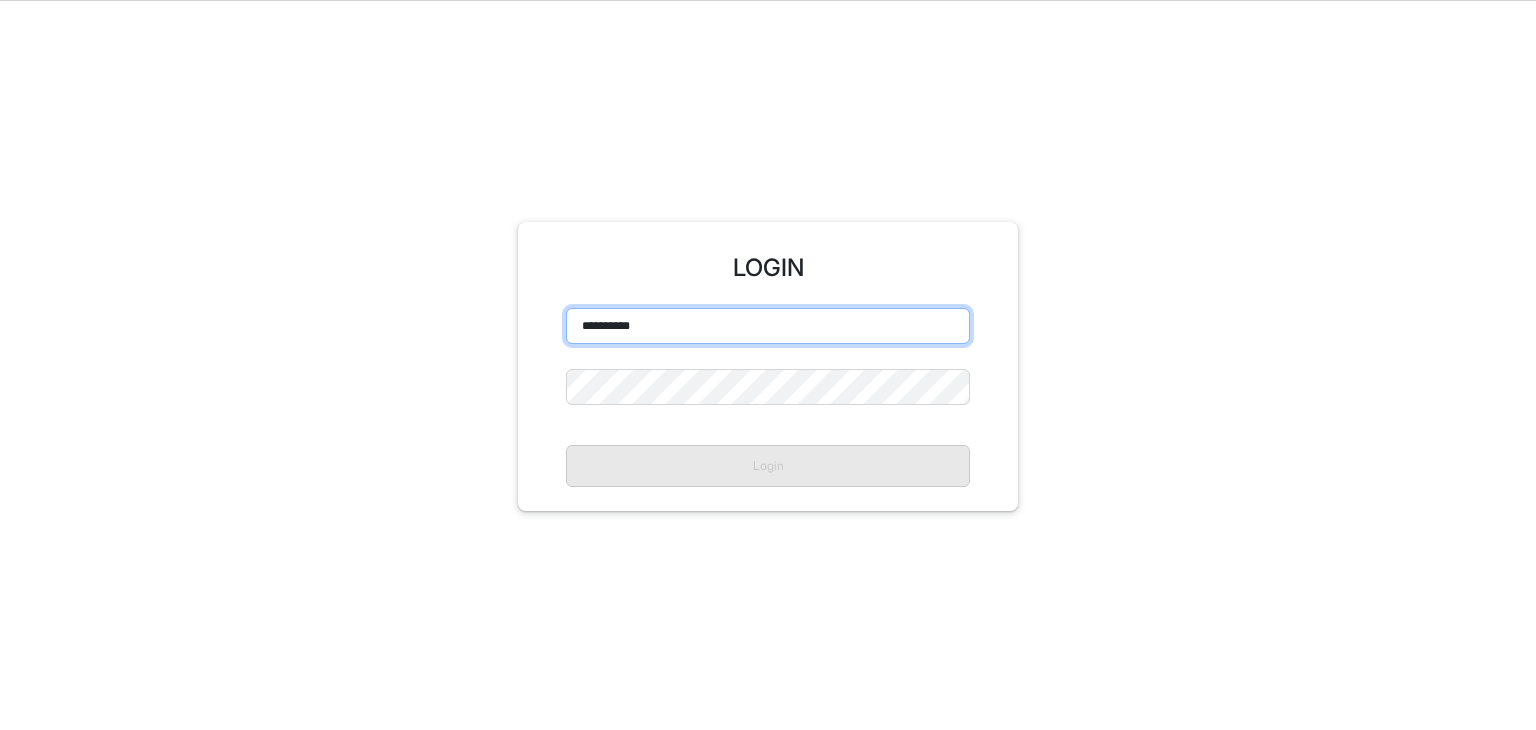 type on "**********" 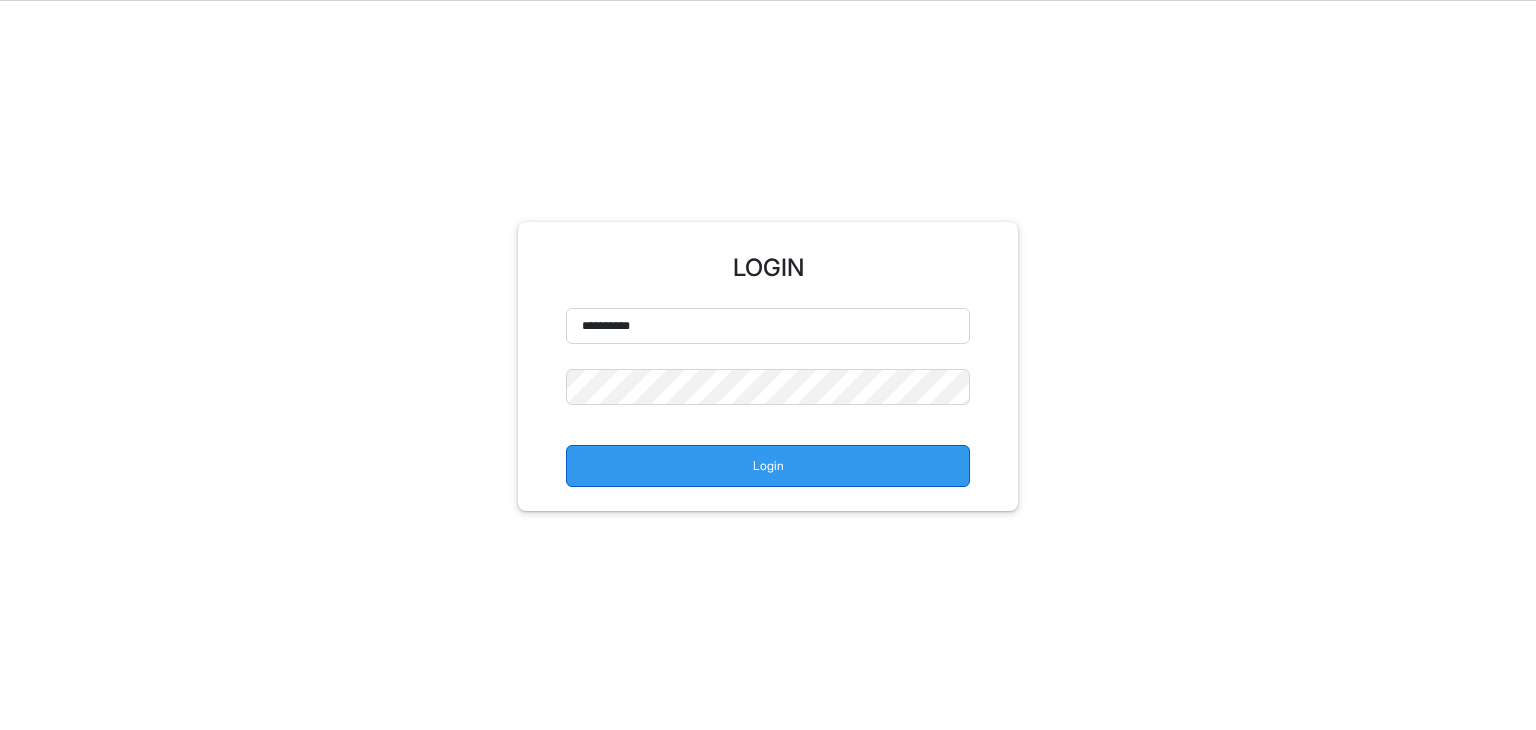 click on "Login" at bounding box center [768, 466] 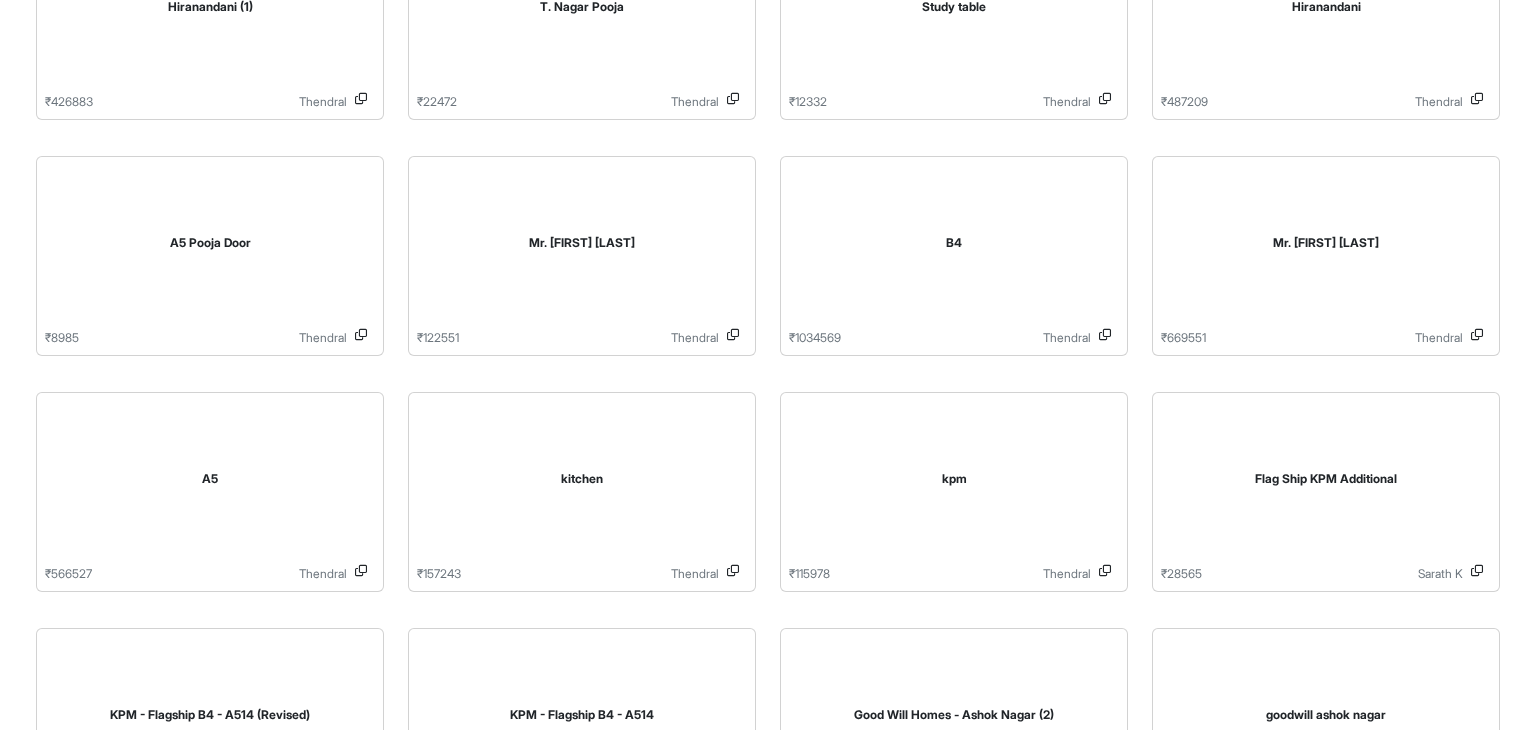 scroll, scrollTop: 0, scrollLeft: 0, axis: both 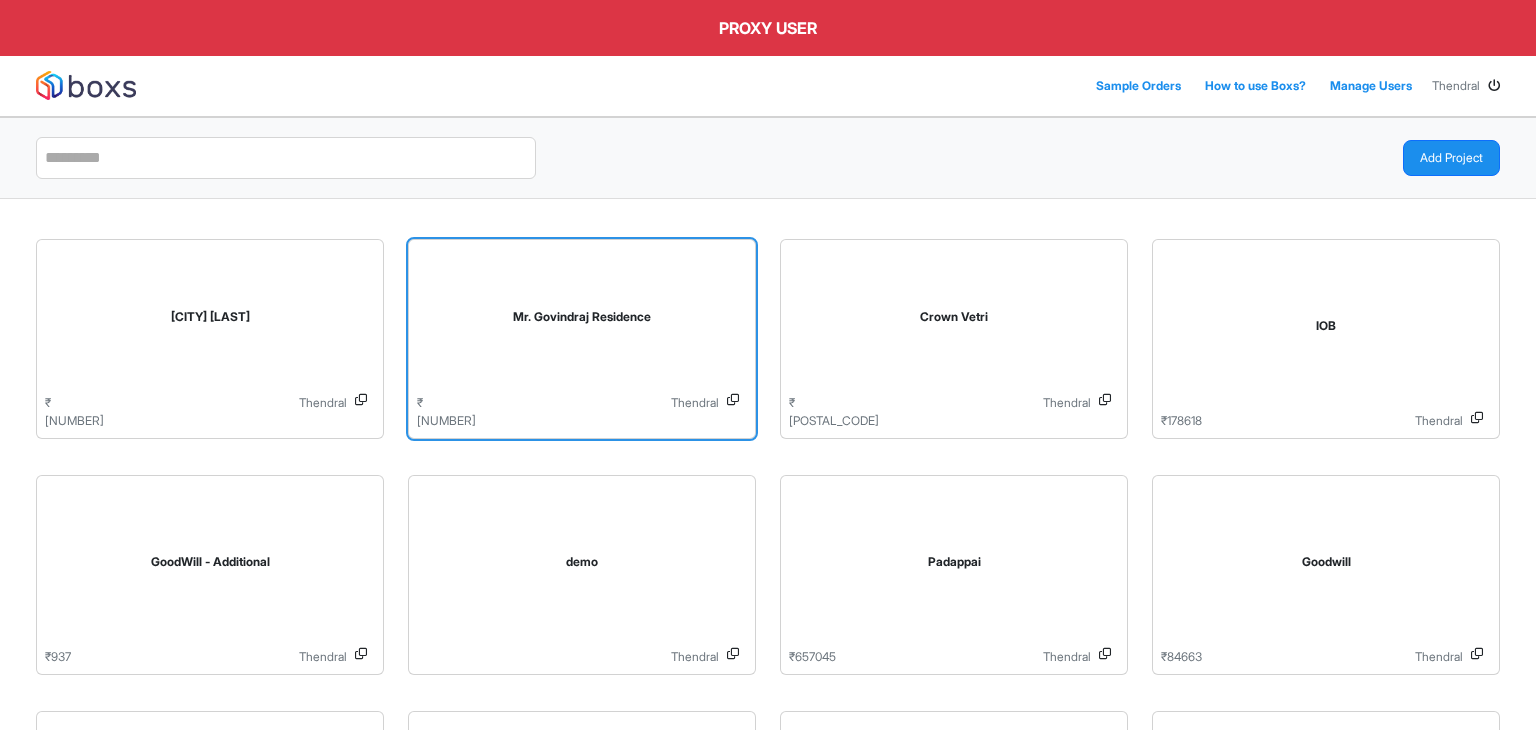 click on "Mr. Govindraj Residence" at bounding box center [582, 317] 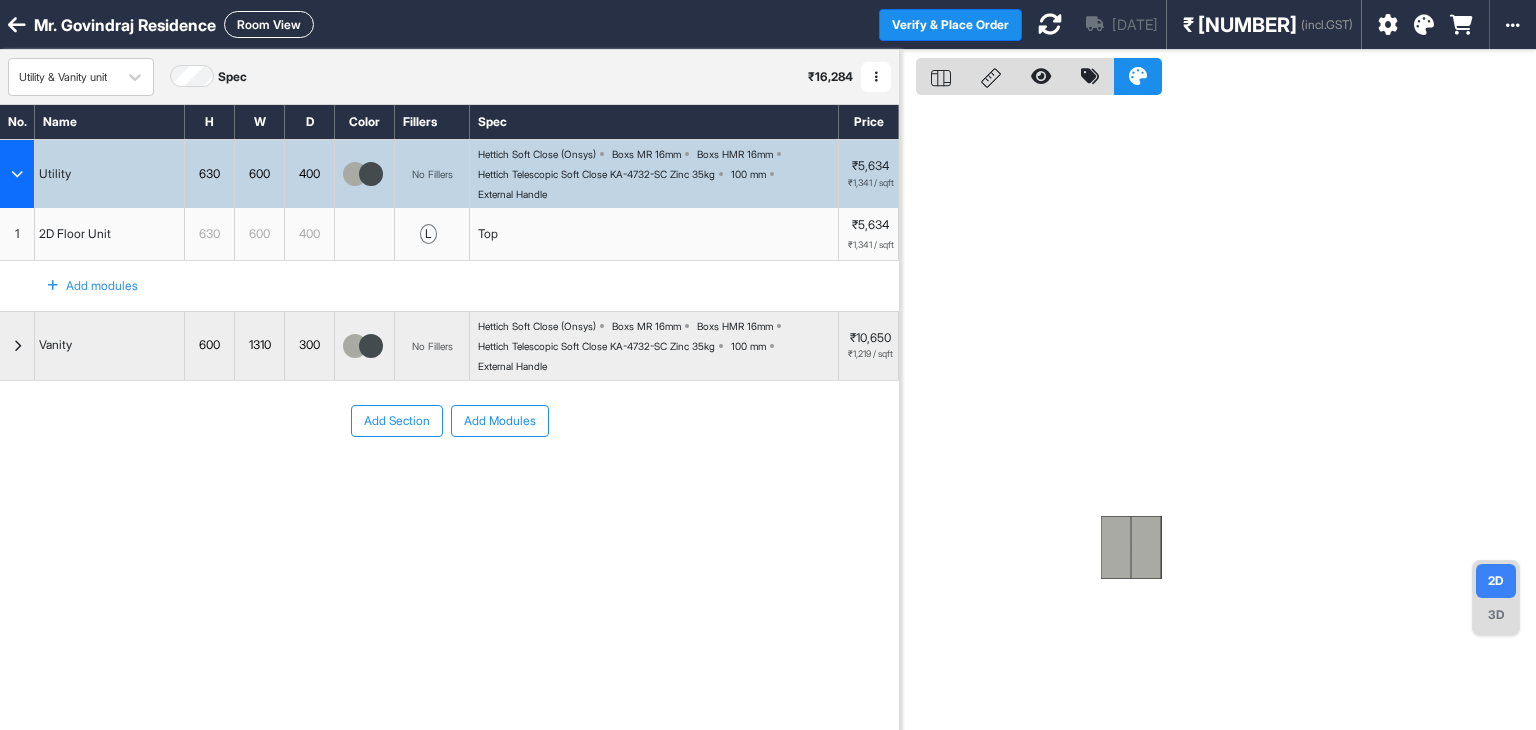 click on "Room View" at bounding box center (269, 24) 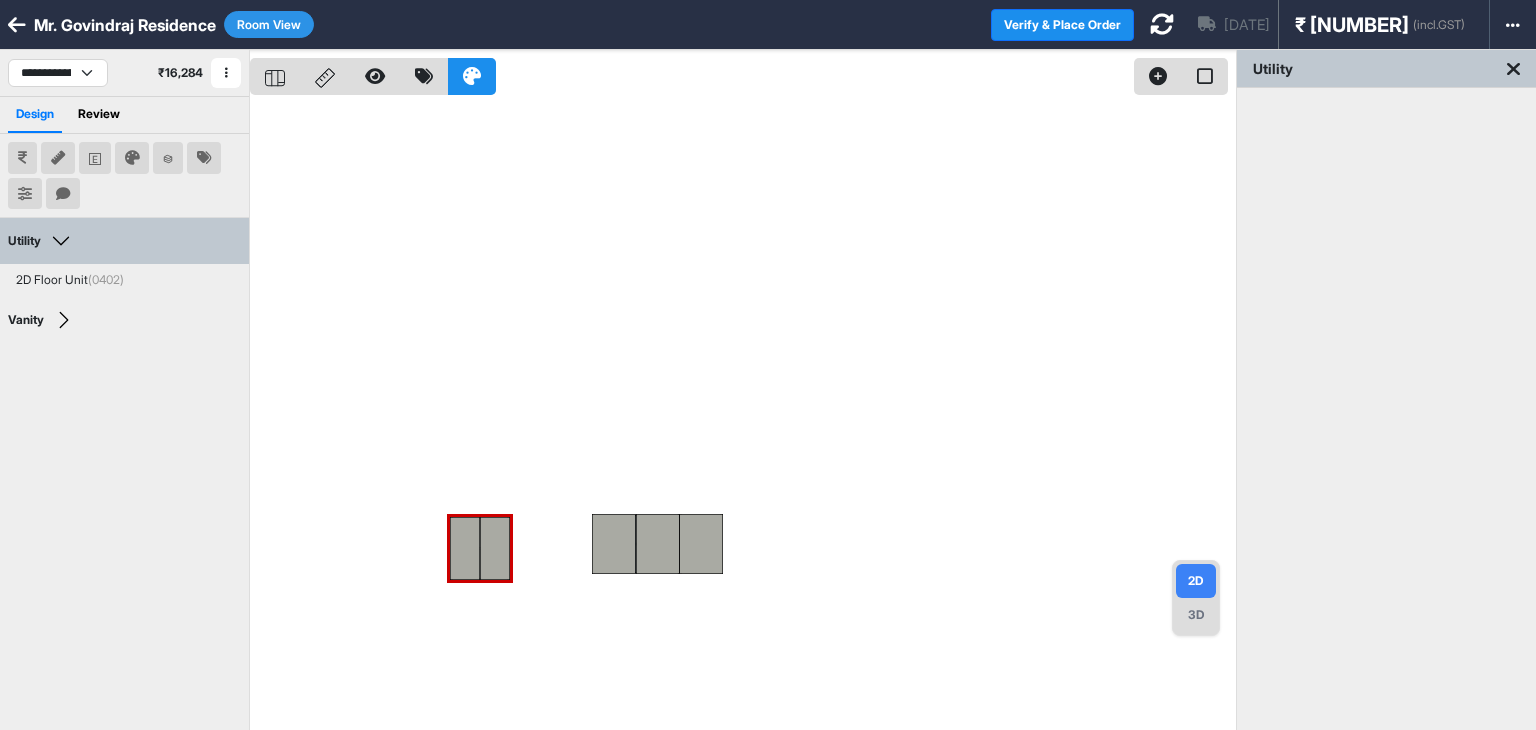 click at bounding box center [743, 415] 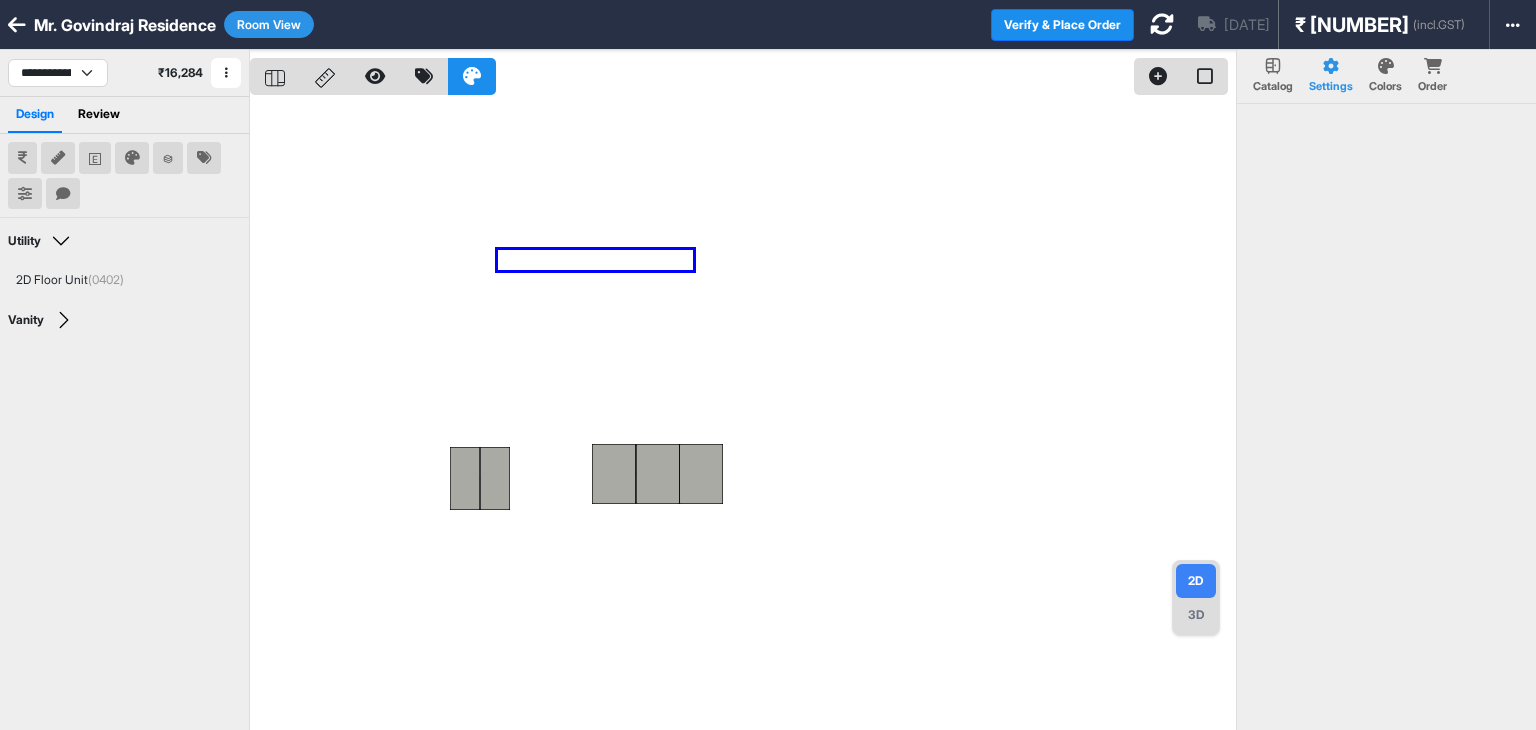 click at bounding box center [743, 415] 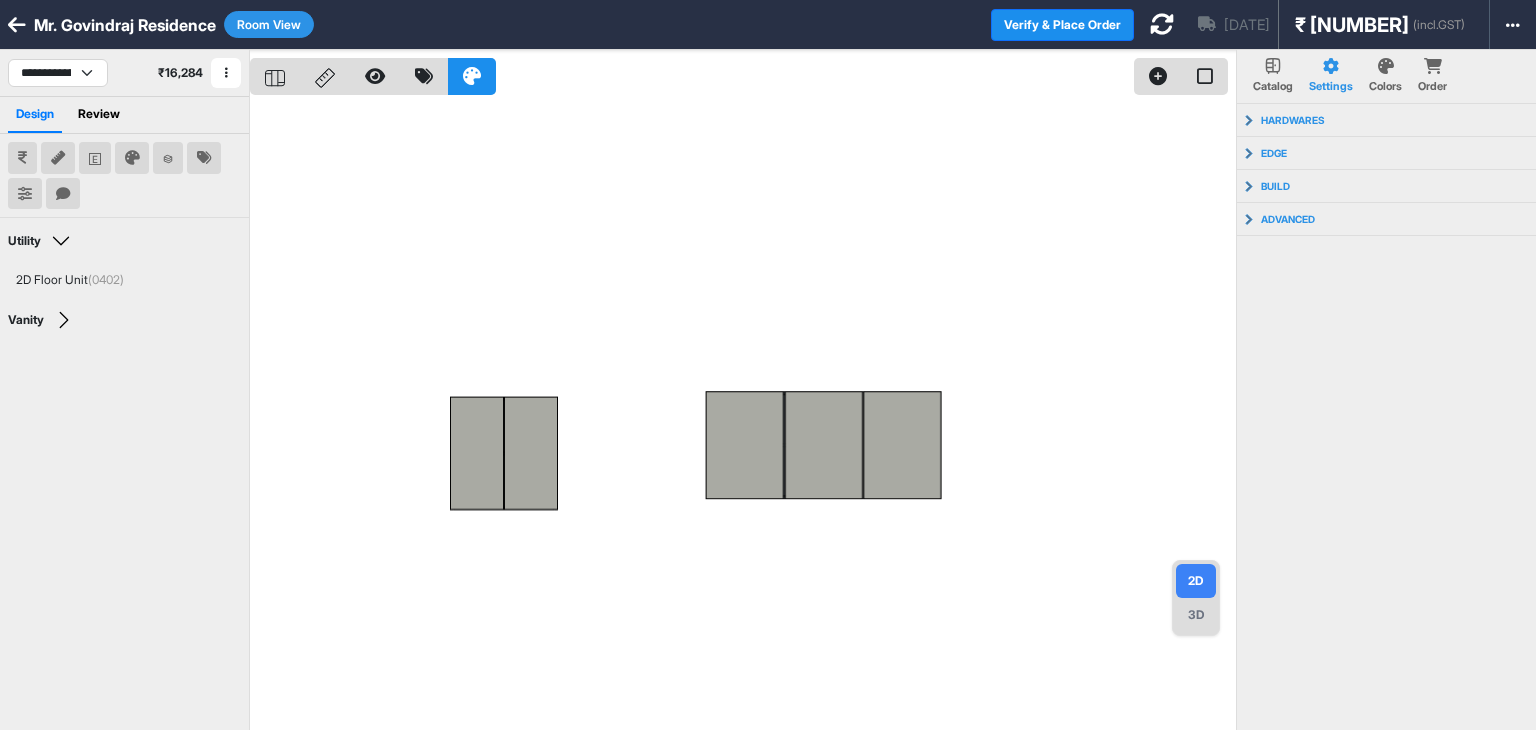 click at bounding box center (743, 415) 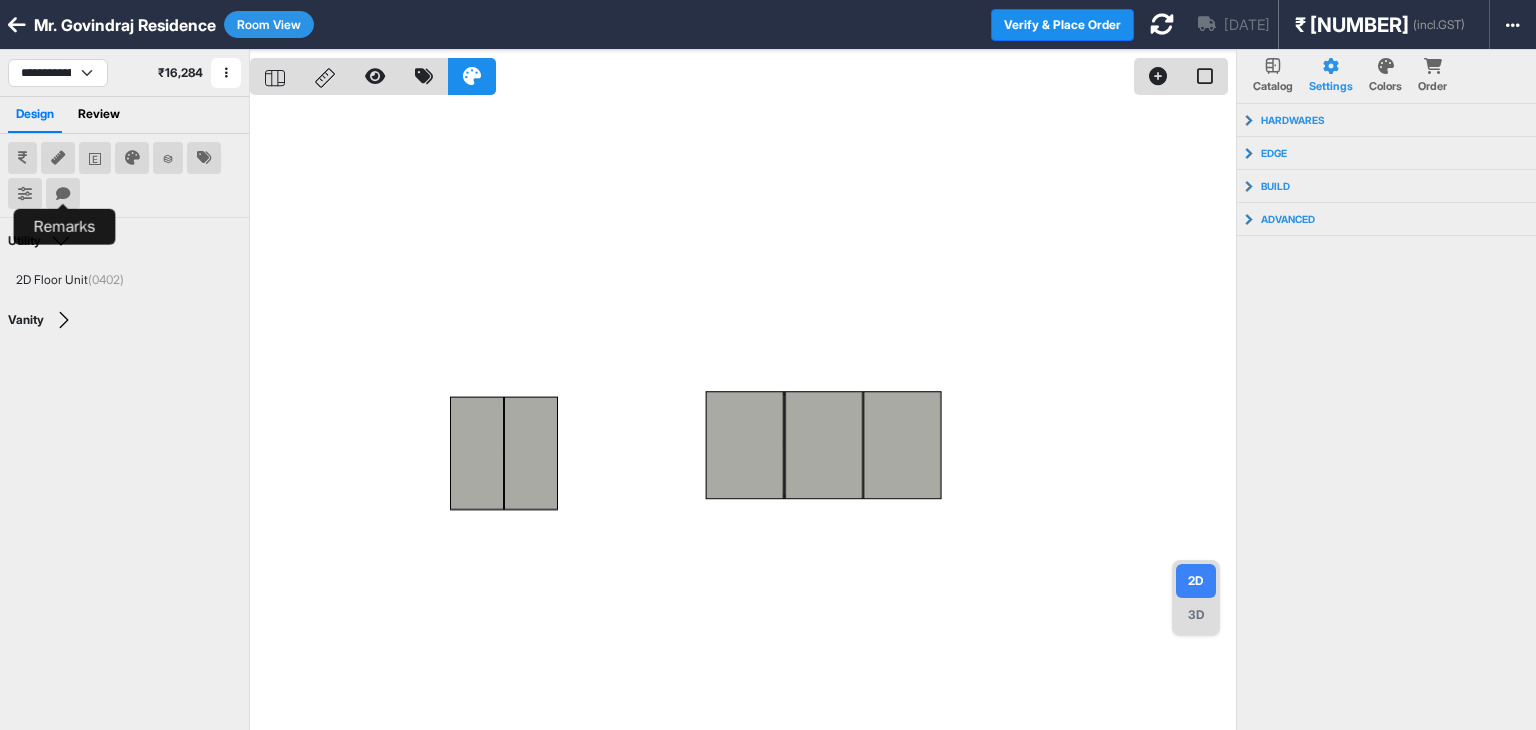 click at bounding box center (63, 194) 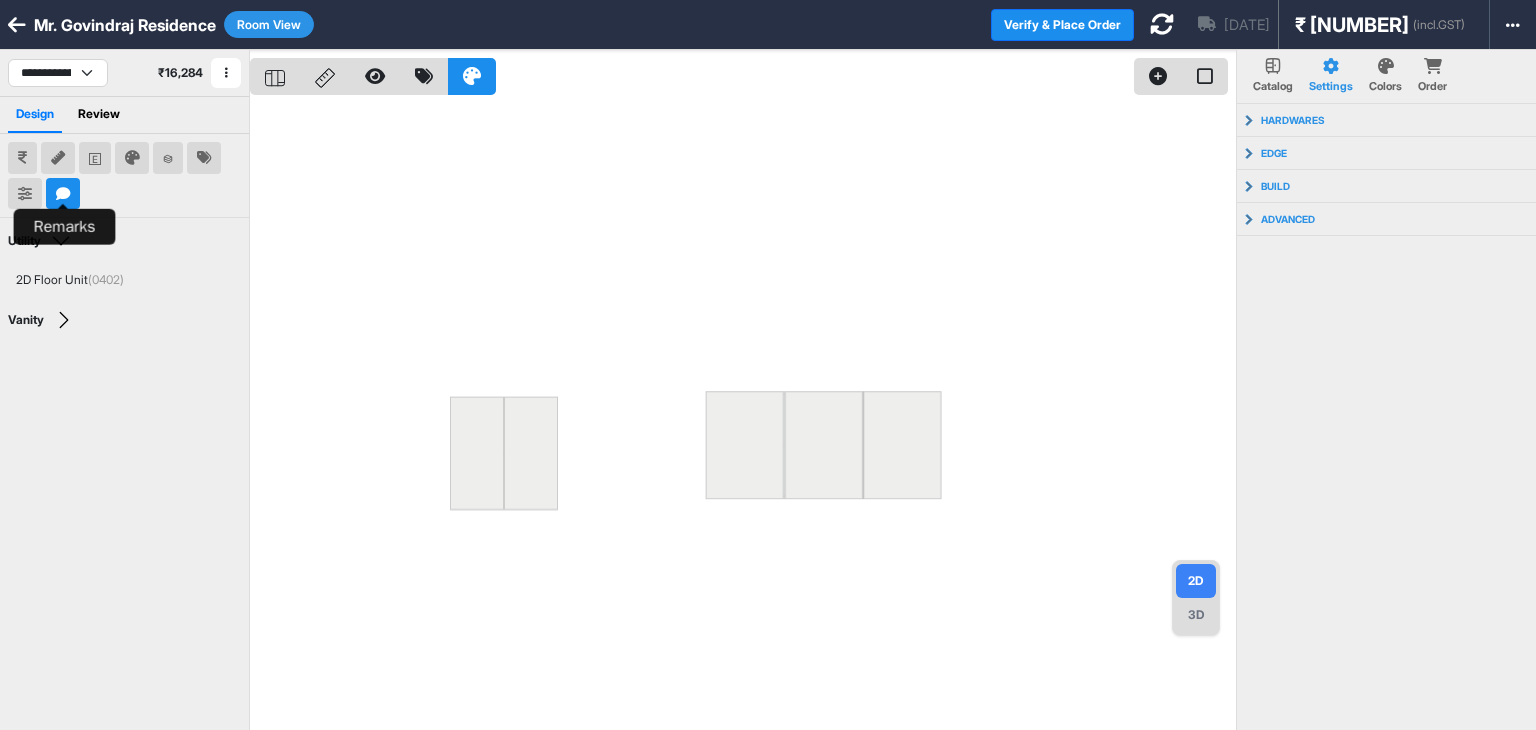 click at bounding box center [63, 194] 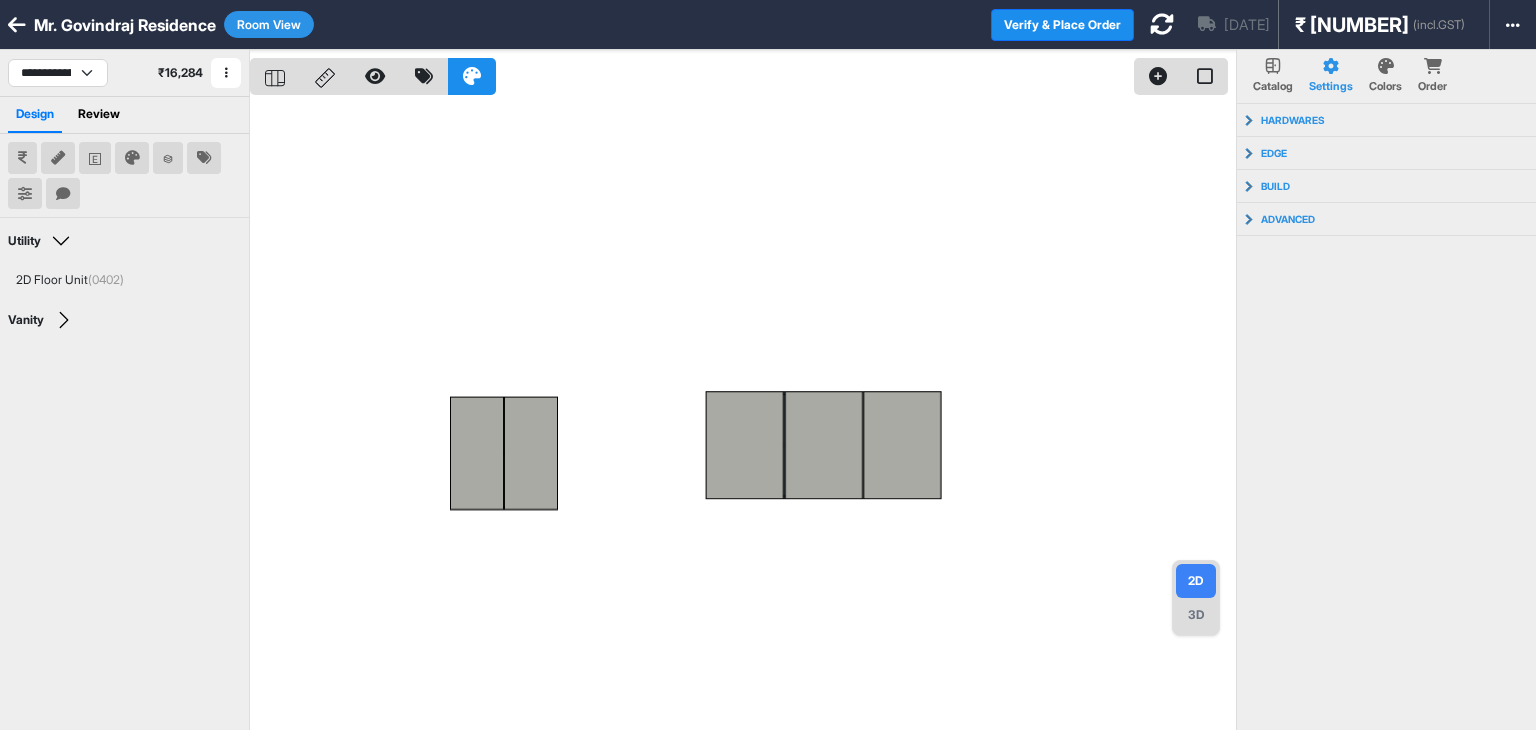 click at bounding box center [743, 415] 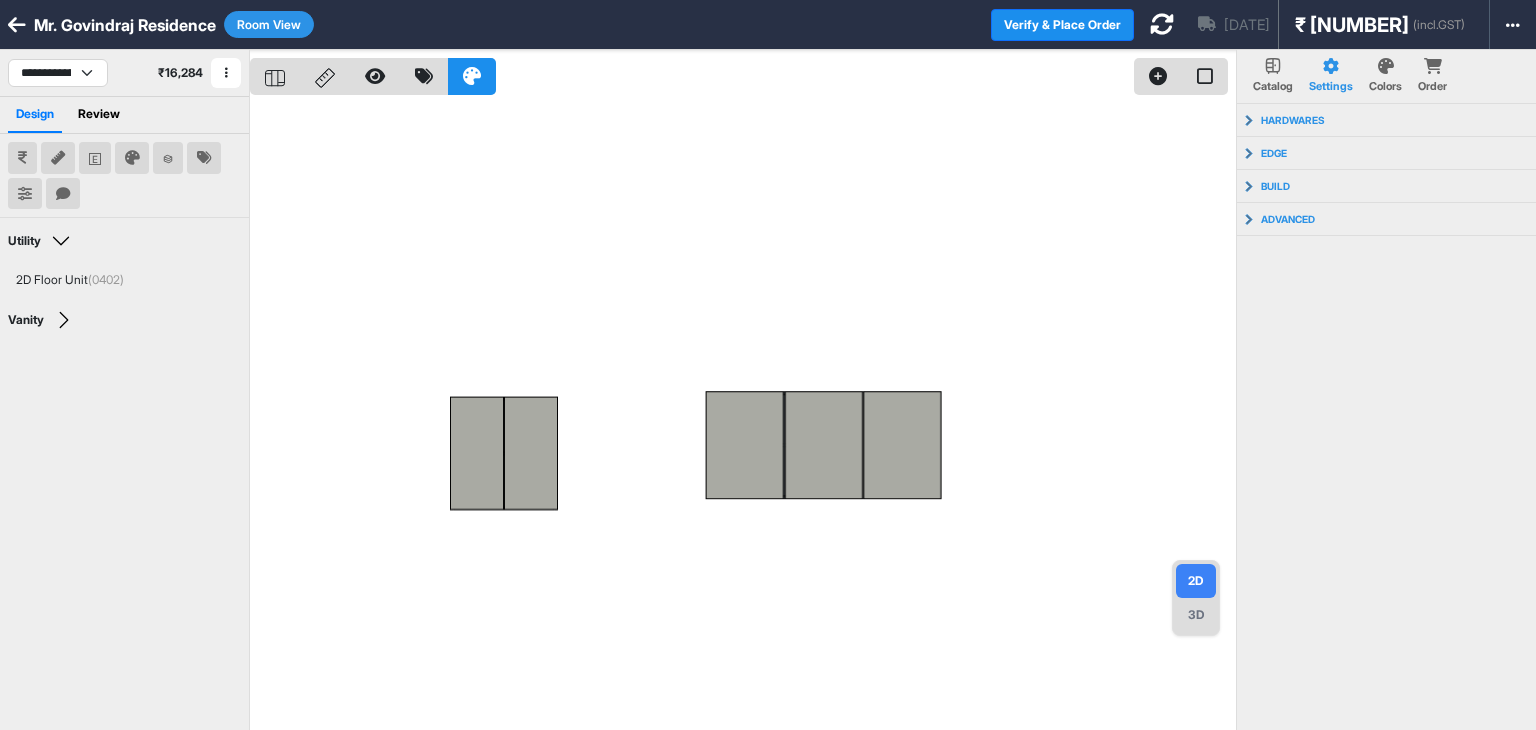 click on "3D" at bounding box center (1196, 615) 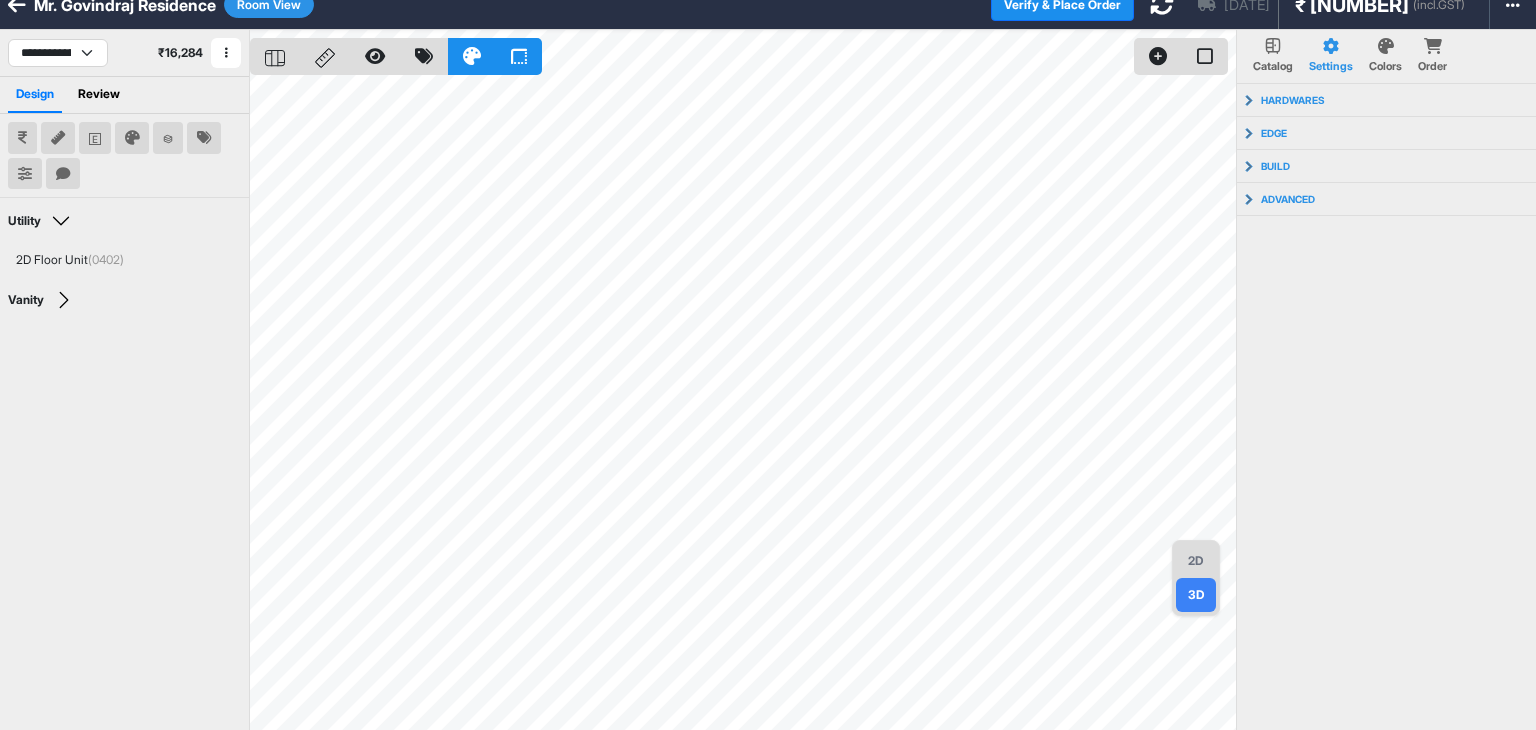 scroll, scrollTop: 0, scrollLeft: 0, axis: both 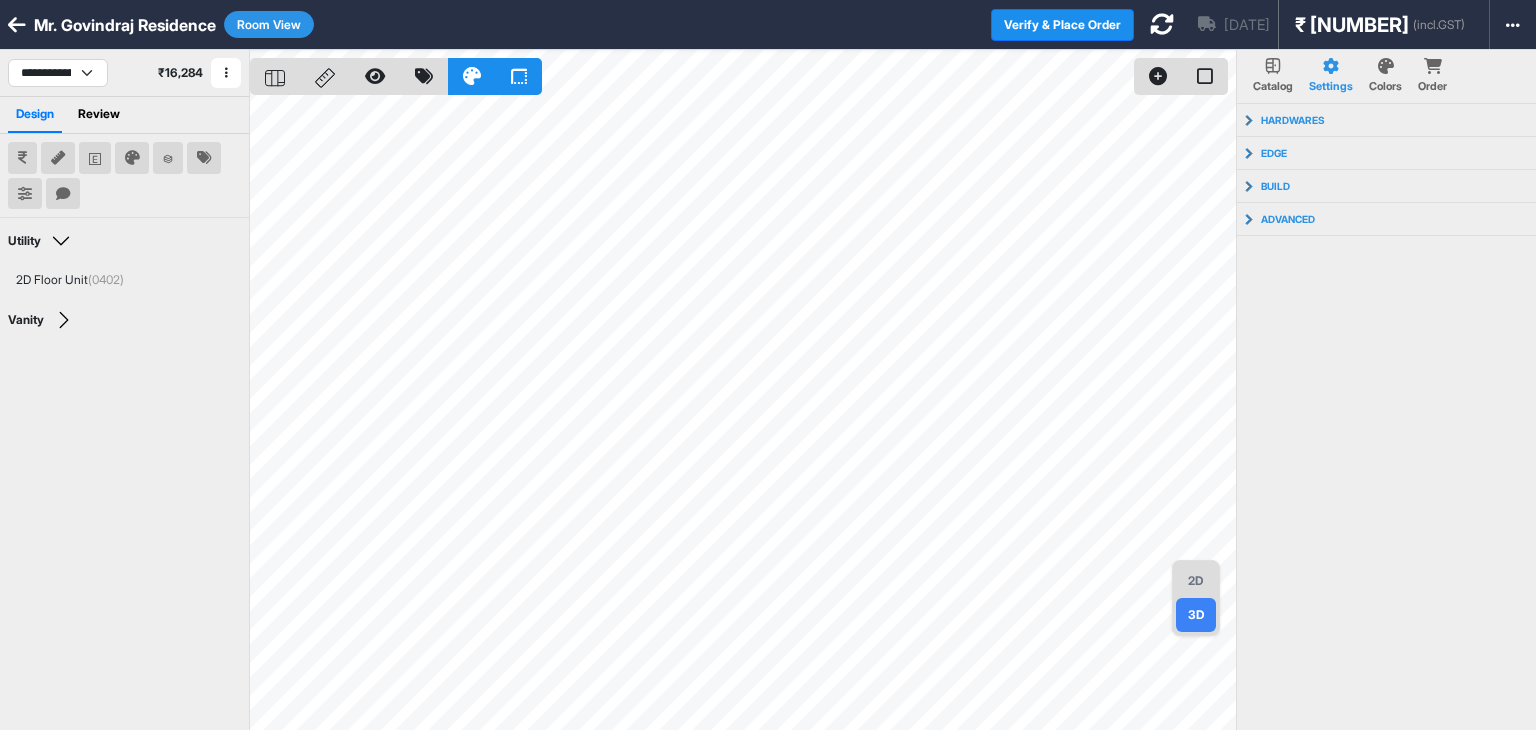 click on "2D" at bounding box center [1196, 581] 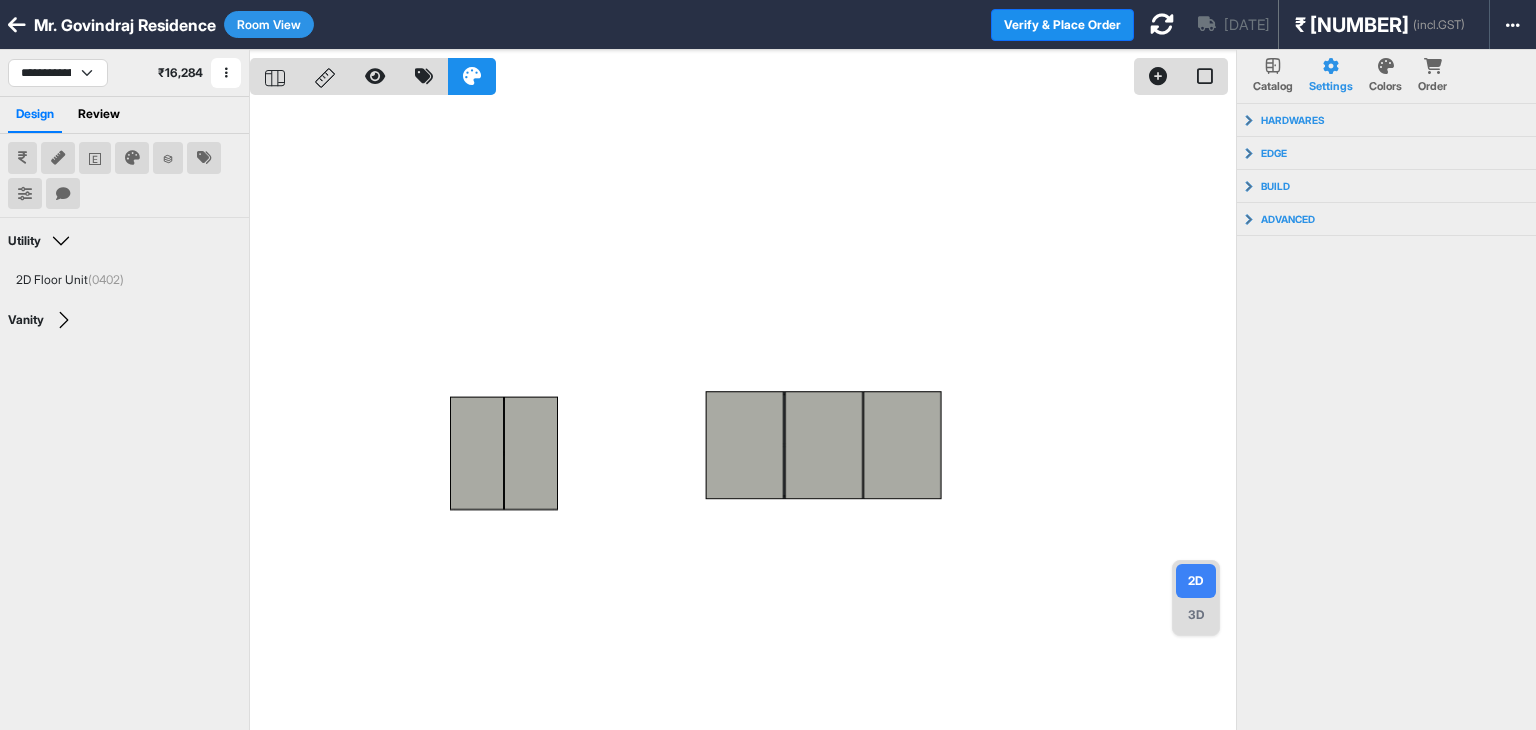 click at bounding box center (743, 415) 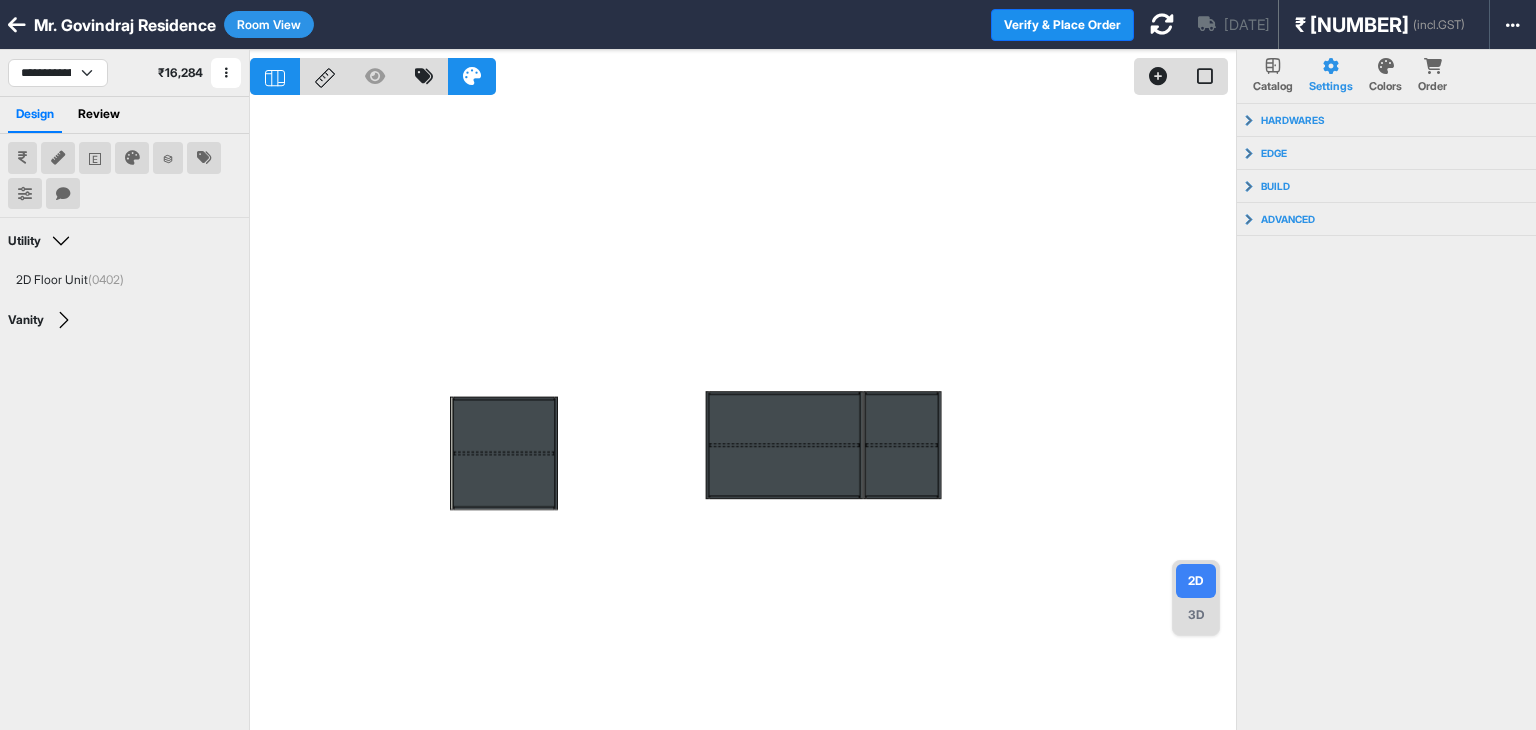 click at bounding box center [743, 415] 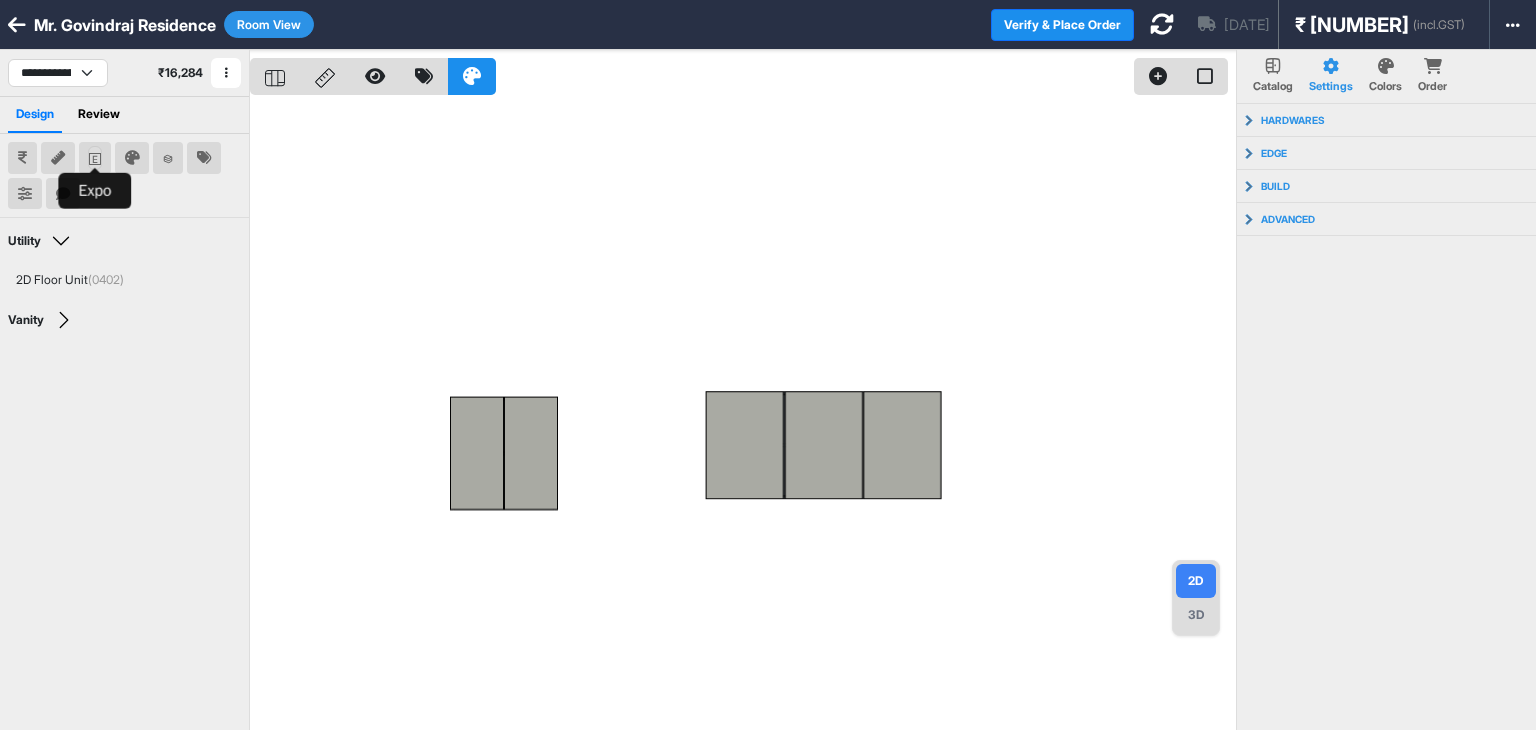 click 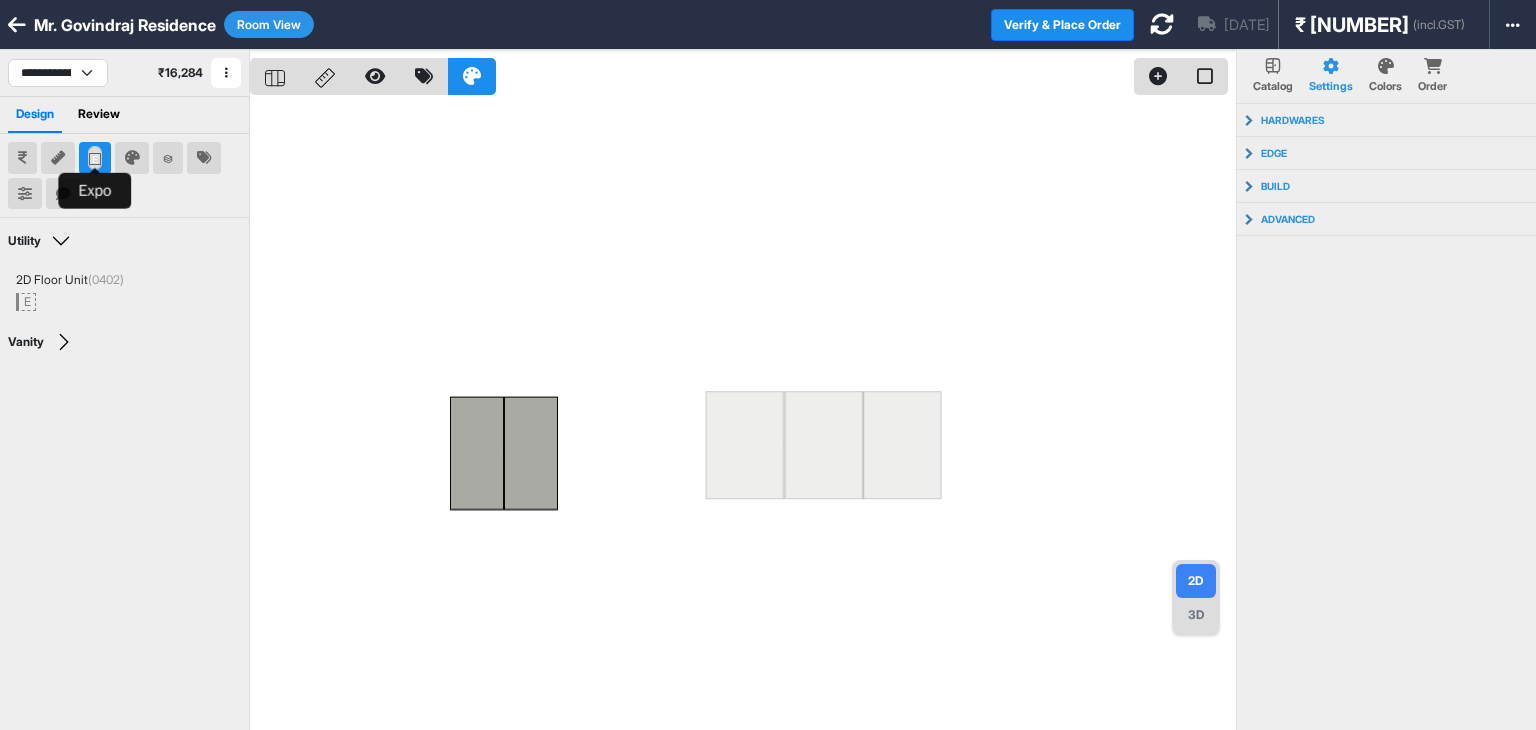 click 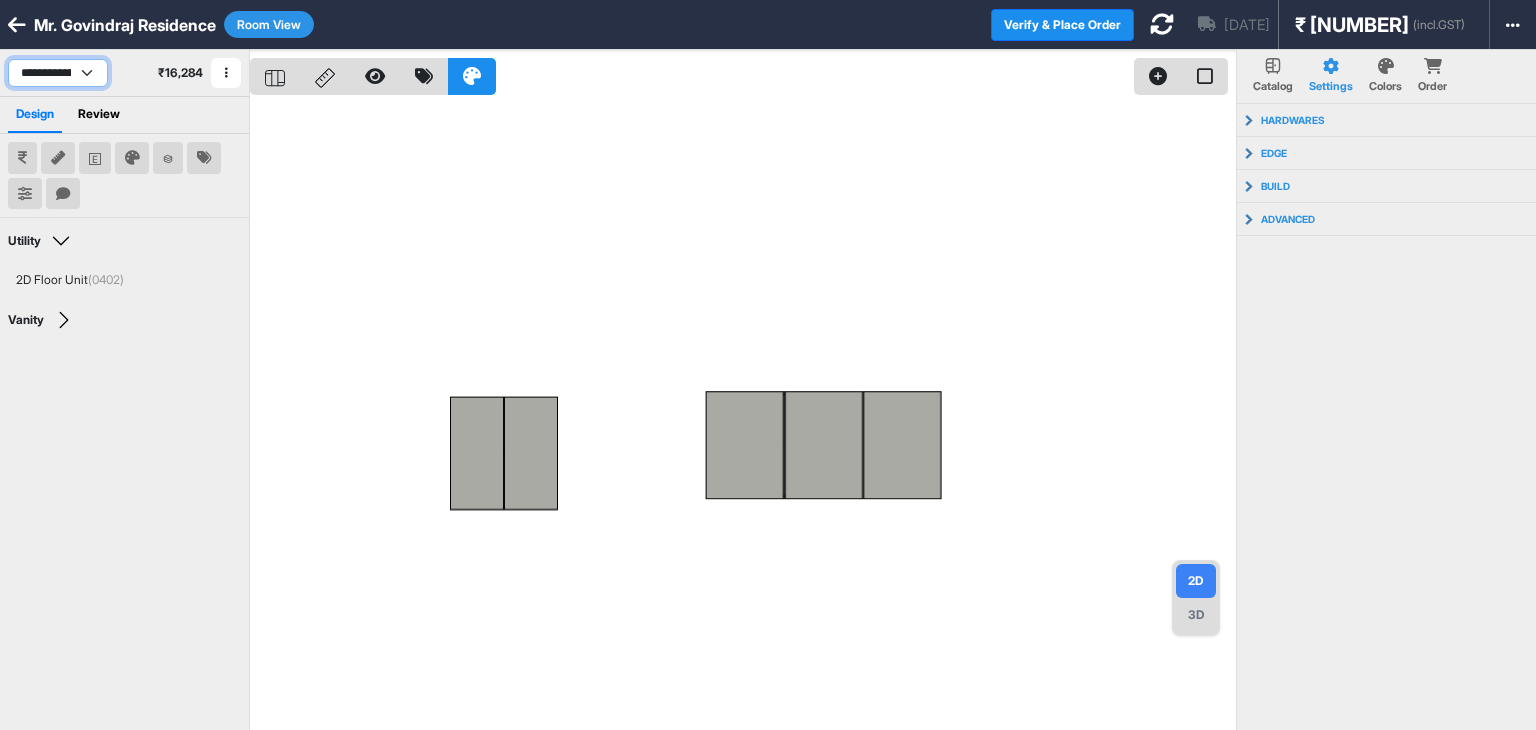 click on "**********" at bounding box center (58, 73) 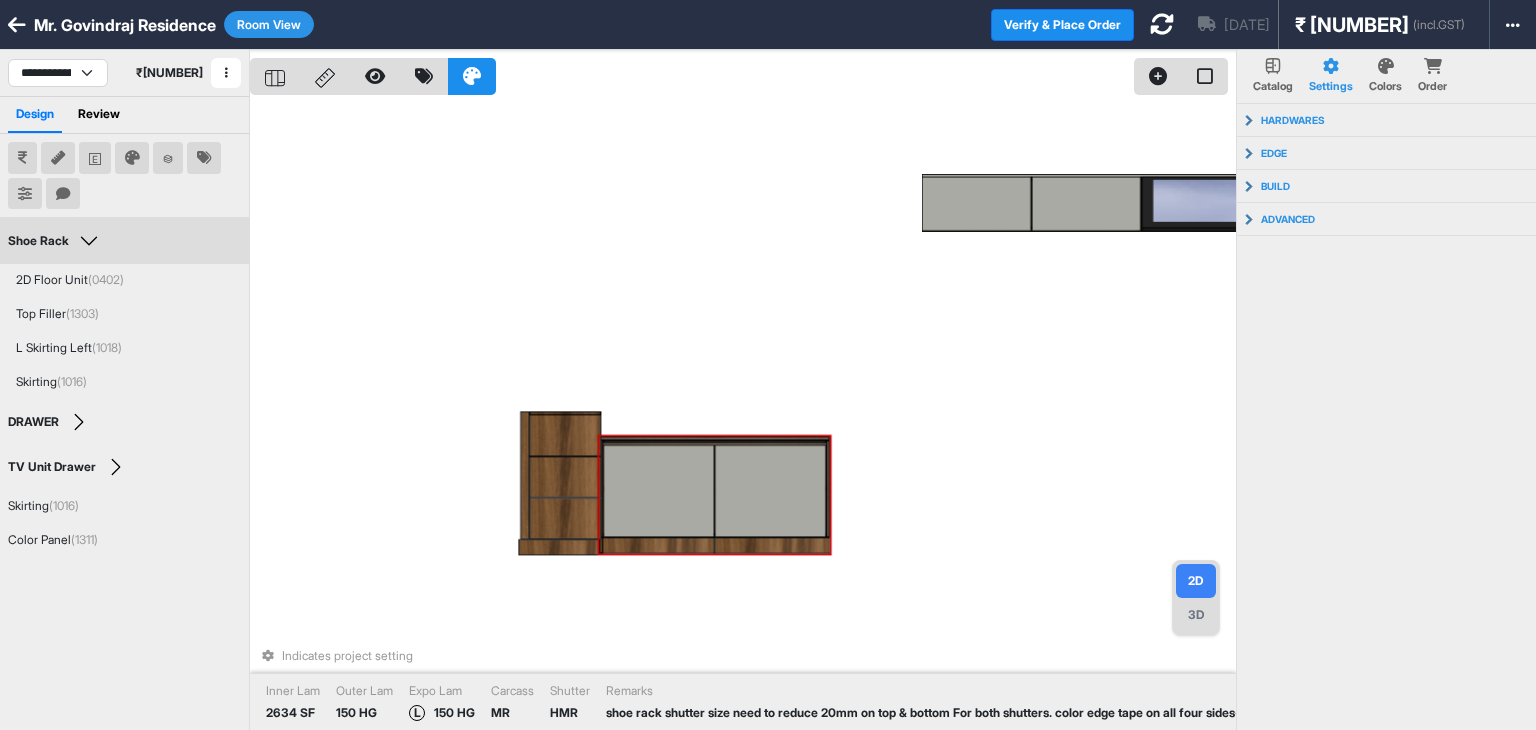 click at bounding box center (770, 490) 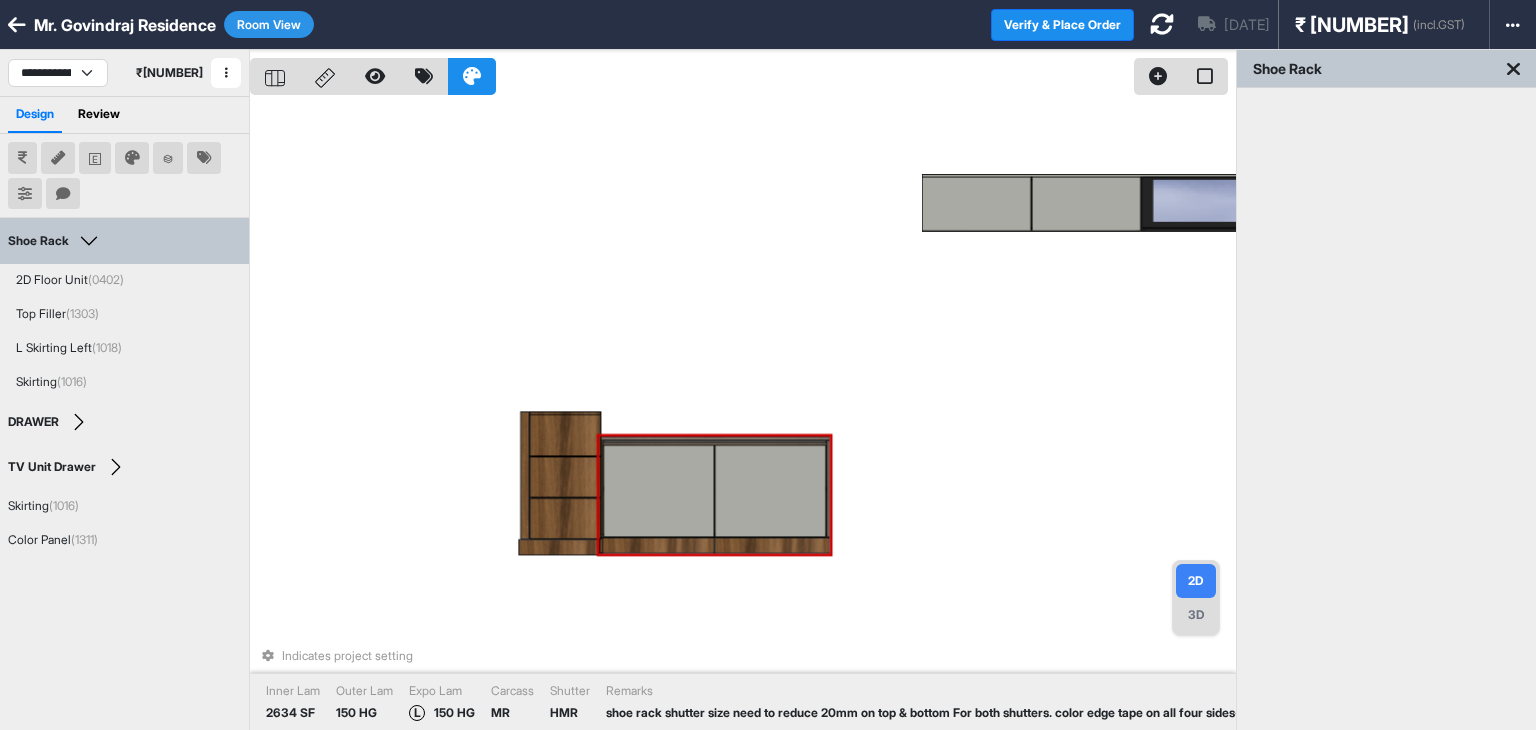click at bounding box center [770, 490] 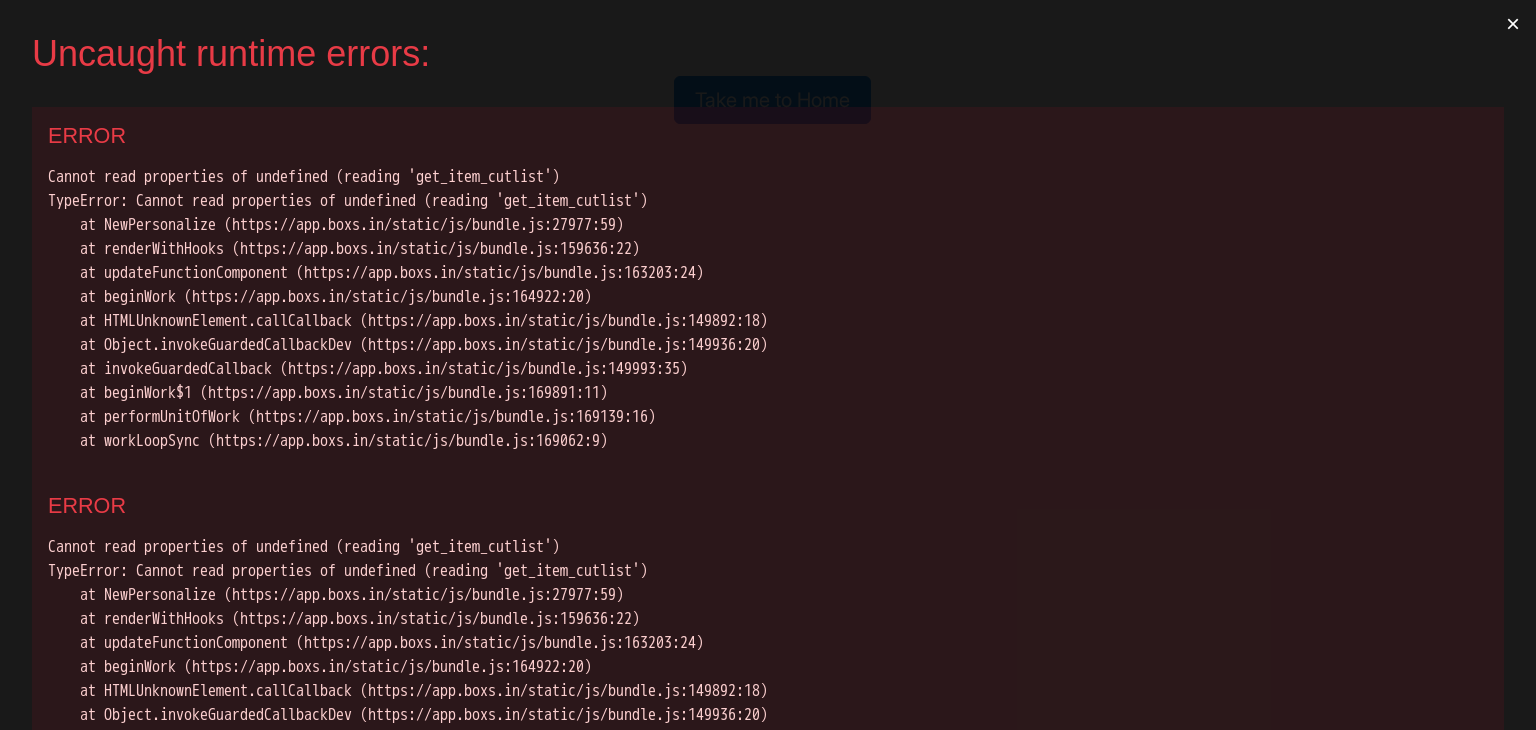 scroll, scrollTop: 0, scrollLeft: 0, axis: both 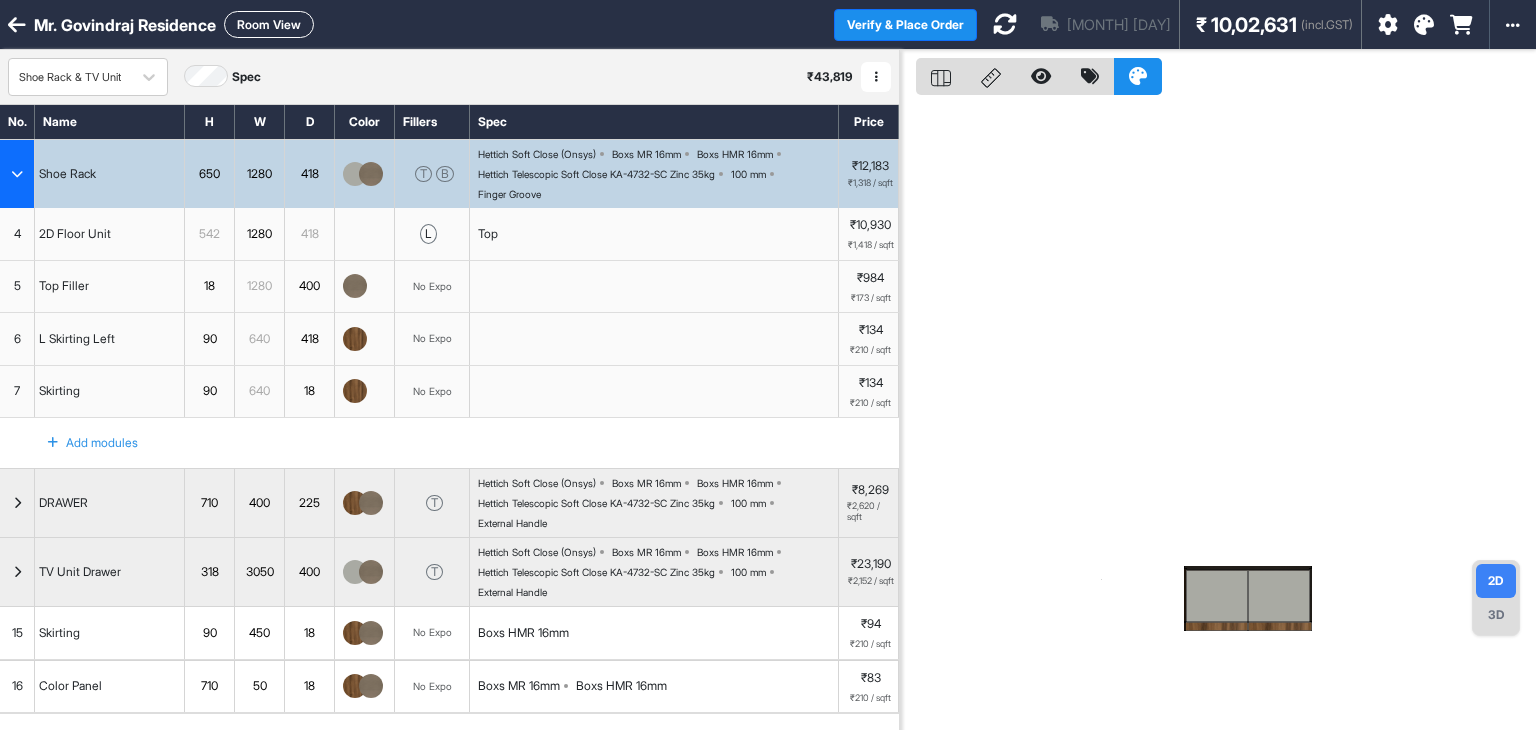 click on "Room View" at bounding box center [269, 24] 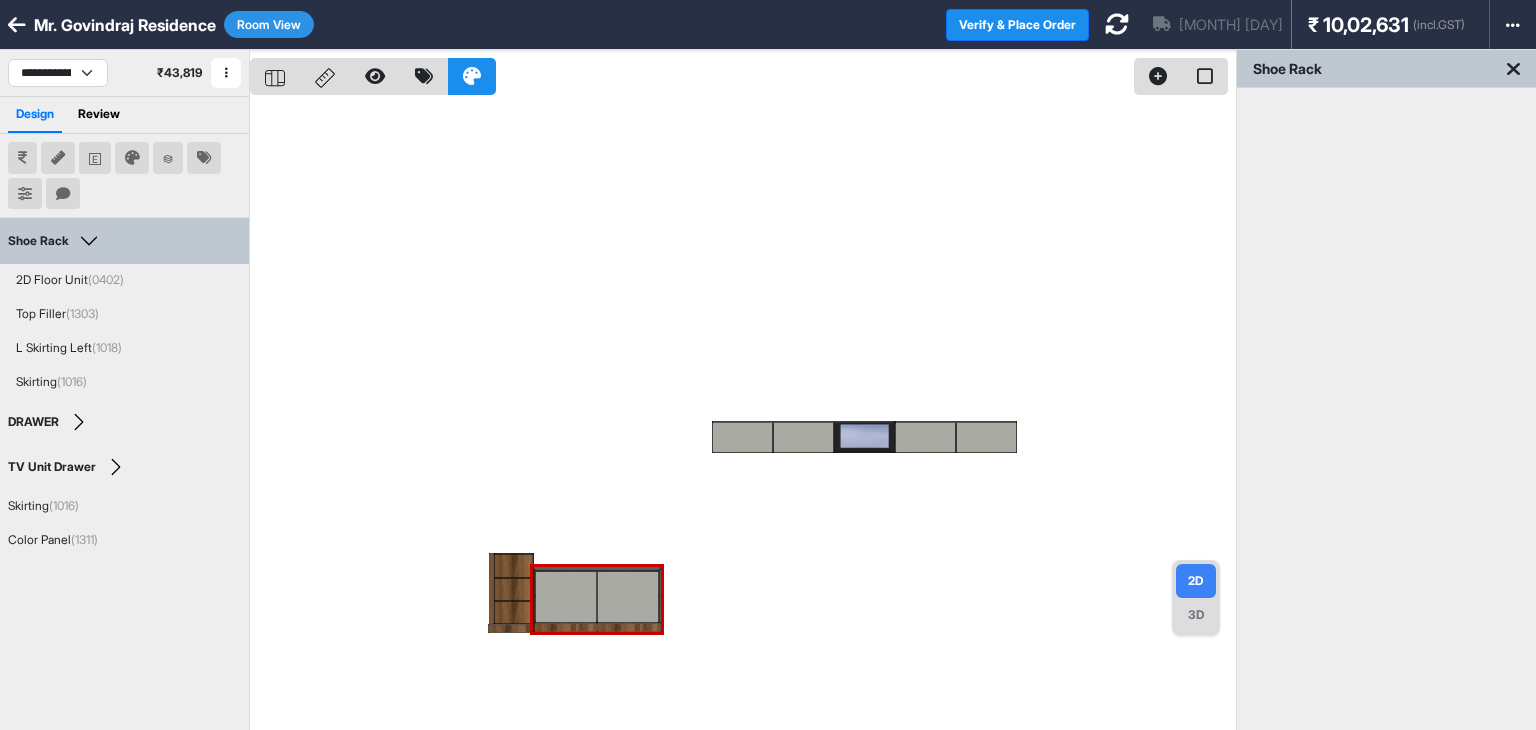 click at bounding box center [743, 415] 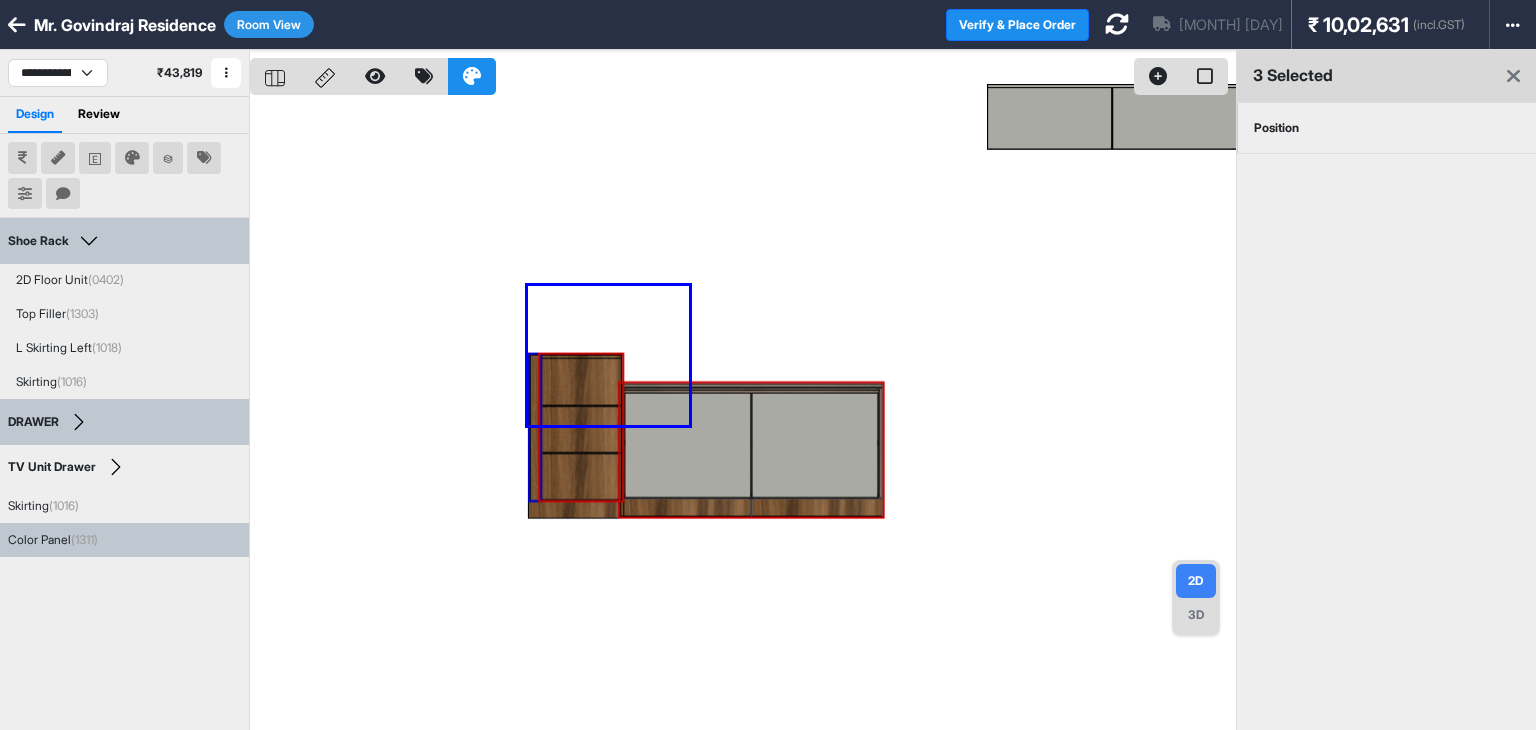 click at bounding box center [743, 415] 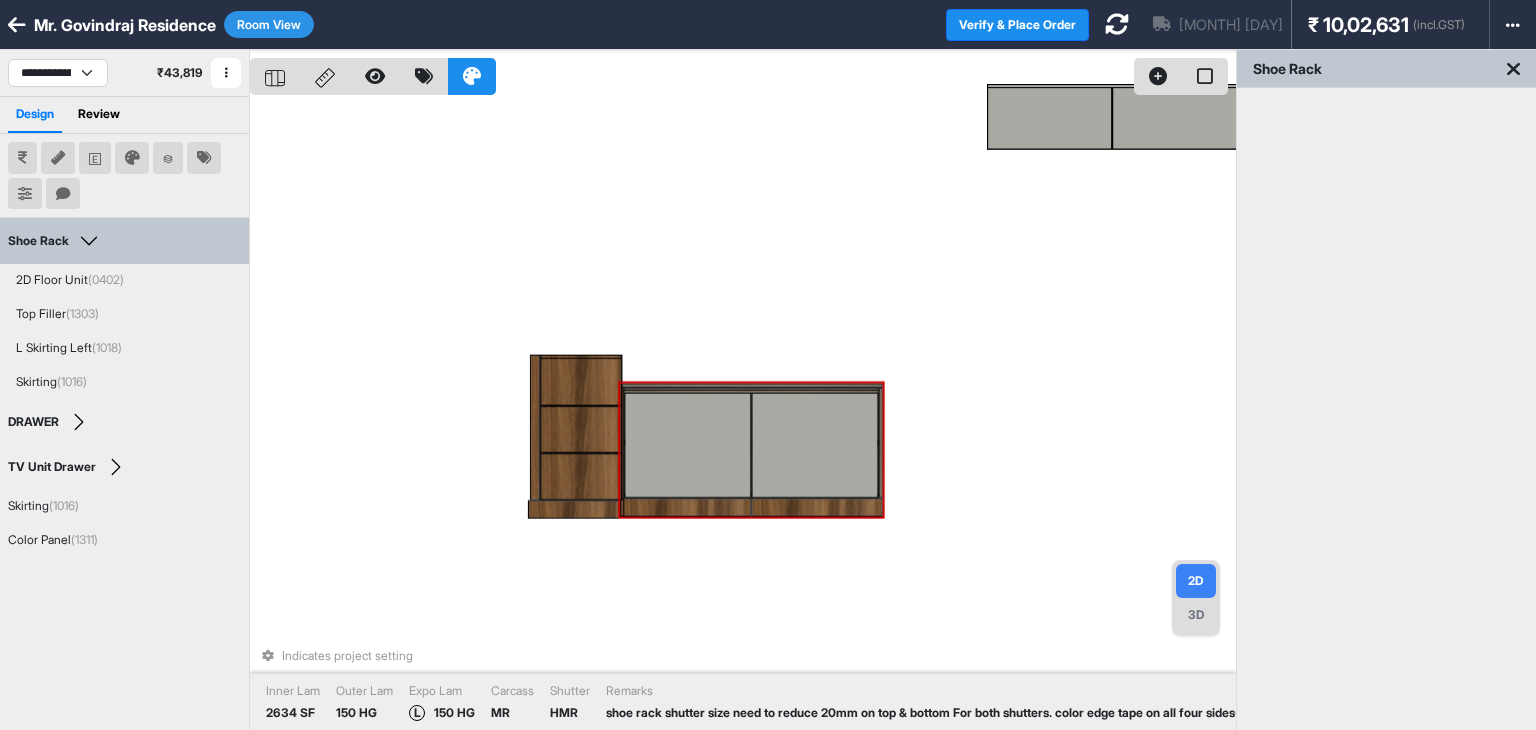 click at bounding box center [688, 445] 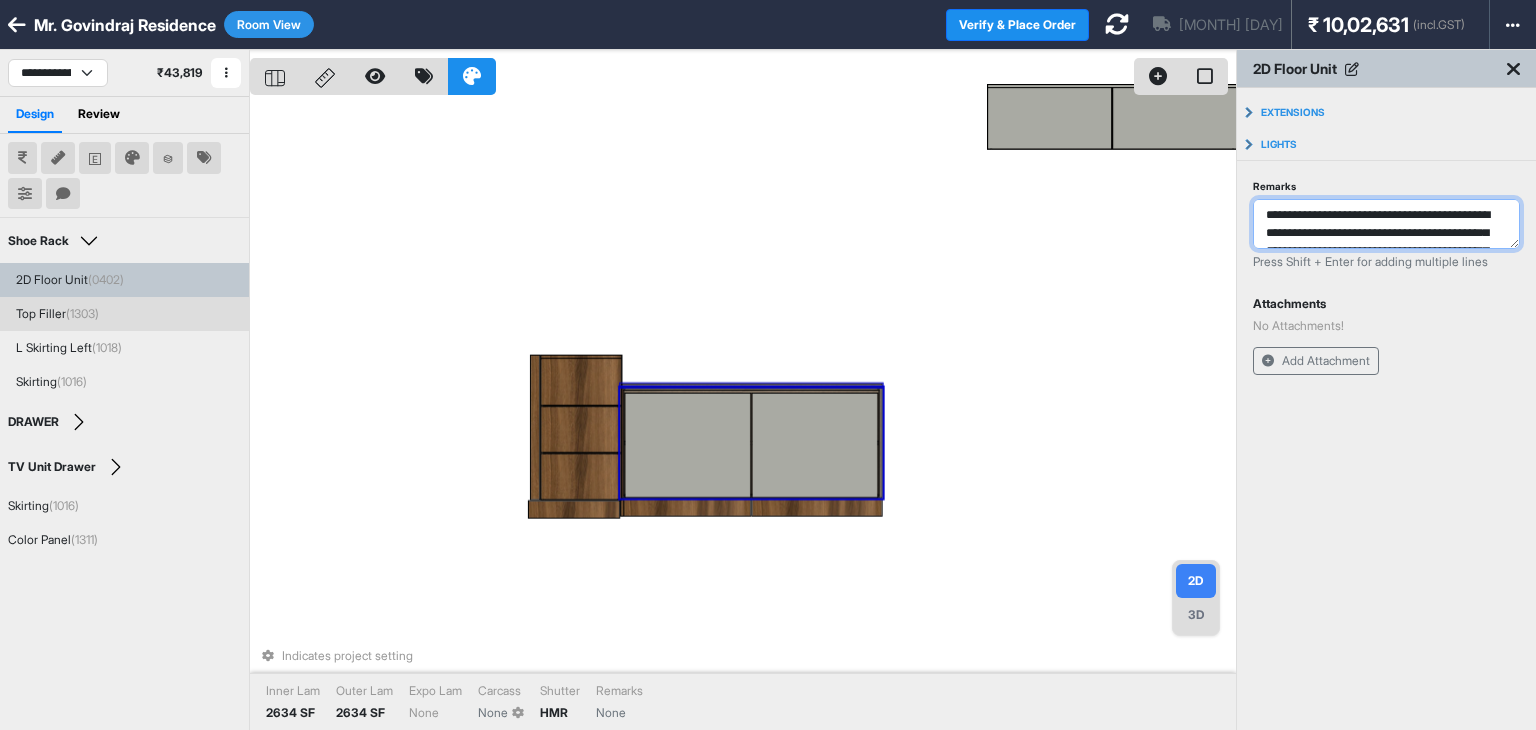 click on "**********" at bounding box center [1386, 224] 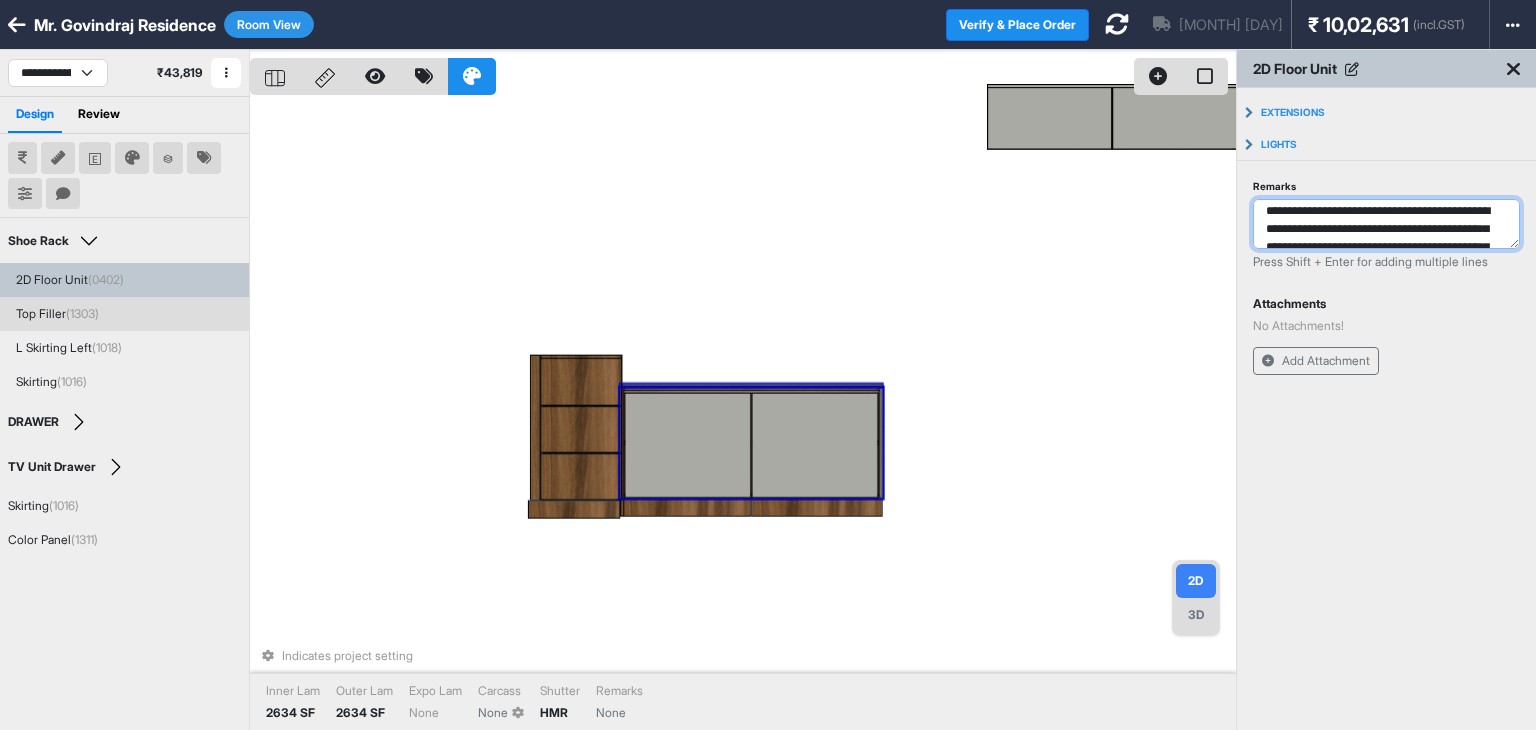 scroll, scrollTop: 0, scrollLeft: 0, axis: both 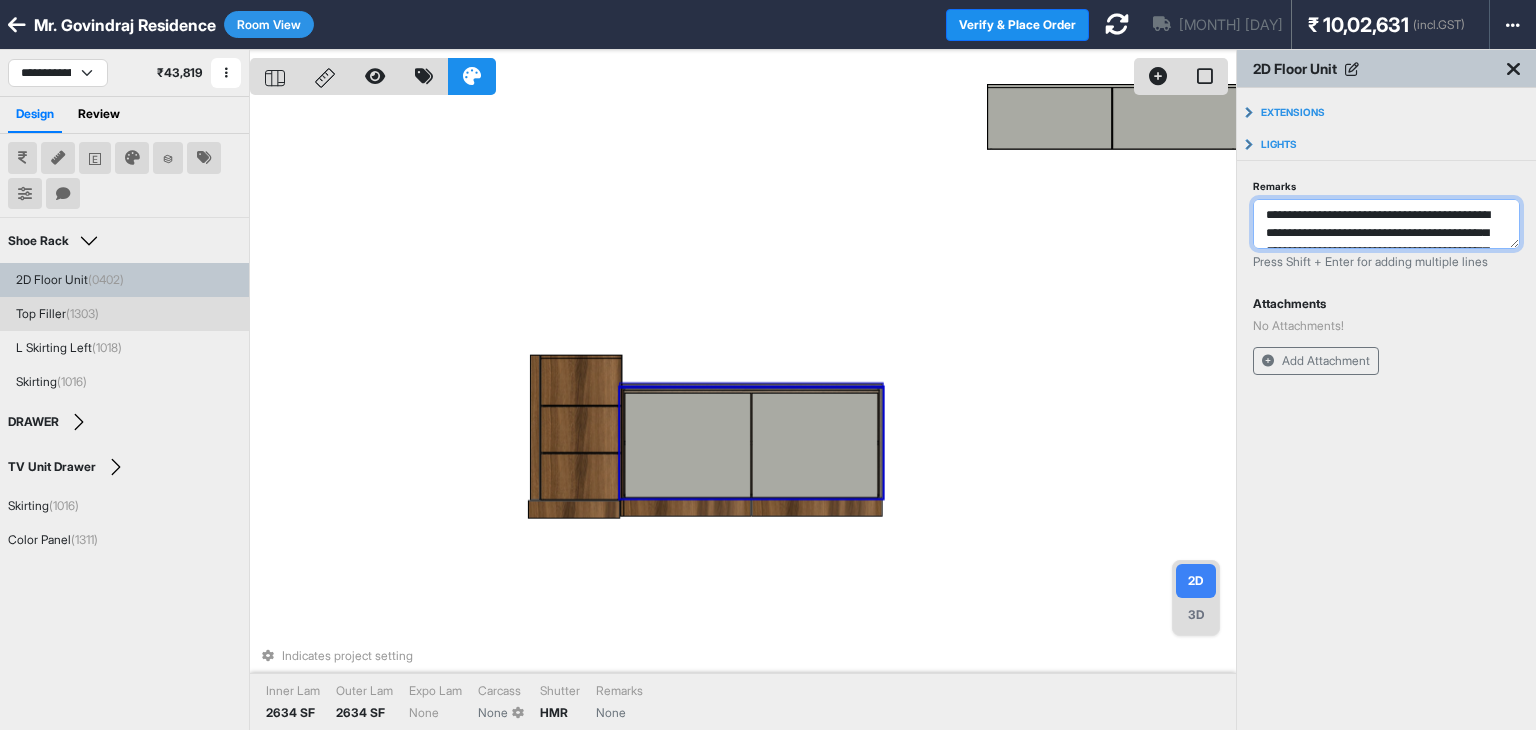click on "**********" at bounding box center [1386, 224] 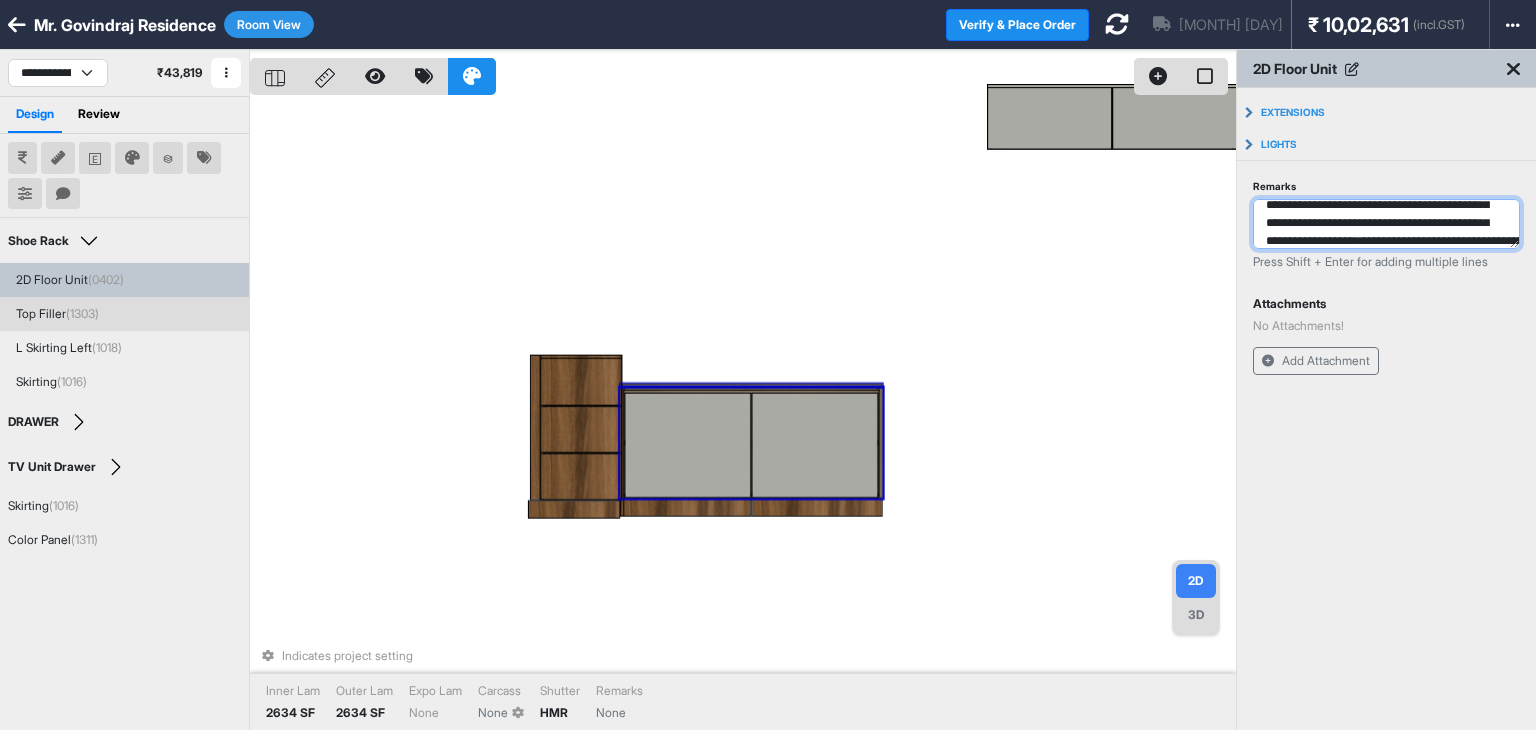 scroll, scrollTop: 46, scrollLeft: 0, axis: vertical 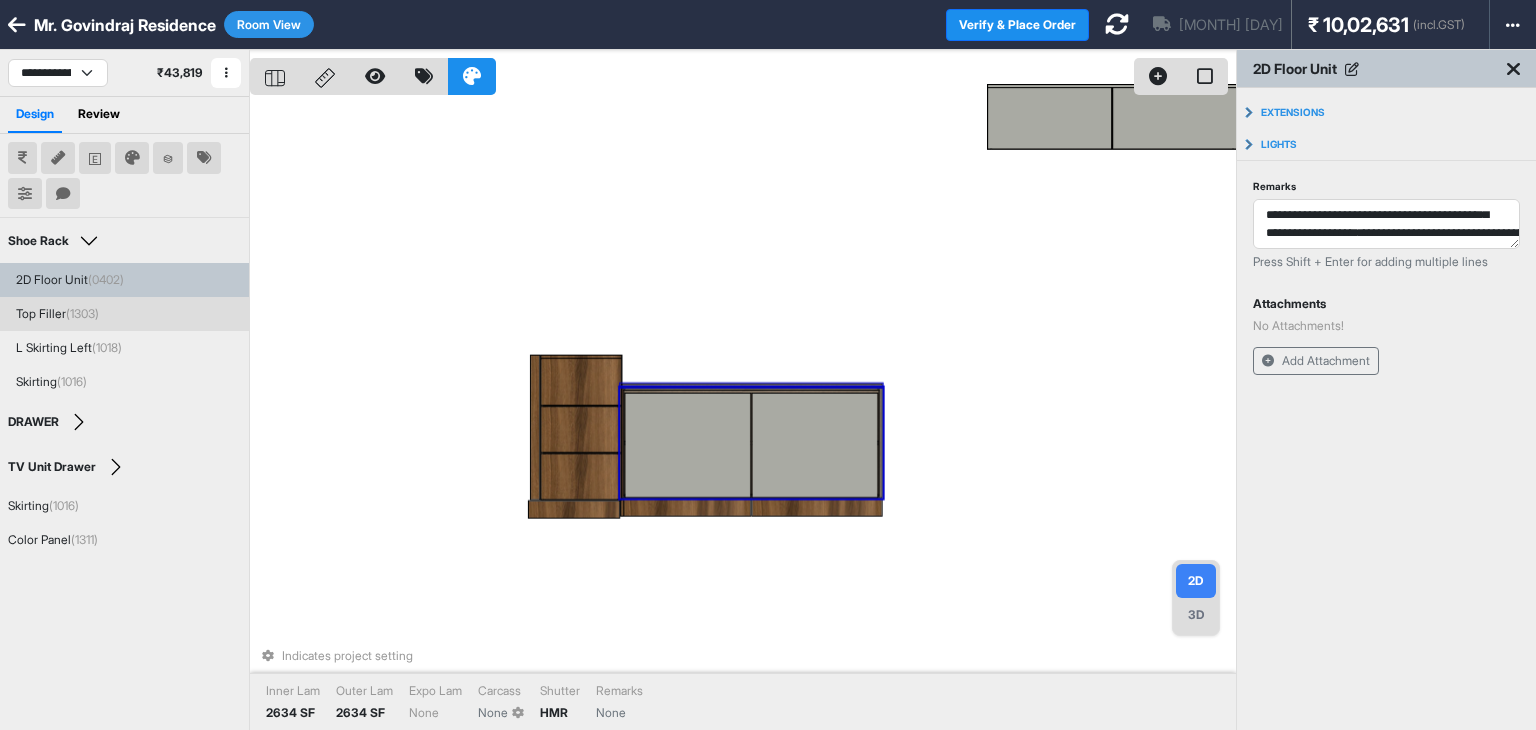 click on "Indicates project setting Inner Lam 2634 SF Outer Lam 2634 SF Expo Lam None Carcass None Shutter HMR Remarks None" at bounding box center (743, 415) 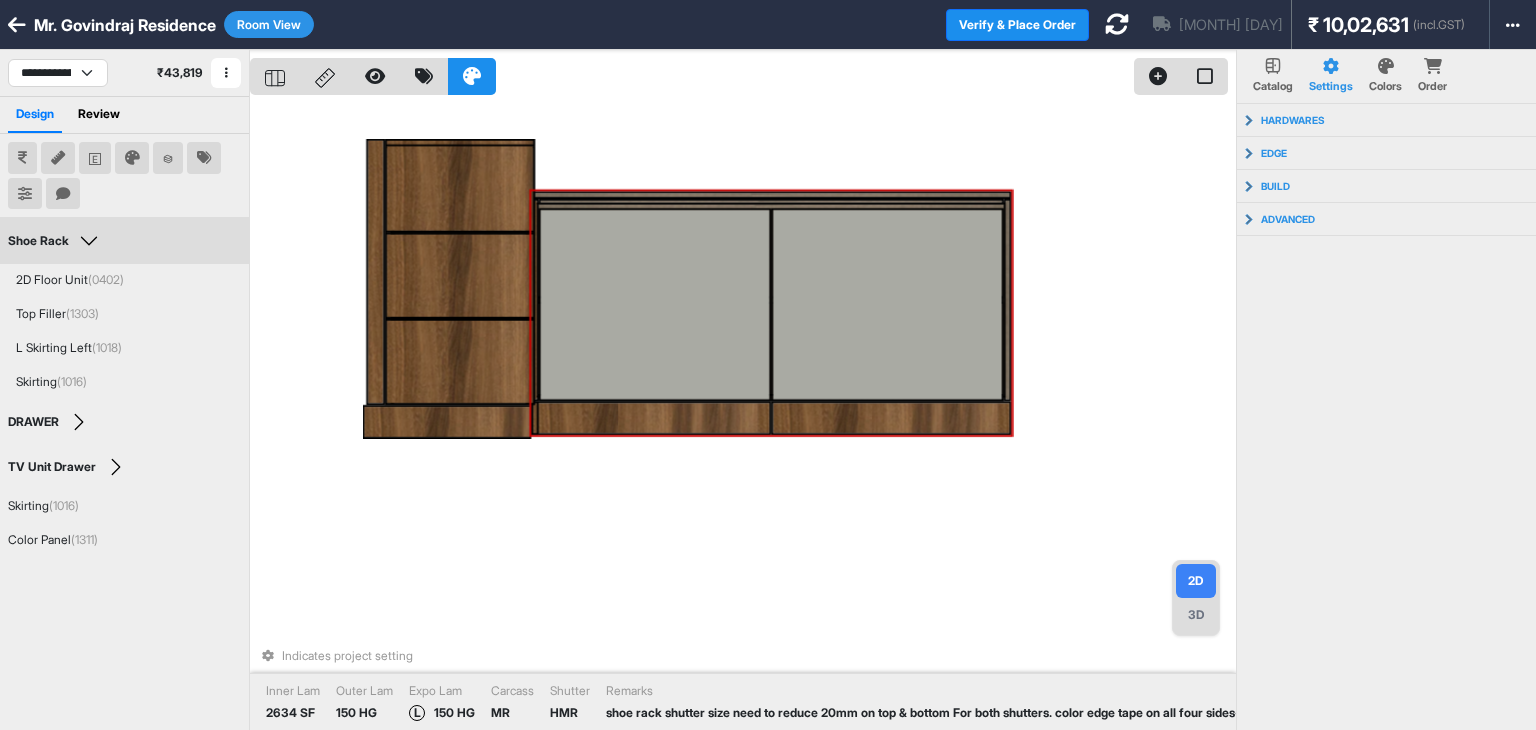 click at bounding box center (655, 304) 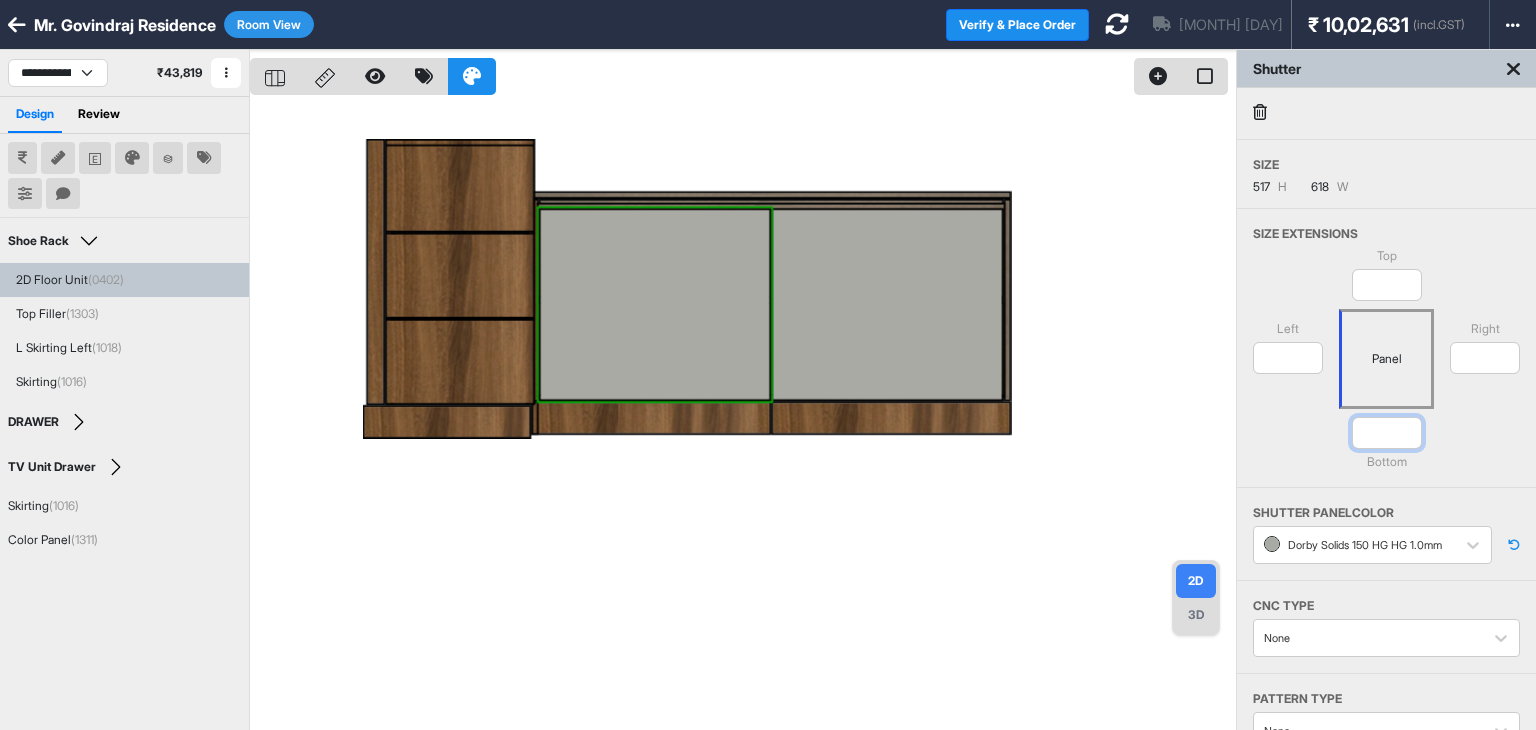 click on "*" at bounding box center (1387, 433) 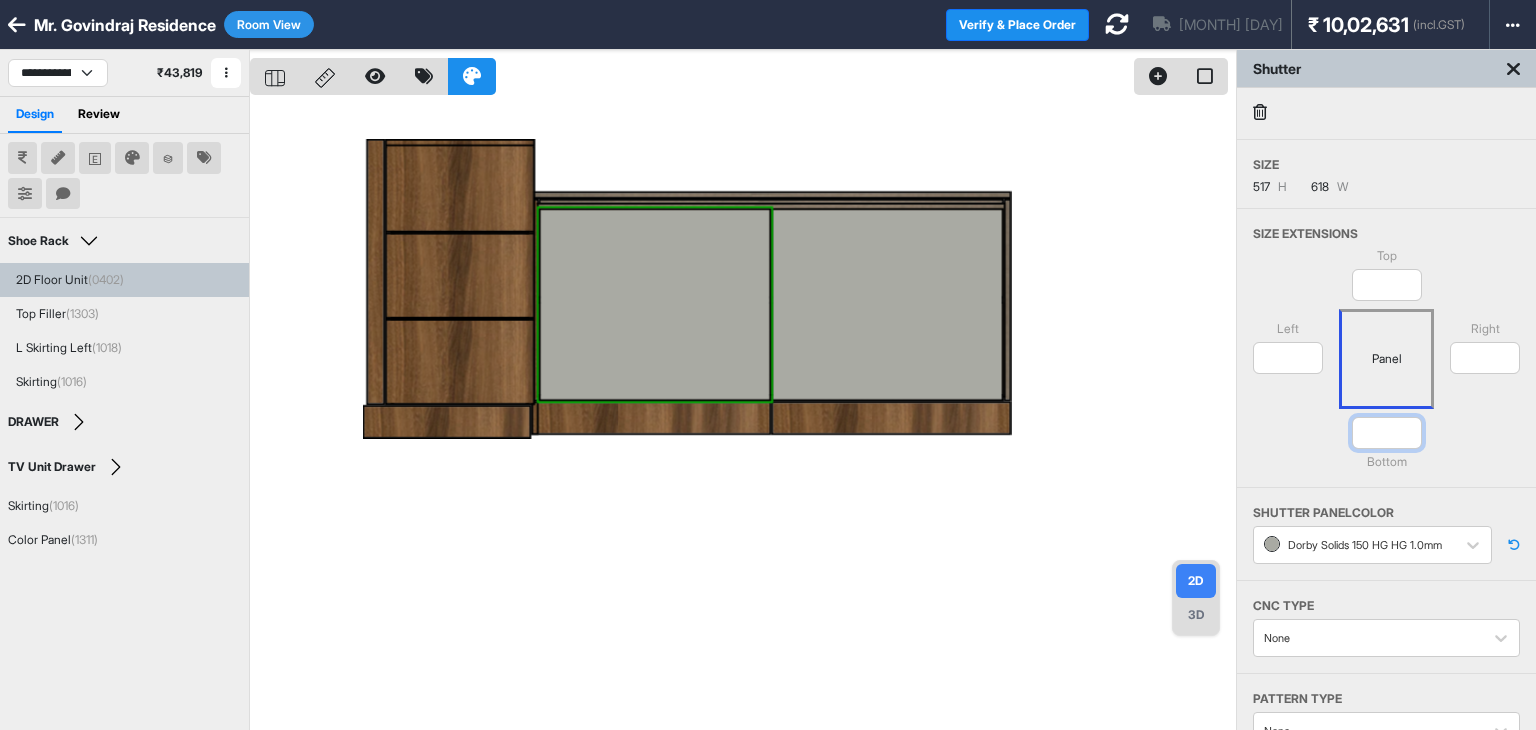 type on "***" 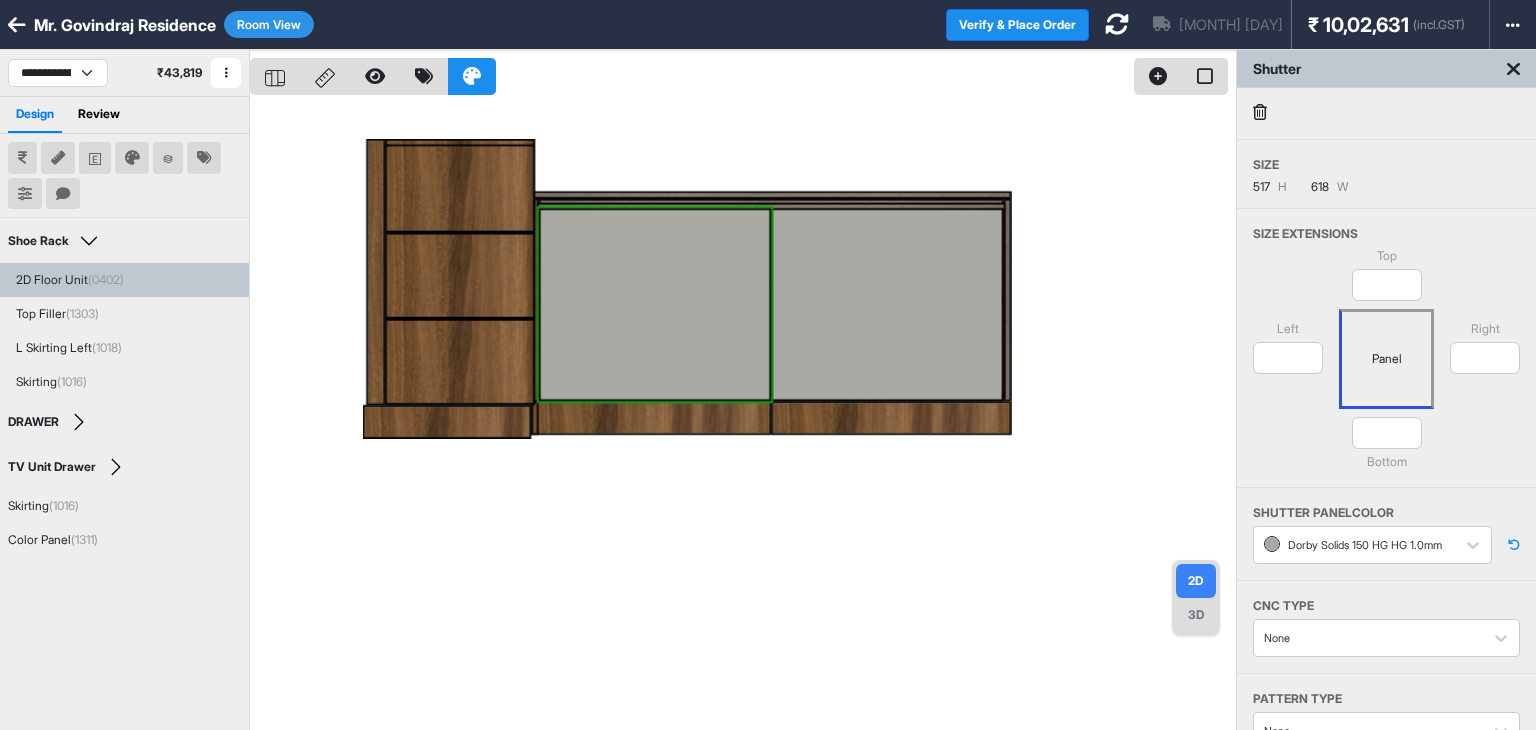 click on "Top * Left *** Panel Right * *** Bottom" at bounding box center [1386, 367] 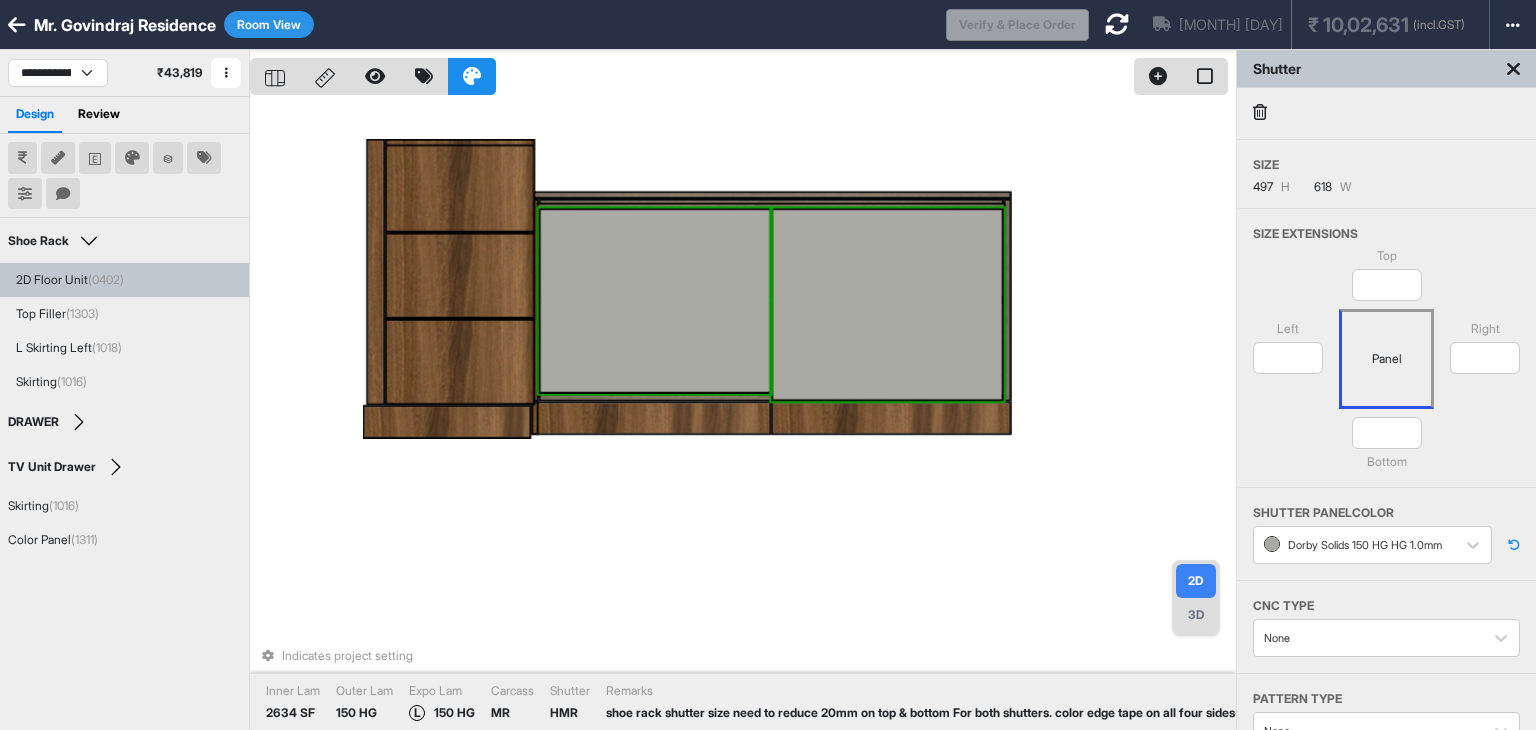 click at bounding box center (888, 304) 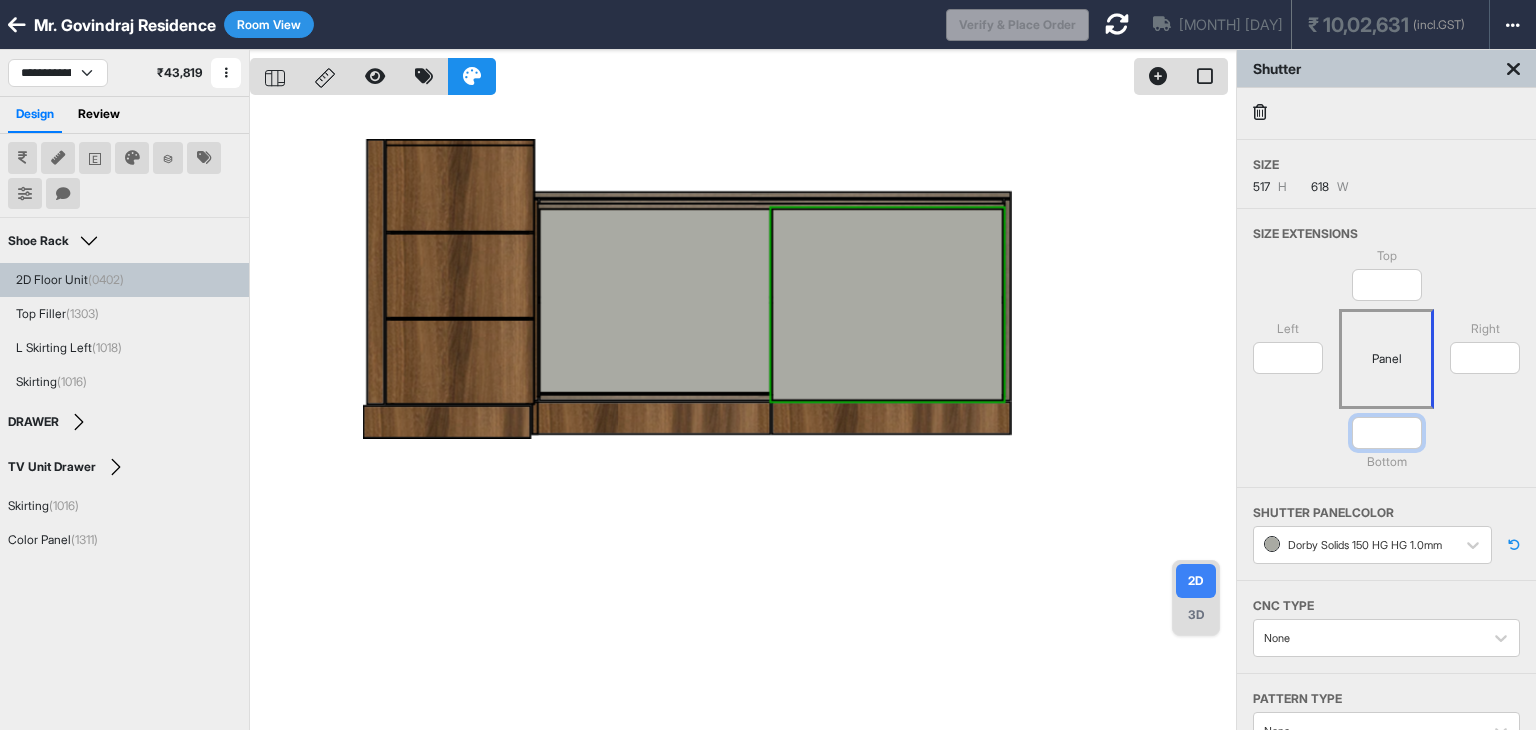 click on "*" at bounding box center (1387, 433) 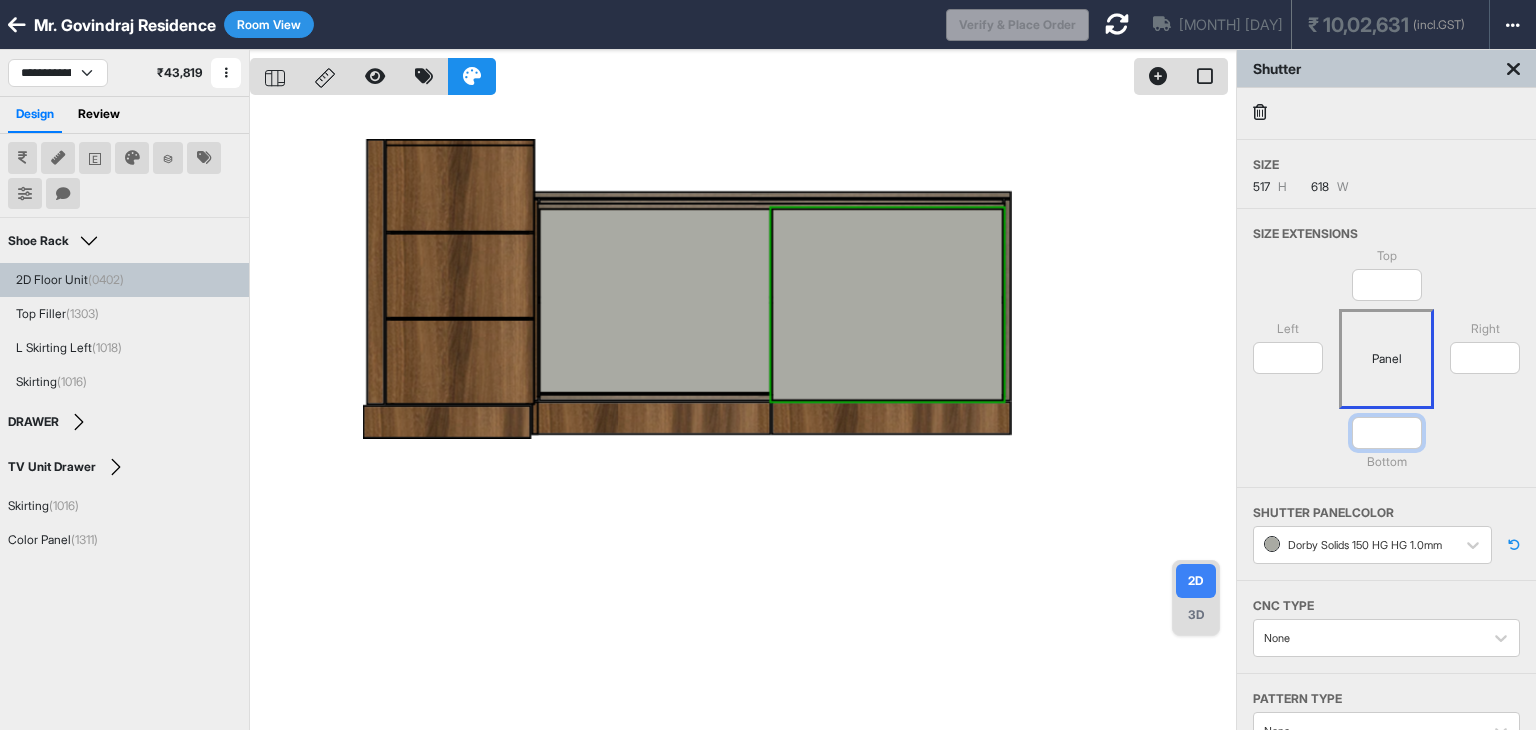 type on "***" 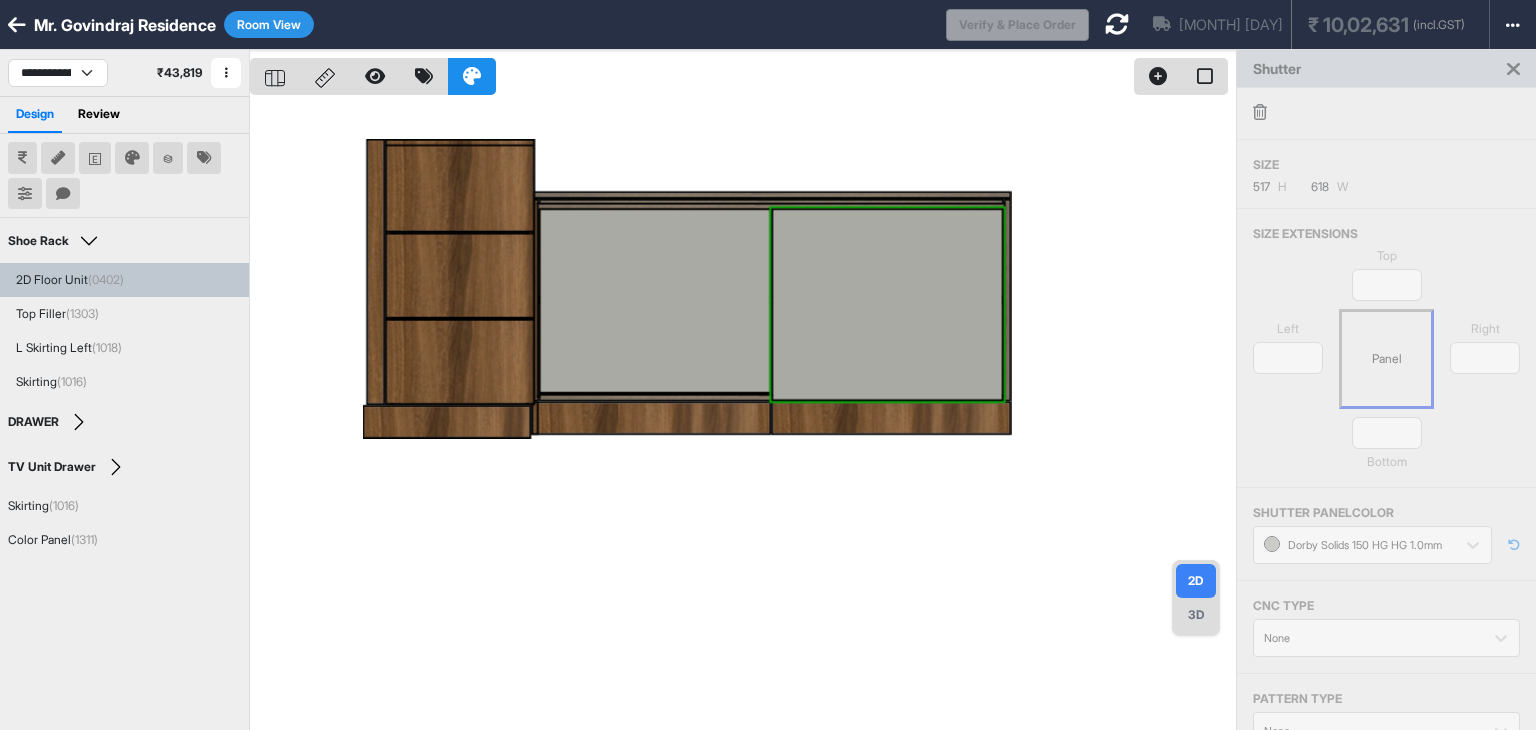 click on "Top * Left * Panel Right *** *** Bottom" at bounding box center [1386, 367] 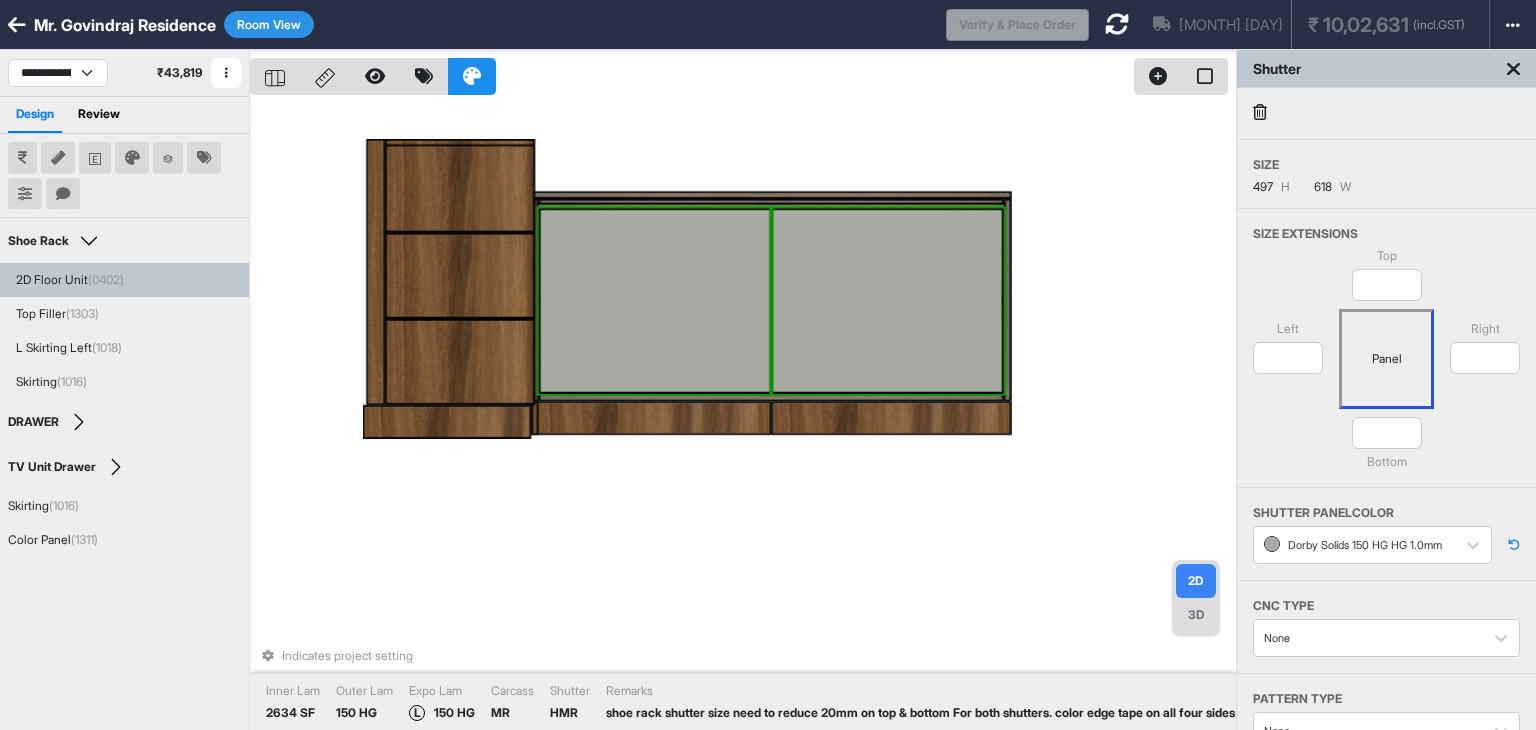 click at bounding box center [655, 300] 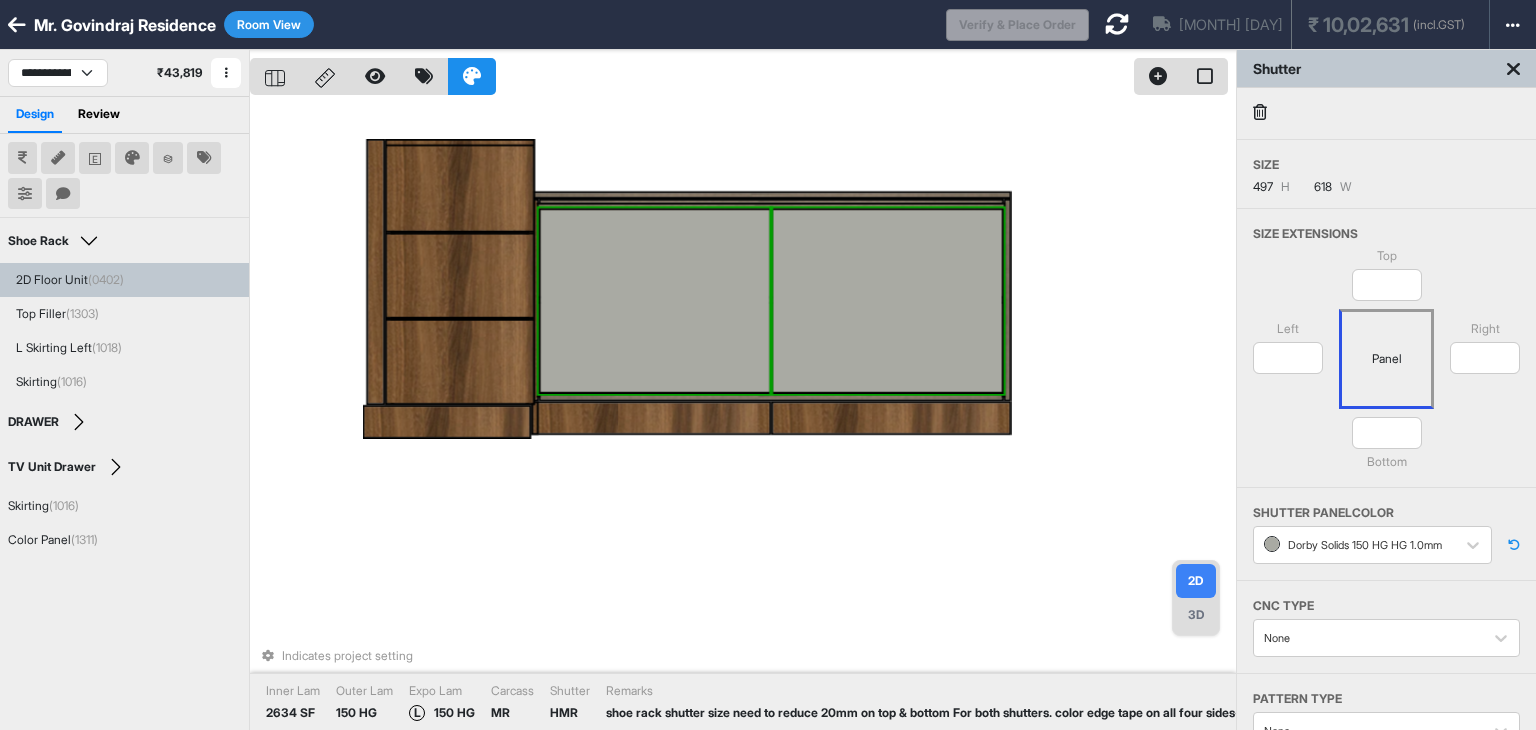 click at bounding box center (888, 300) 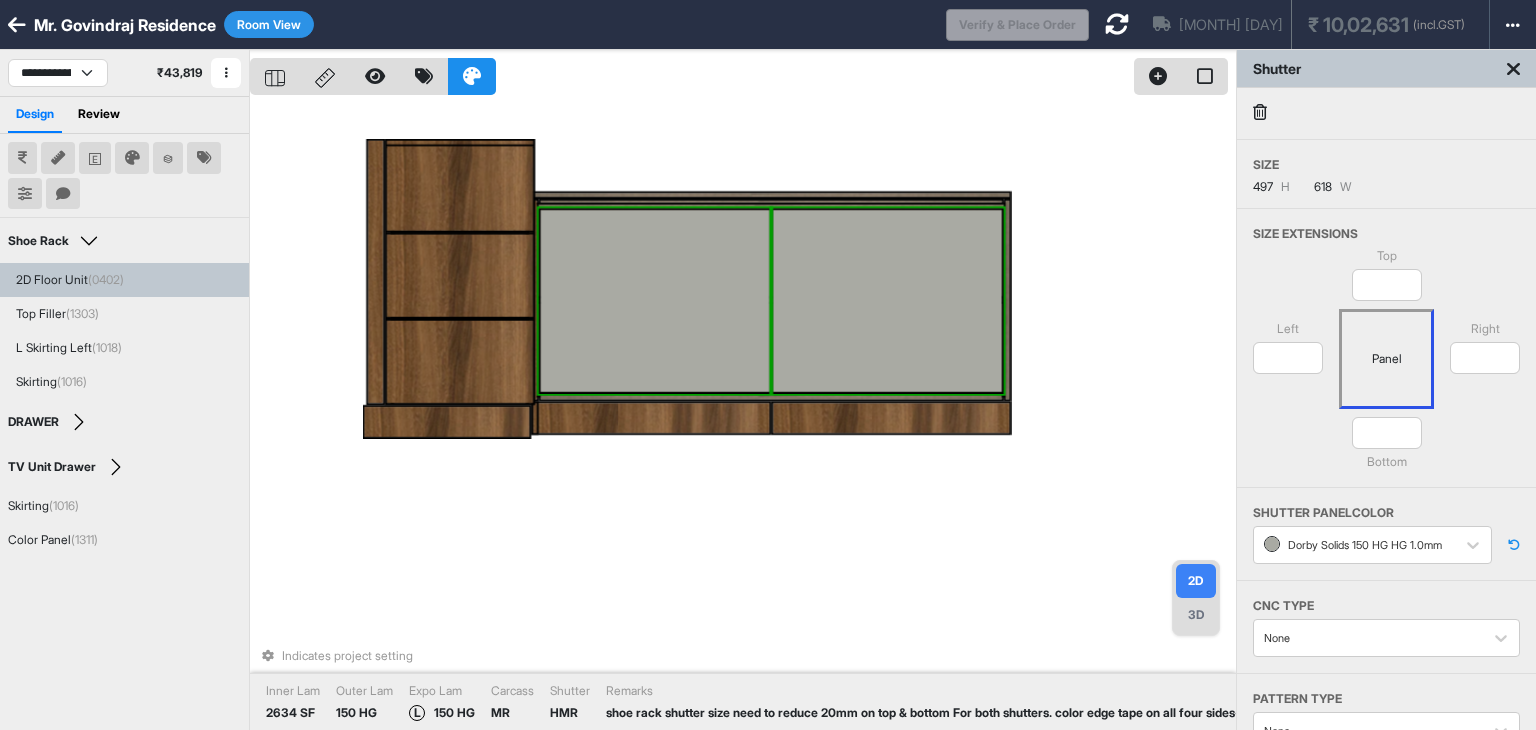 click at bounding box center (655, 300) 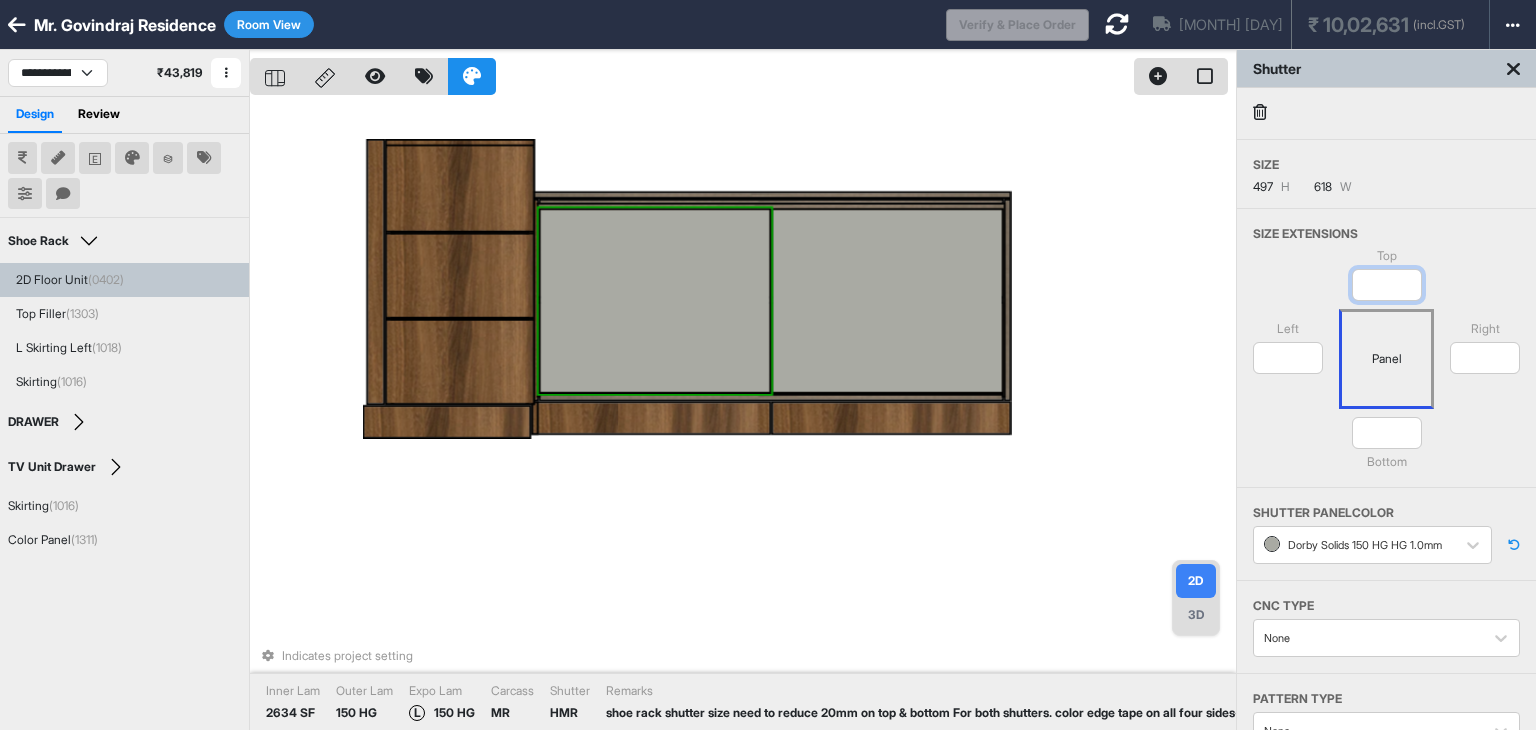 click on "*" at bounding box center [1387, 285] 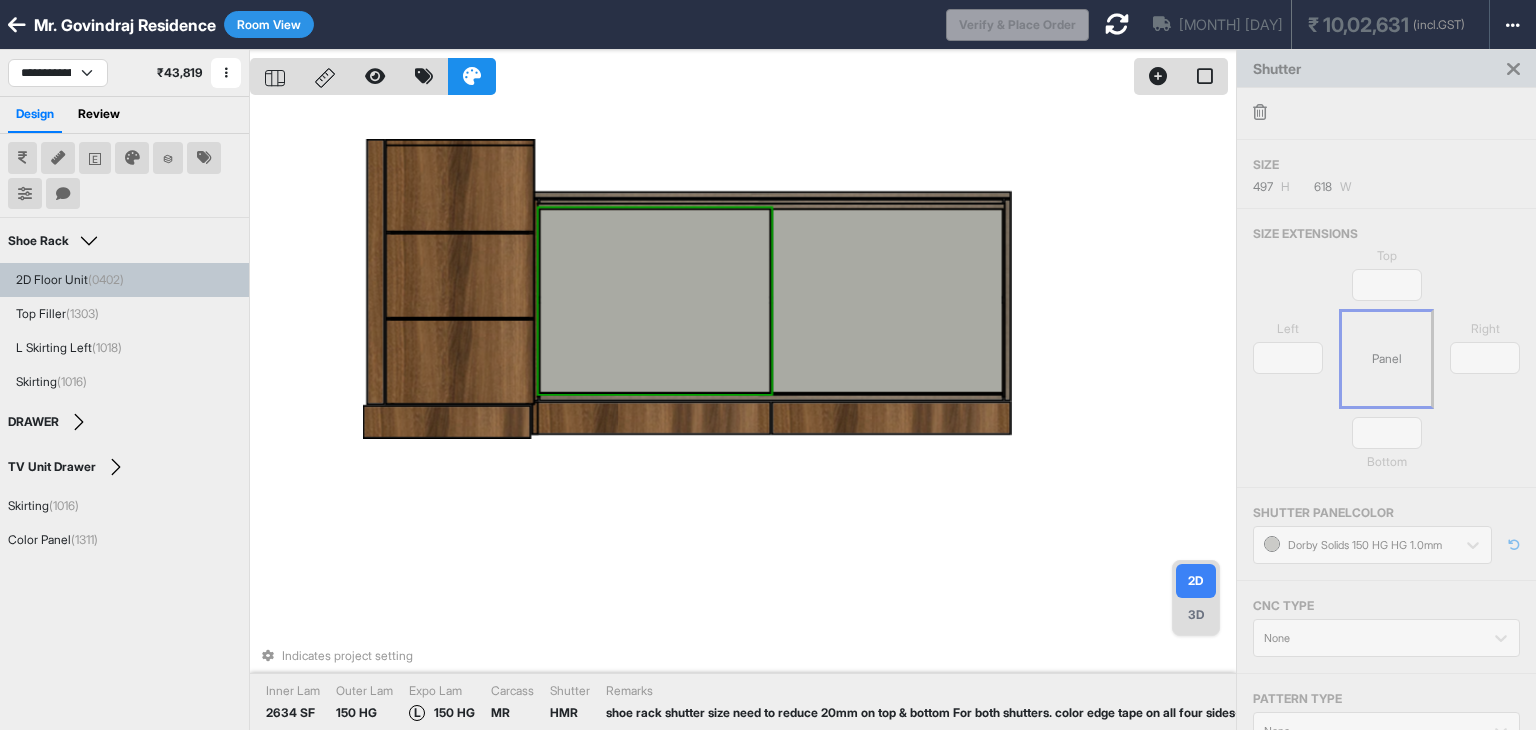 click on "Top *** Left *** Panel Right * *** Bottom" at bounding box center [1386, 367] 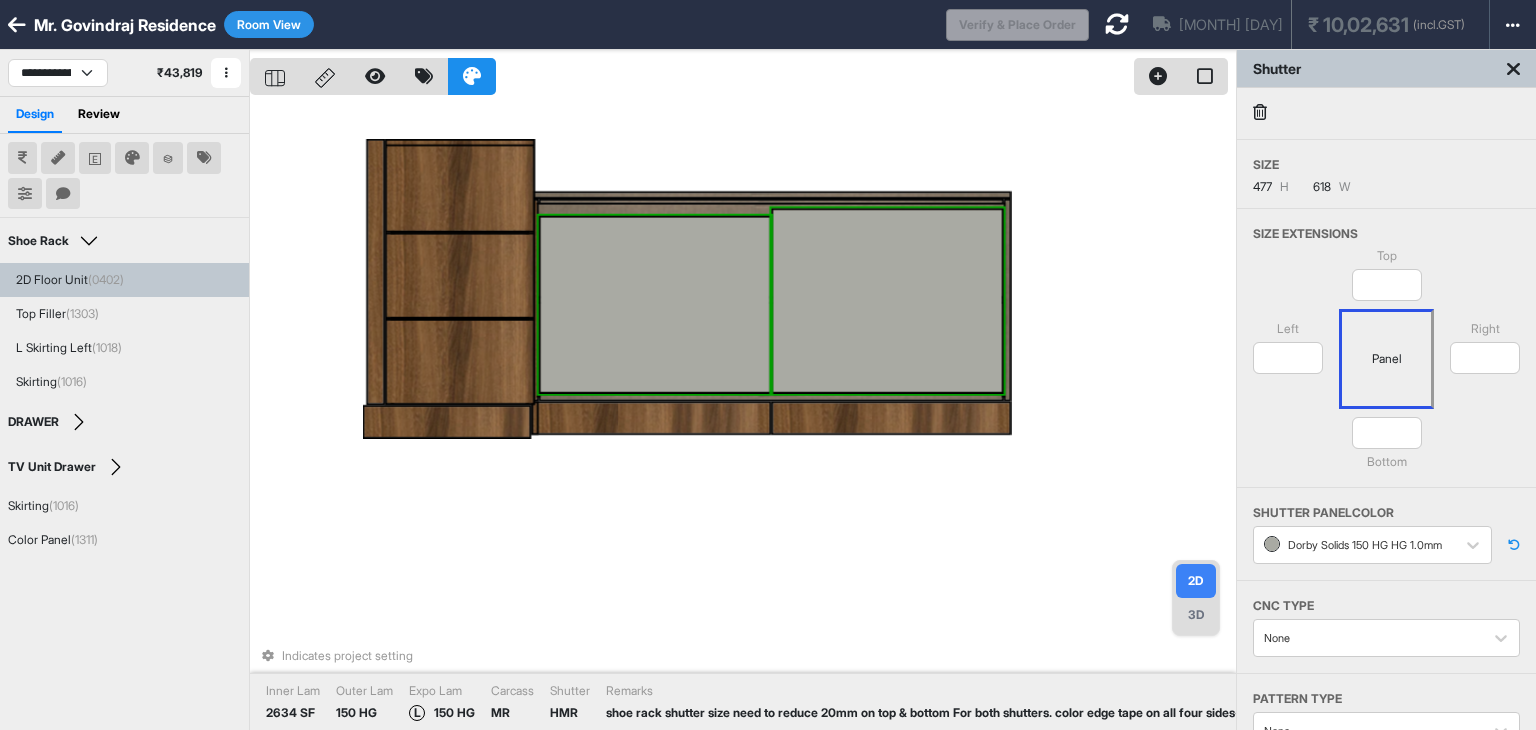 click at bounding box center (888, 300) 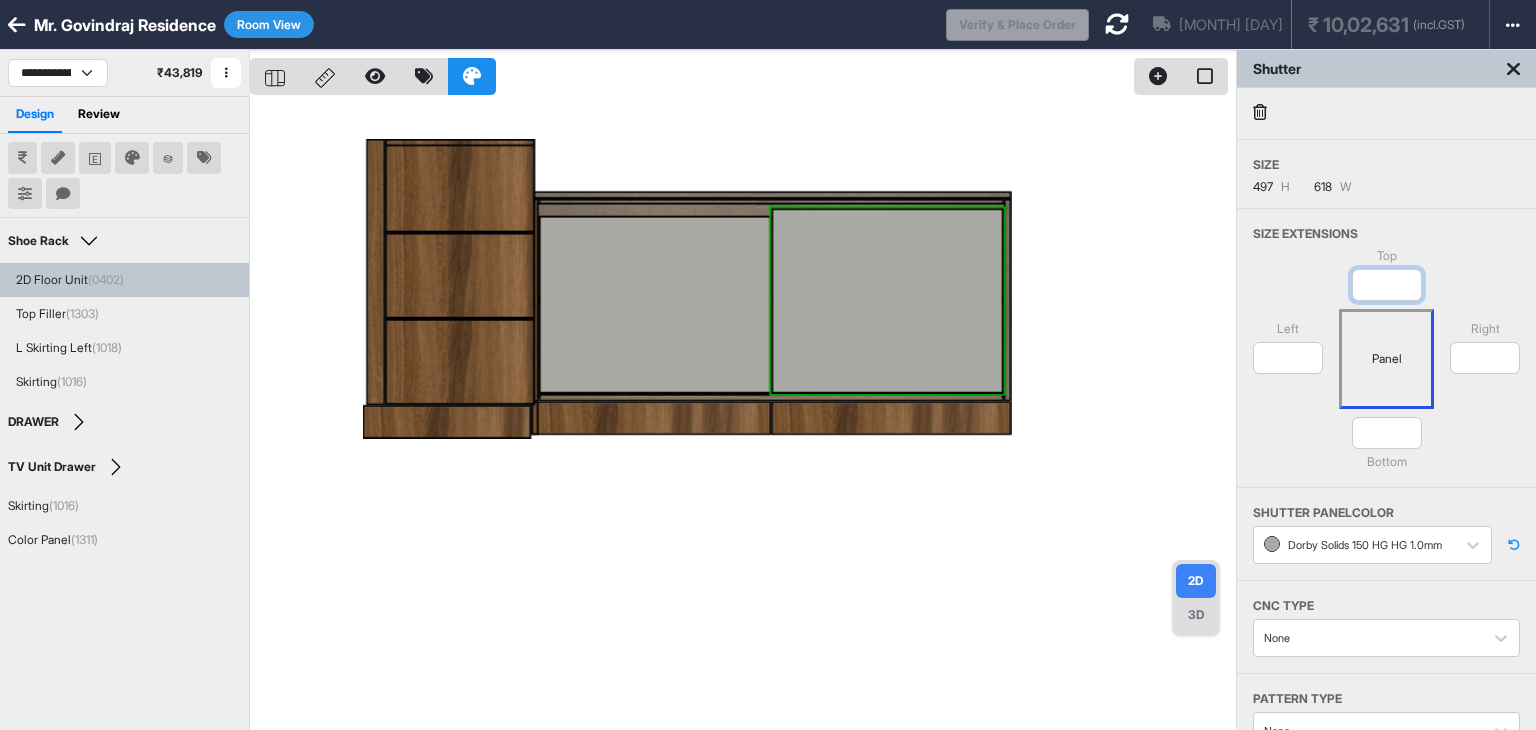 click on "*" at bounding box center [1387, 285] 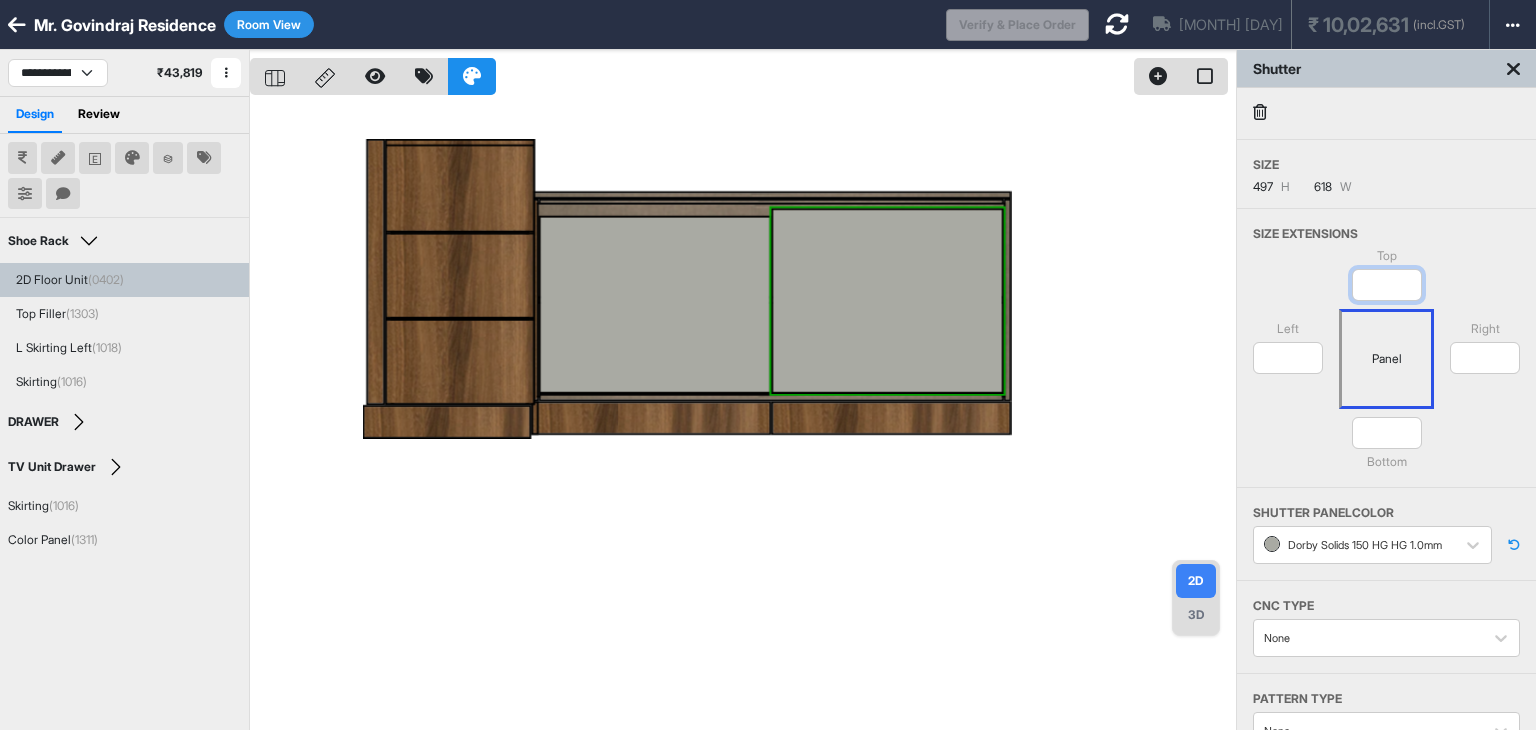 type on "***" 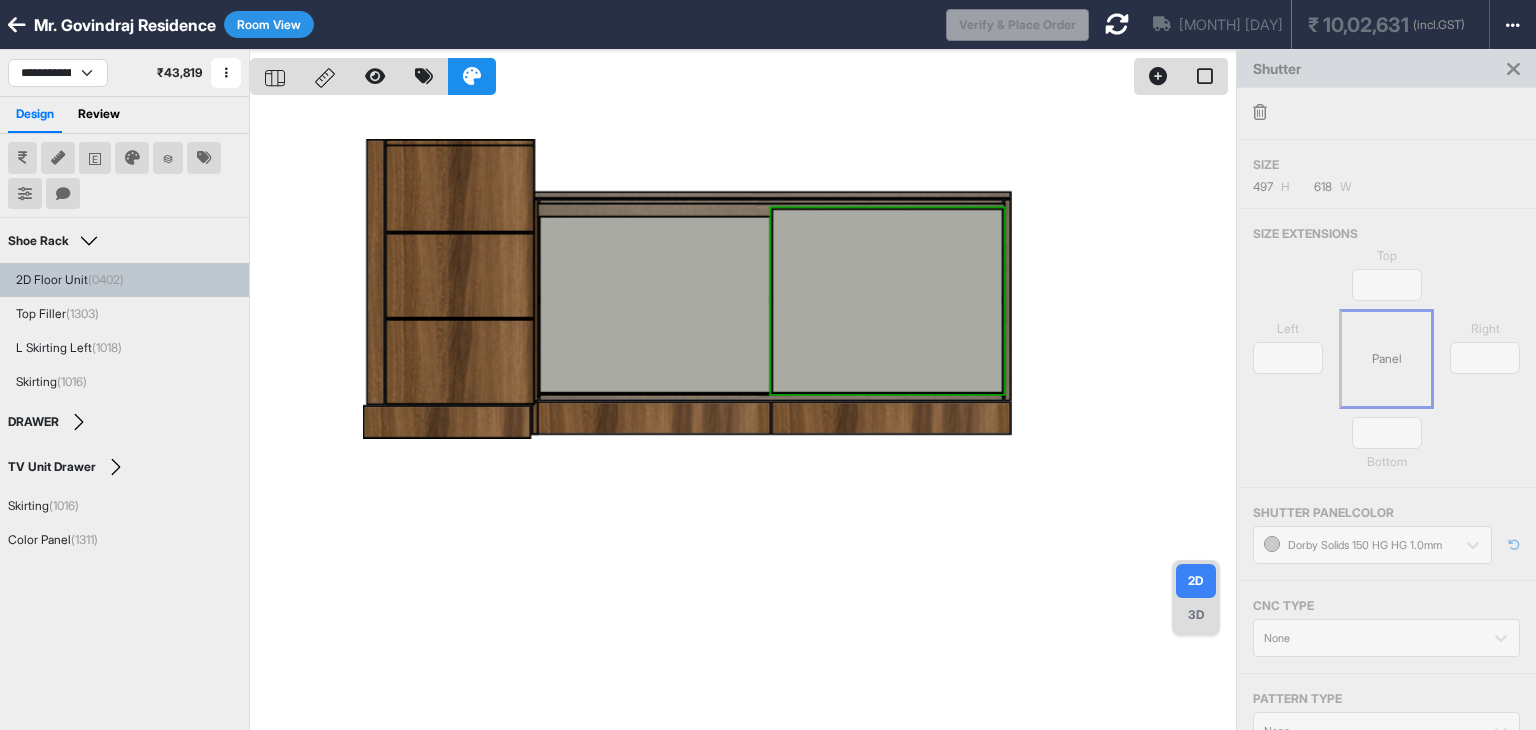 click on "Top *** Left * Panel Right *** *** Bottom" at bounding box center [1386, 367] 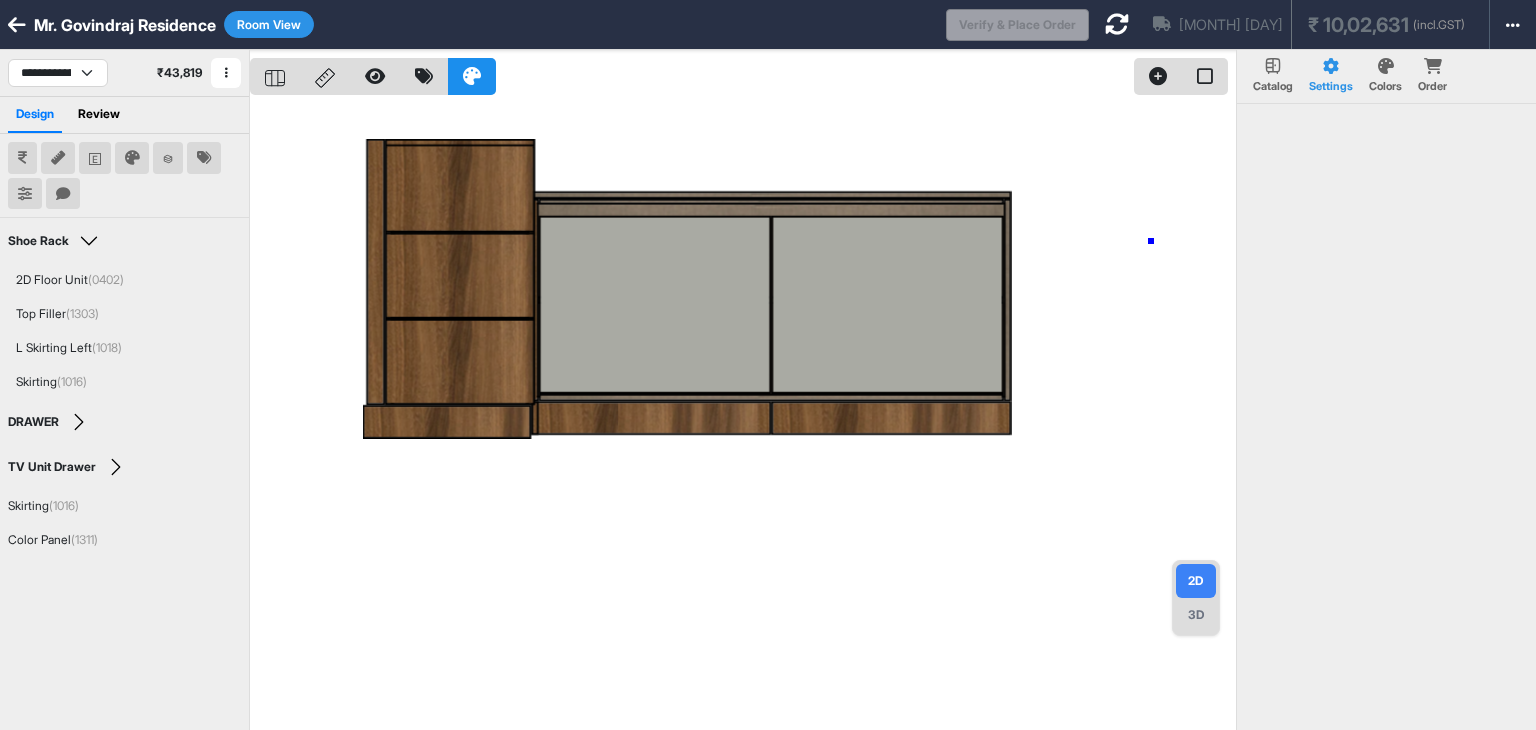 click at bounding box center [743, 415] 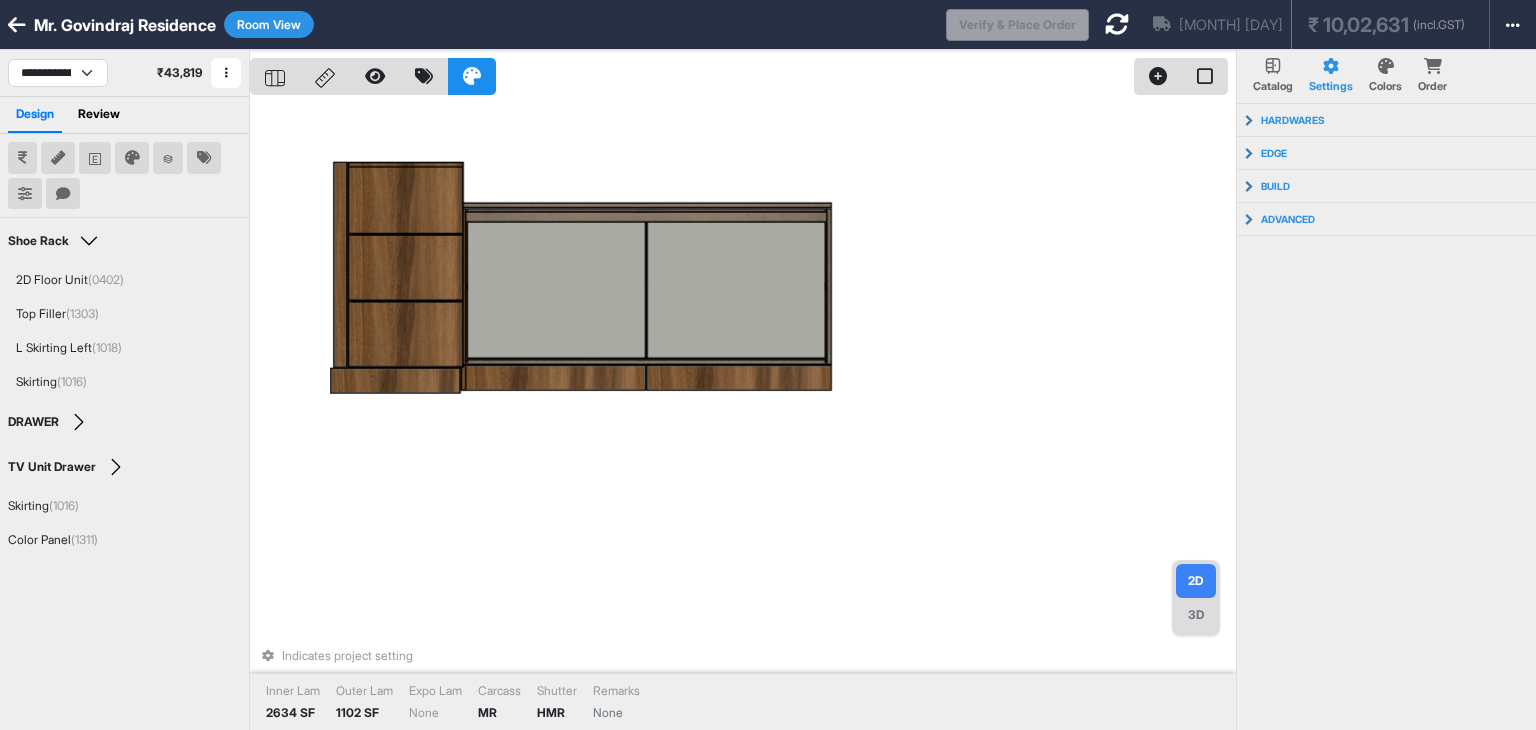 click at bounding box center [58, 158] 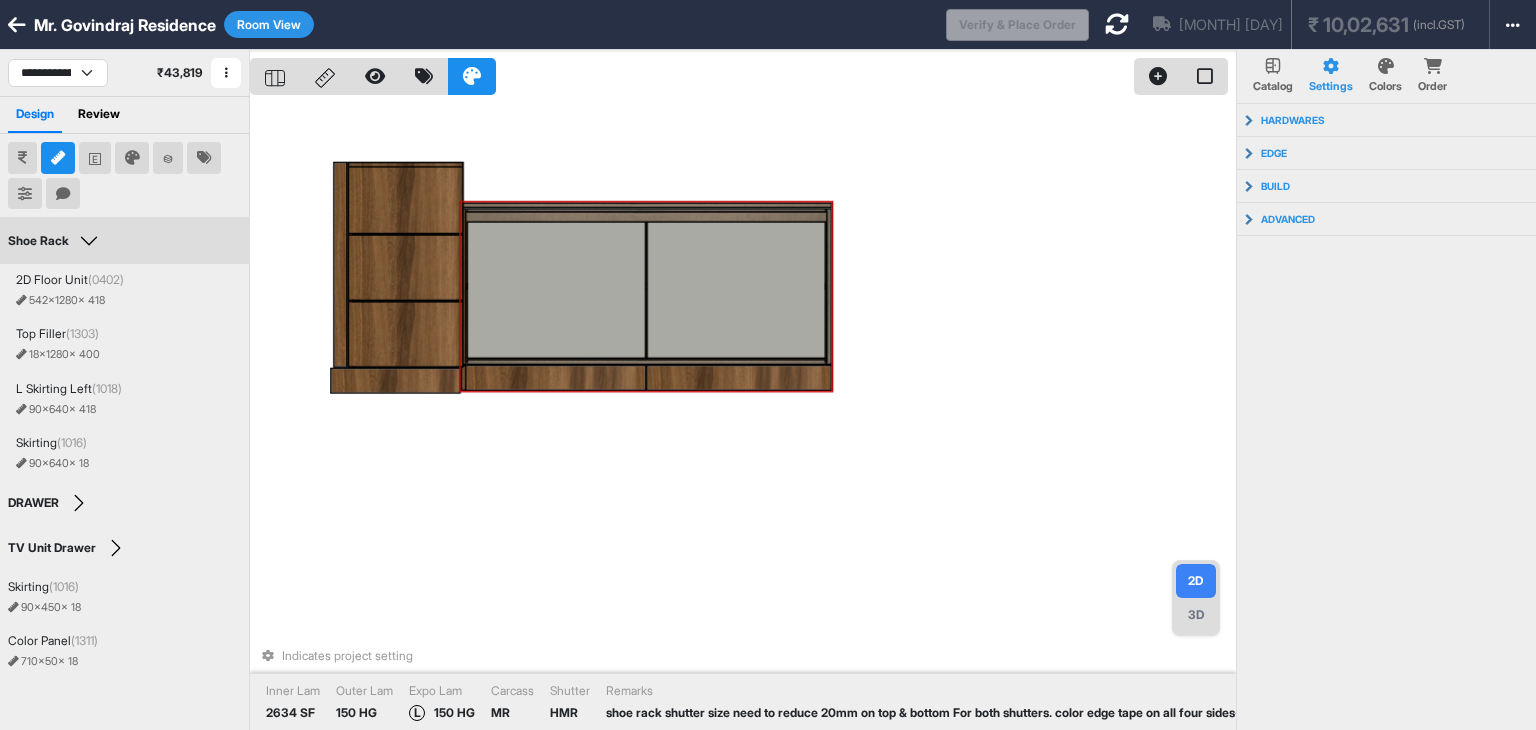 click at bounding box center [736, 290] 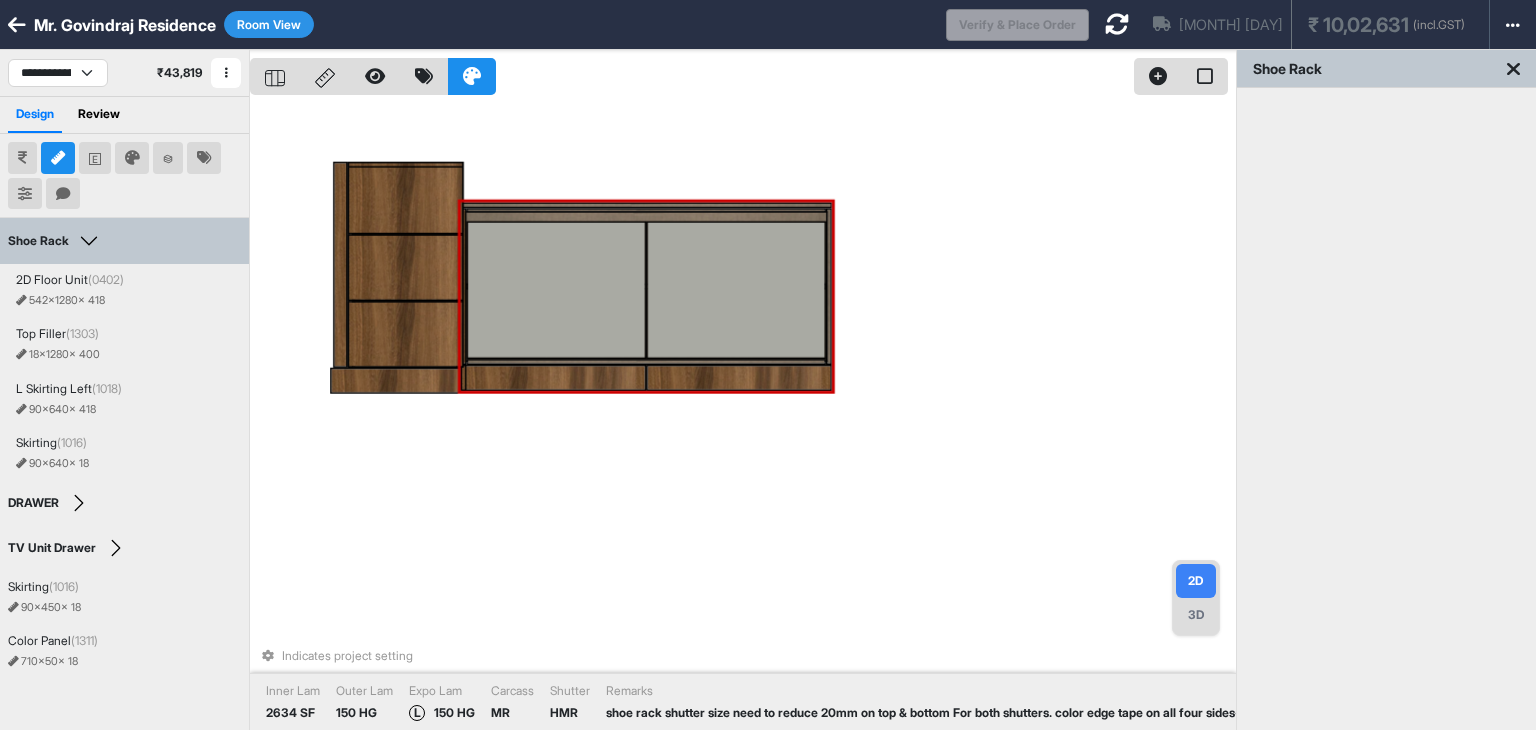 click at bounding box center (736, 290) 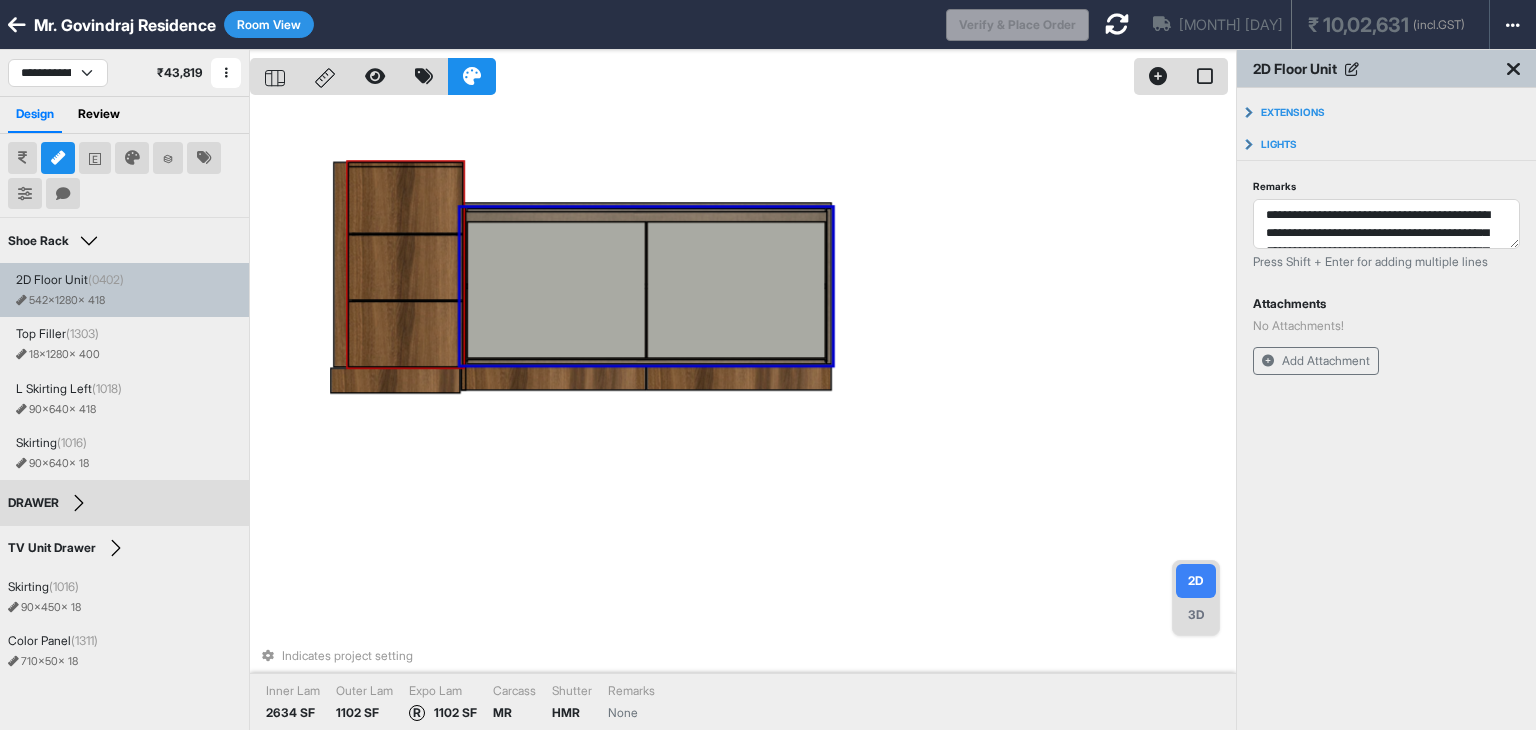 click at bounding box center [405, 267] 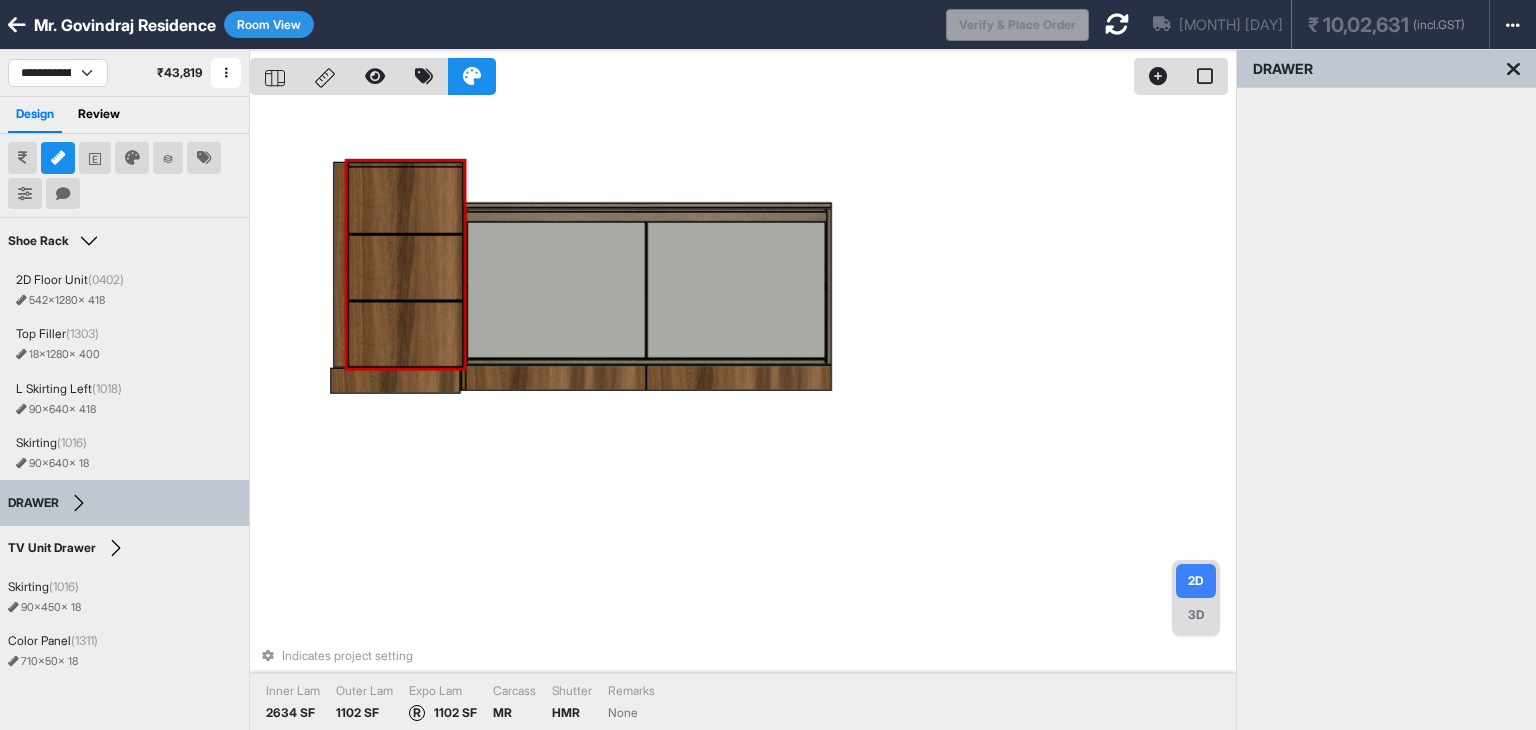 click at bounding box center [405, 267] 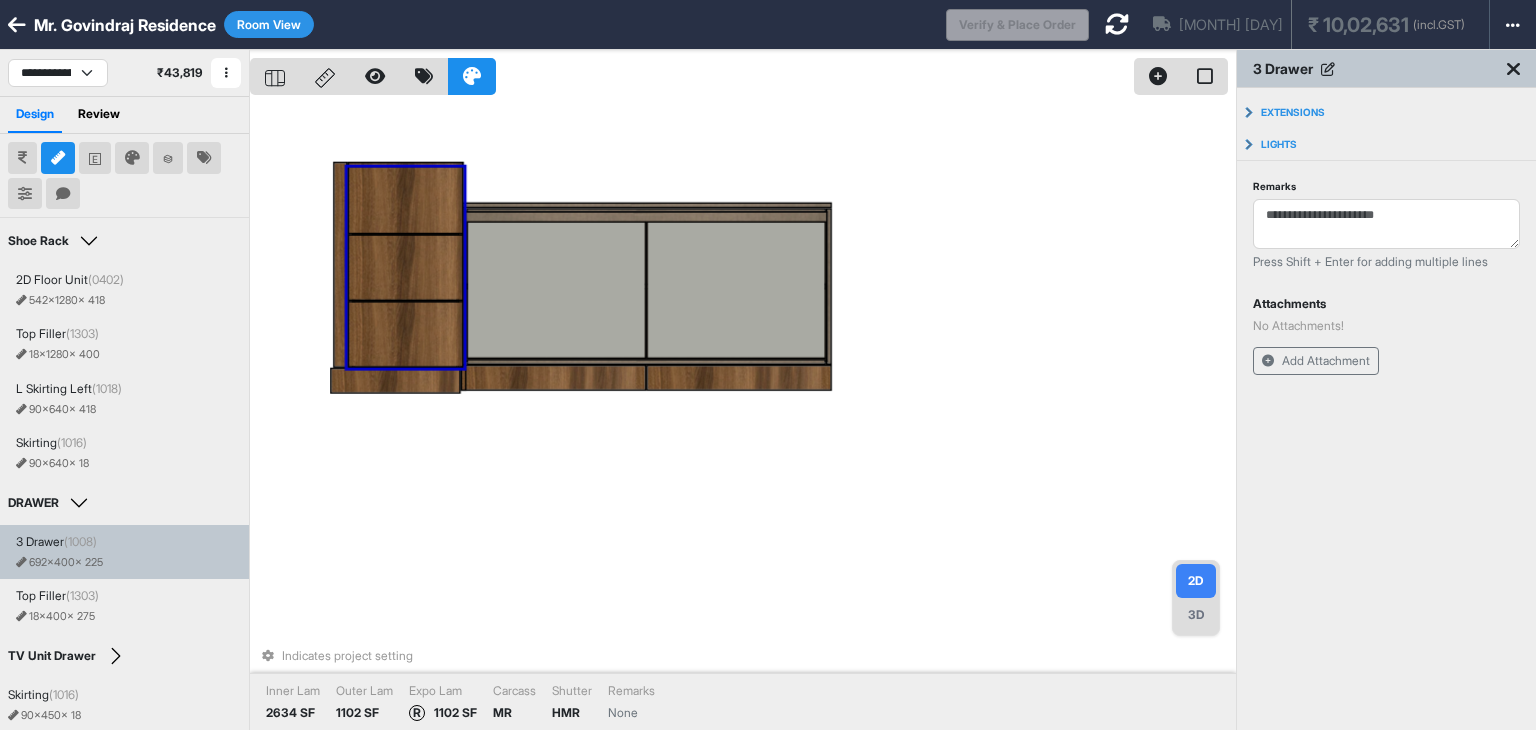 click at bounding box center [405, 267] 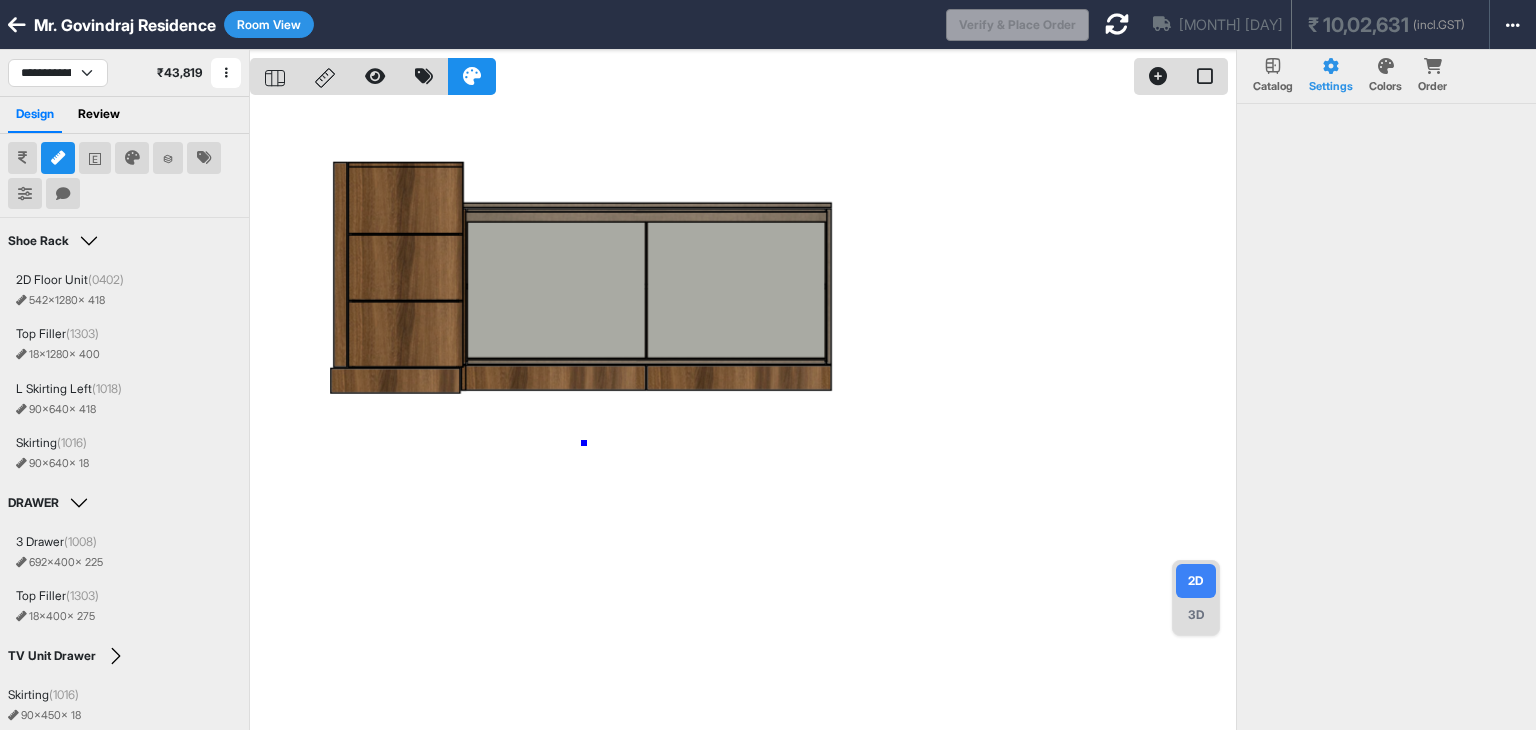 click at bounding box center (743, 415) 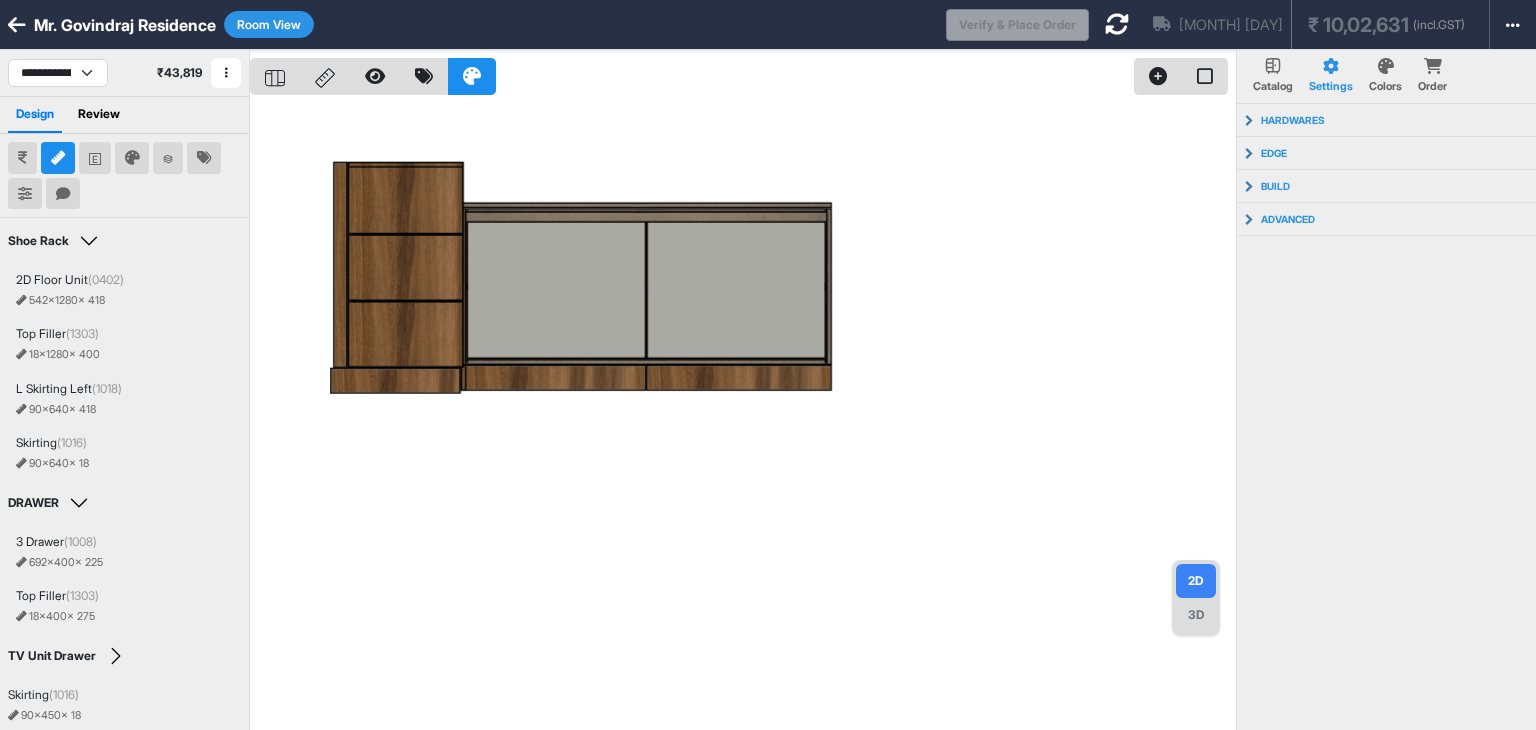 click on "3D" at bounding box center [1196, 615] 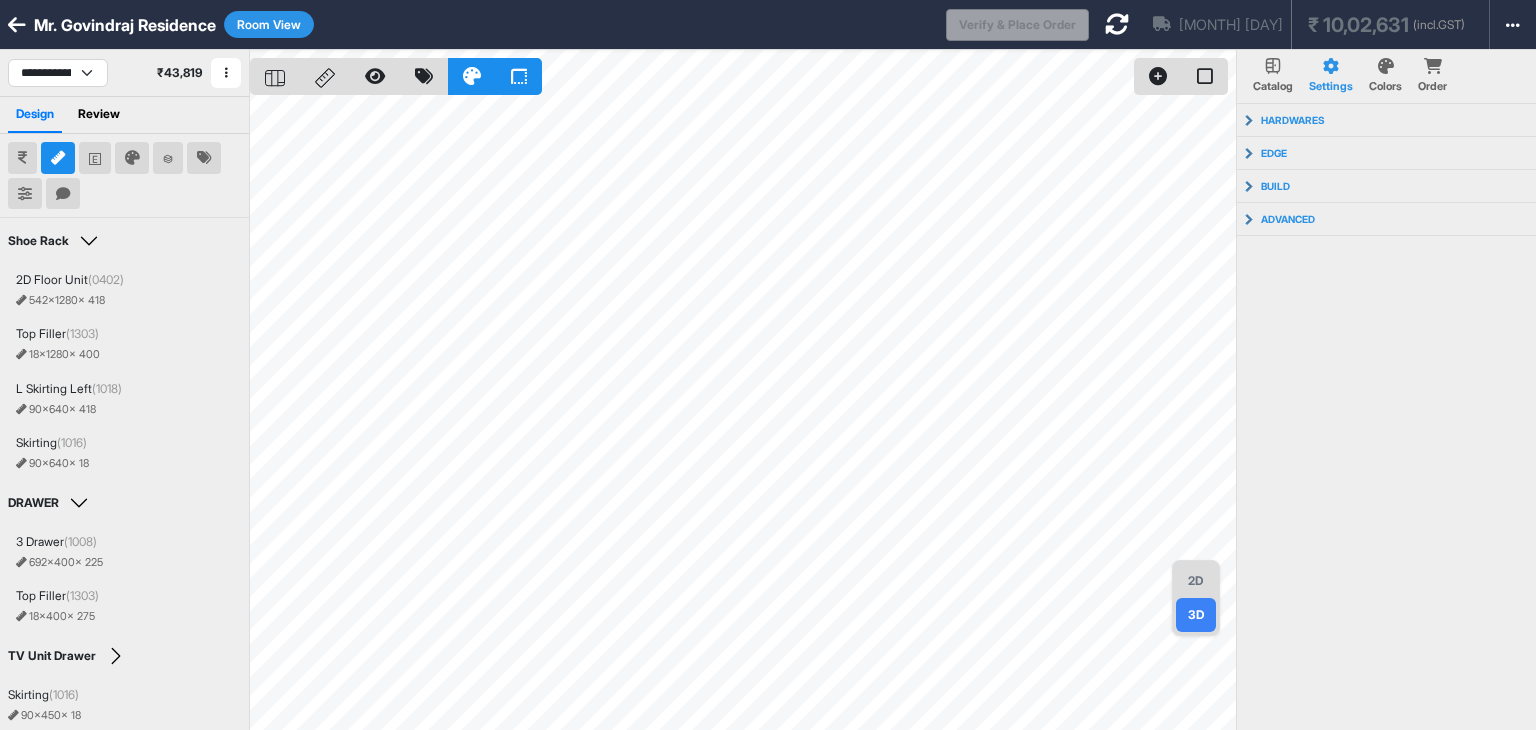 click on "2D" at bounding box center [1196, 581] 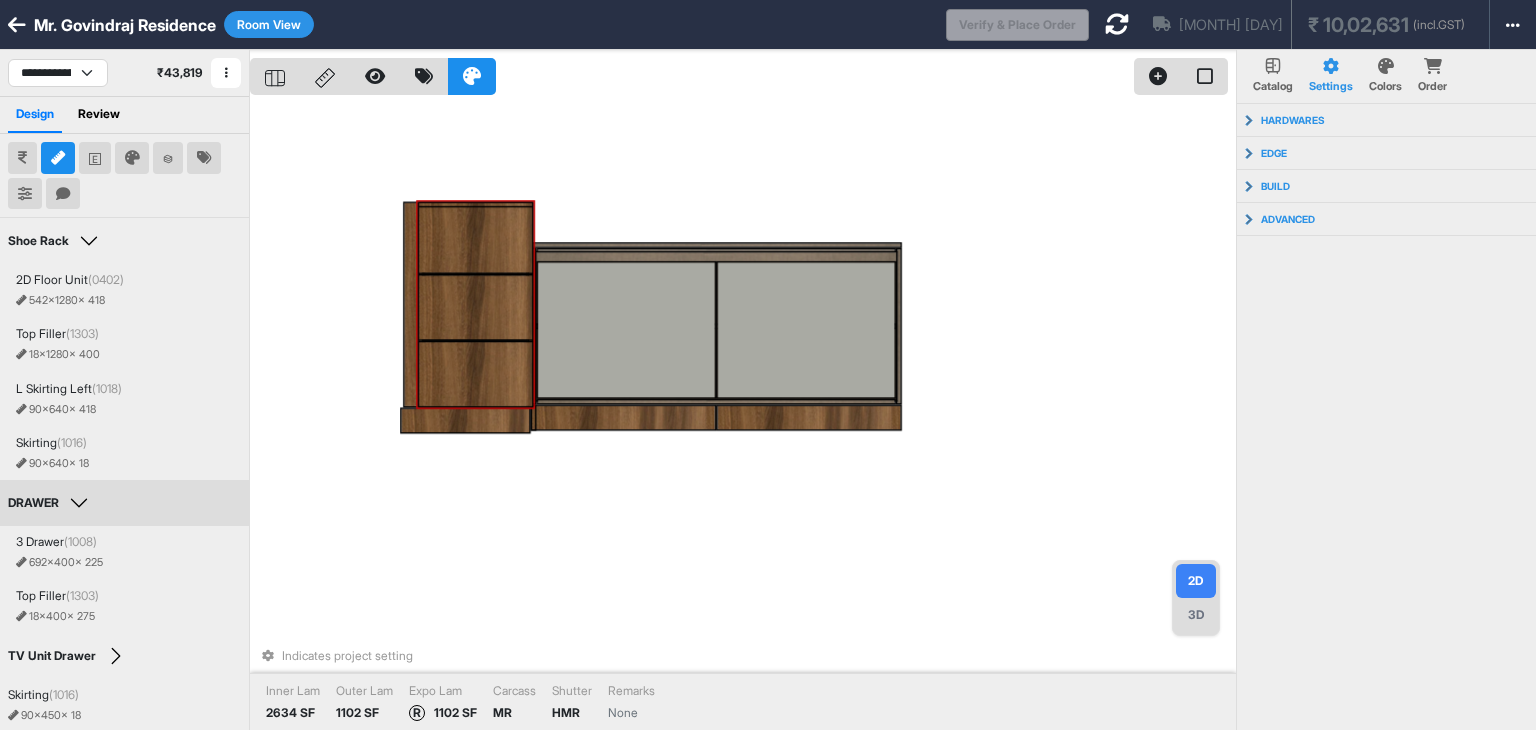 click at bounding box center (475, 238) 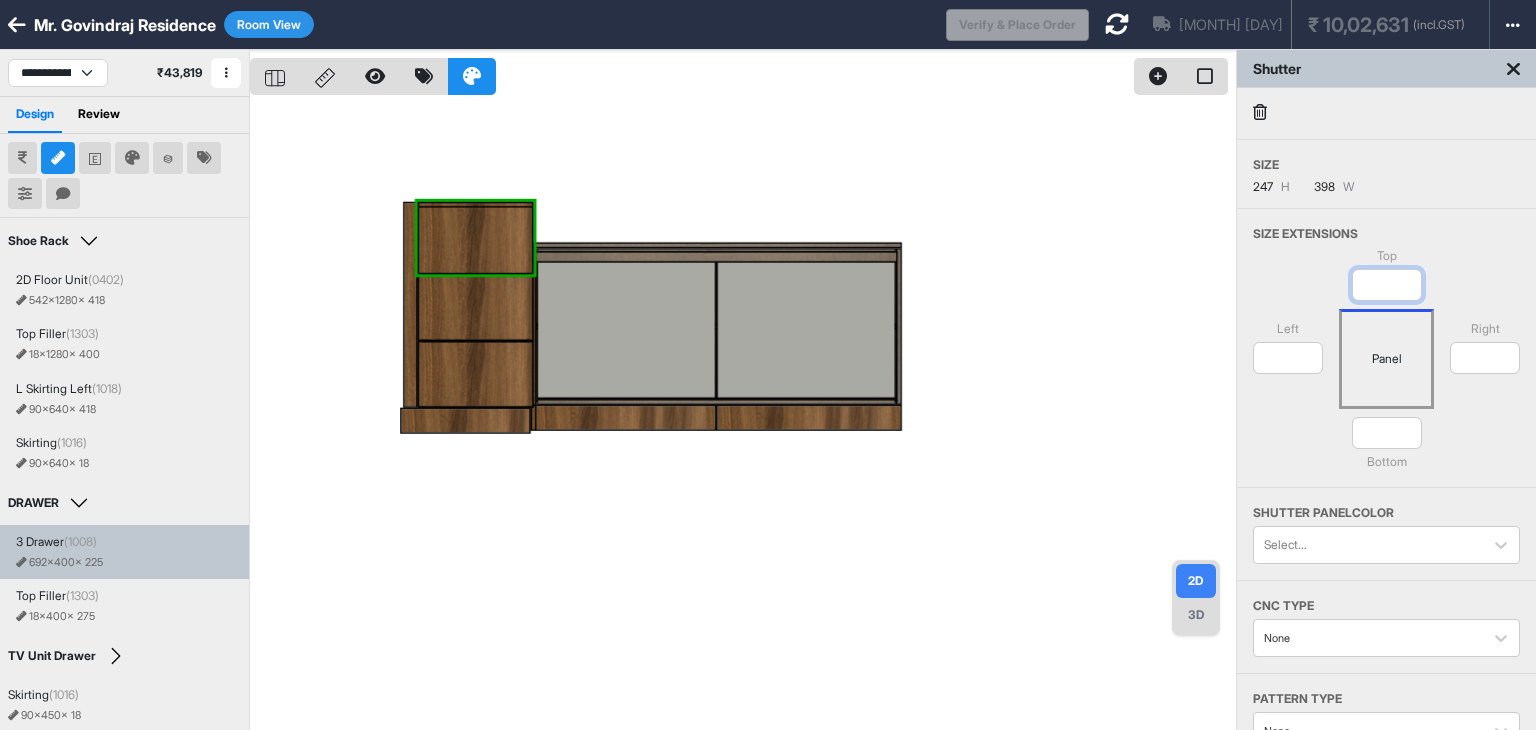 click on "**" at bounding box center [1387, 285] 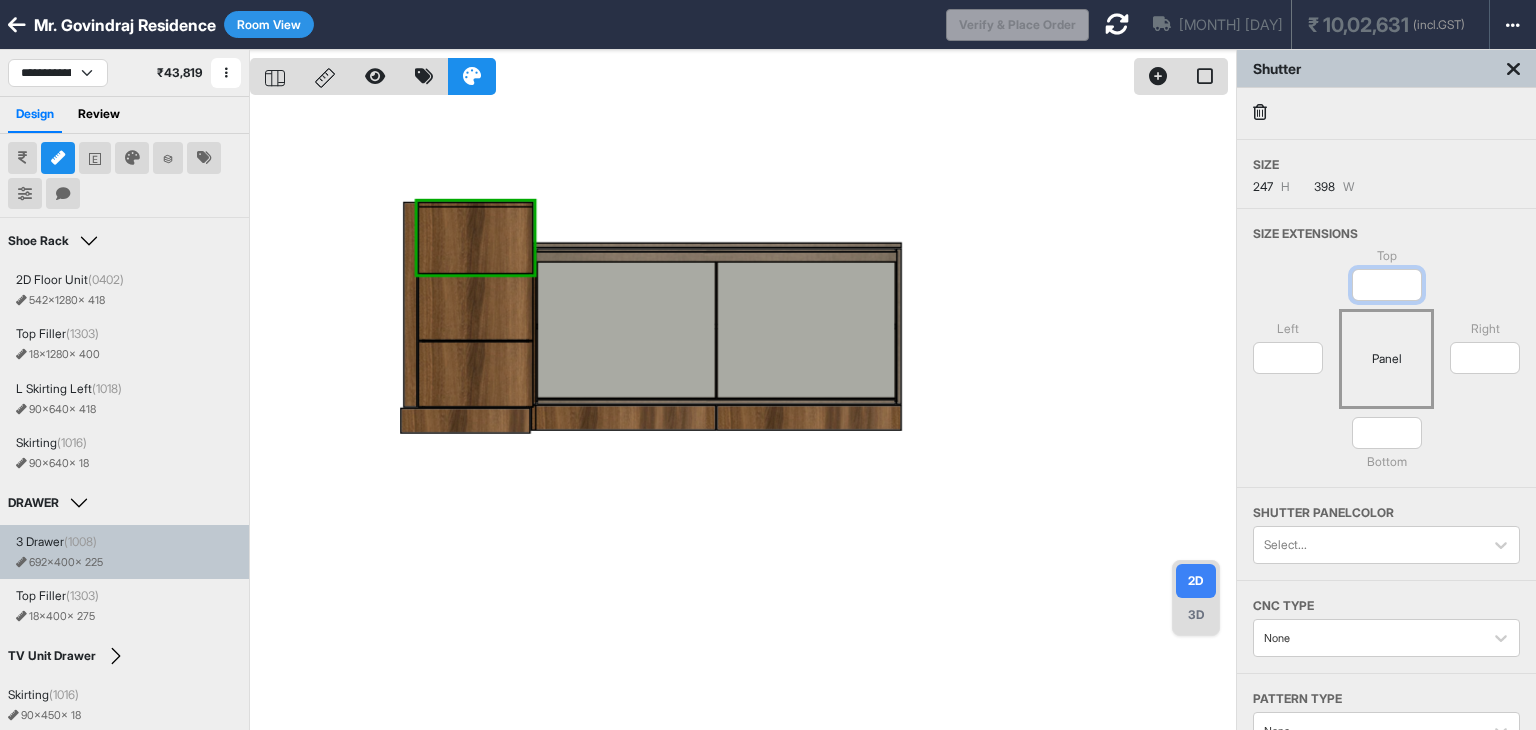 type on "*" 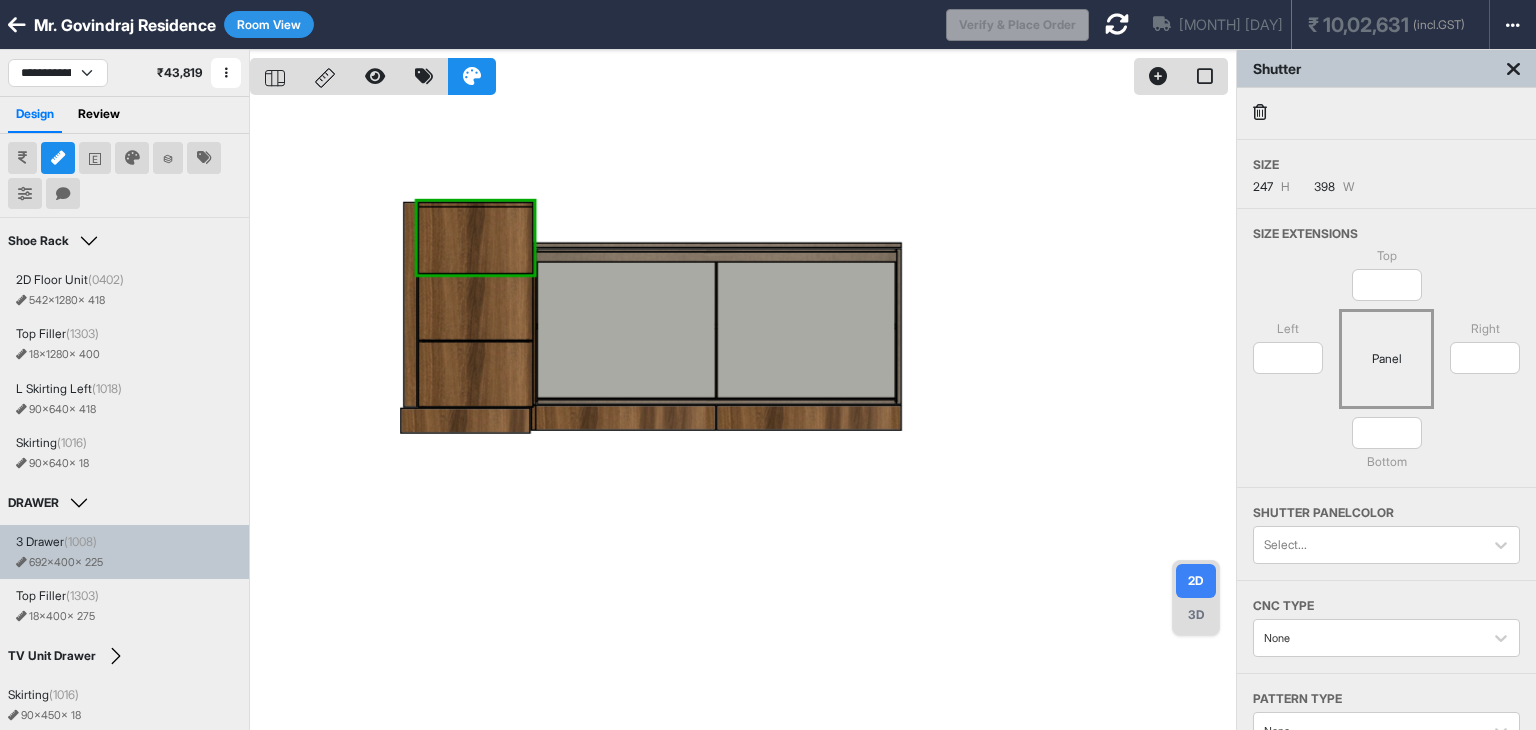 click on "Size Extensions" at bounding box center (1386, 234) 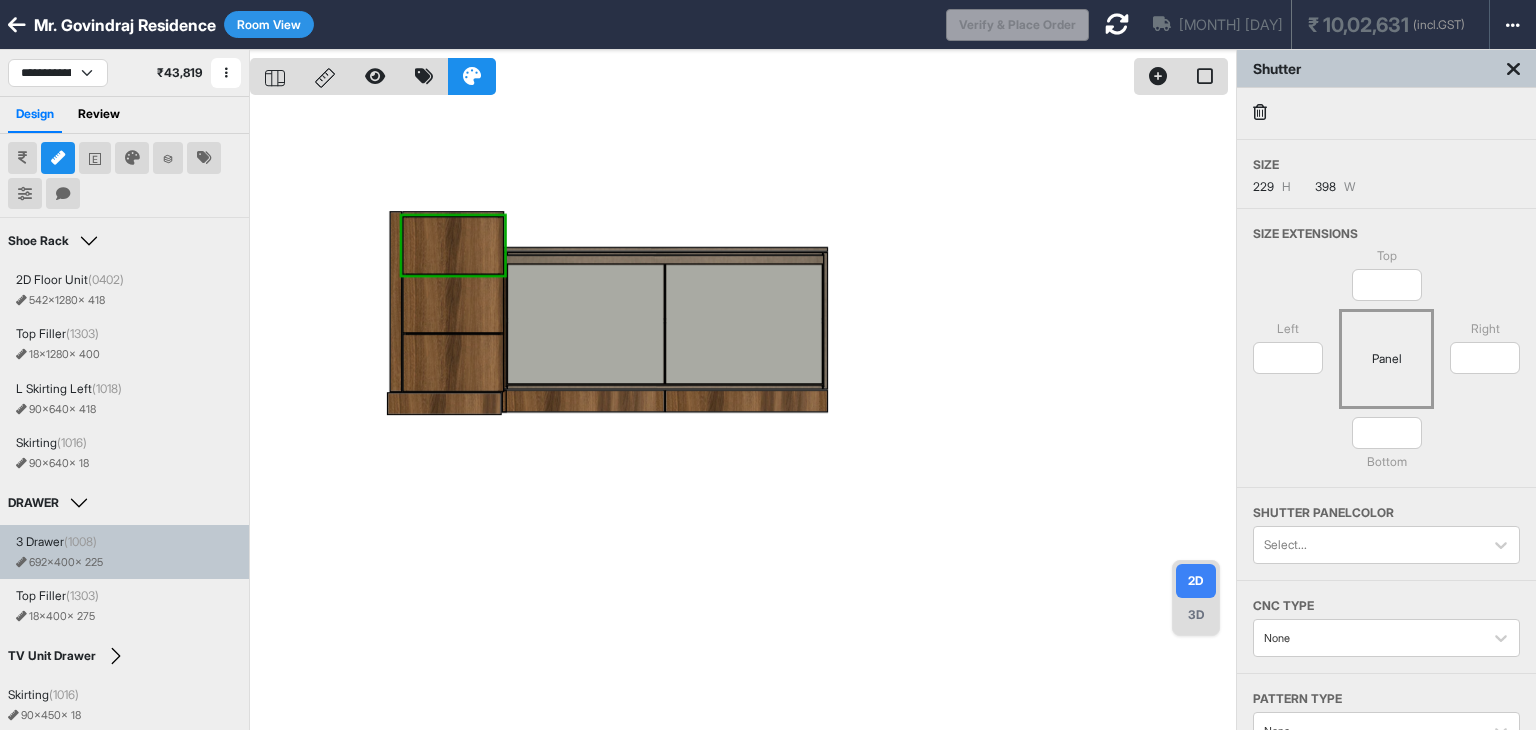 click at bounding box center (743, 415) 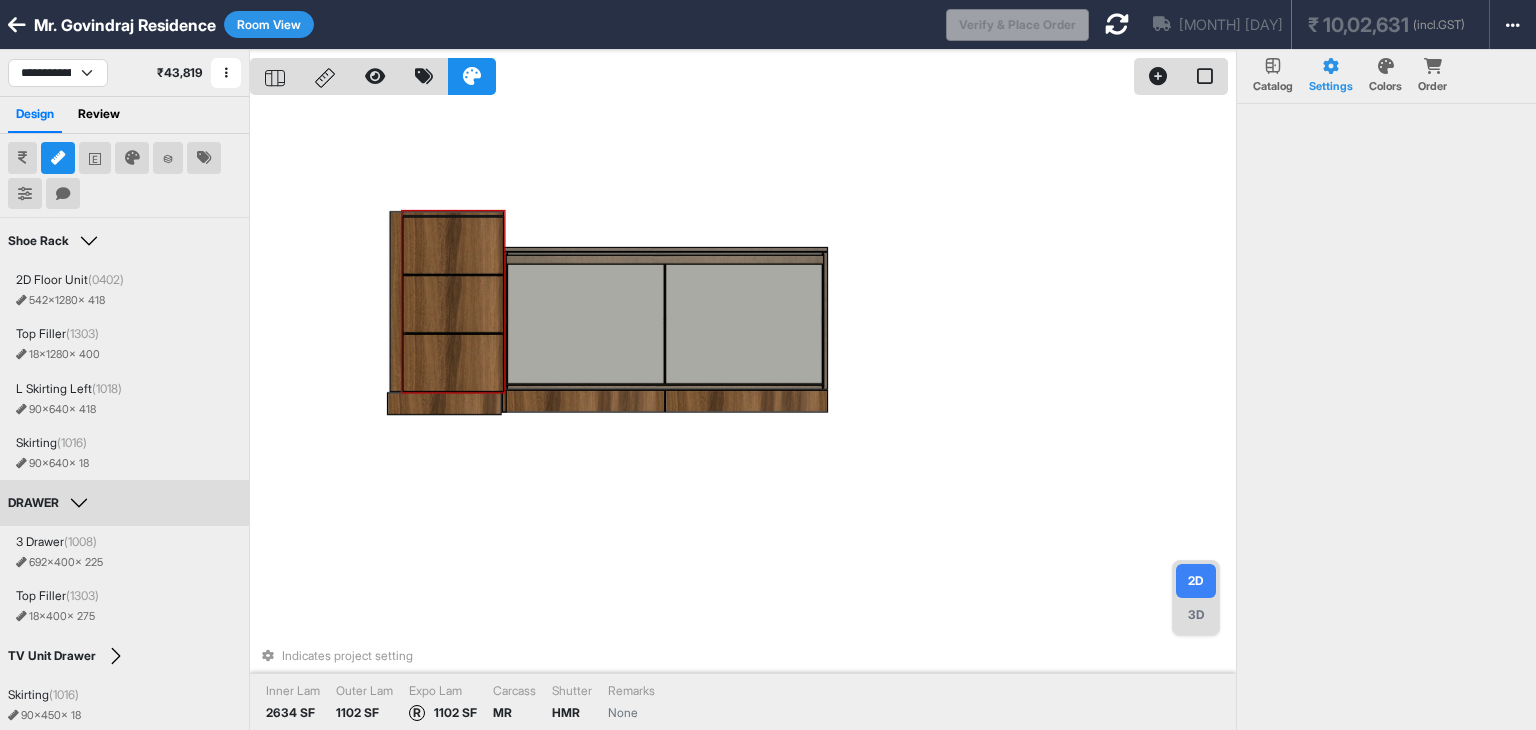 click at bounding box center [453, 363] 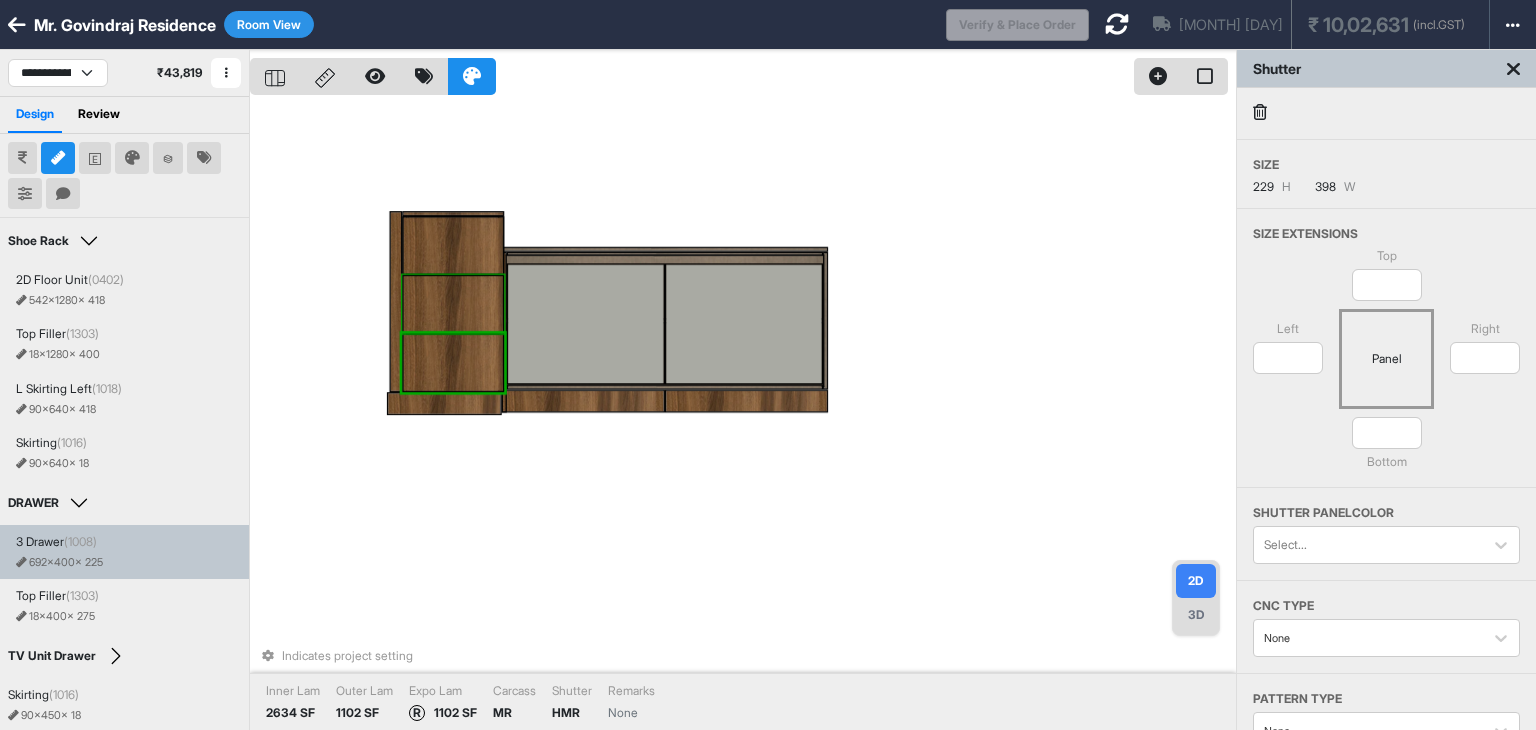 click at bounding box center (453, 304) 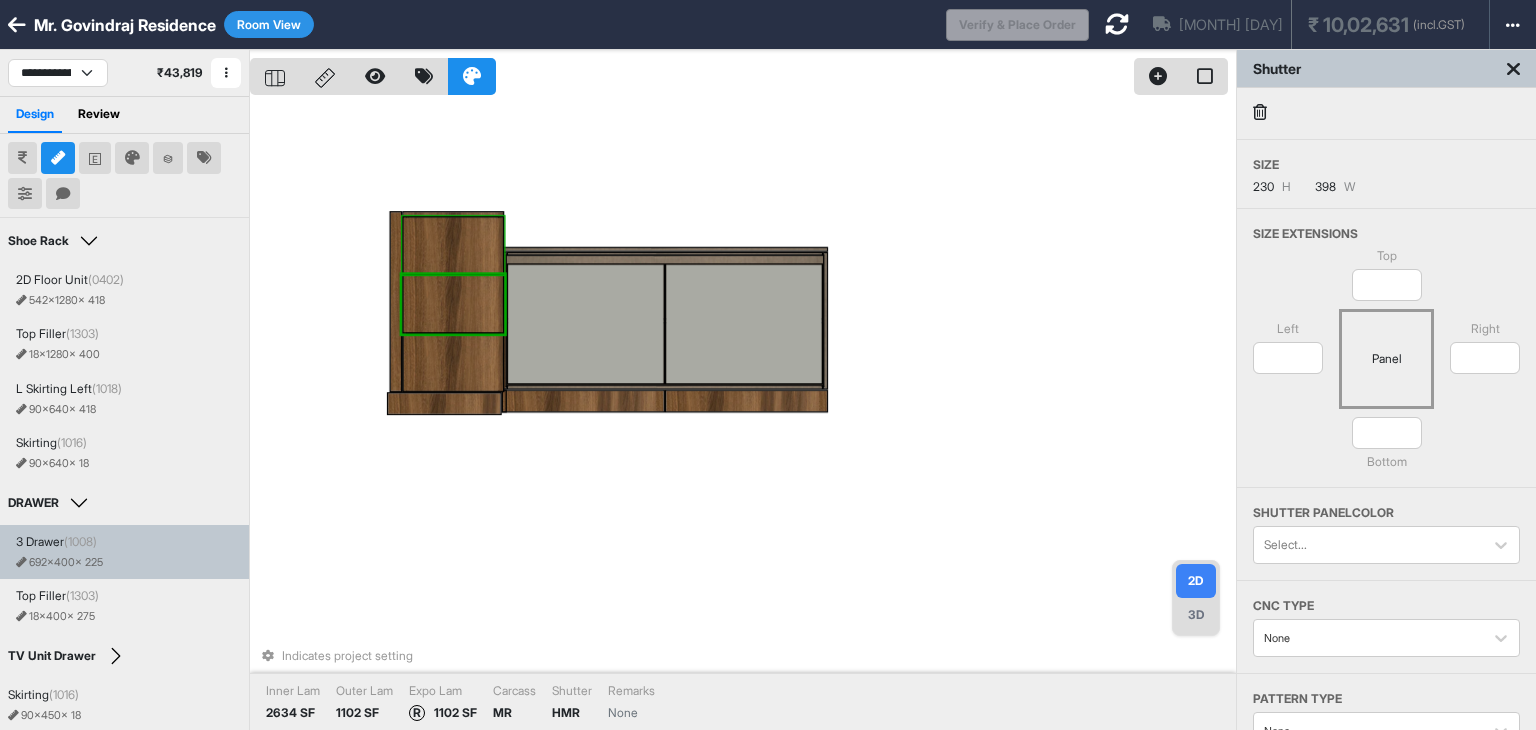 click at bounding box center (453, 245) 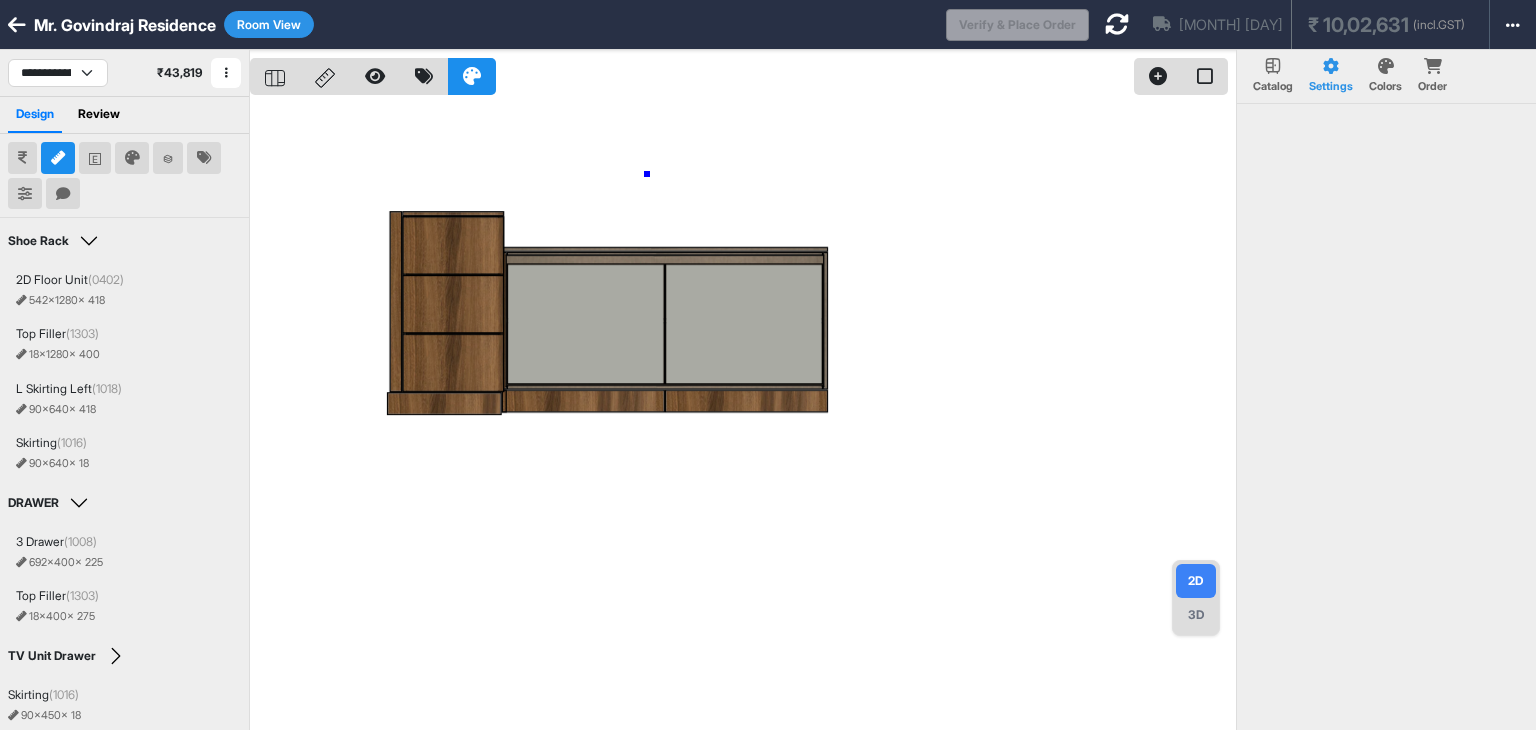 click at bounding box center (743, 415) 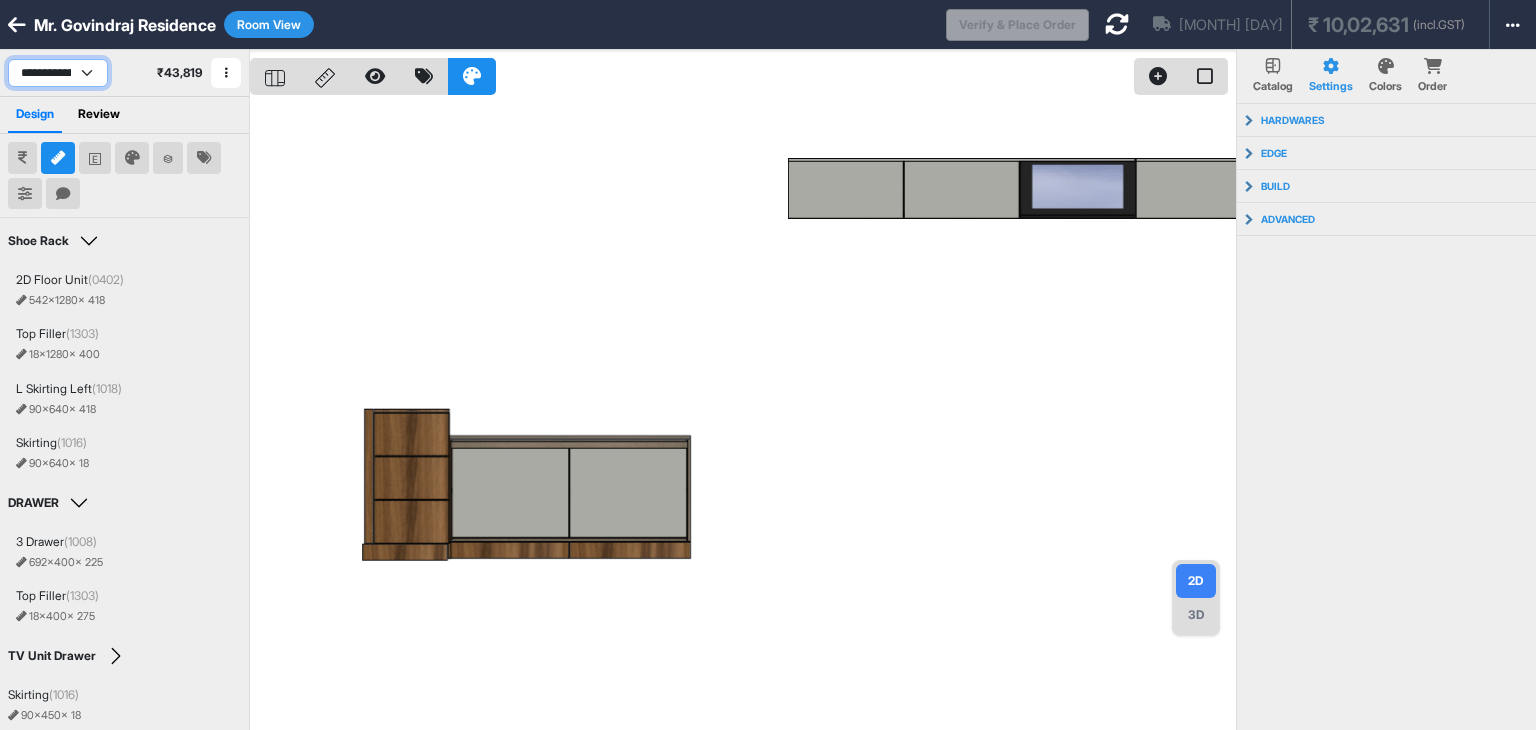 click on "**********" at bounding box center (58, 73) 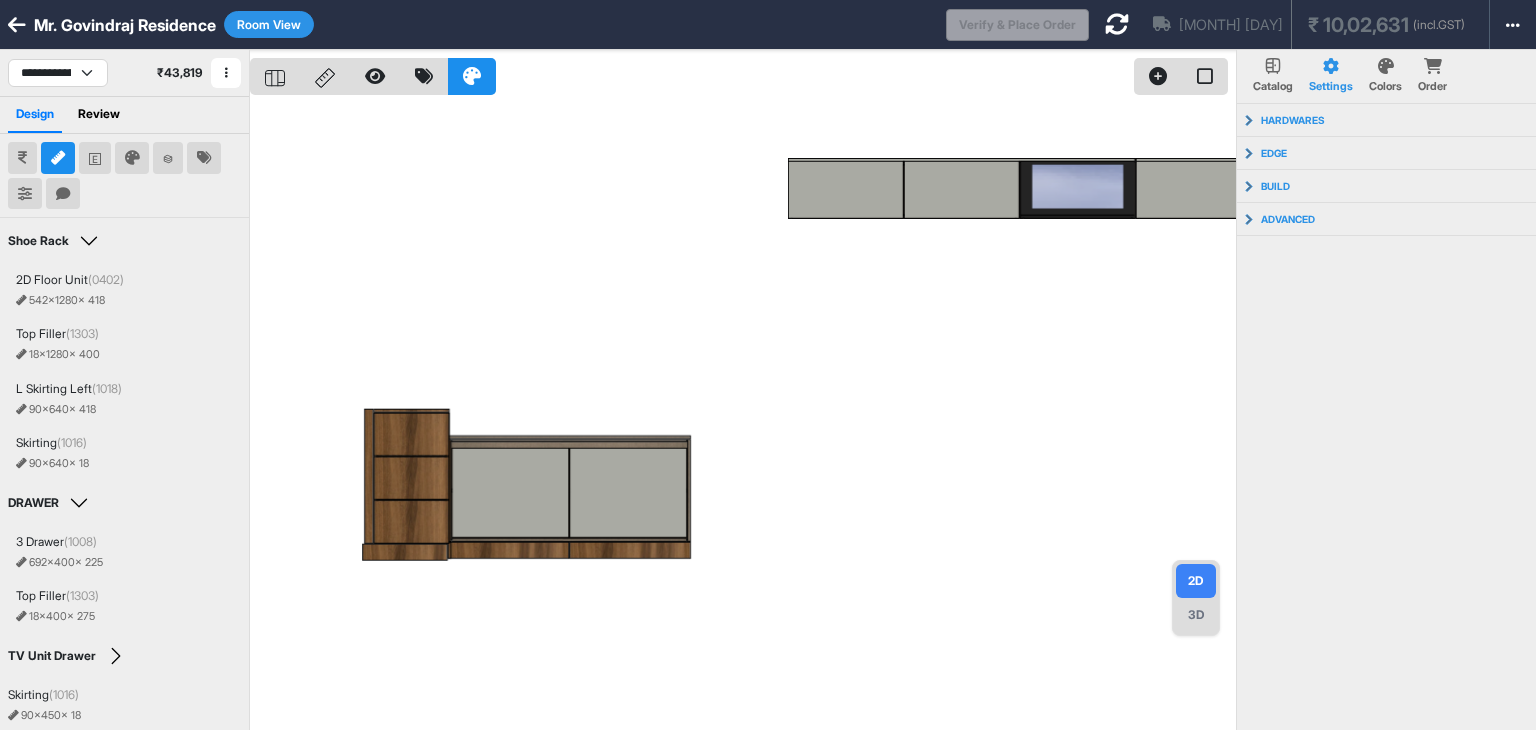 click at bounding box center [743, 415] 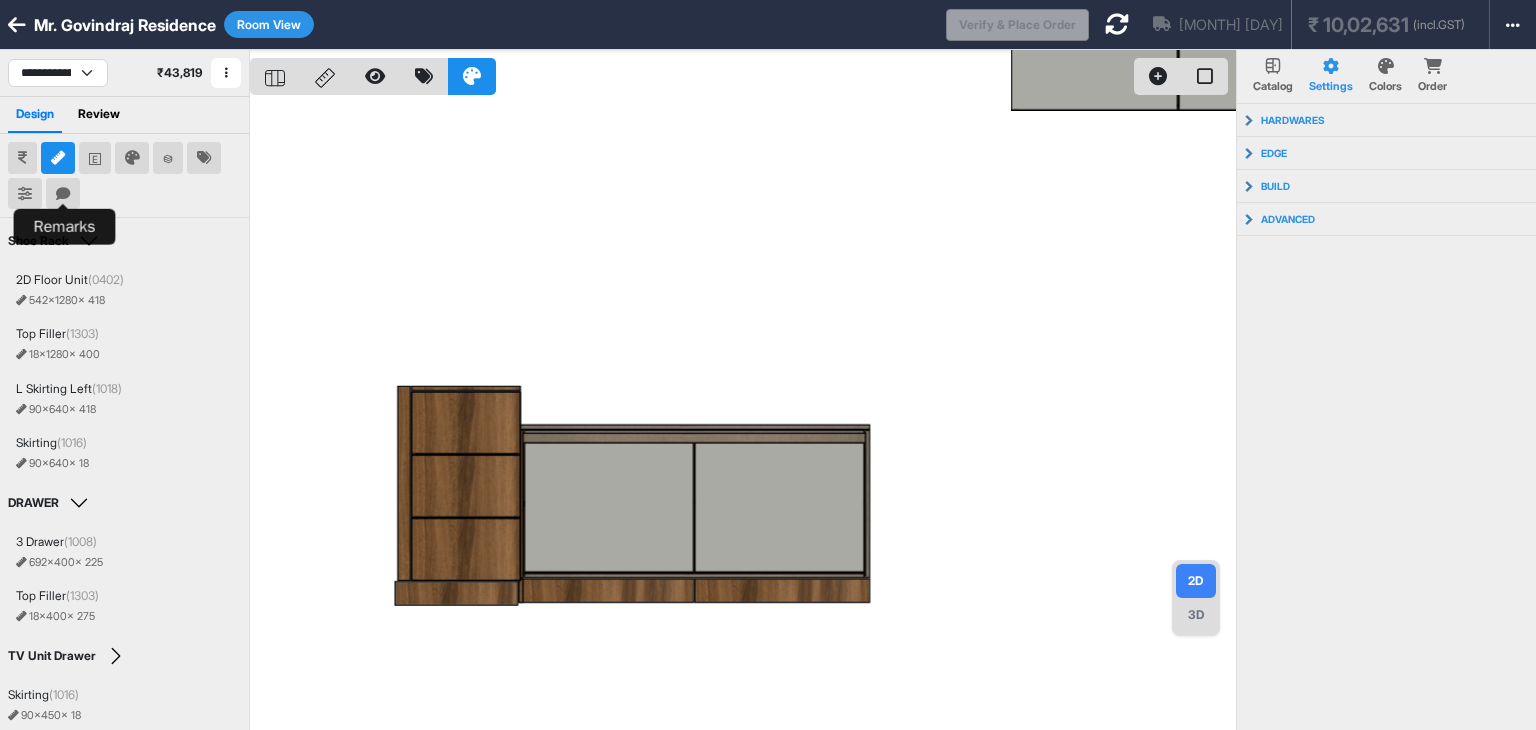 click at bounding box center (63, 194) 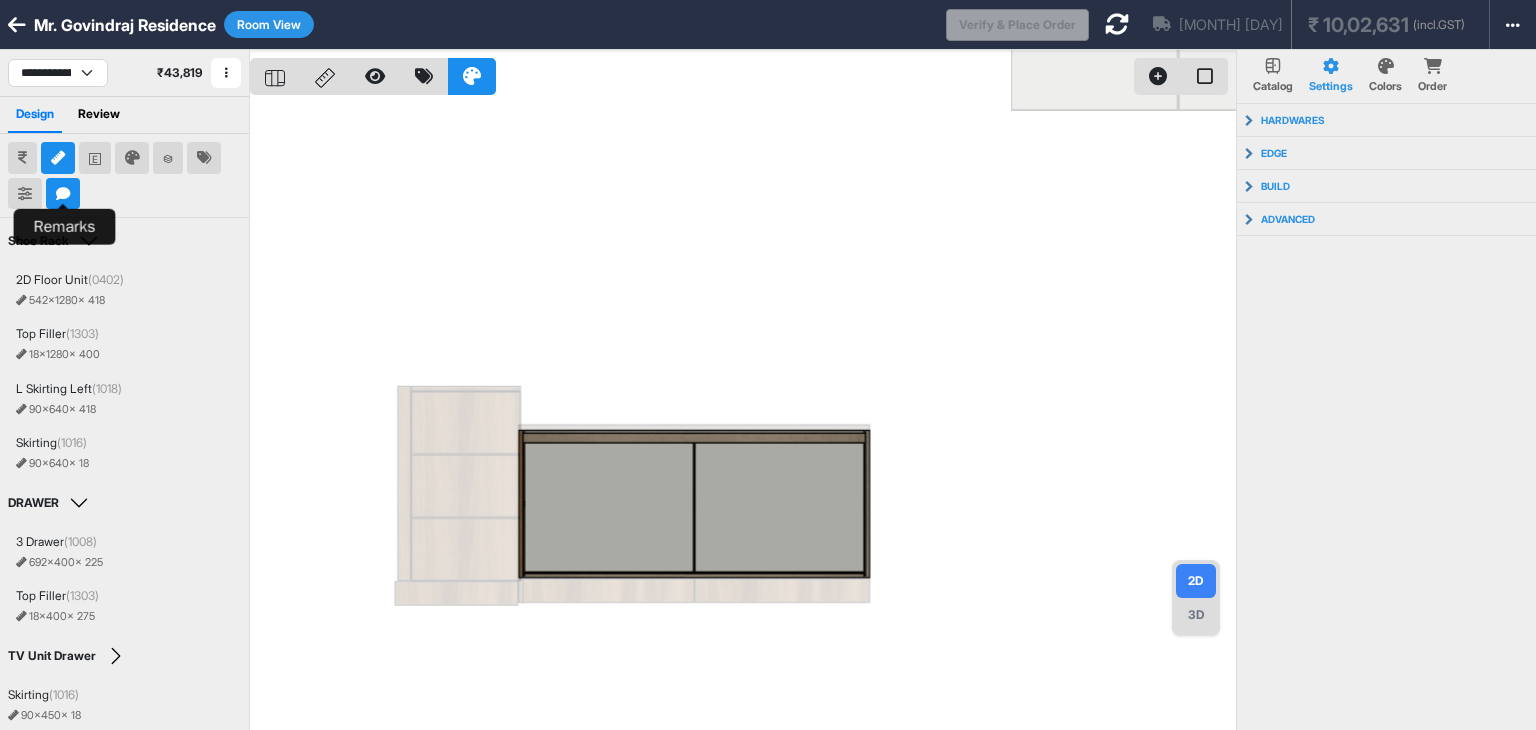 click at bounding box center [63, 194] 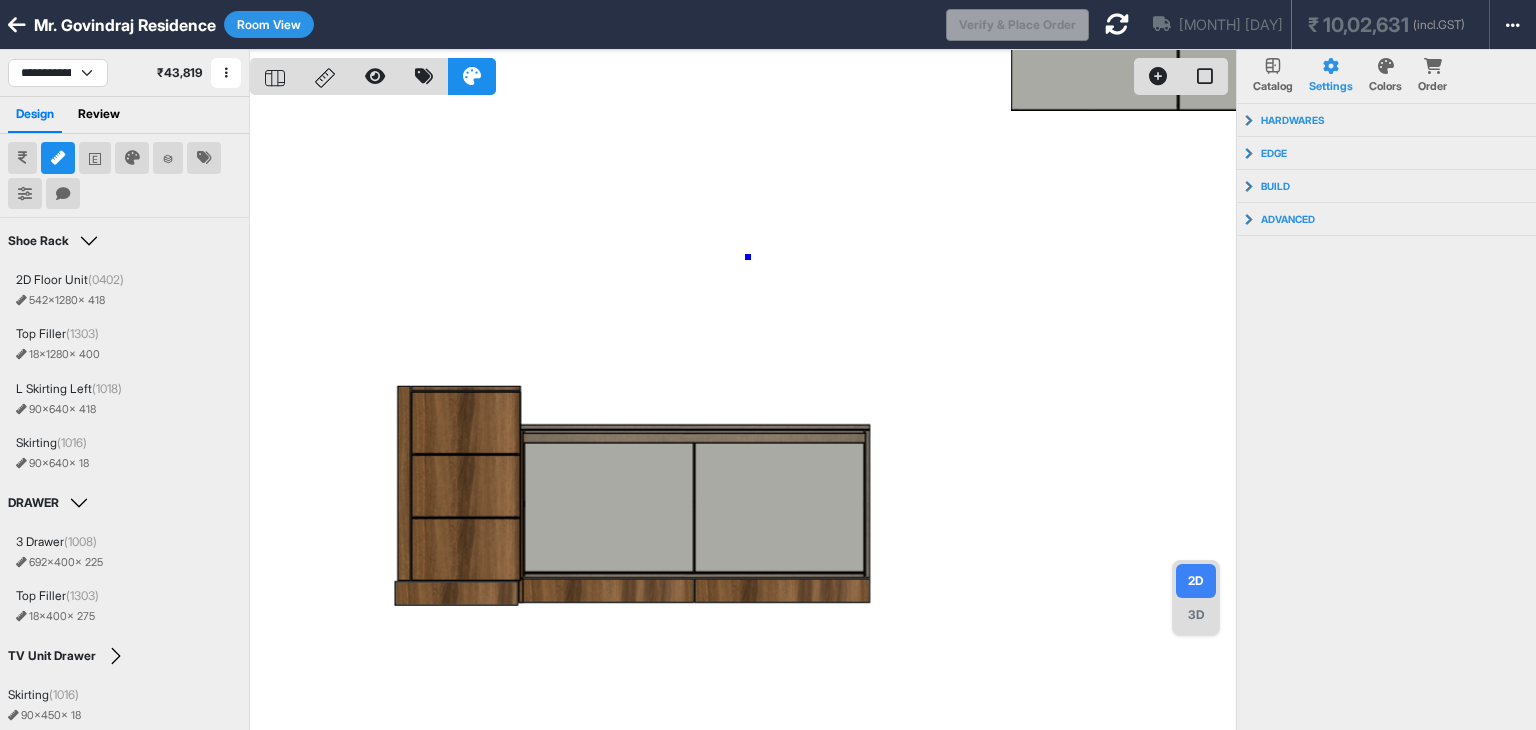 click at bounding box center (743, 415) 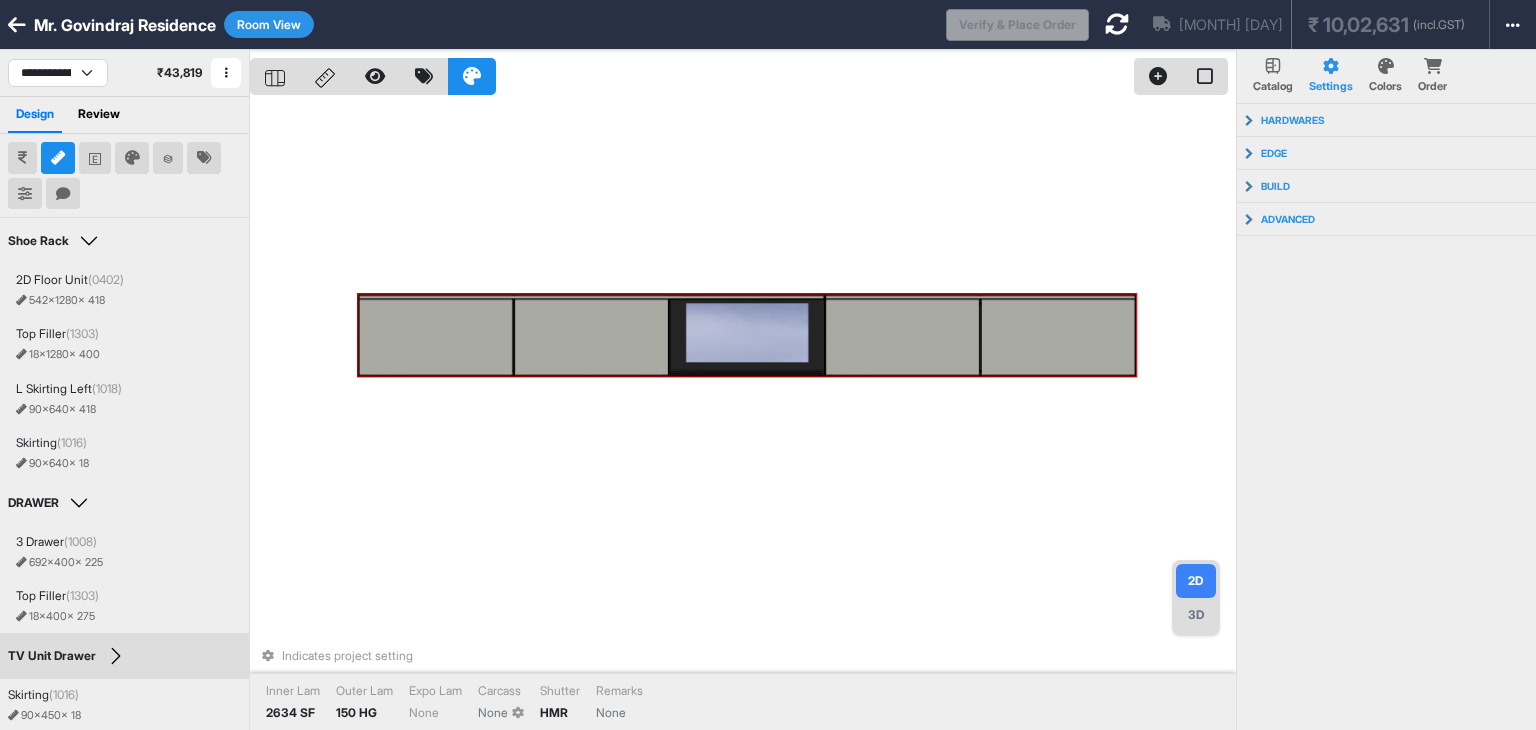 click on "Indicates project setting Inner Lam 2634 SF Outer Lam 150 HG Expo Lam None Carcass None Shutter HMR Remarks None" at bounding box center (743, 415) 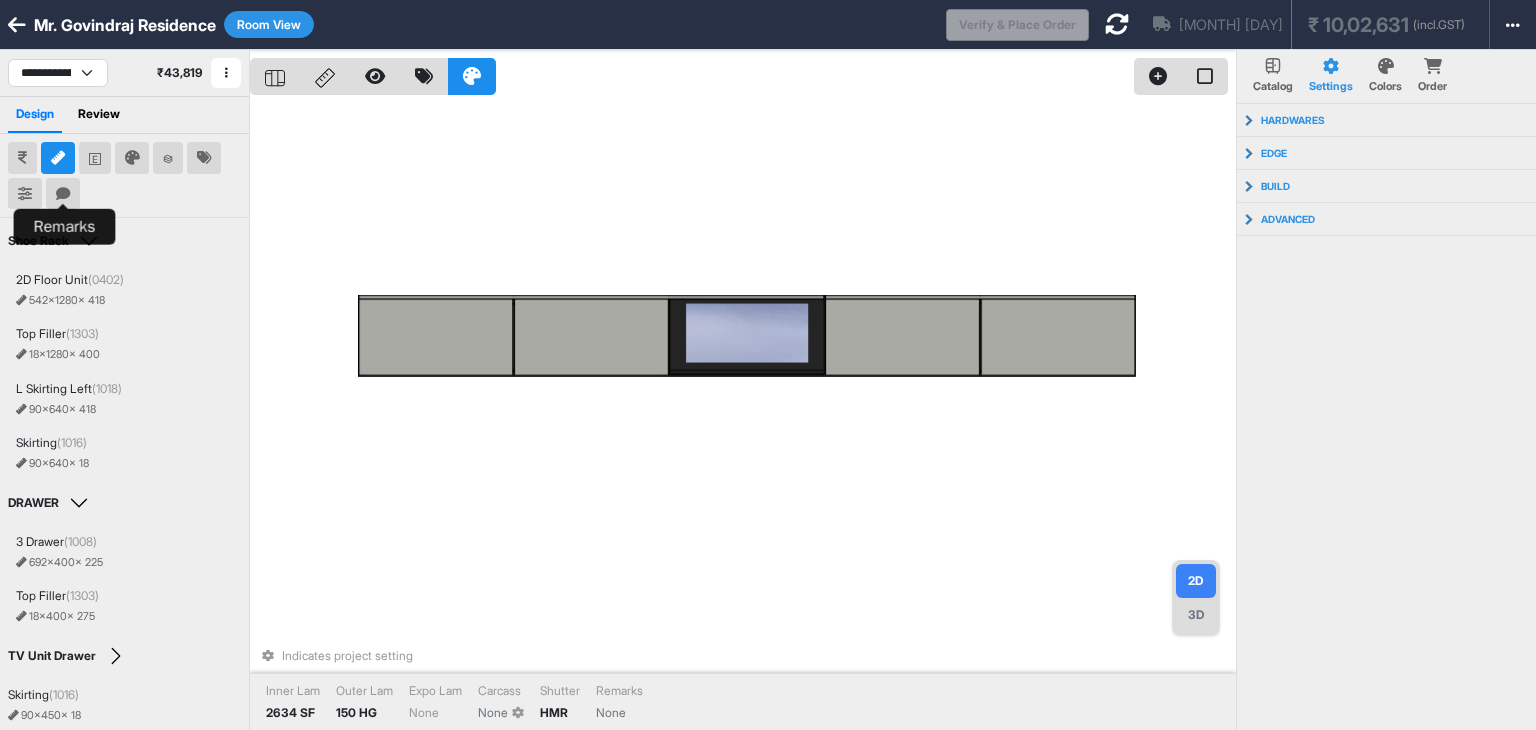 click at bounding box center (63, 194) 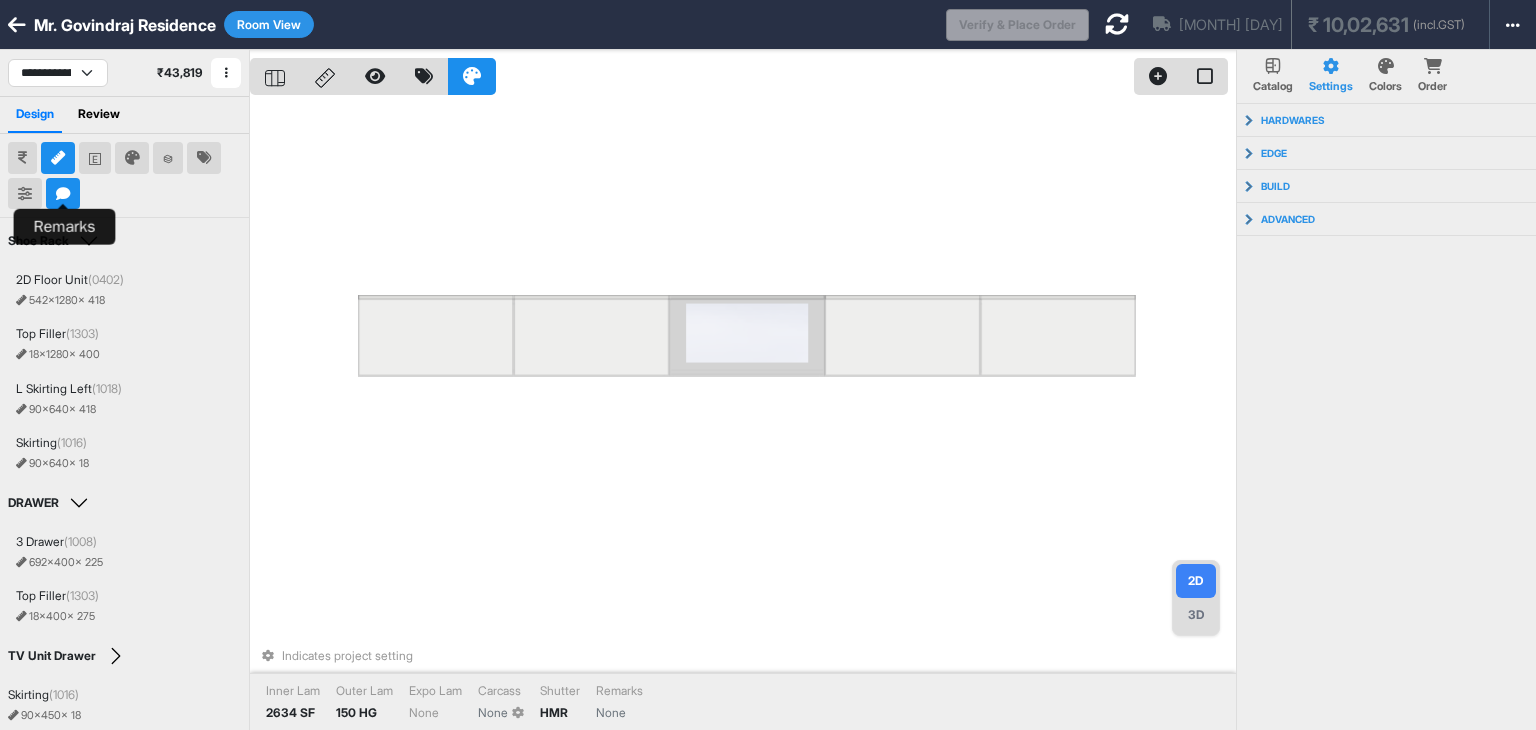 click at bounding box center [63, 194] 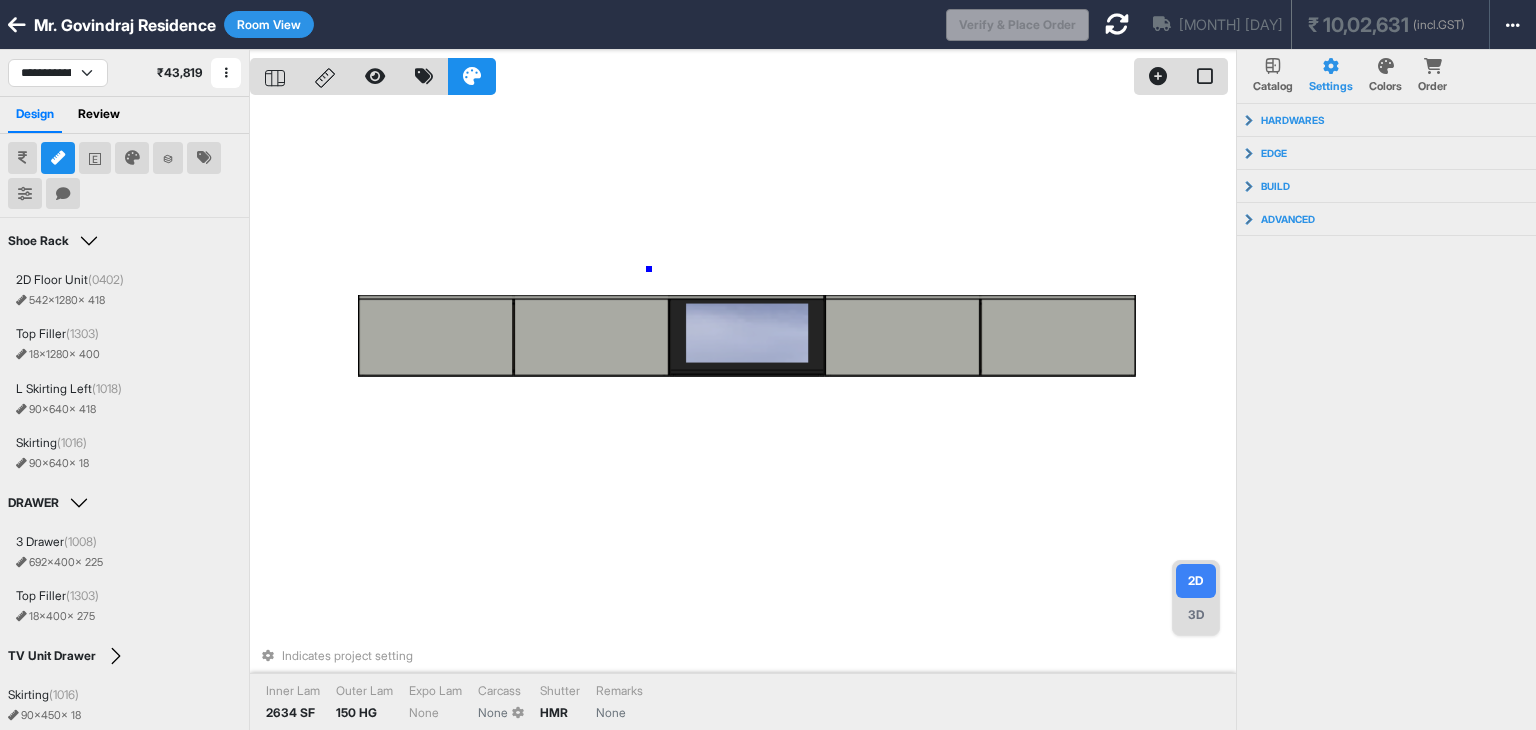 click on "Indicates project setting Inner Lam 2634 SF Outer Lam 150 HG Expo Lam None Carcass None Shutter HMR Remarks None" at bounding box center (743, 415) 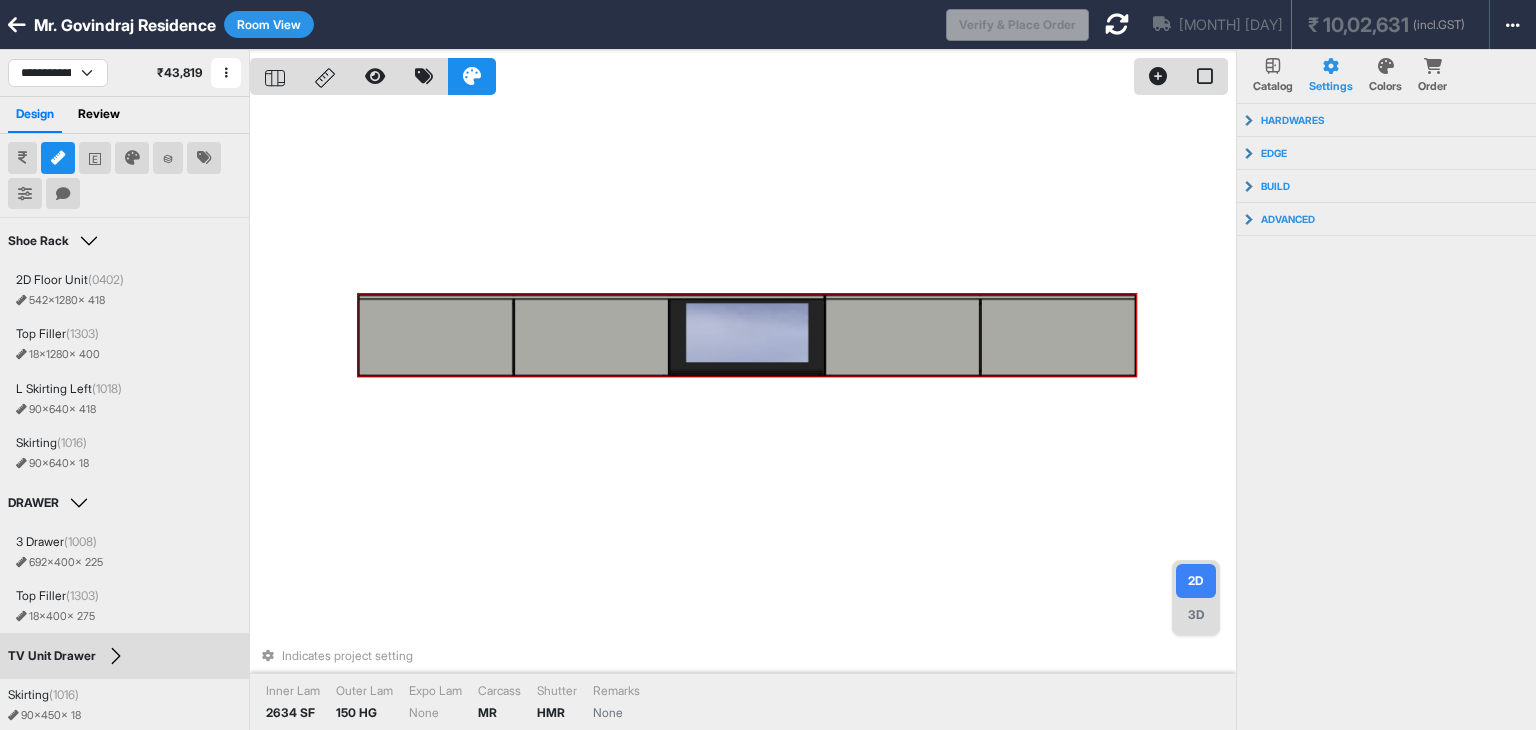 click at bounding box center [435, 335] 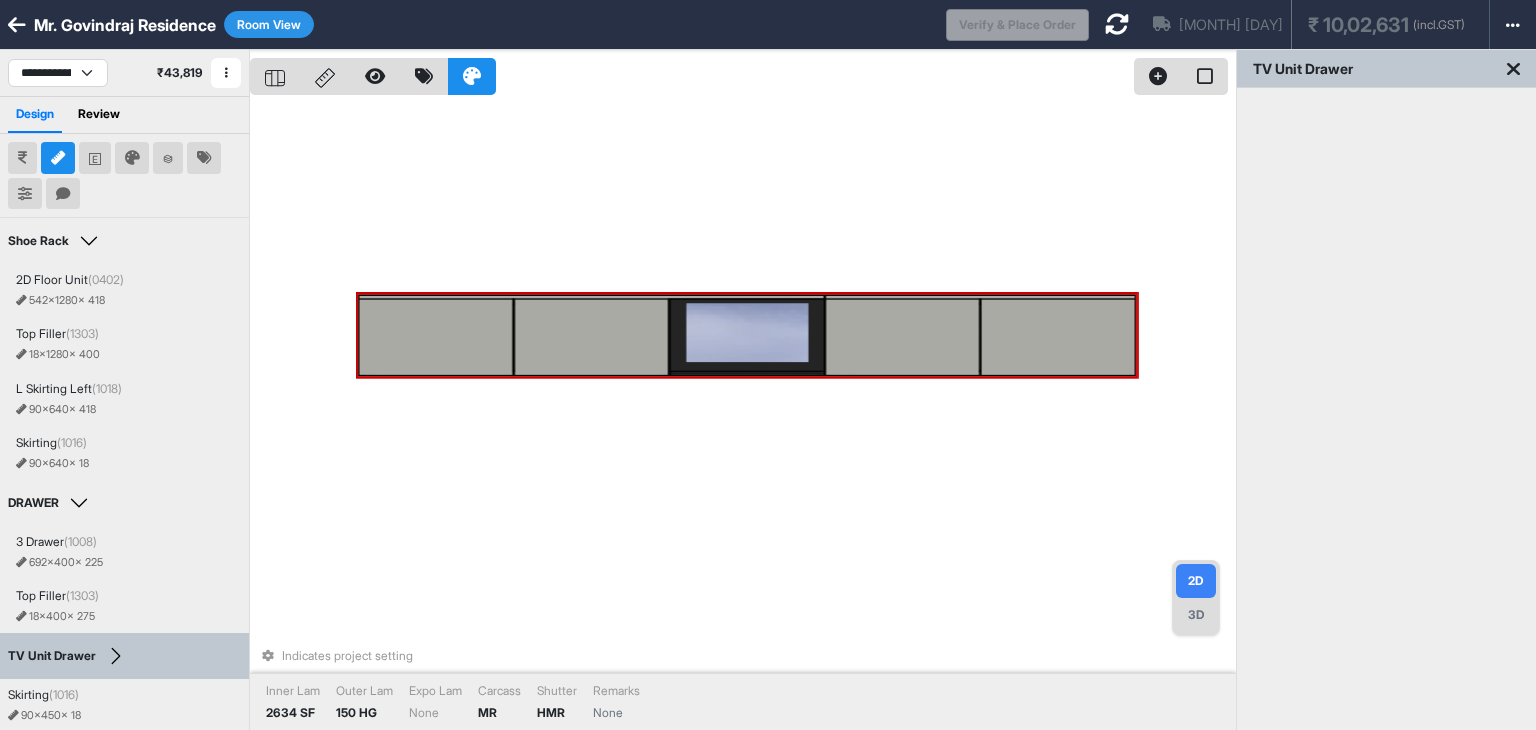 click at bounding box center (435, 335) 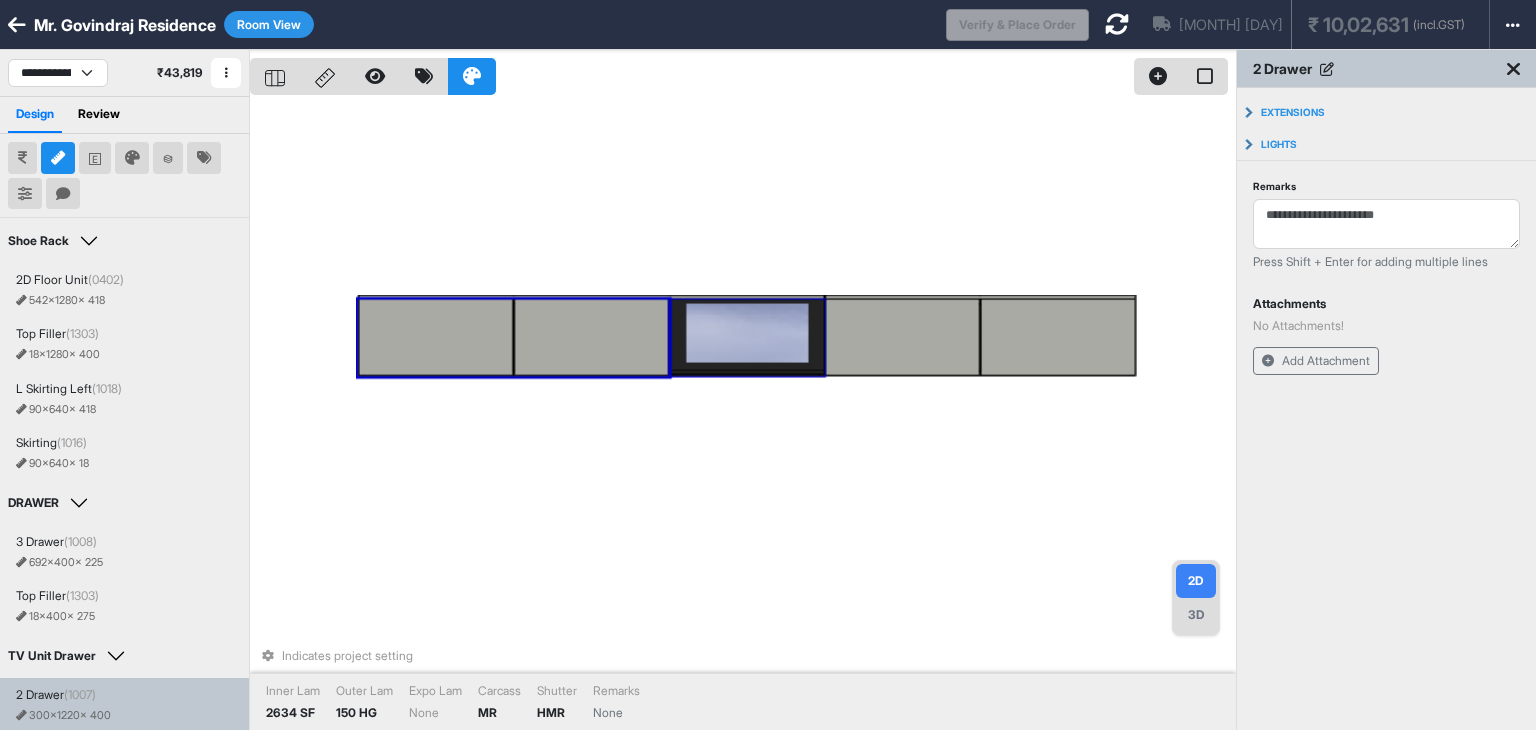 click at bounding box center (747, 335) 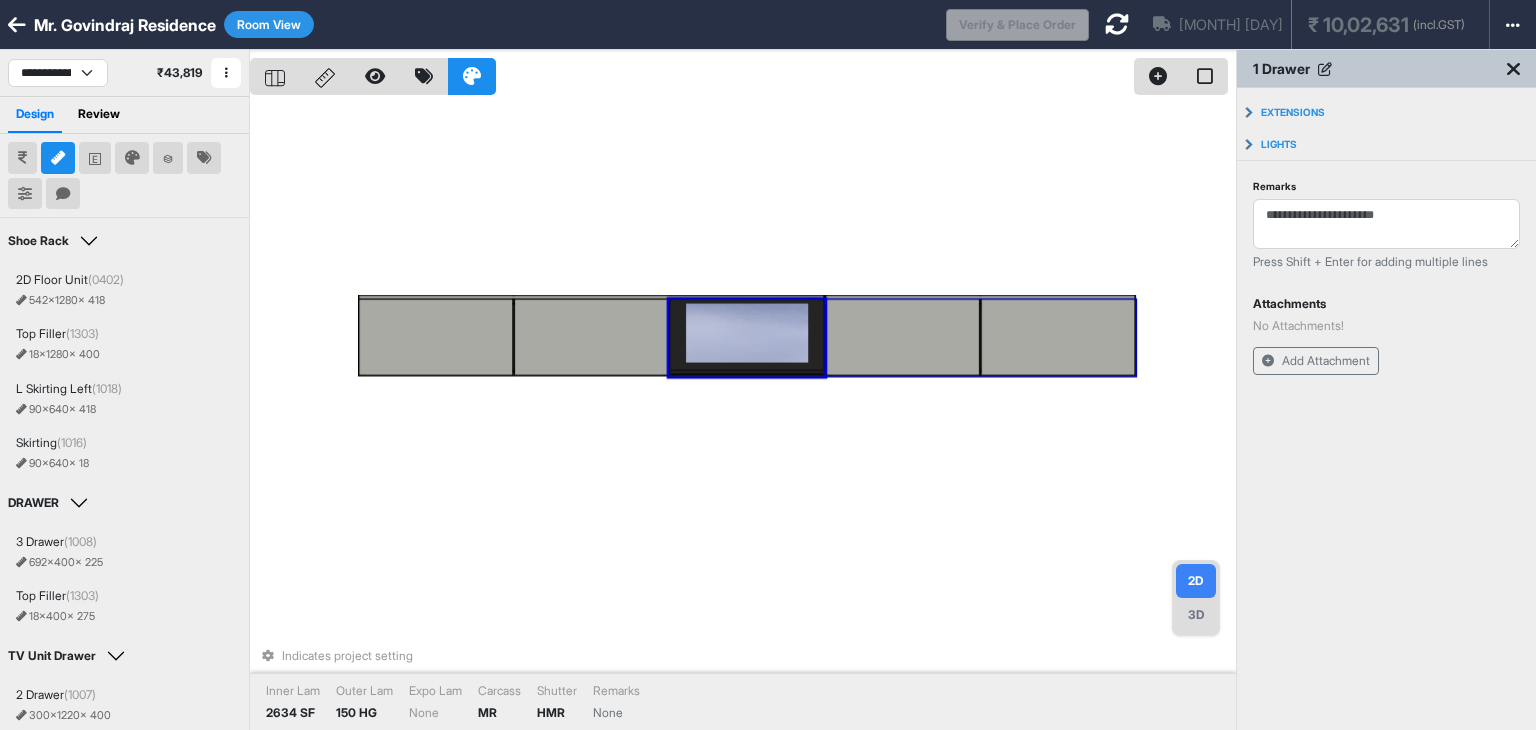 click at bounding box center [902, 335] 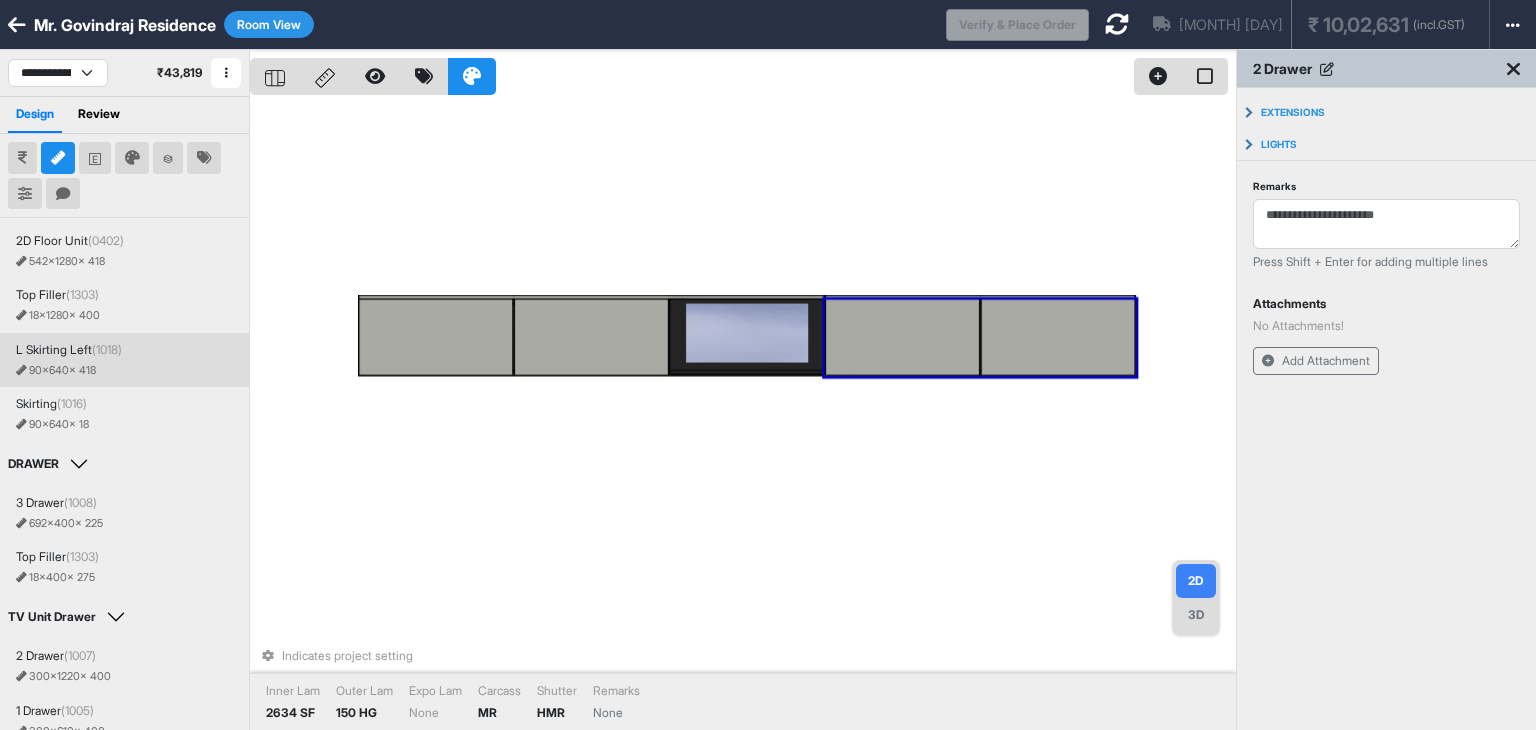 scroll, scrollTop: 109, scrollLeft: 0, axis: vertical 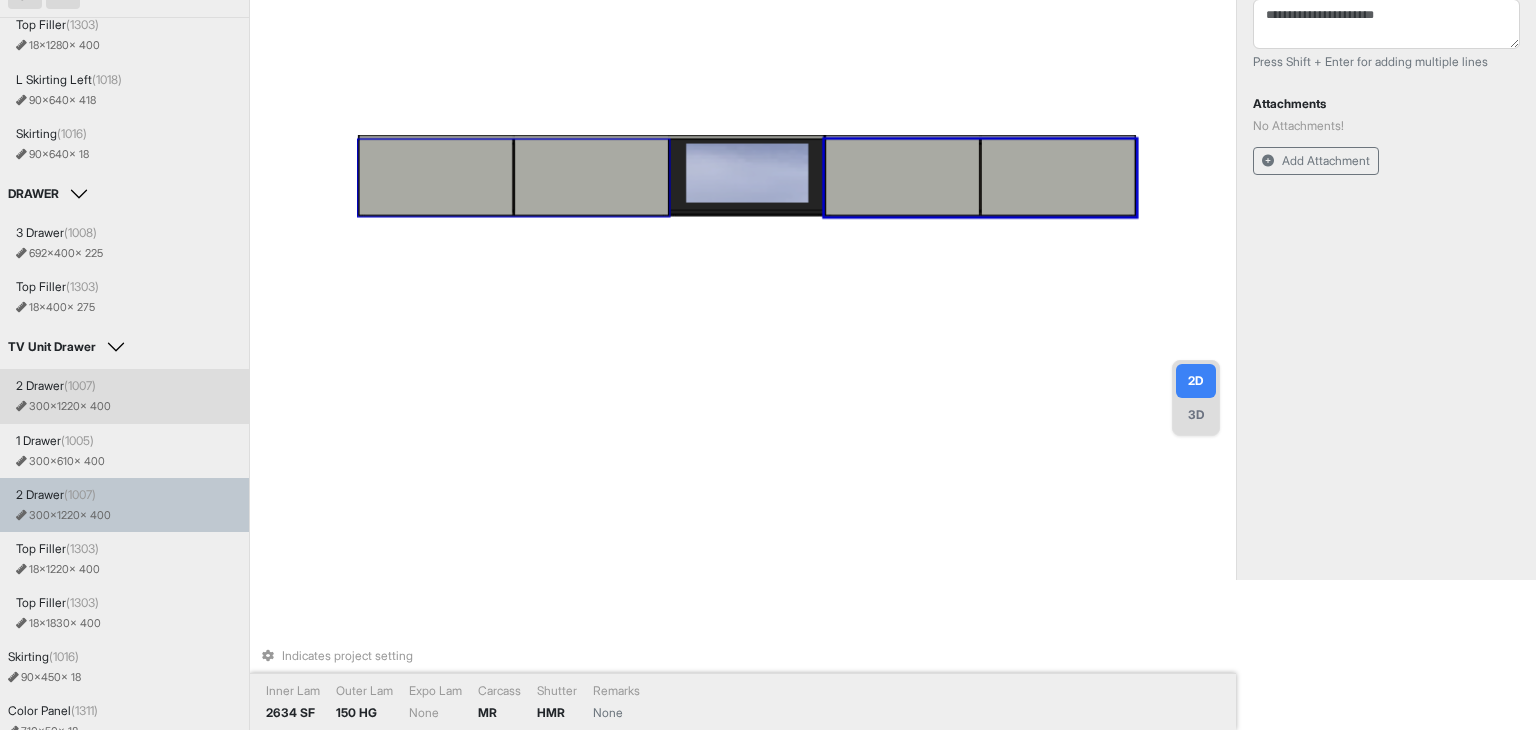 click at bounding box center [435, 175] 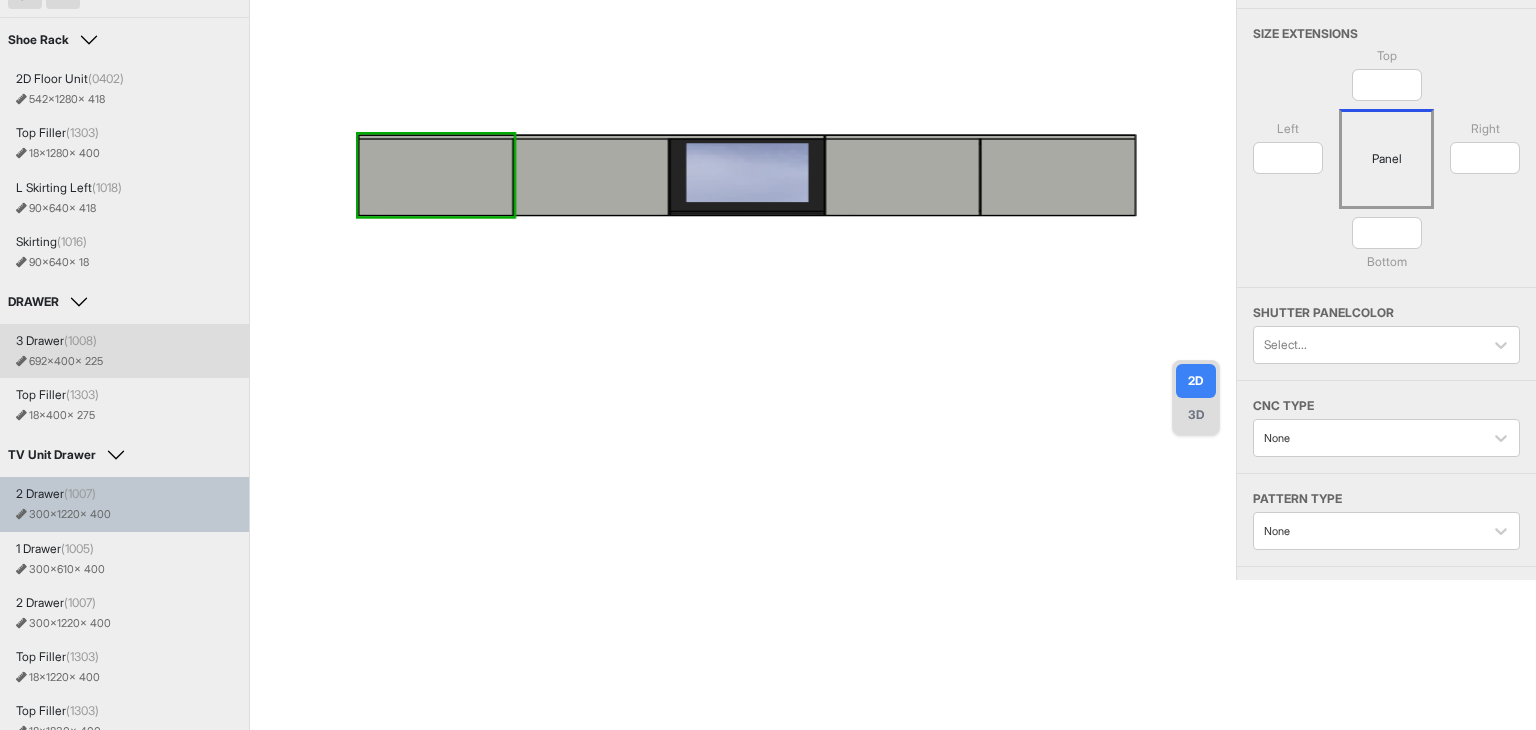 scroll, scrollTop: 0, scrollLeft: 0, axis: both 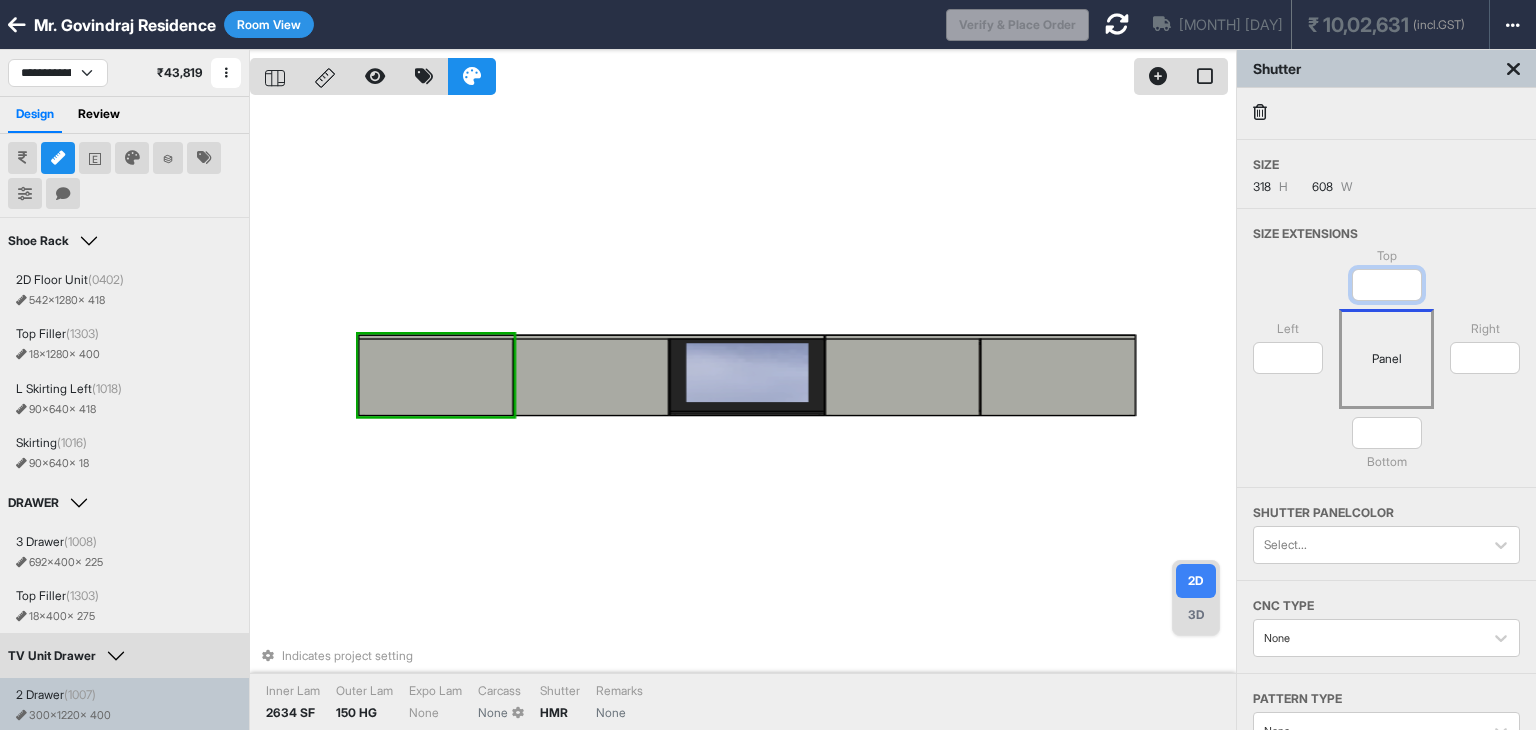 click on "**" at bounding box center [1387, 285] 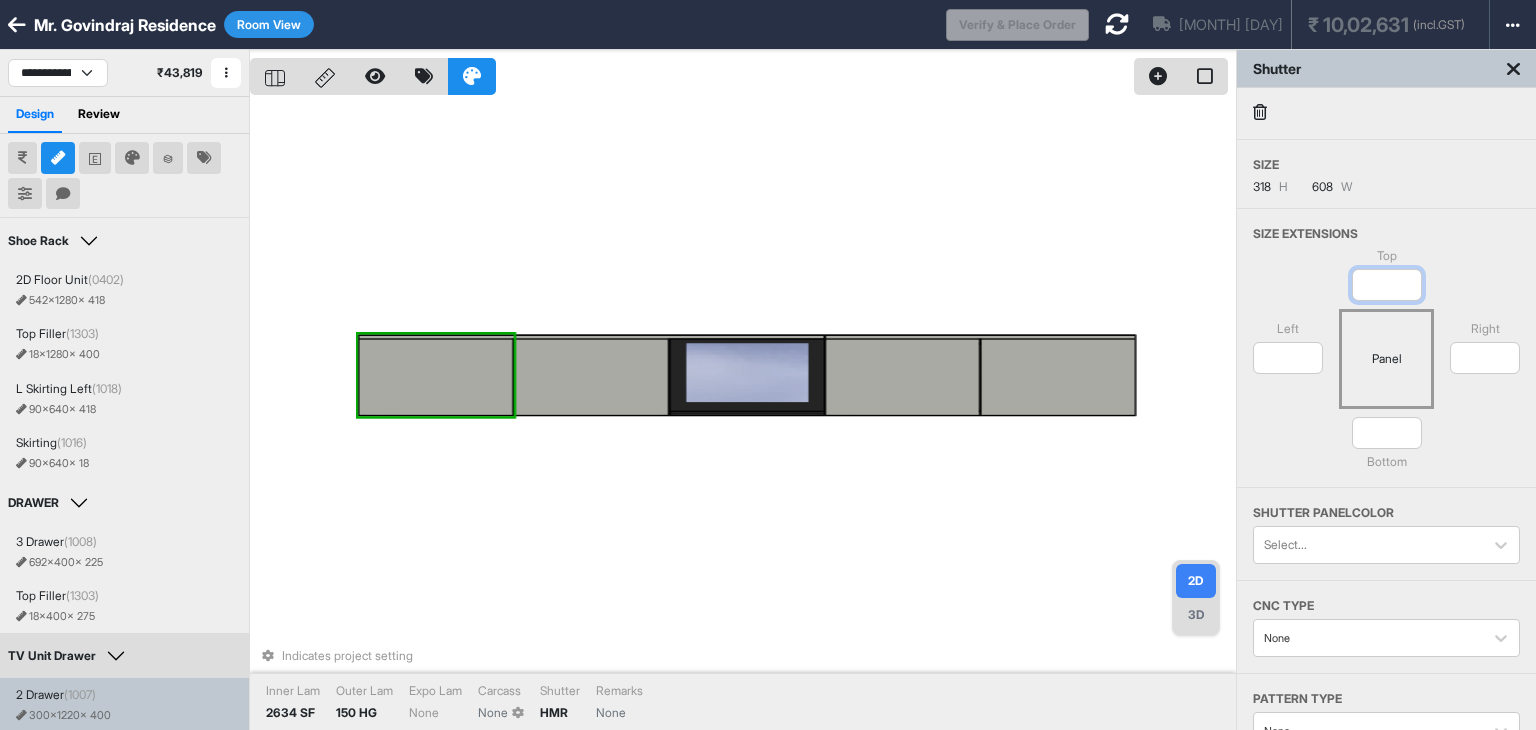 type on "*" 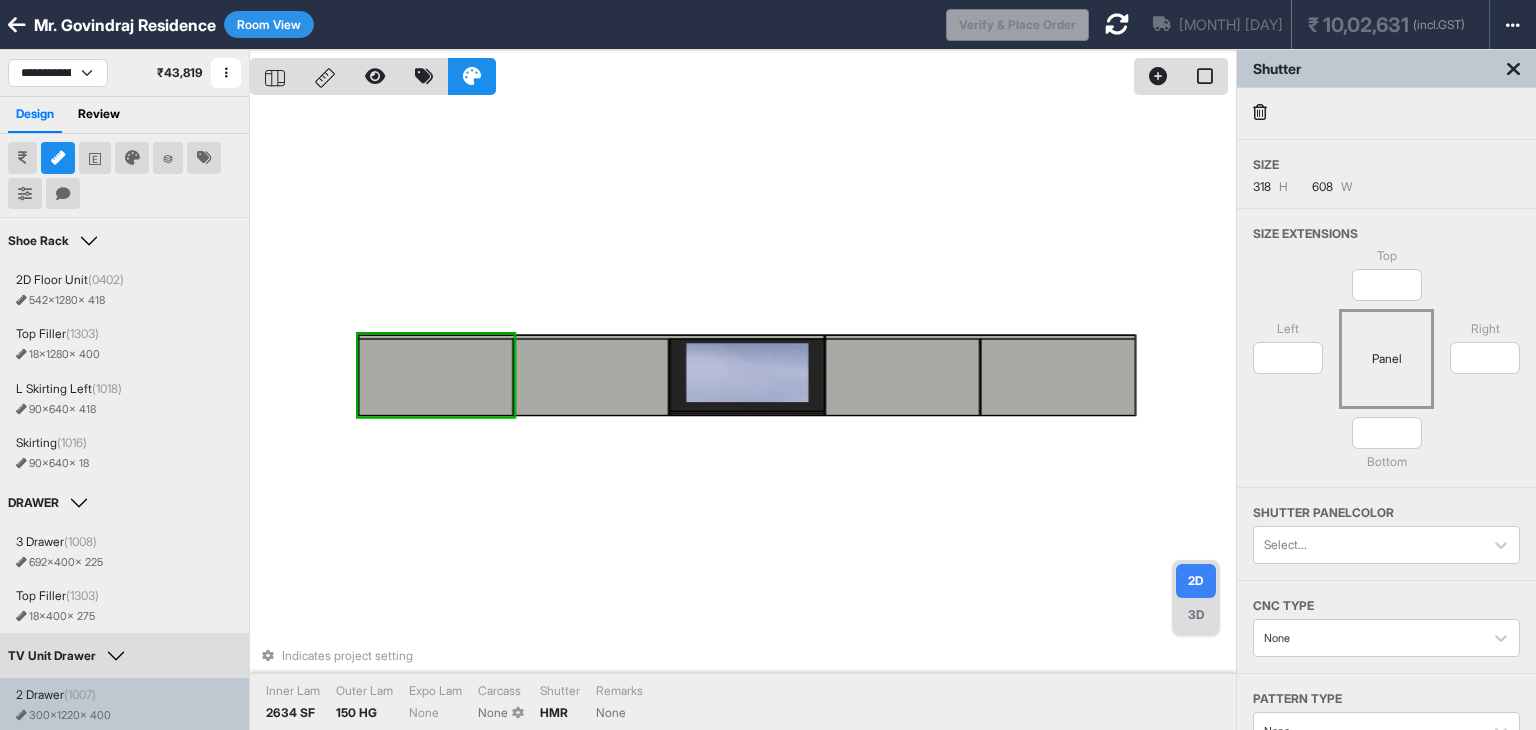 click on "Top * Left * Panel Right * * Bottom" at bounding box center [1386, 367] 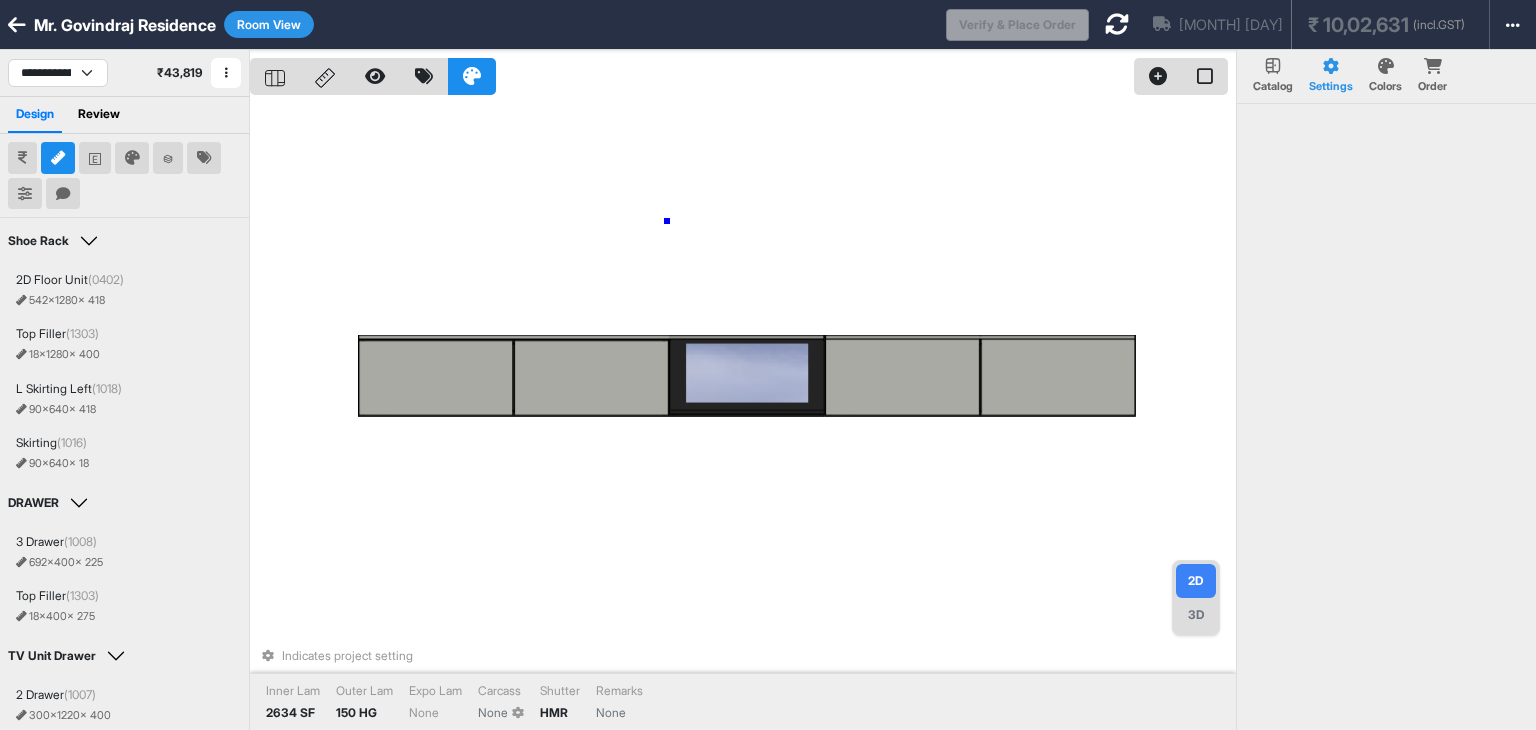 click on "Indicates project setting Inner Lam 2634 SF Outer Lam 150 HG Expo Lam None Carcass None Shutter HMR Remarks None" at bounding box center (743, 415) 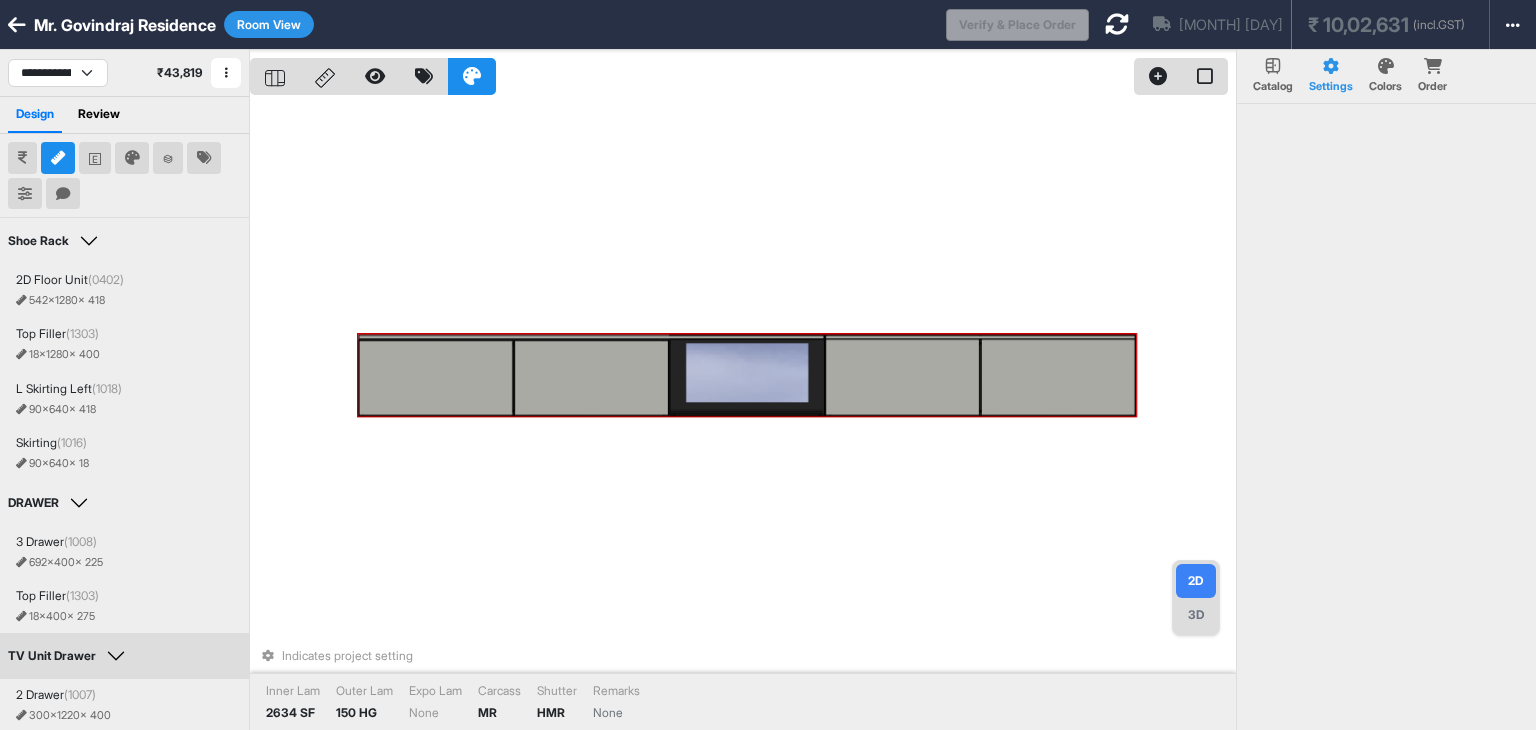 click at bounding box center (591, 377) 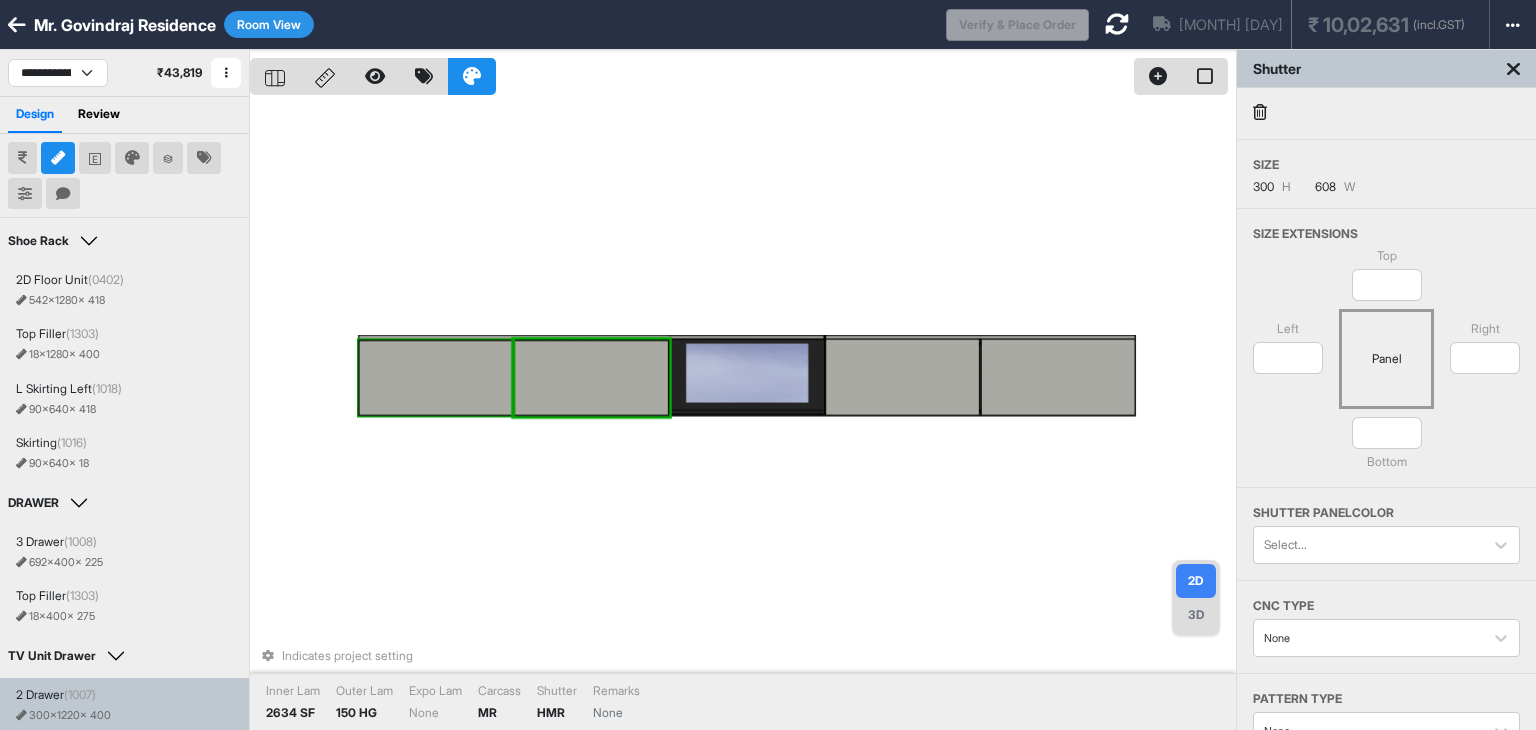 click at bounding box center (435, 377) 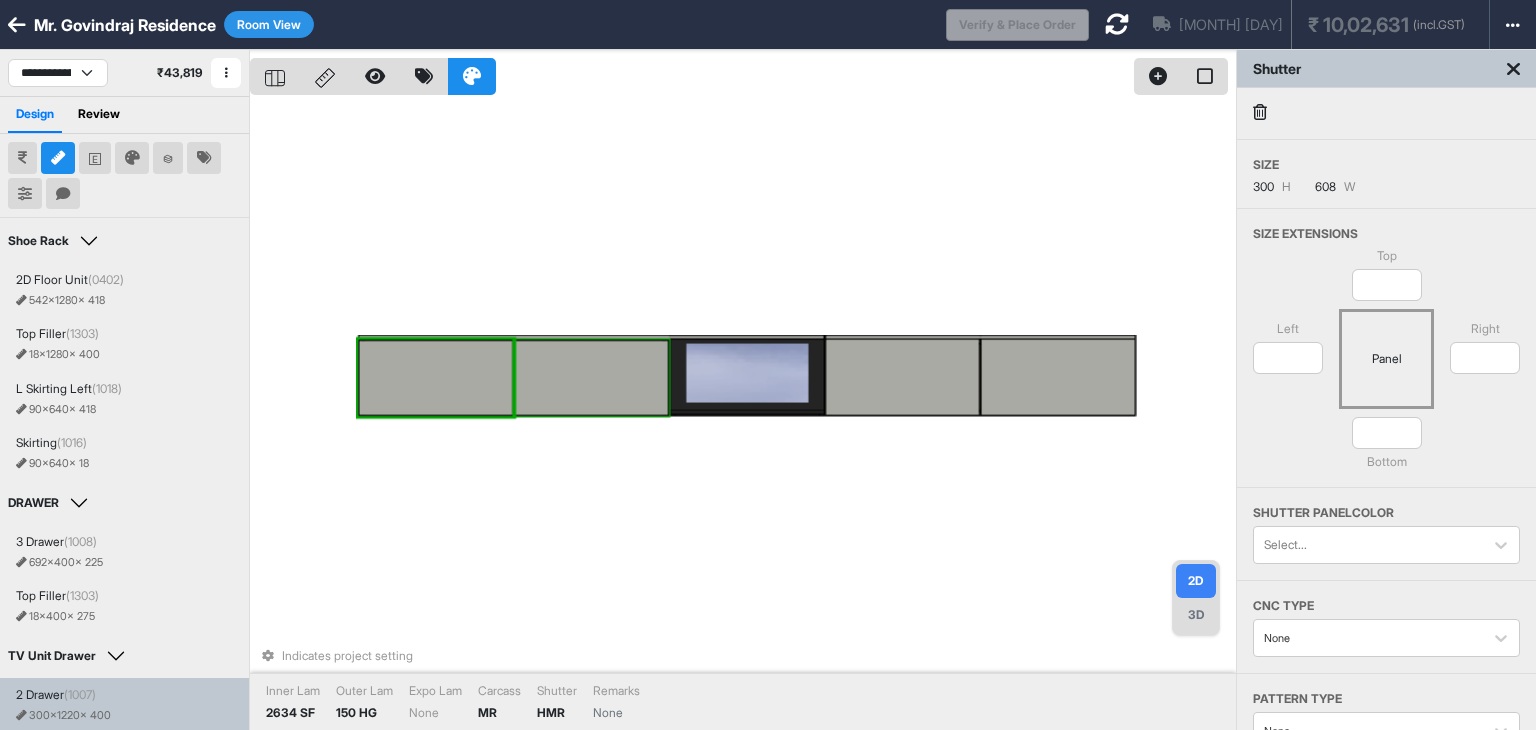 click at bounding box center (591, 377) 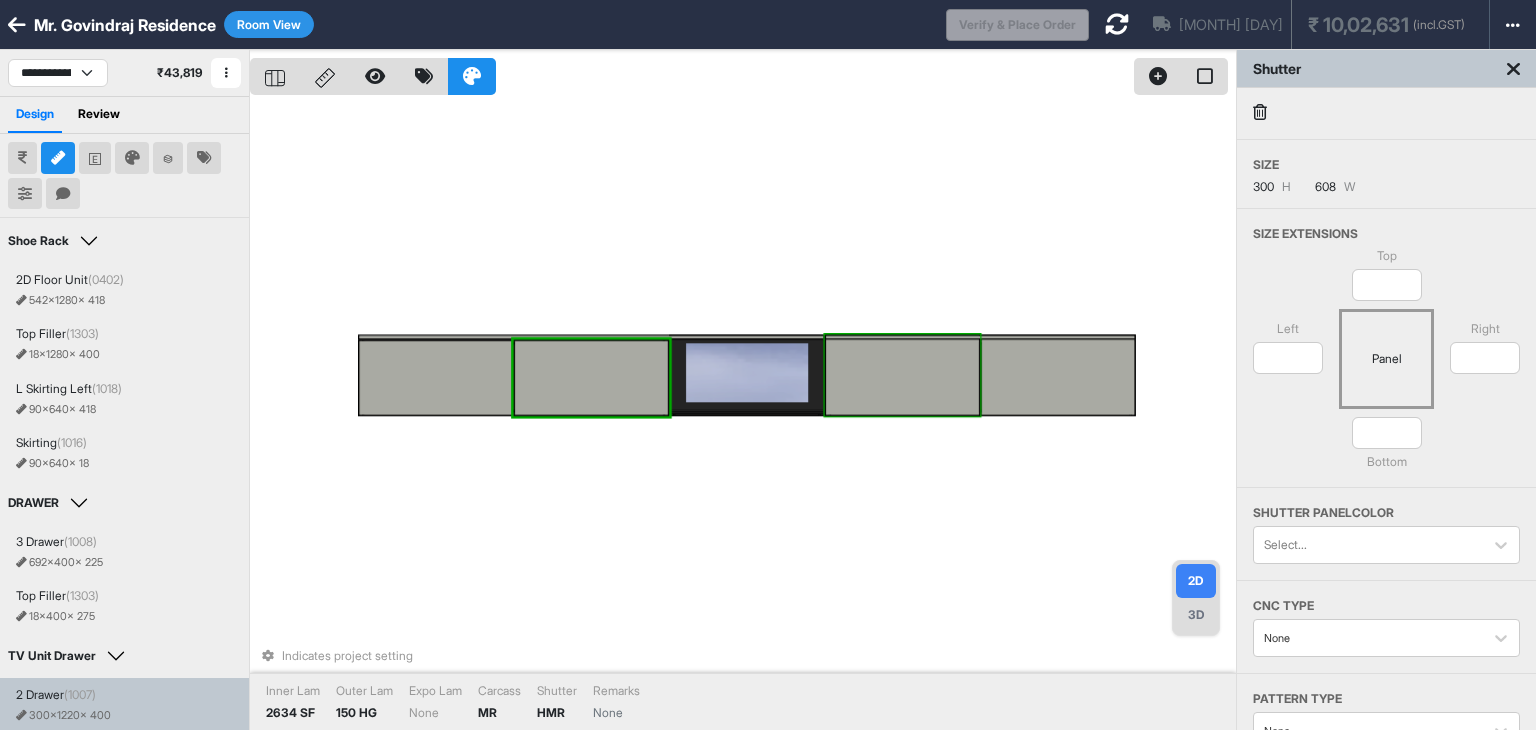 click at bounding box center (902, 375) 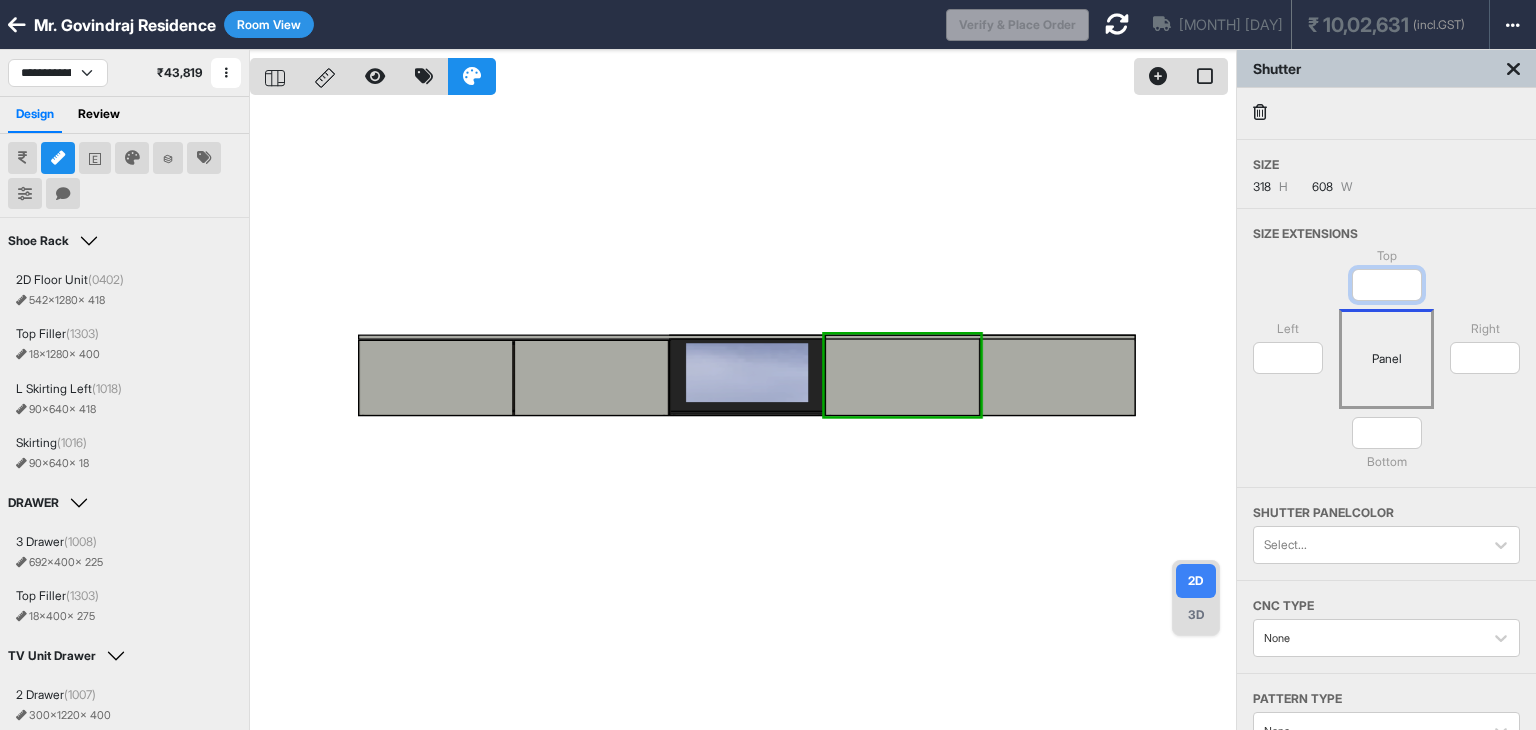 click on "**" at bounding box center (1387, 285) 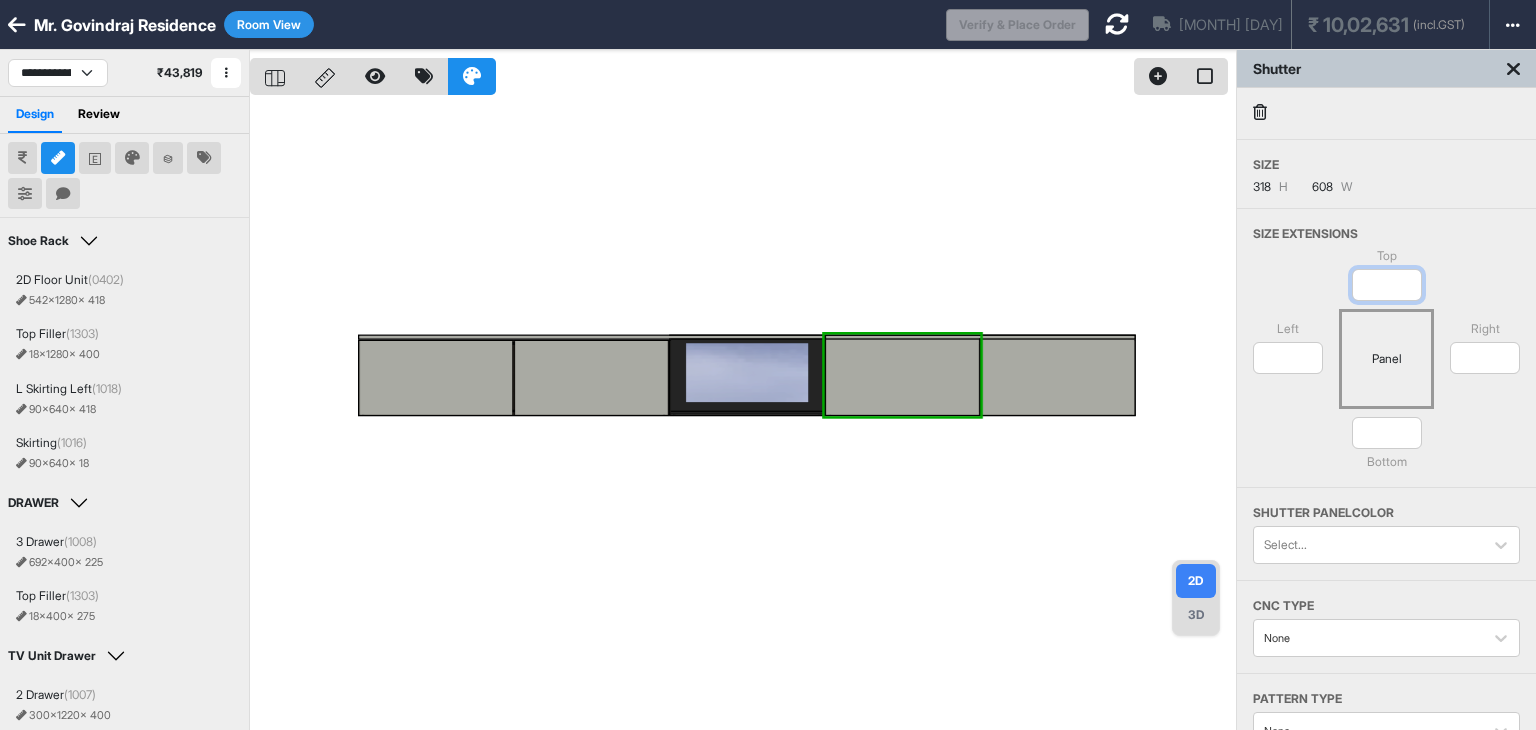 type on "*" 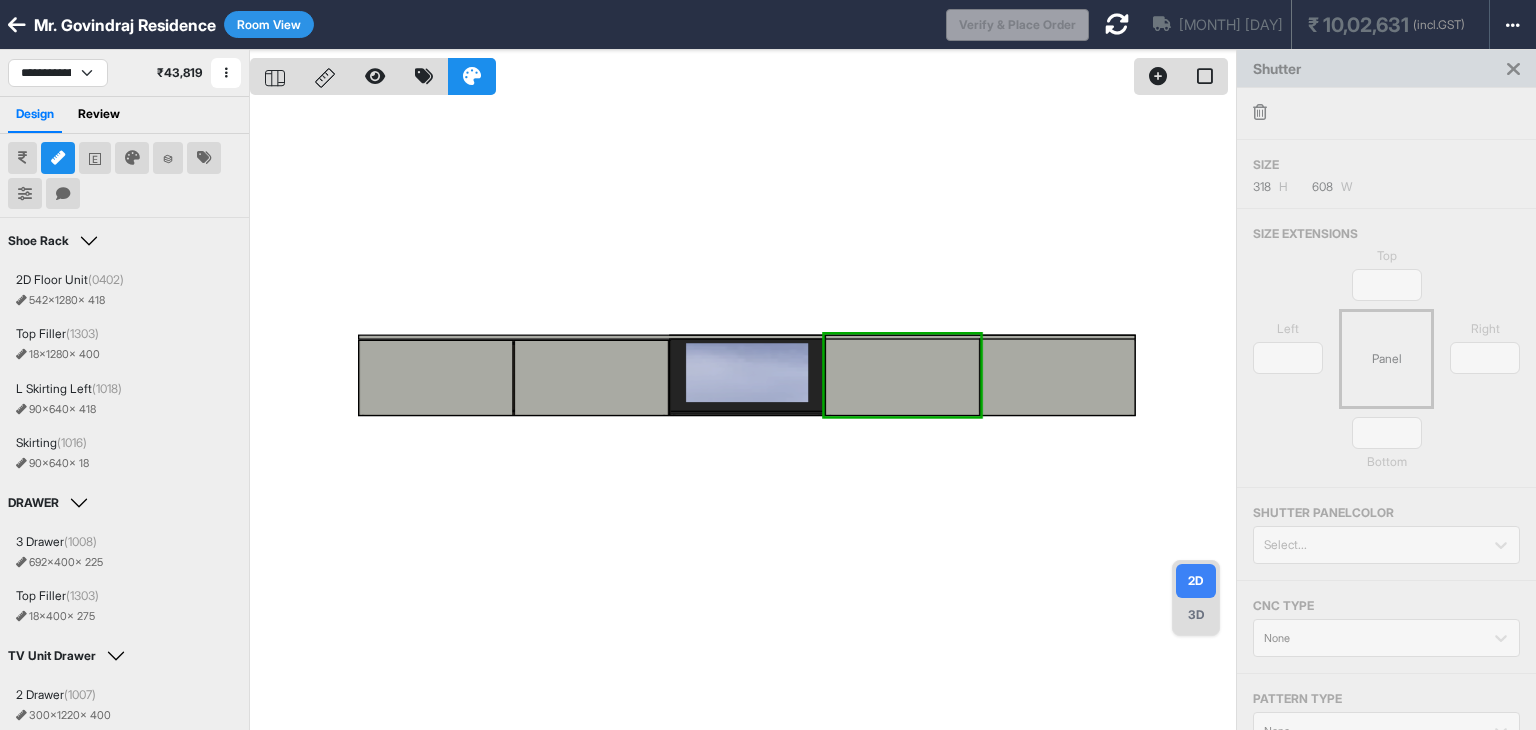 click on "Top * Left * Panel Right * * Bottom" at bounding box center (1386, 367) 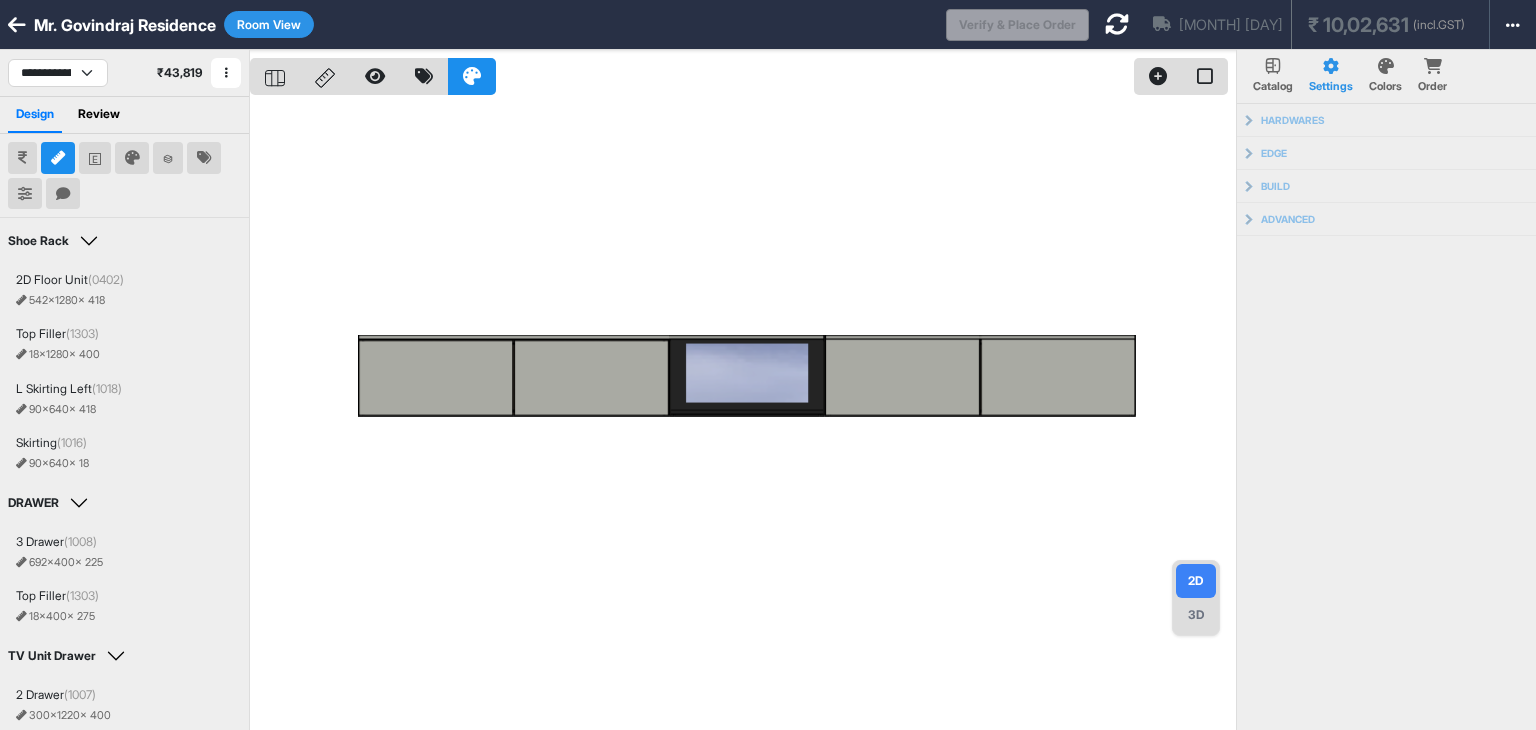 click at bounding box center (743, 415) 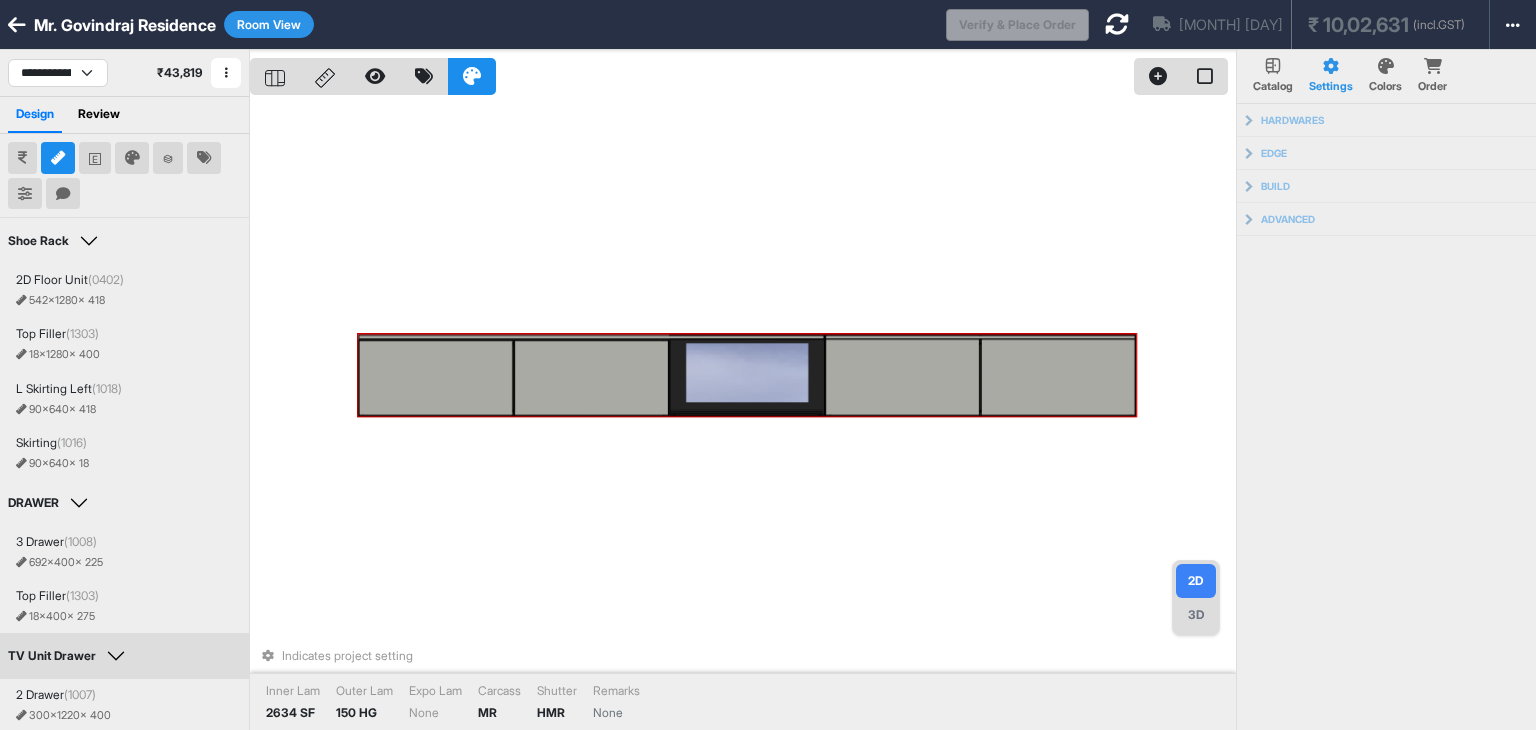 click at bounding box center [1058, 375] 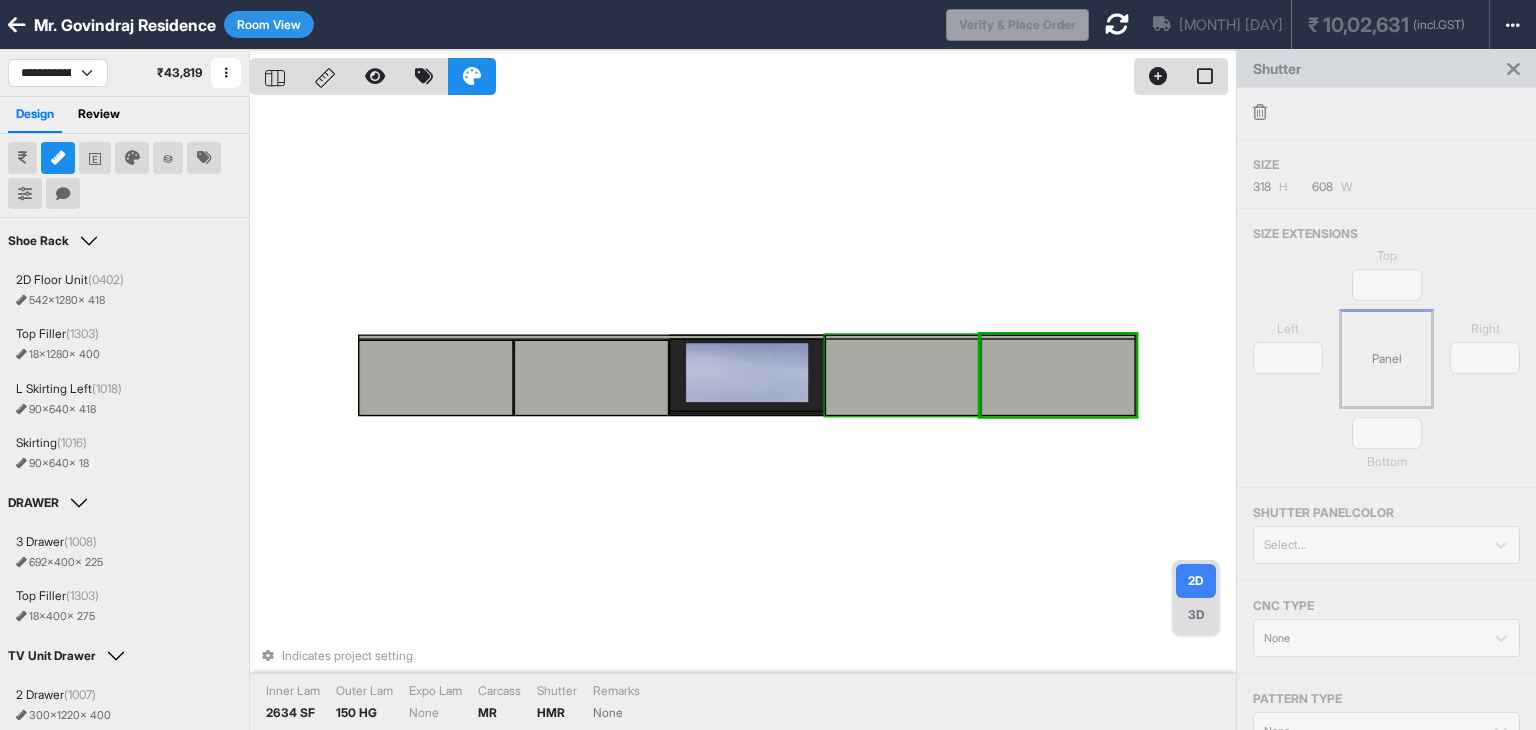 type on "*" 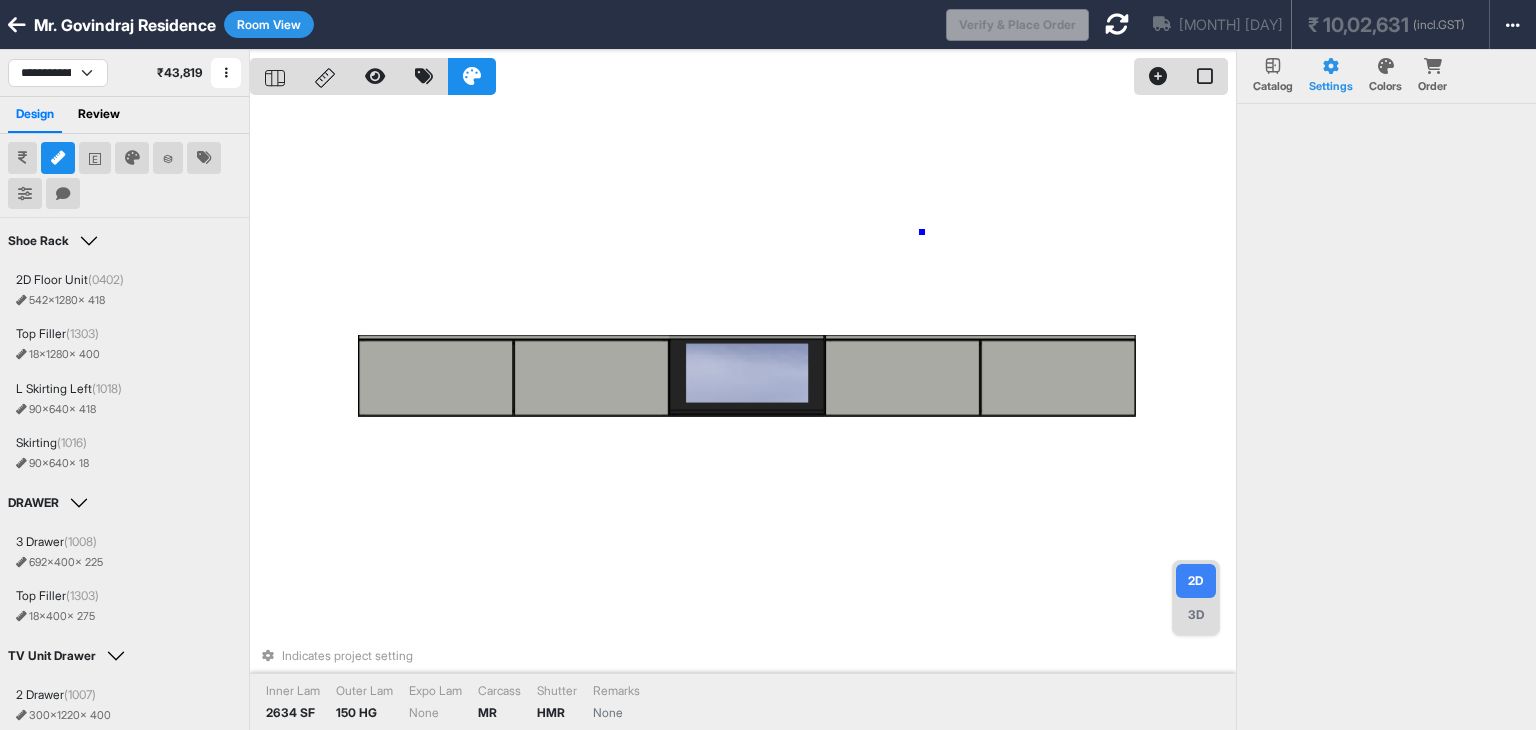 click on "Indicates project setting Inner Lam 2634 SF Outer Lam 150 HG Expo Lam None Carcass MR Shutter HMR Remarks None" at bounding box center [743, 415] 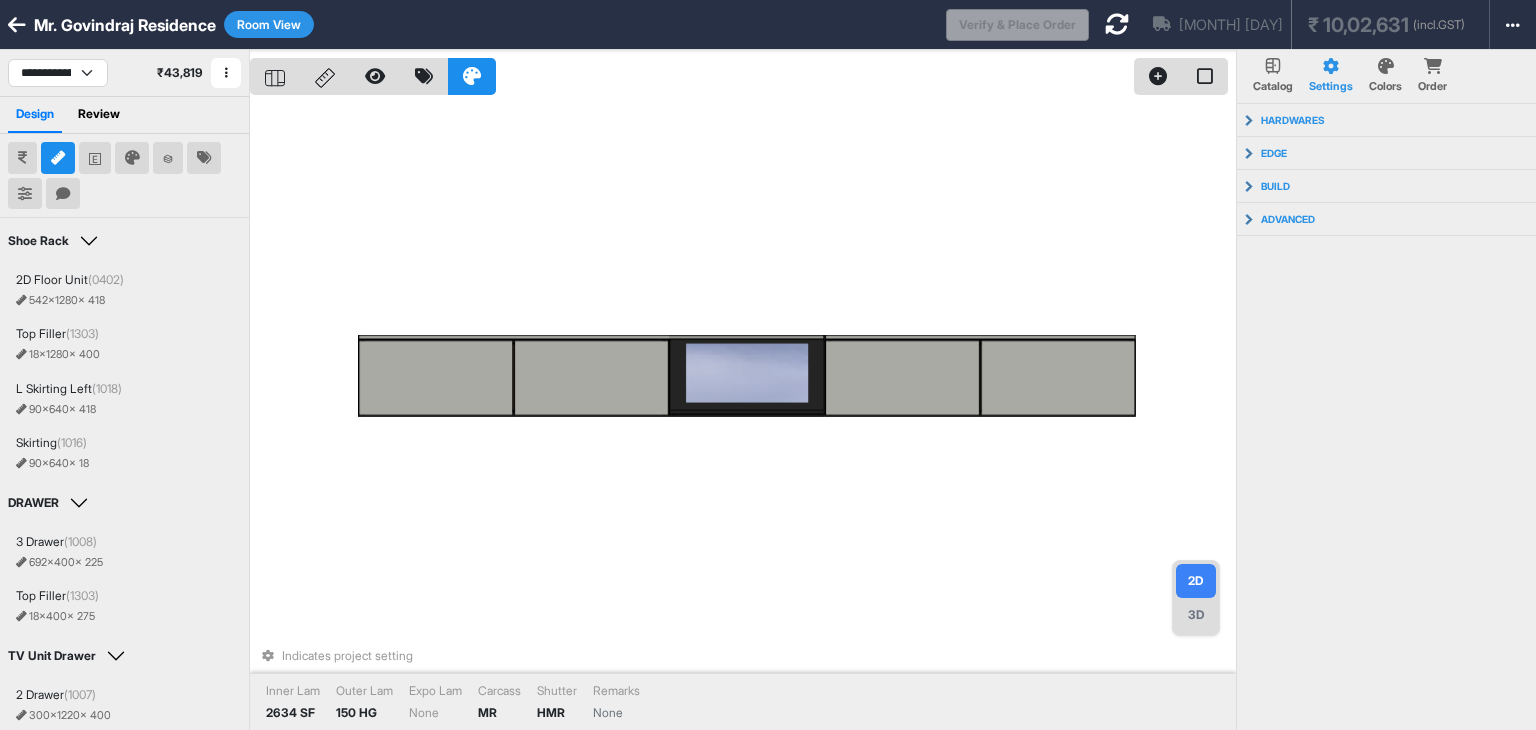 click on "Indicates project setting Inner Lam 2634 SF Outer Lam 150 HG Expo Lam None Carcass MR Shutter HMR Remarks None" at bounding box center [743, 415] 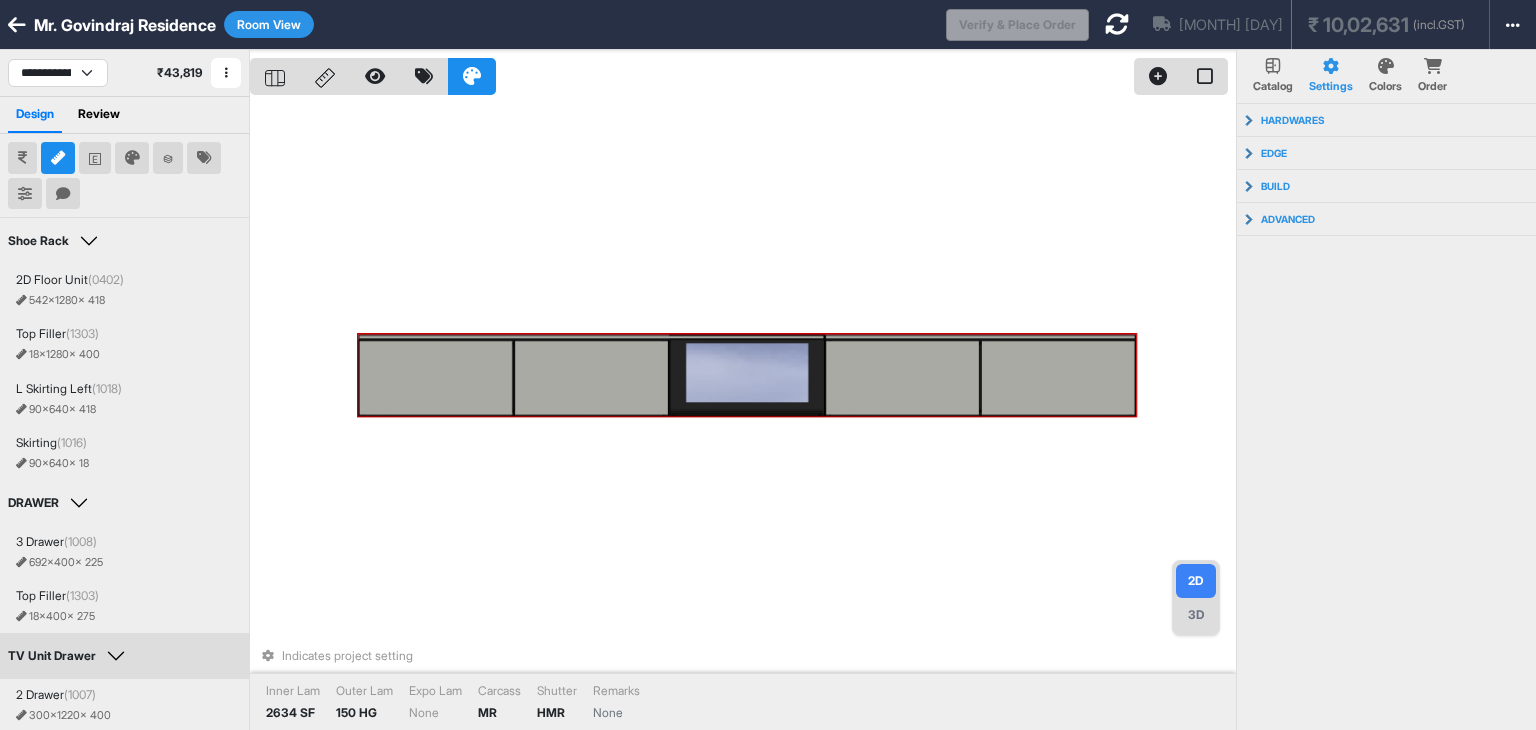 click at bounding box center [435, 377] 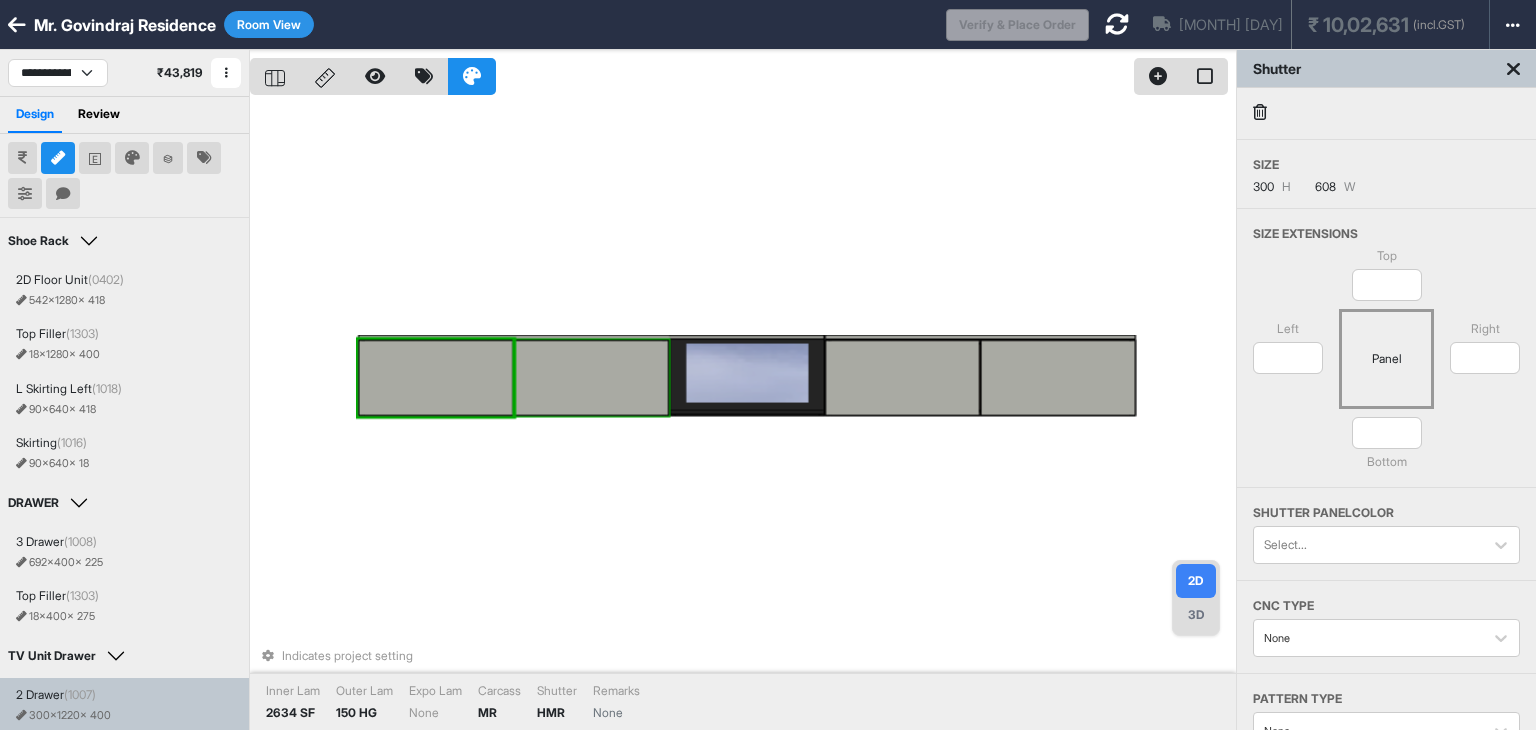 click at bounding box center [591, 377] 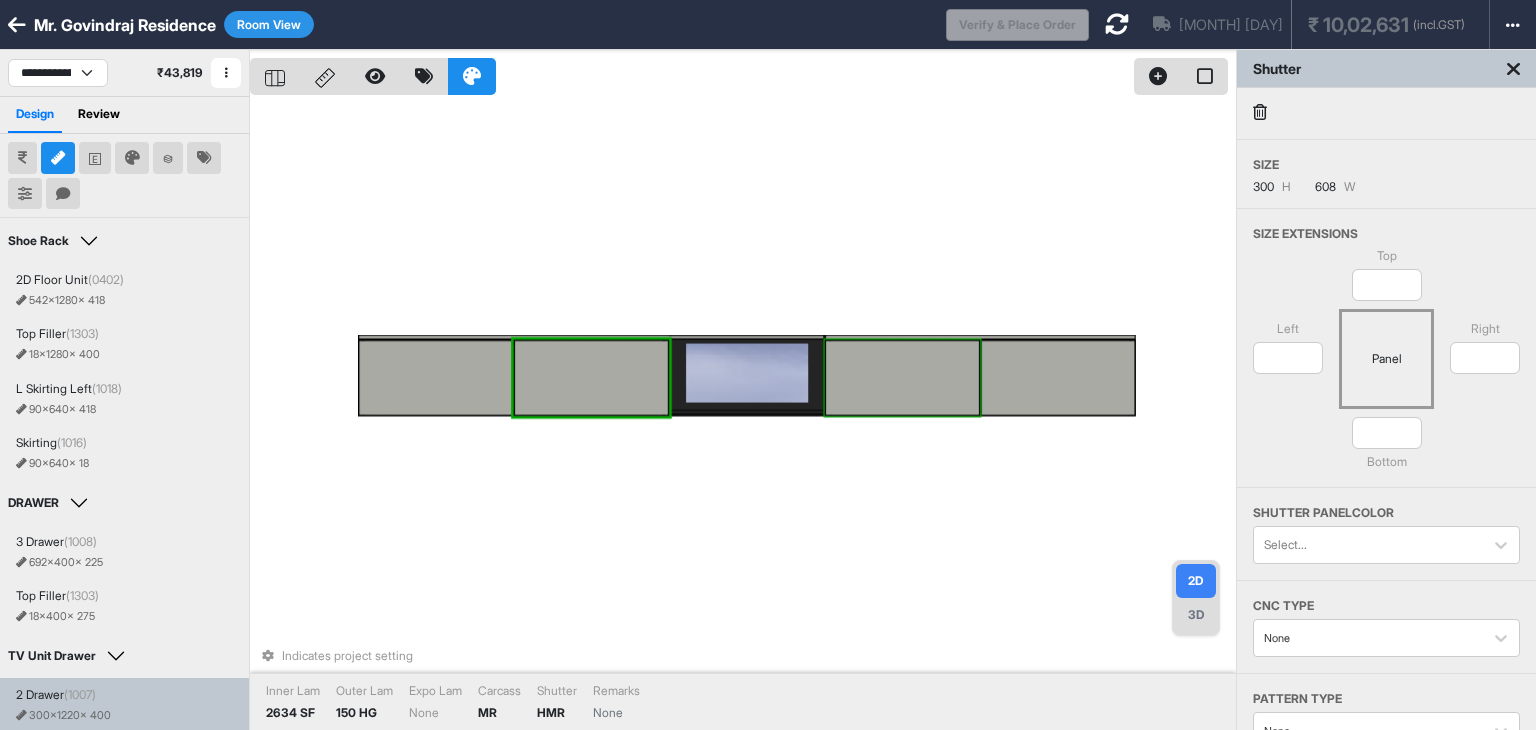 click at bounding box center (902, 377) 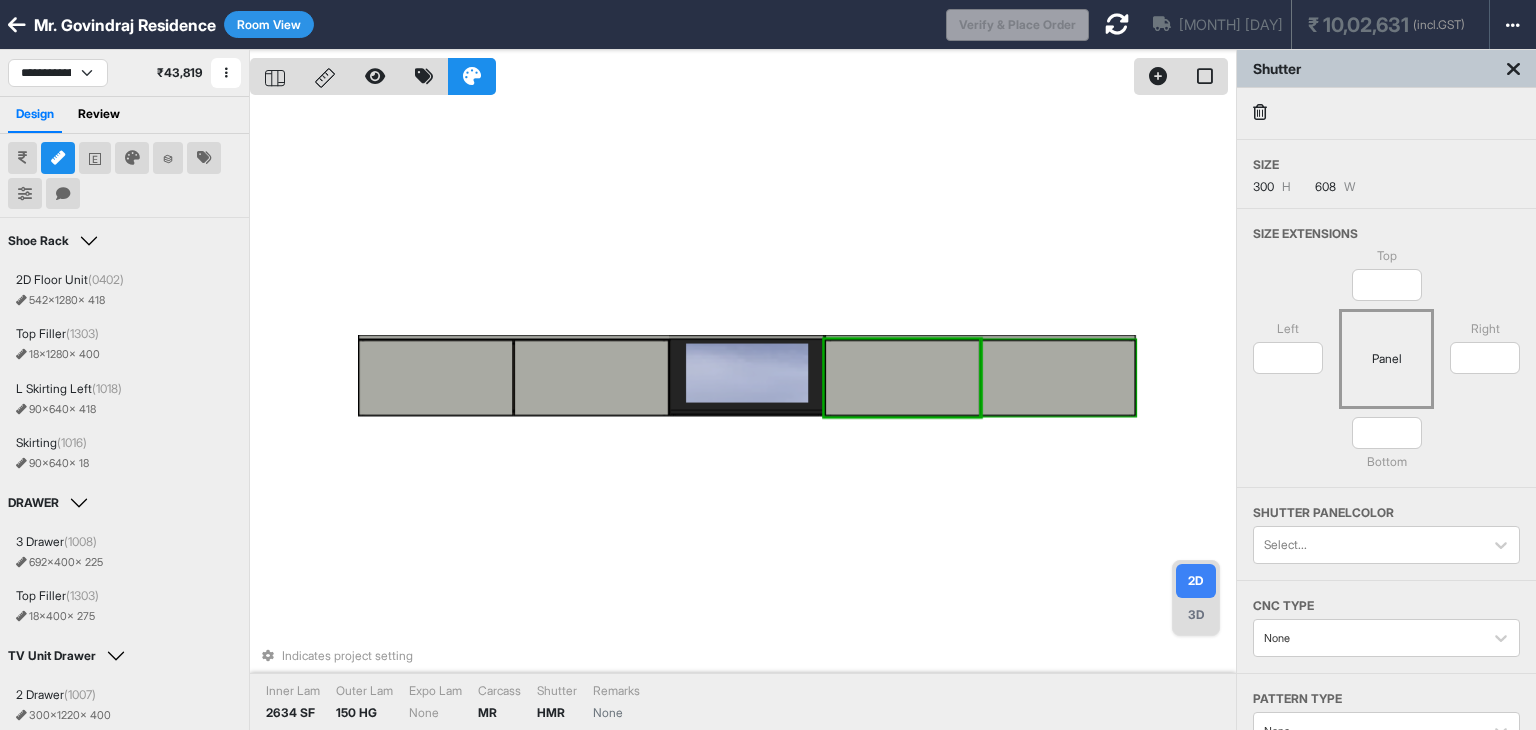 click at bounding box center [1058, 377] 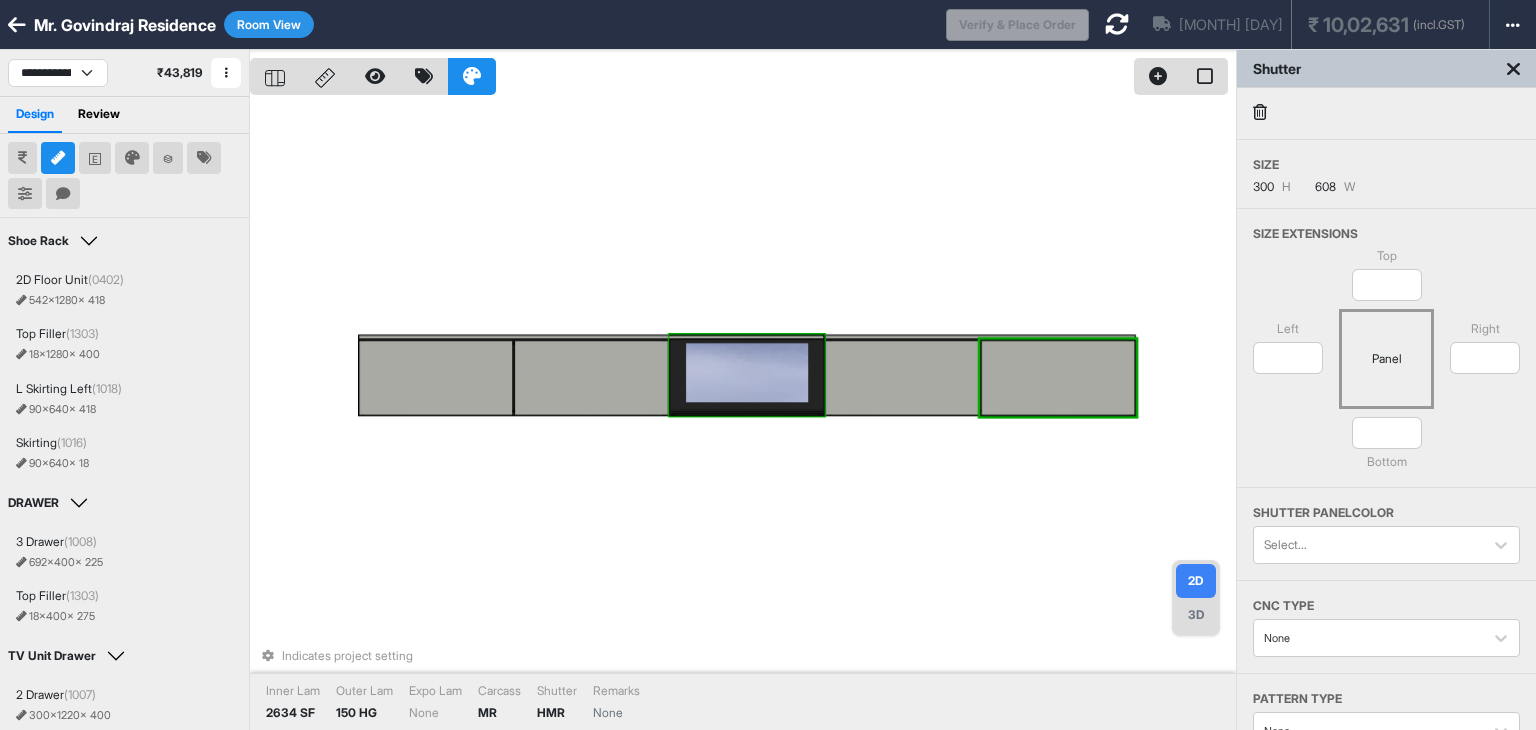 click at bounding box center [747, 375] 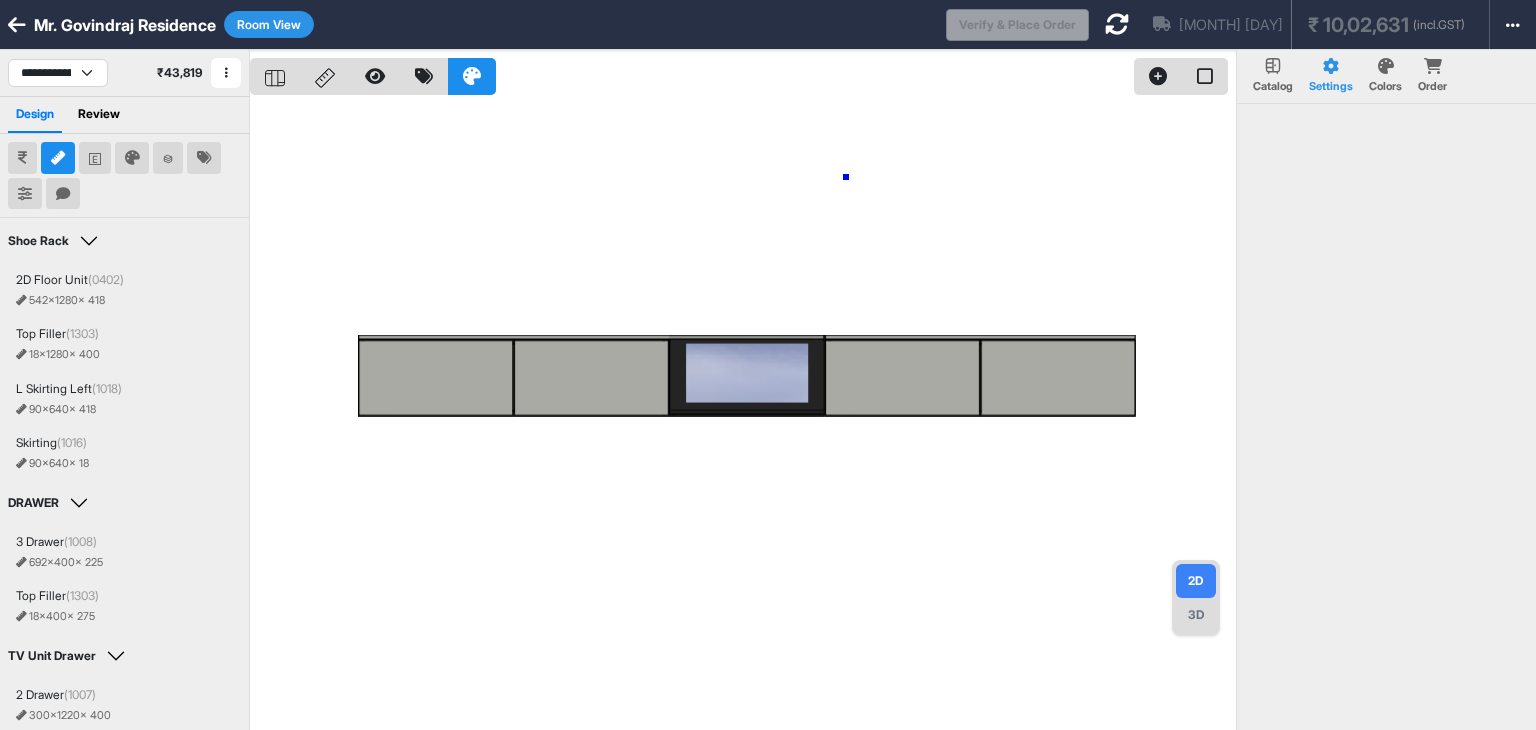 click at bounding box center [743, 415] 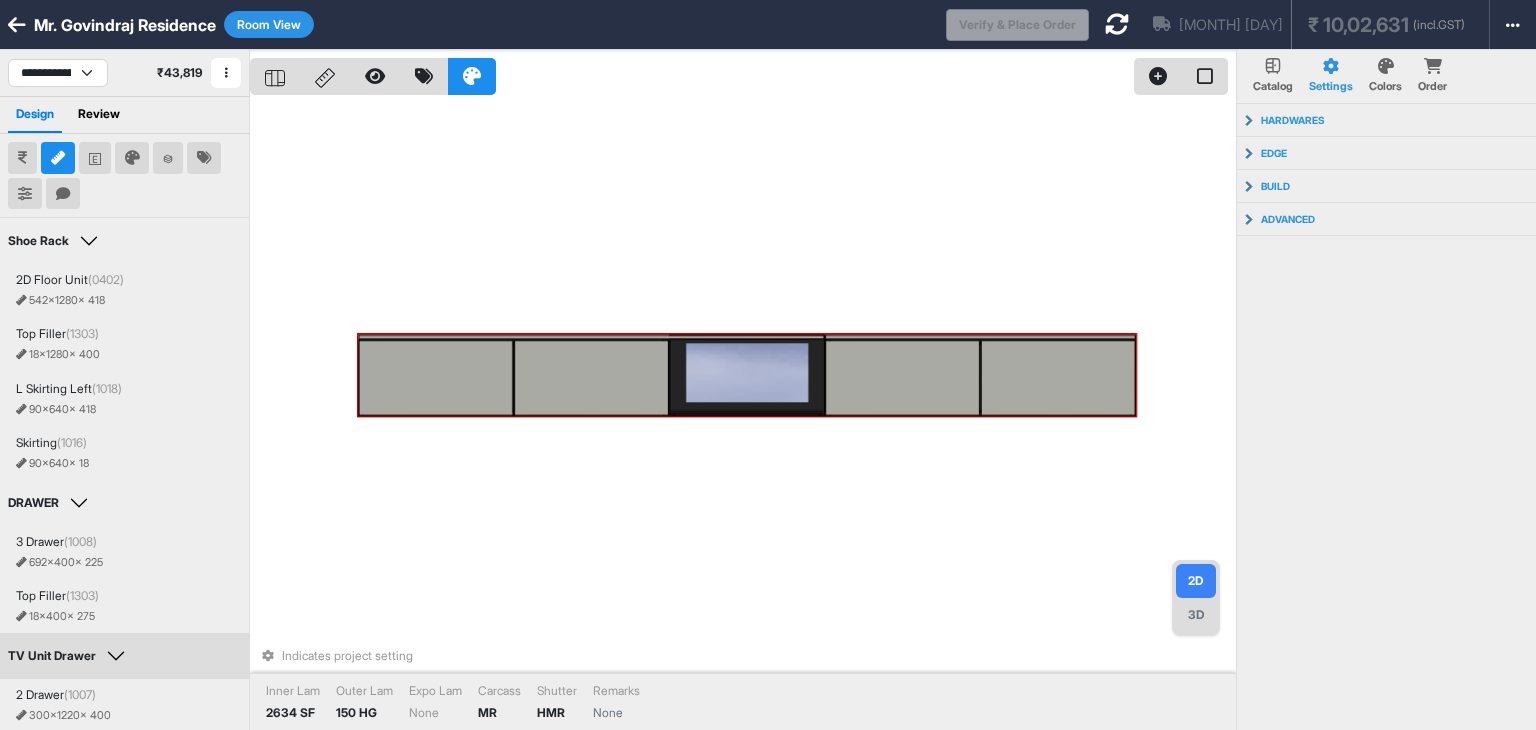 click on "3D" at bounding box center (1196, 615) 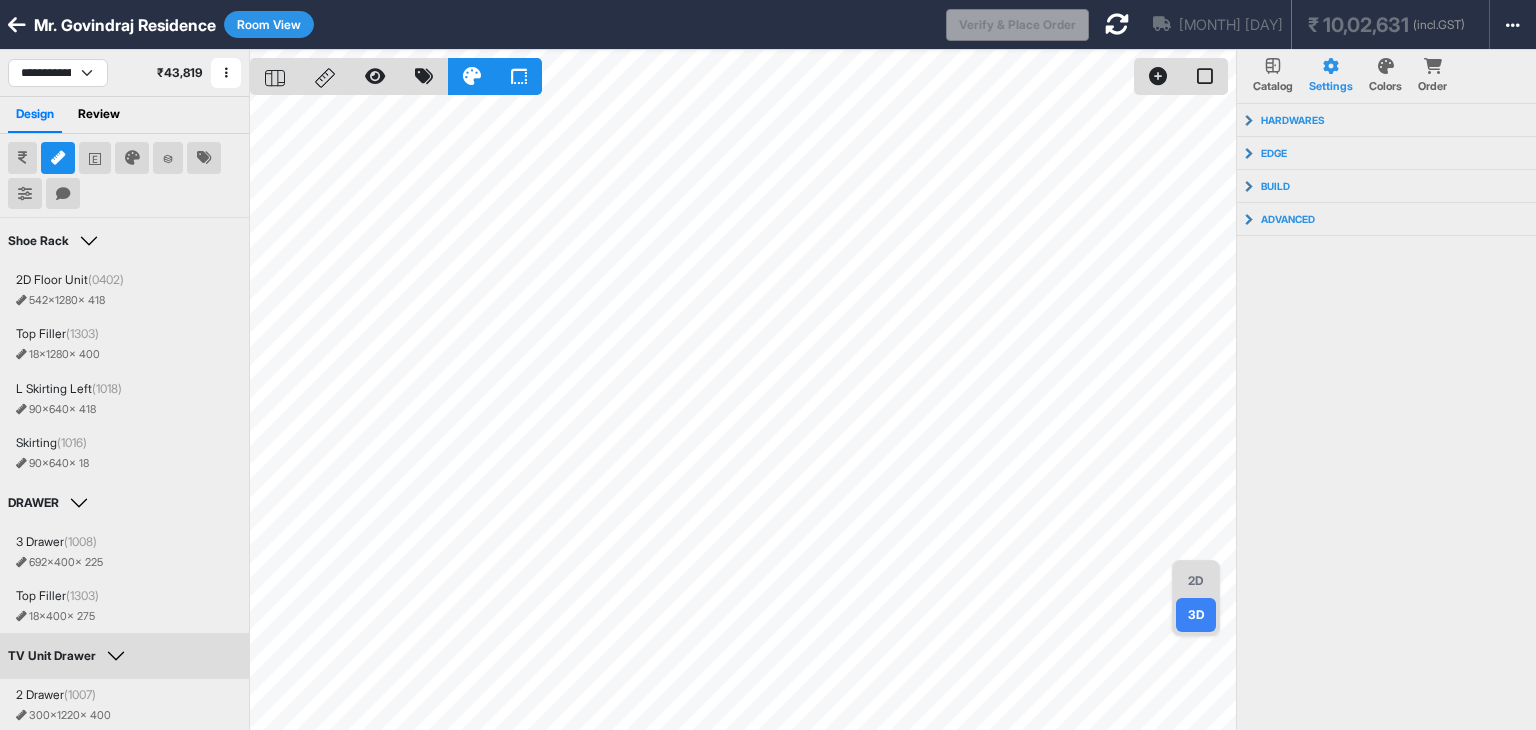 click on "2D" at bounding box center [1196, 581] 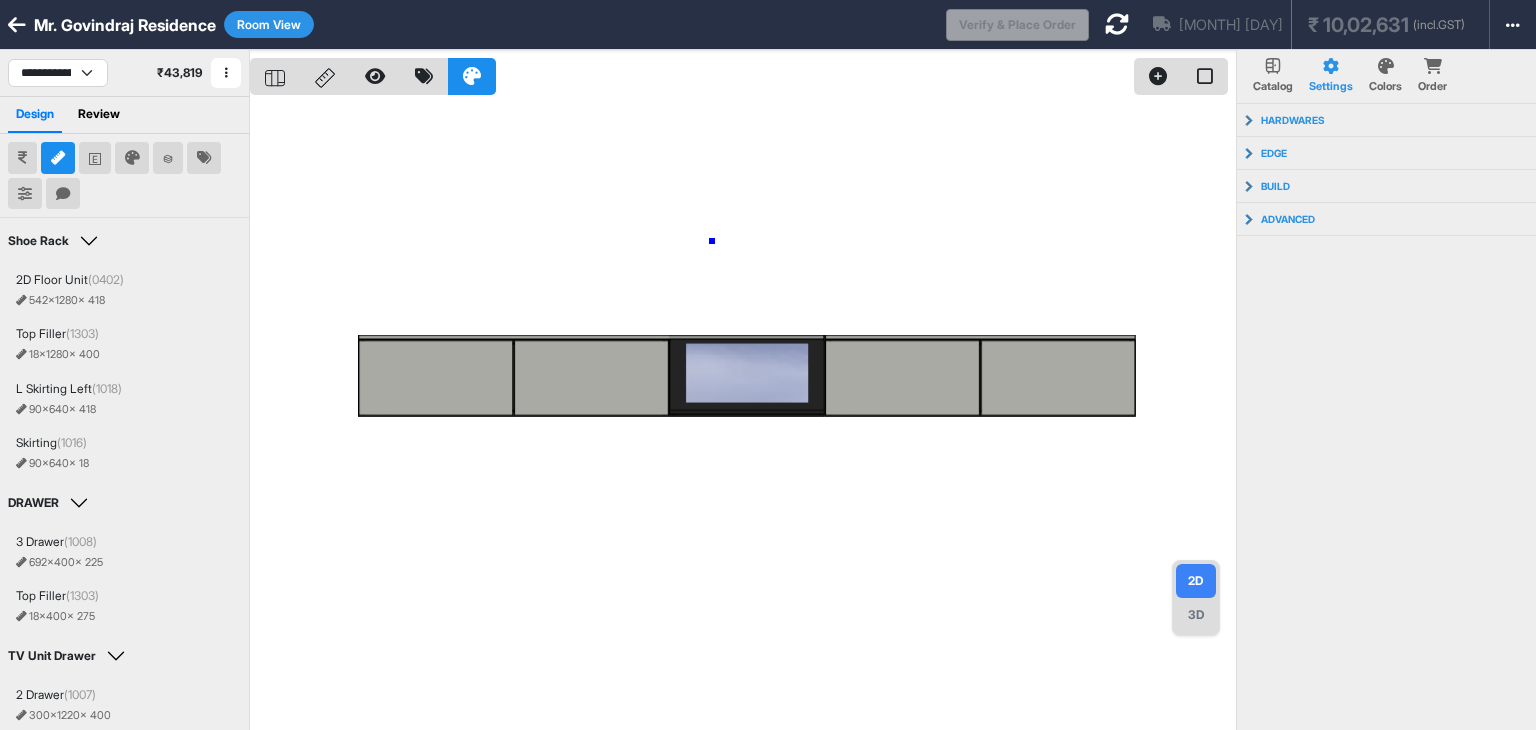 click at bounding box center (743, 415) 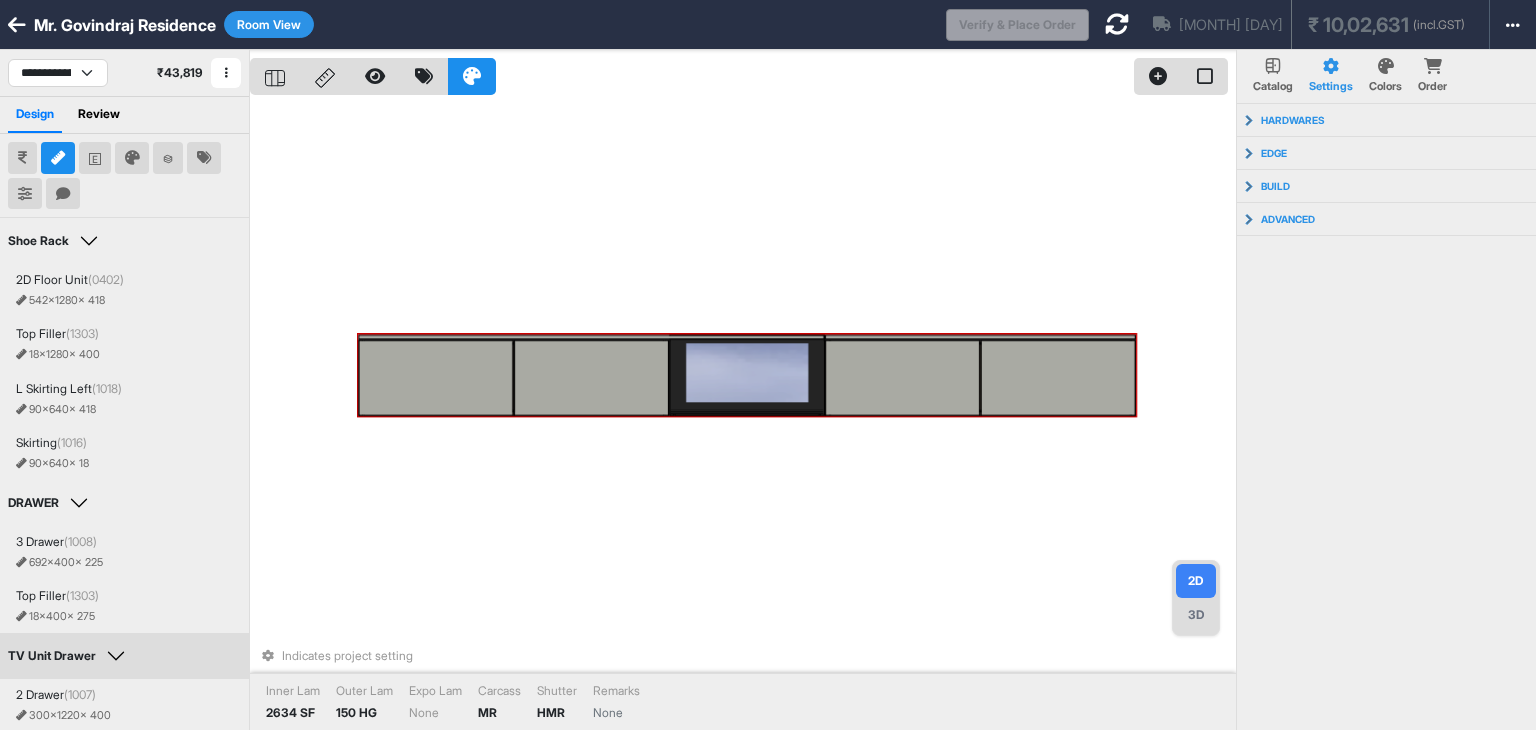 click at bounding box center (435, 377) 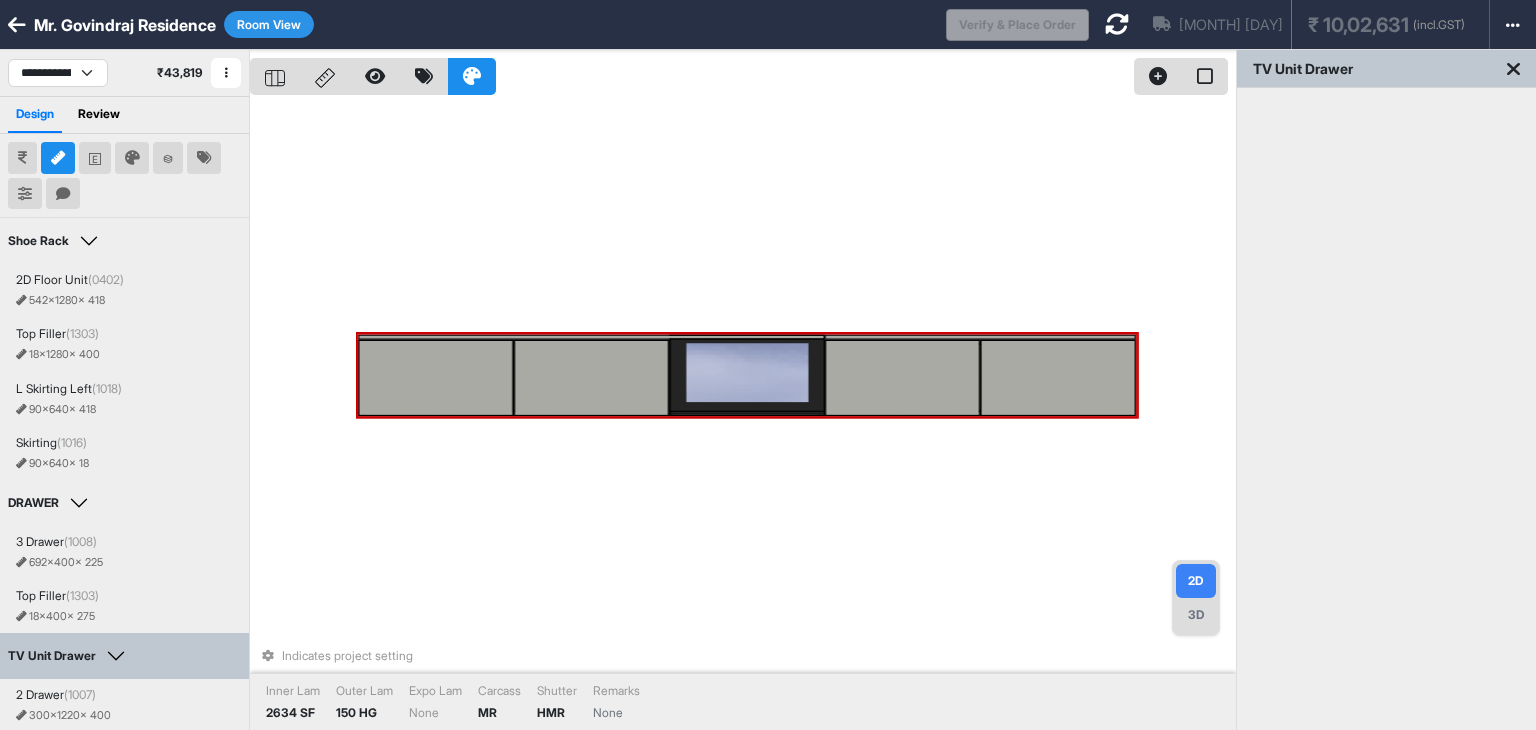 click at bounding box center (513, 377) 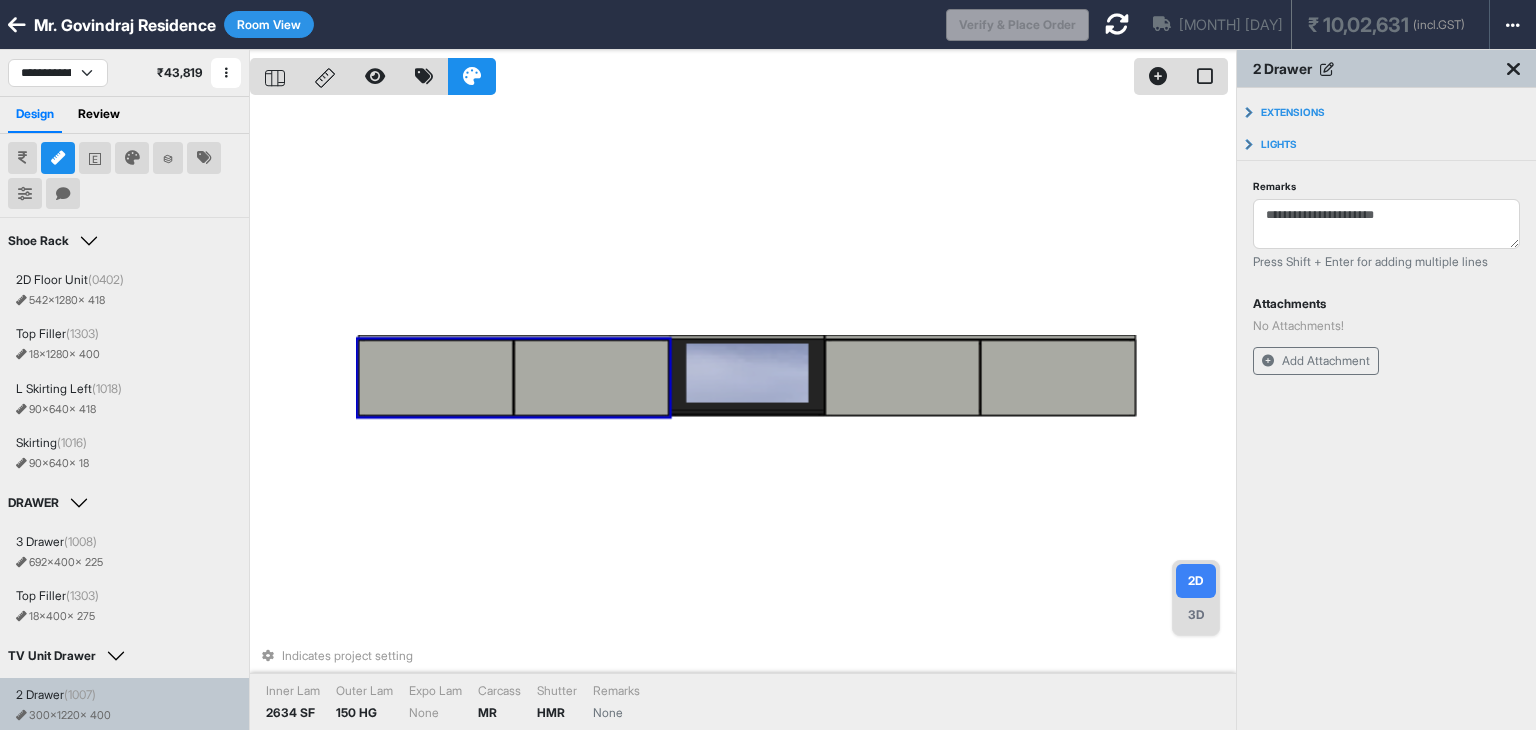 click on "Indicates project setting Inner Lam 2634 SF Outer Lam 150 HG Expo Lam None Carcass MR Shutter HMR Remarks None" at bounding box center [743, 415] 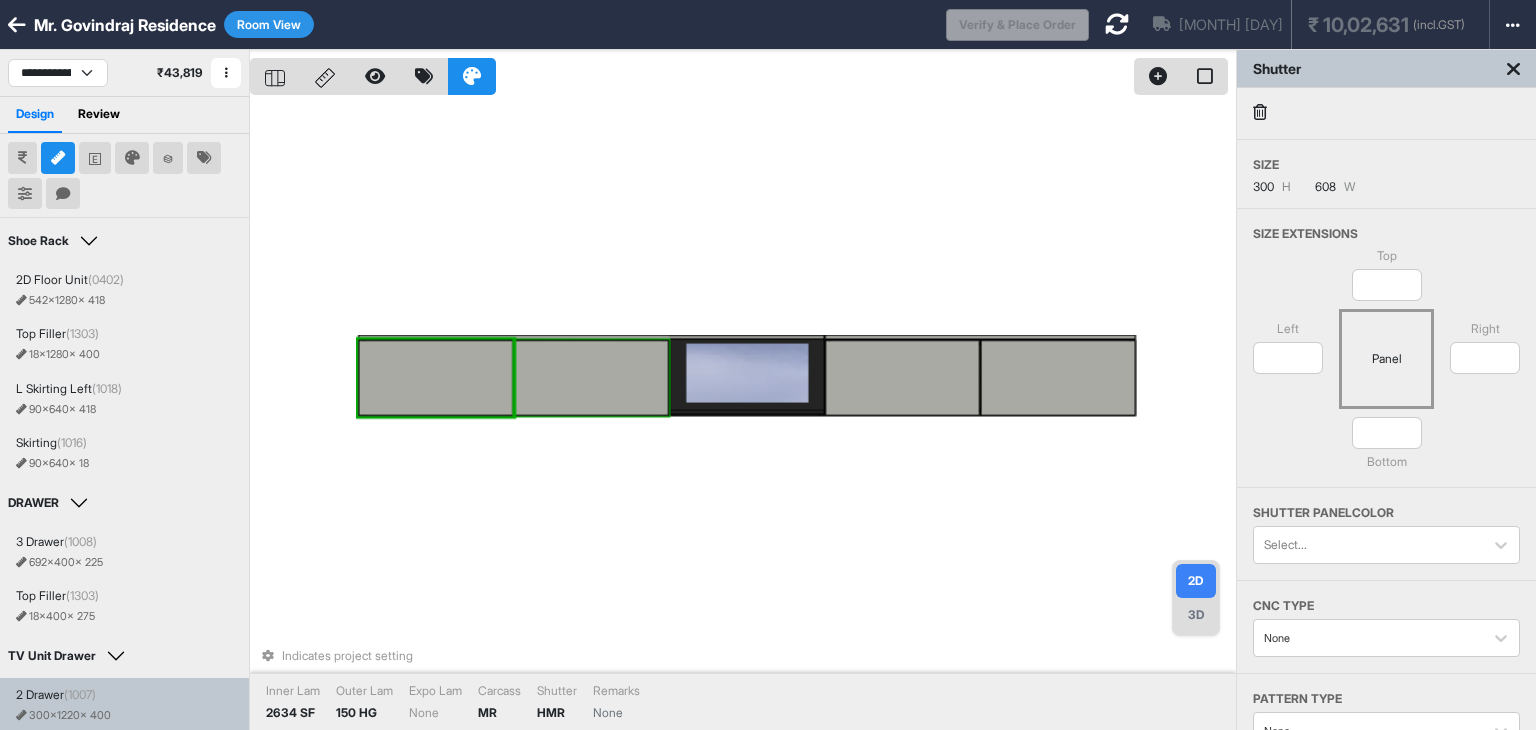 click at bounding box center (591, 377) 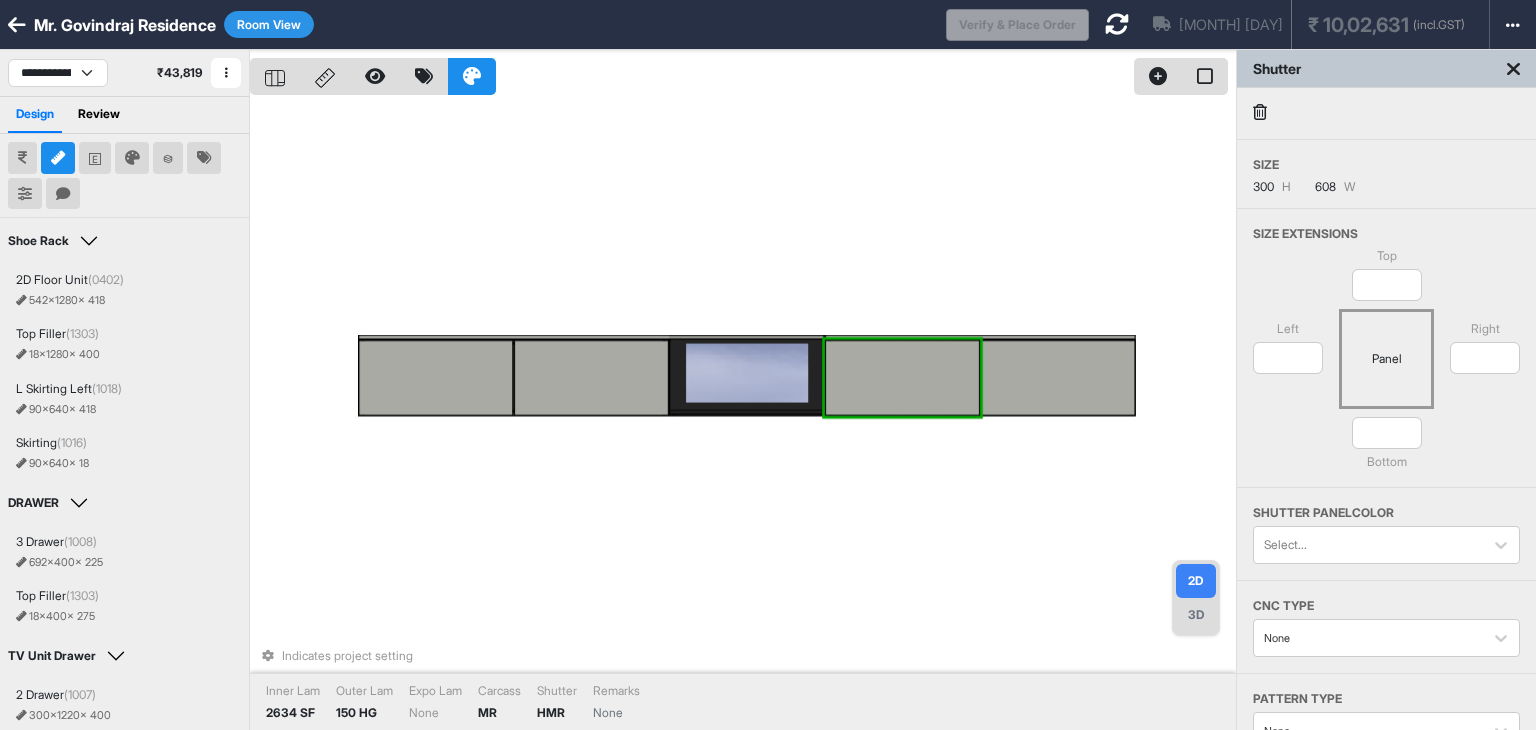 click at bounding box center (1058, 377) 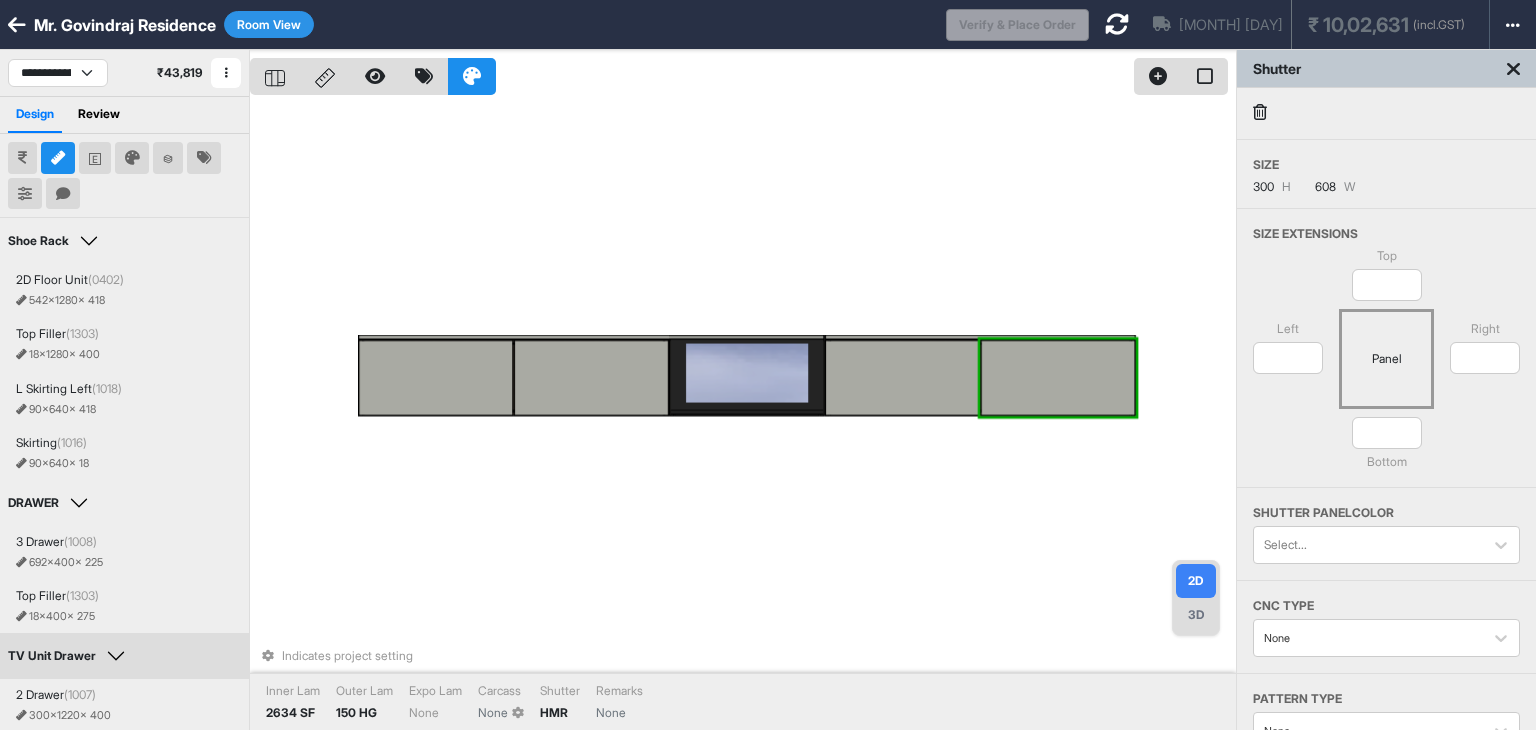 click on "Indicates project setting Inner Lam 2634 SF Outer Lam 150 HG Expo Lam None Carcass None Shutter HMR Remarks None" at bounding box center (743, 415) 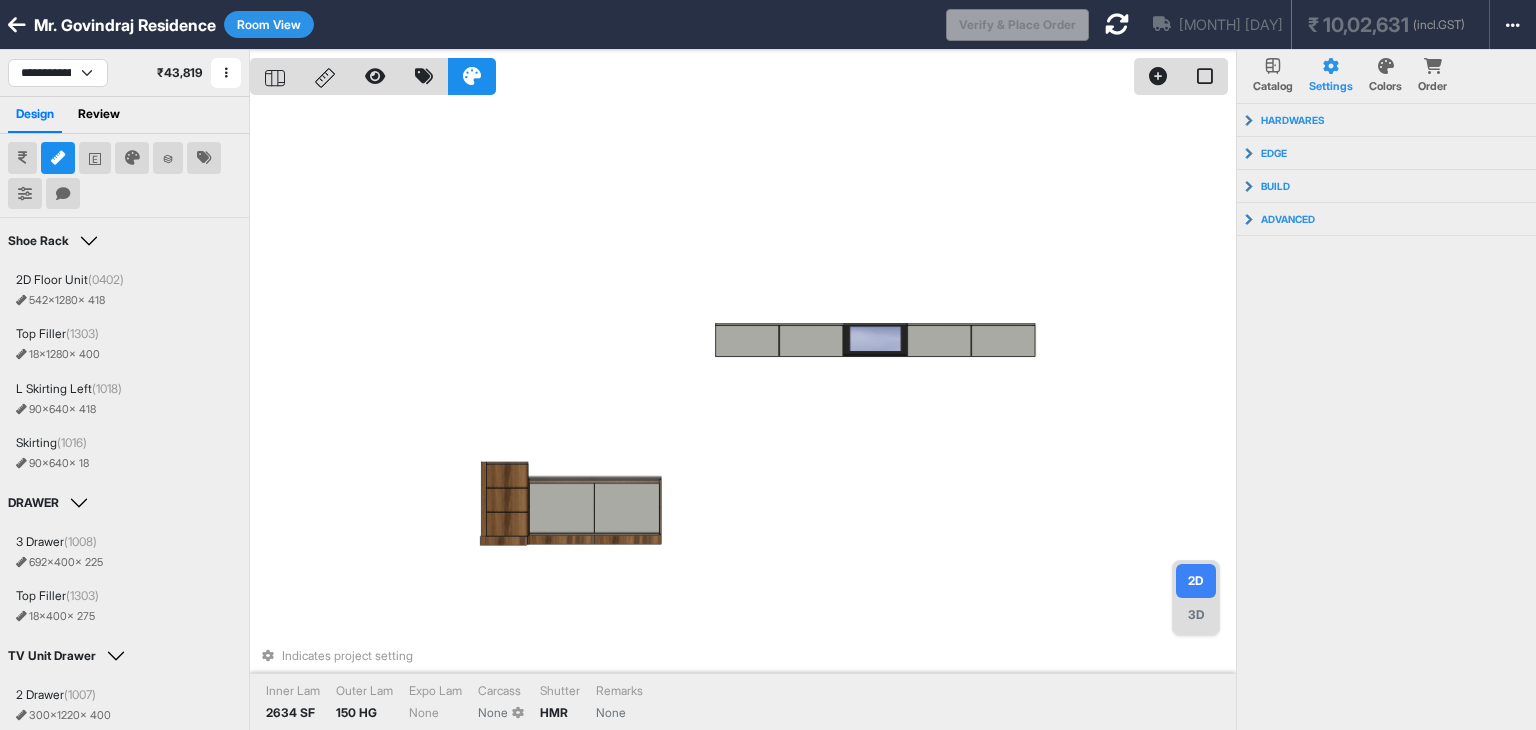click on "Indicates project setting Inner Lam 2634 SF Outer Lam 150 HG Expo Lam None Carcass None Shutter HMR Remarks None" at bounding box center (743, 415) 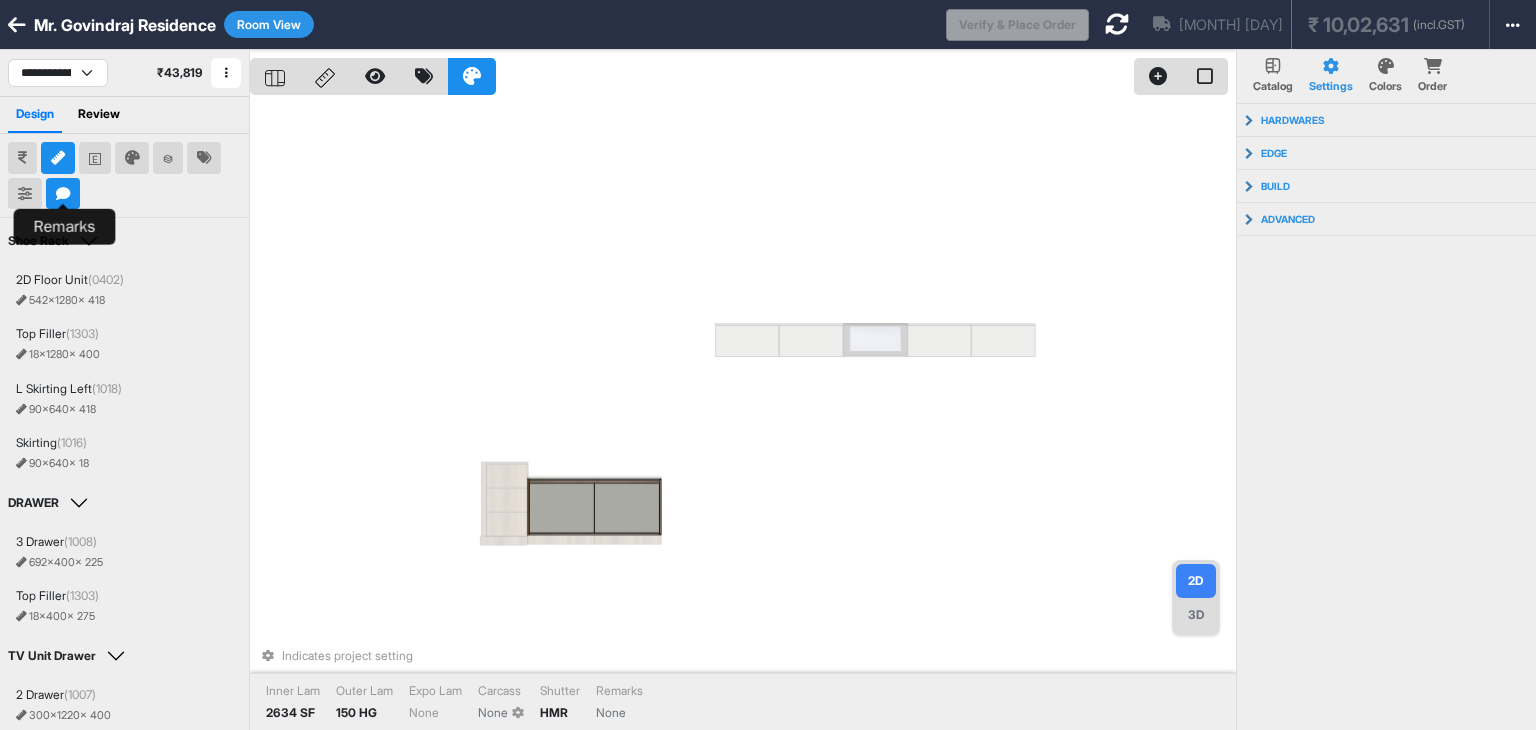 click at bounding box center (63, 194) 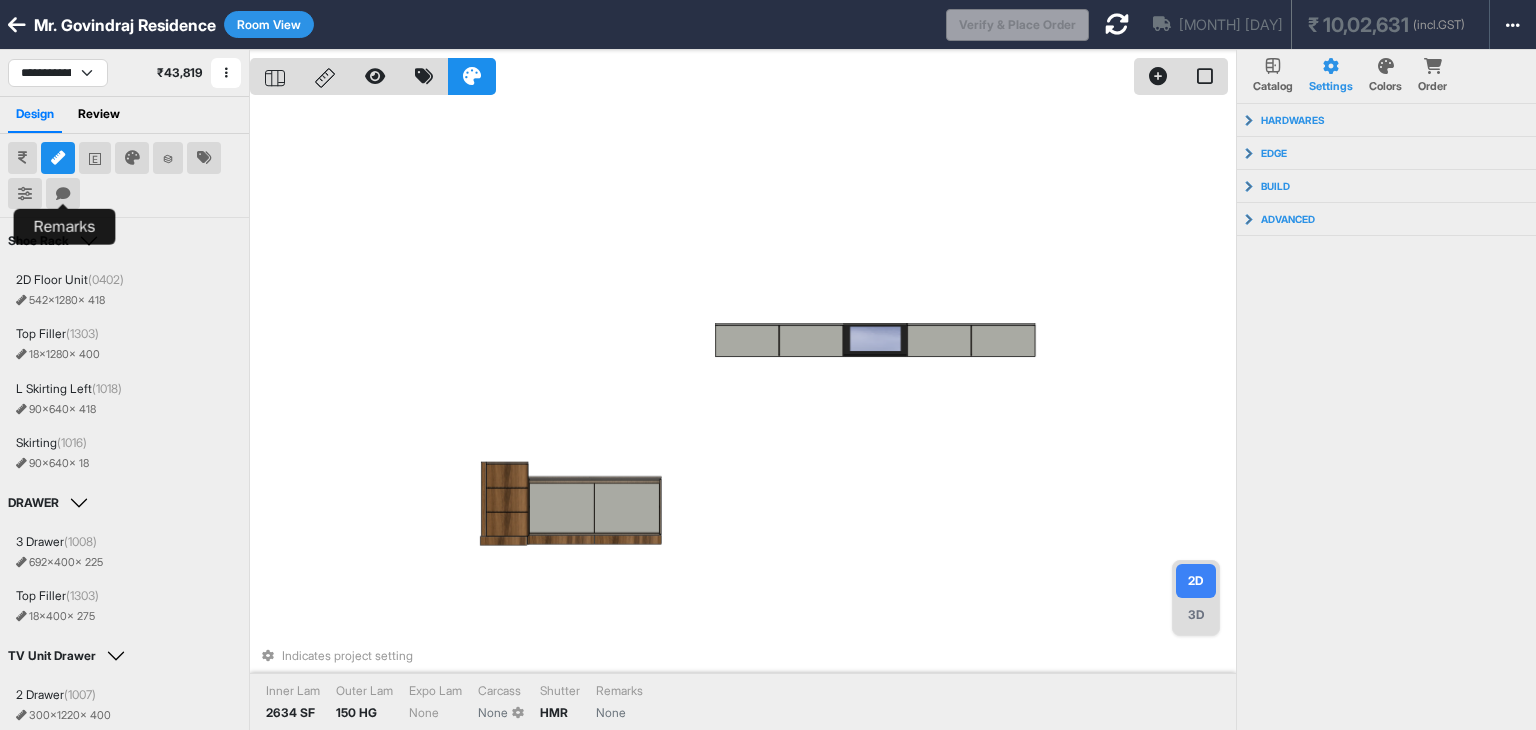 click on "Indicates project setting Inner Lam 2634 SF Outer Lam 150 HG Expo Lam None Carcass None Shutter HMR Remarks None" at bounding box center (743, 415) 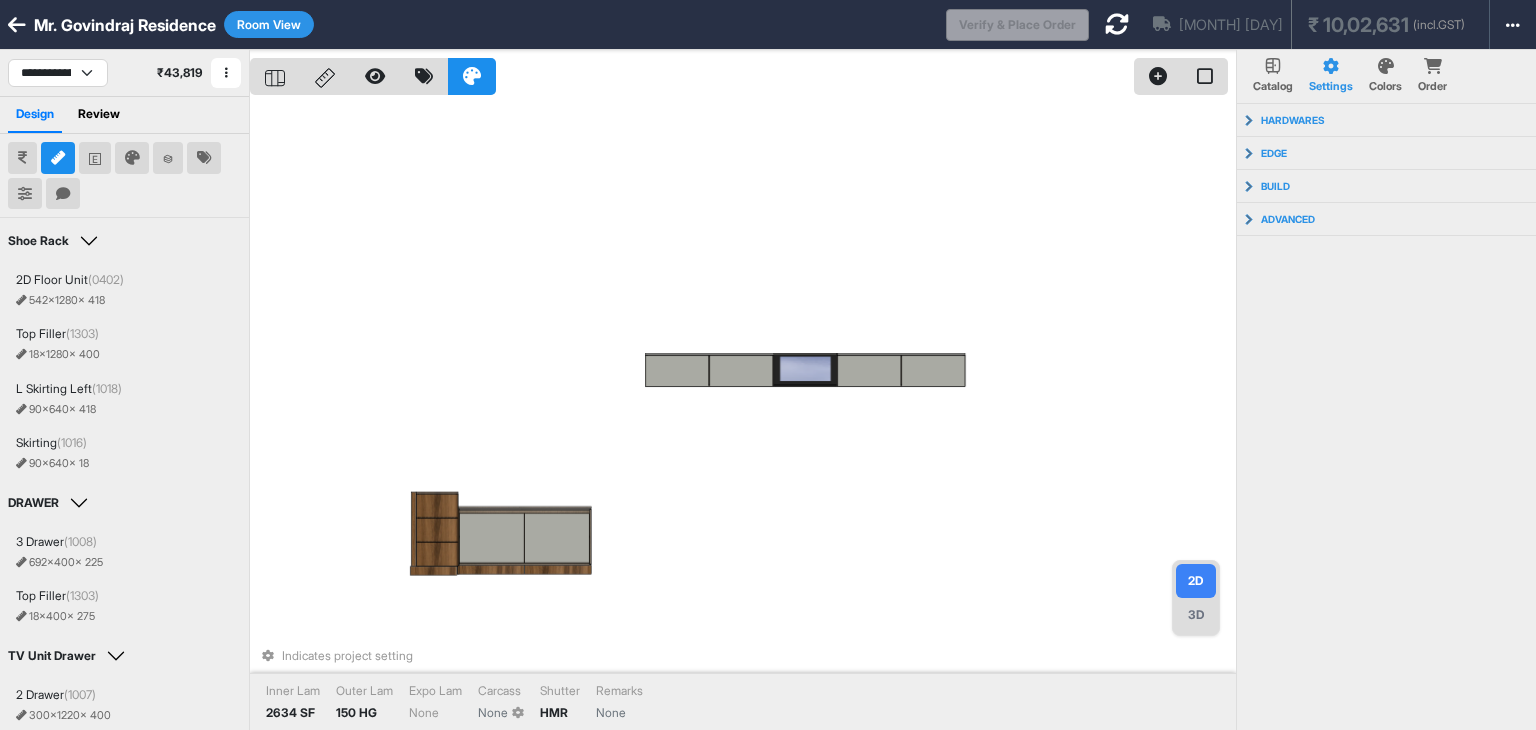 click on "Indicates project setting Inner Lam 2634 SF Outer Lam 150 HG Expo Lam None Carcass None Shutter HMR Remarks None" at bounding box center [743, 415] 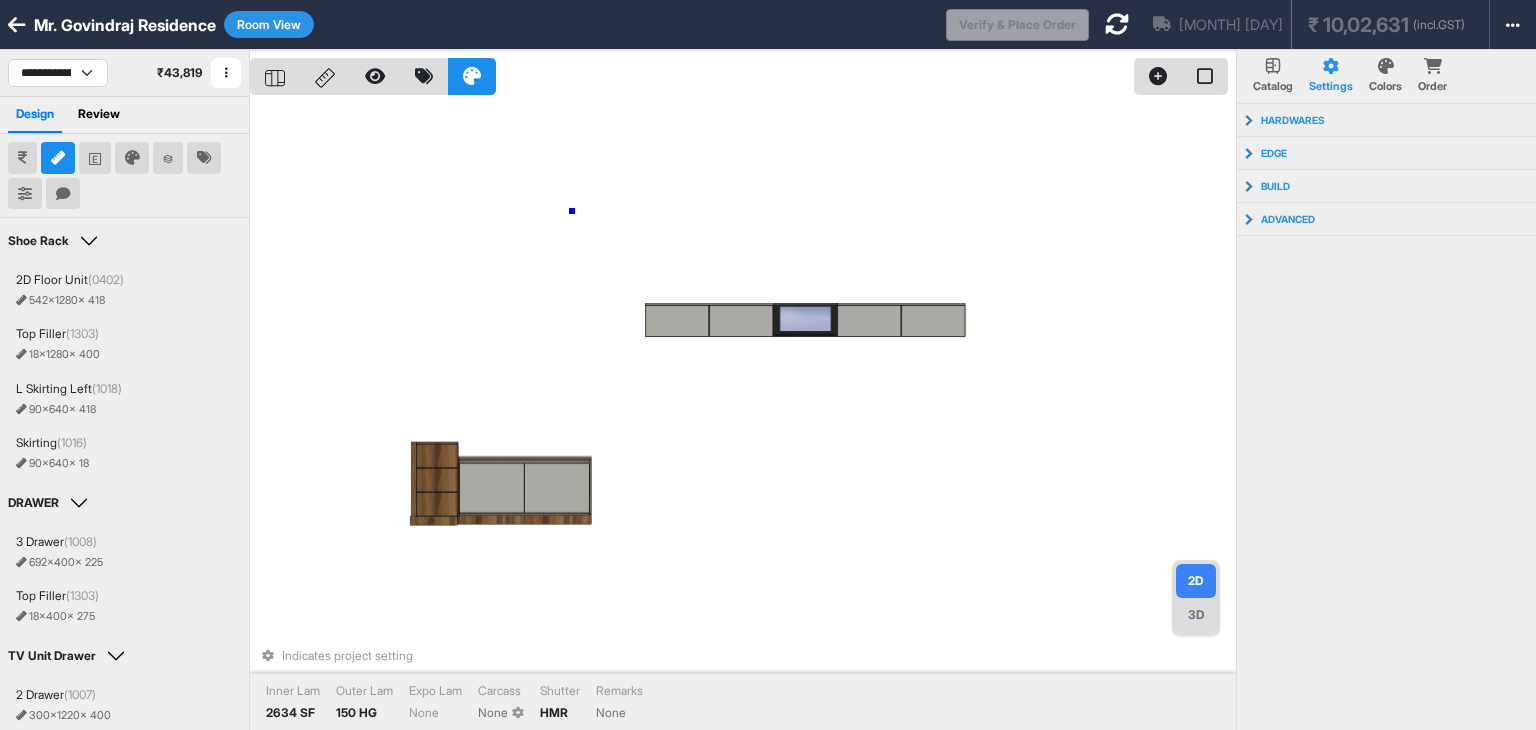 click on "Indicates project setting Inner Lam 2634 SF Outer Lam 150 HG Expo Lam None Carcass None Shutter HMR Remarks None" at bounding box center [743, 415] 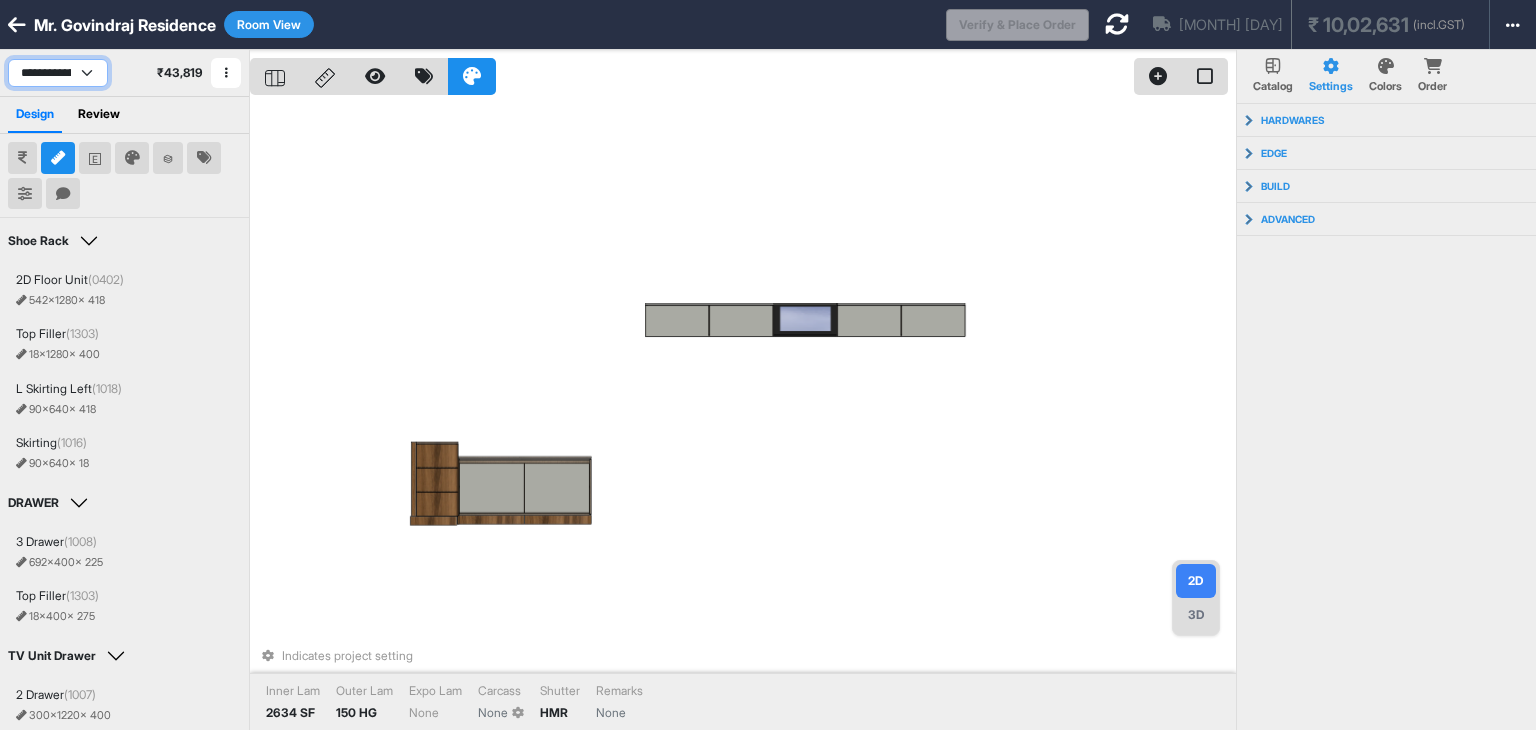 click on "**********" at bounding box center (58, 73) 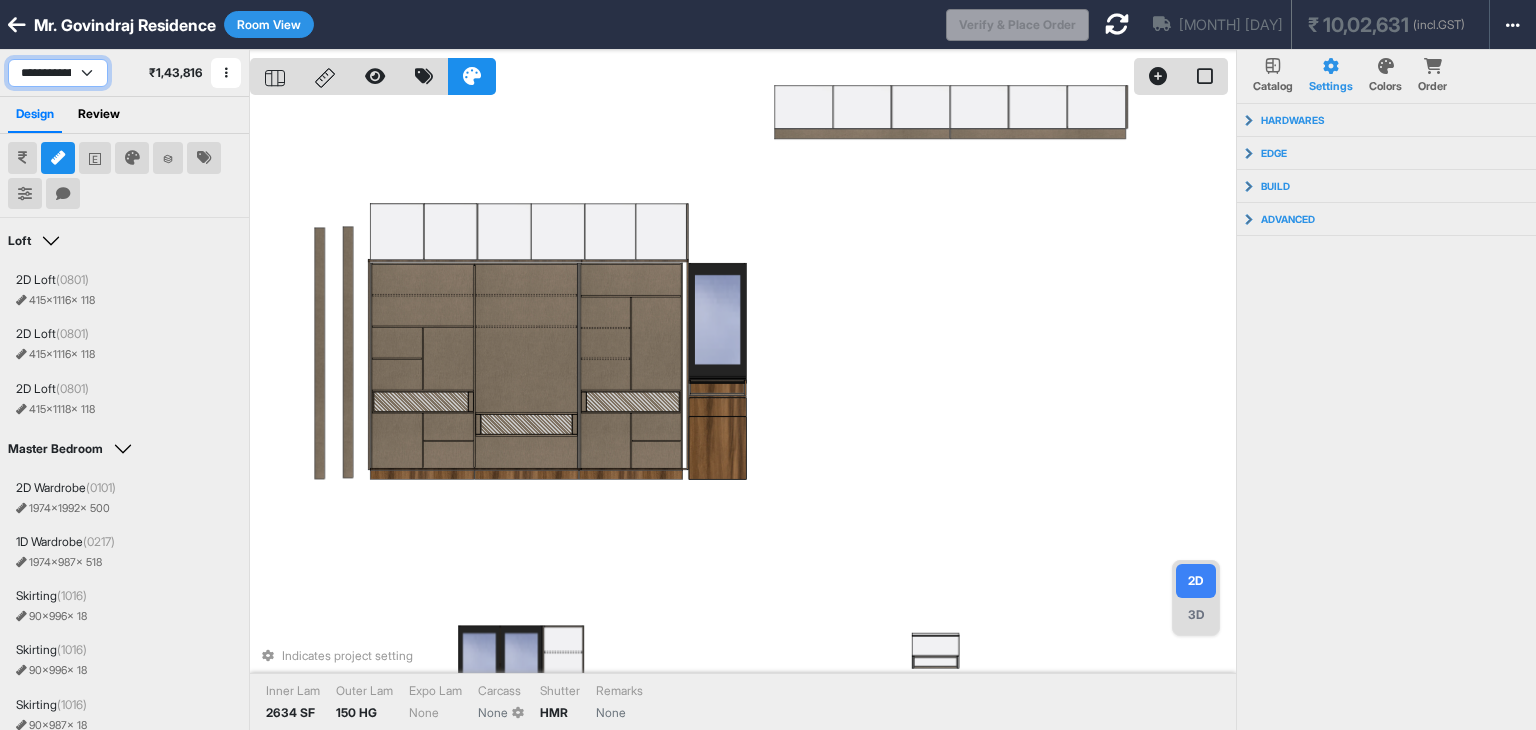 select on "****" 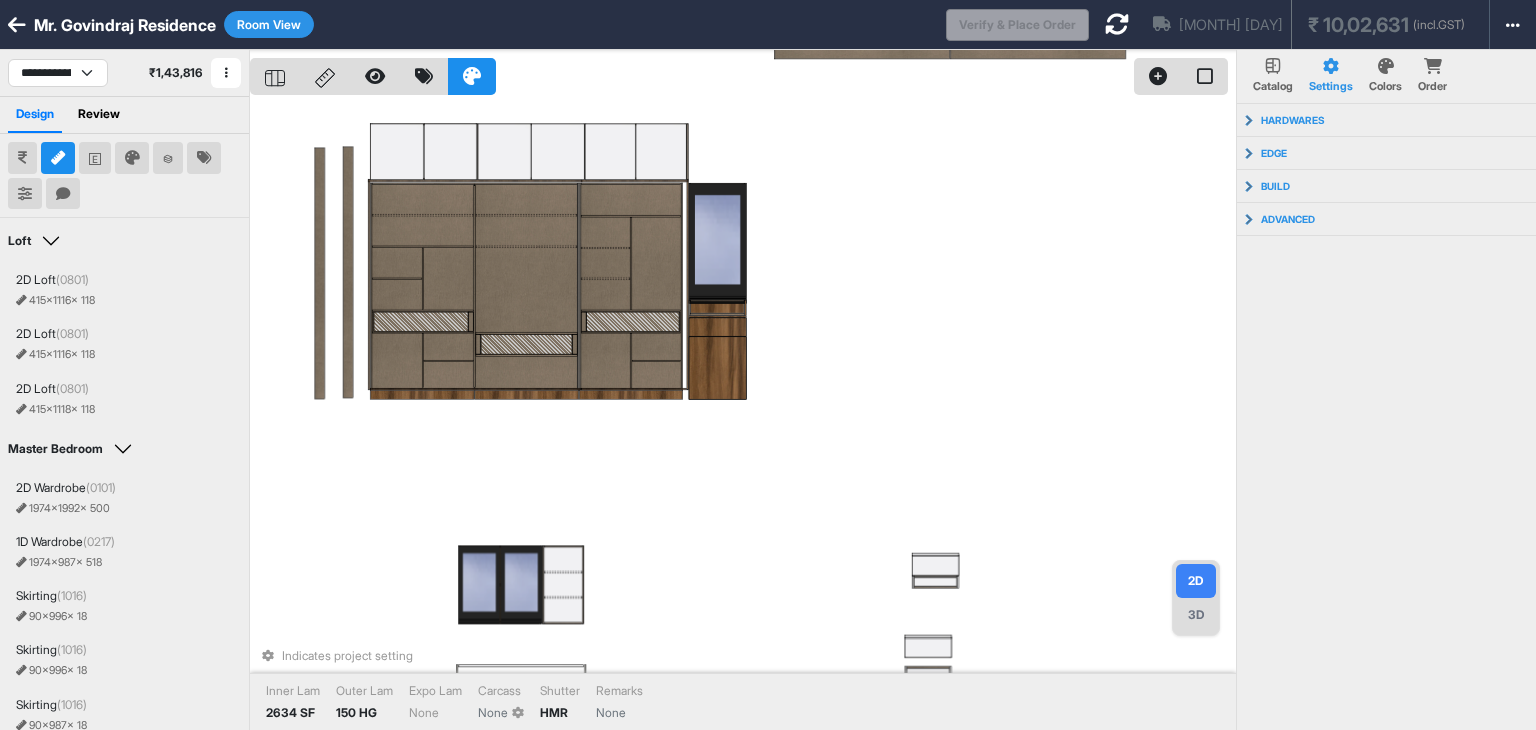 click on "Indicates project setting Inner Lam 2634 SF Outer Lam 150 HG Expo Lam None Carcass None Shutter HMR Remarks None" at bounding box center (743, 415) 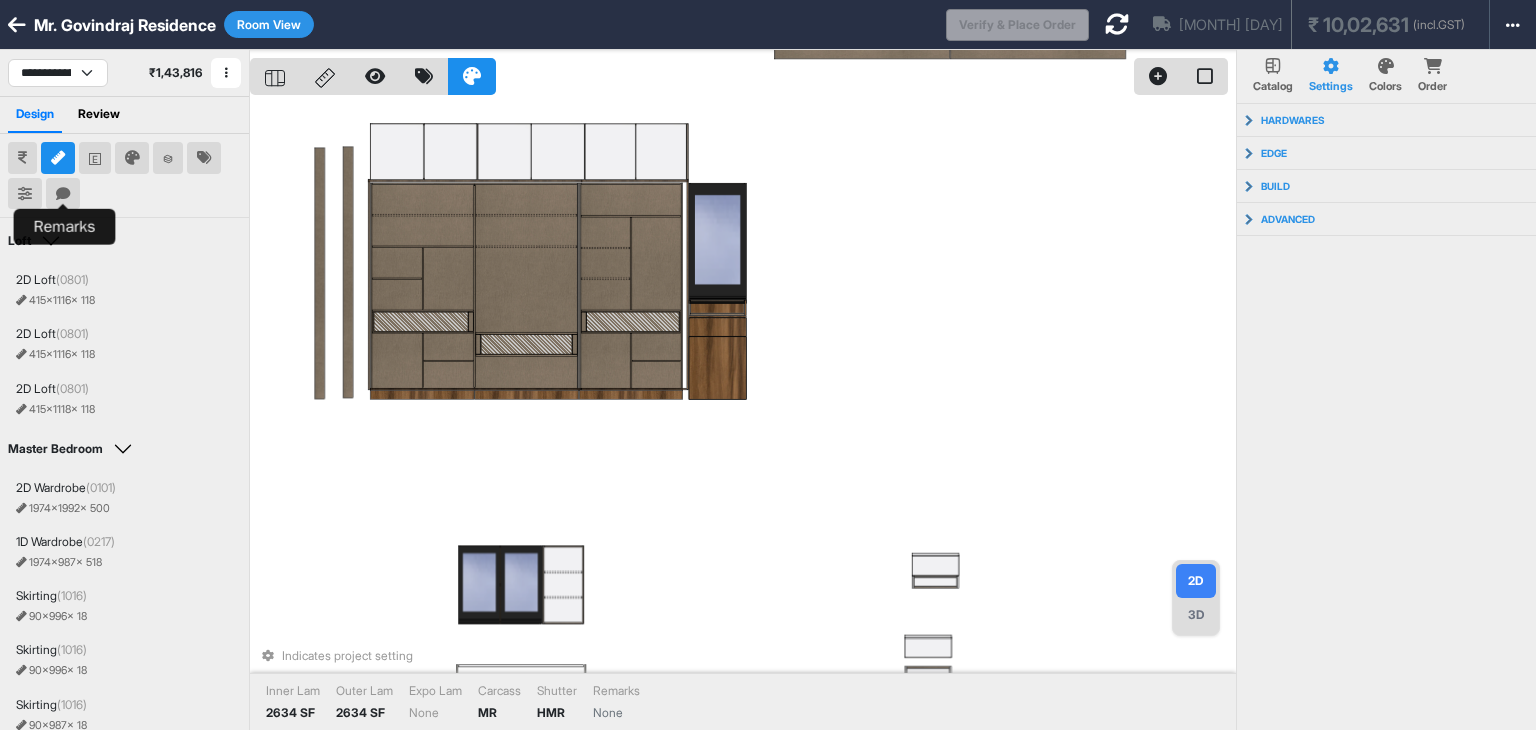 click at bounding box center [63, 194] 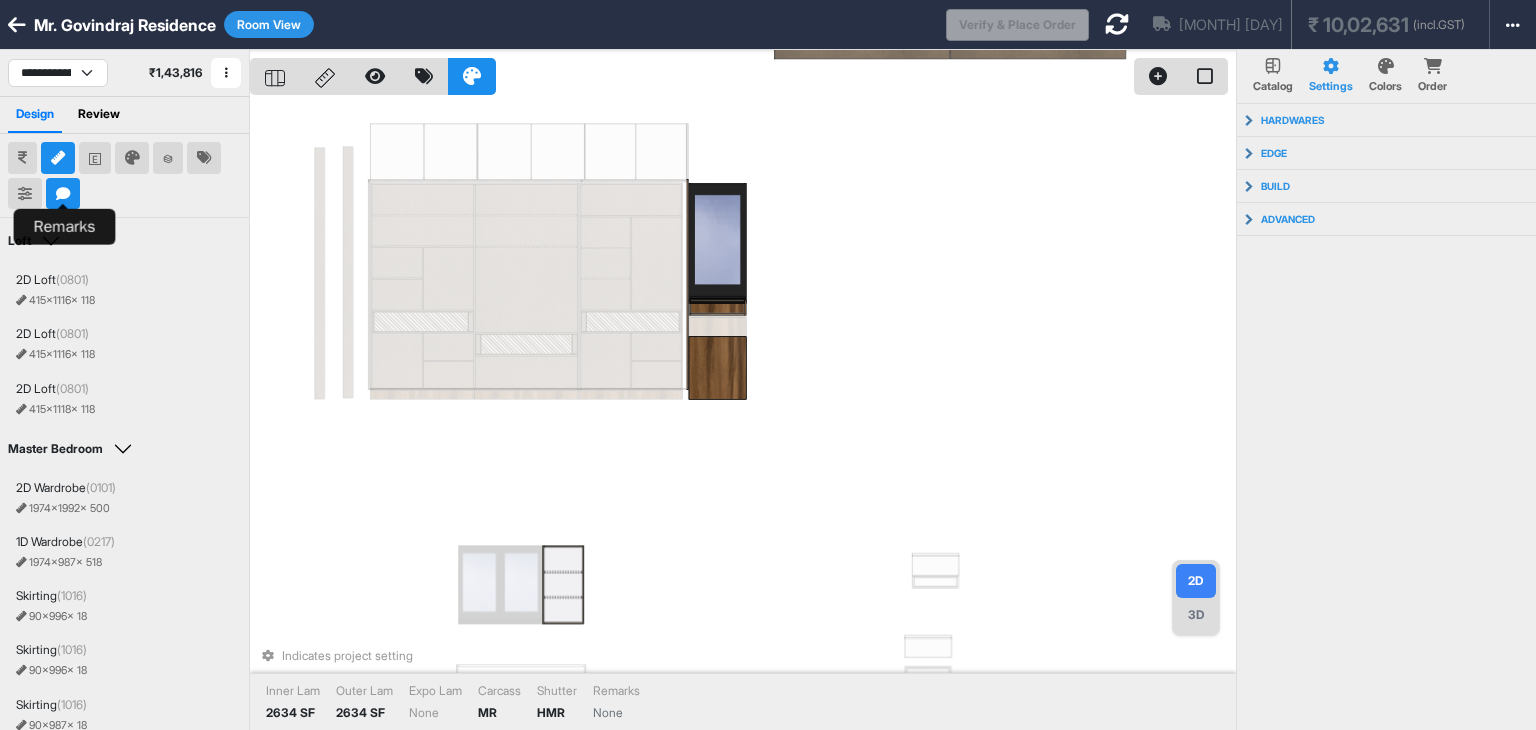 click at bounding box center [63, 194] 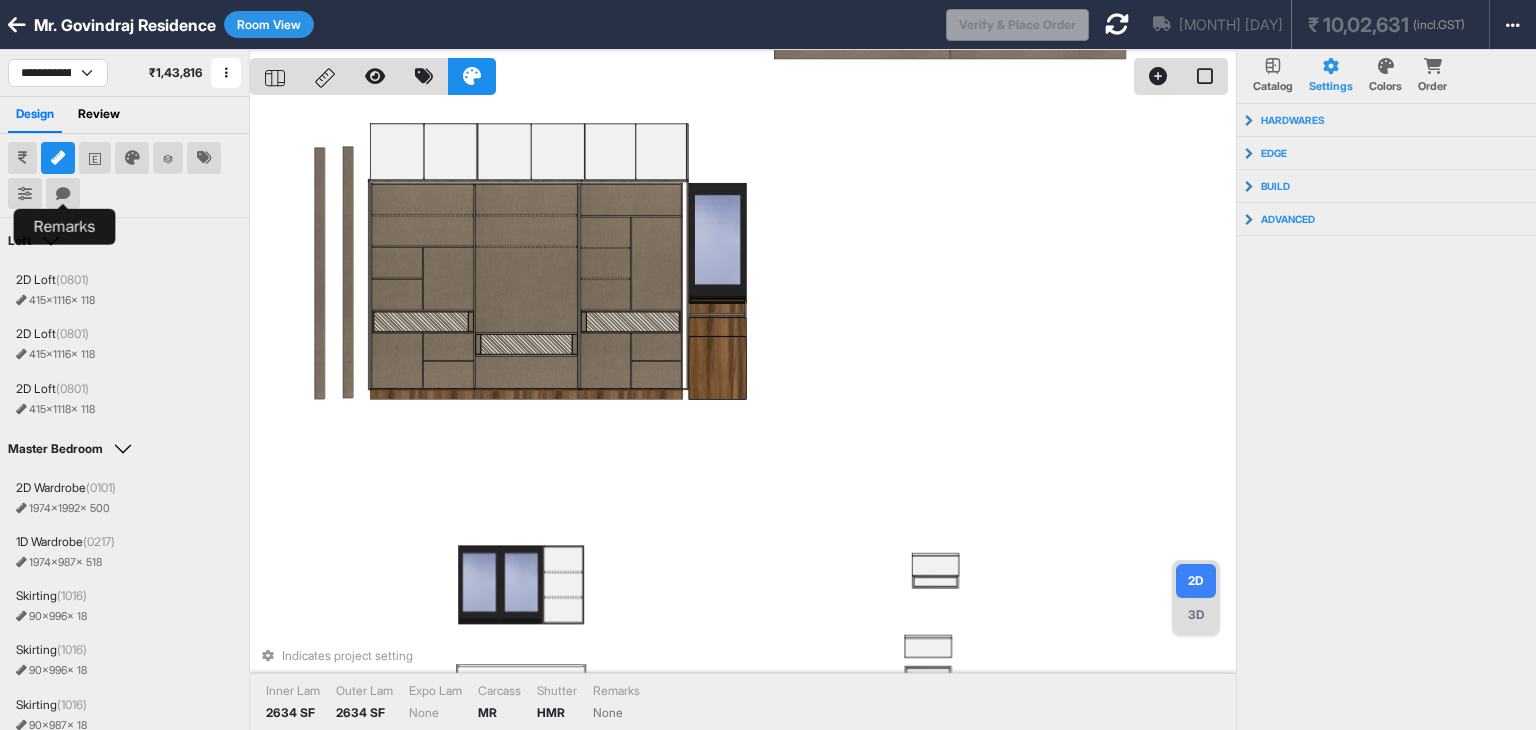 click at bounding box center (63, 194) 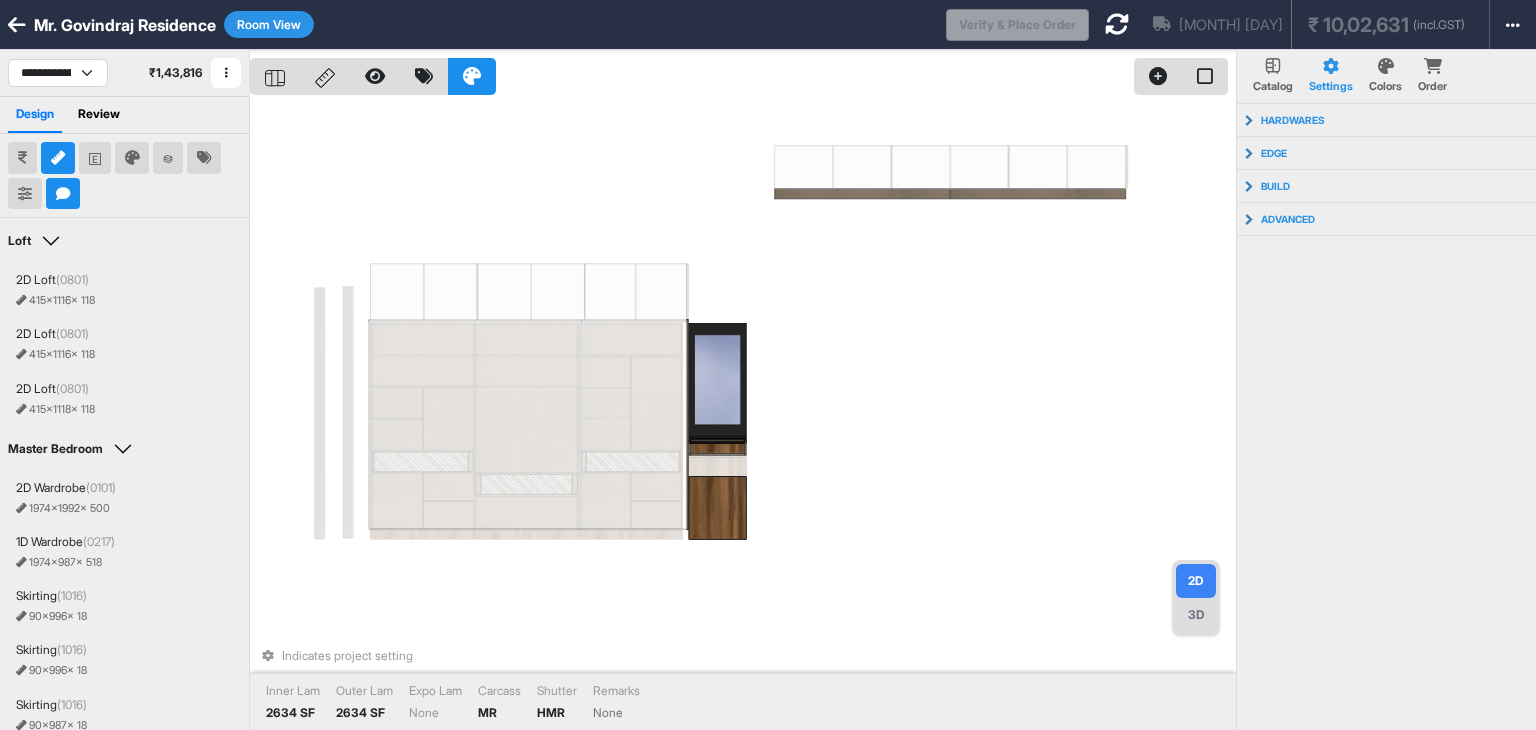 type 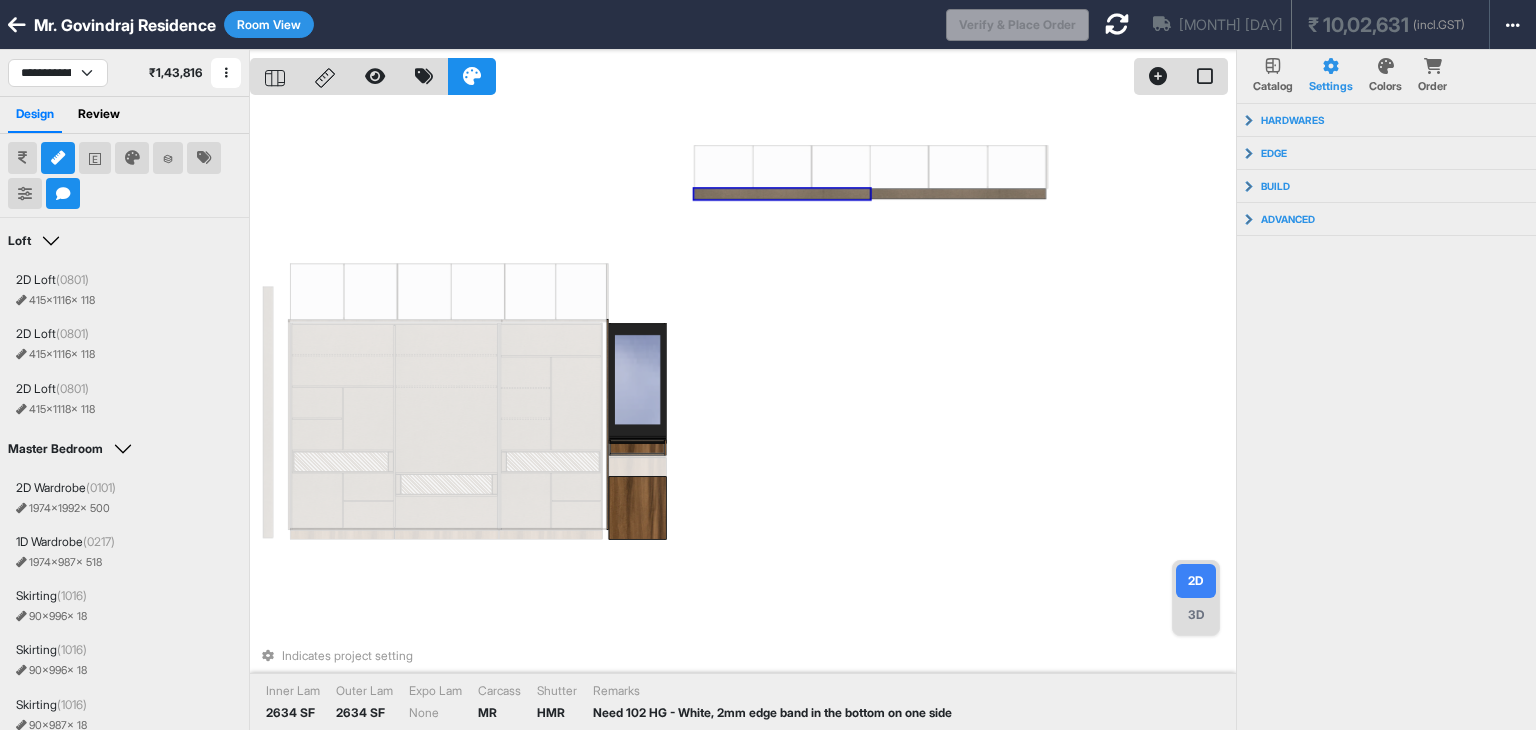 click at bounding box center [782, 194] 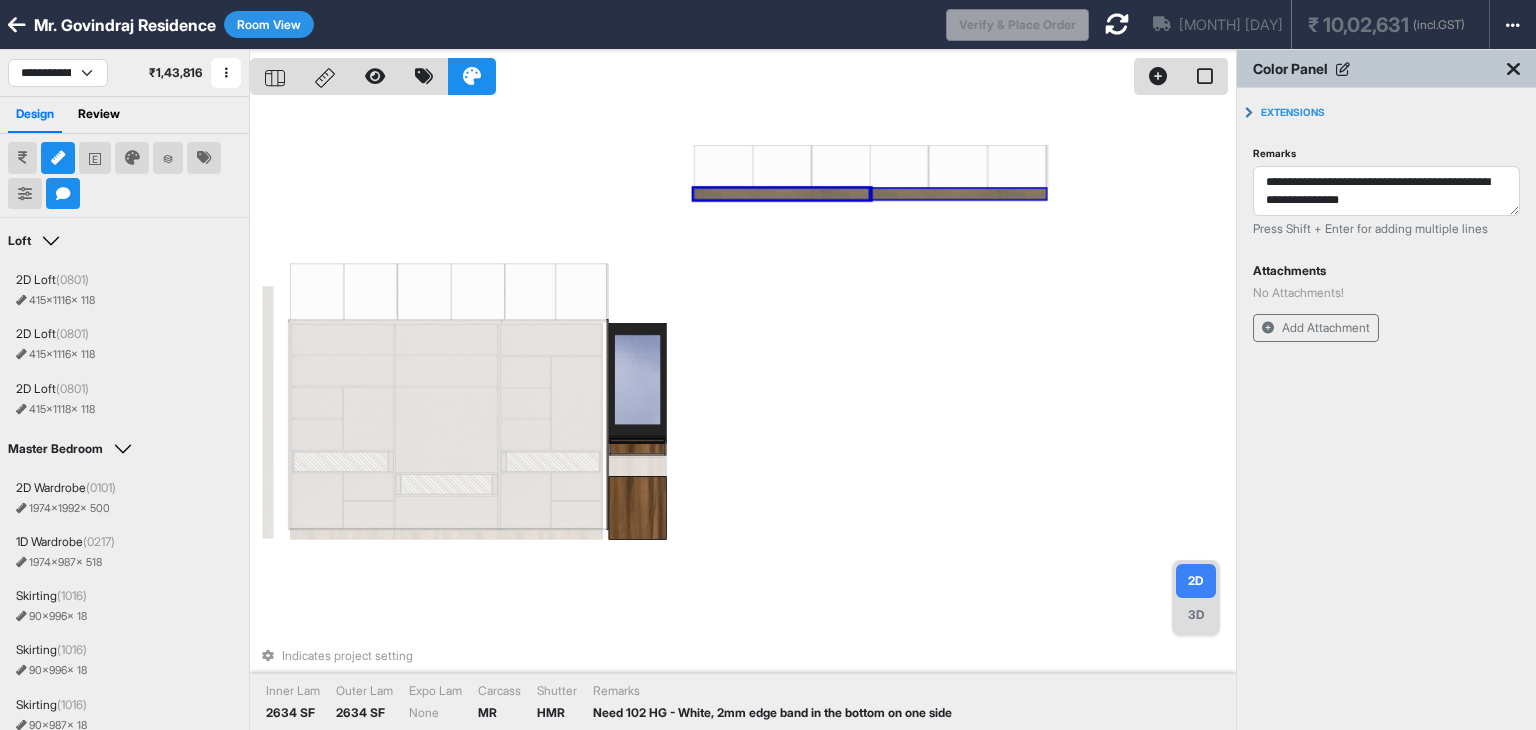 click at bounding box center [958, 194] 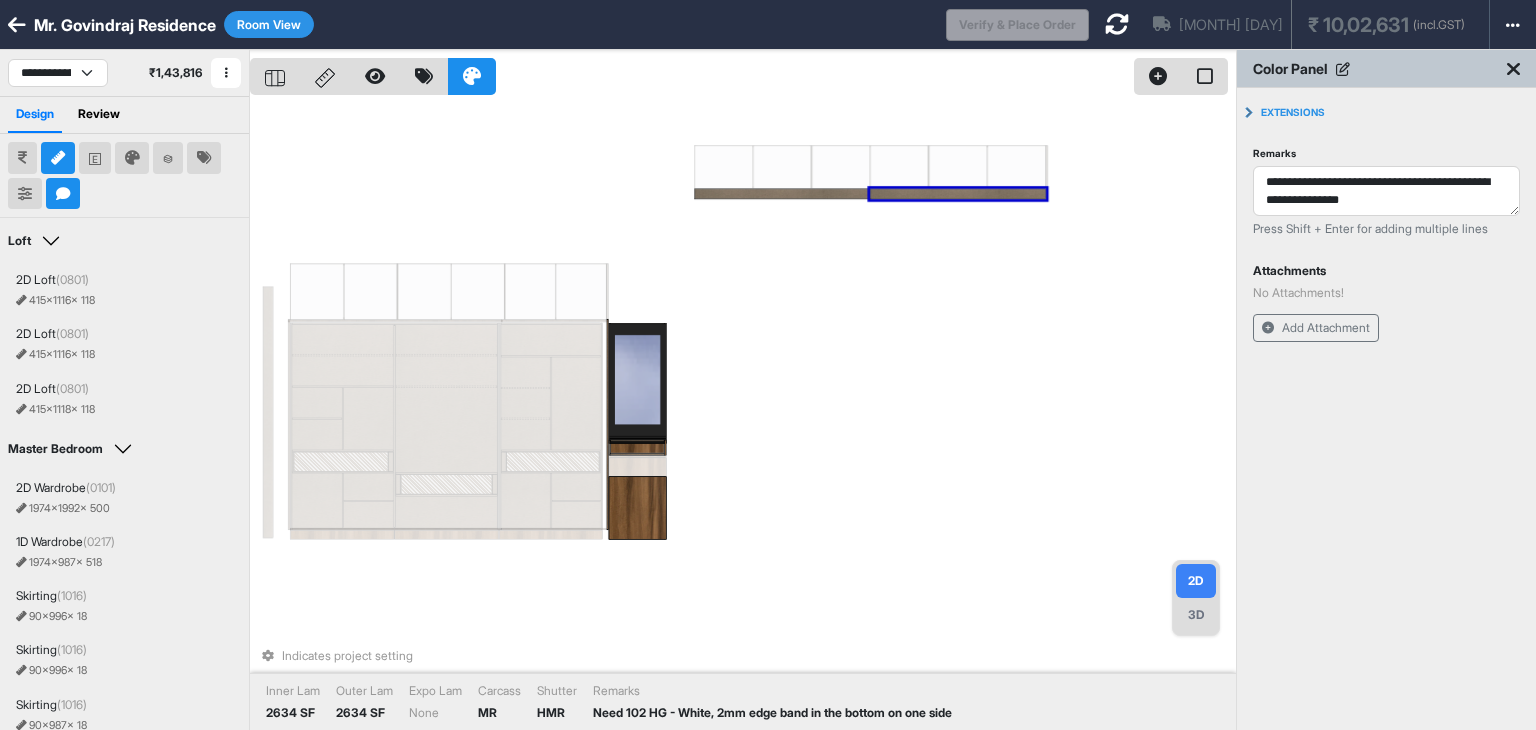 click on "Indicates project setting Inner Lam 2634 SF Outer Lam 2634 SF Expo Lam None Carcass MR Shutter HMR Remarks Need 102 HG - White, 2mm edge band in the bottom on one side" at bounding box center [743, 415] 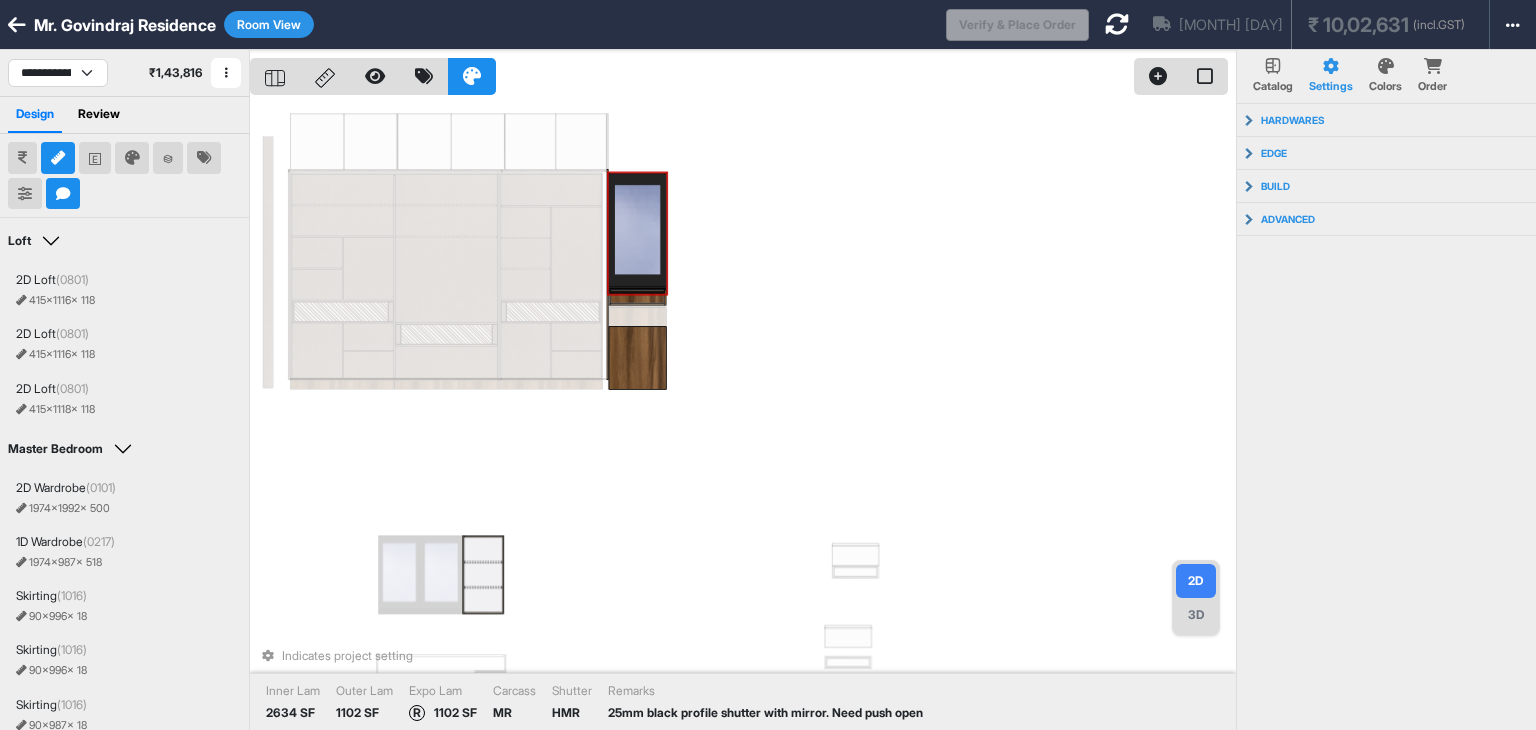 click at bounding box center [638, 233] 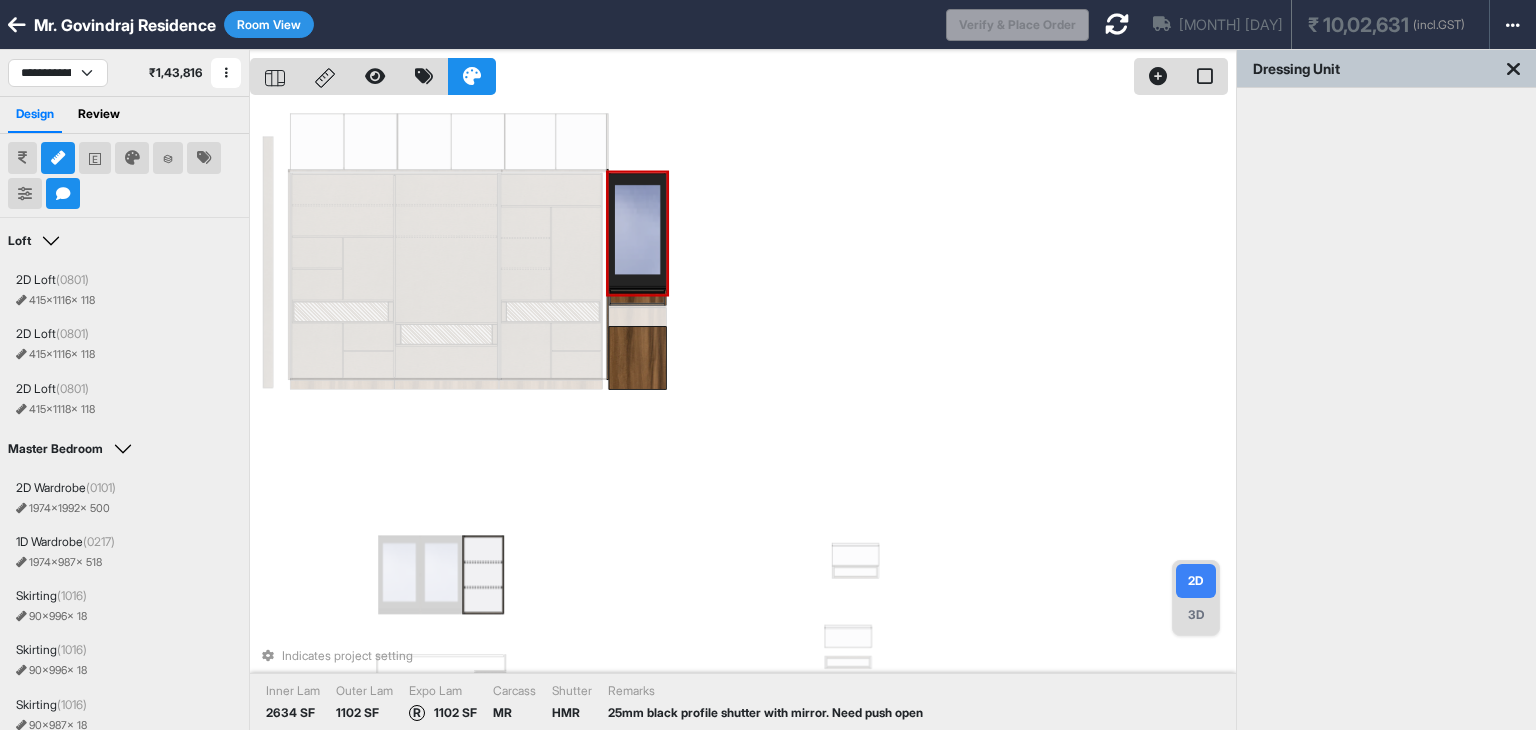 click at bounding box center [638, 233] 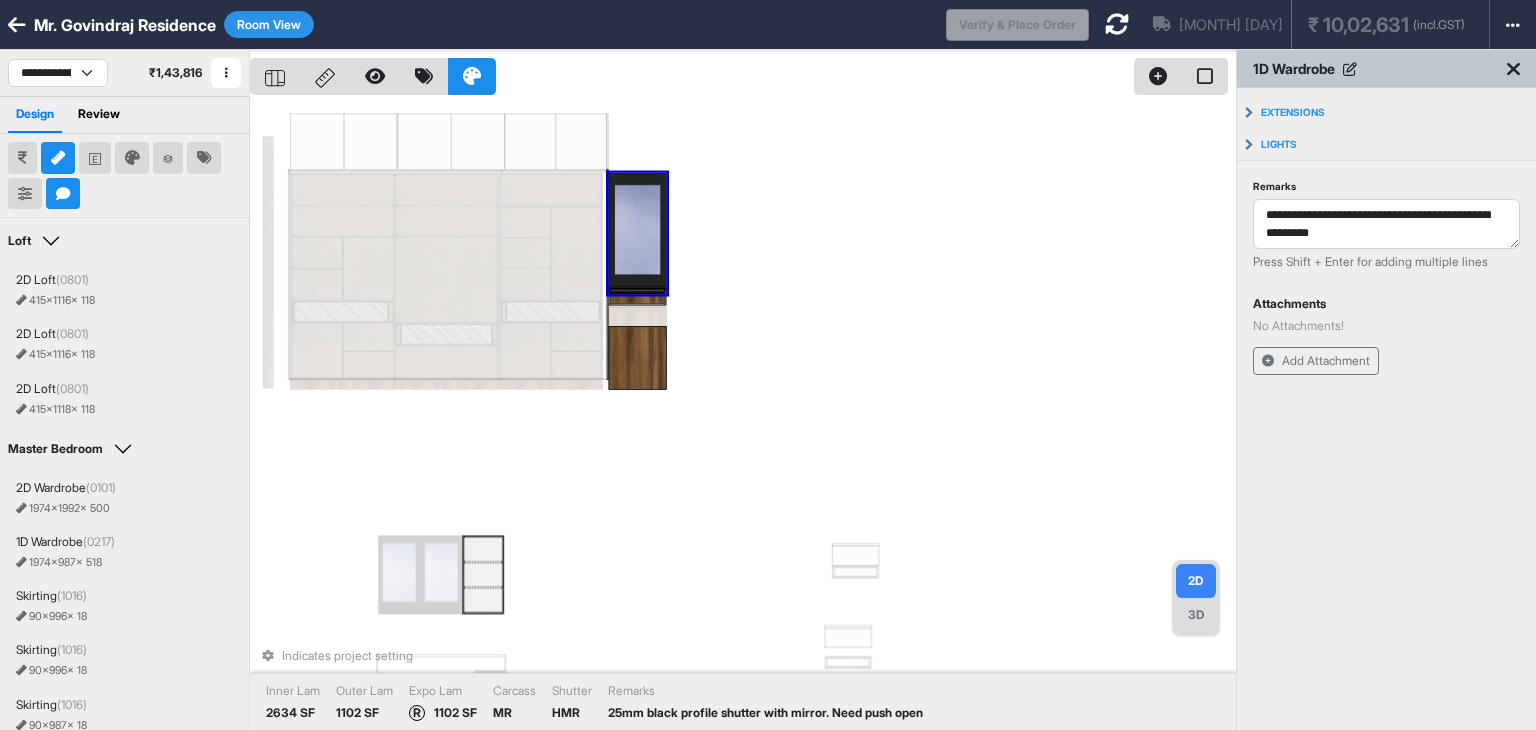 click on "Indicates project setting Inner Lam 2634 SF Outer Lam 1102 SF Expo Lam R 1102 SF Carcass MR Shutter HMR Remarks 25mm black profile shutter with mirror. Need push open" at bounding box center [743, 415] 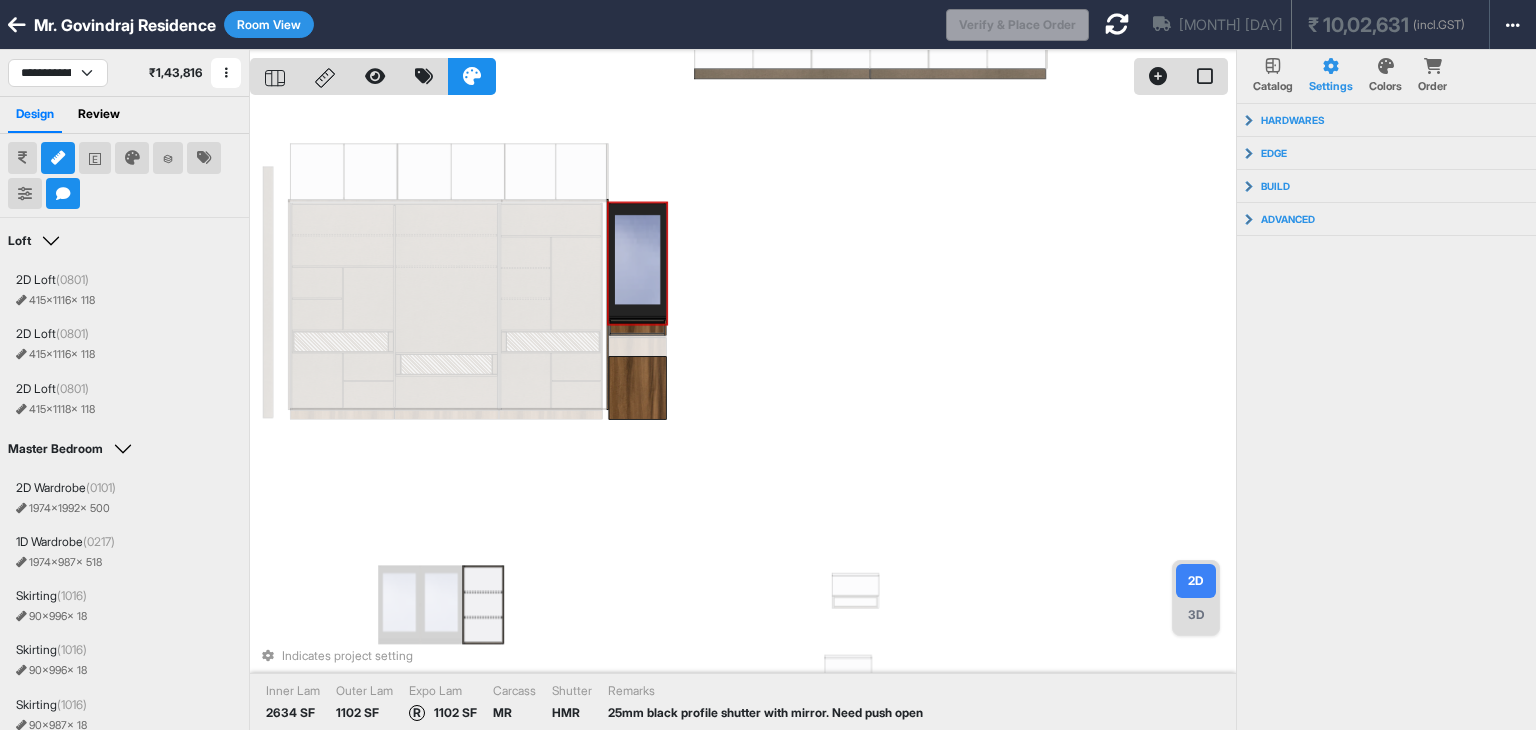 click at bounding box center [638, 263] 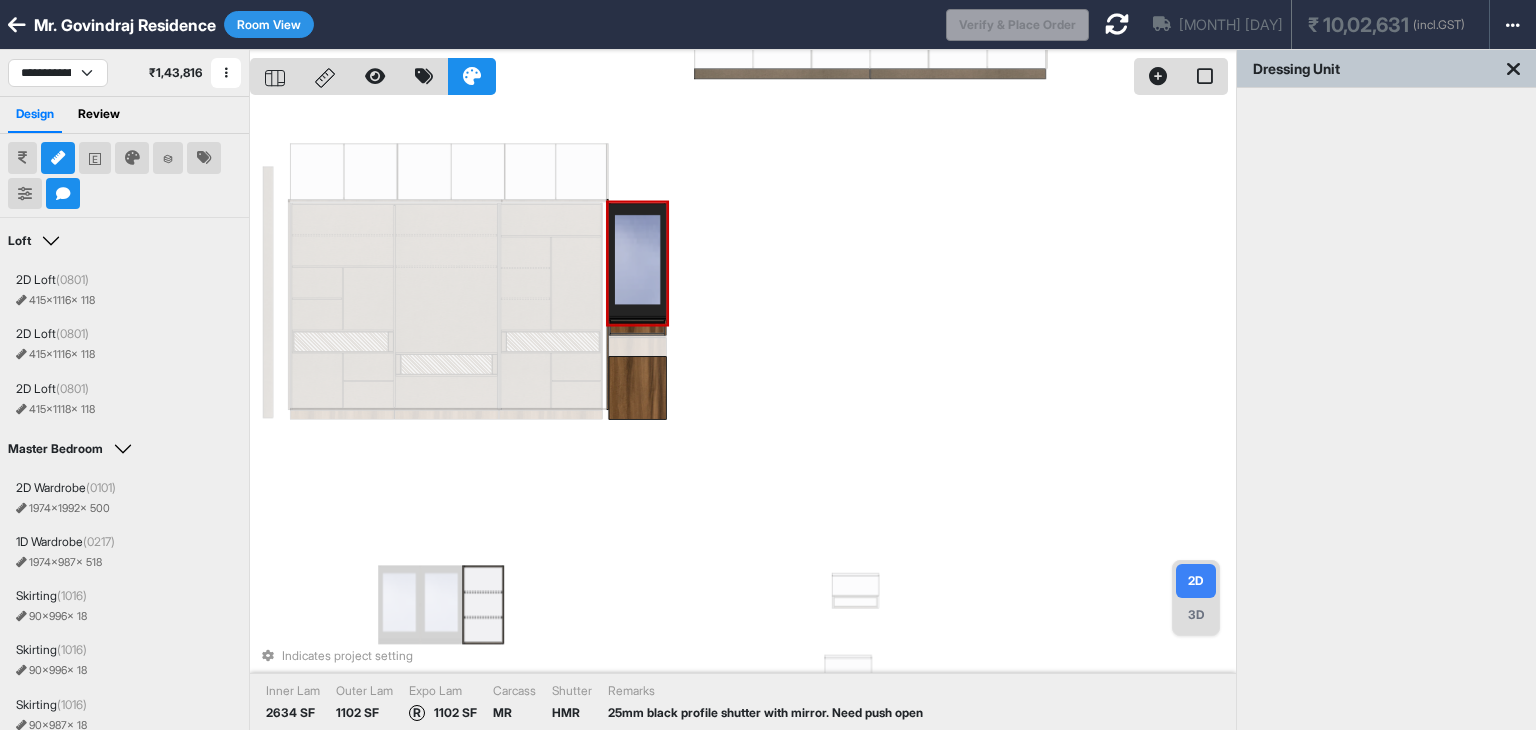click at bounding box center [638, 263] 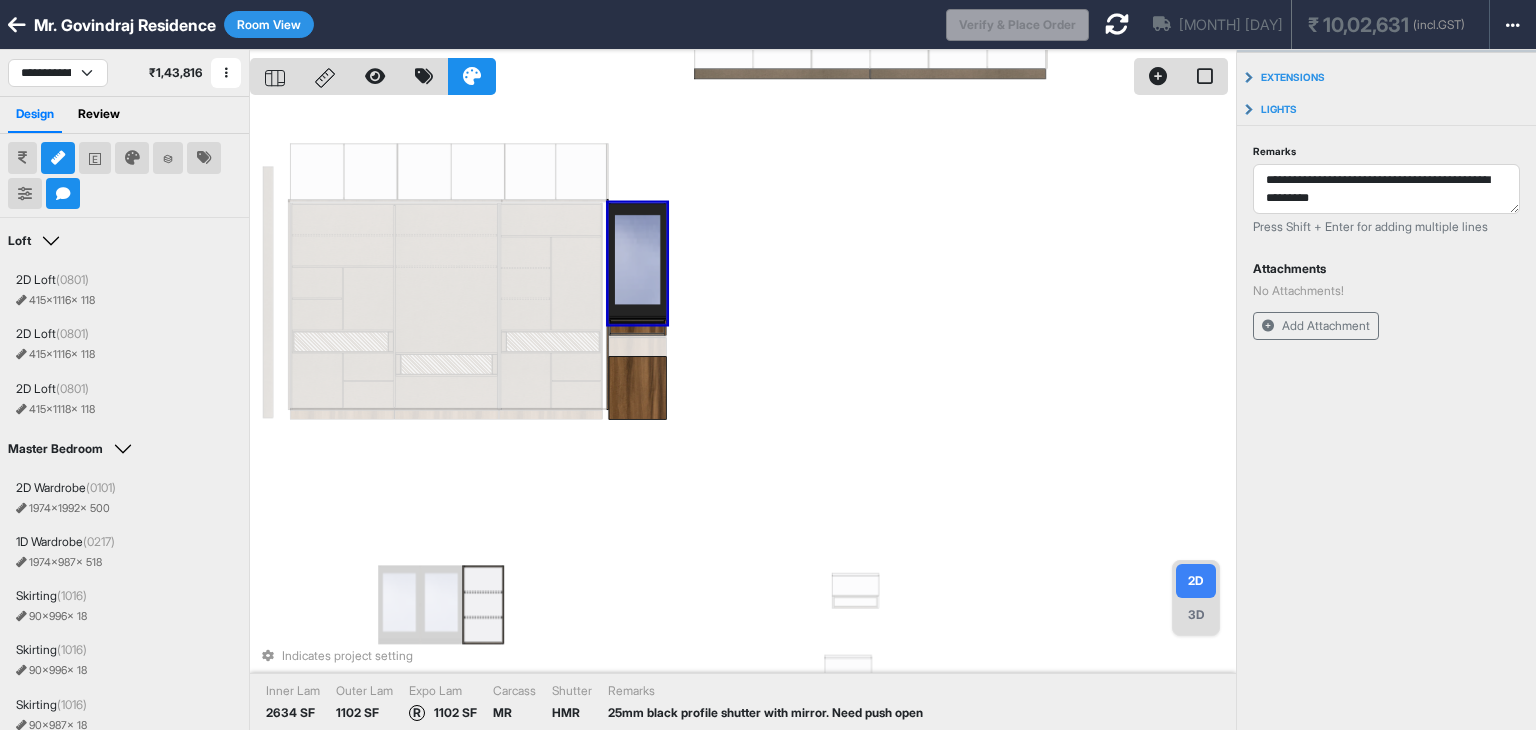scroll, scrollTop: 37, scrollLeft: 0, axis: vertical 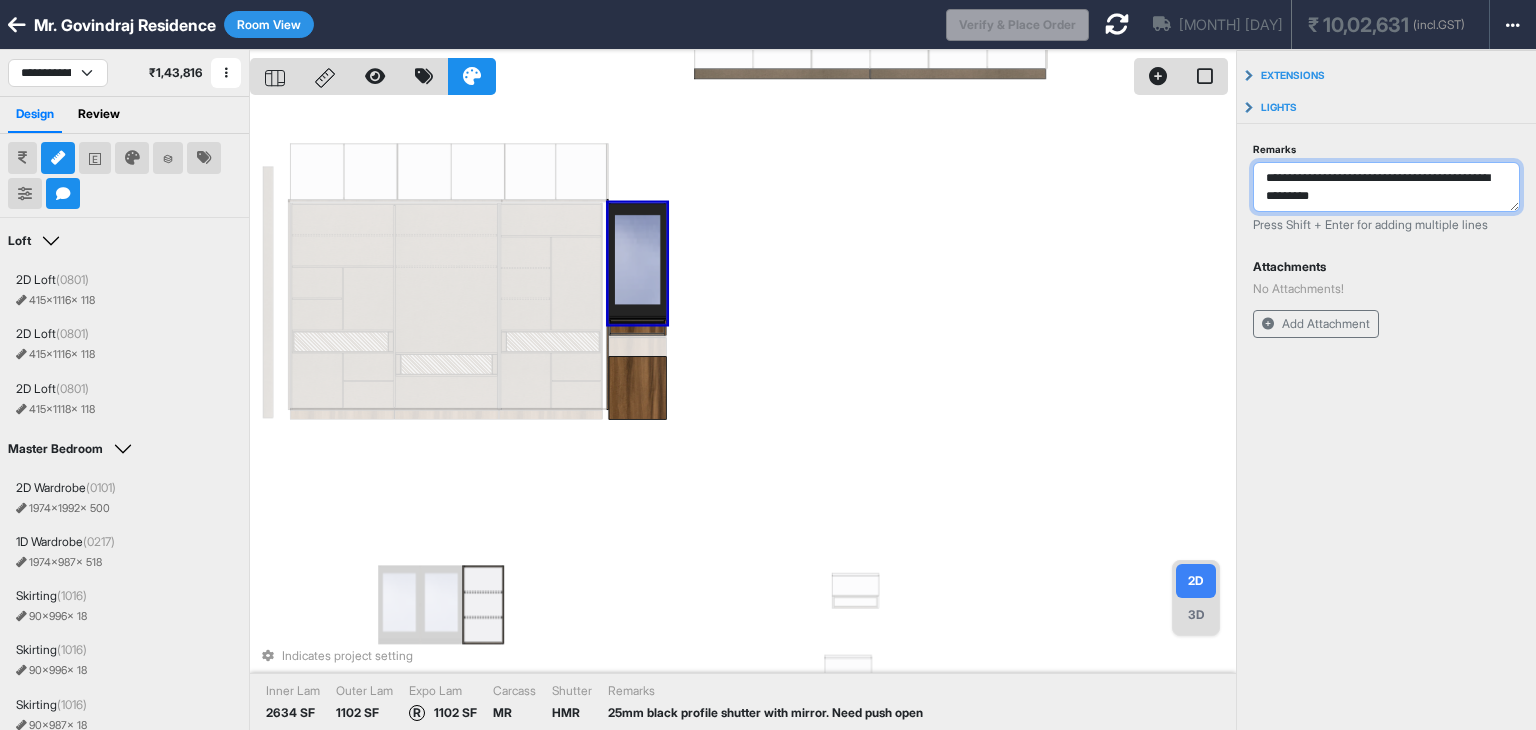click on "**********" at bounding box center [1386, 187] 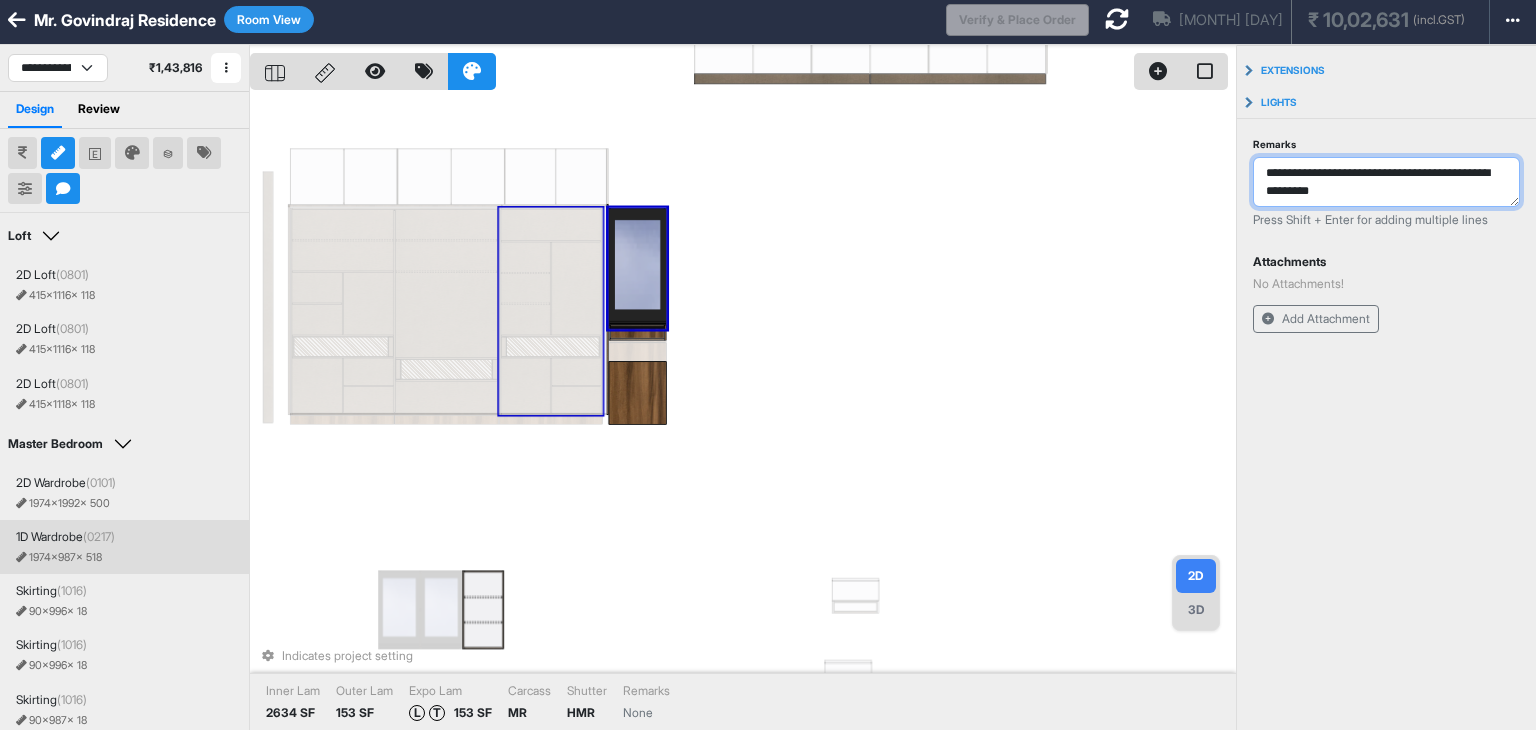 scroll, scrollTop: 0, scrollLeft: 0, axis: both 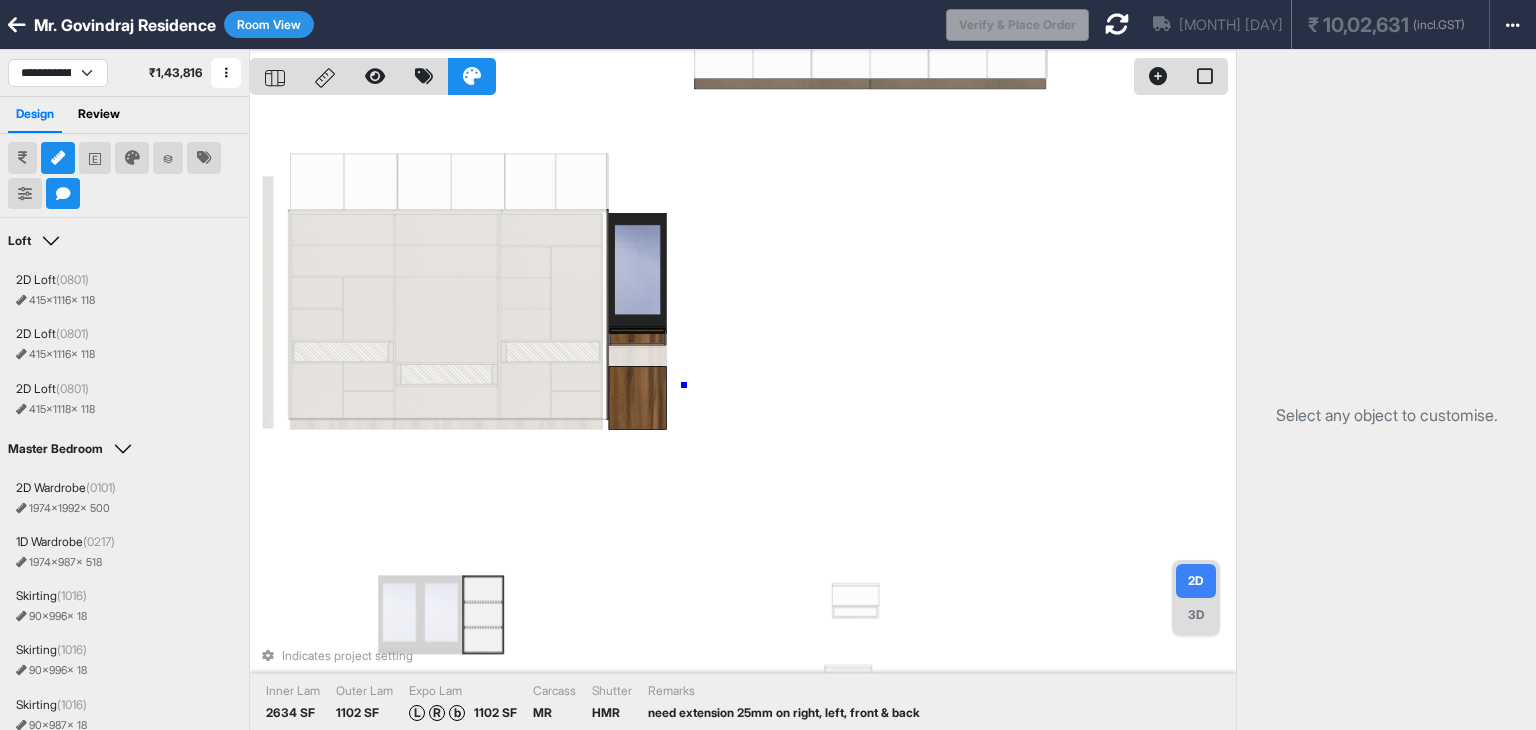 click on "Indicates project setting Inner Lam 2634 SF Outer Lam 1102 SF Expo Lam L R b 1102 SF Carcass MR Shutter HMR Remarks need extension 25mm on right, left, front & back" at bounding box center (743, 415) 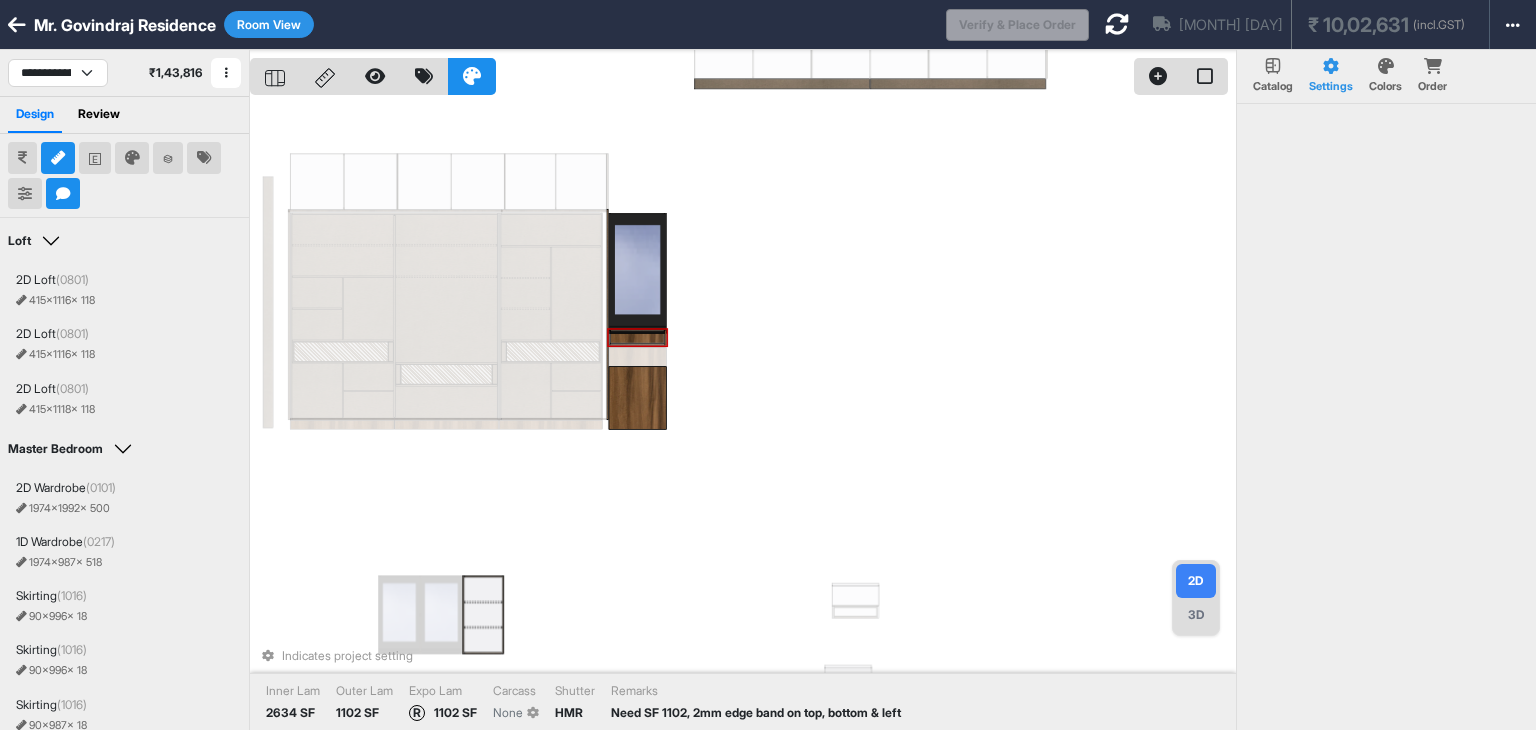 click at bounding box center [637, 345] 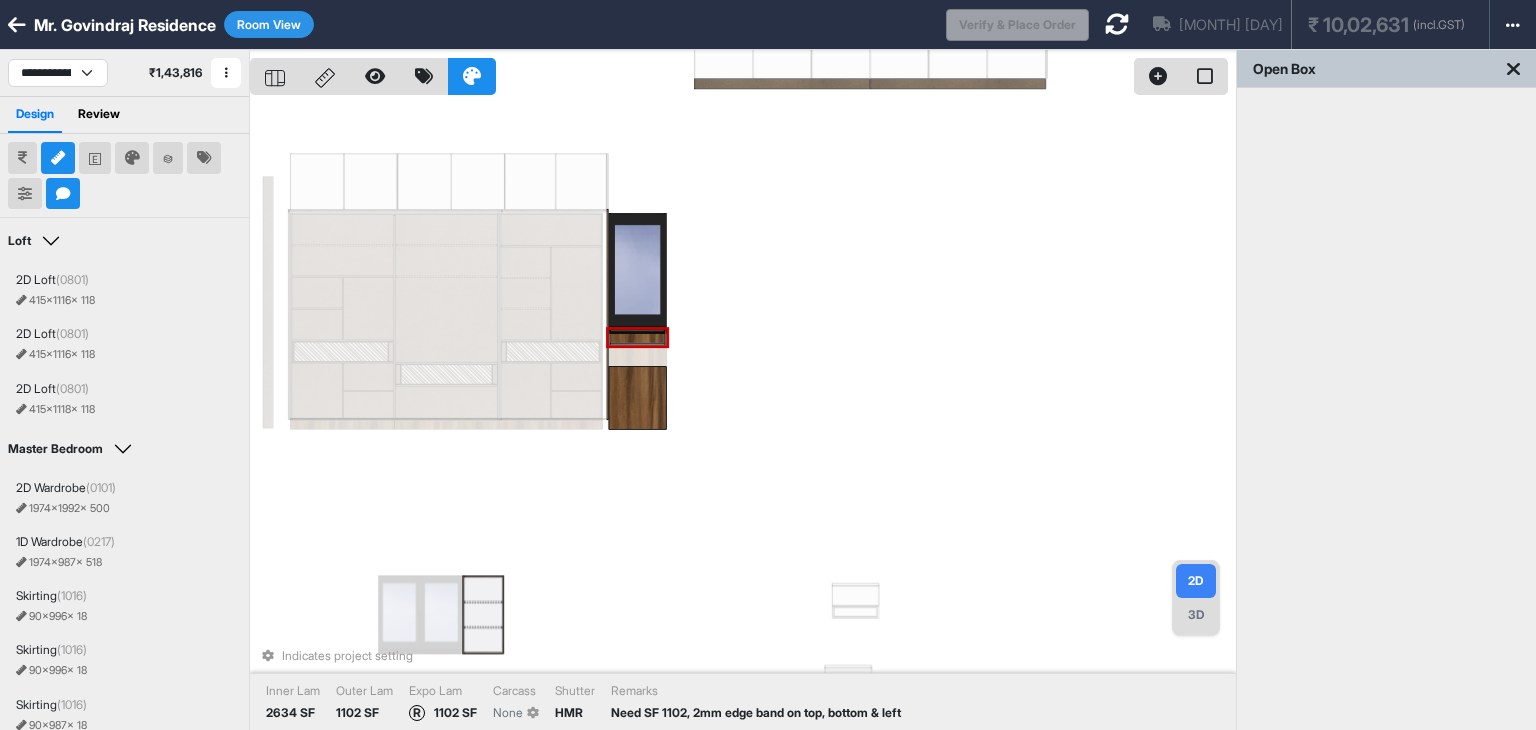 click at bounding box center (637, 338) 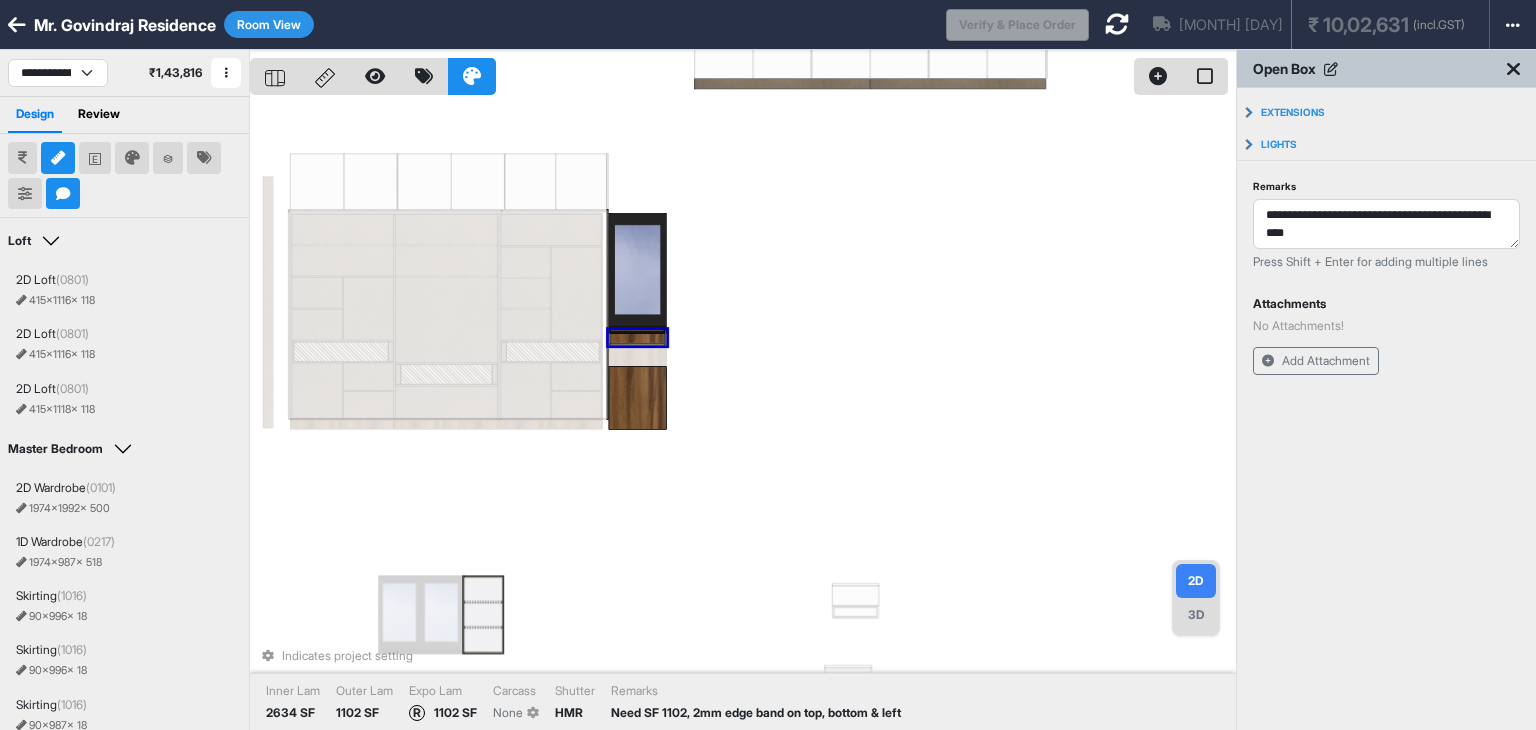click on "Indicates project setting Inner Lam 2634 SF Outer Lam 1102 SF Expo Lam R 1102 SF Carcass None Shutter HMR Remarks Need SF 1102, 2mm edge band on top, bottom & left" at bounding box center (743, 415) 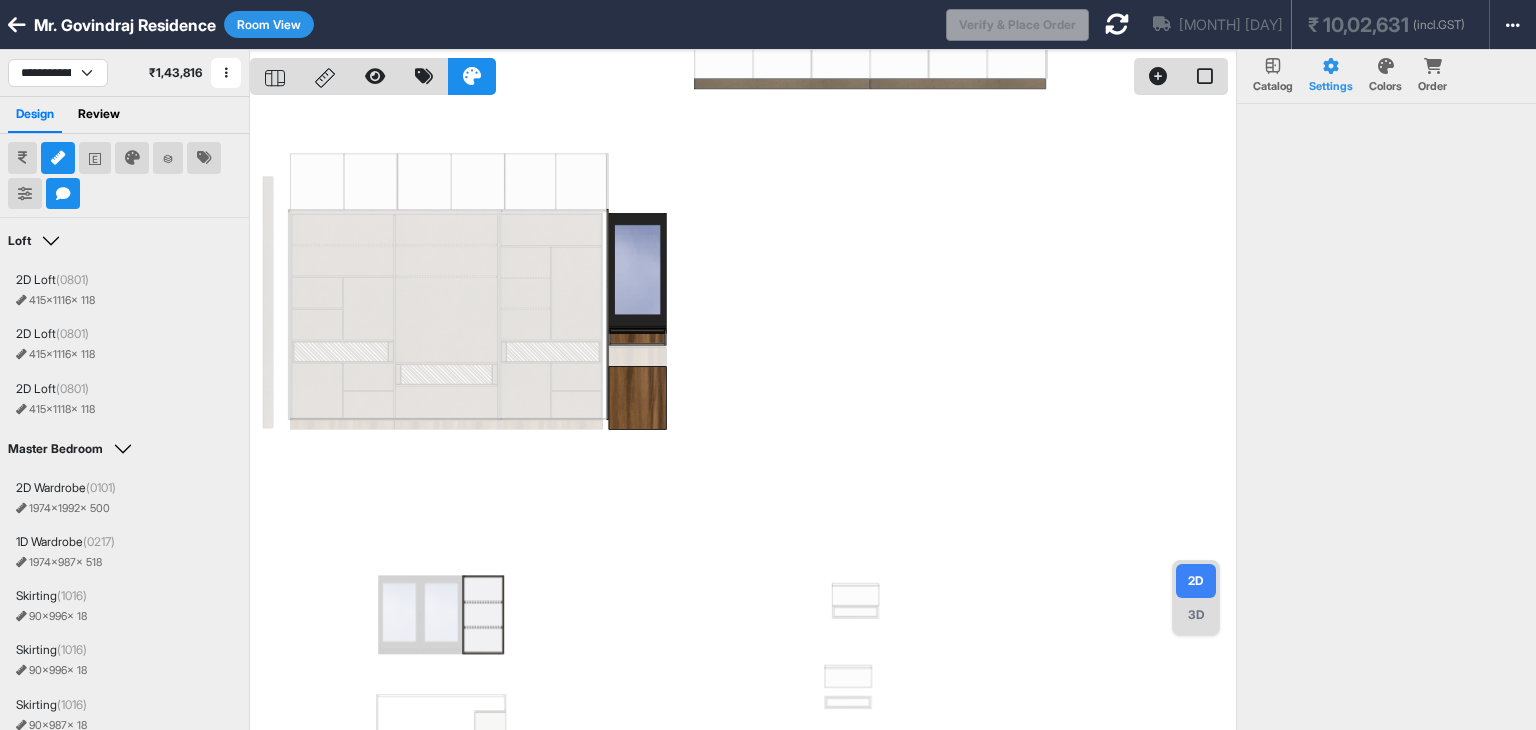 click on "3D" at bounding box center (1196, 615) 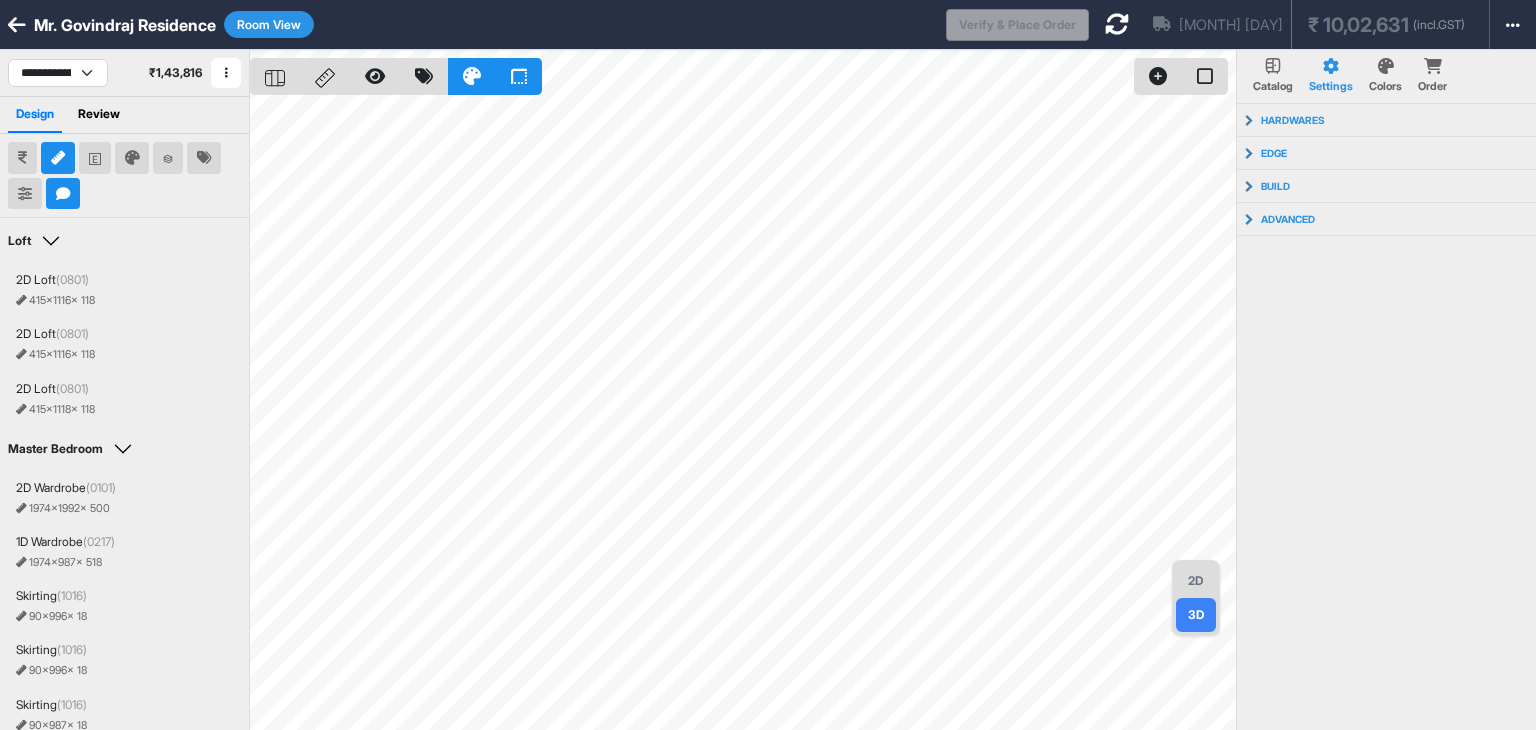 click on "2D 3D" at bounding box center [1196, 598] 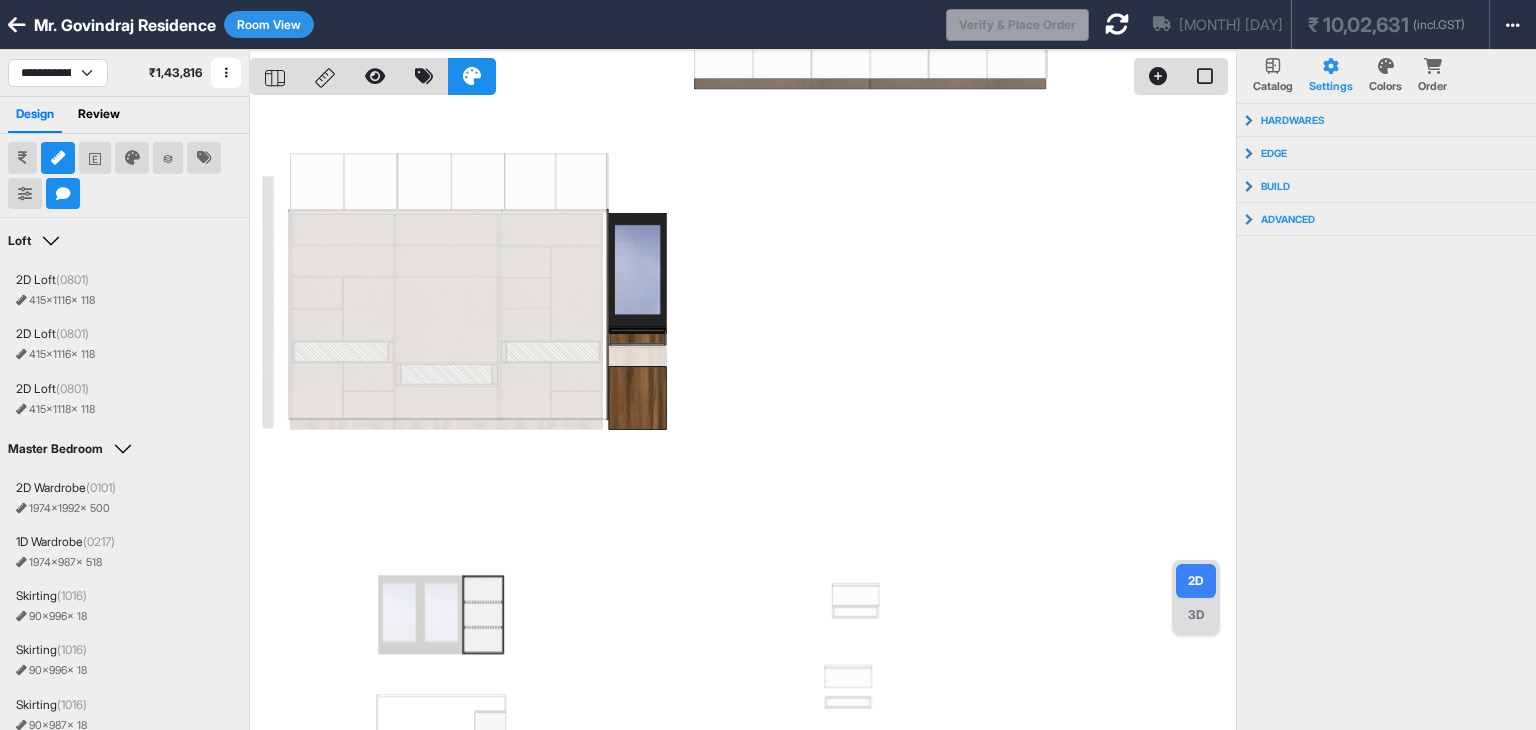 click at bounding box center (743, 415) 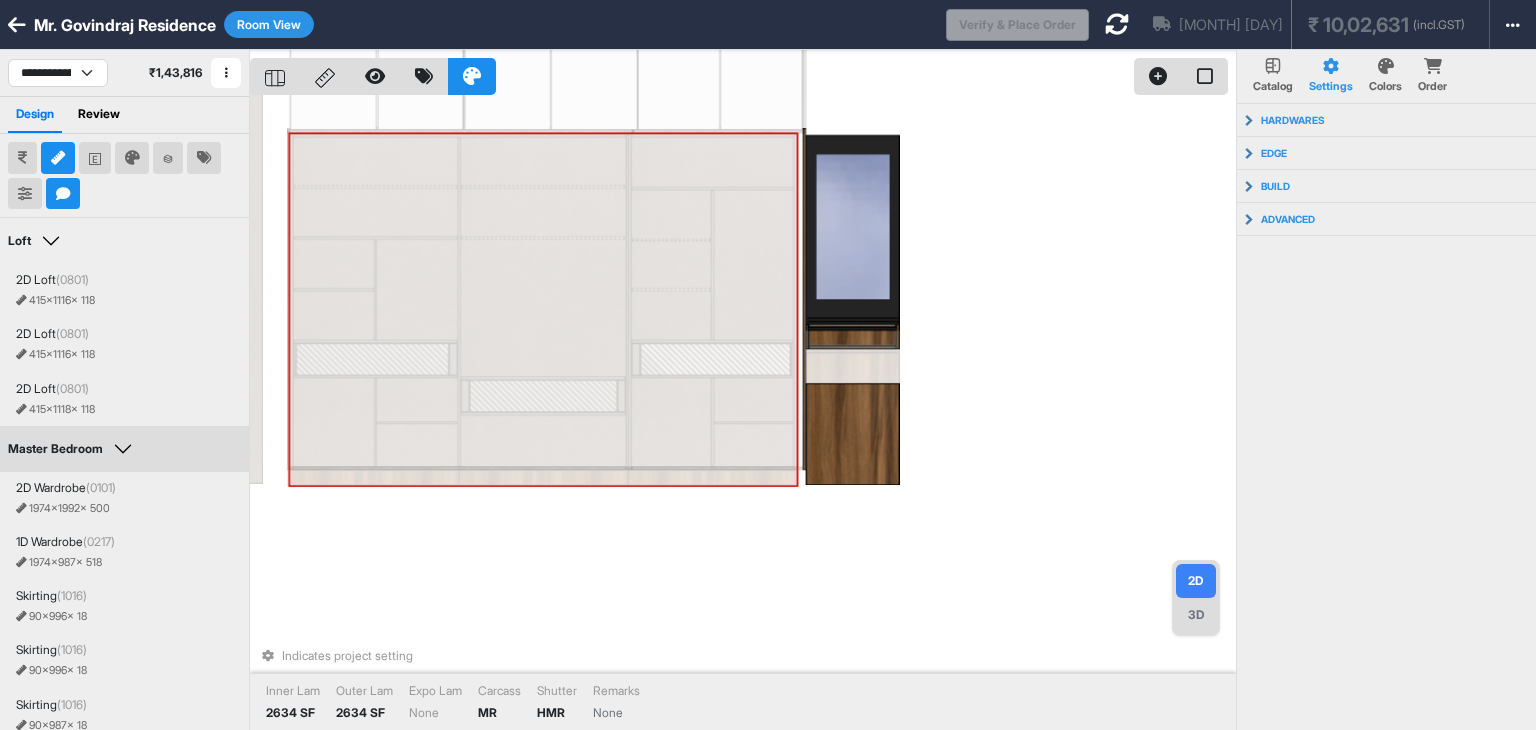 click at bounding box center [671, 265] 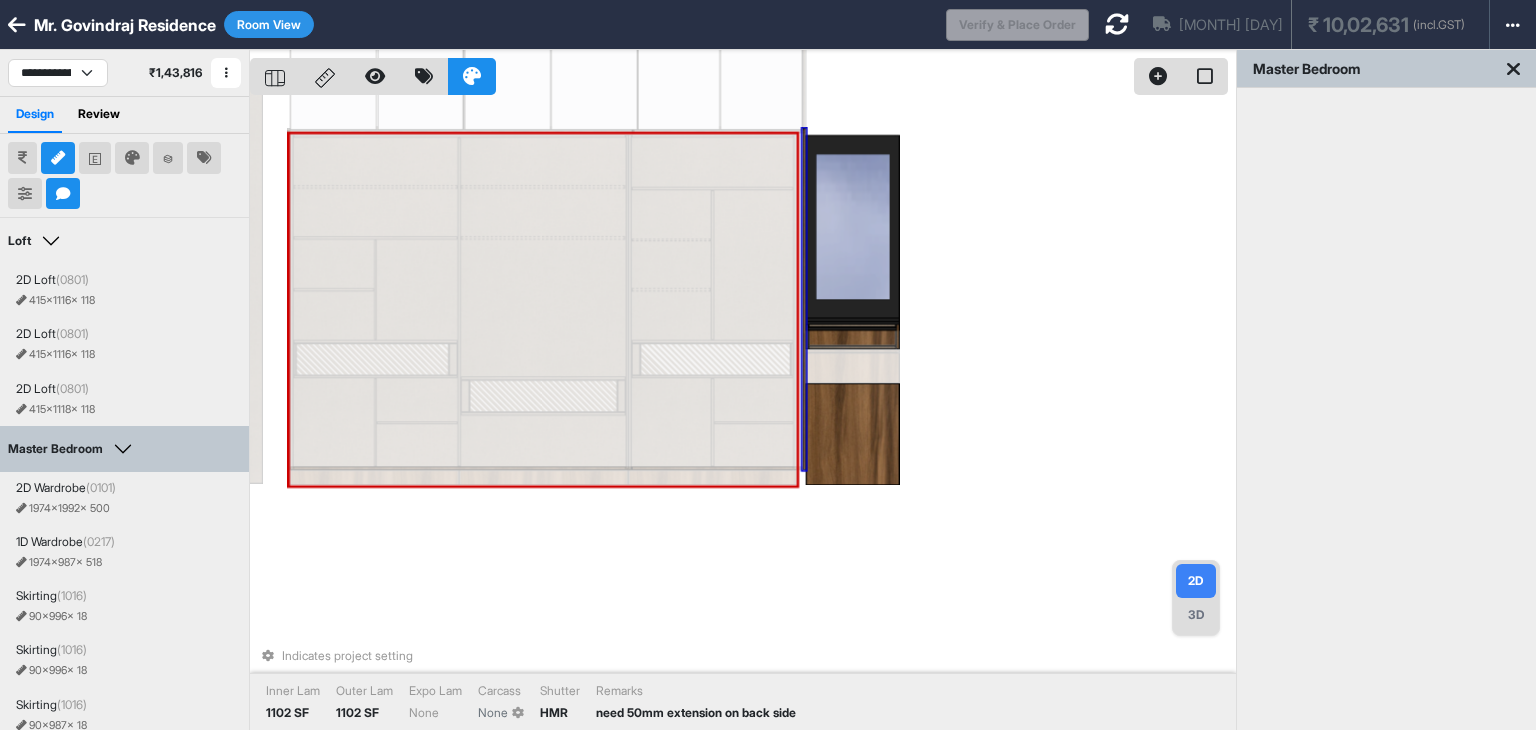 click at bounding box center [804, 299] 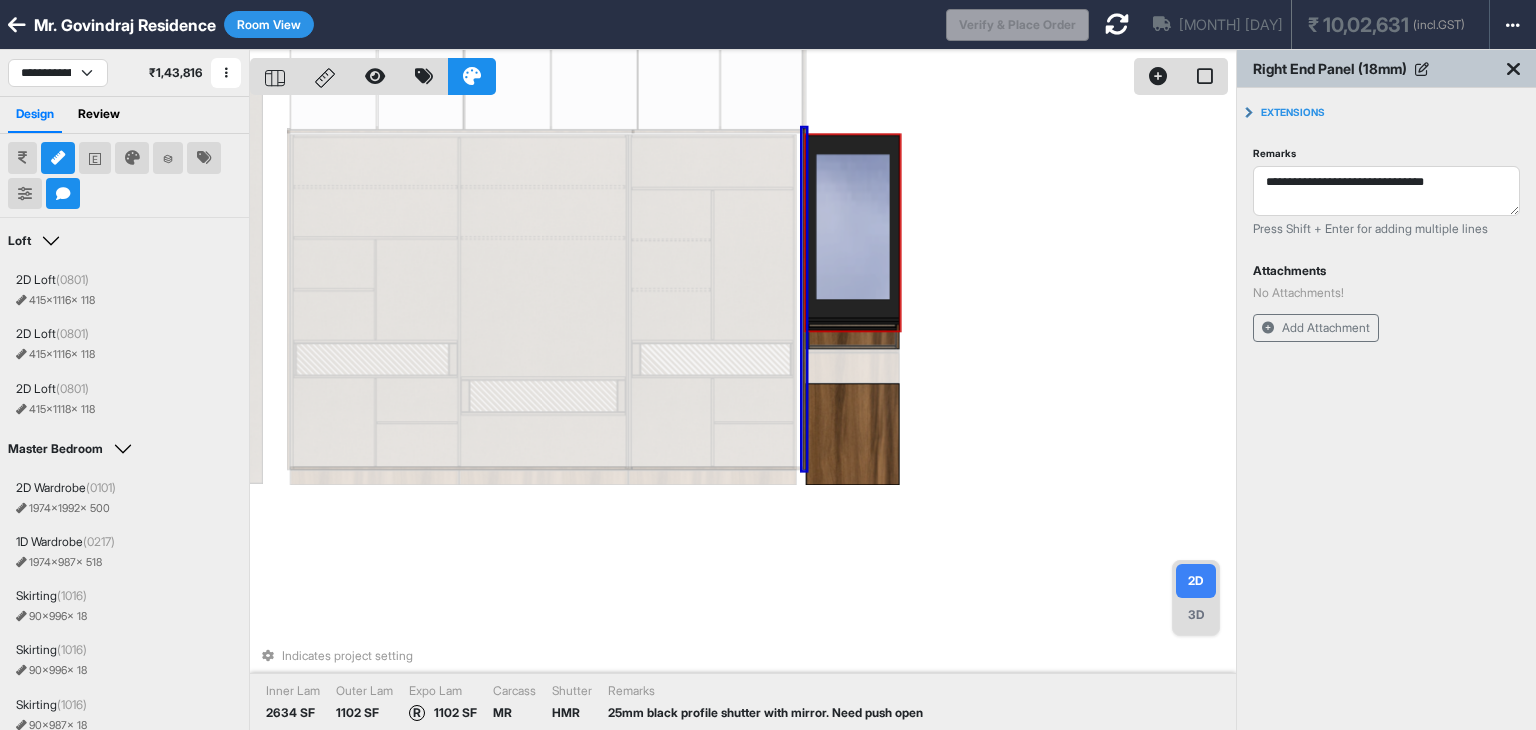 click at bounding box center [852, 233] 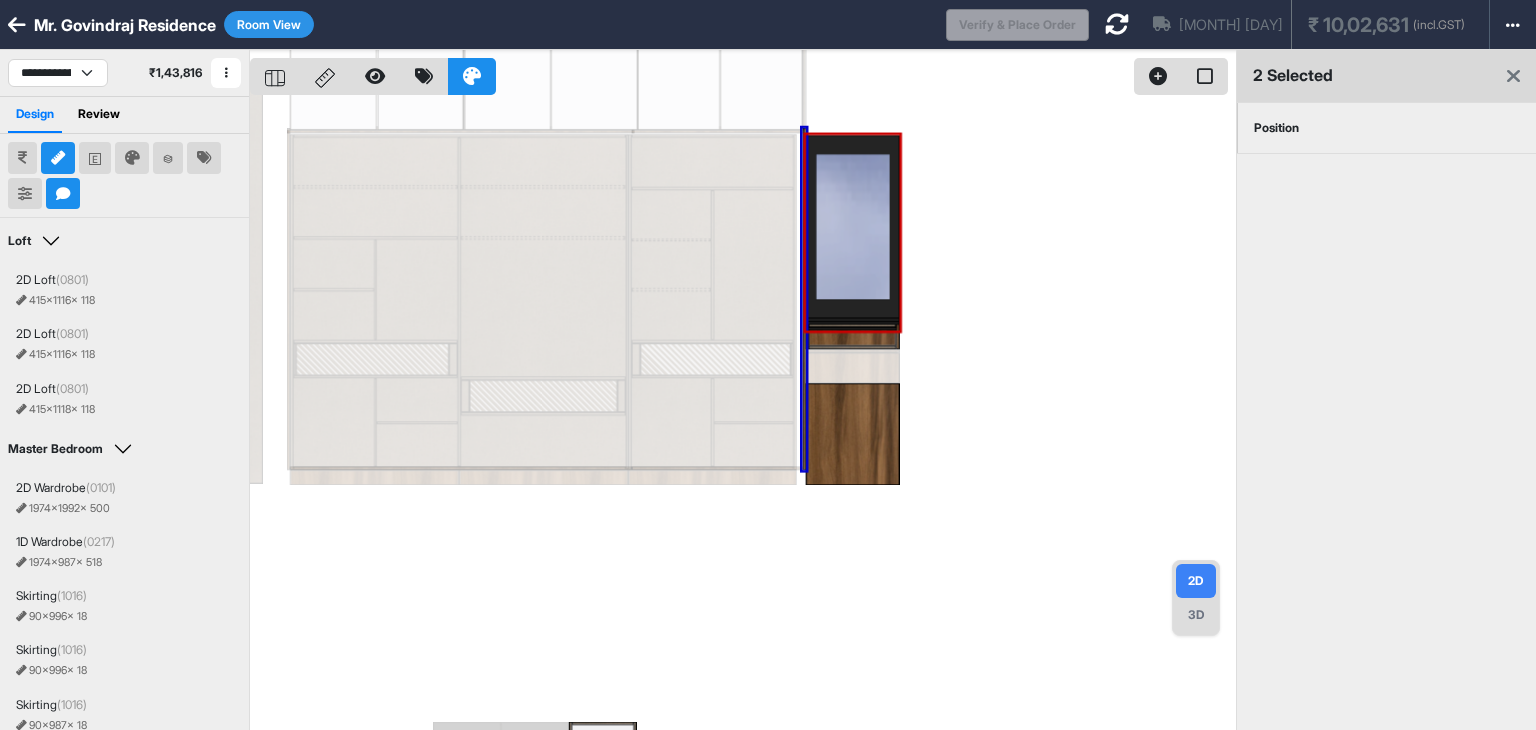 click on "Position" at bounding box center (1276, 128) 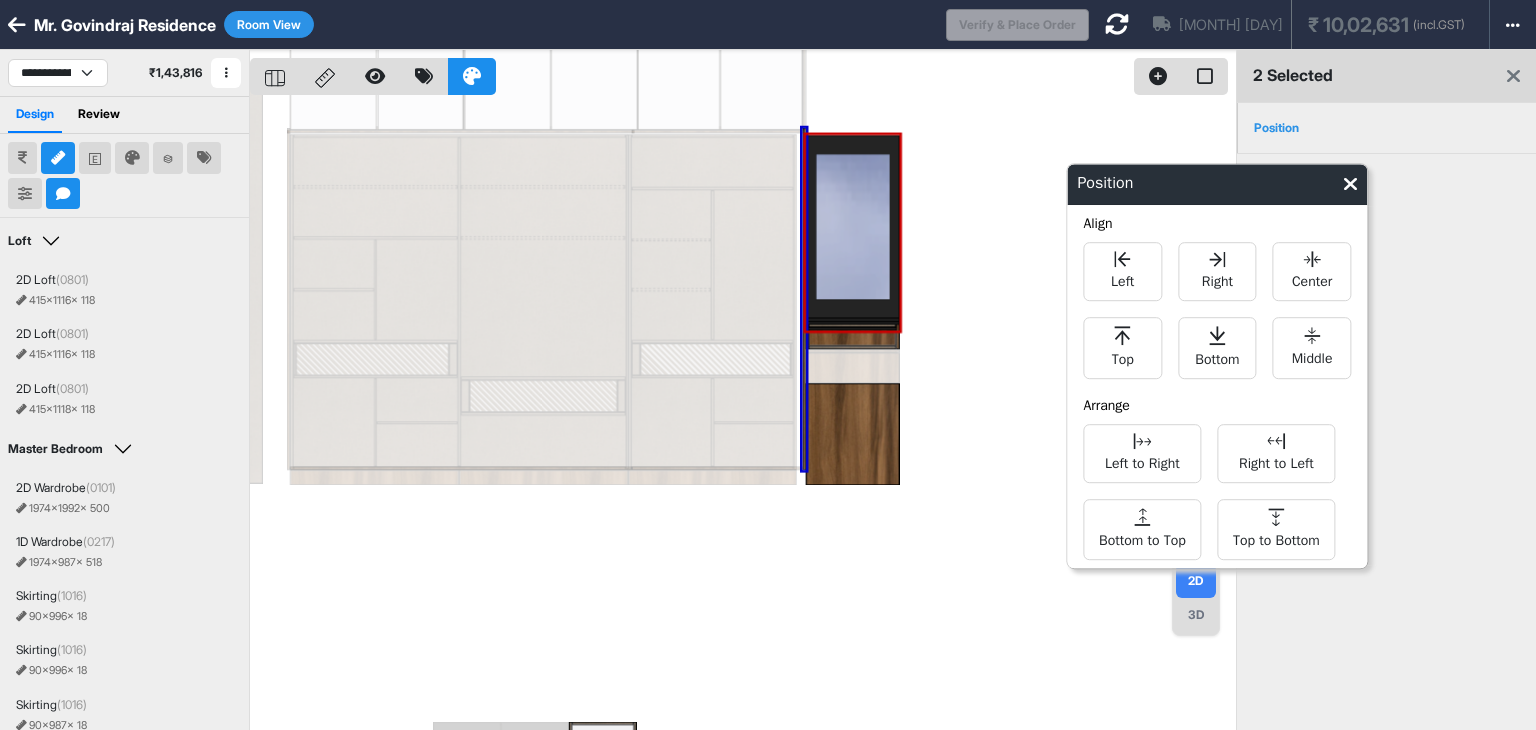 click at bounding box center (743, 415) 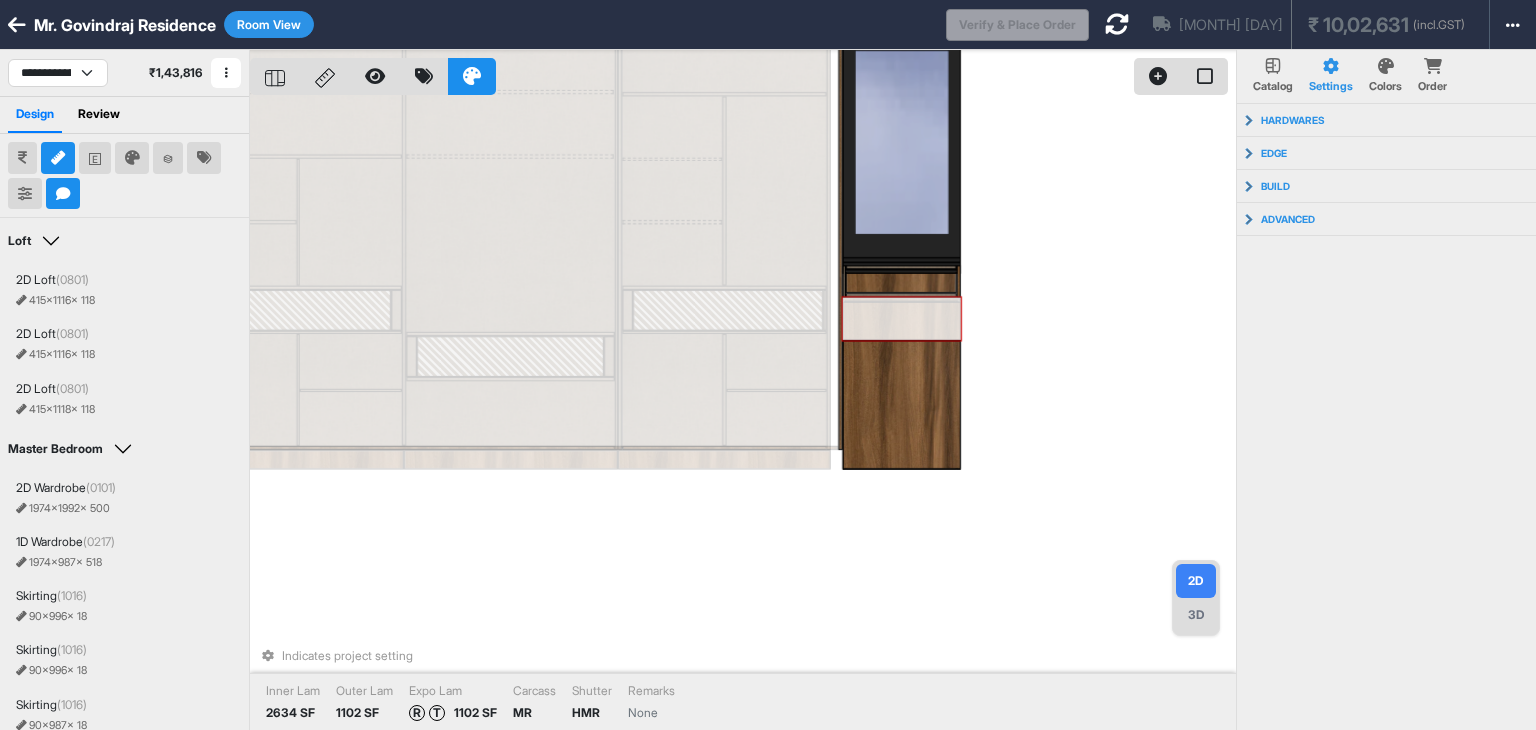 click at bounding box center [902, 321] 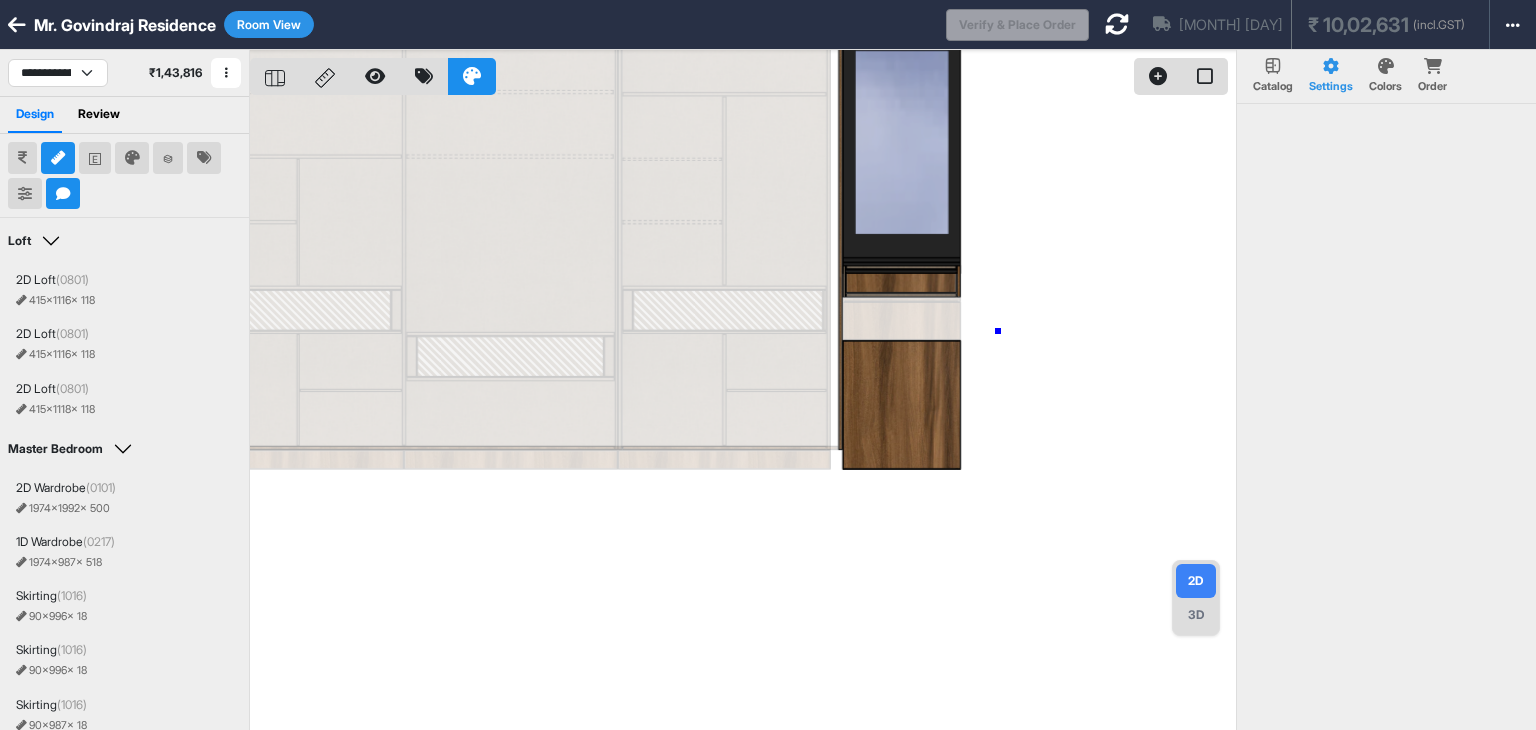 click at bounding box center (743, 415) 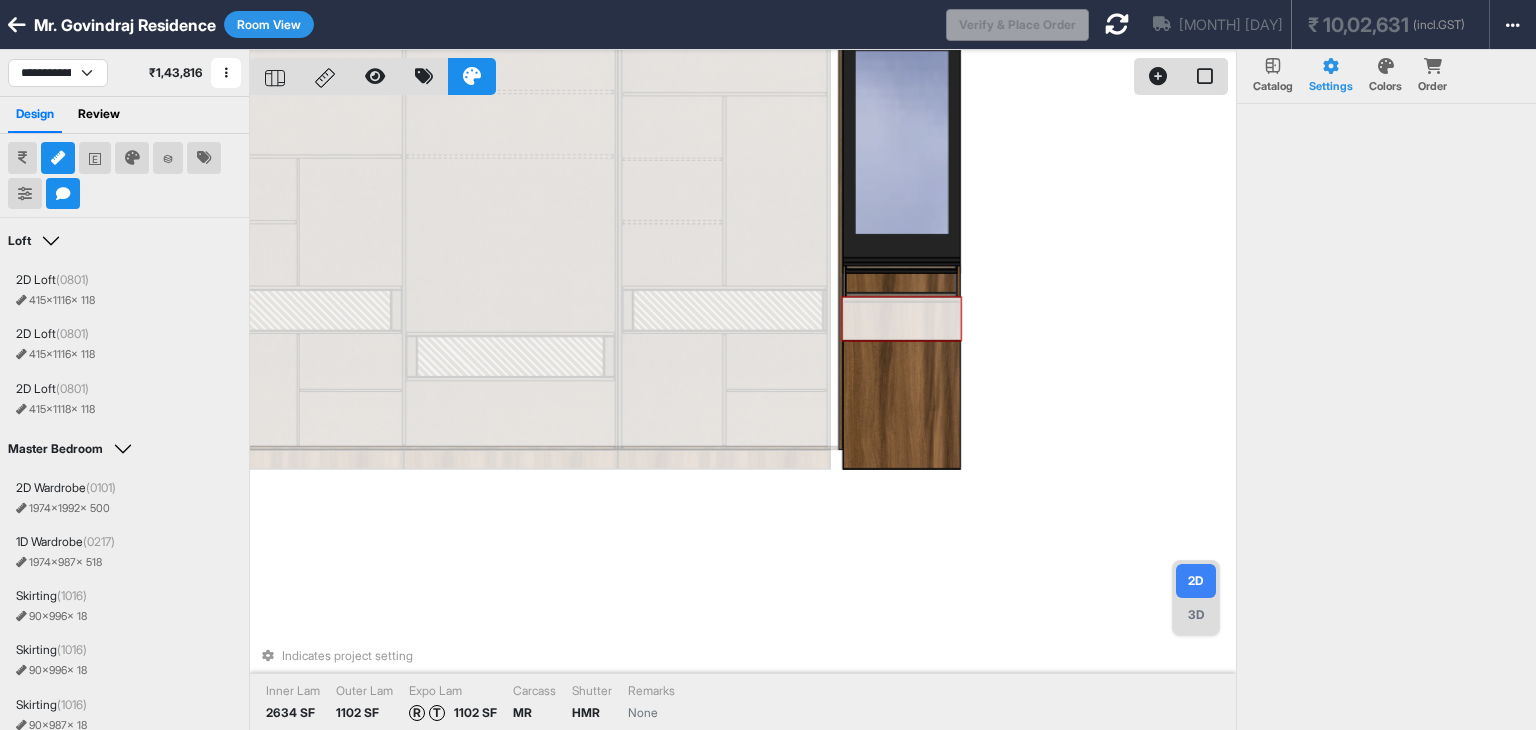 click at bounding box center (902, 321) 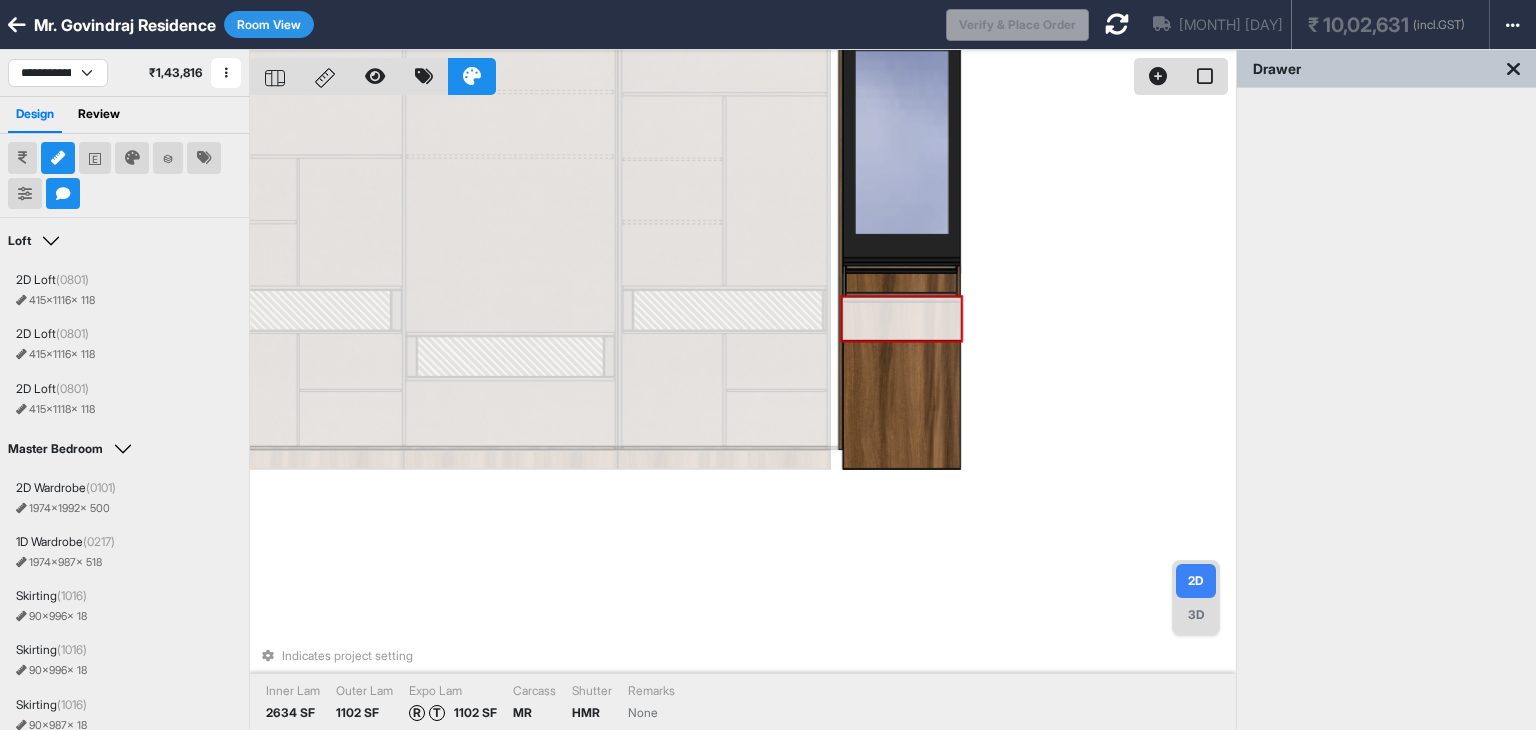 click at bounding box center (902, 321) 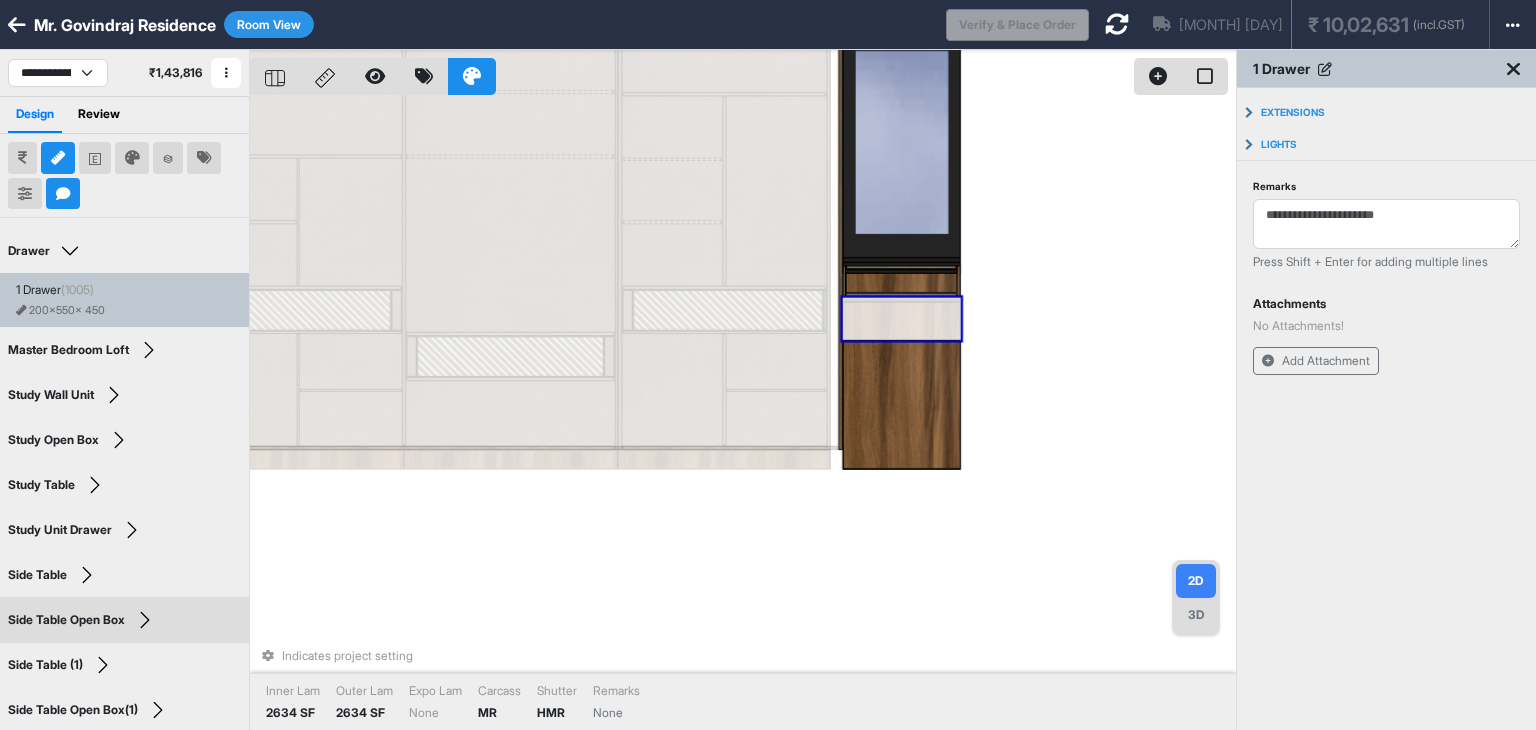 scroll, scrollTop: 700, scrollLeft: 0, axis: vertical 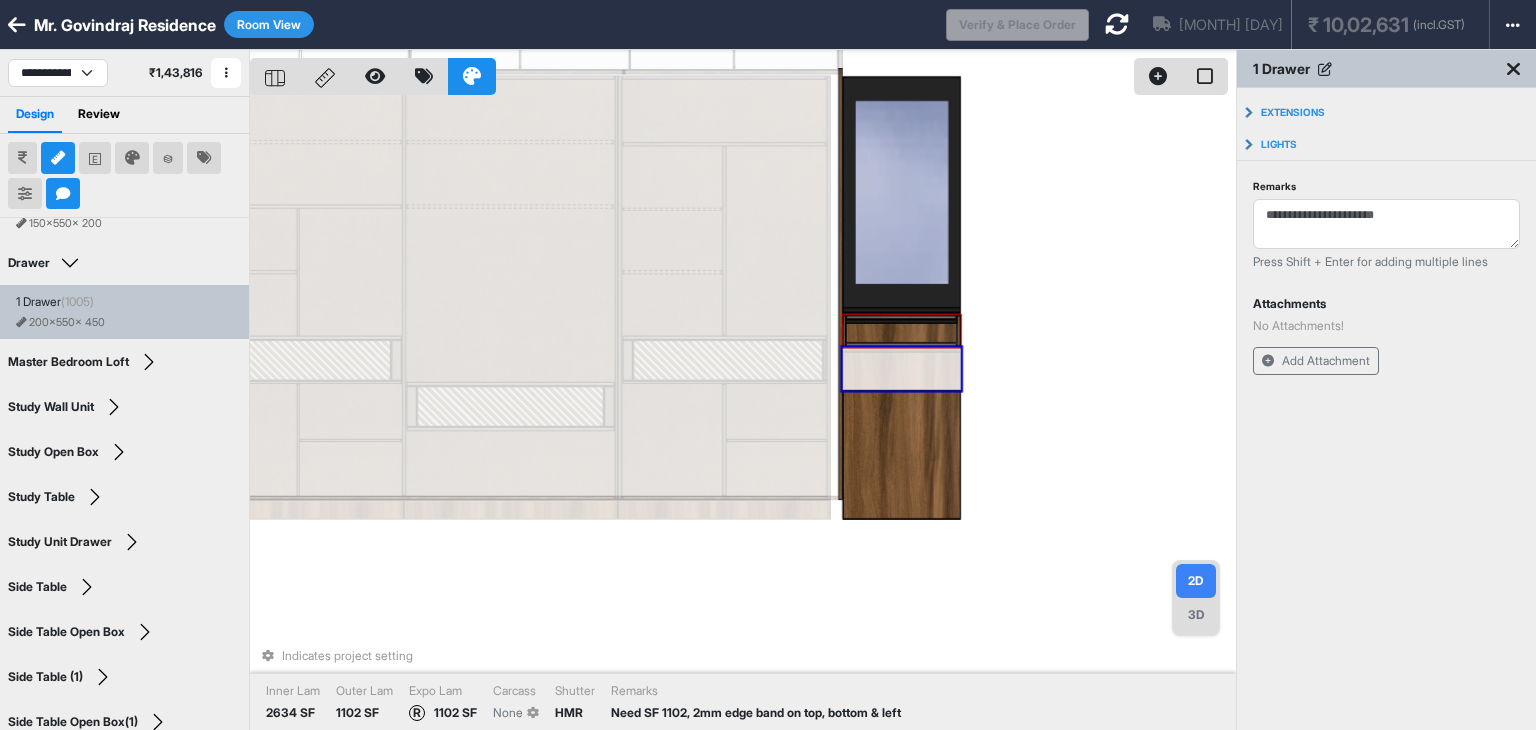 click on "Indicates project setting Inner Lam 2634 SF Outer Lam 1102 SF Expo Lam R 1102 SF Carcass None Shutter HMR Remarks Need SF 1102, 2mm edge band on top, bottom & left" at bounding box center [743, 415] 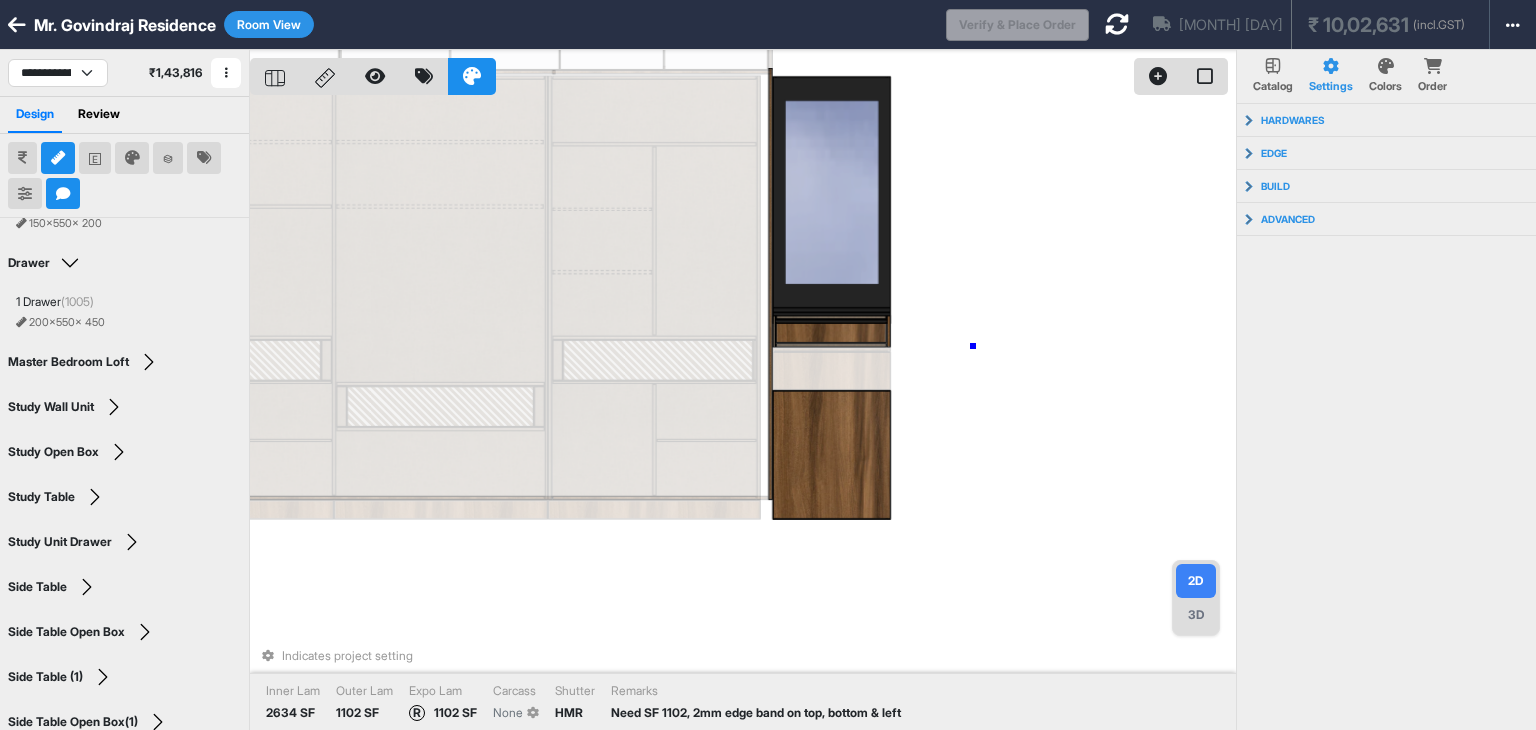 click on "Indicates project setting Inner Lam 2634 SF Outer Lam 1102 SF Expo Lam R 1102 SF Carcass None Shutter HMR Remarks Need SF 1102, 2mm edge band on top, bottom & left" at bounding box center [743, 415] 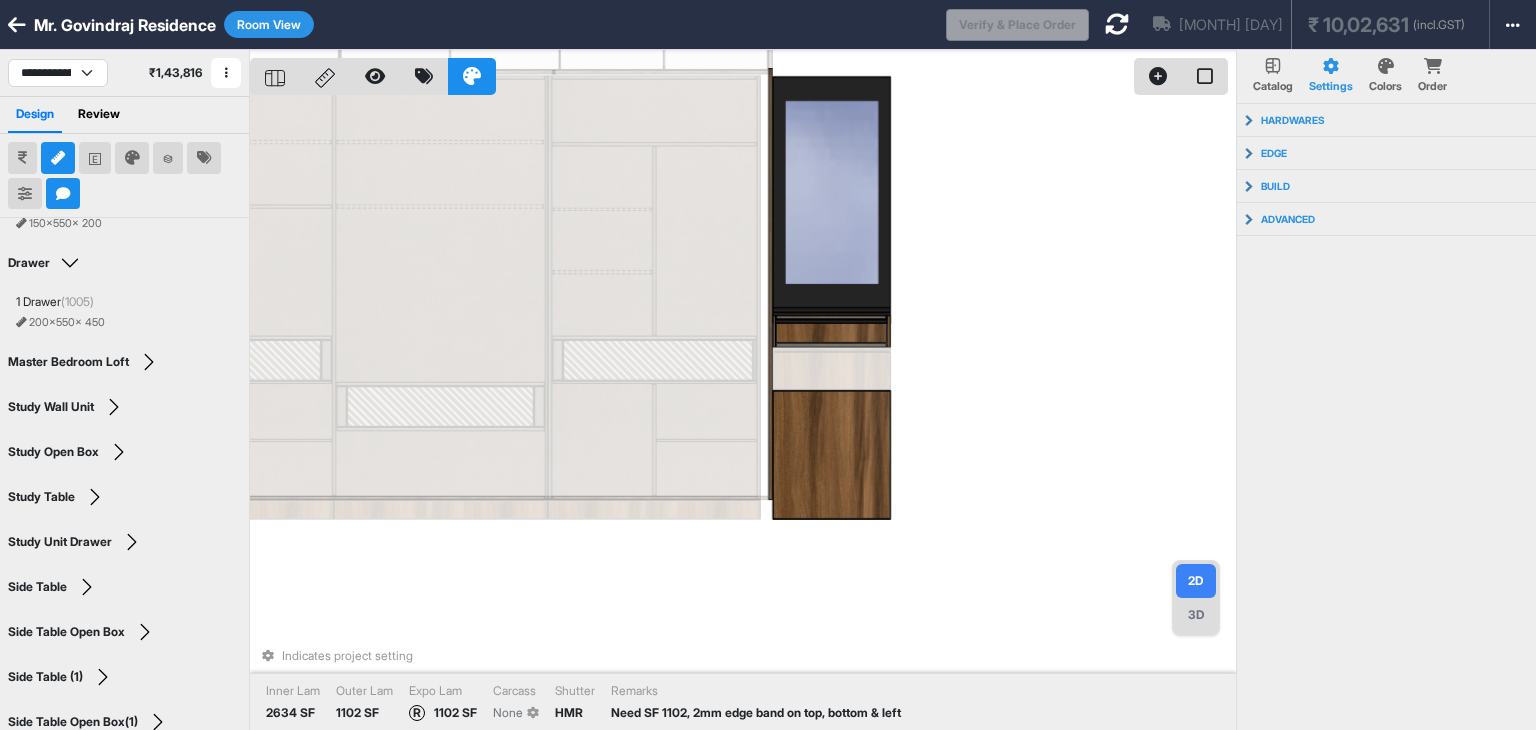 click on "3D" at bounding box center [1196, 615] 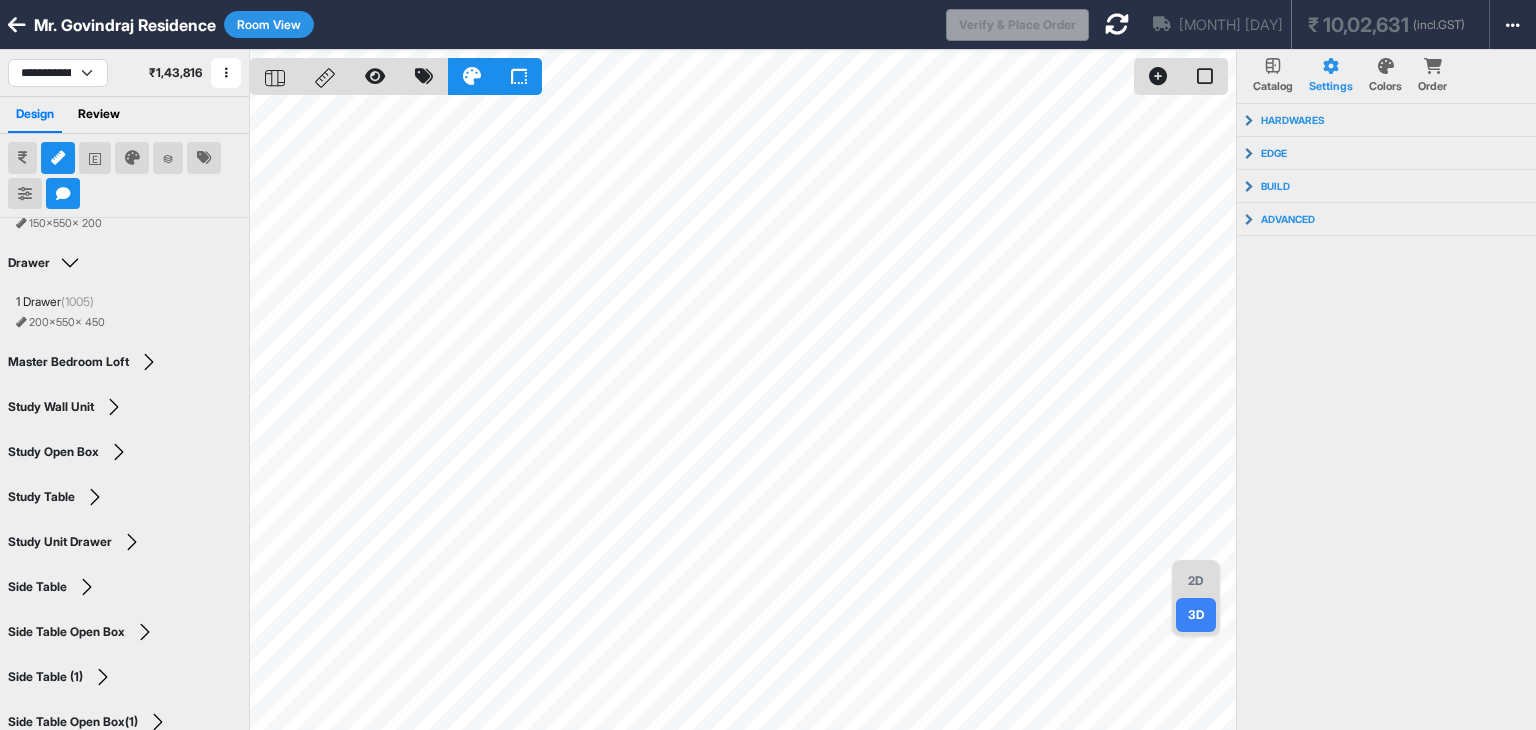 click on "2D" at bounding box center (1196, 581) 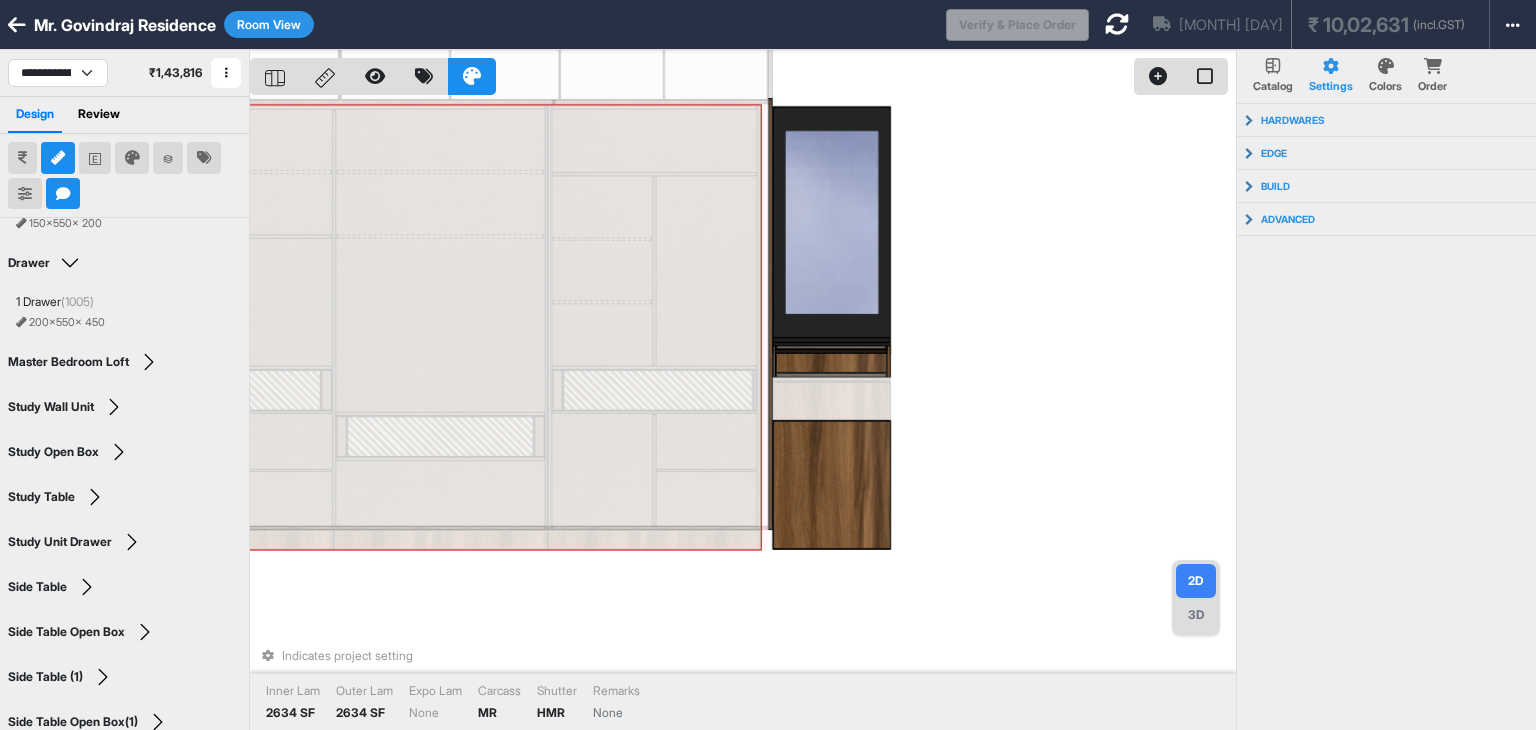 click at bounding box center (546, 318) 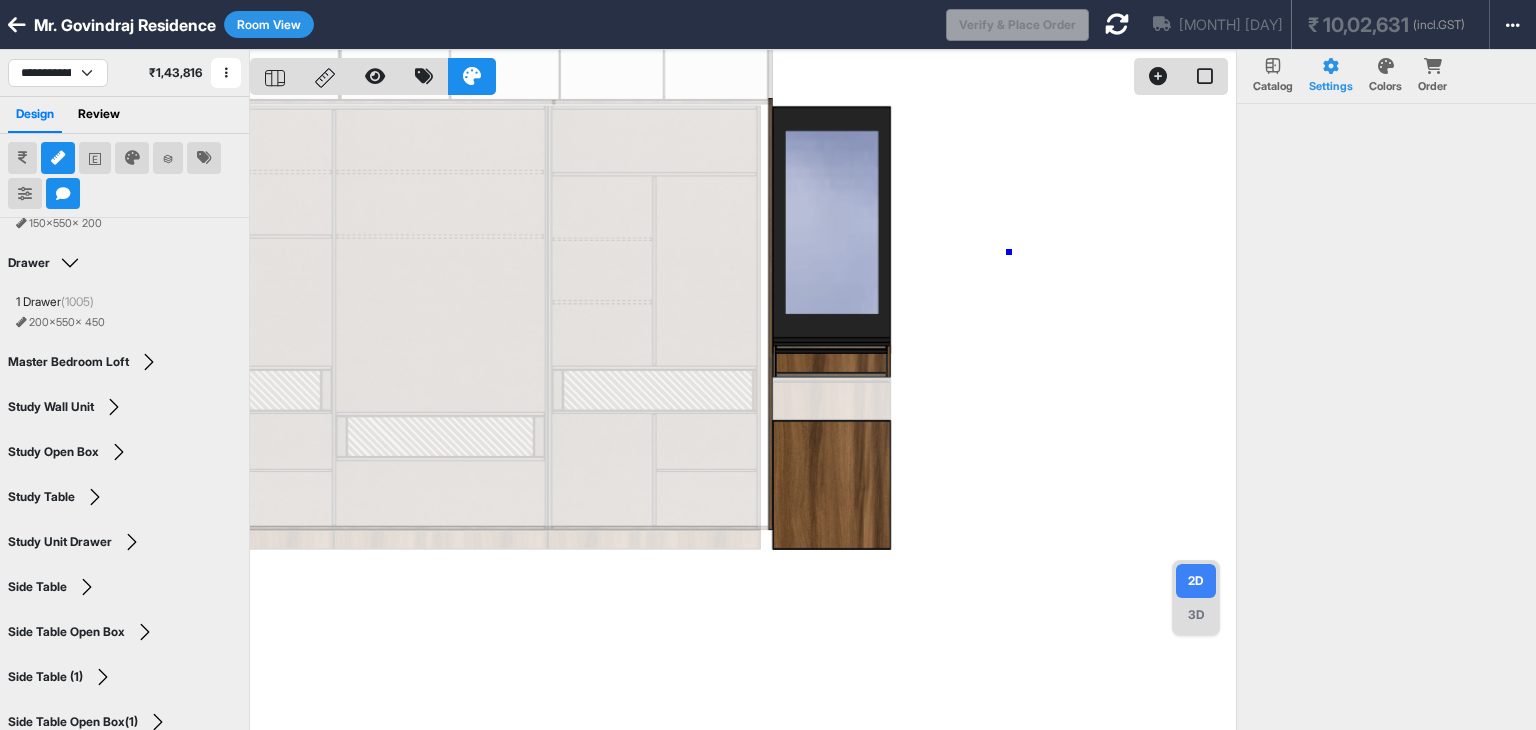 click at bounding box center (743, 415) 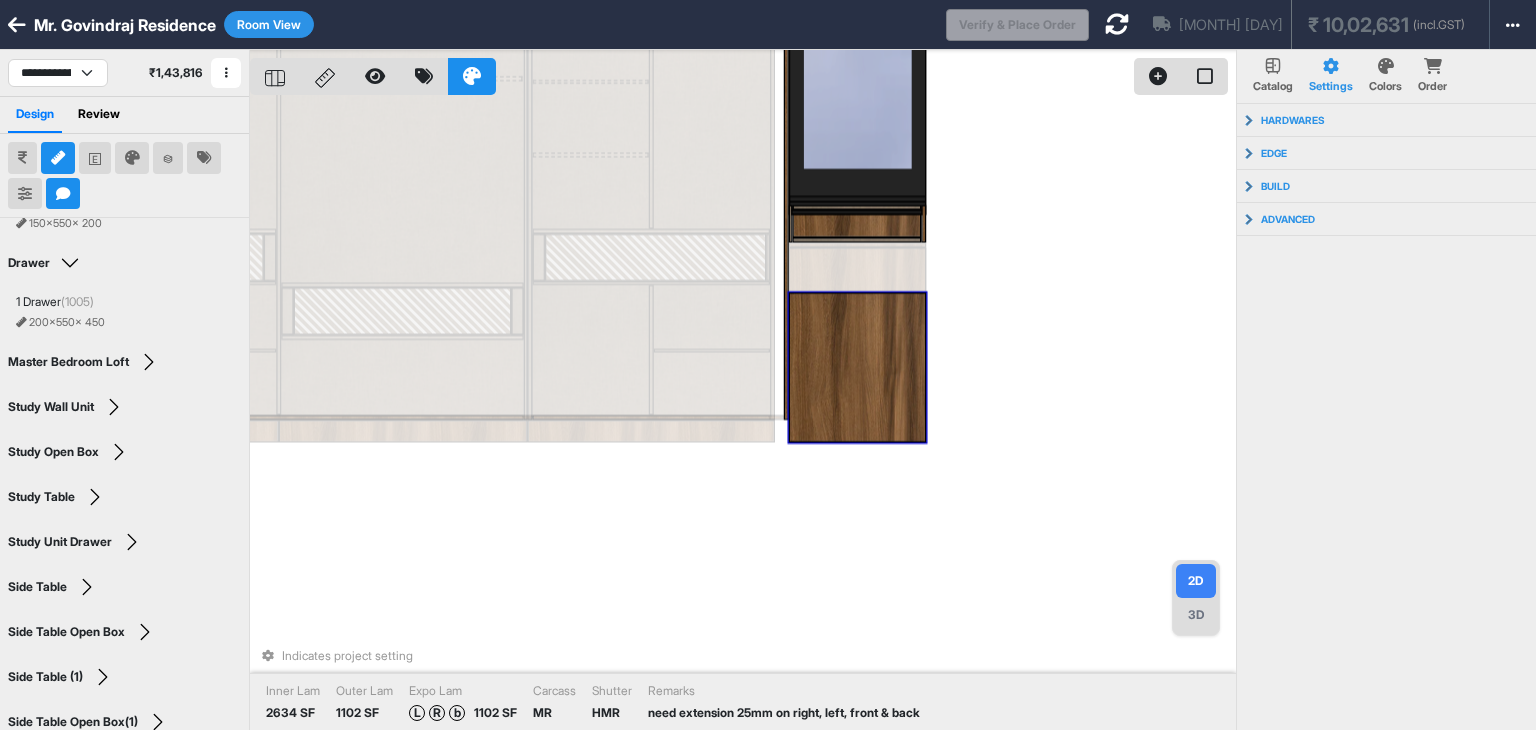 click at bounding box center (857, 368) 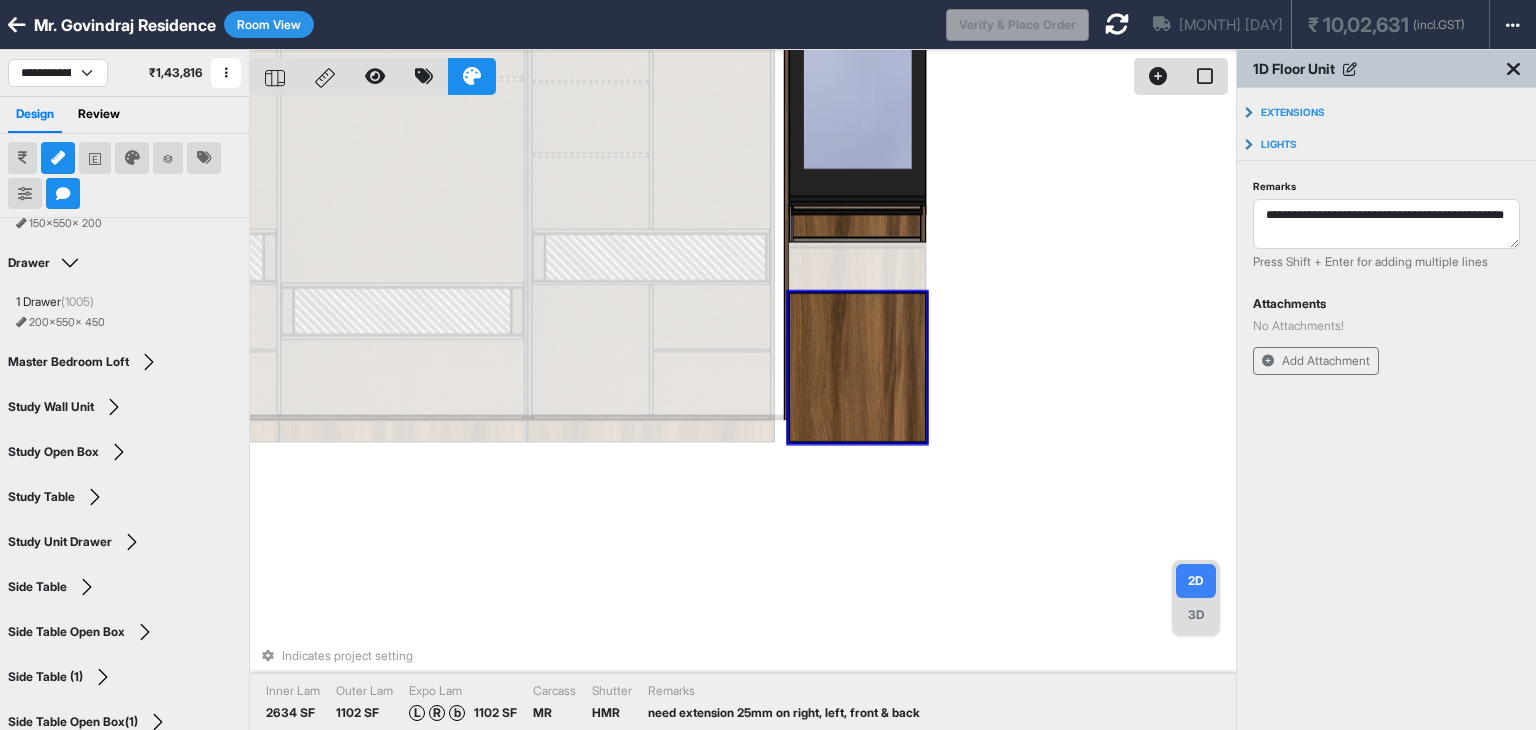 click on "Indicates project setting Inner Lam 2634 SF Outer Lam 1102 SF Expo Lam L R b 1102 SF Carcass MR Shutter HMR Remarks need extension 25mm on right, left, front & back" at bounding box center (743, 415) 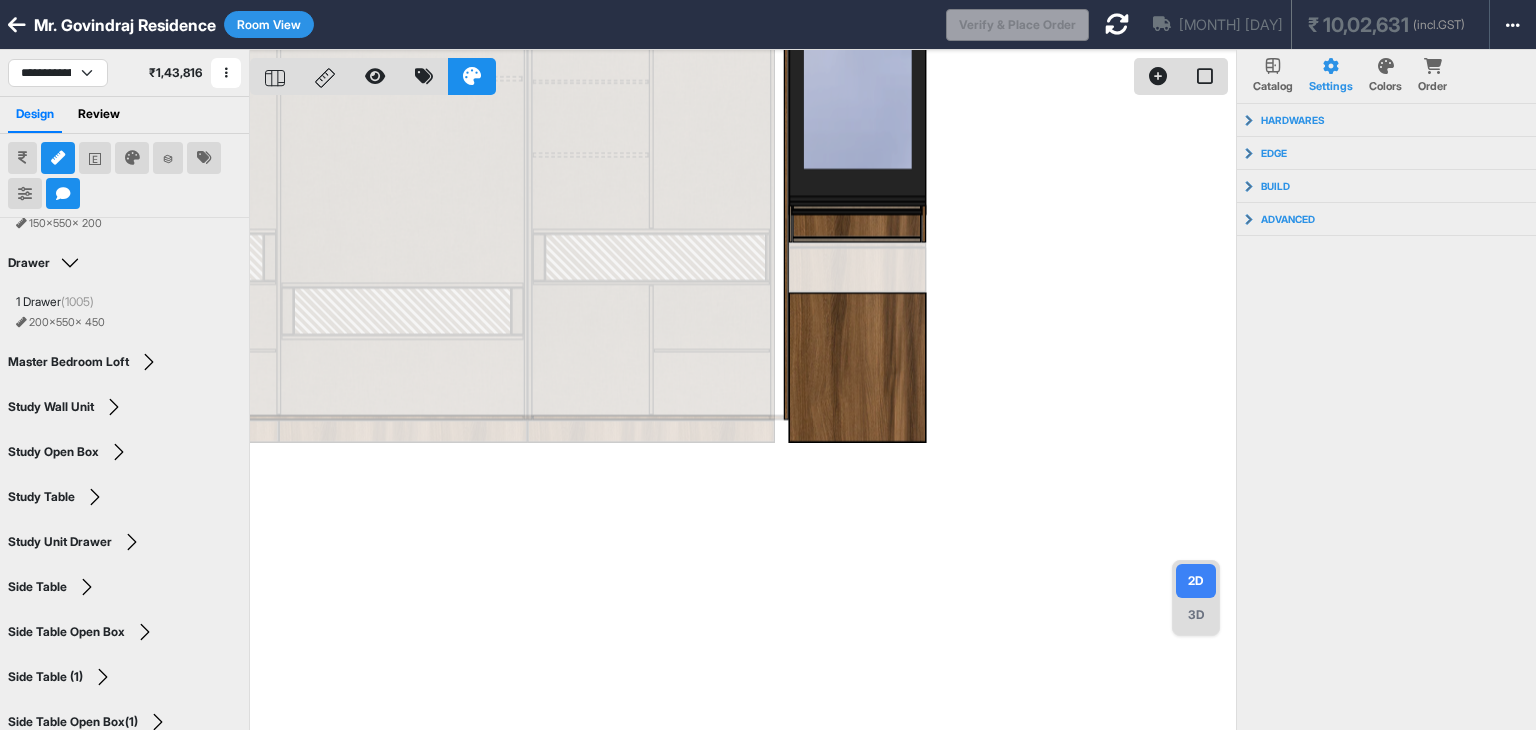 click on "3D" at bounding box center [1196, 615] 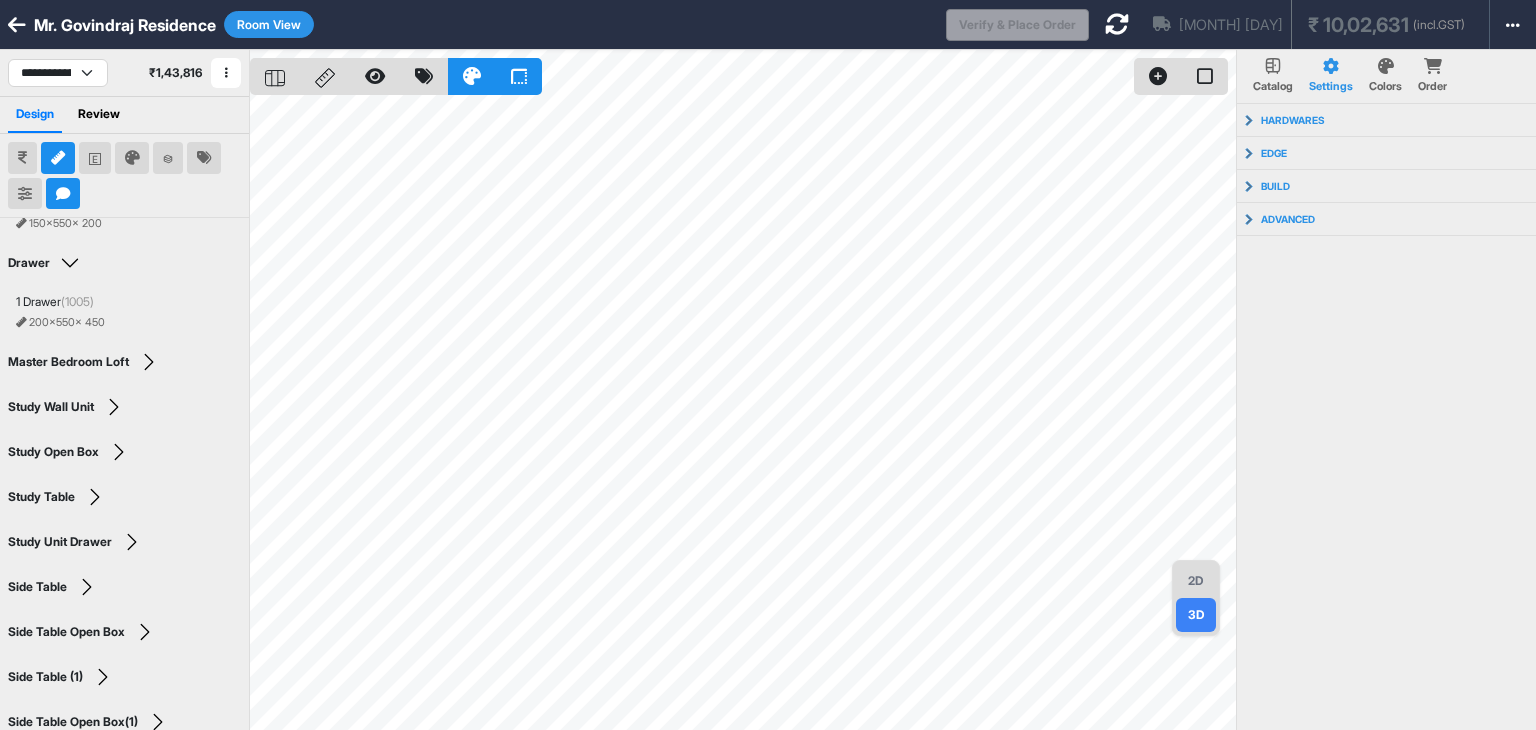 click on "2D" at bounding box center [1196, 581] 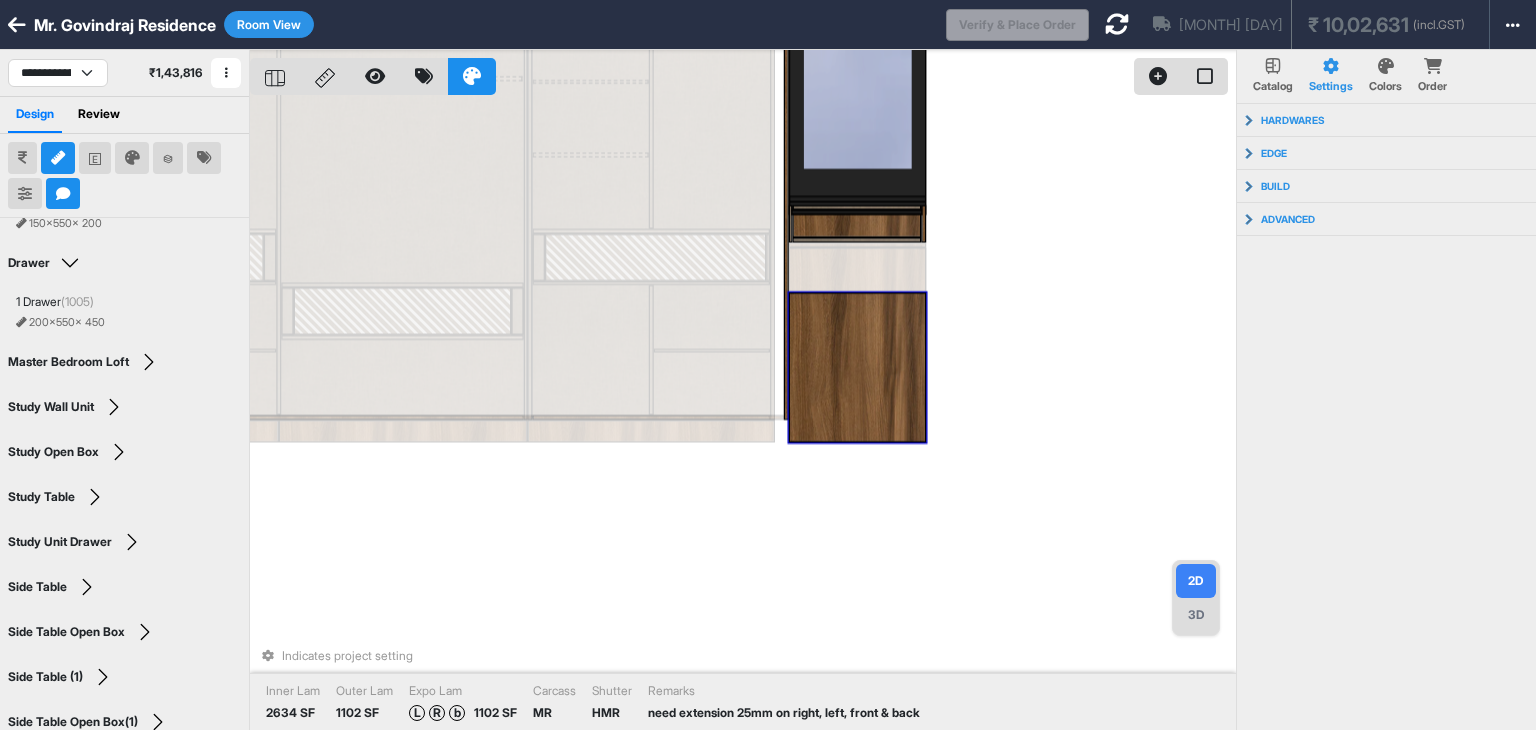 click at bounding box center [857, 368] 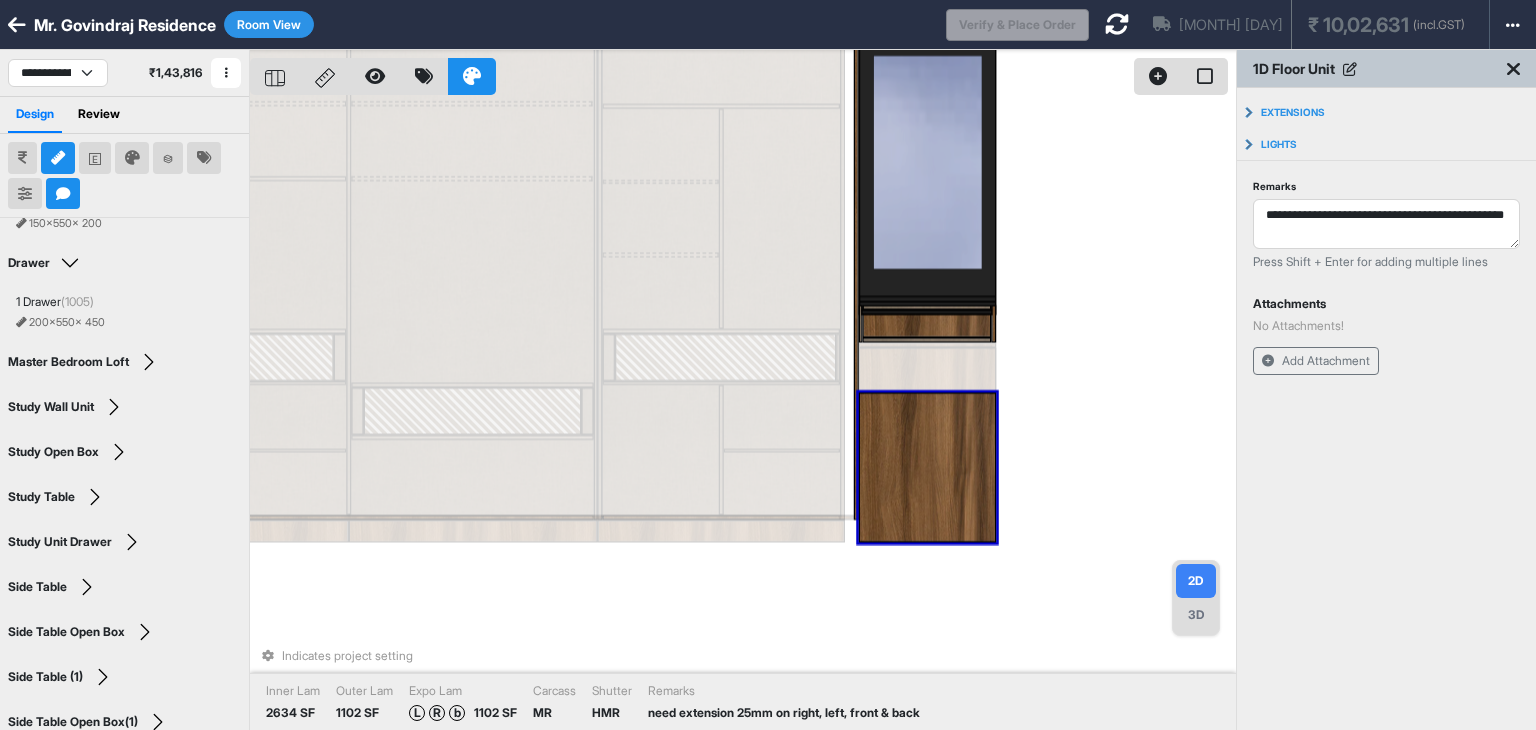 click at bounding box center (927, 468) 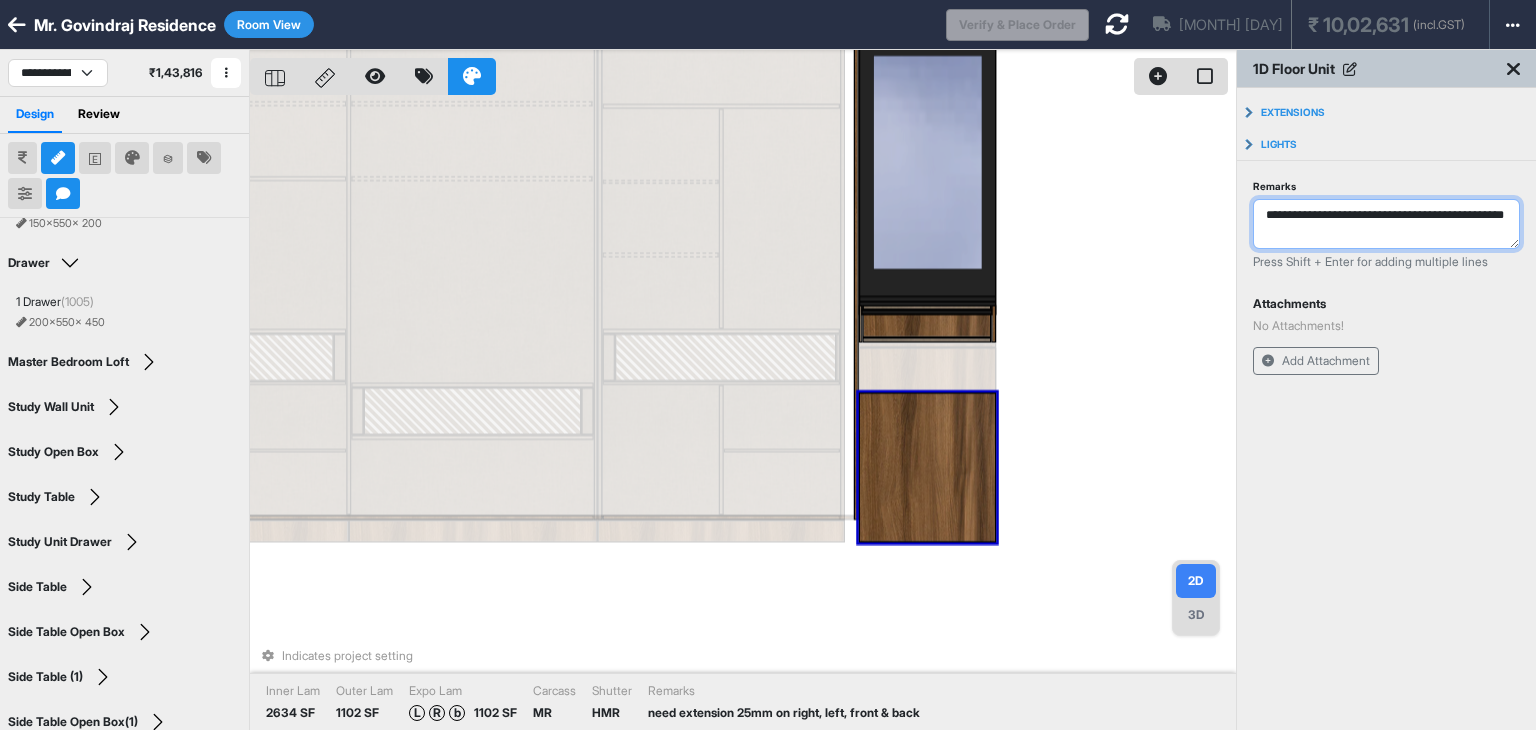 click on "**********" at bounding box center [1386, 224] 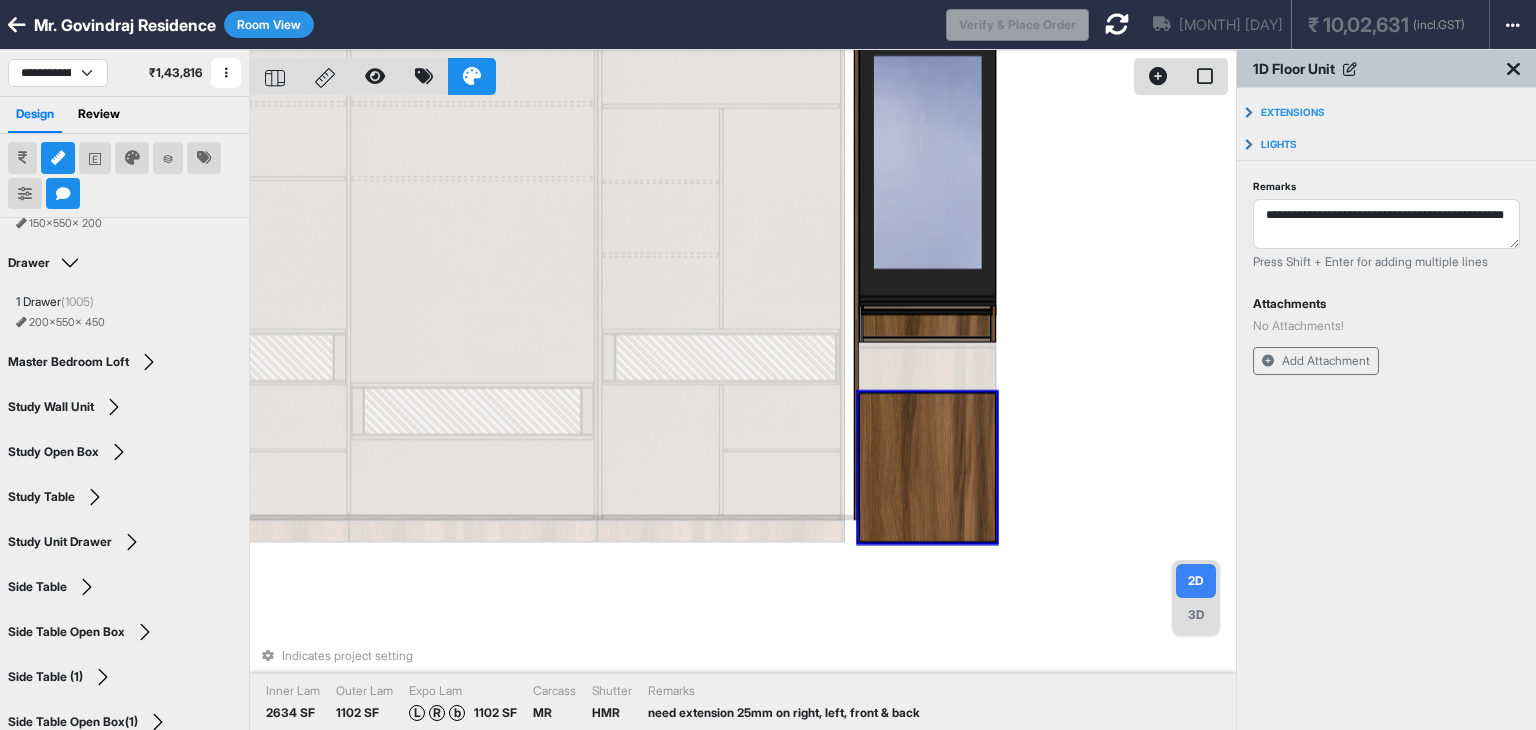 click on "Indicates project setting Inner Lam 2634 SF Outer Lam 1102 SF Expo Lam L R b 1102 SF Carcass MR Shutter HMR Remarks need extension 25mm on right, left, front & back" at bounding box center (743, 415) 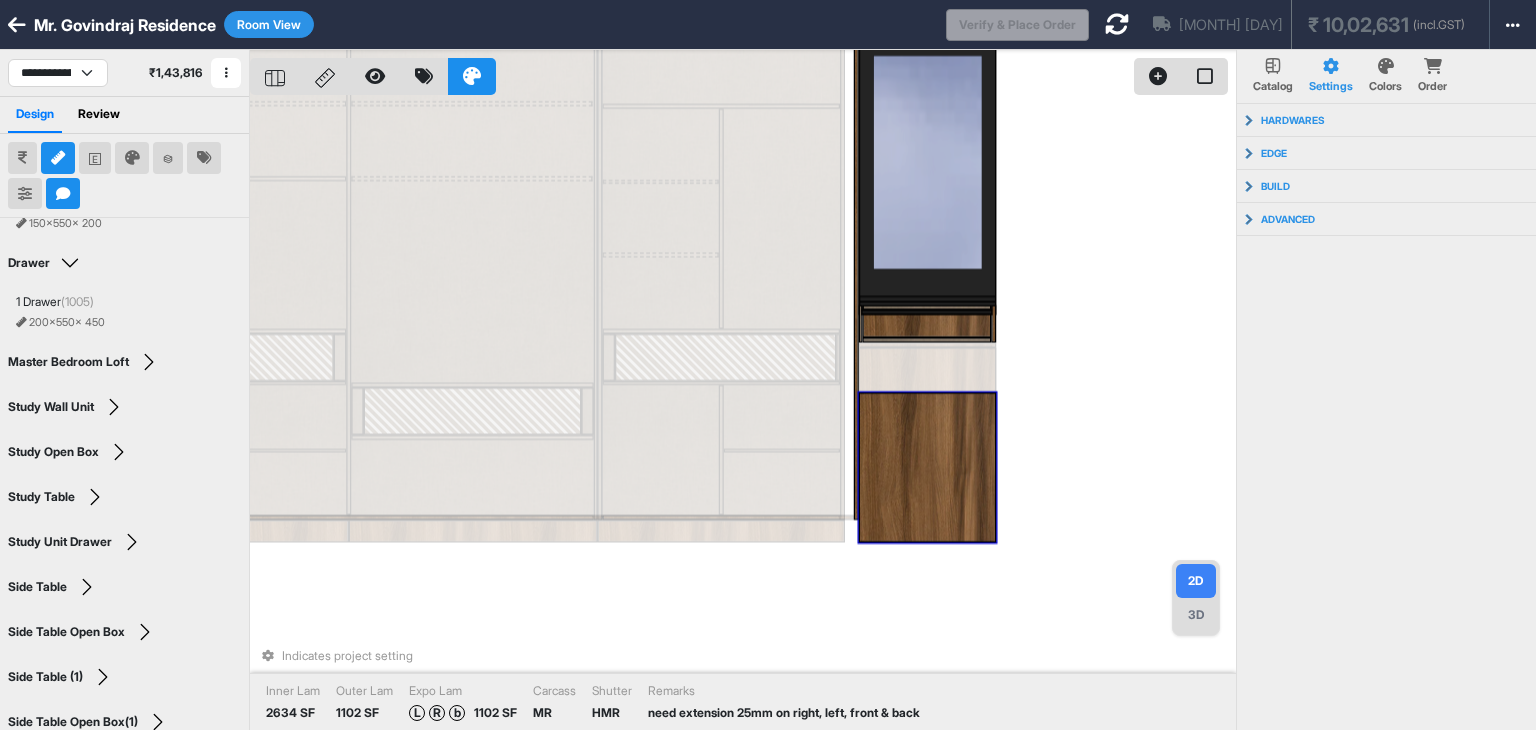 click at bounding box center [927, 468] 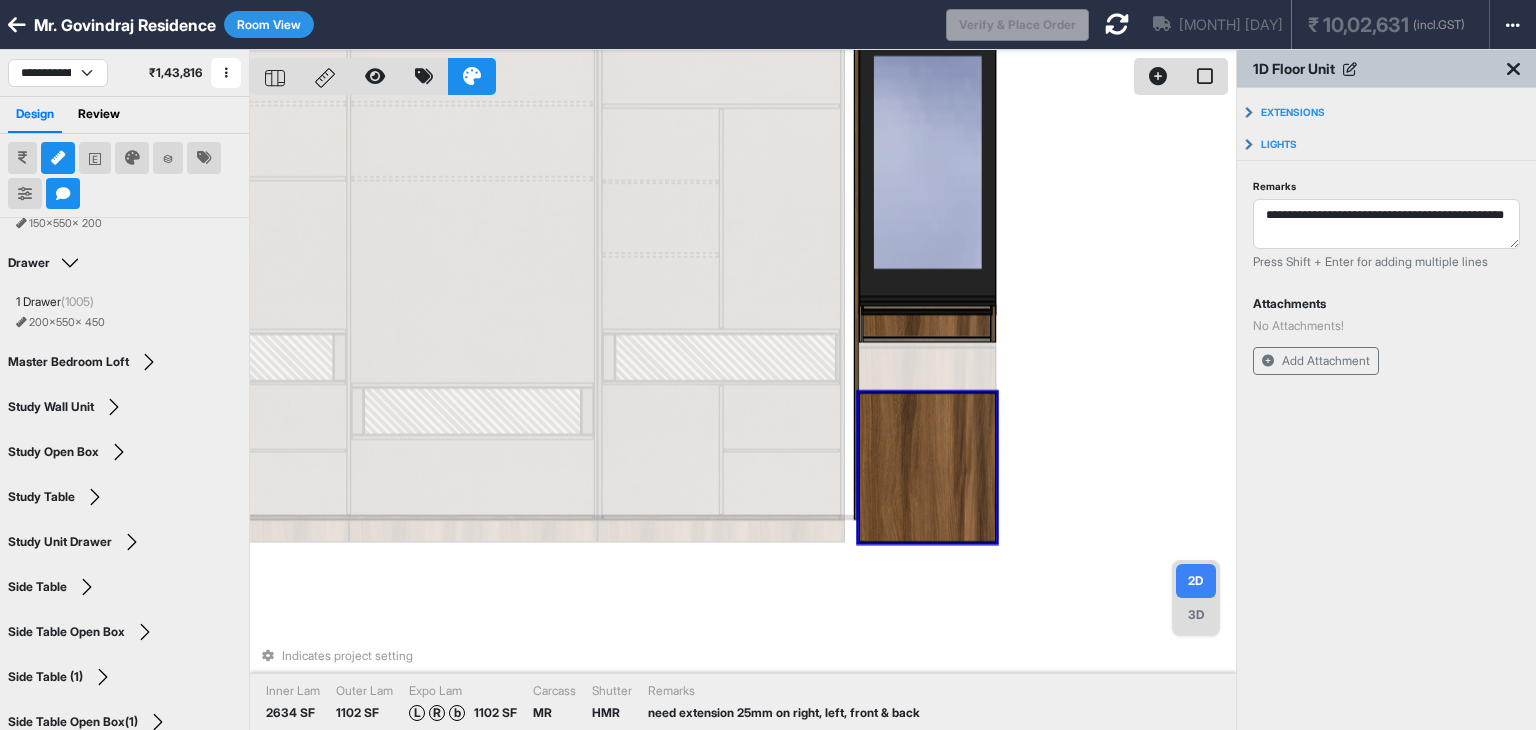 click on "Indicates project setting Inner Lam 2634 SF Outer Lam 1102 SF Expo Lam L R b 1102 SF Carcass MR Shutter HMR Remarks need extension 25mm on right, left, front & back" at bounding box center [743, 415] 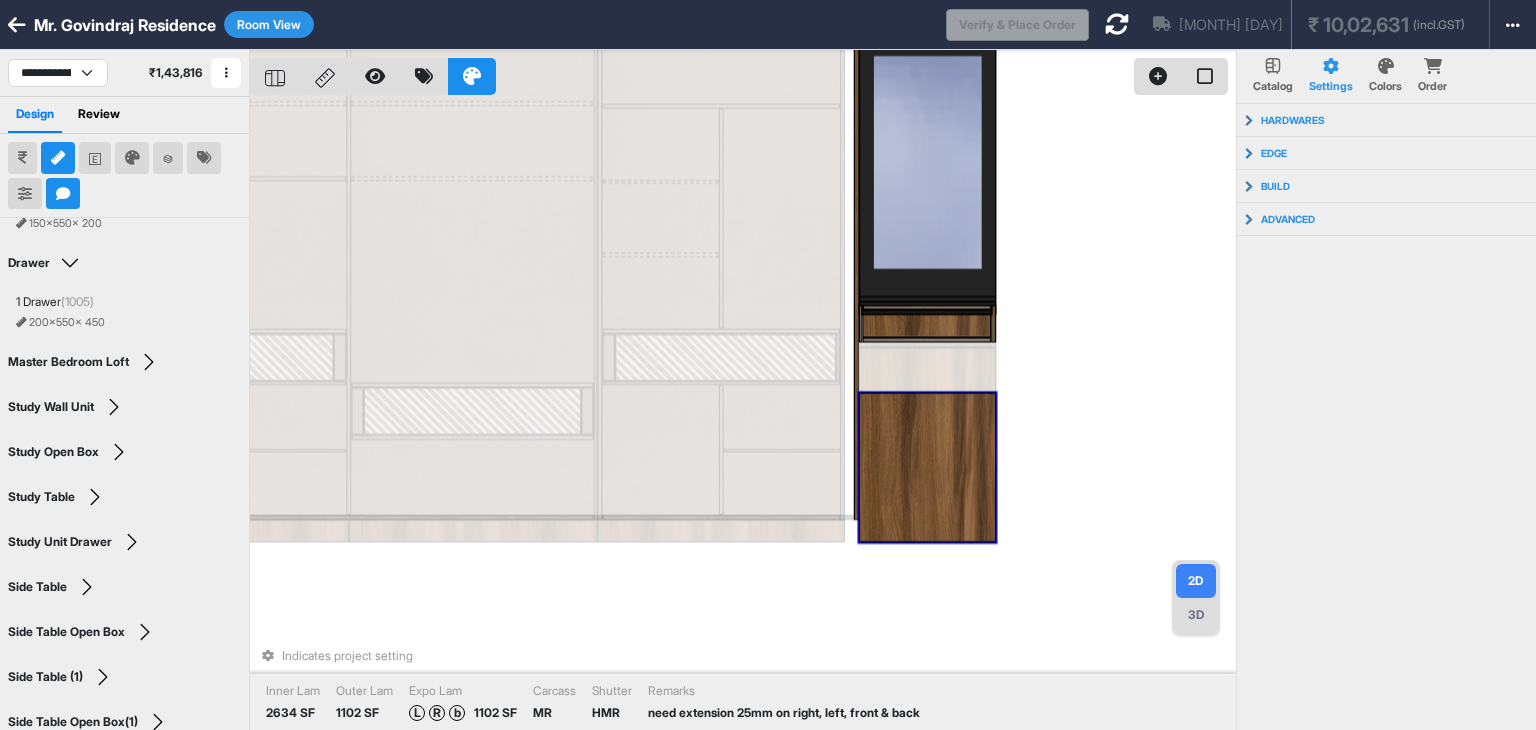 click at bounding box center [927, 468] 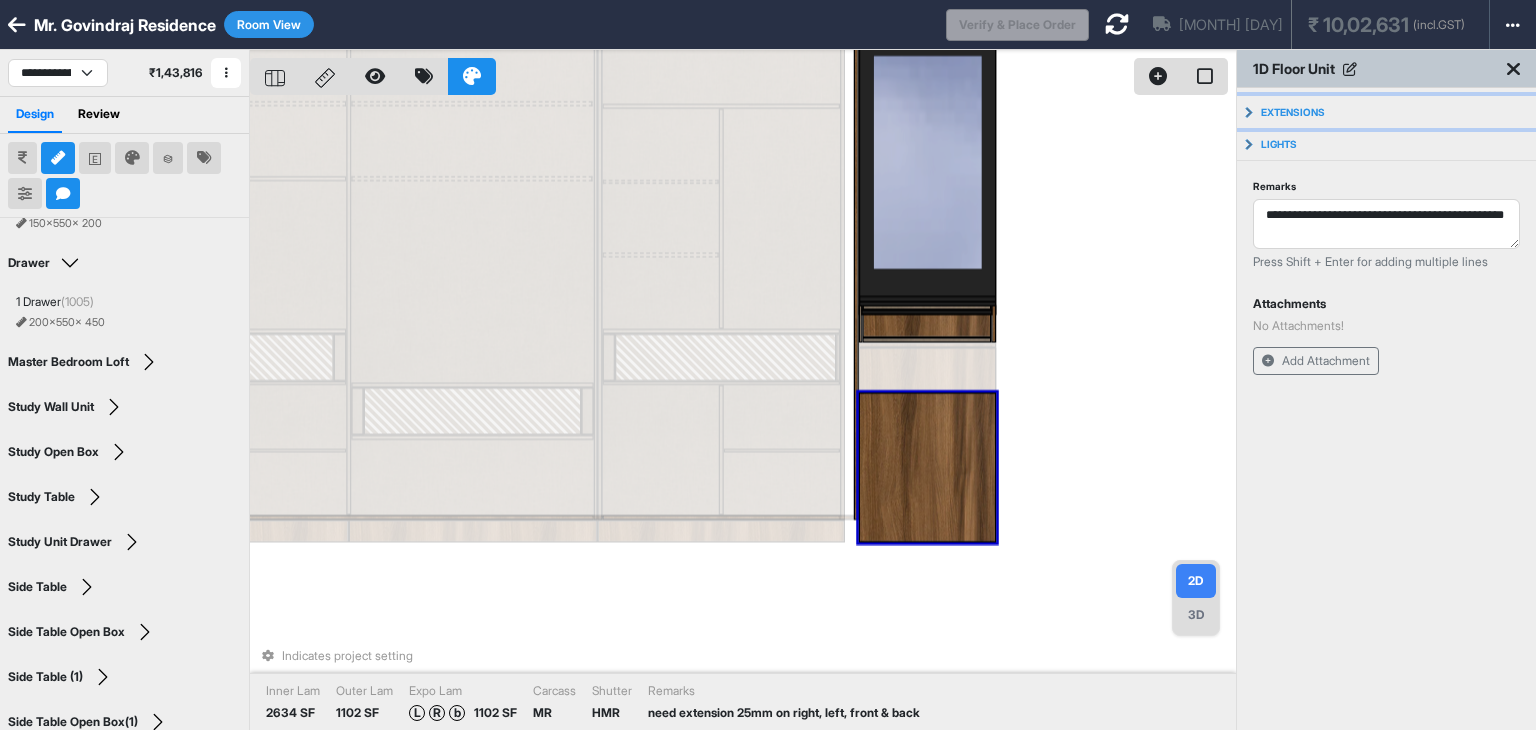 click on "Extensions" at bounding box center [1386, 112] 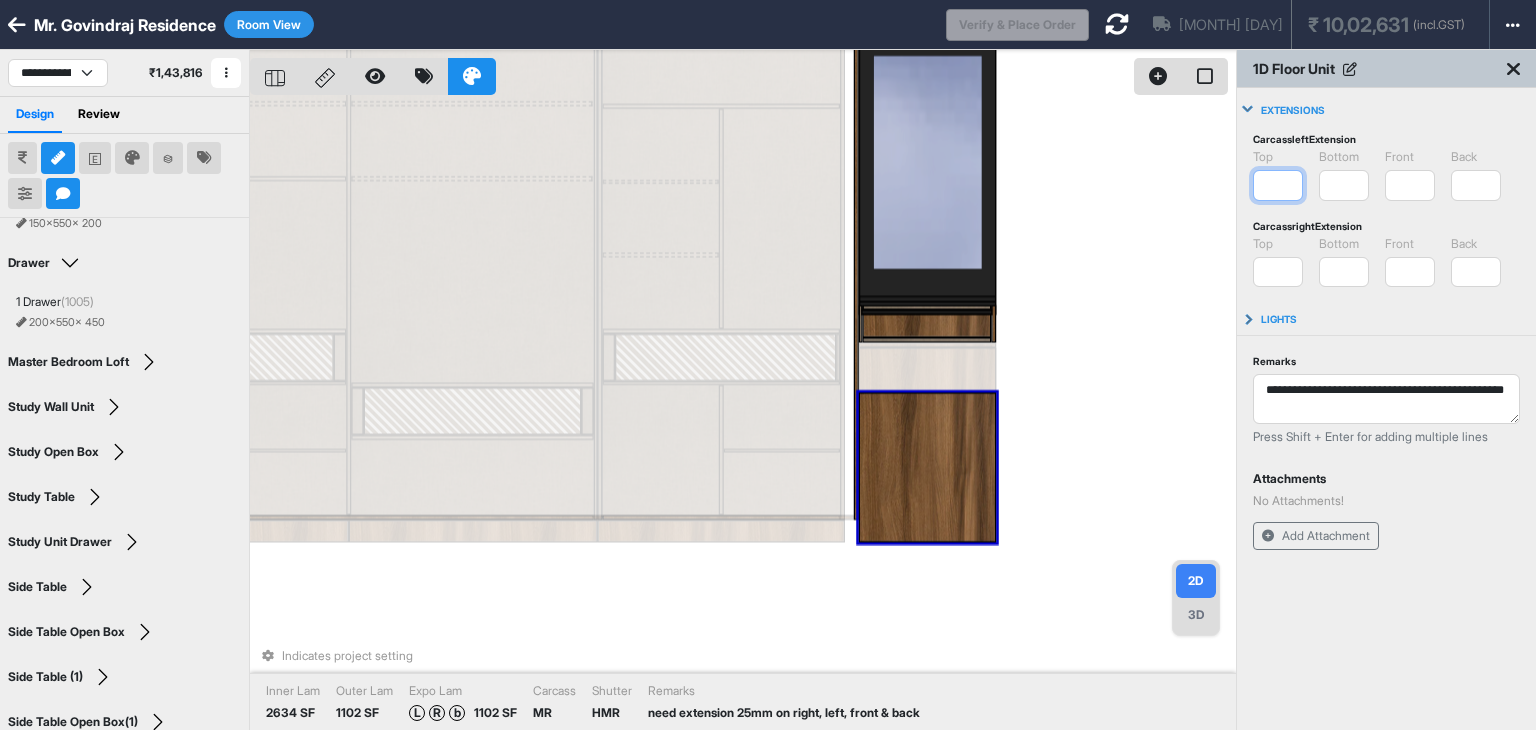 click on "*" at bounding box center [1278, 185] 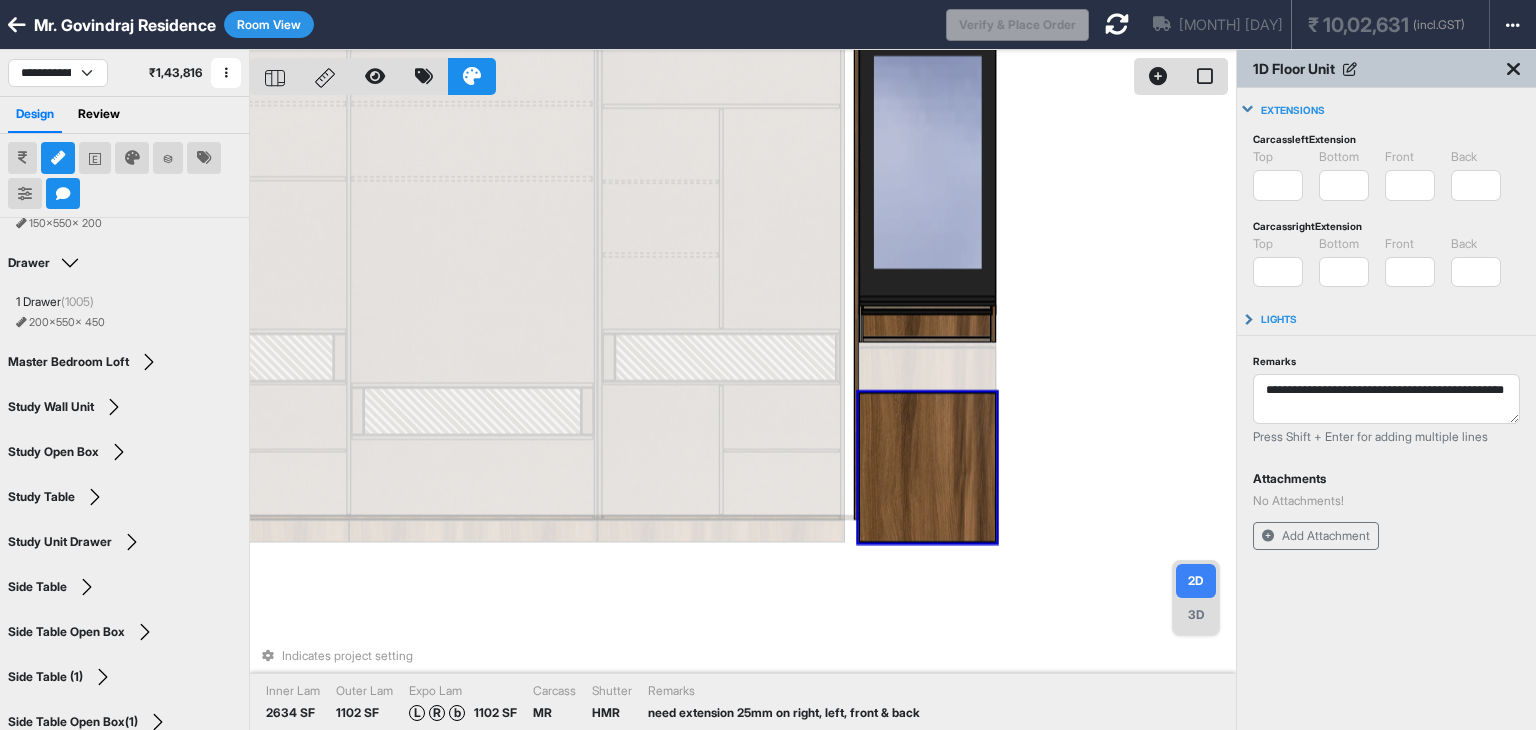 click on "Carcass  right  Extension top * Invalid Input bottom * Invalid Input front * Invalid Input back * Invalid Input" at bounding box center (1386, 252) 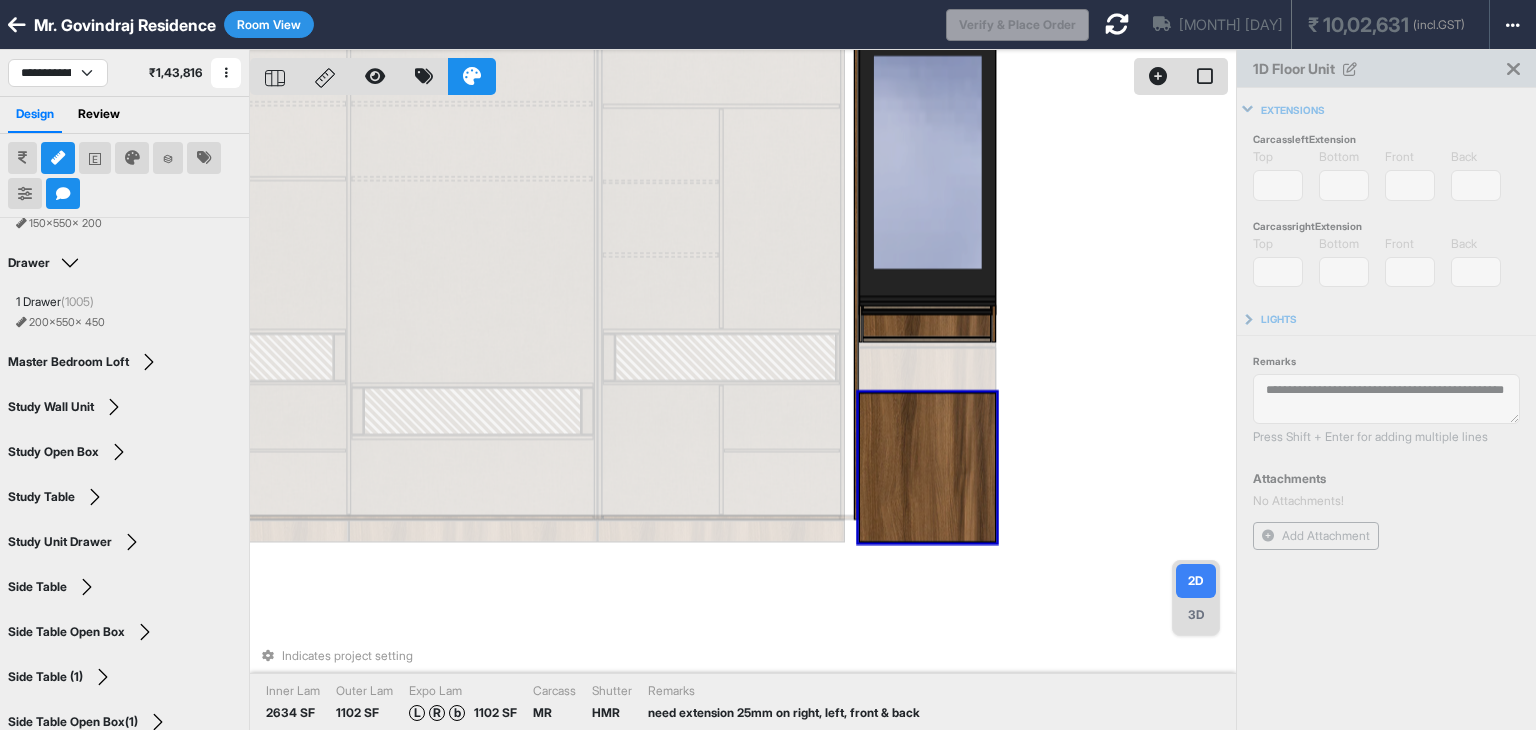 type on "**" 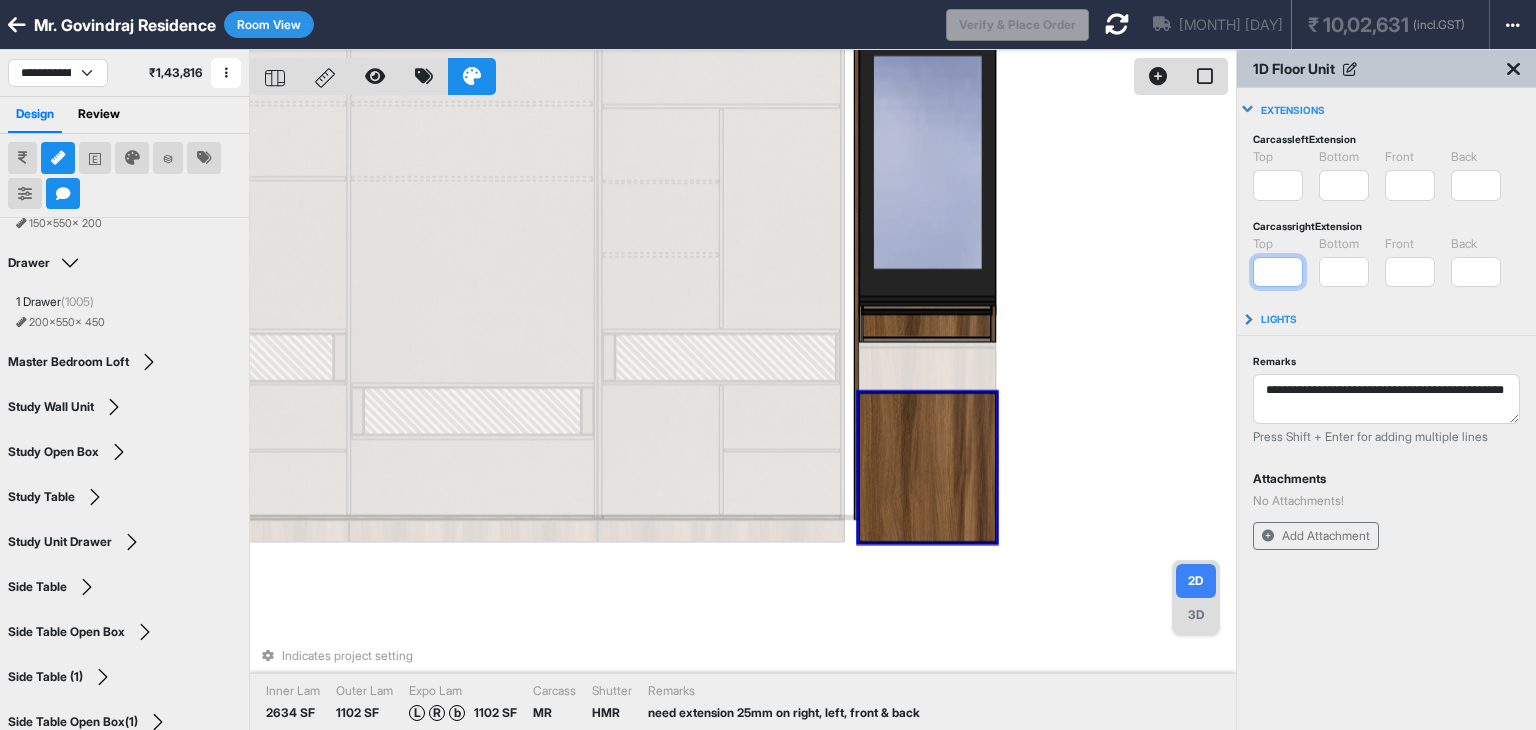 click on "*" at bounding box center (1278, 272) 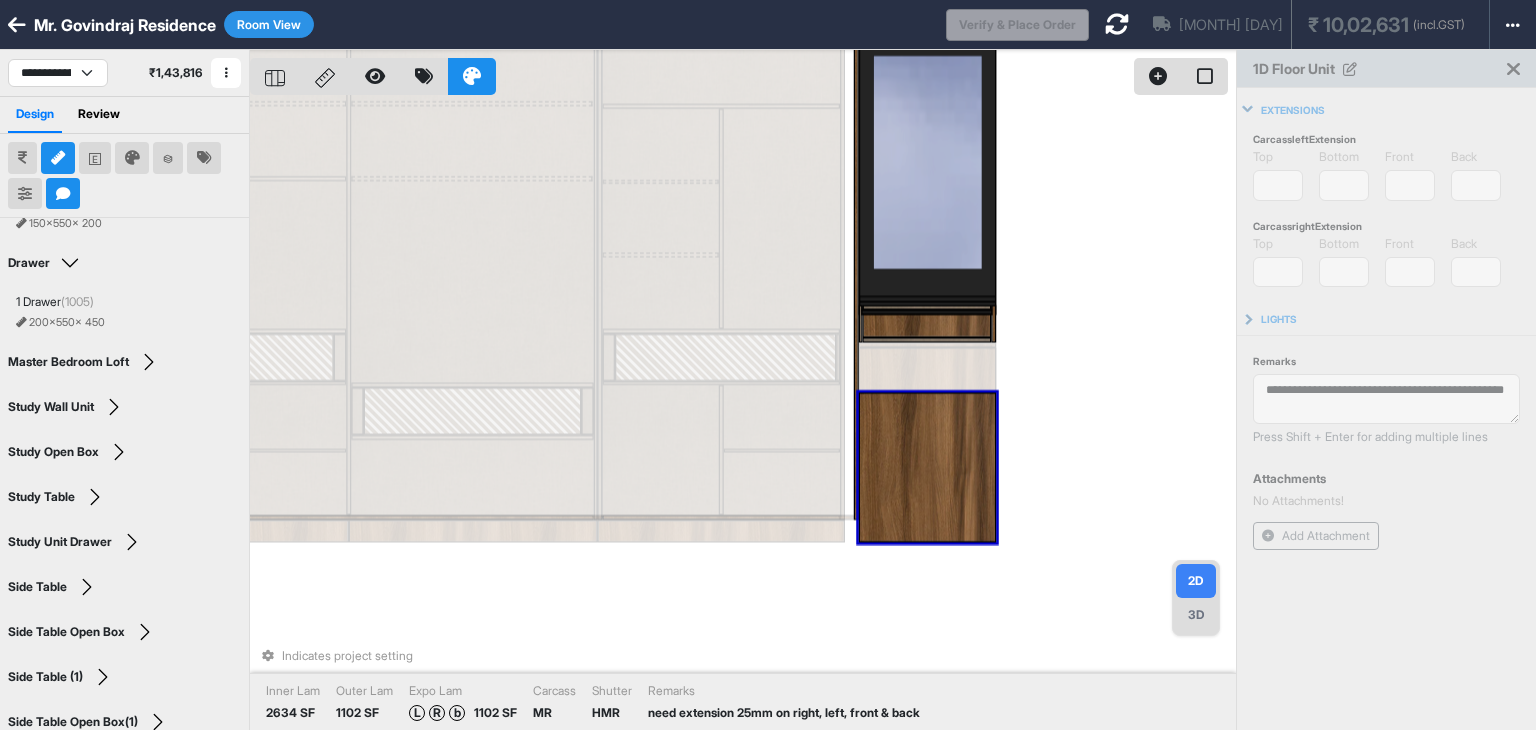 click on "Carcass  left  Extension top ** Invalid Input bottom * Invalid Input front * Invalid Input back * Invalid Input Carcass  right  Extension top * Invalid Input bottom * Invalid Input front * Invalid Input back * Invalid Input" at bounding box center [1386, 213] 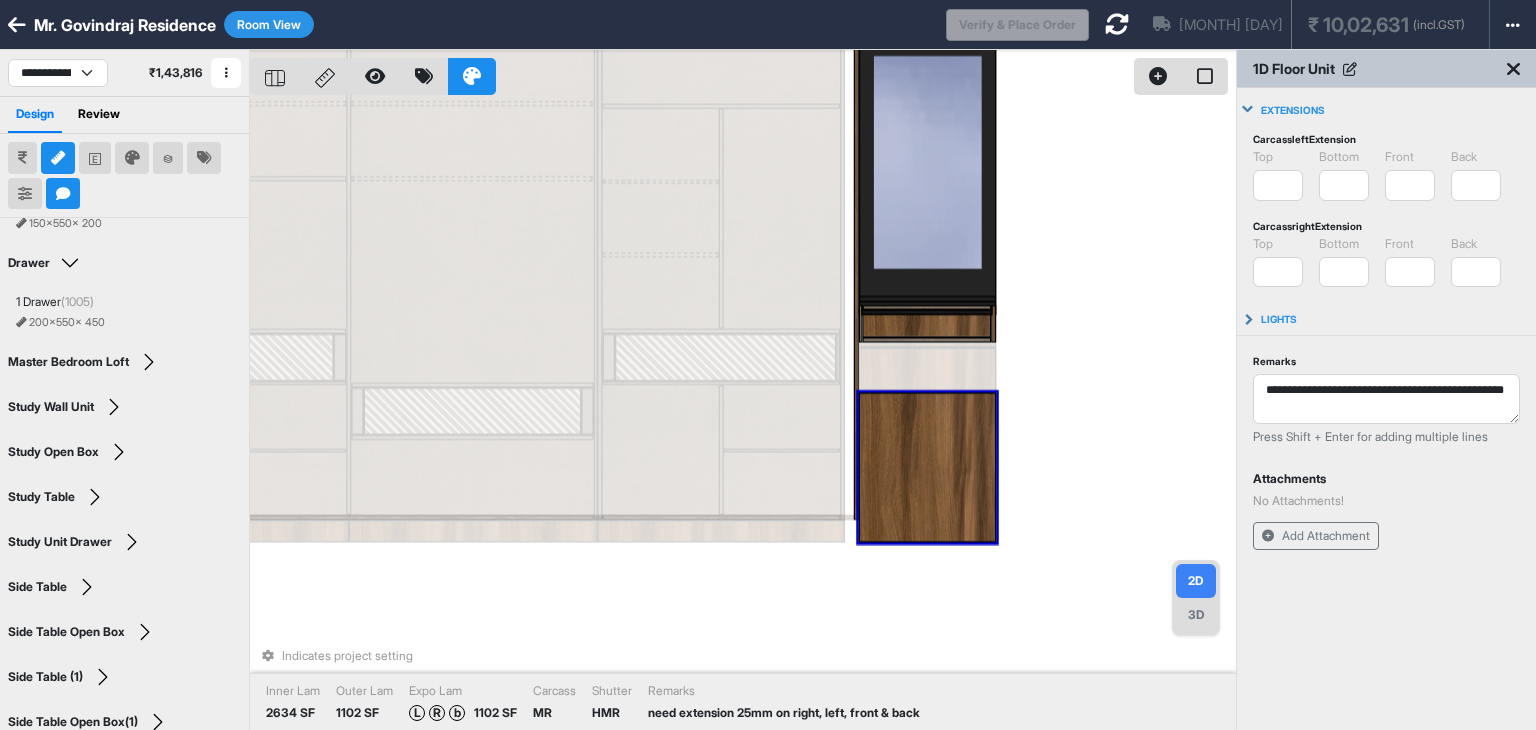 click at bounding box center (927, 468) 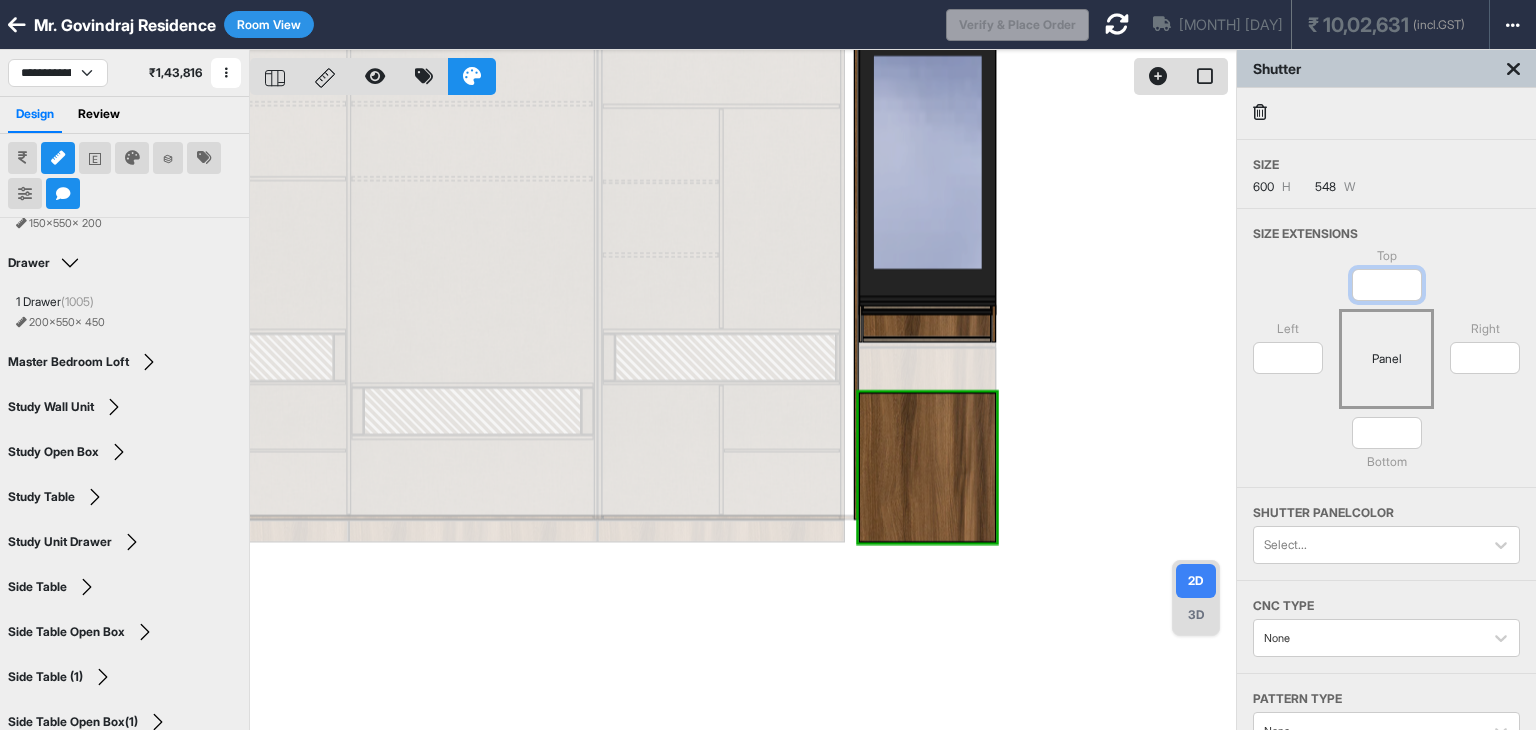 click on "*" at bounding box center (1387, 285) 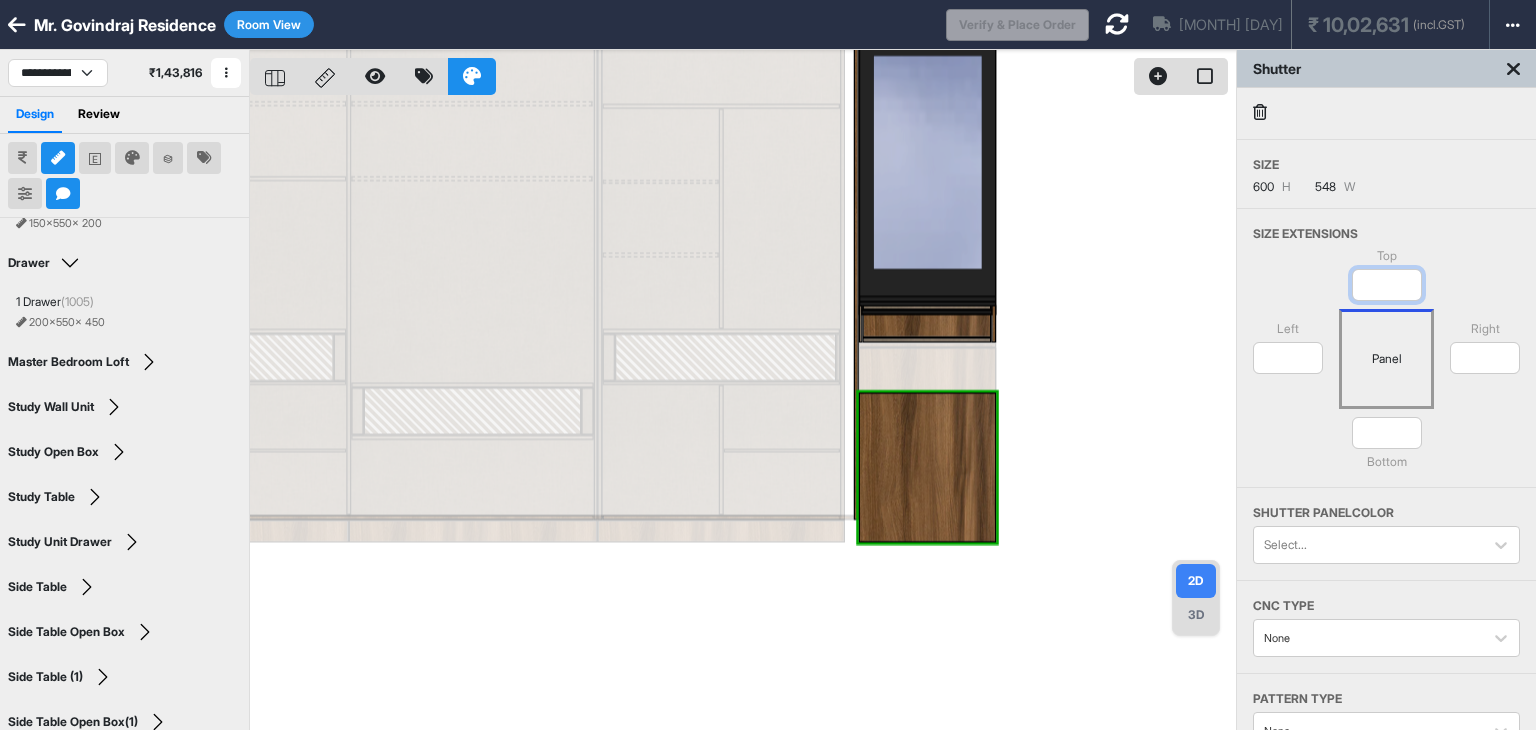 type on "**" 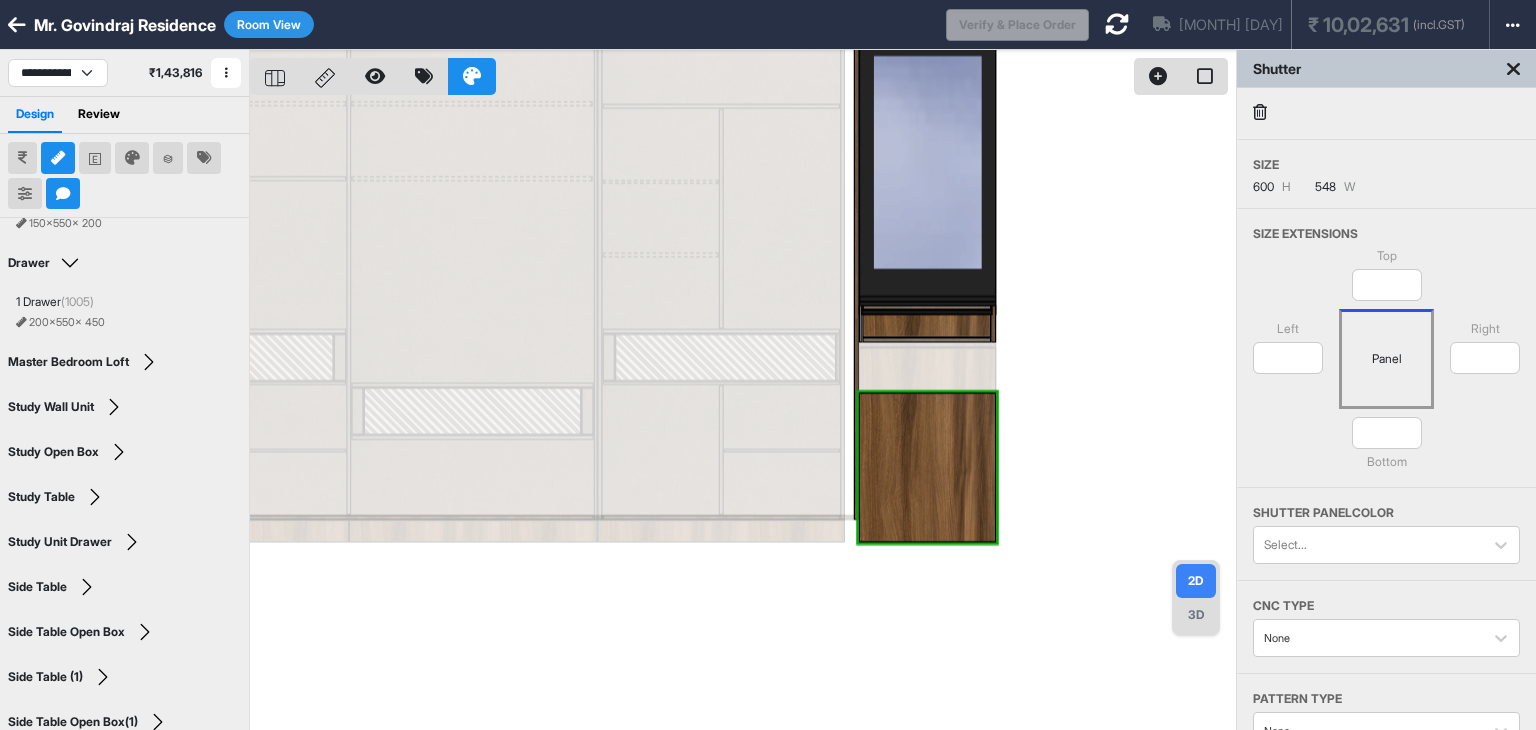 click on "Top ** Left * Panel Right * * Bottom" at bounding box center (1386, 367) 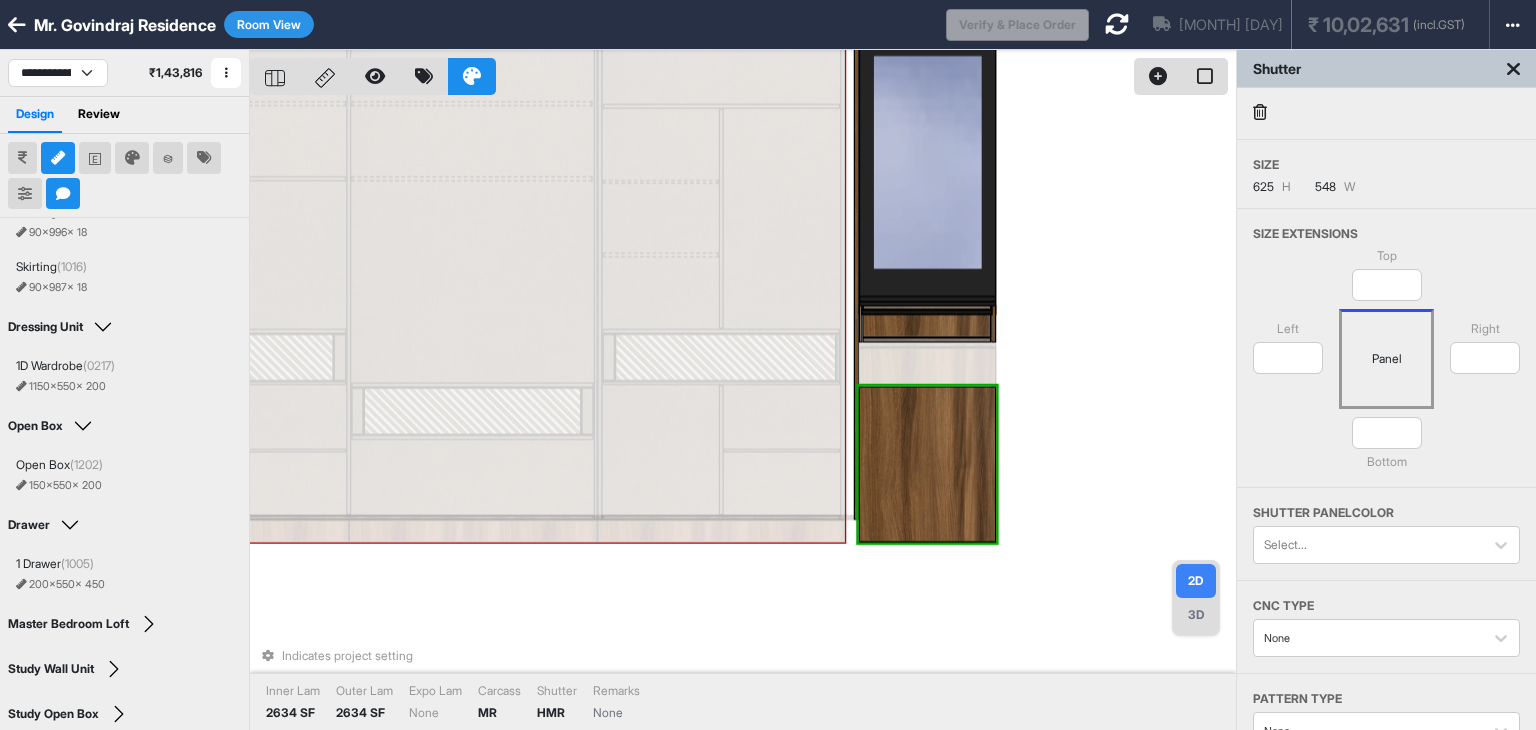 scroll, scrollTop: 400, scrollLeft: 0, axis: vertical 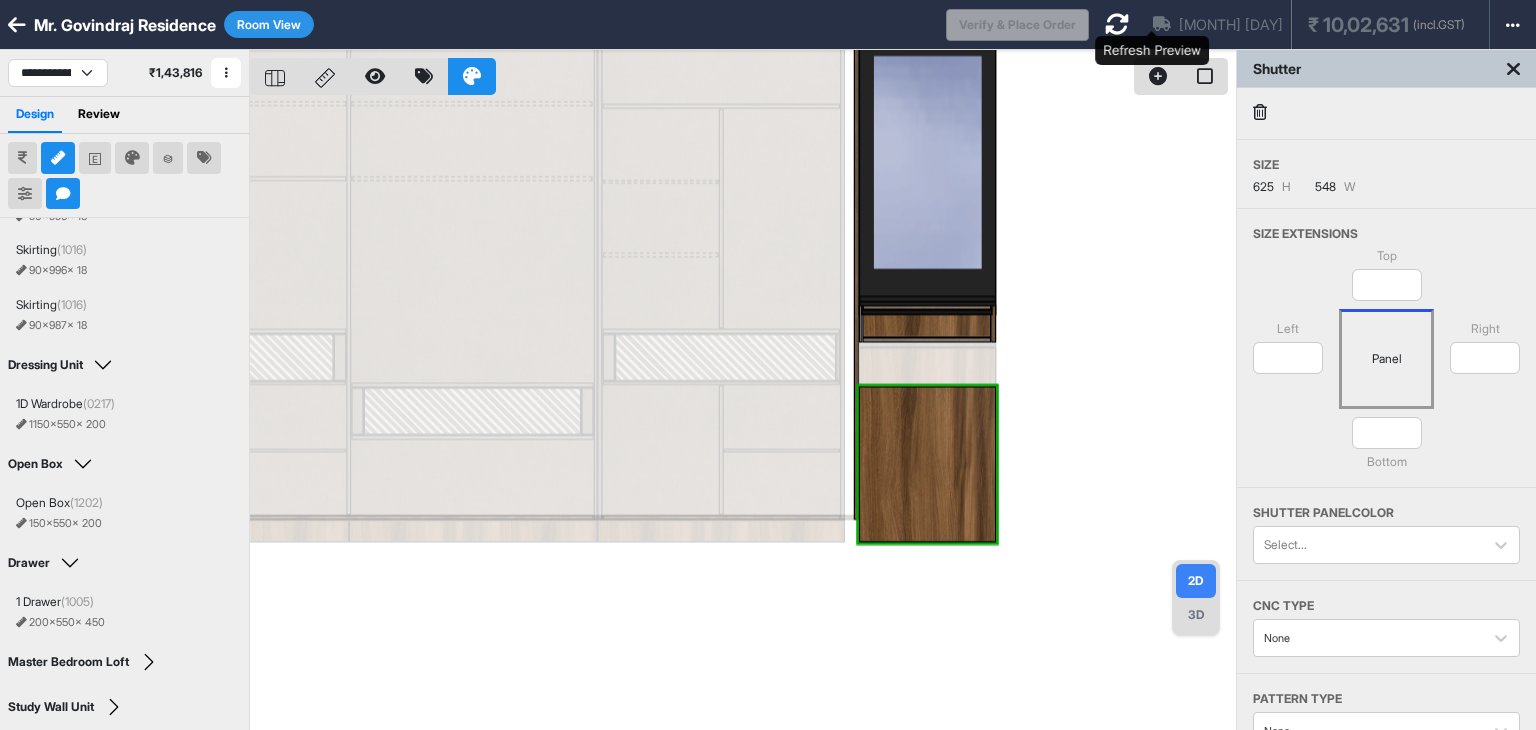 click at bounding box center [1117, 24] 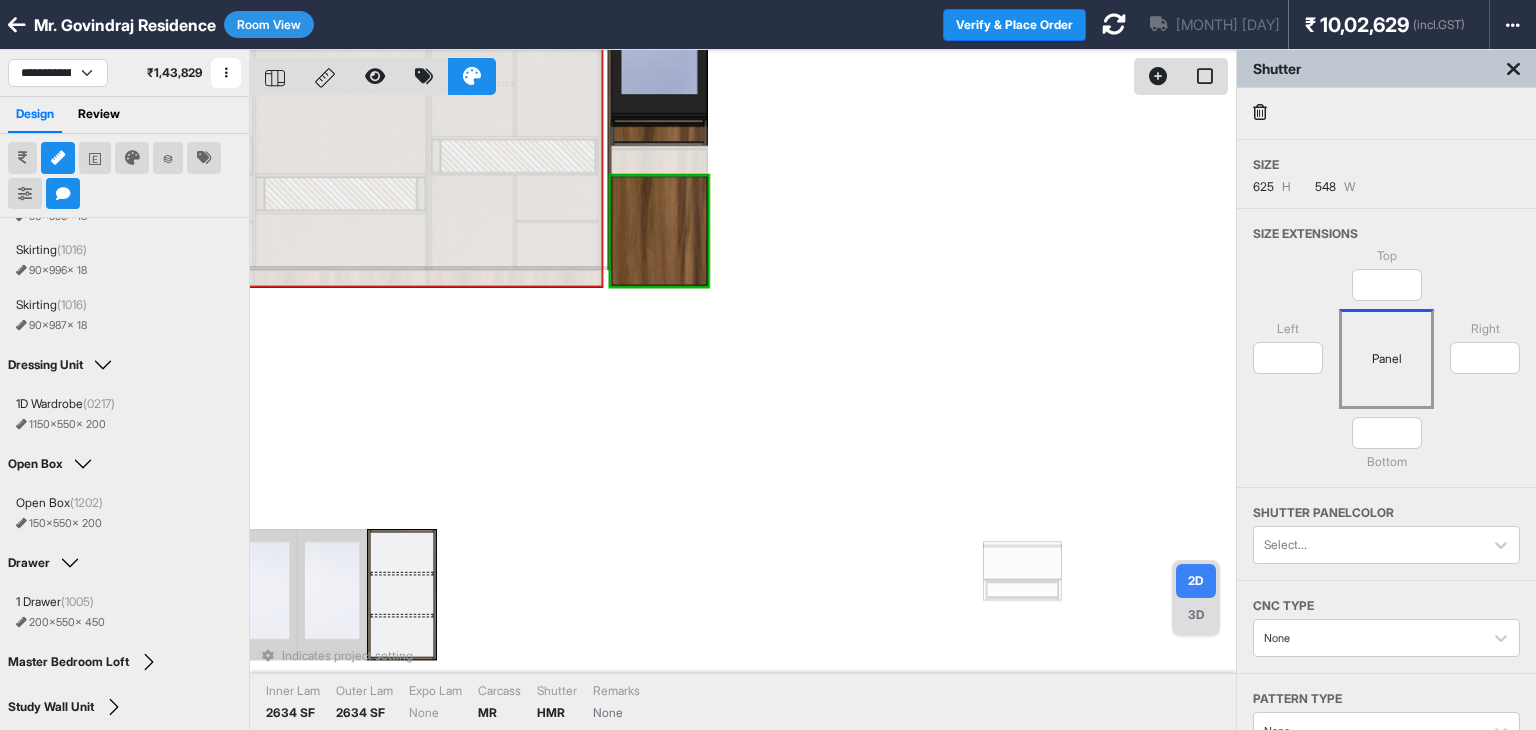 click on "Indicates project setting Inner Lam 2634 SF Outer Lam 2634 SF Expo Lam None Carcass MR Shutter HMR Remarks None" at bounding box center [743, 415] 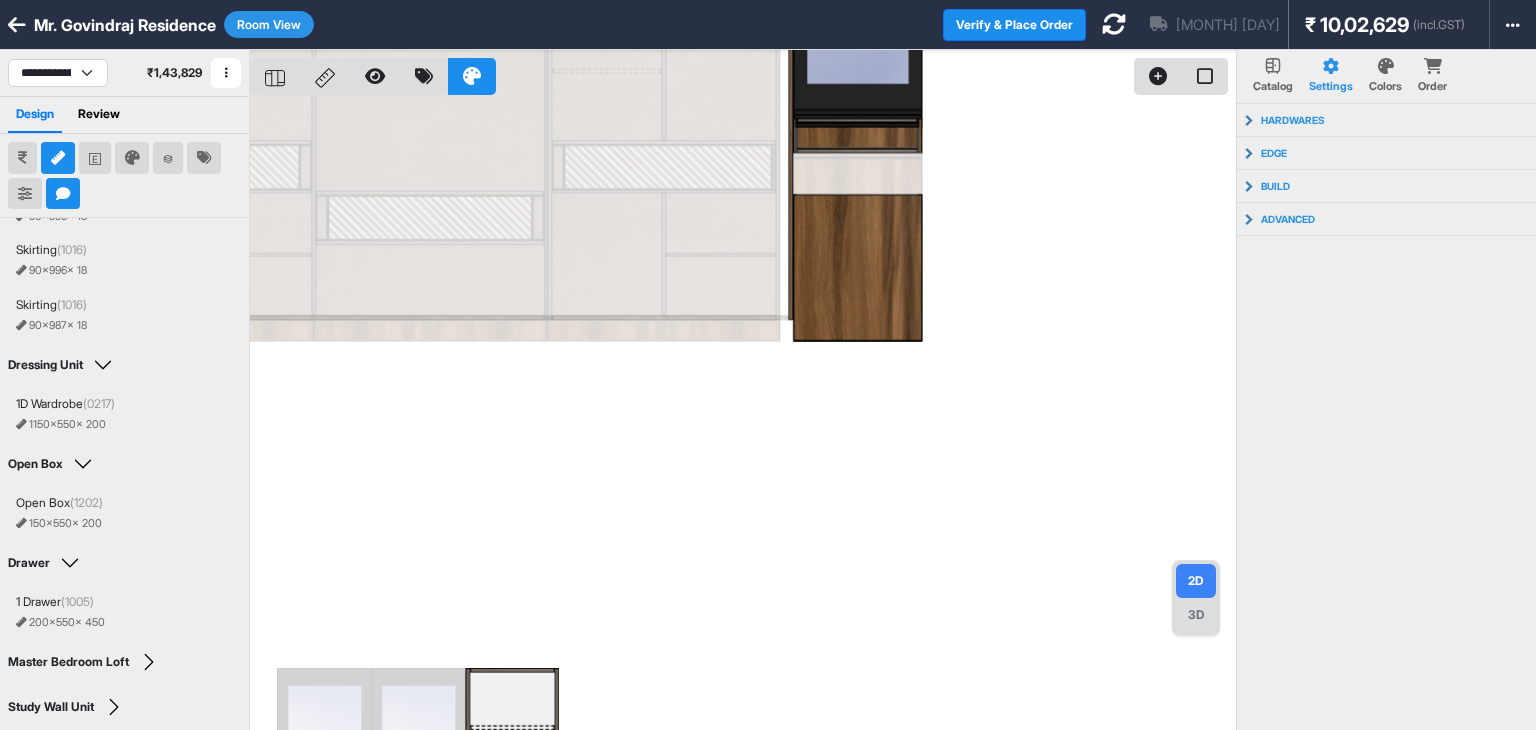 click at bounding box center [743, 415] 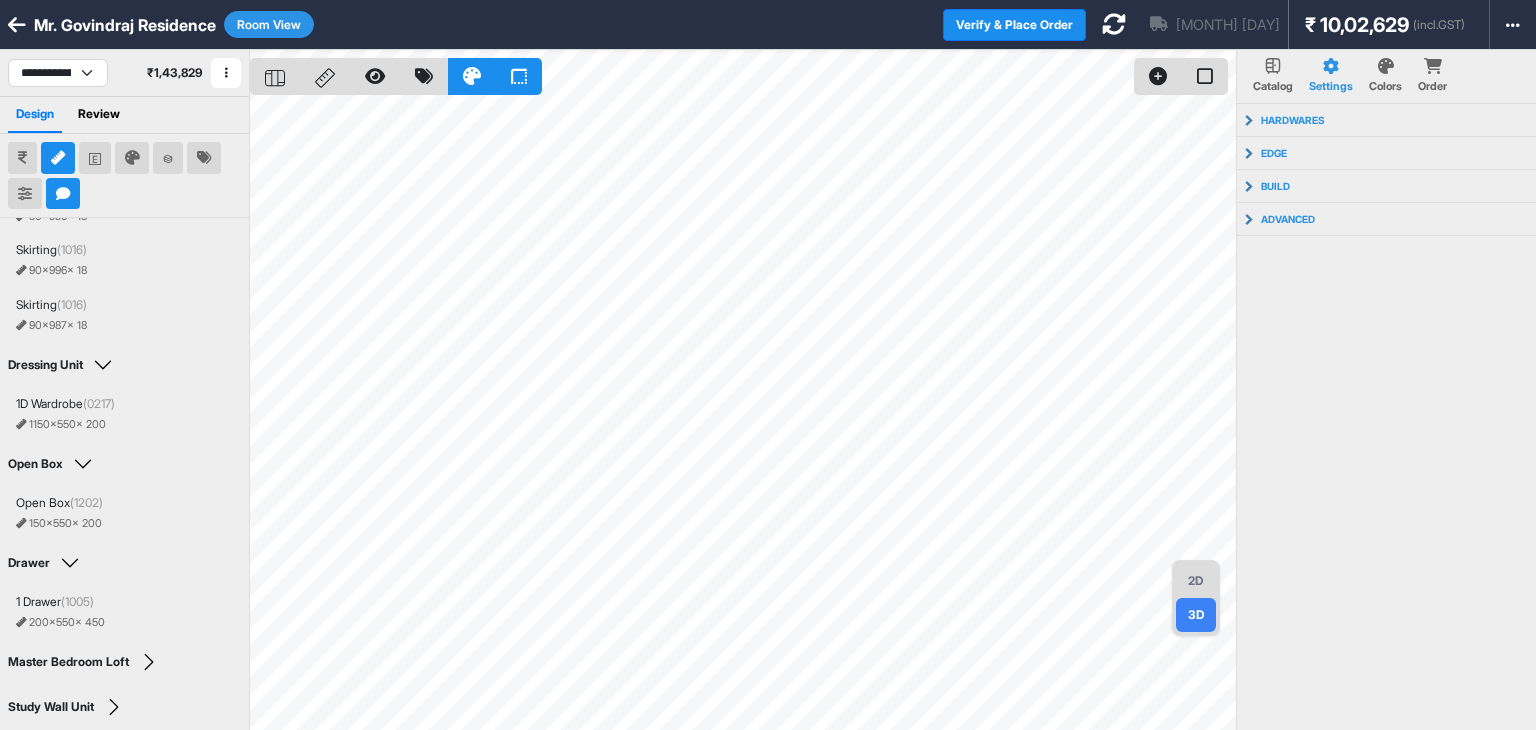 click on "2D" at bounding box center [1196, 581] 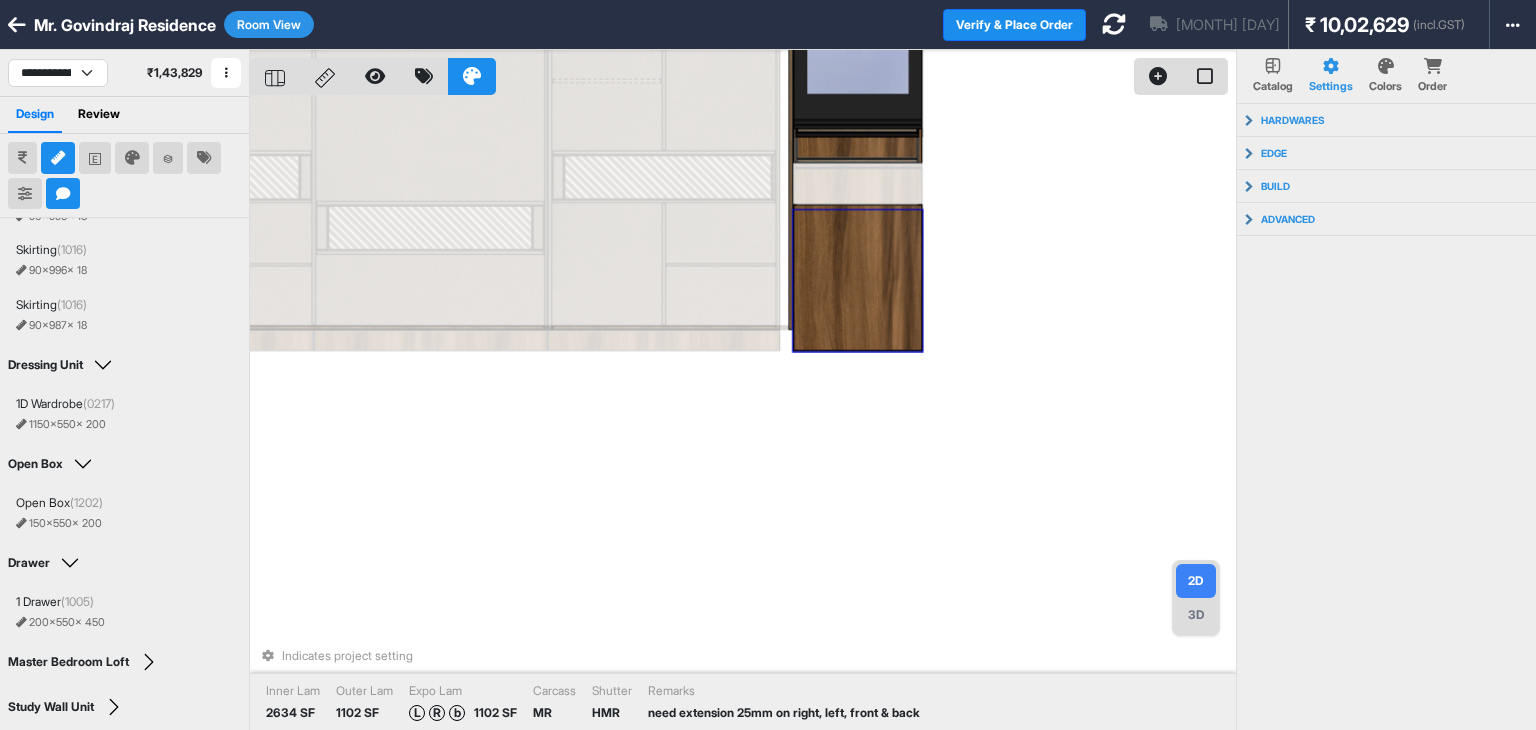 click at bounding box center (857, 277) 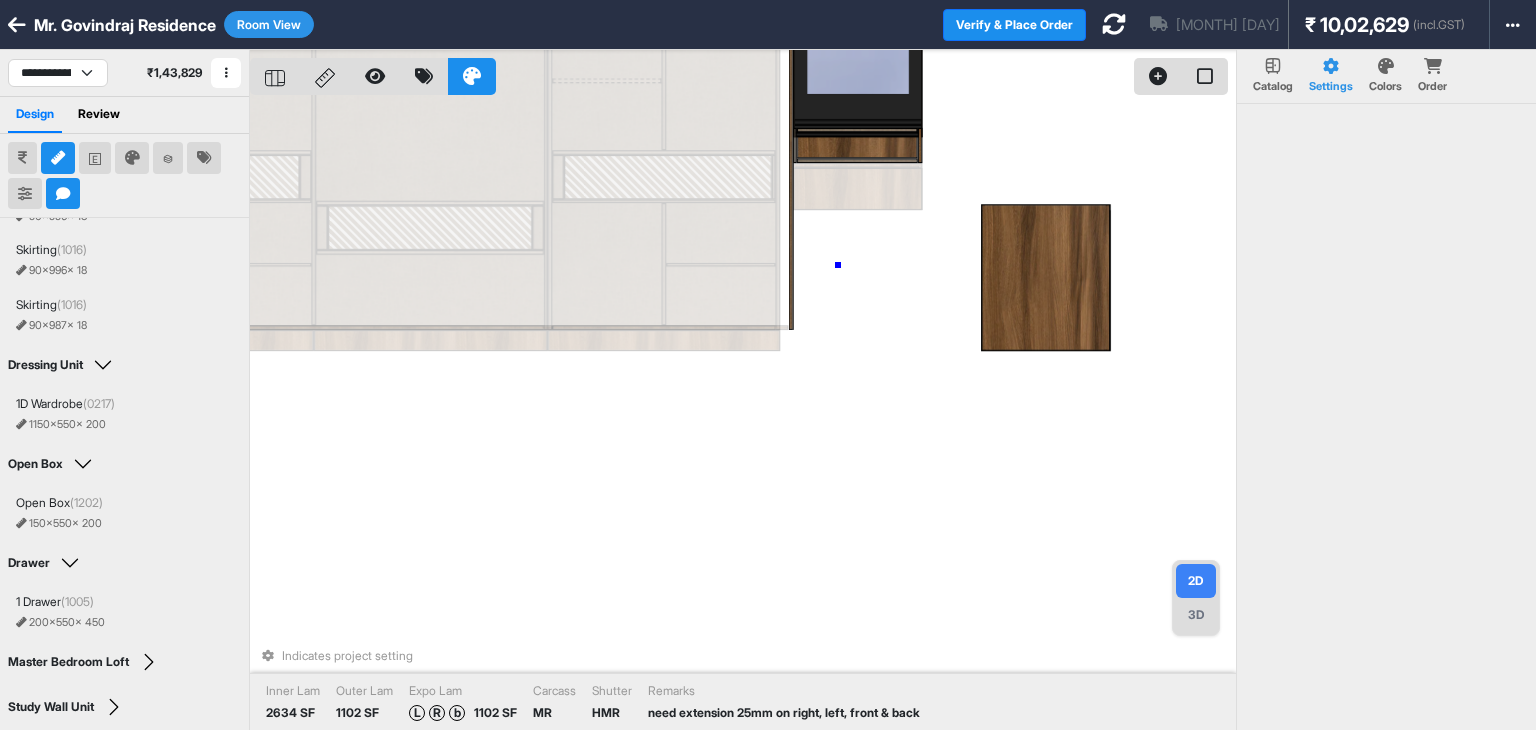 click on "Indicates project setting Inner Lam 2634 SF Outer Lam 1102 SF Expo Lam L R b 1102 SF Carcass MR Shutter HMR Remarks need extension 25mm on right, left, front & back" at bounding box center (743, 415) 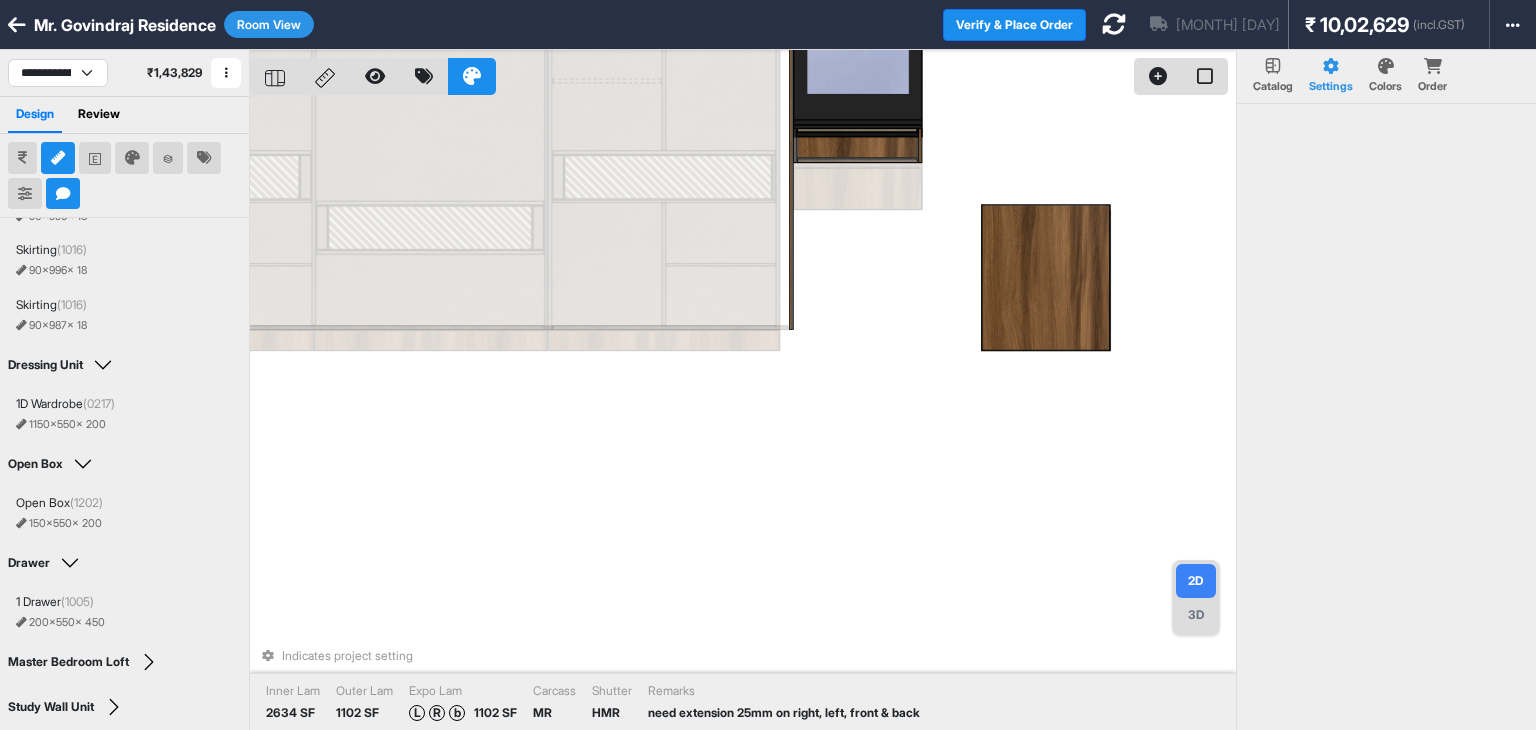 click on "3D" at bounding box center (1196, 615) 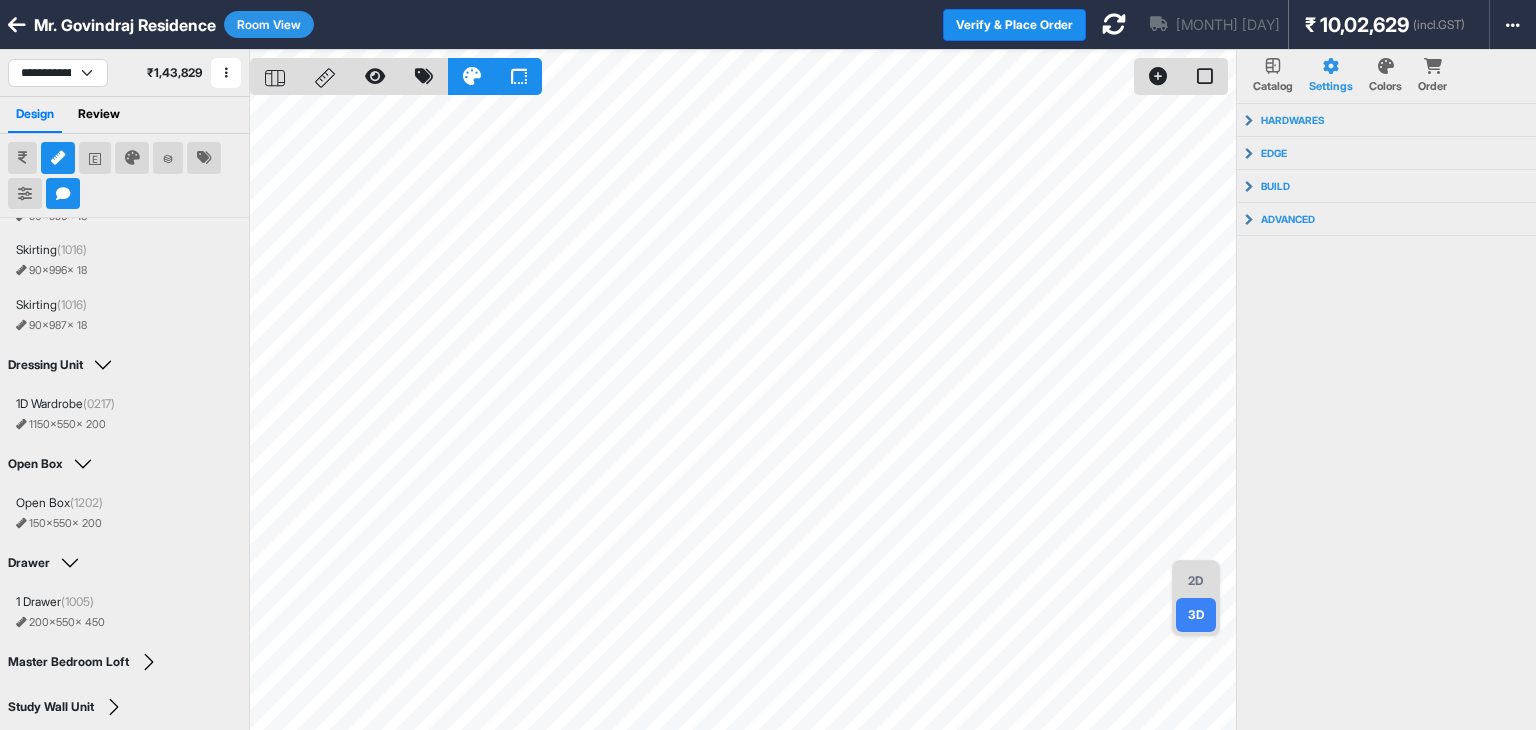 click on "2D" at bounding box center (1196, 581) 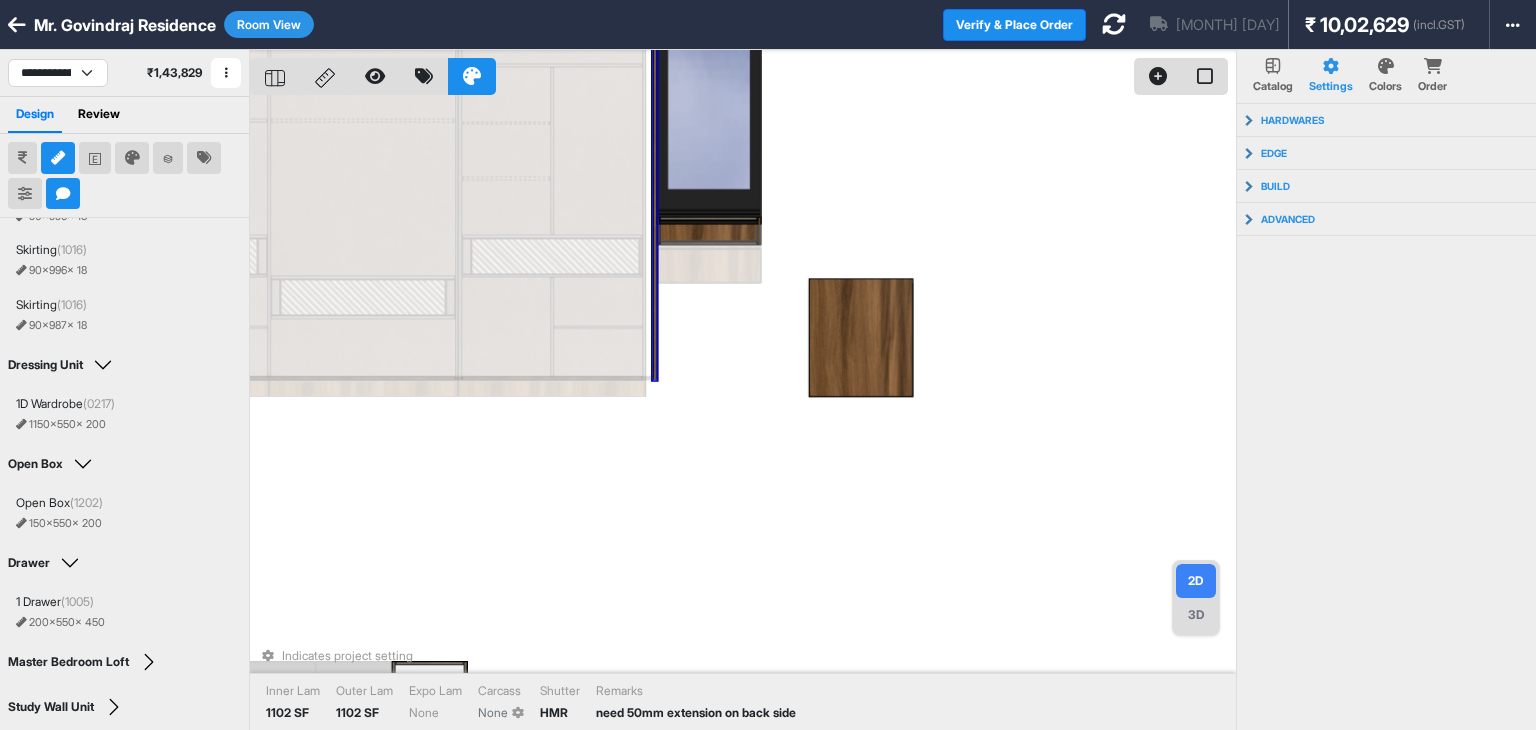 click at bounding box center (654, 189) 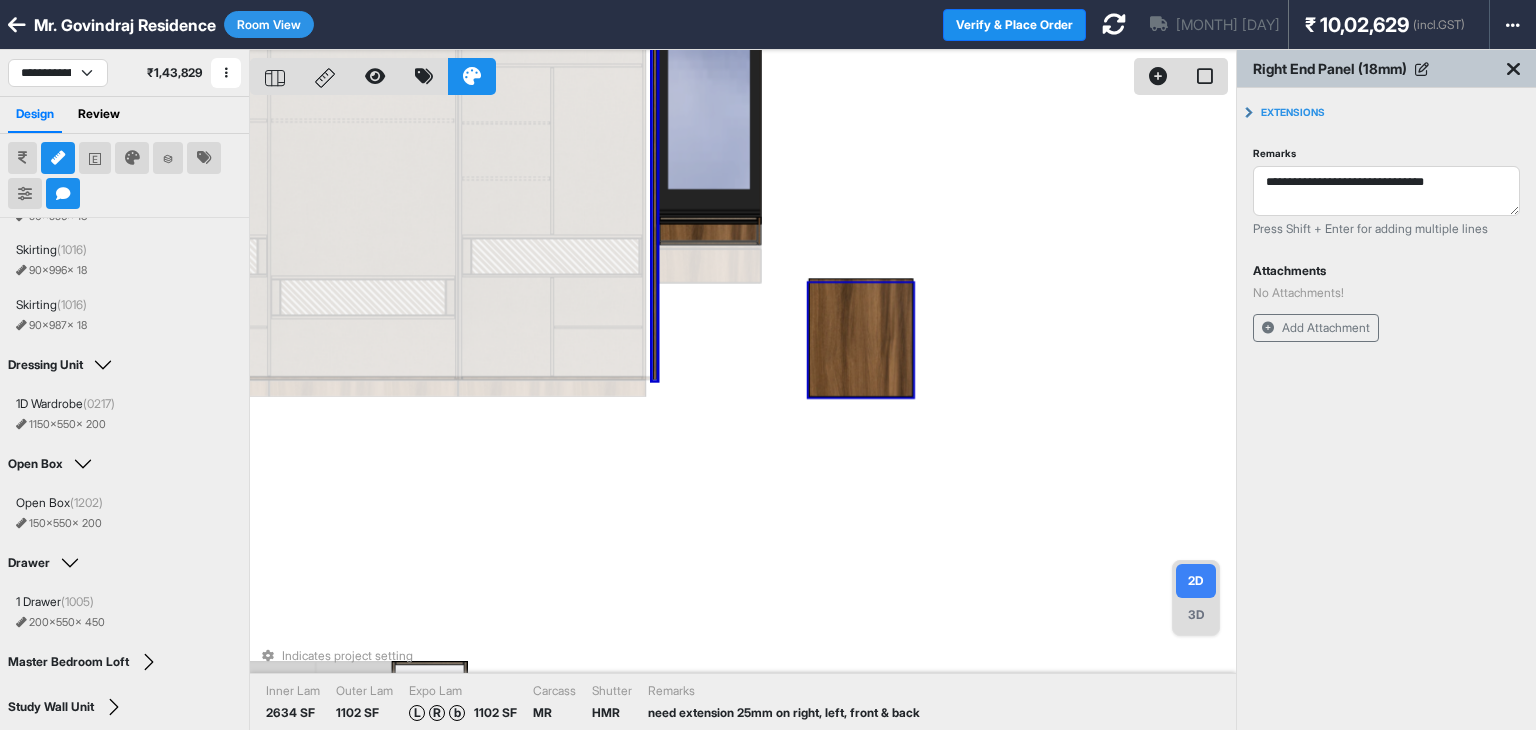 click at bounding box center (861, 337) 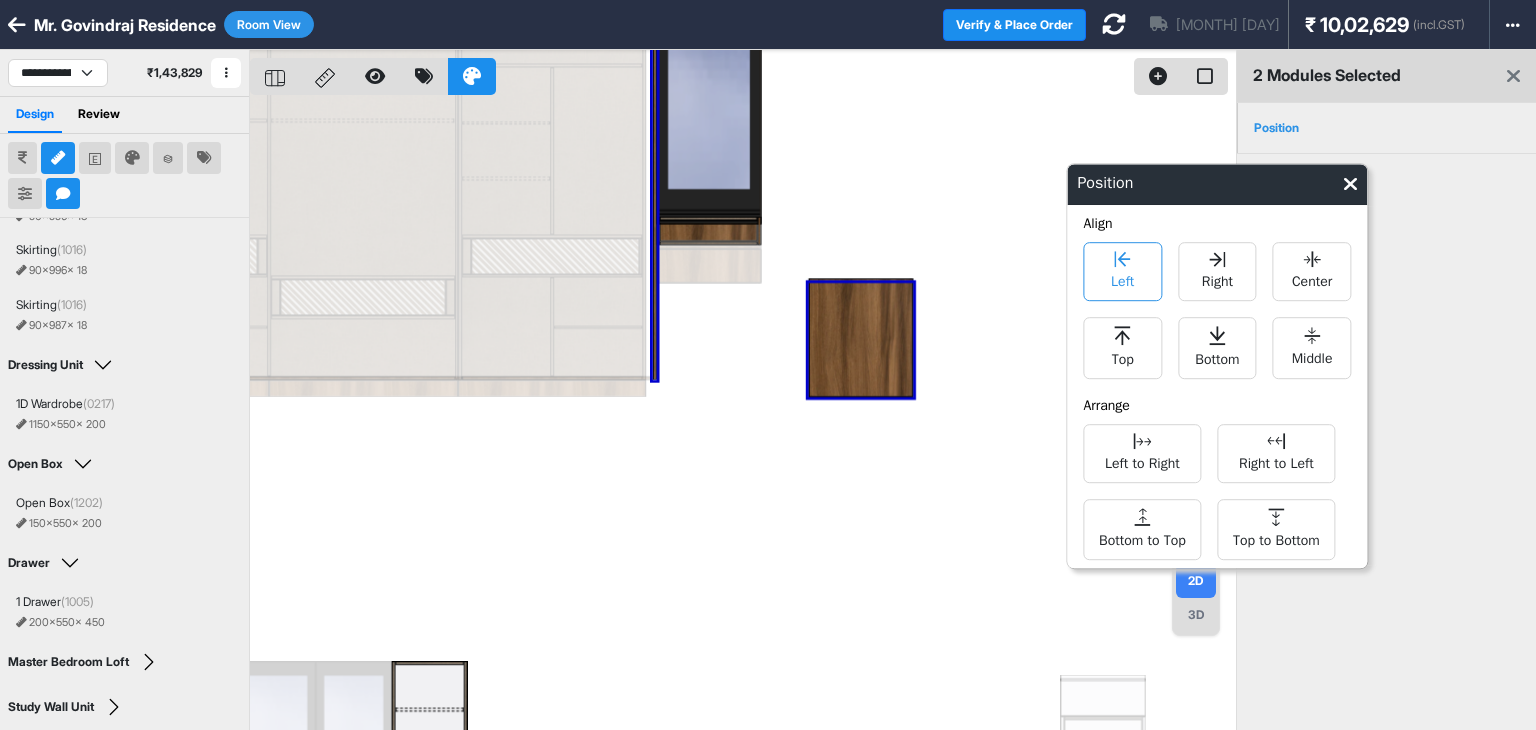 click on "Left" at bounding box center [1122, 271] 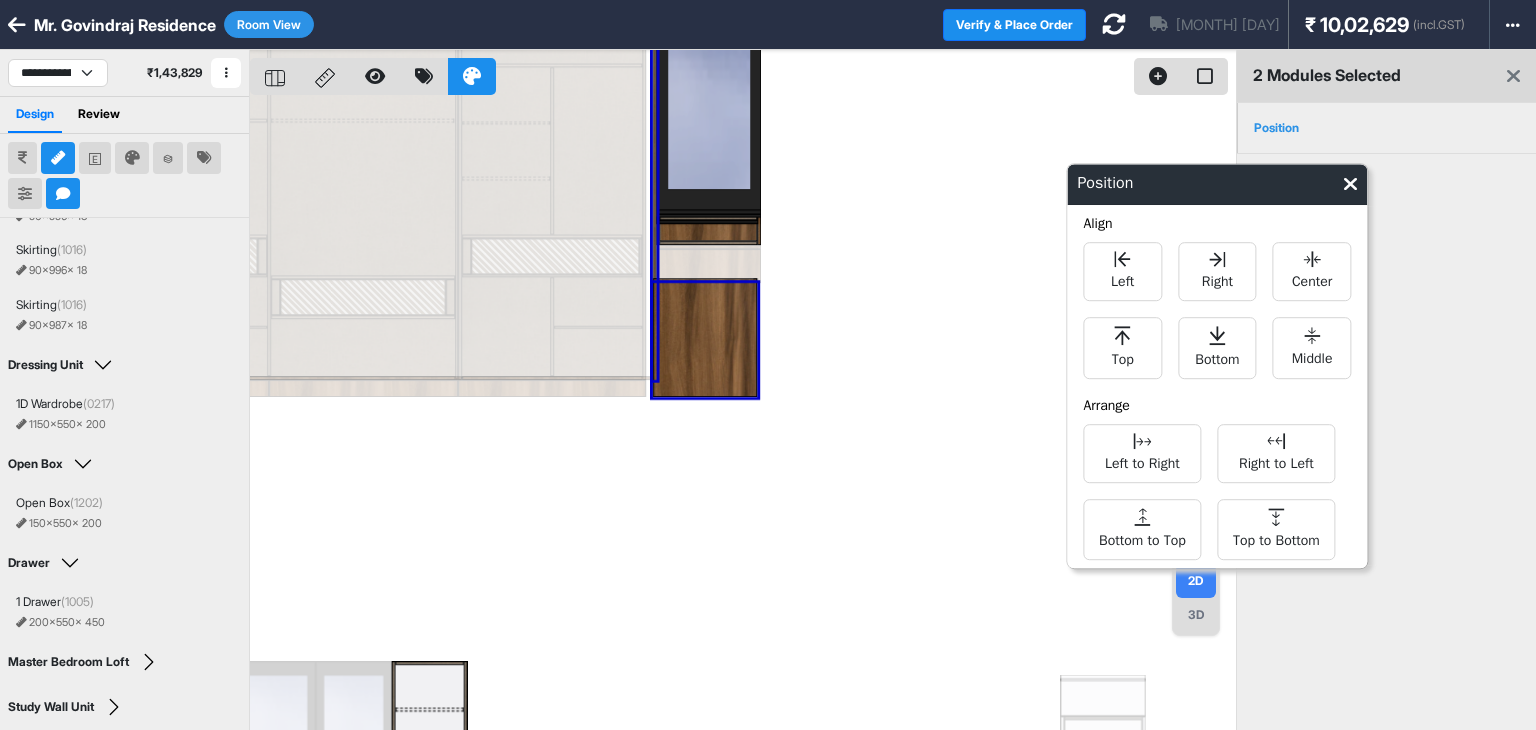 click at bounding box center [743, 415] 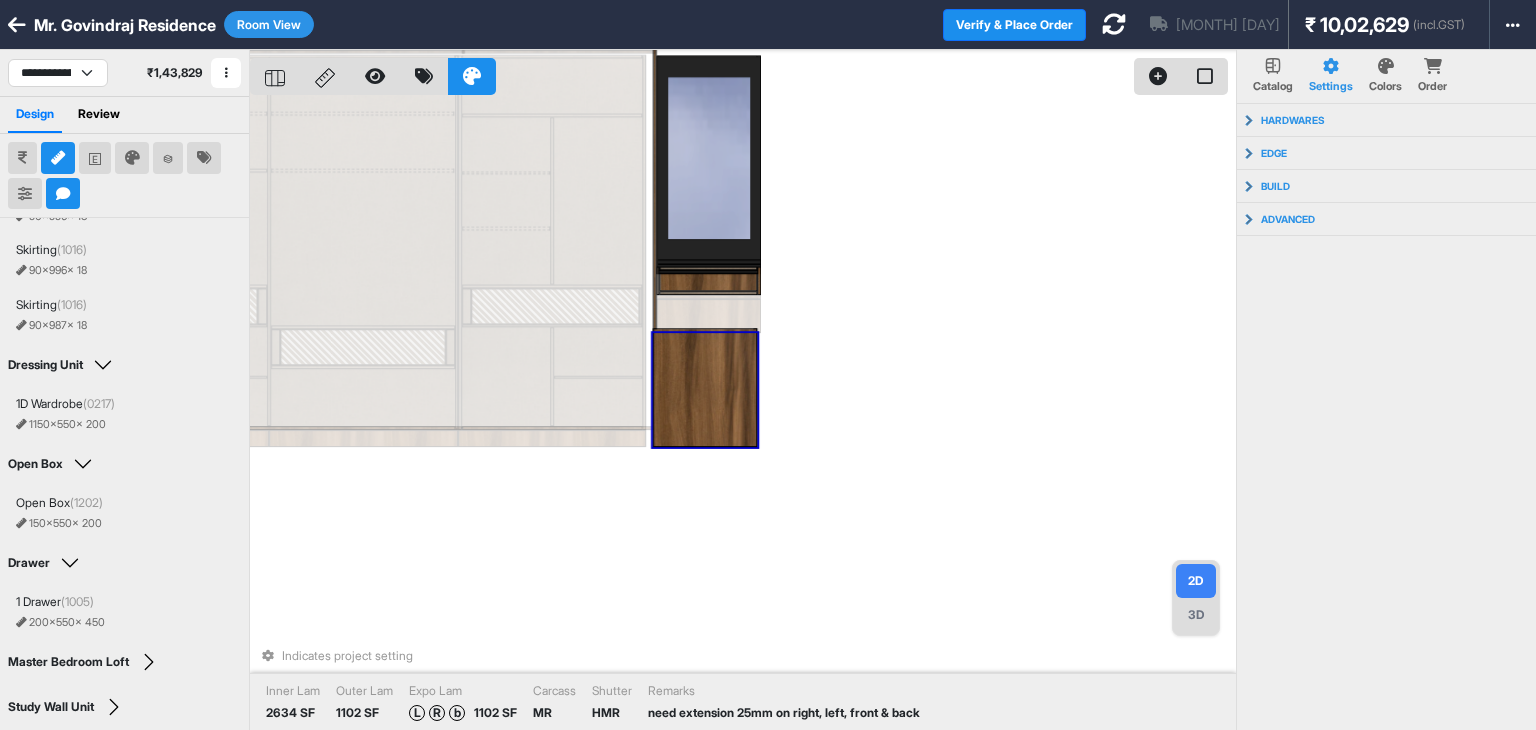 click at bounding box center (705, 387) 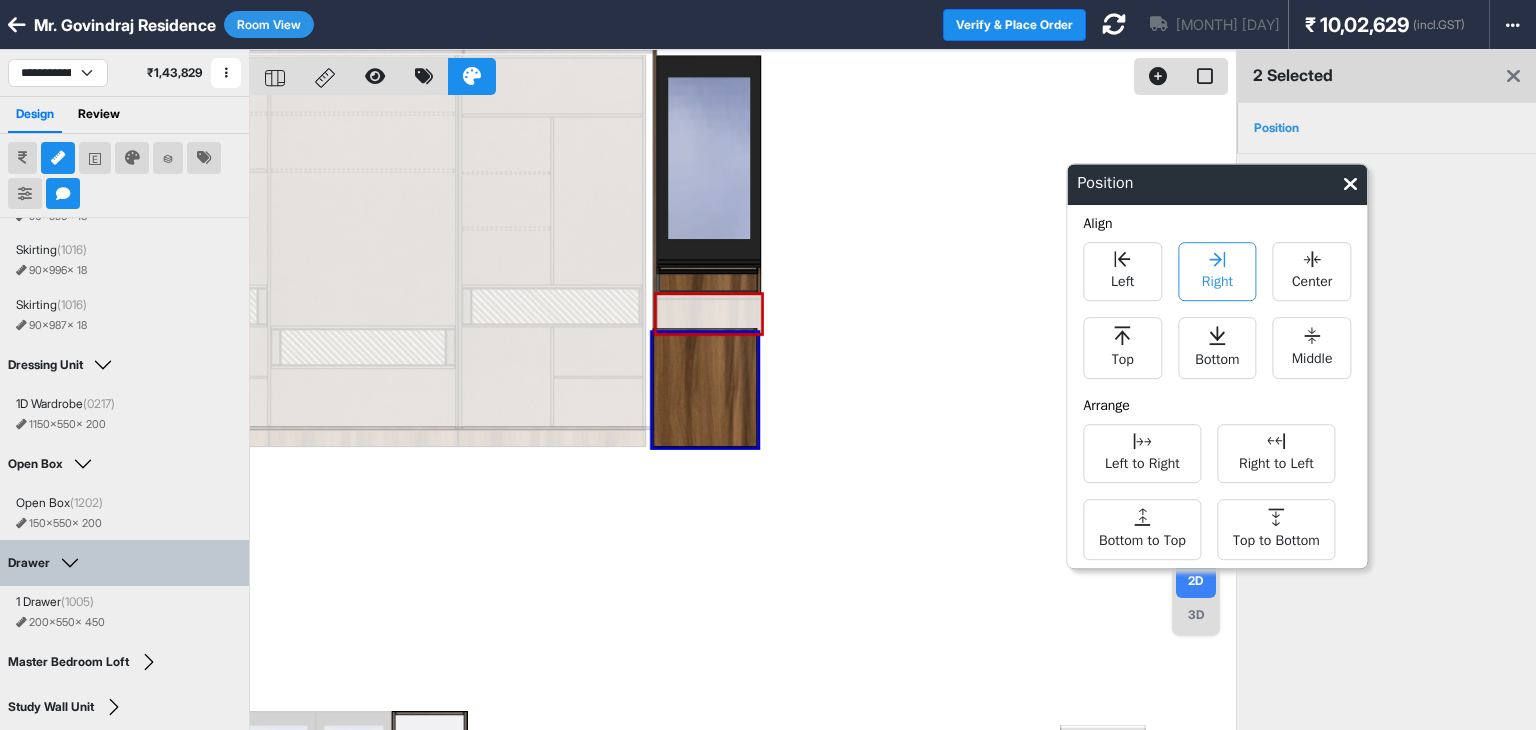 click on "Right" at bounding box center (1217, 271) 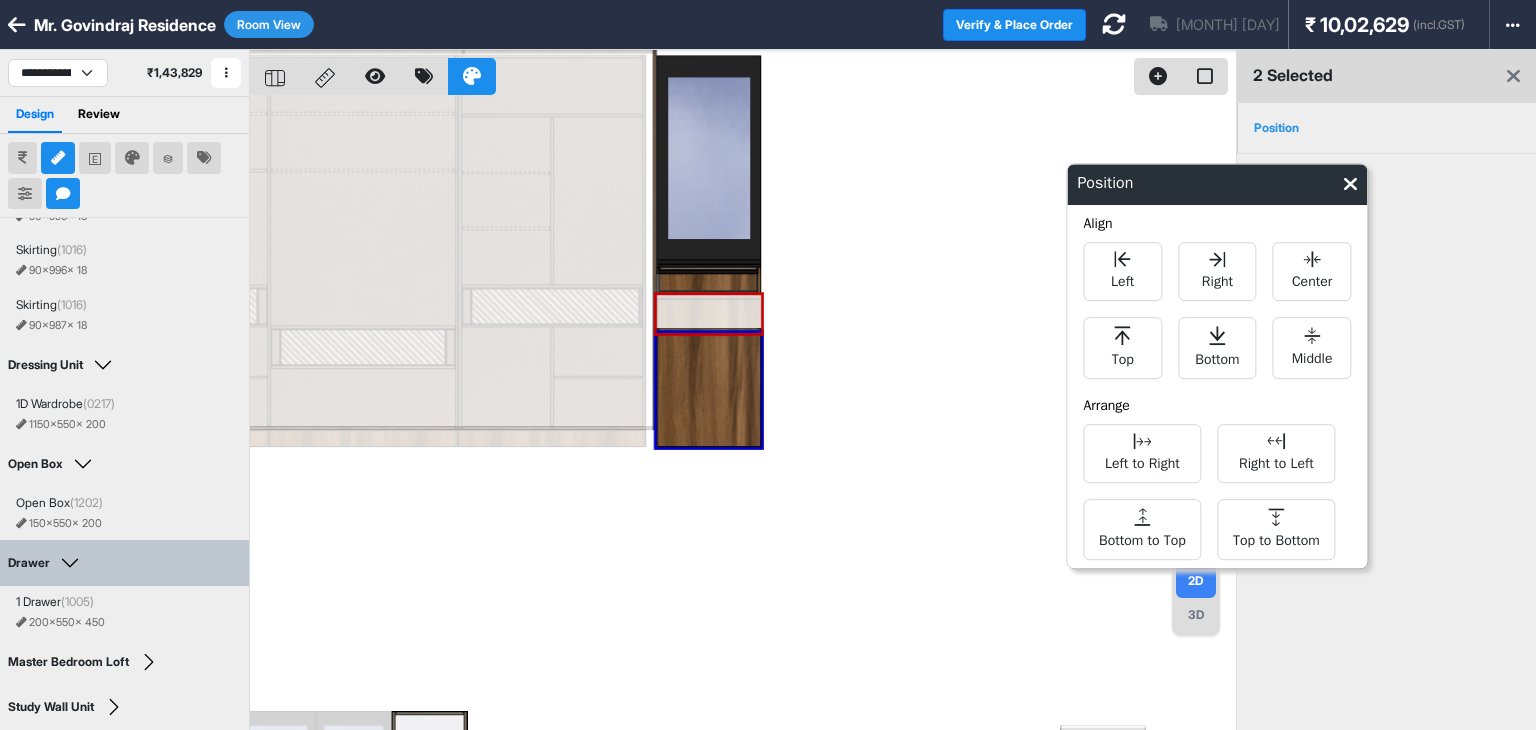 click at bounding box center (743, 415) 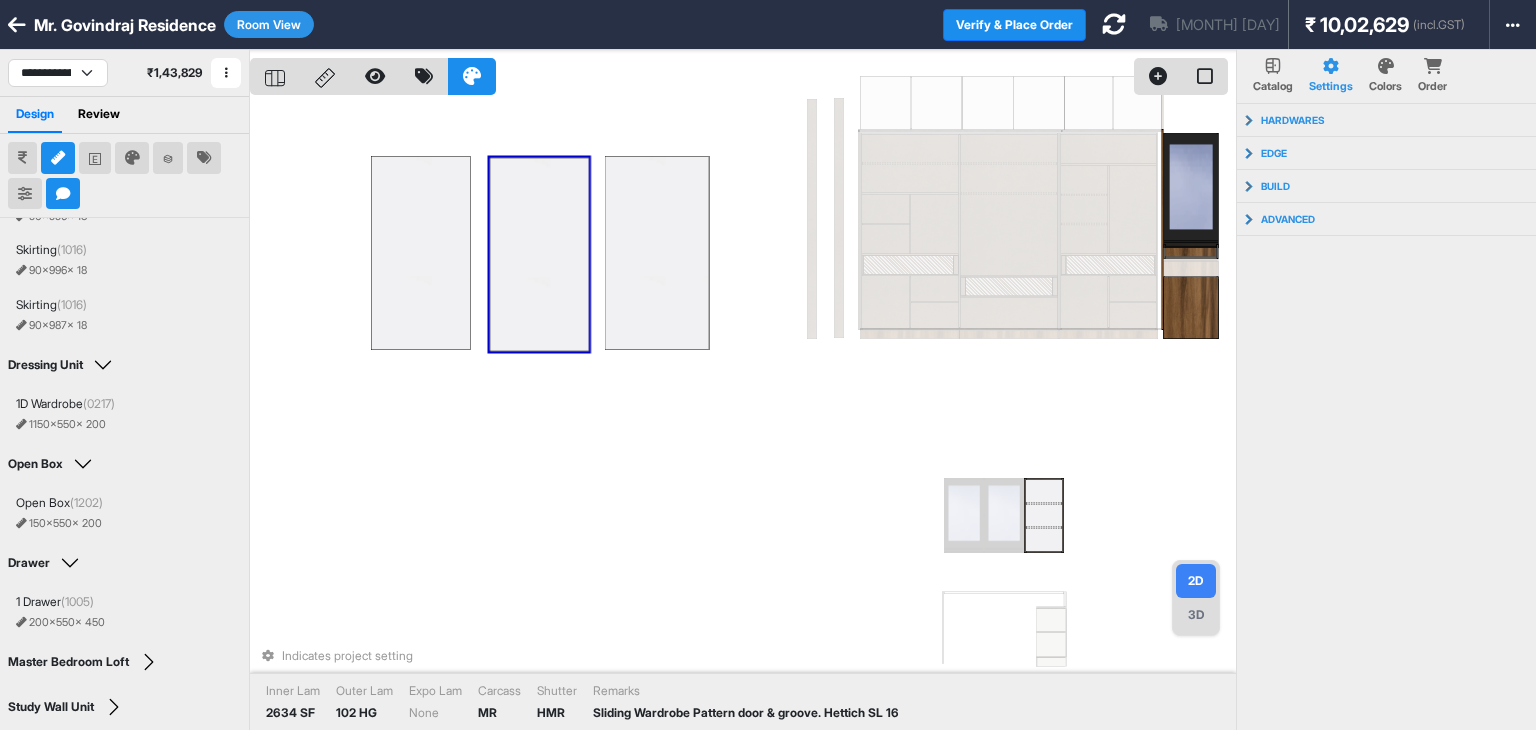click at bounding box center (420, 253) 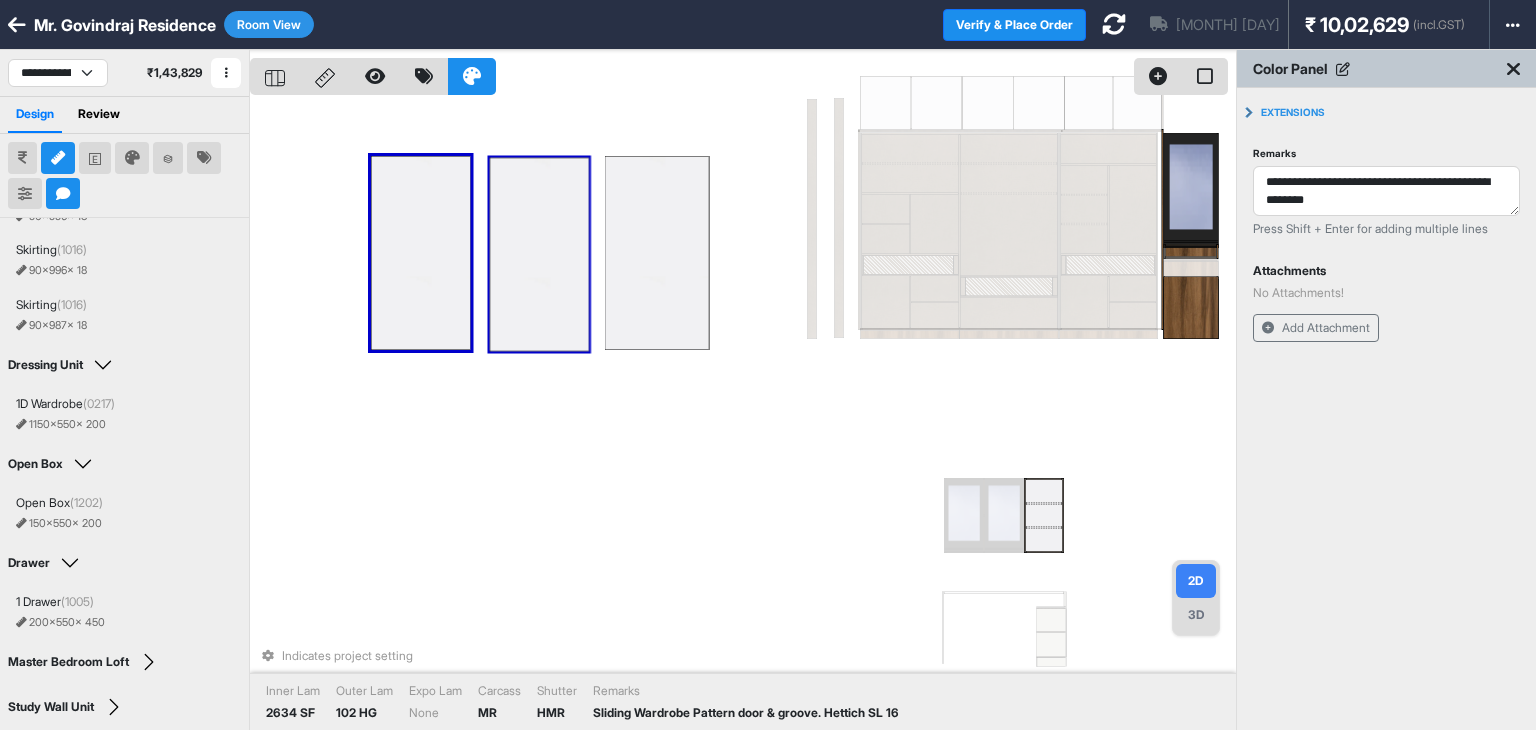 click at bounding box center (539, 254) 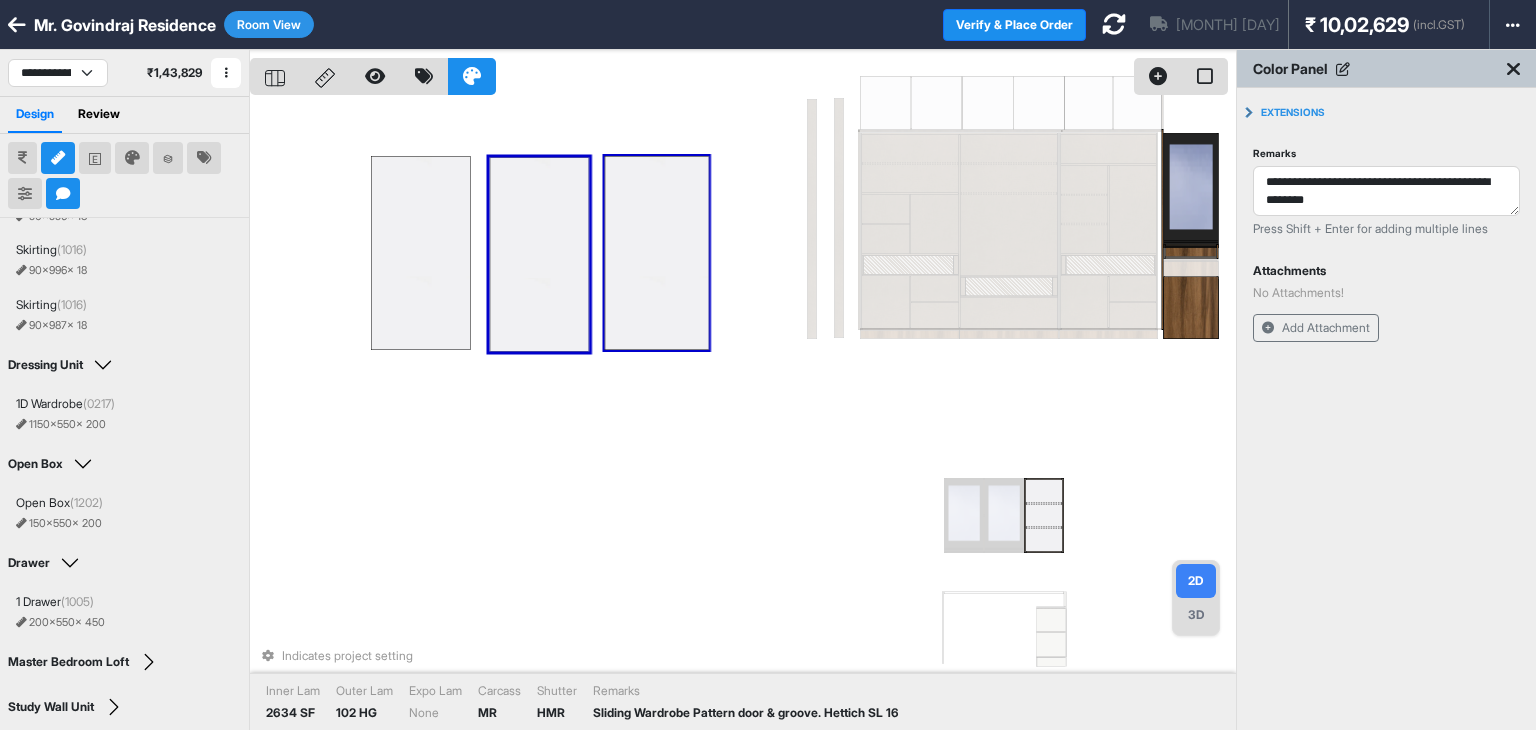 click at bounding box center [657, 253] 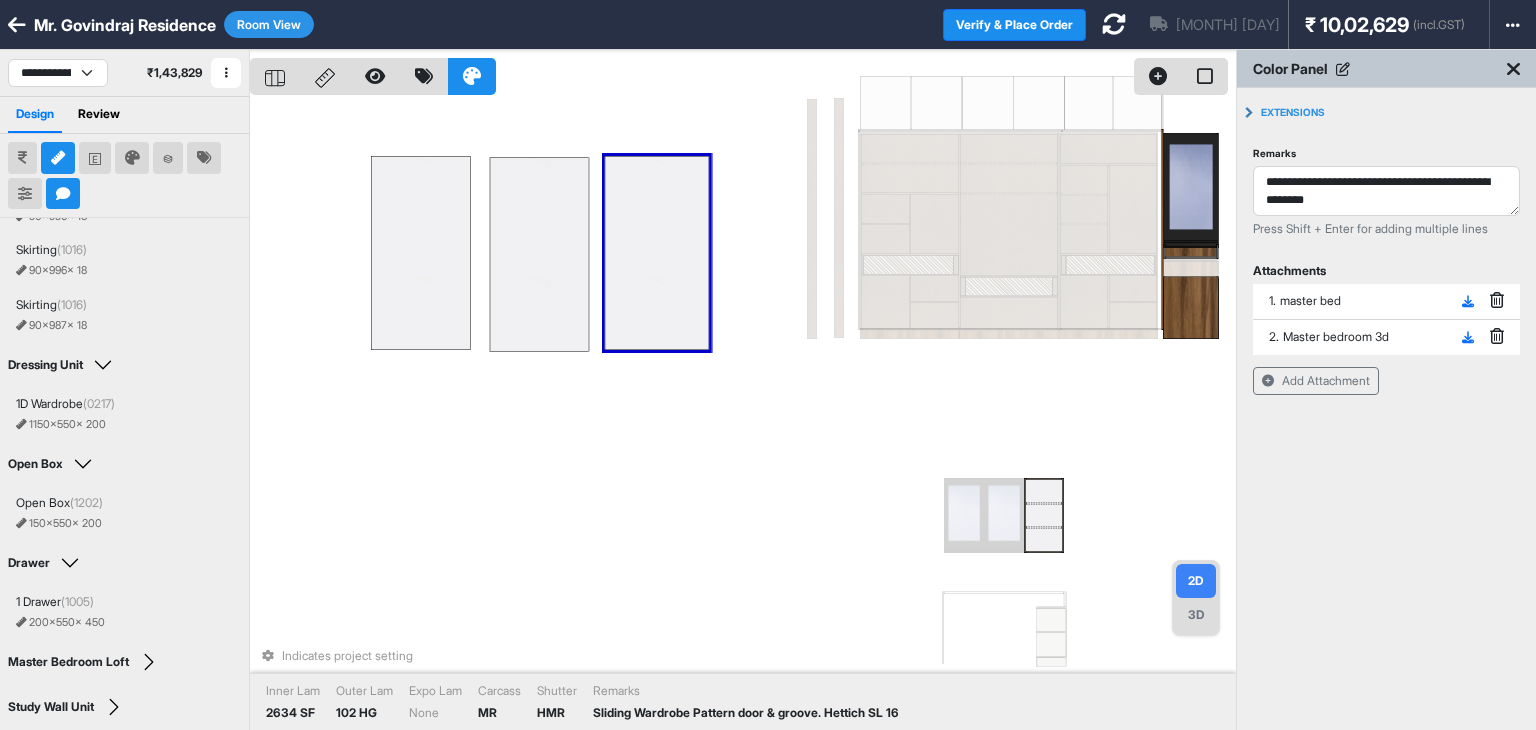 click on "Indicates project setting Inner Lam 2634 SF Outer Lam 102 HG Expo Lam None Carcass MR Shutter HMR Remarks Sliding Wardrobe Pattern door & groove. Hettich SL 16" at bounding box center (743, 415) 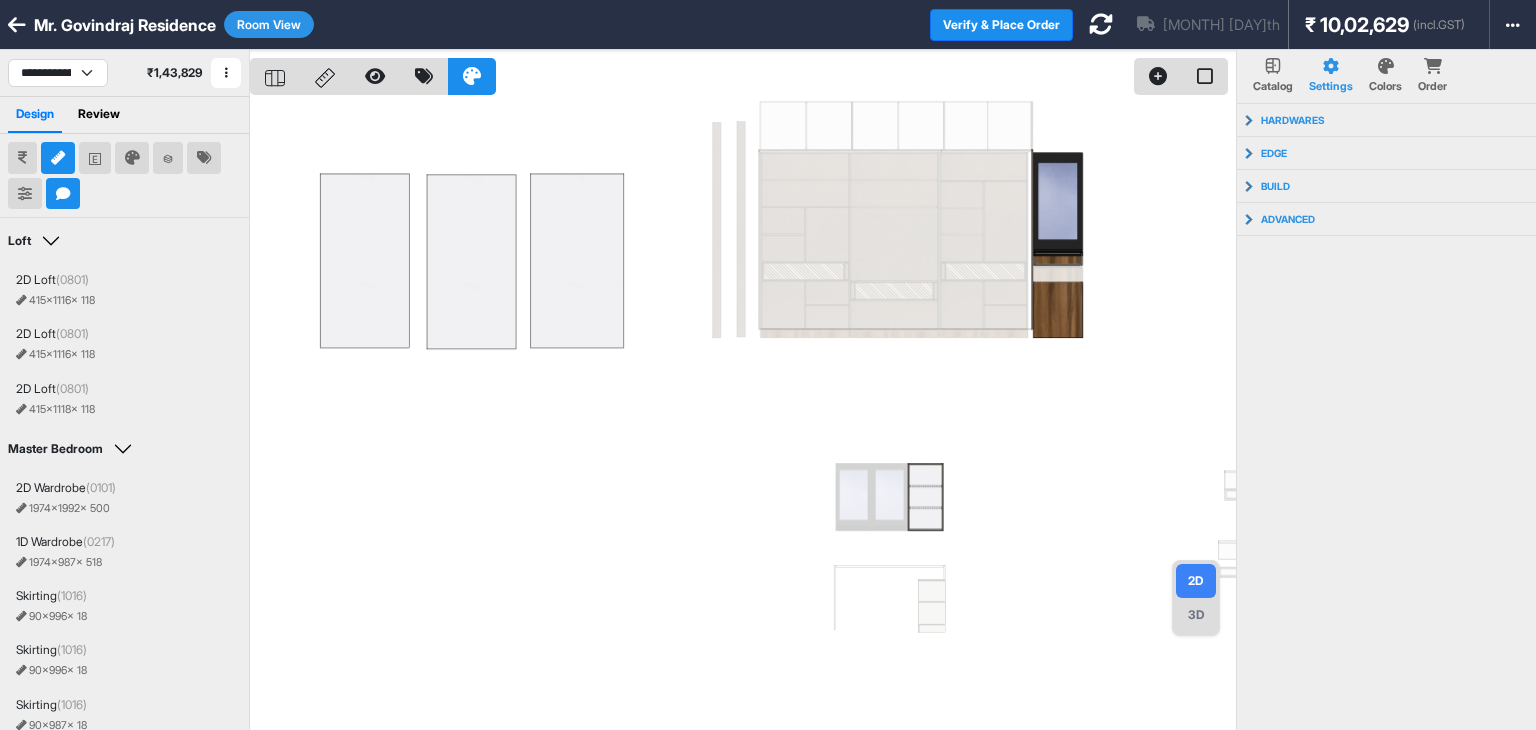 select on "****" 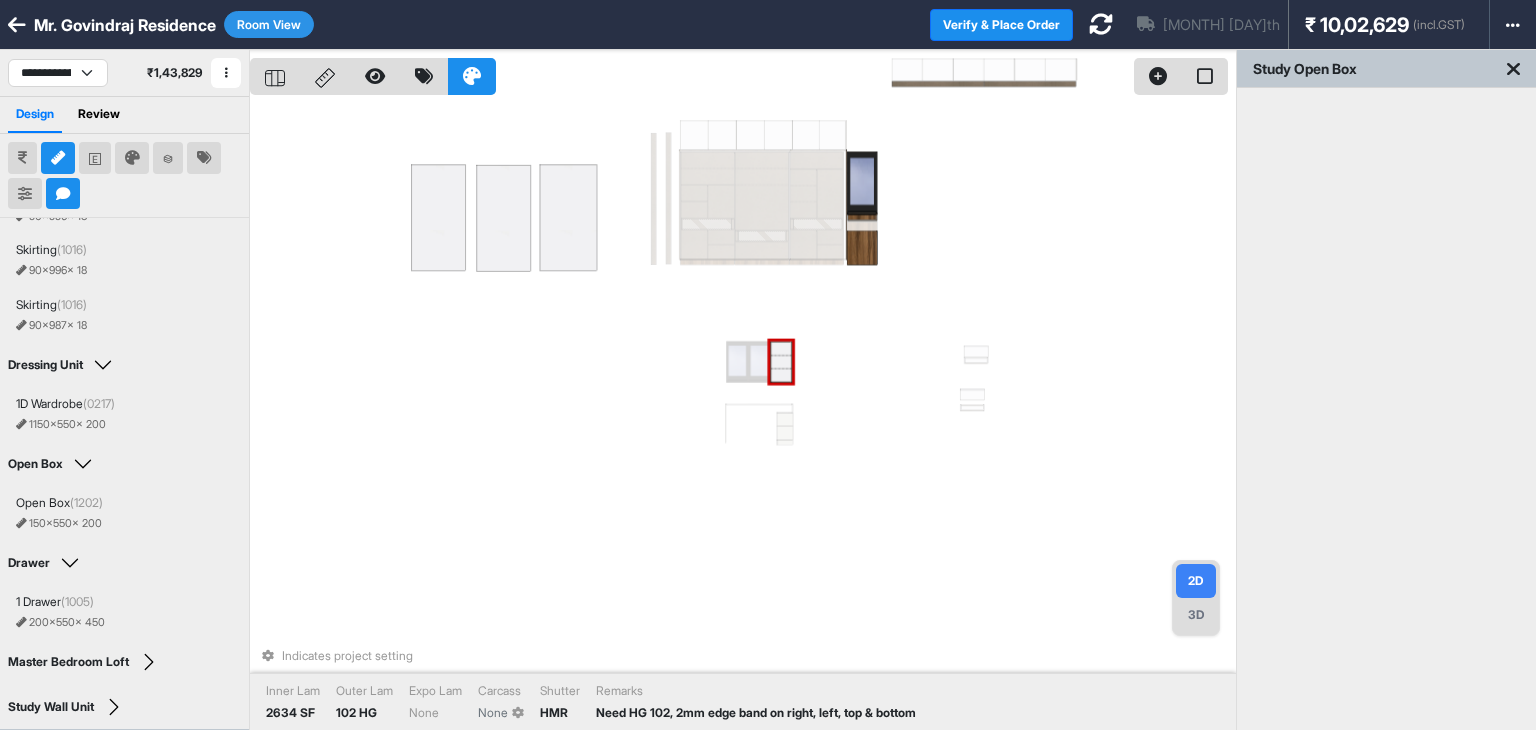 click at bounding box center [781, 362] 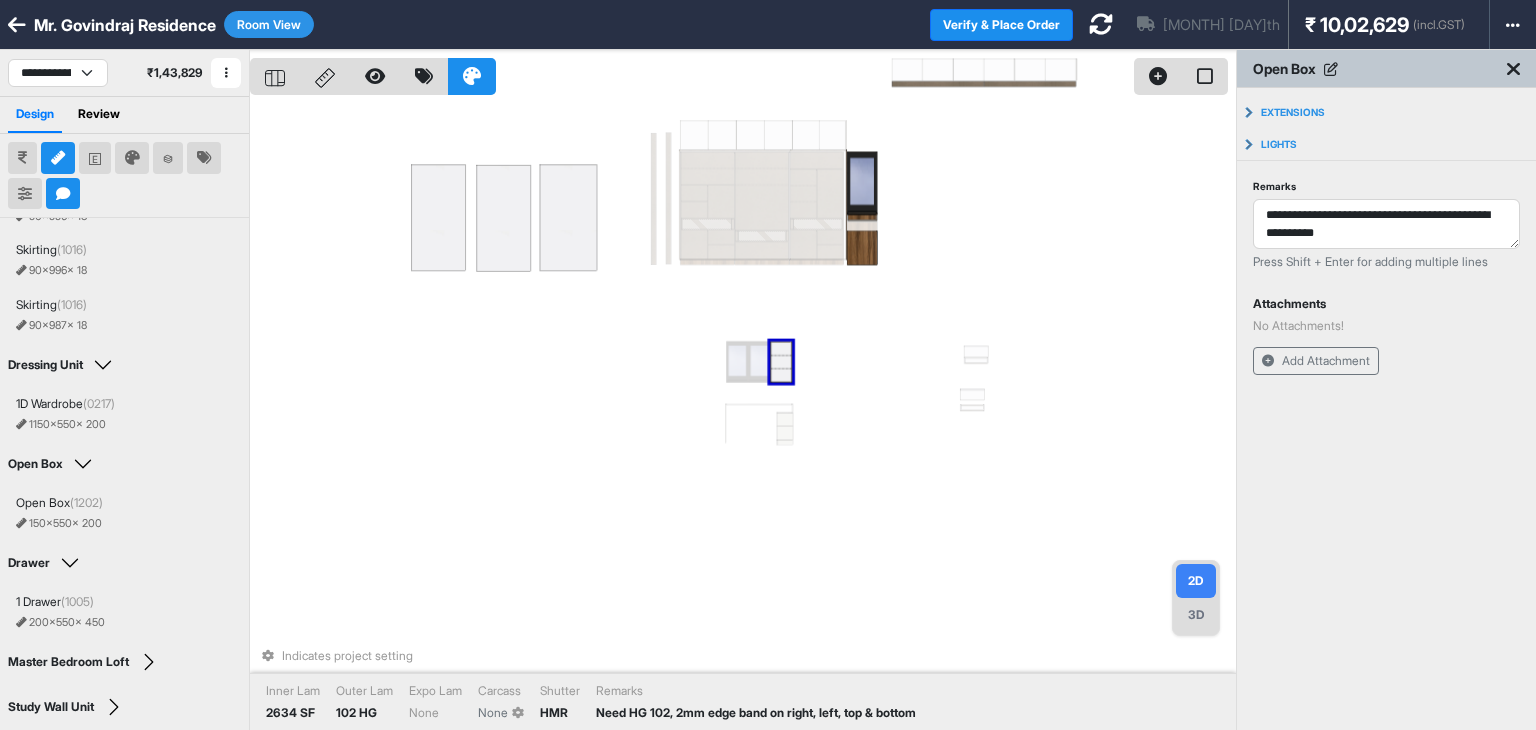 click on "Indicates project setting Inner Lam 2634 SF Outer Lam 102 HG Expo Lam None Carcass None Shutter HMR Remarks Need HG 102, 2mm edge band on right, left, top & bottom" at bounding box center (743, 415) 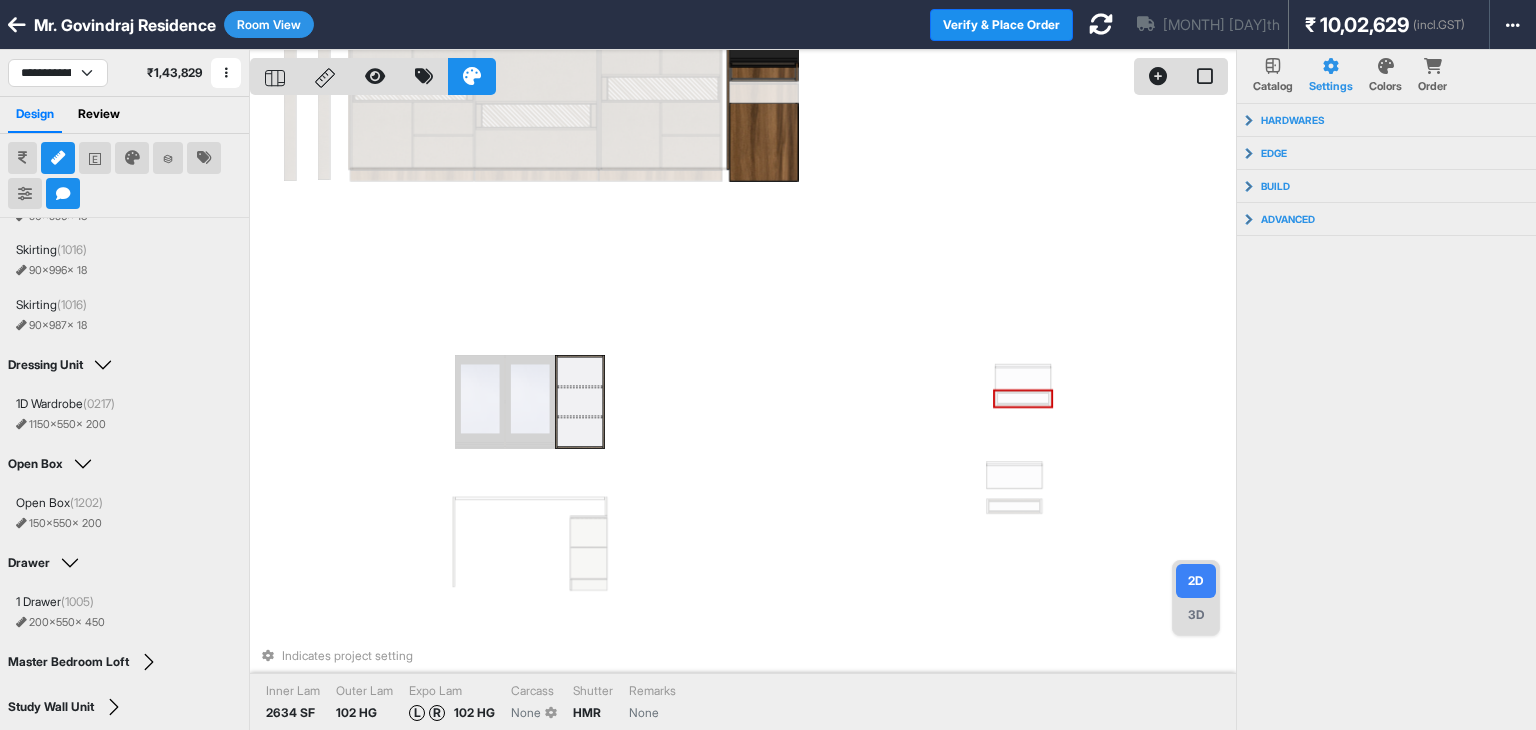 click at bounding box center [1023, 392] 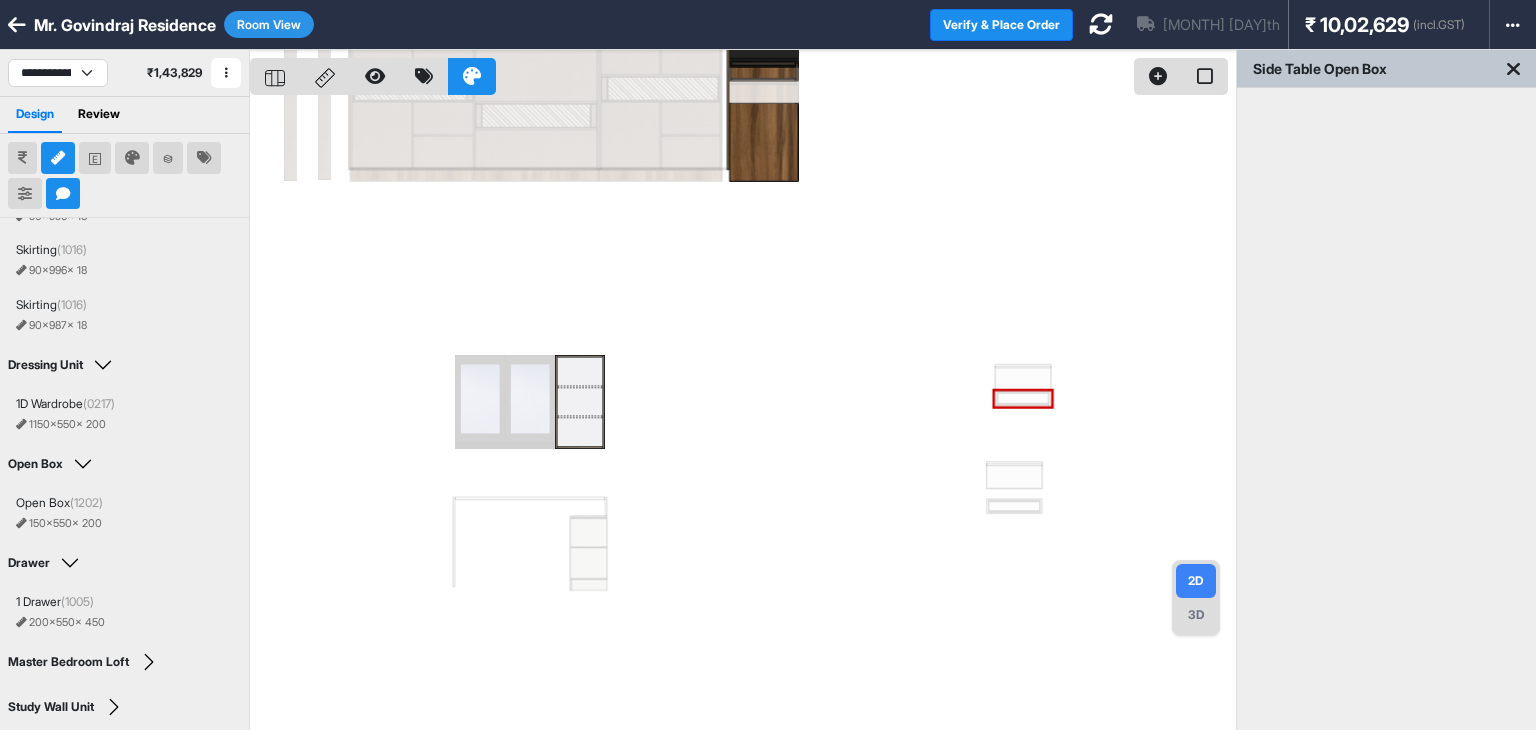 click at bounding box center (63, 194) 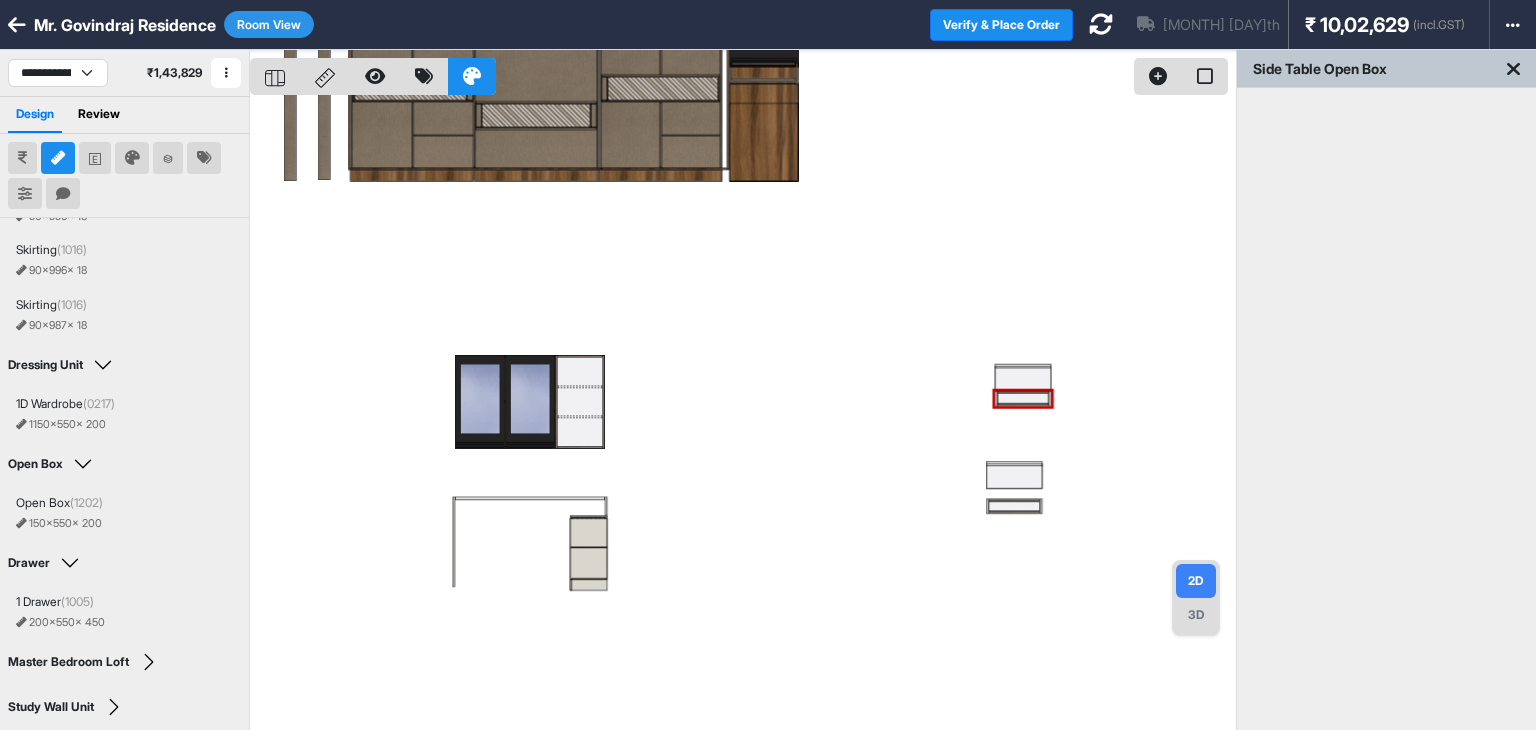 click at bounding box center (743, 415) 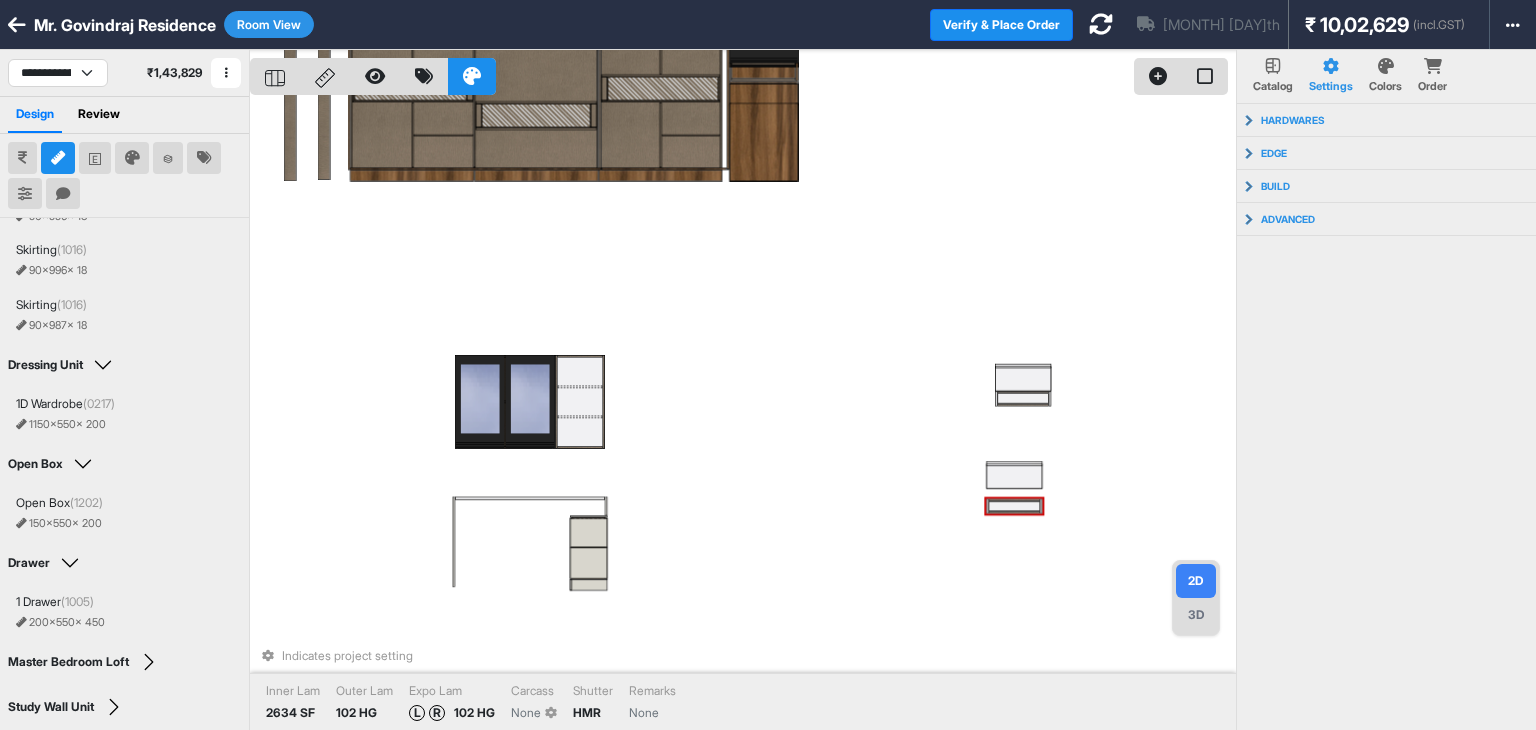 click on "3D" at bounding box center (1196, 615) 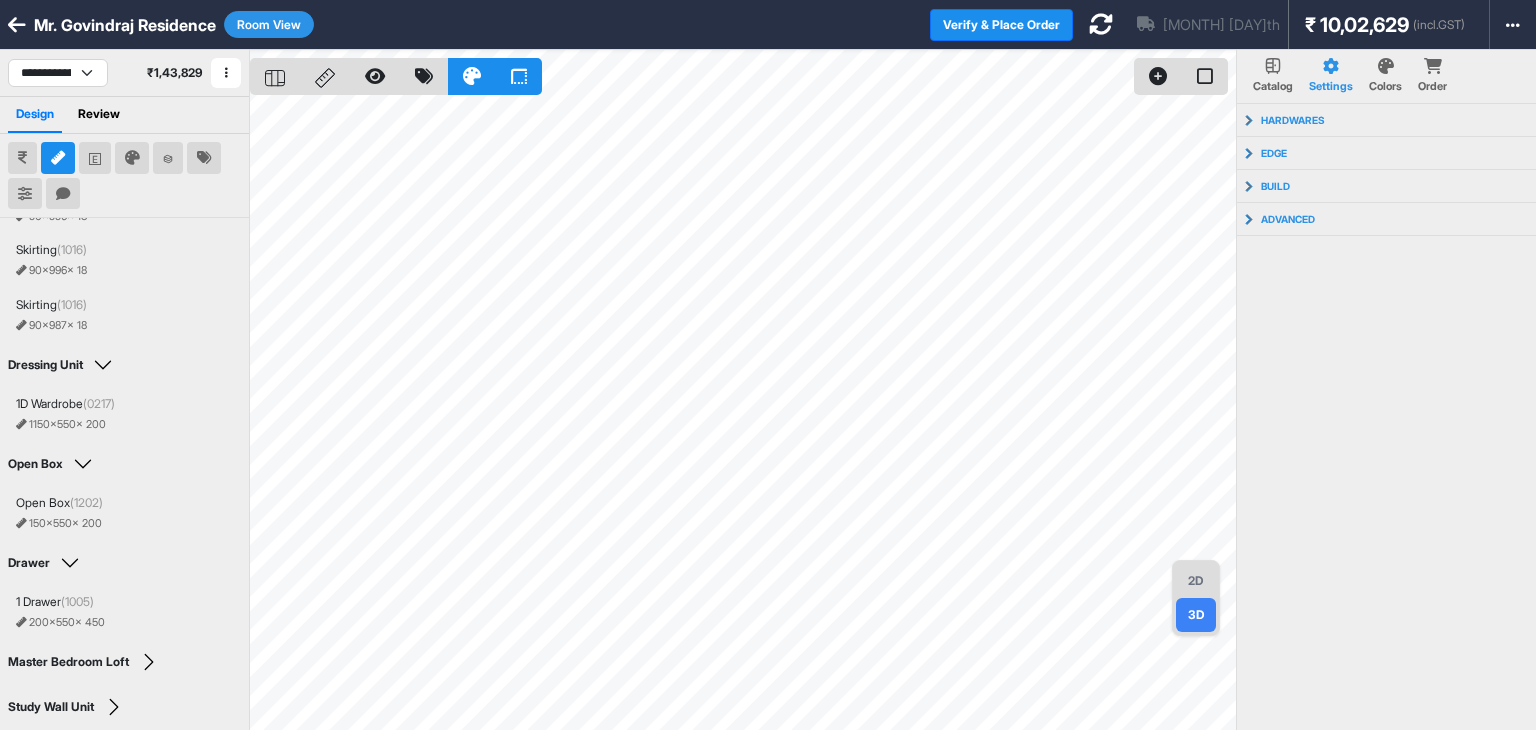 click on "2D" at bounding box center [1196, 581] 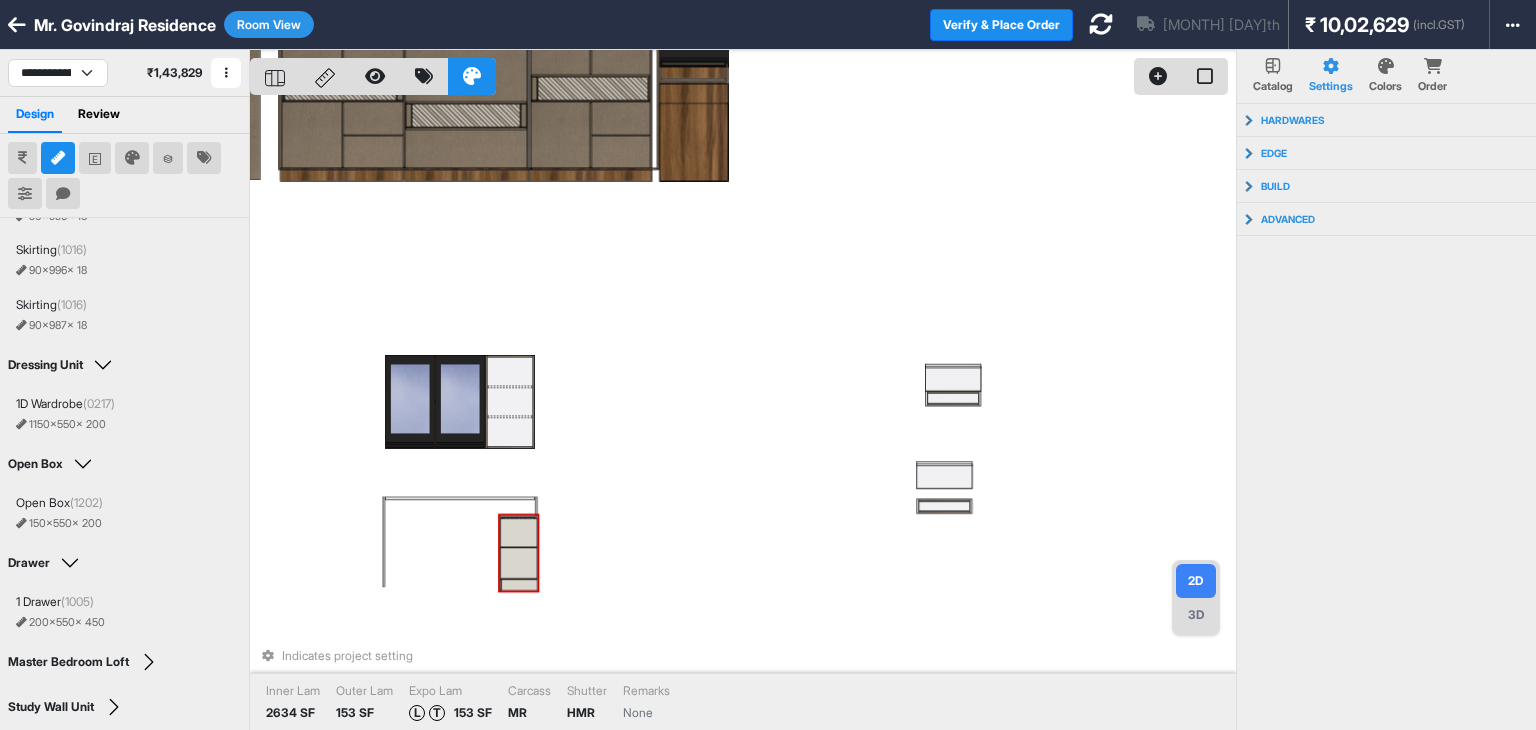 click at bounding box center [518, 532] 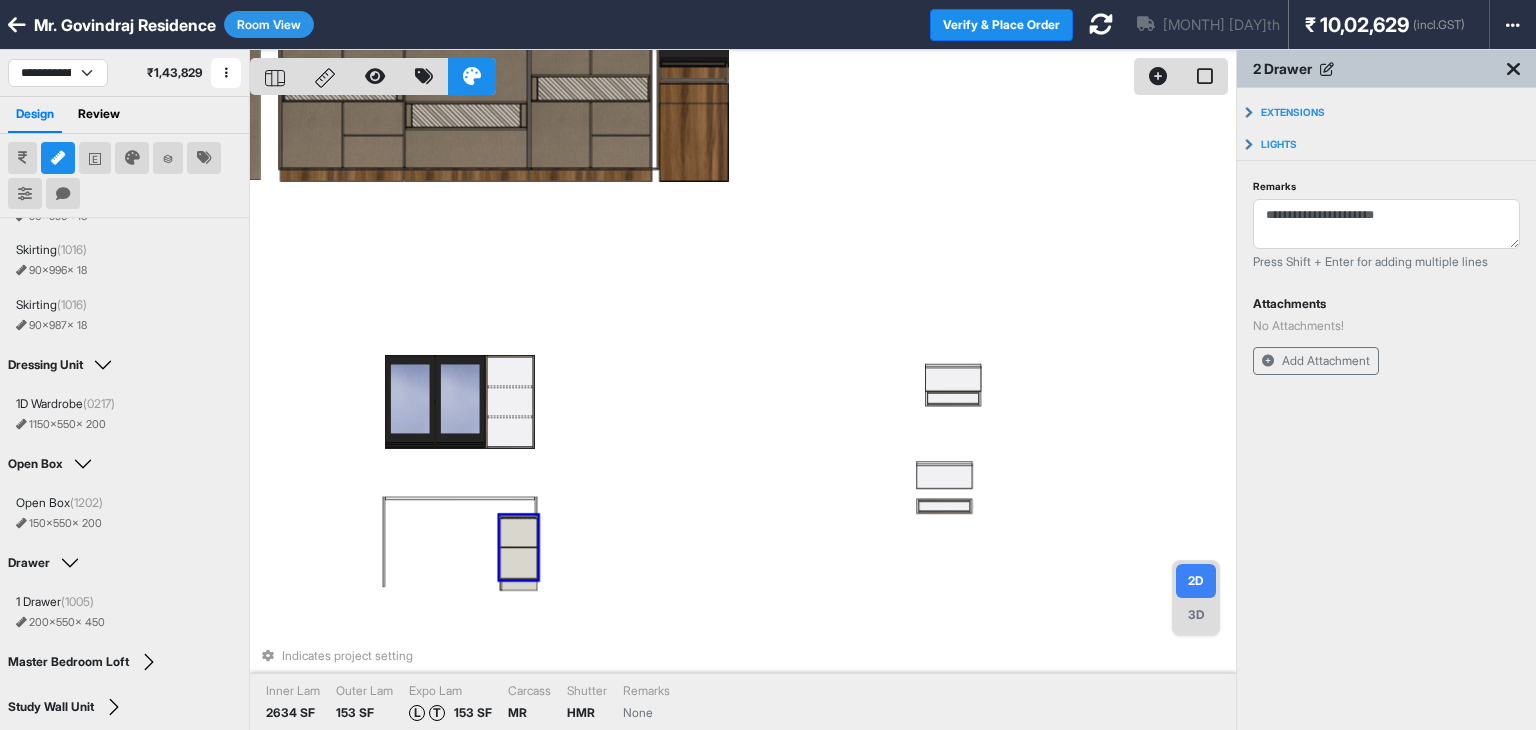 click at bounding box center [518, 532] 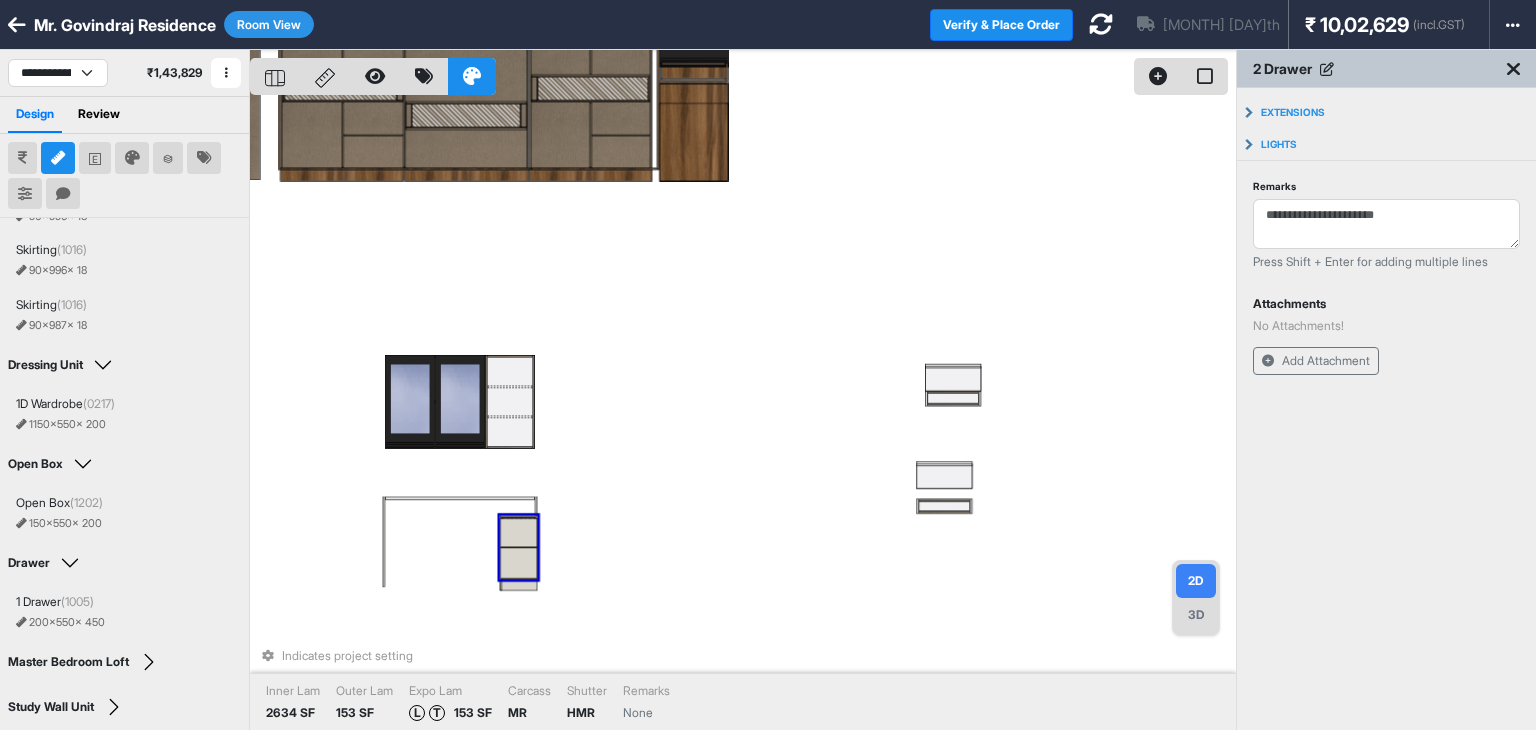 click on "Indicates project setting Inner Lam 2634 SF Outer Lam 153 SF Expo Lam L T 153 SF Carcass MR Shutter HMR Remarks None" at bounding box center [743, 415] 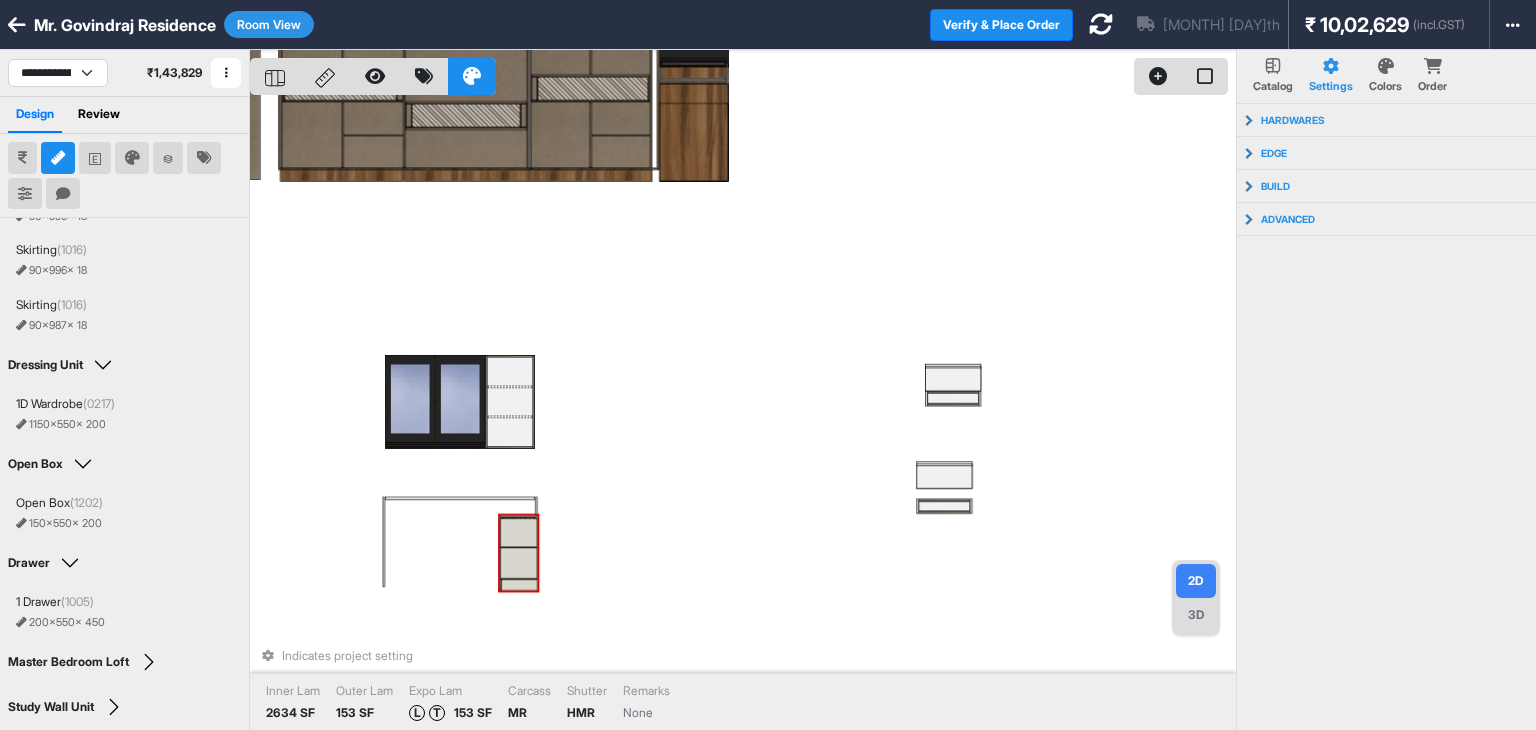 click at bounding box center (518, 563) 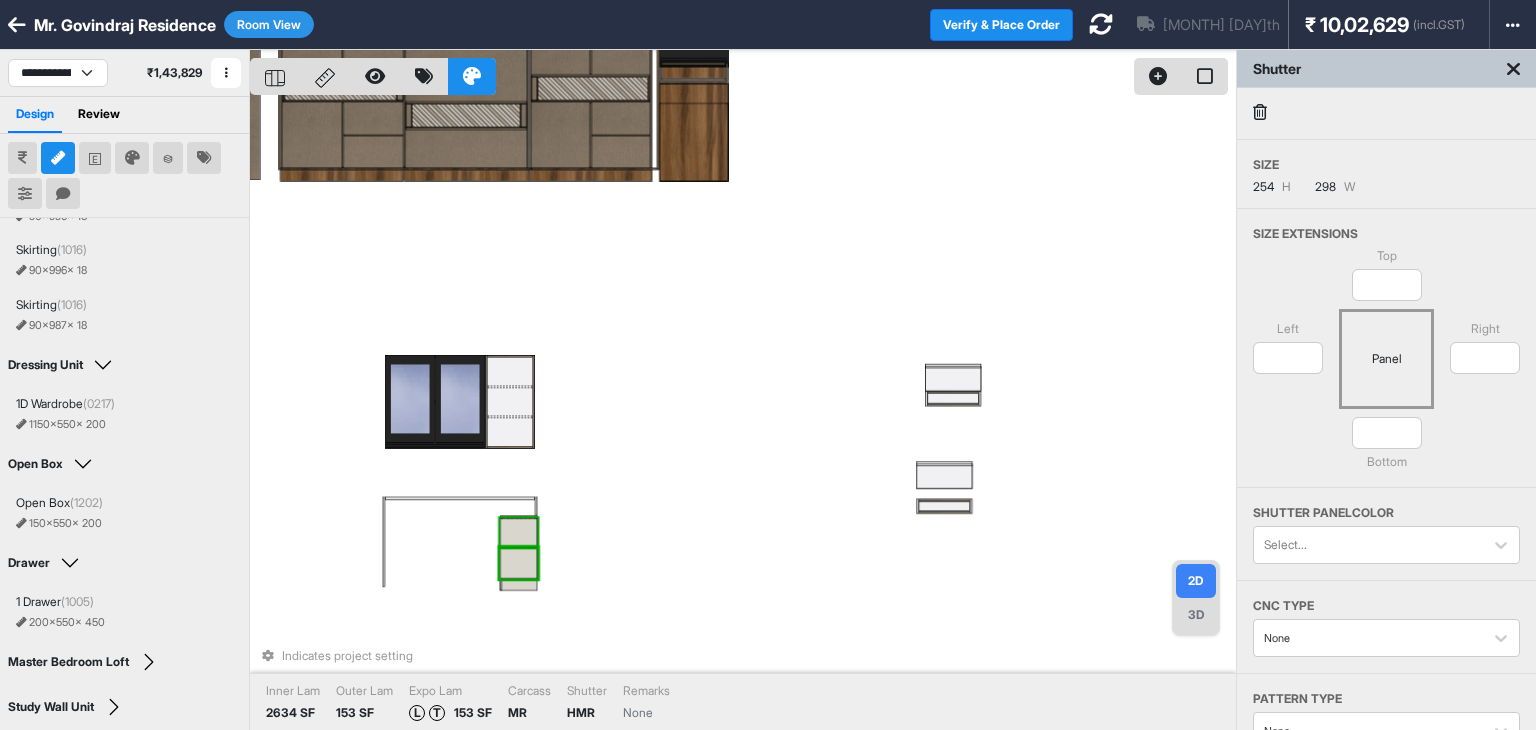 click at bounding box center (518, 532) 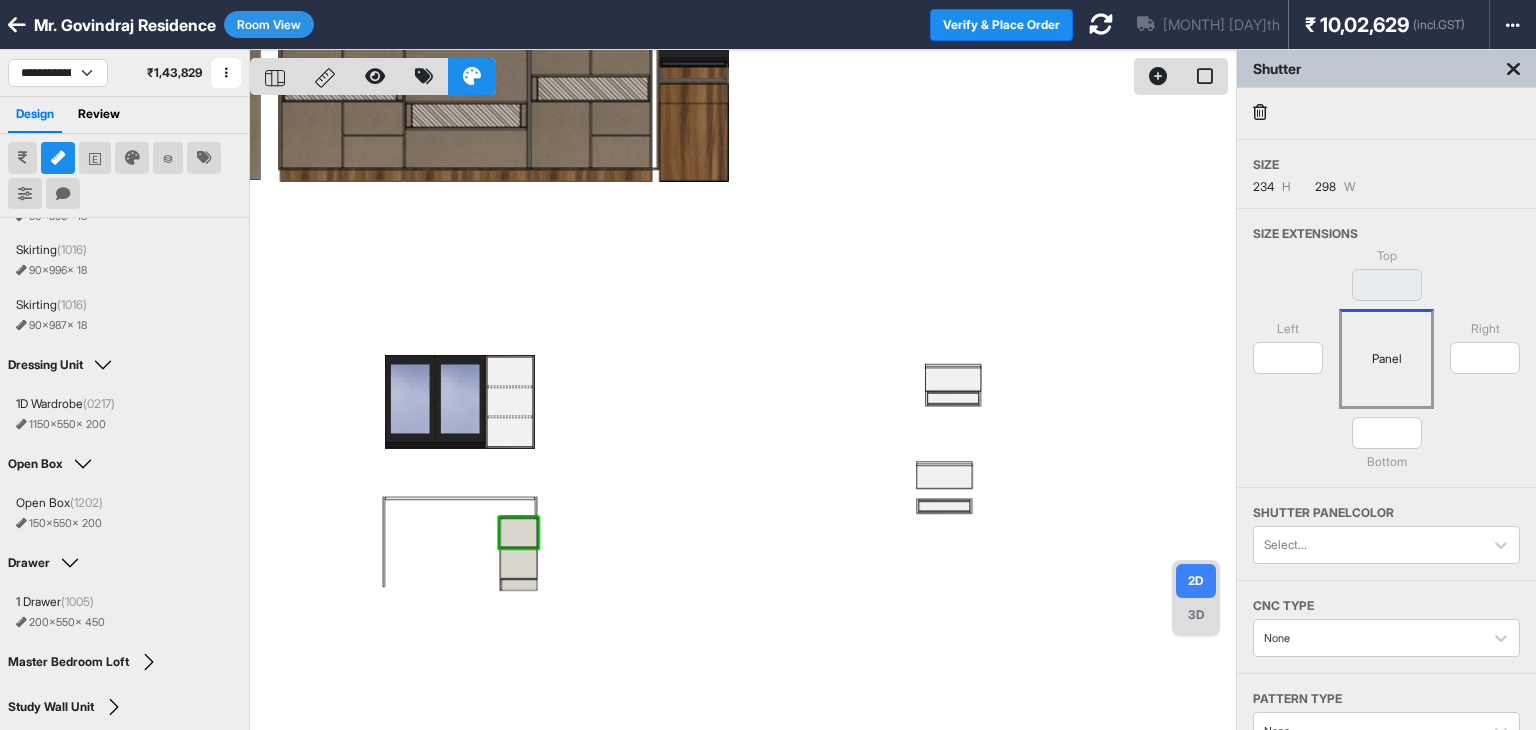 click at bounding box center (743, 415) 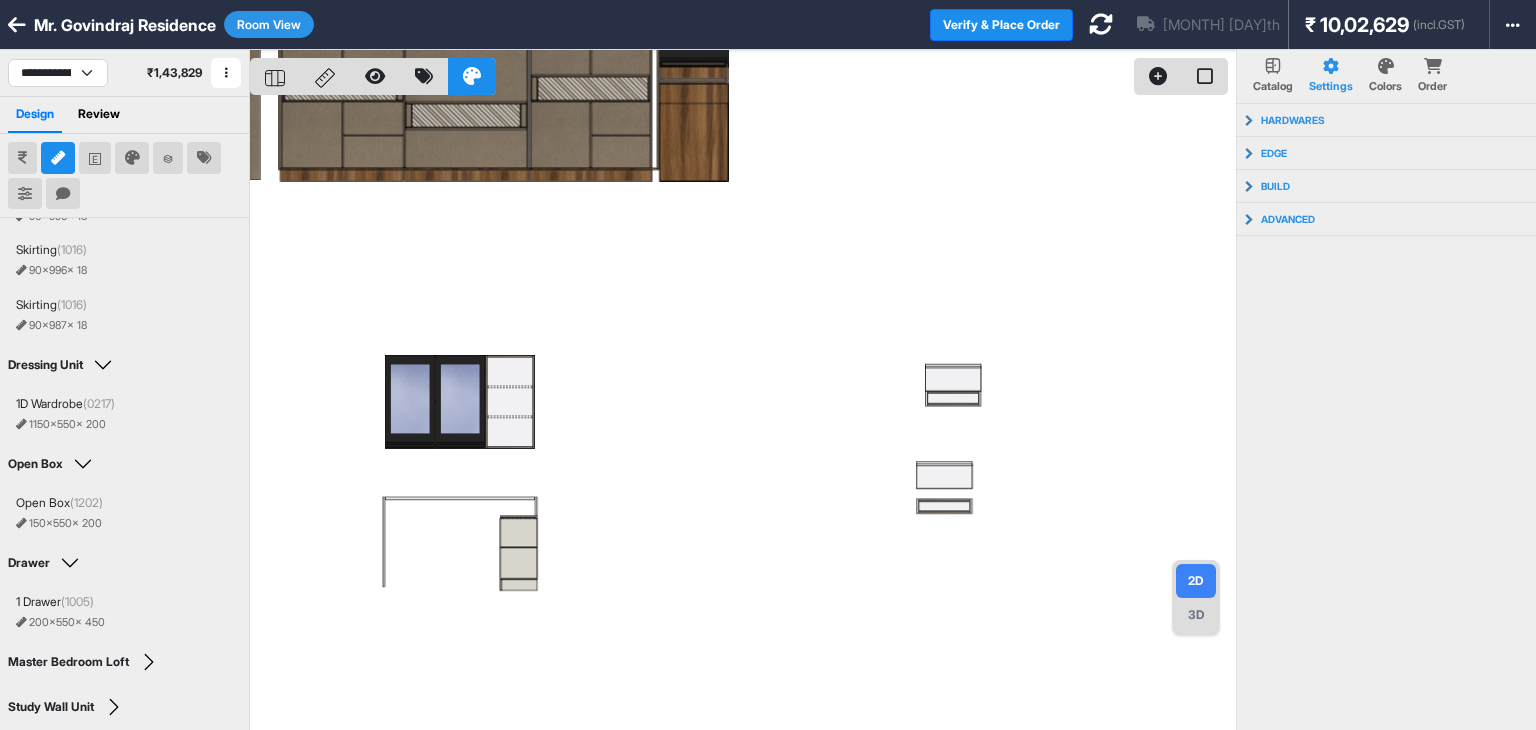 click on "3D" at bounding box center (1196, 615) 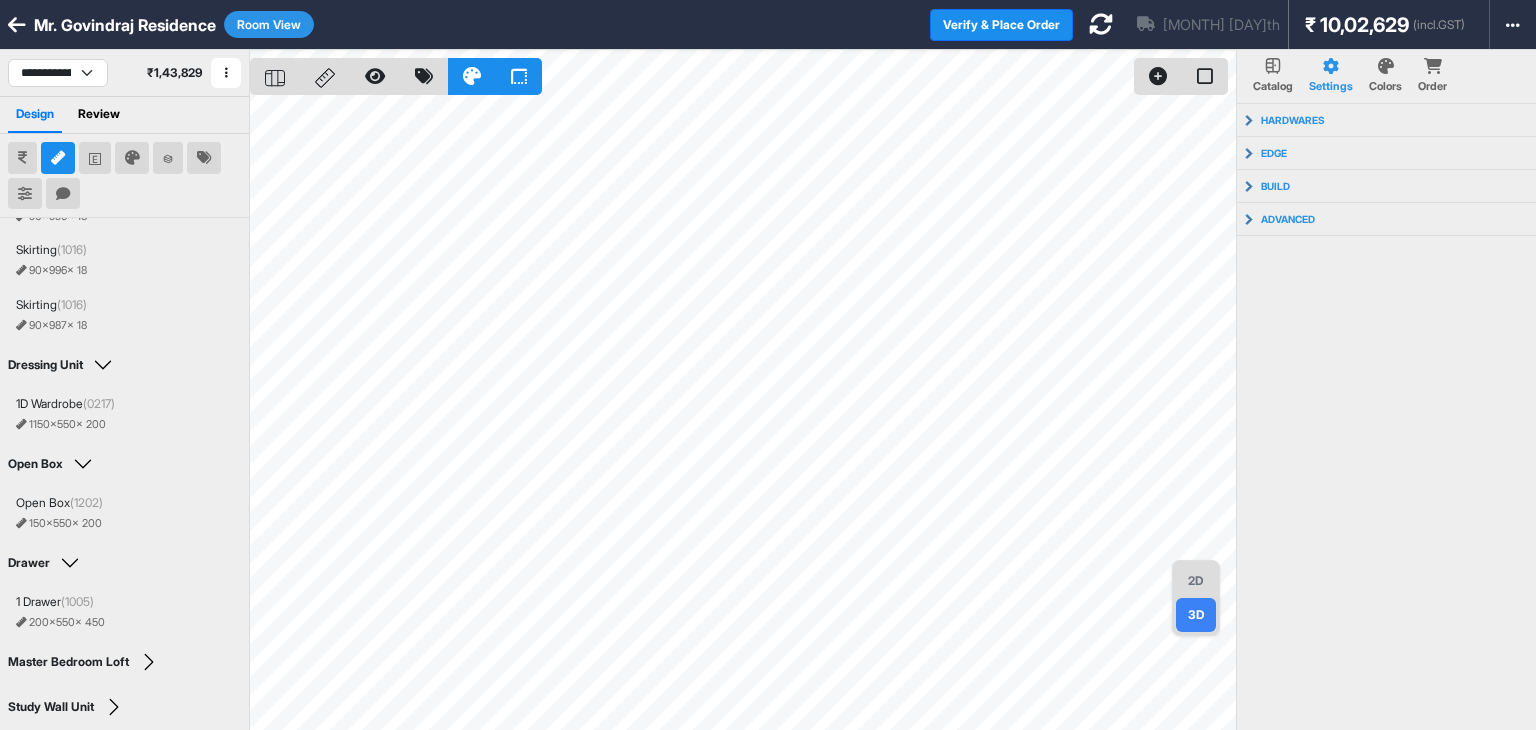 click on "2D" at bounding box center [1196, 581] 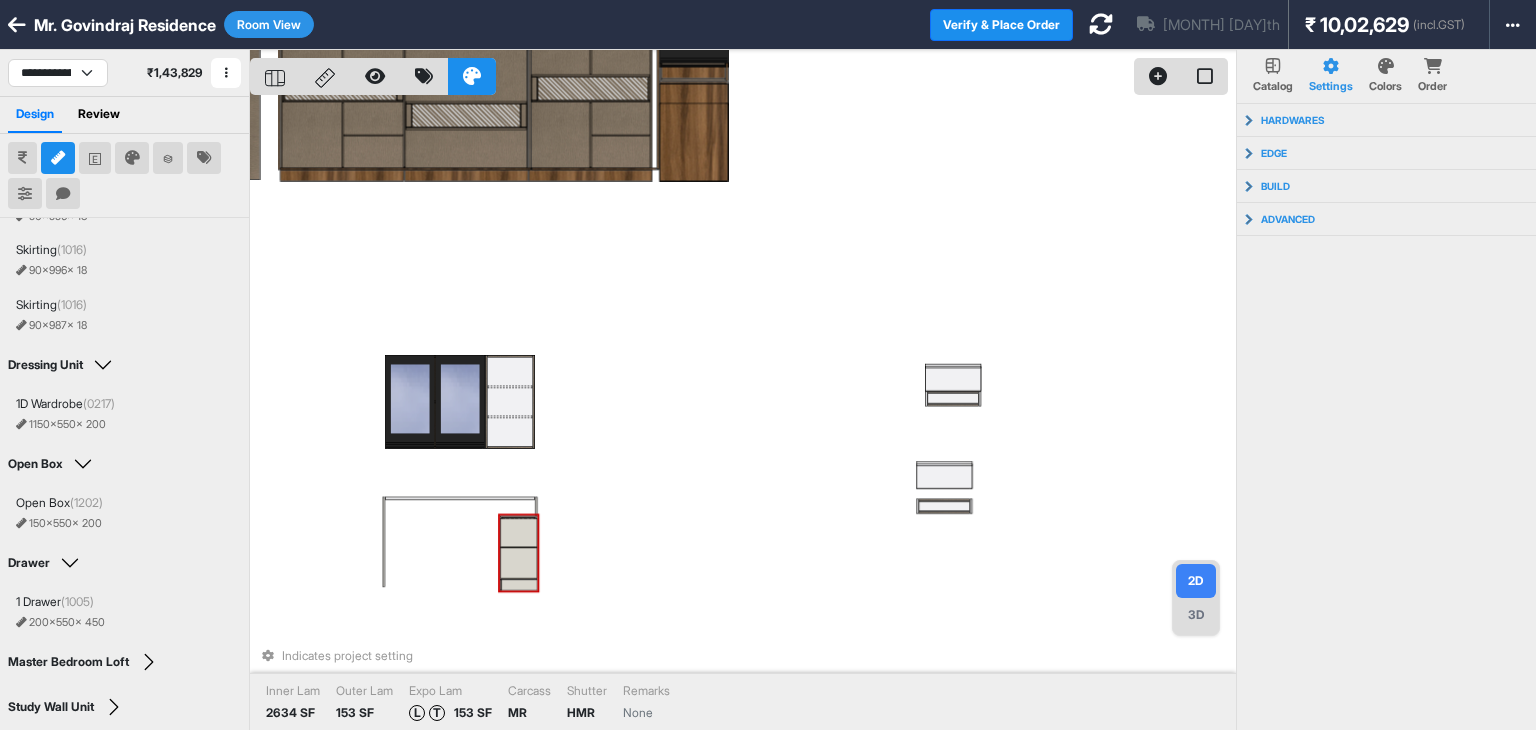click at bounding box center [518, 563] 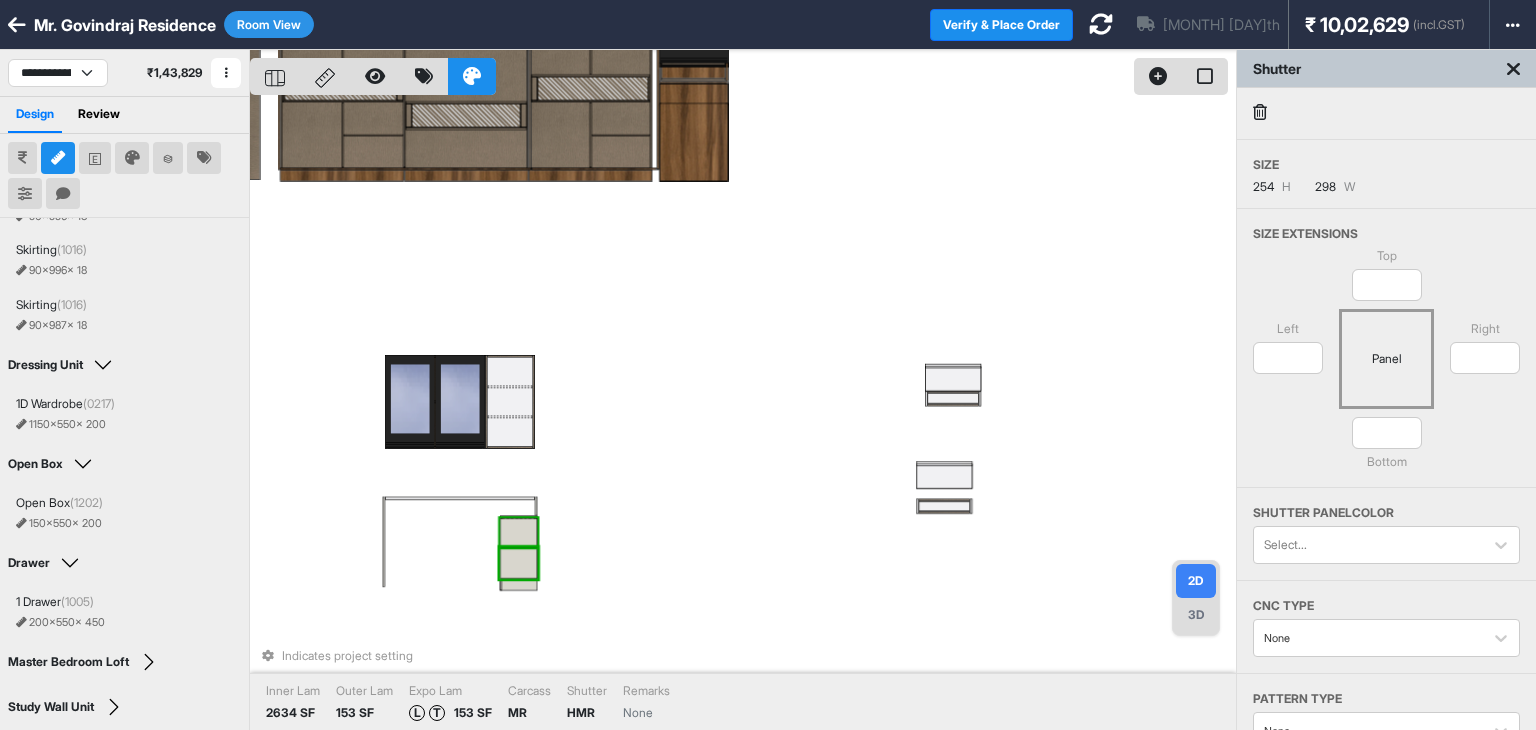 click at bounding box center (518, 532) 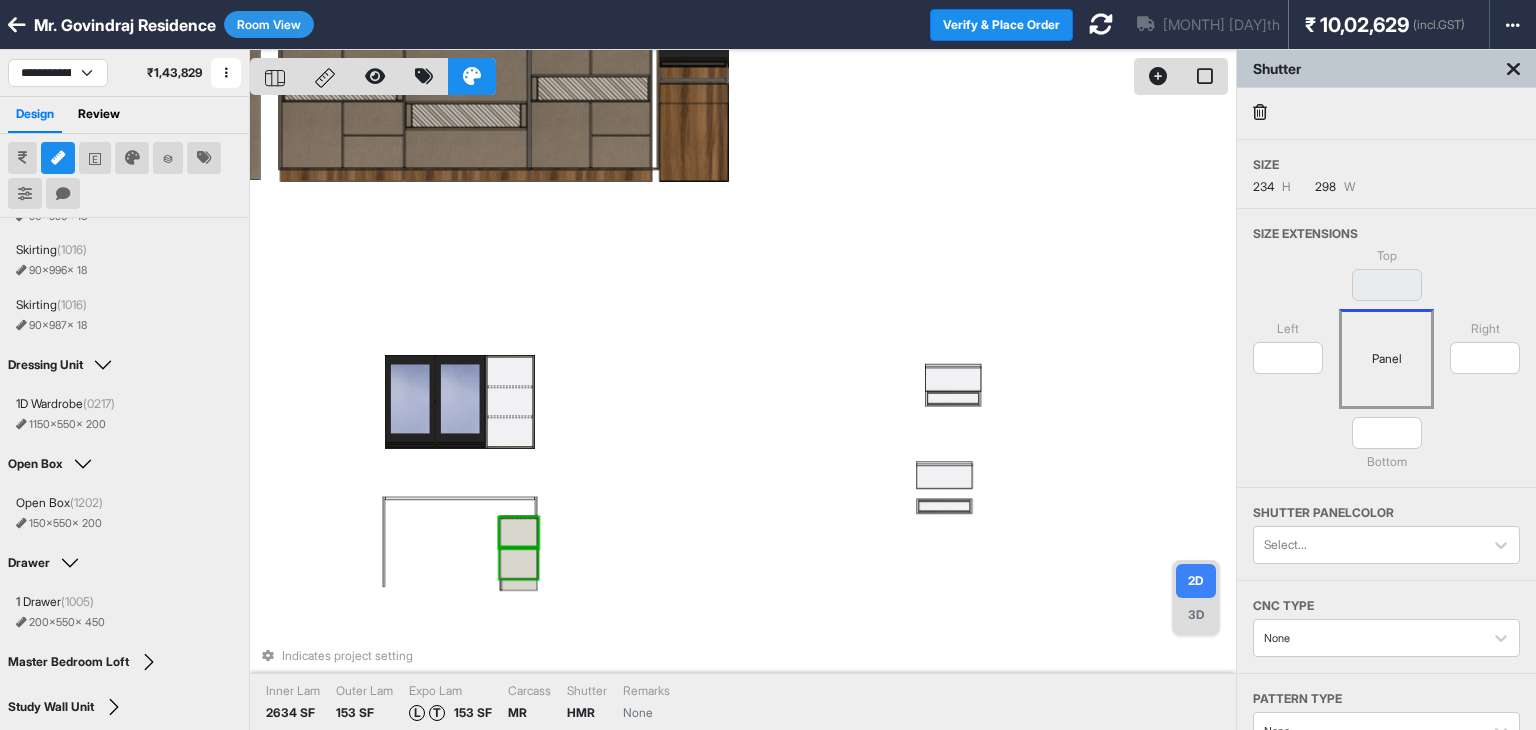 click at bounding box center [518, 563] 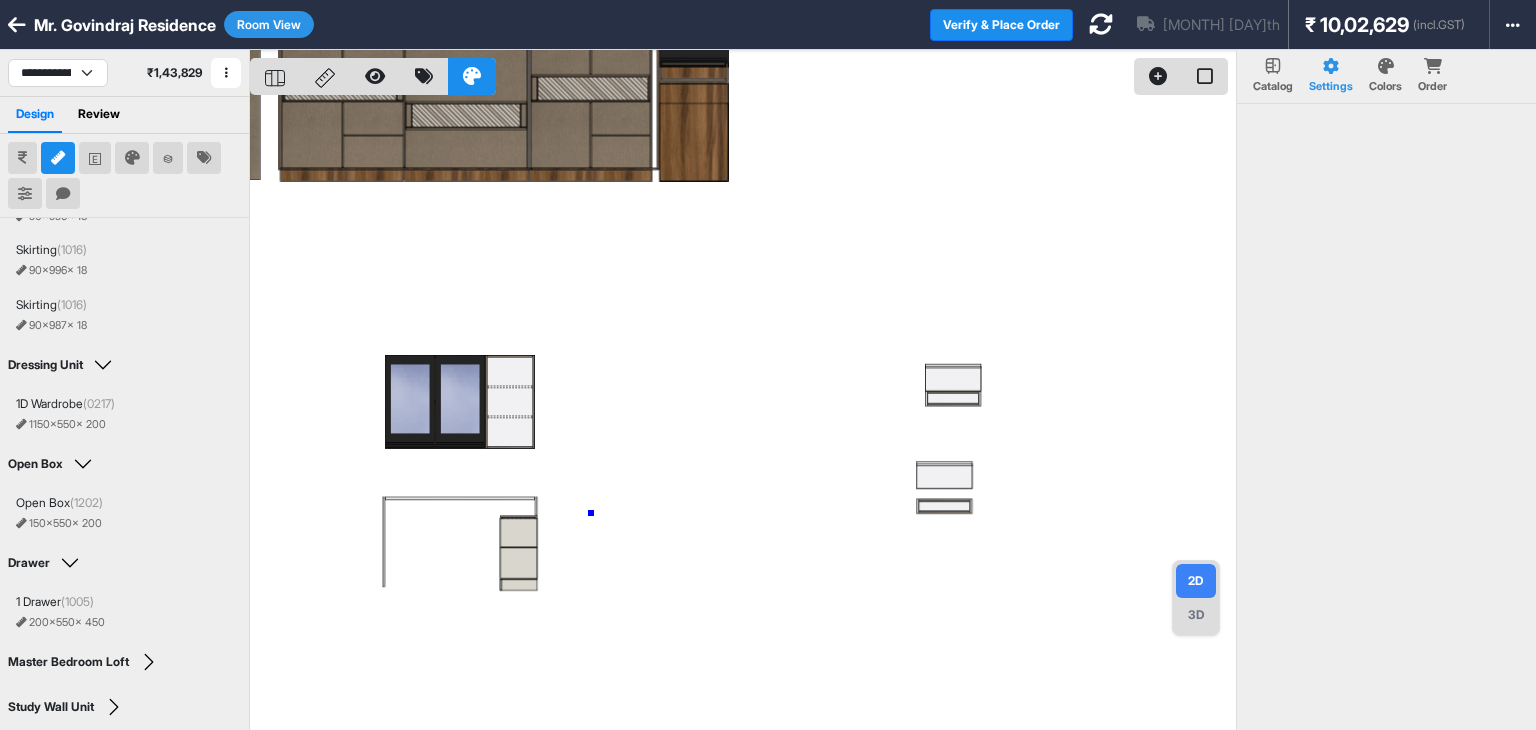 click at bounding box center [743, 415] 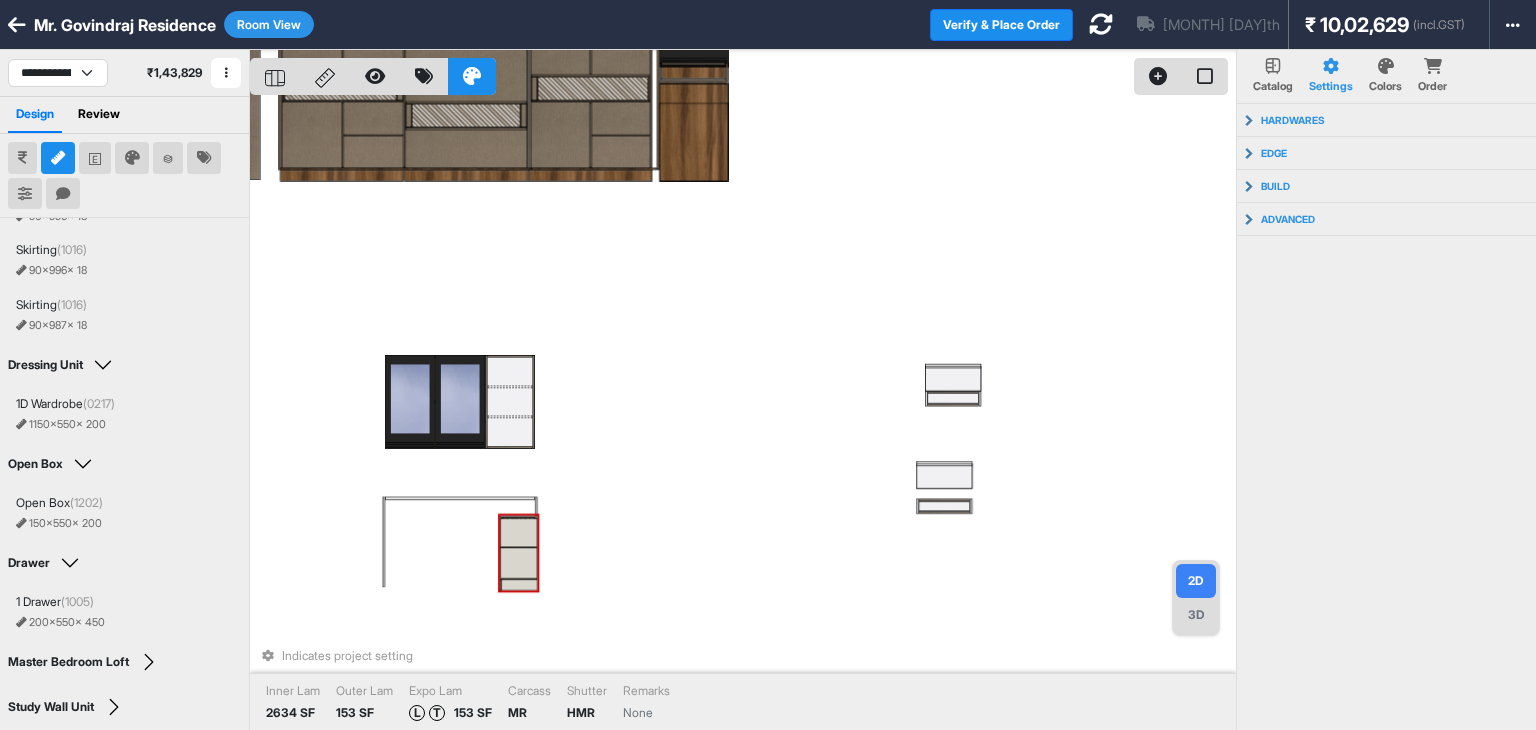 click at bounding box center (518, 532) 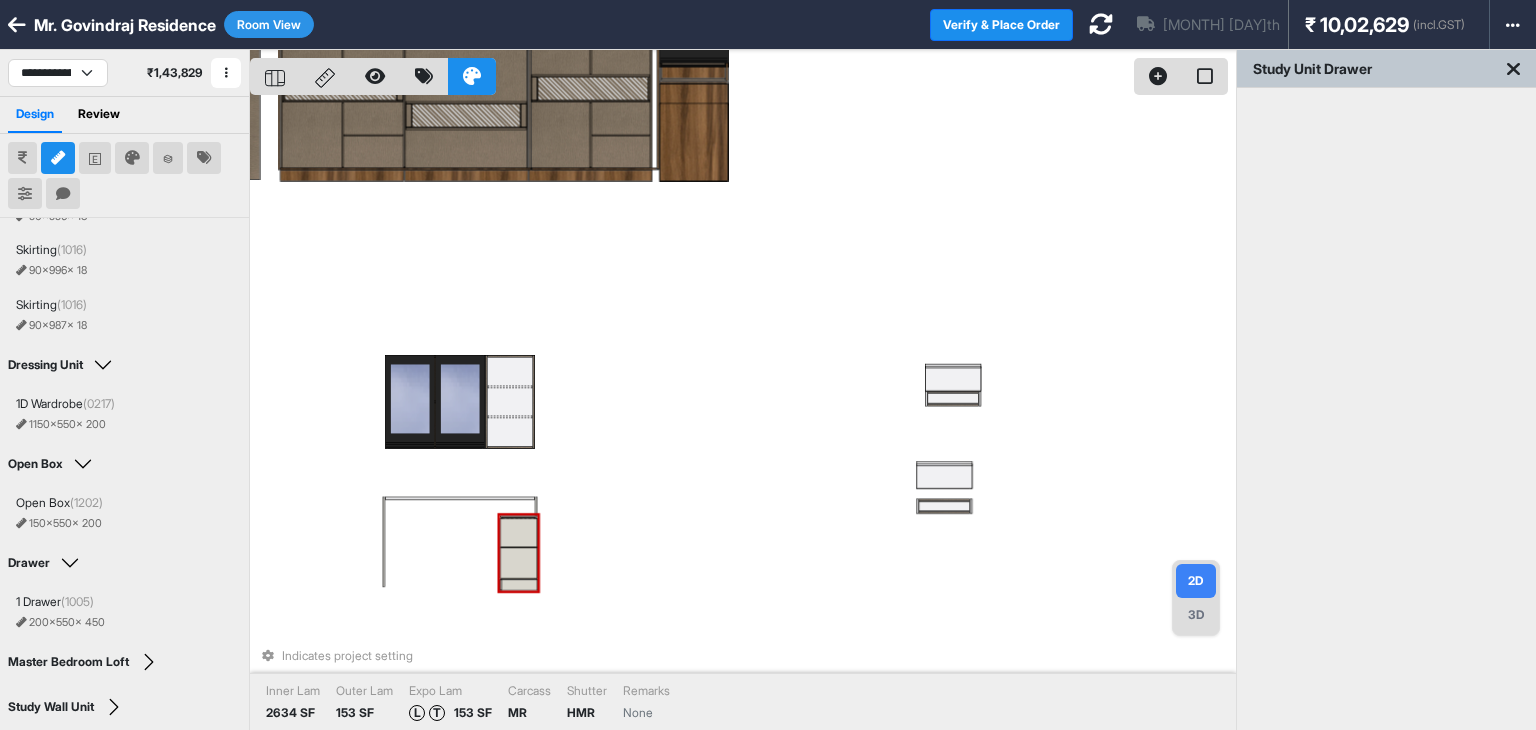 click at bounding box center [518, 532] 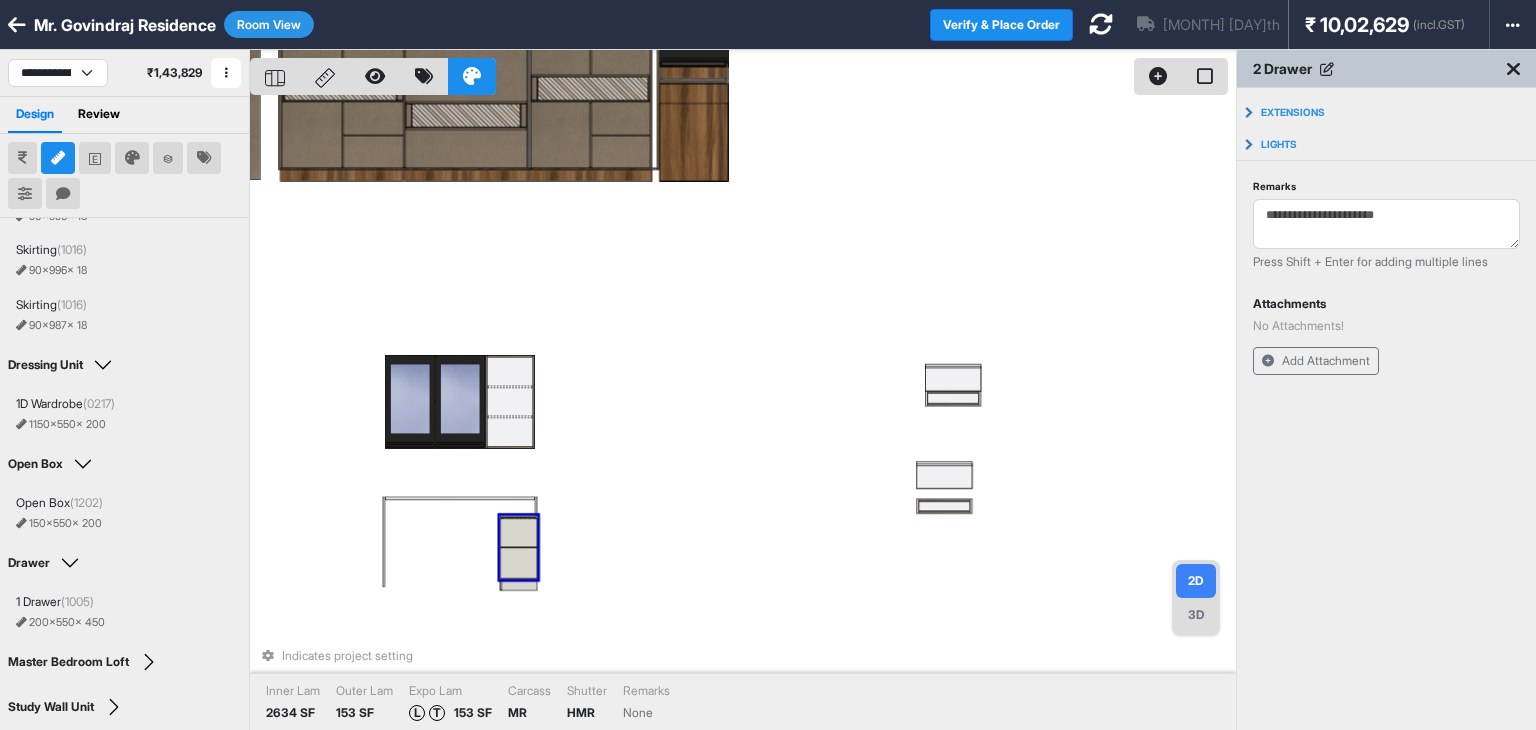 click on "Indicates project setting Inner Lam 2634 SF Outer Lam 153 SF Expo Lam L T 153 SF Carcass MR Shutter HMR Remarks None" at bounding box center (743, 415) 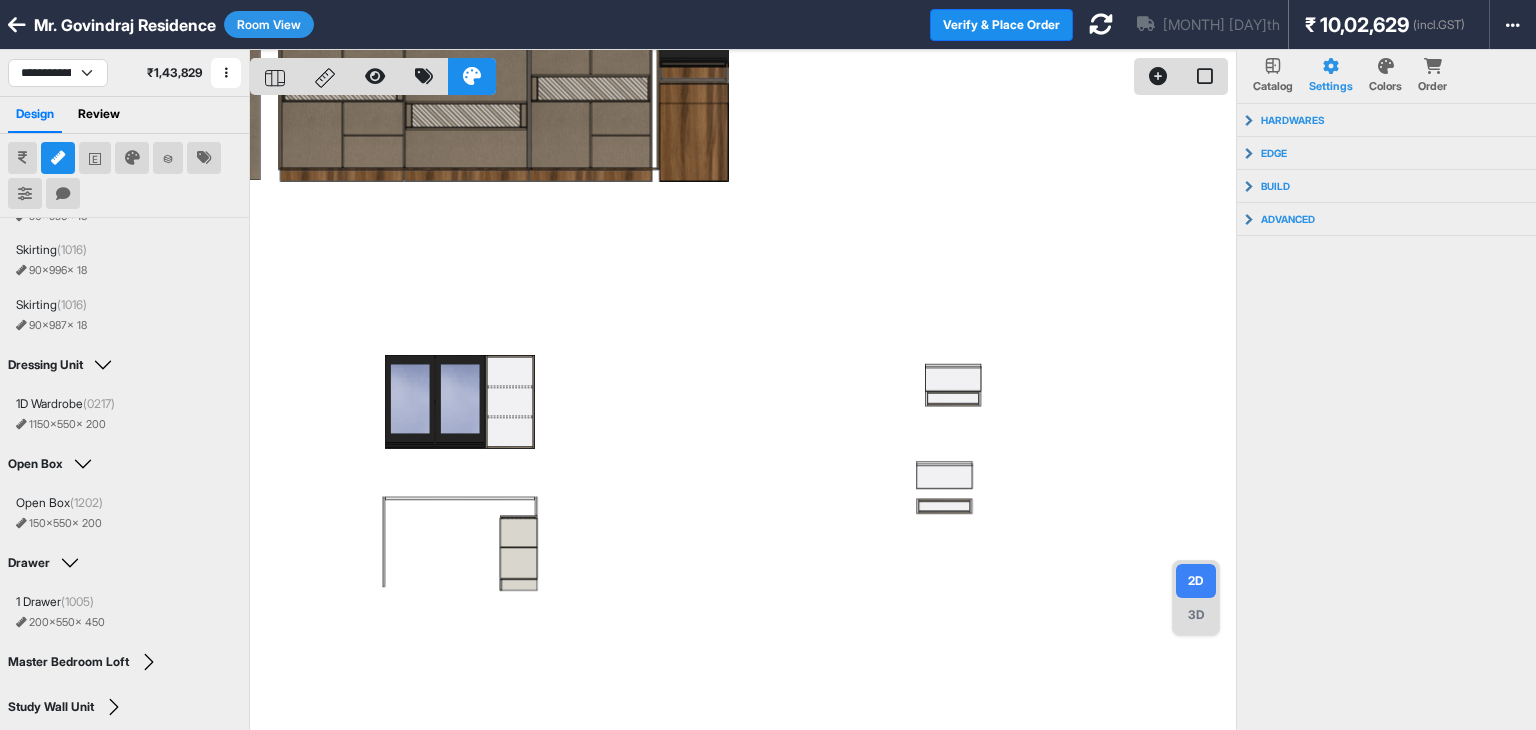click on "3D" at bounding box center [1196, 615] 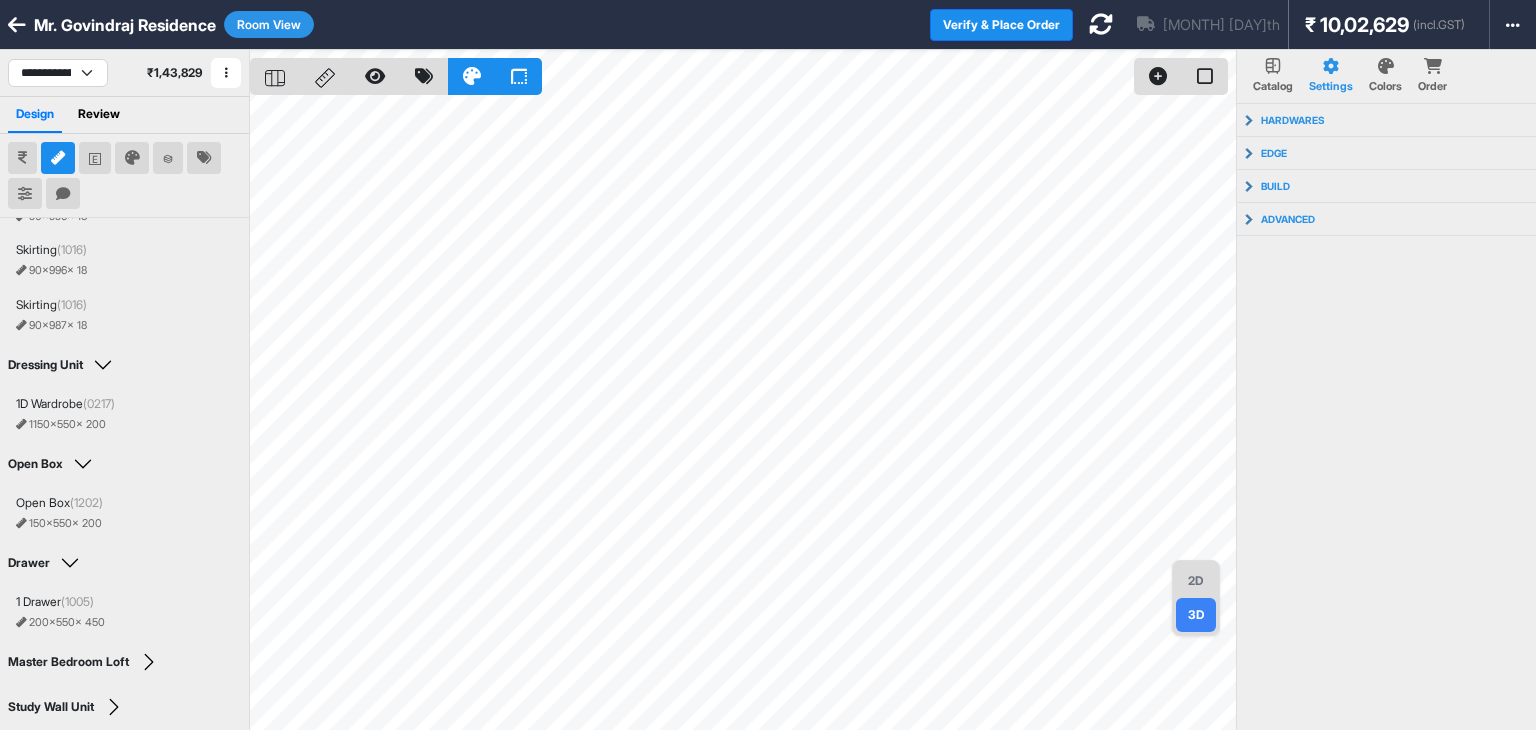 click on "2D" at bounding box center (1196, 581) 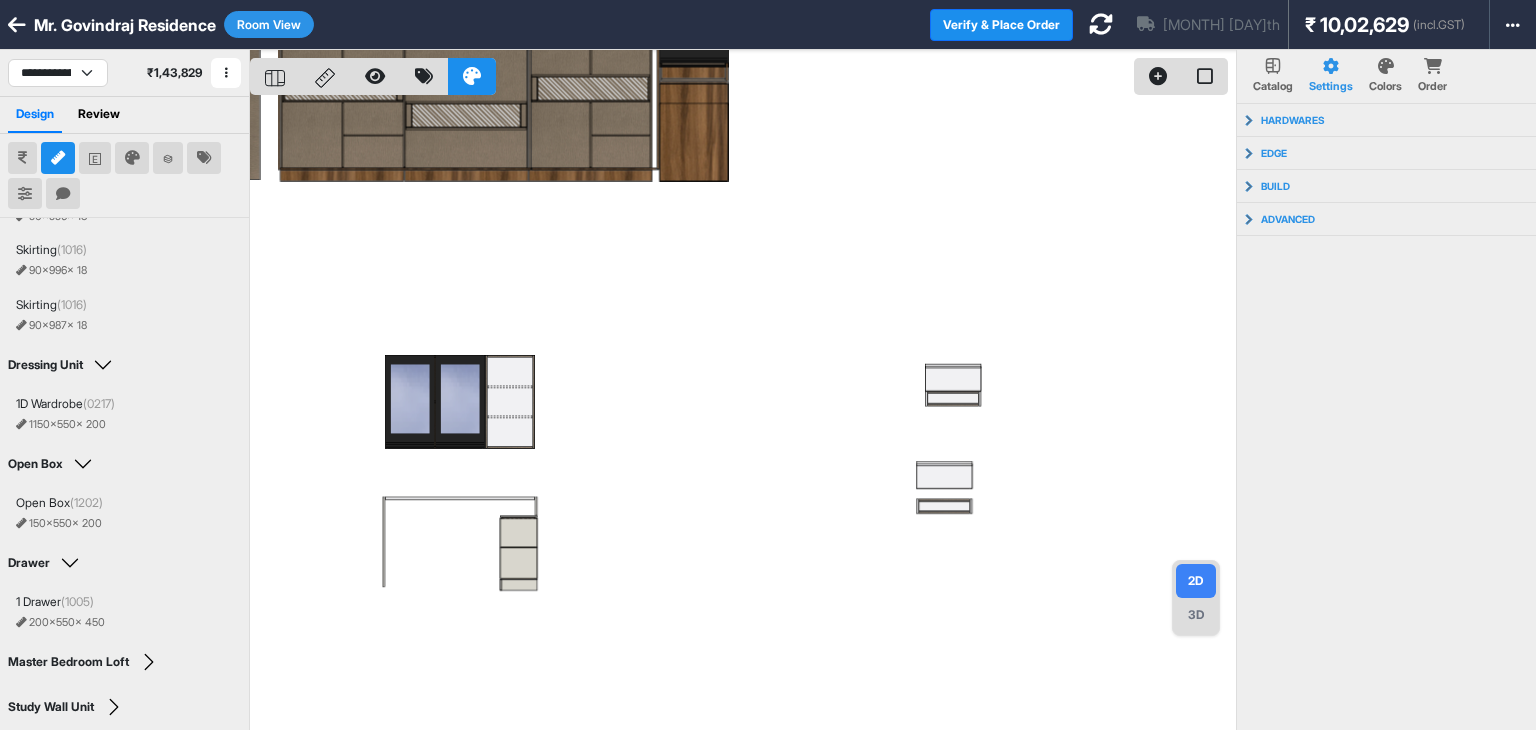click at bounding box center (743, 415) 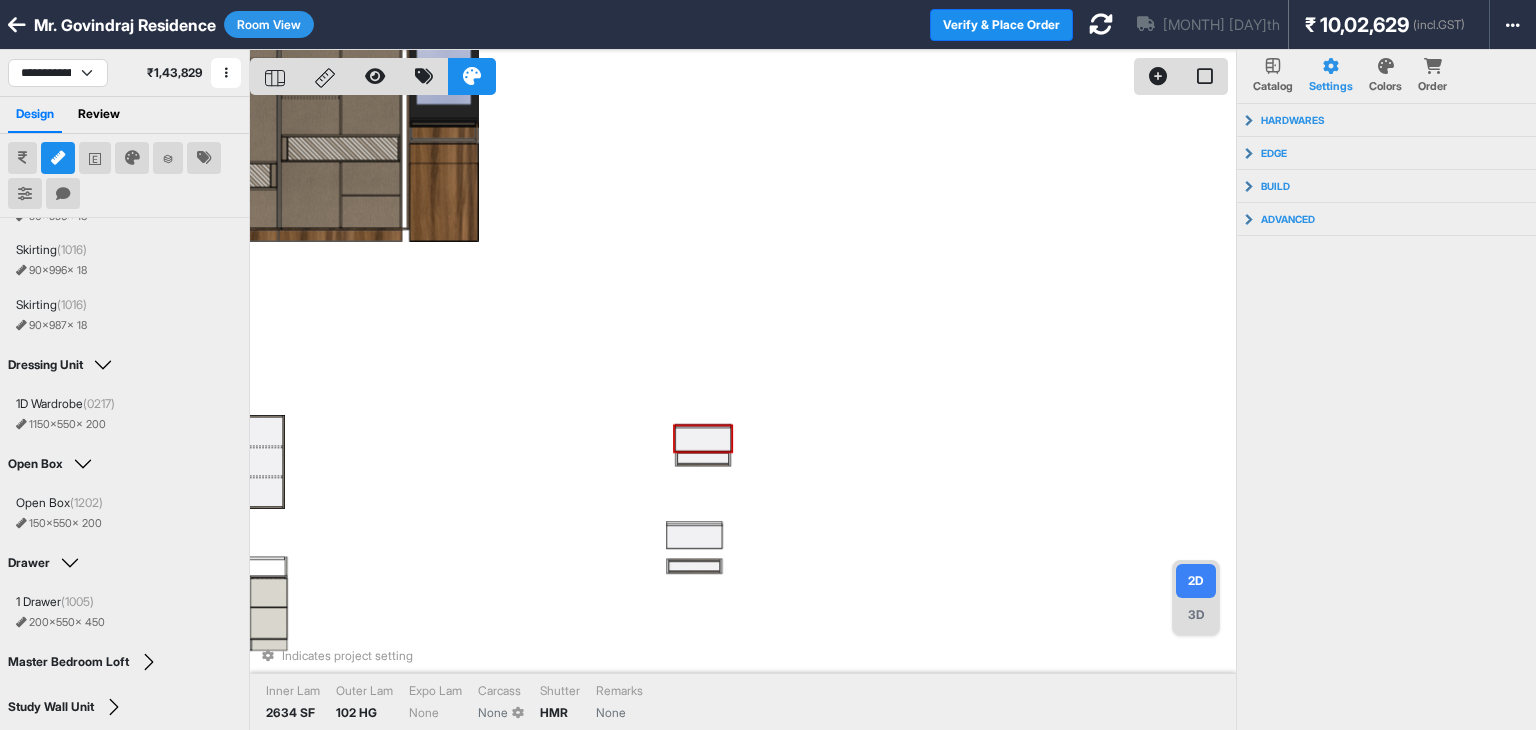click at bounding box center [703, 427] 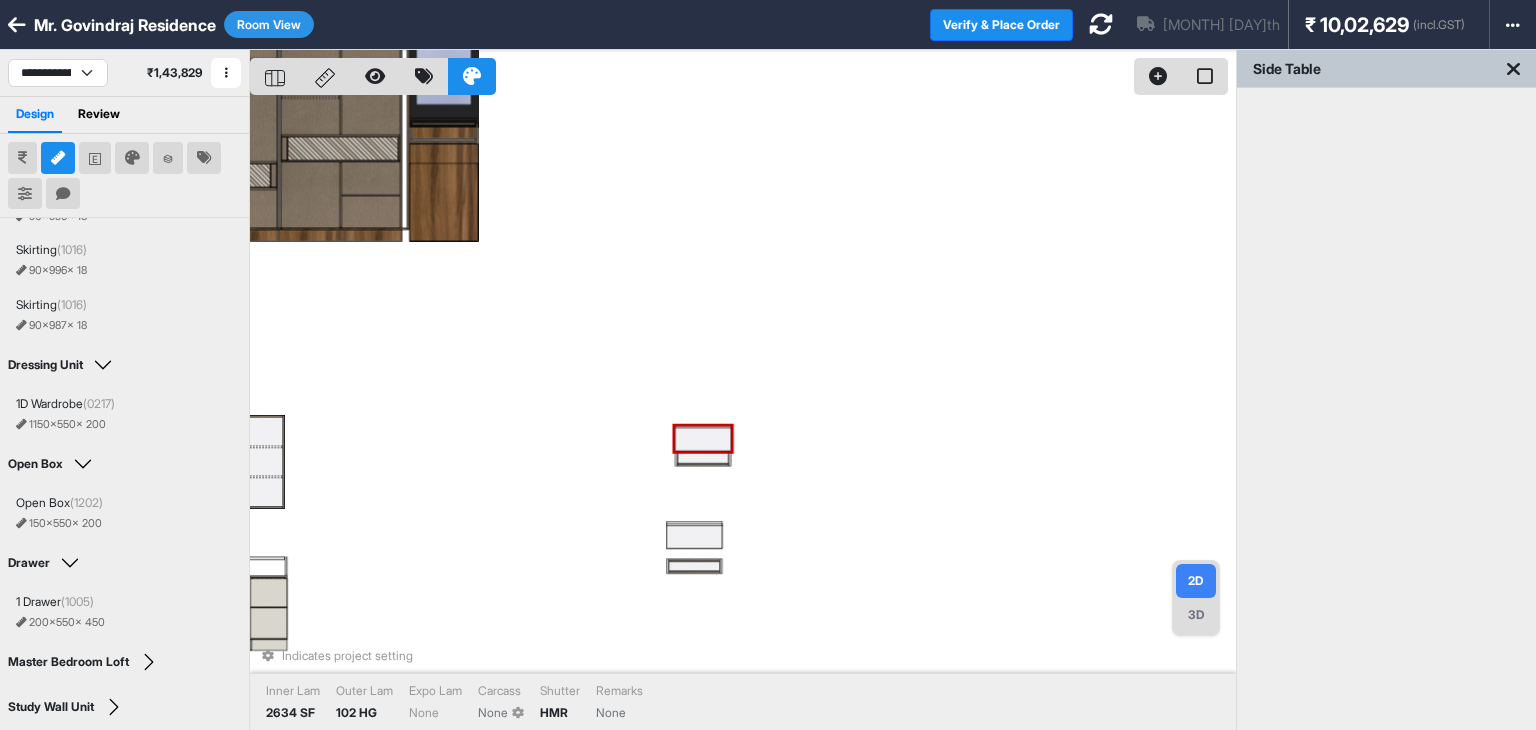 click at bounding box center [703, 427] 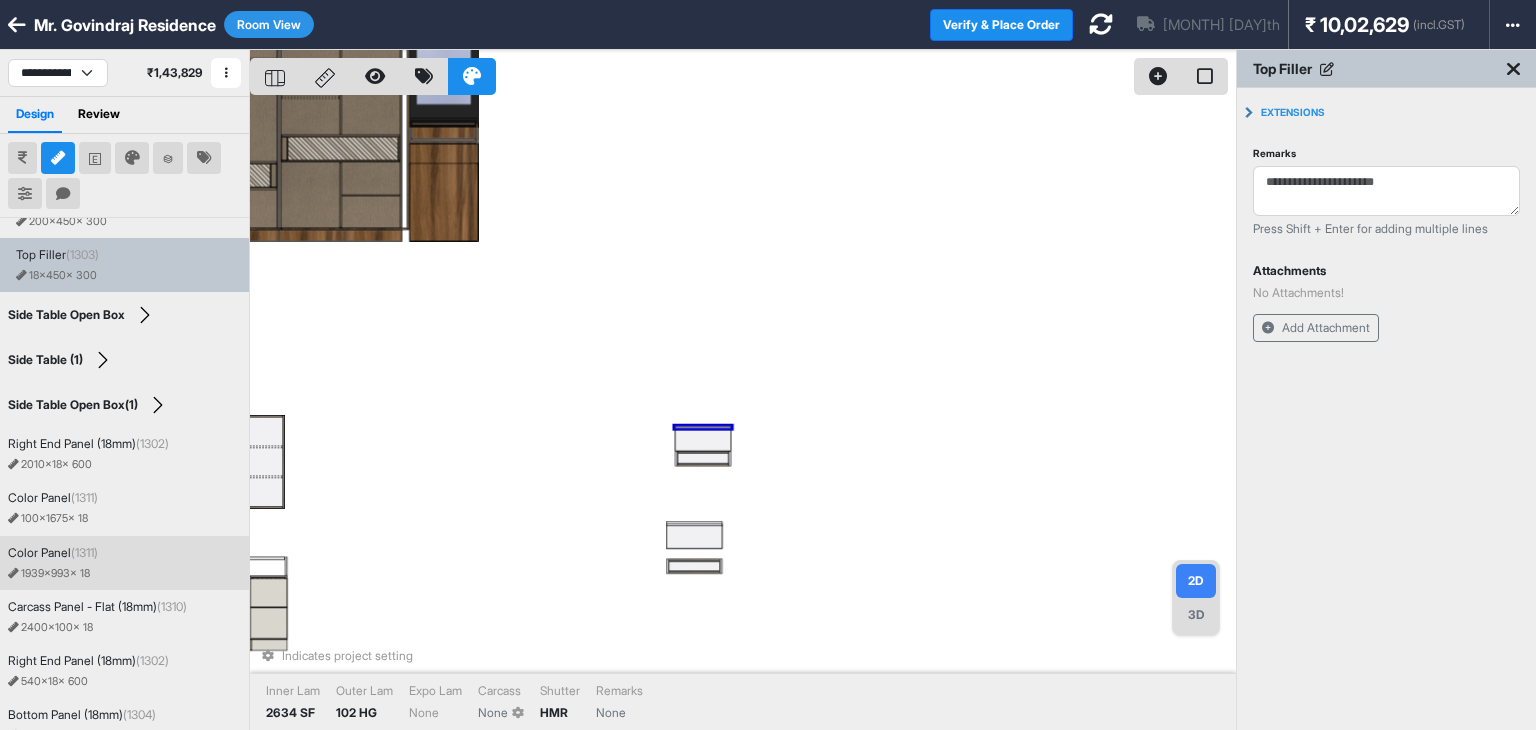 scroll, scrollTop: 1100, scrollLeft: 0, axis: vertical 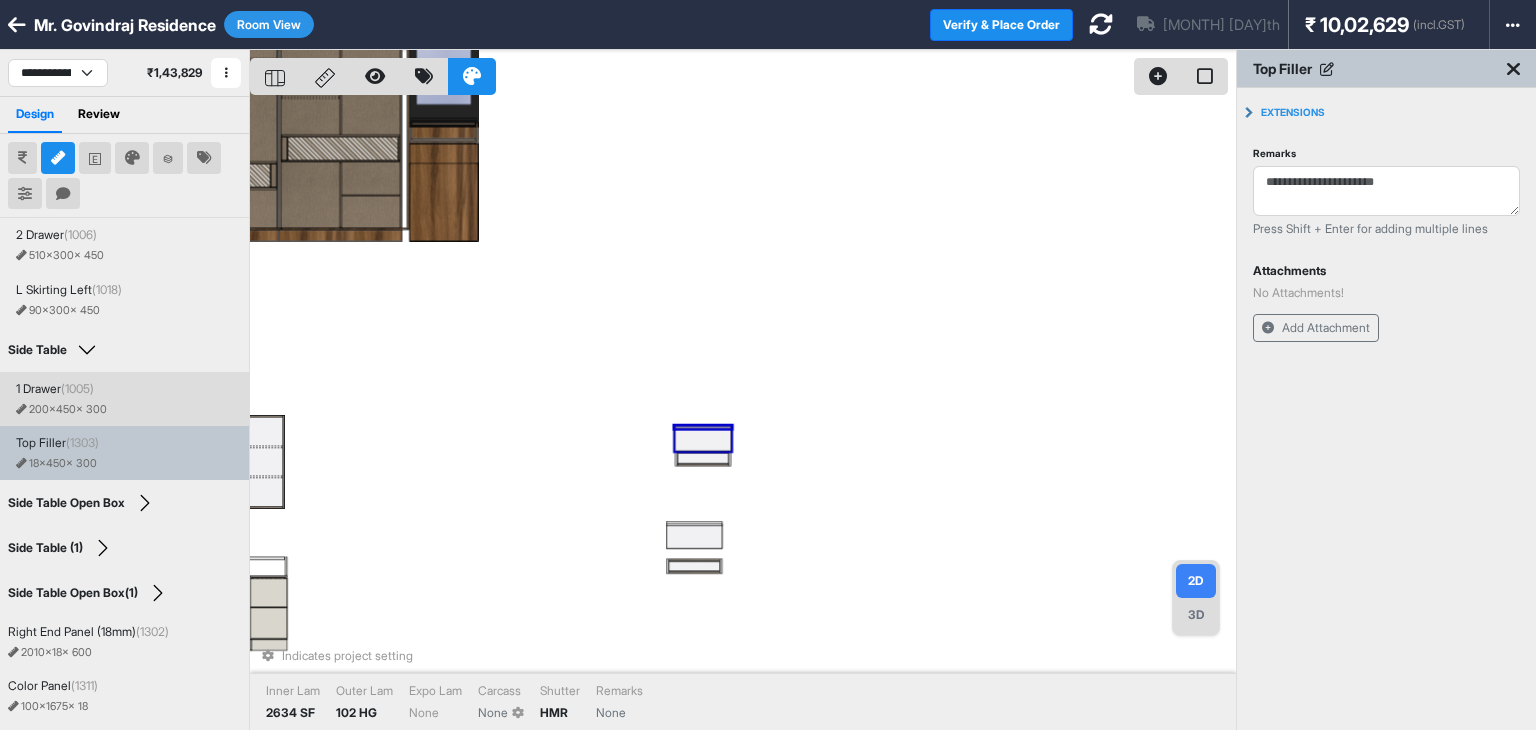 click on "1 Drawer  (1005) 200  x  450  x   300" at bounding box center (128, 399) 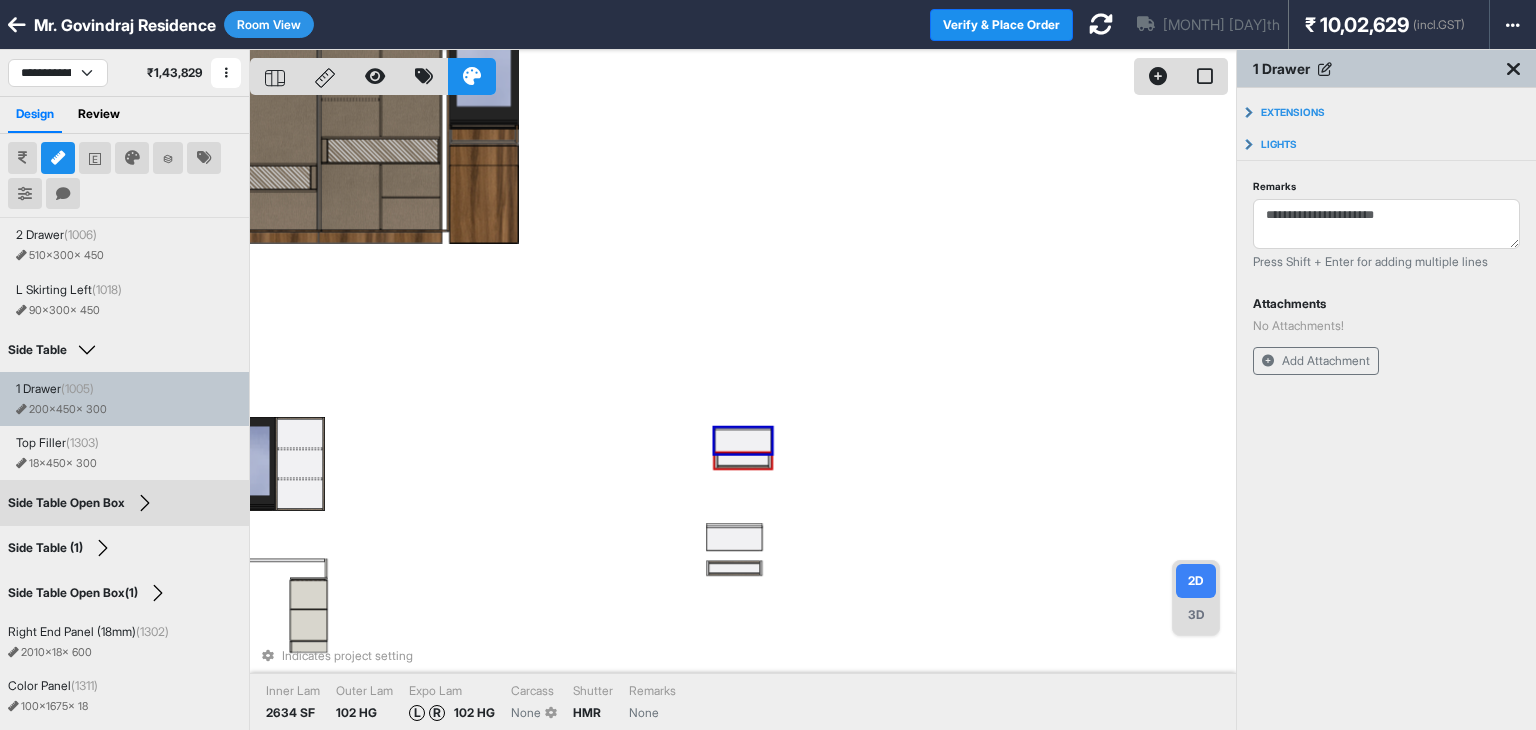 click on "Indicates project setting Inner Lam 2634 SF Outer Lam 102 HG Expo Lam L R 102 HG Carcass None Shutter HMR Remarks None" at bounding box center [743, 415] 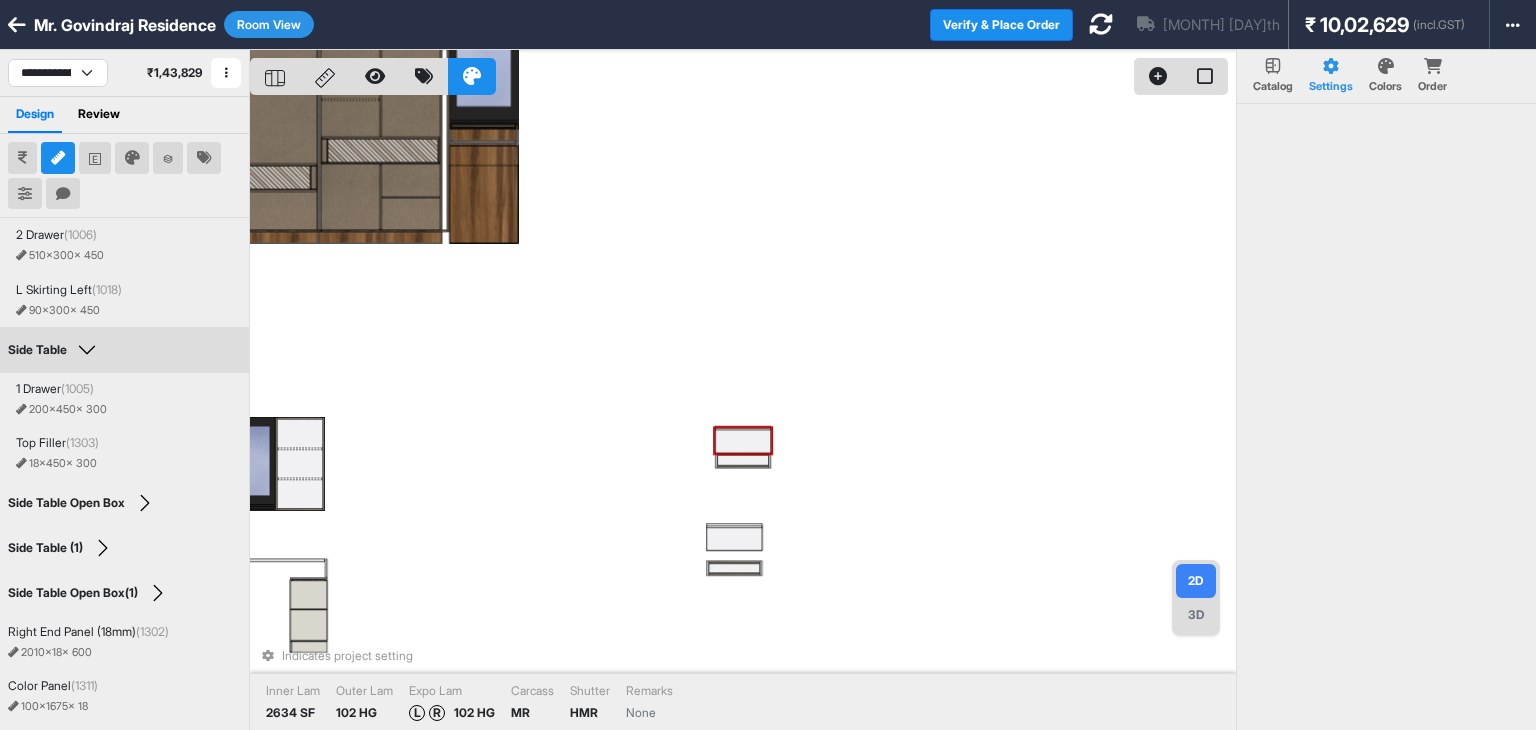 click at bounding box center [743, 438] 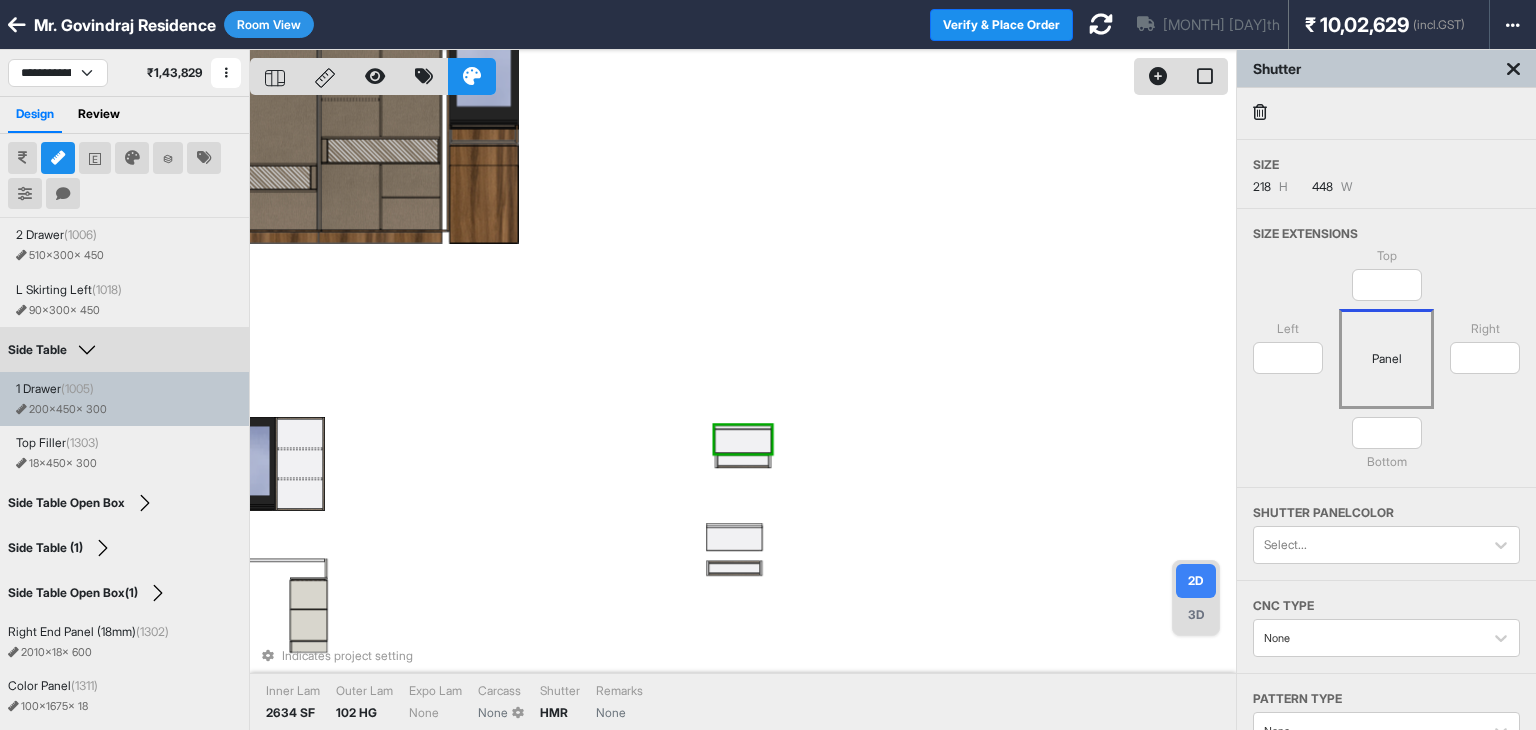 click on "Indicates project setting Inner Lam 2634 SF Outer Lam 102 HG Expo Lam None Carcass None Shutter HMR Remarks None" at bounding box center (743, 415) 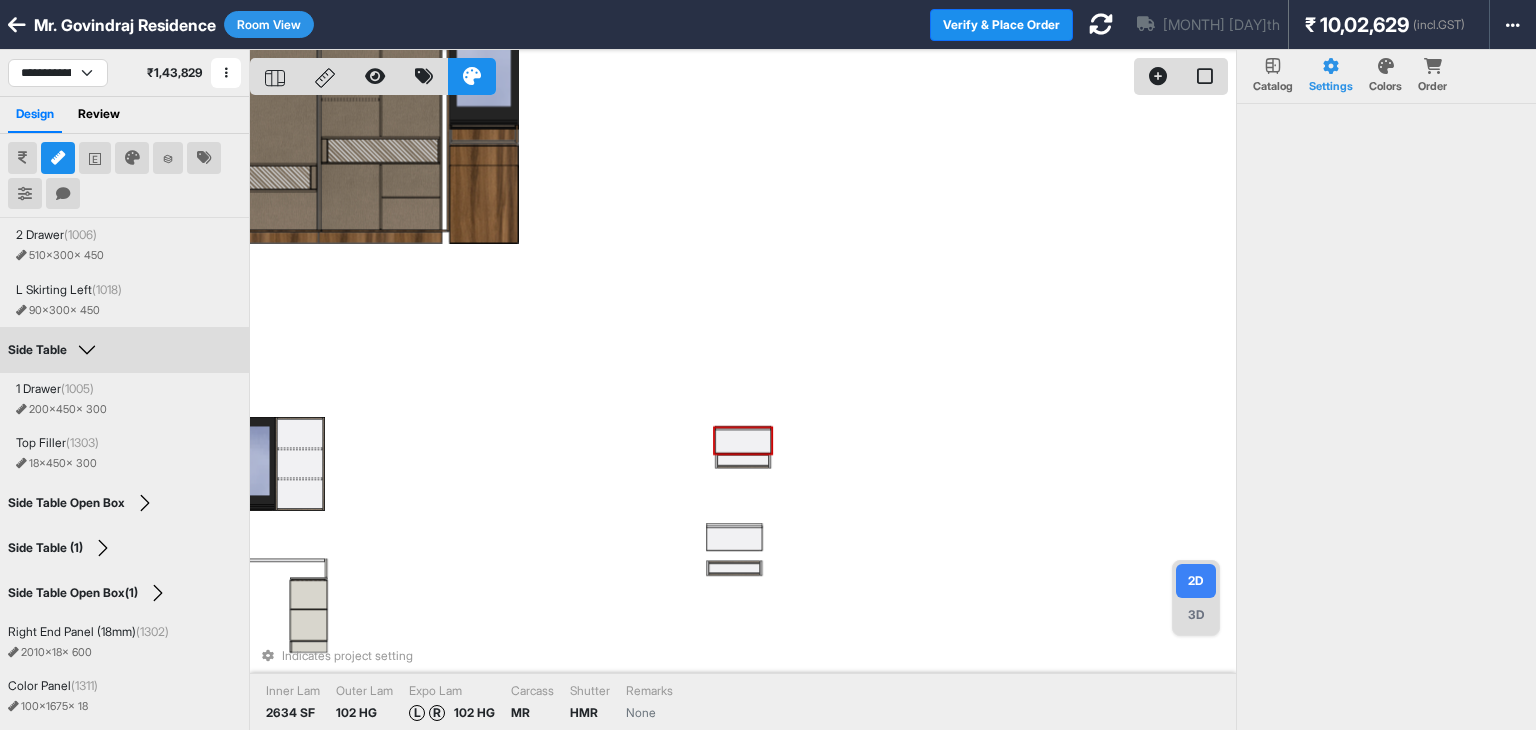 click at bounding box center [743, 438] 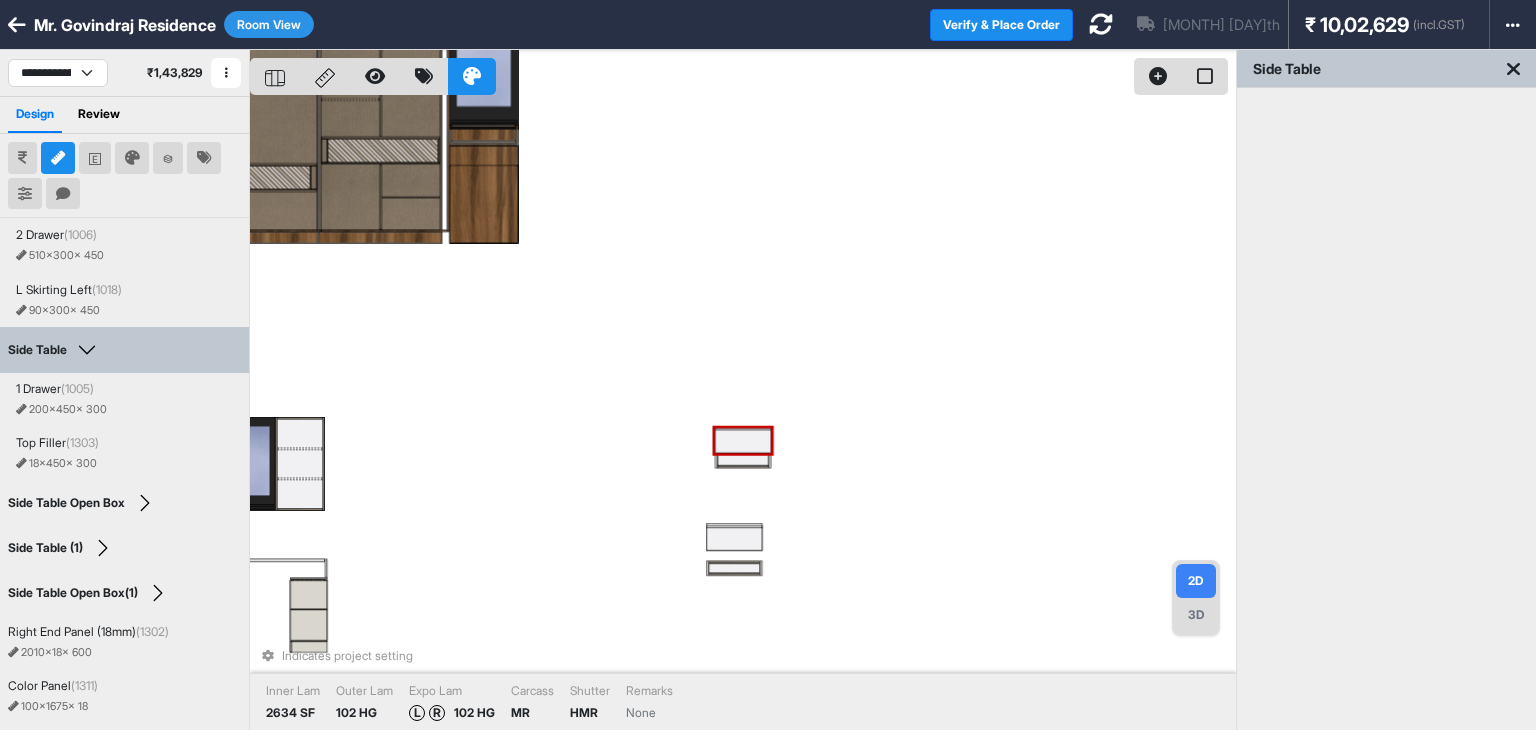 click at bounding box center [743, 438] 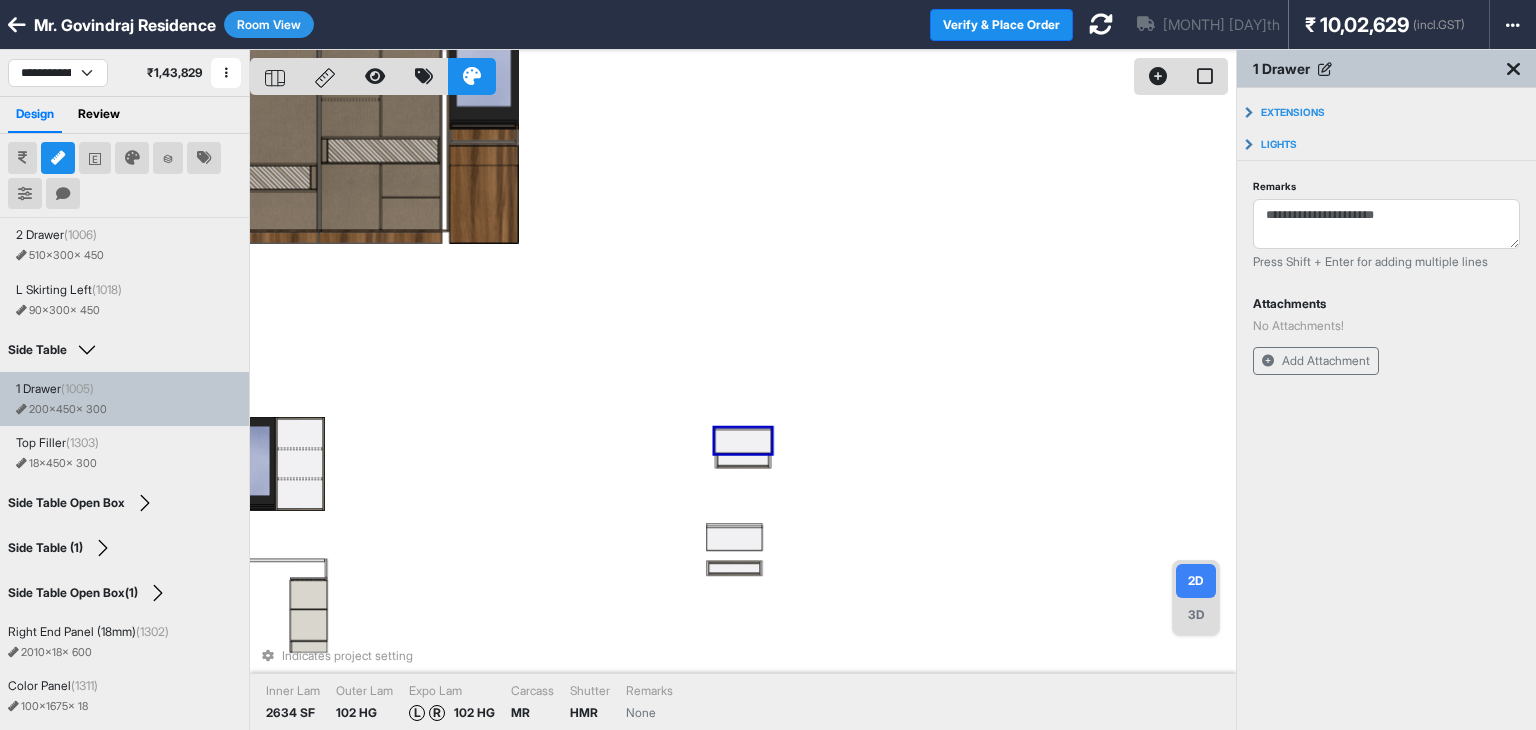 click at bounding box center [743, 438] 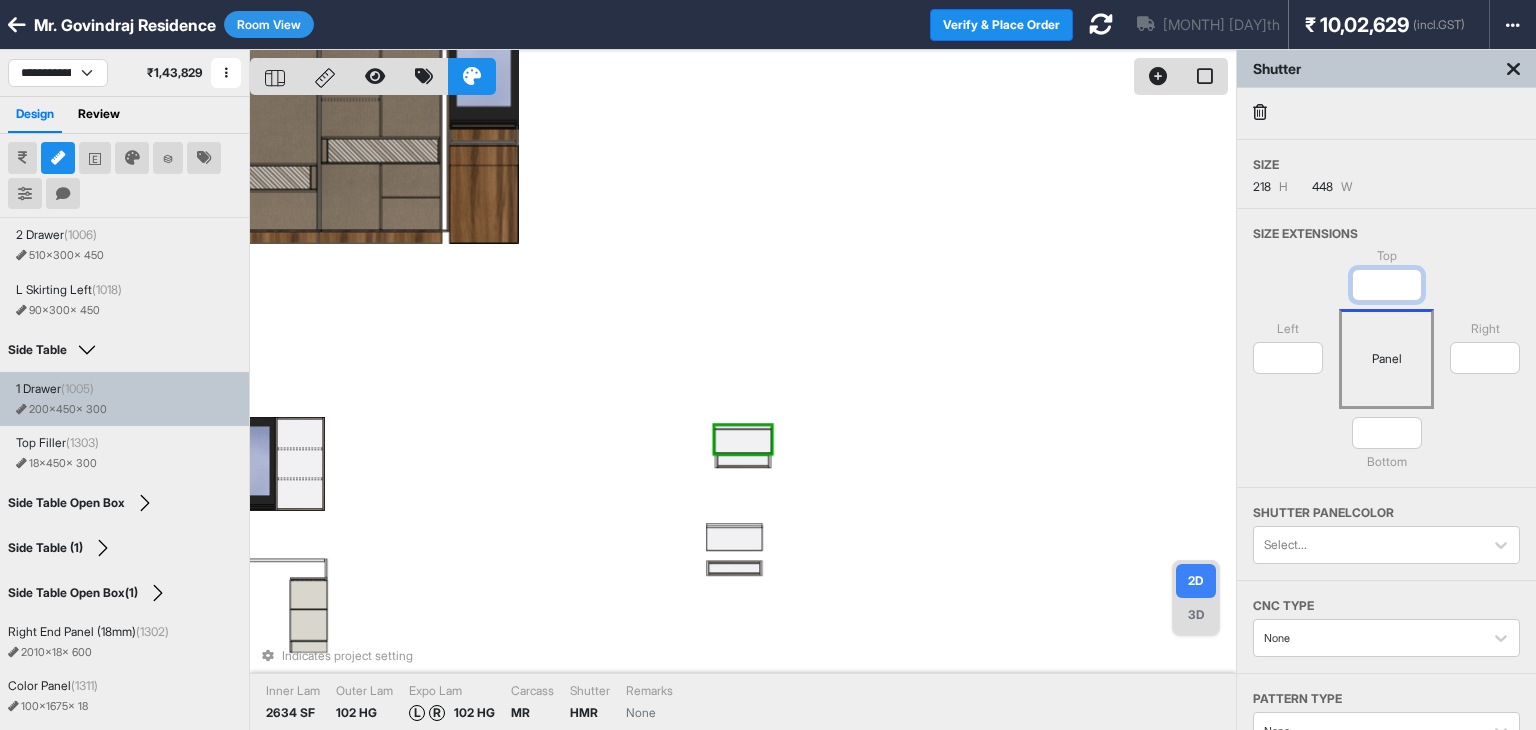 click on "**" at bounding box center [1387, 285] 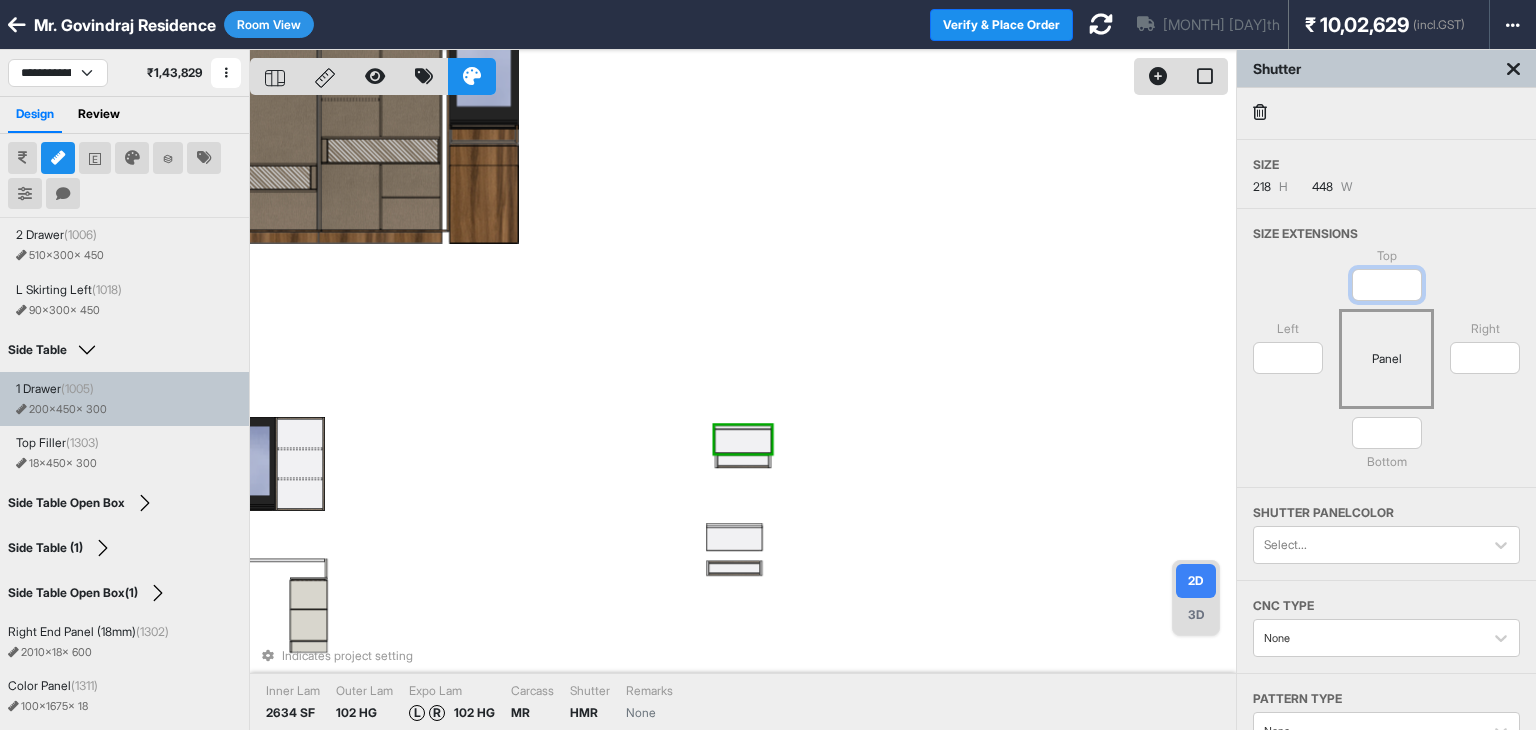 type on "*" 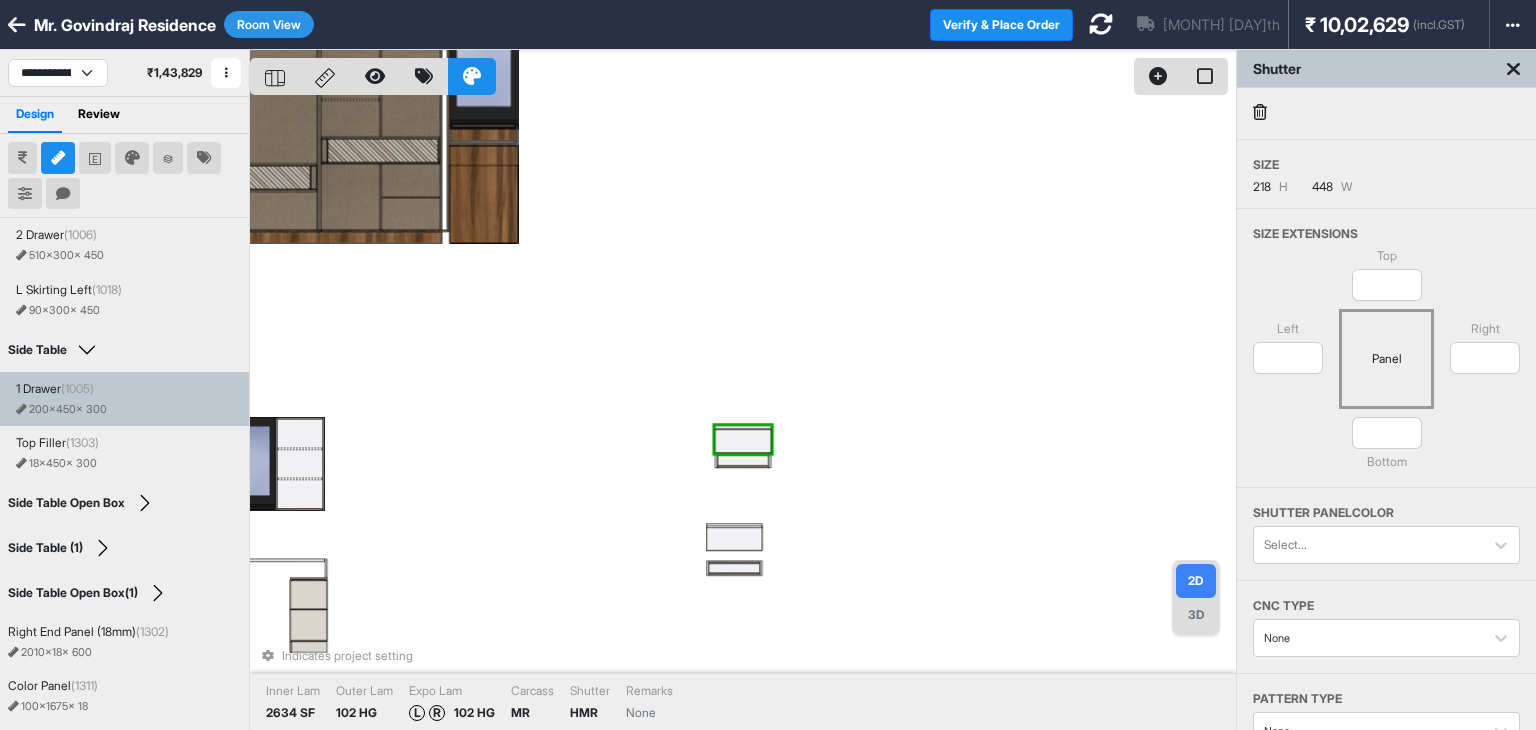 click on "Top * Left * Panel Right * * Bottom" at bounding box center [1386, 367] 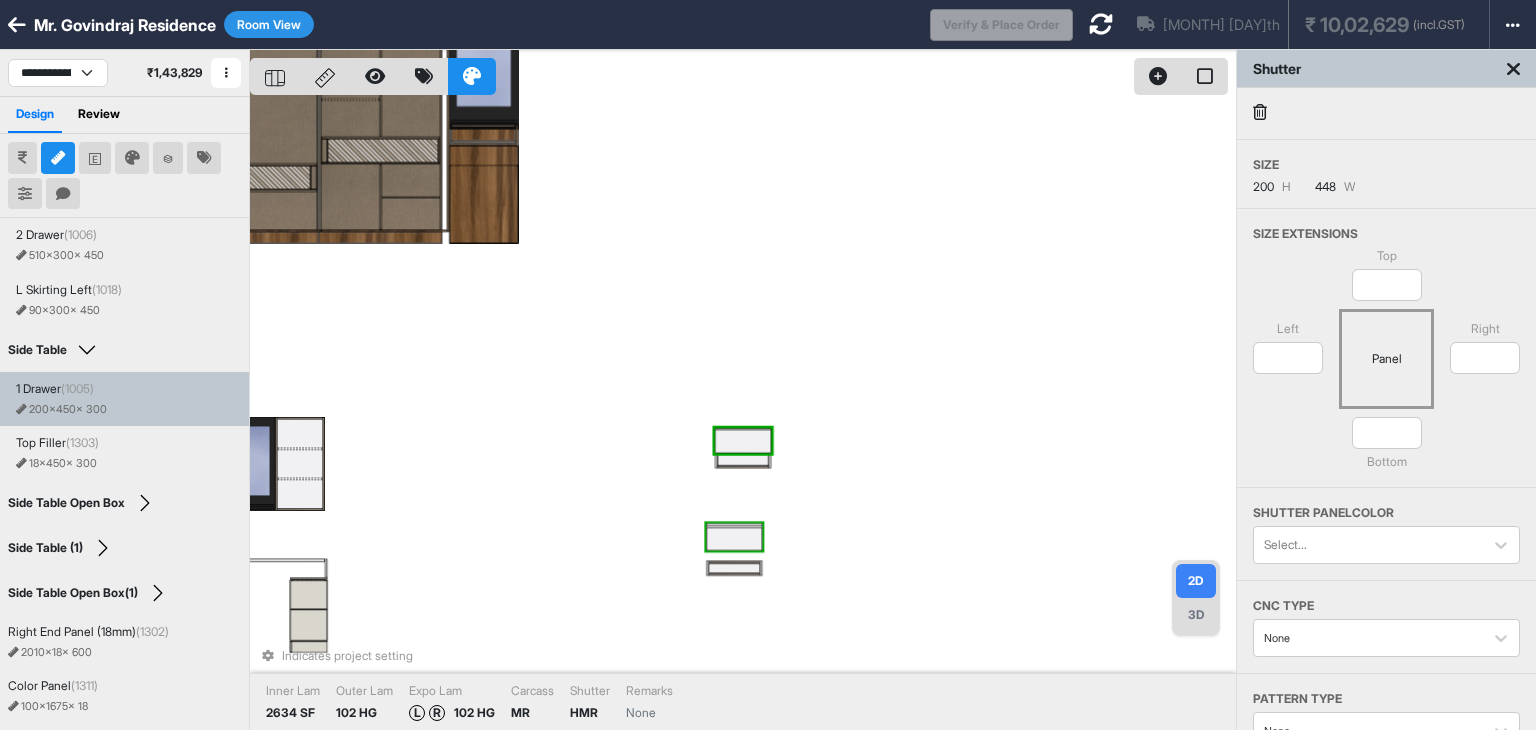 click on "Indicates project setting Inner Lam 2634 SF Outer Lam 102 HG Expo Lam L R 102 HG Carcass MR Shutter HMR Remarks None" at bounding box center (743, 415) 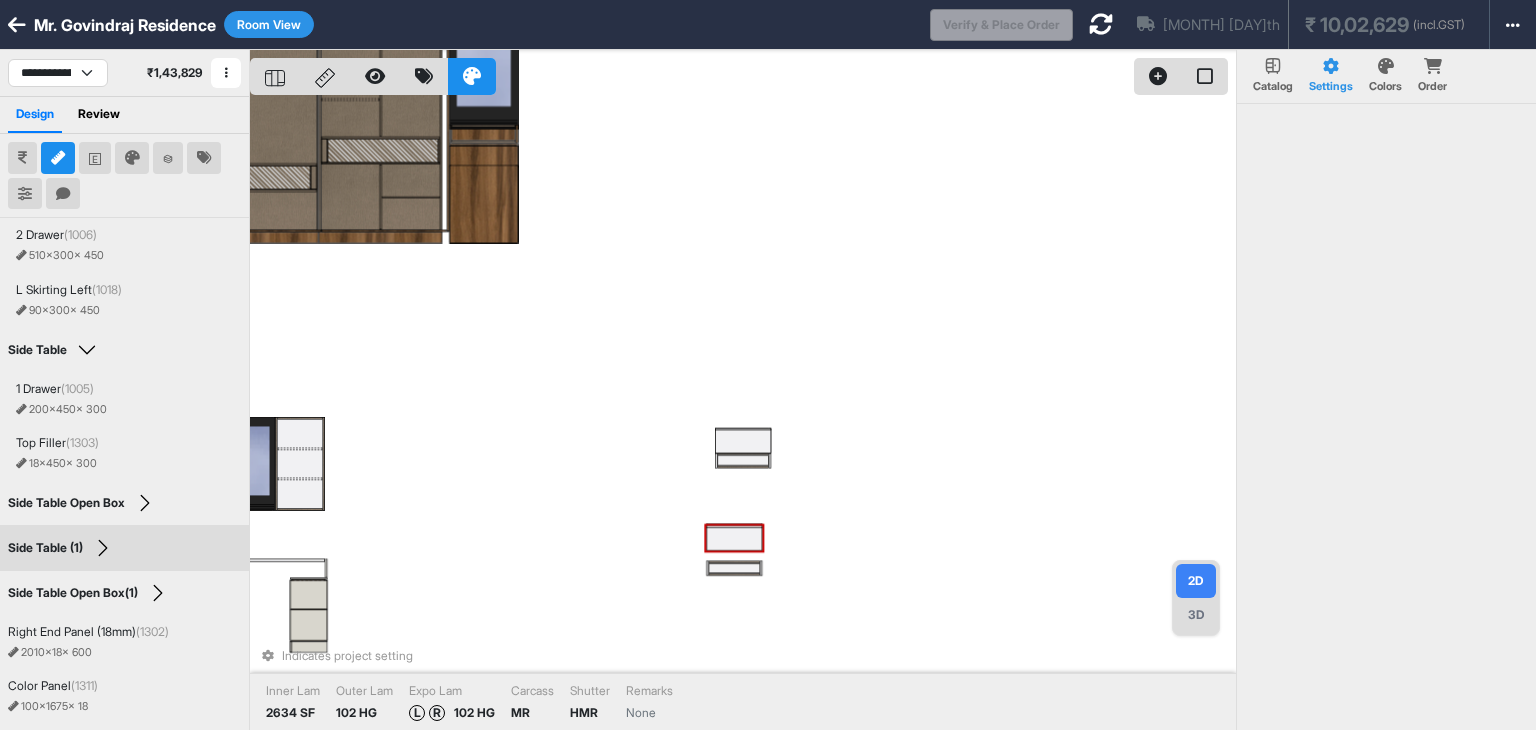 click at bounding box center (734, 536) 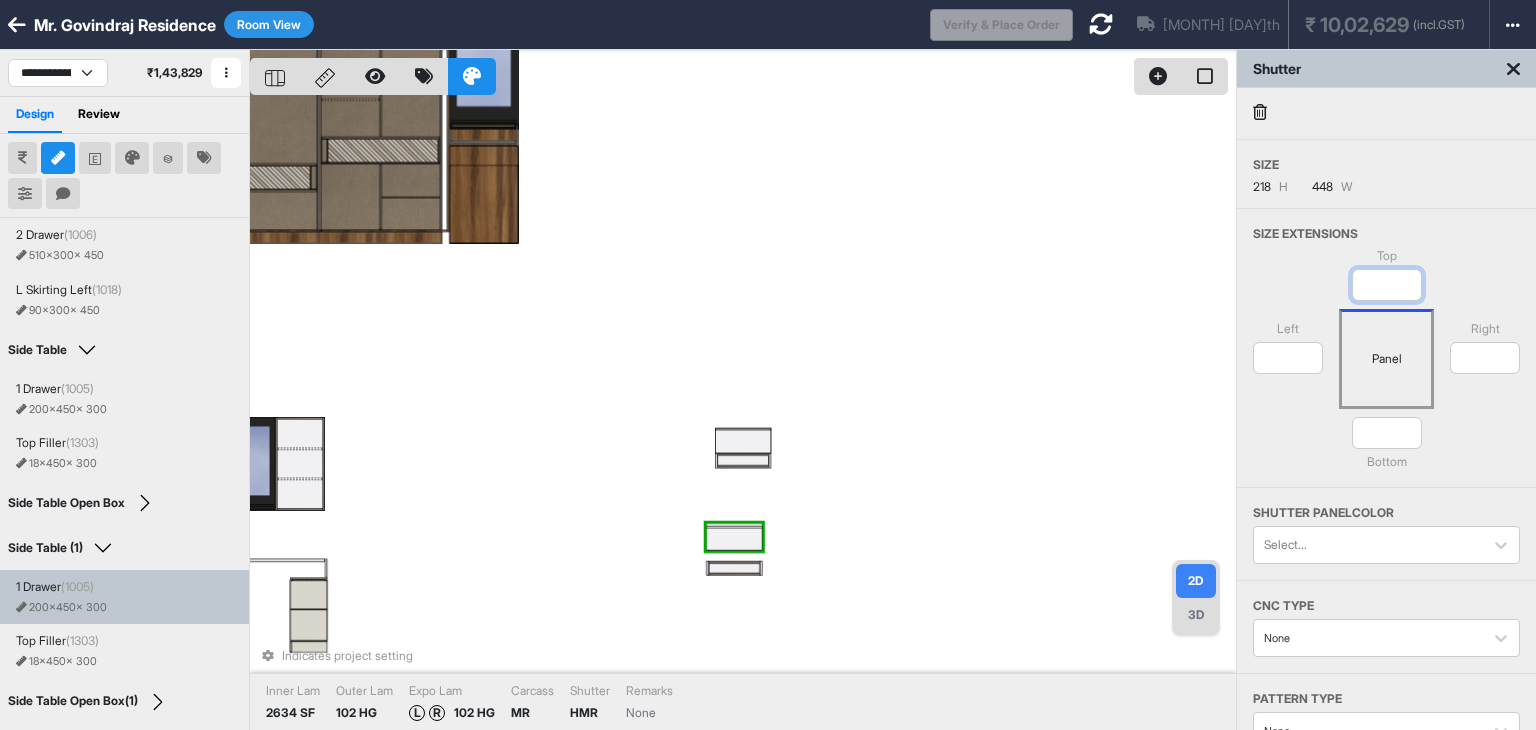 click on "**" at bounding box center [1387, 285] 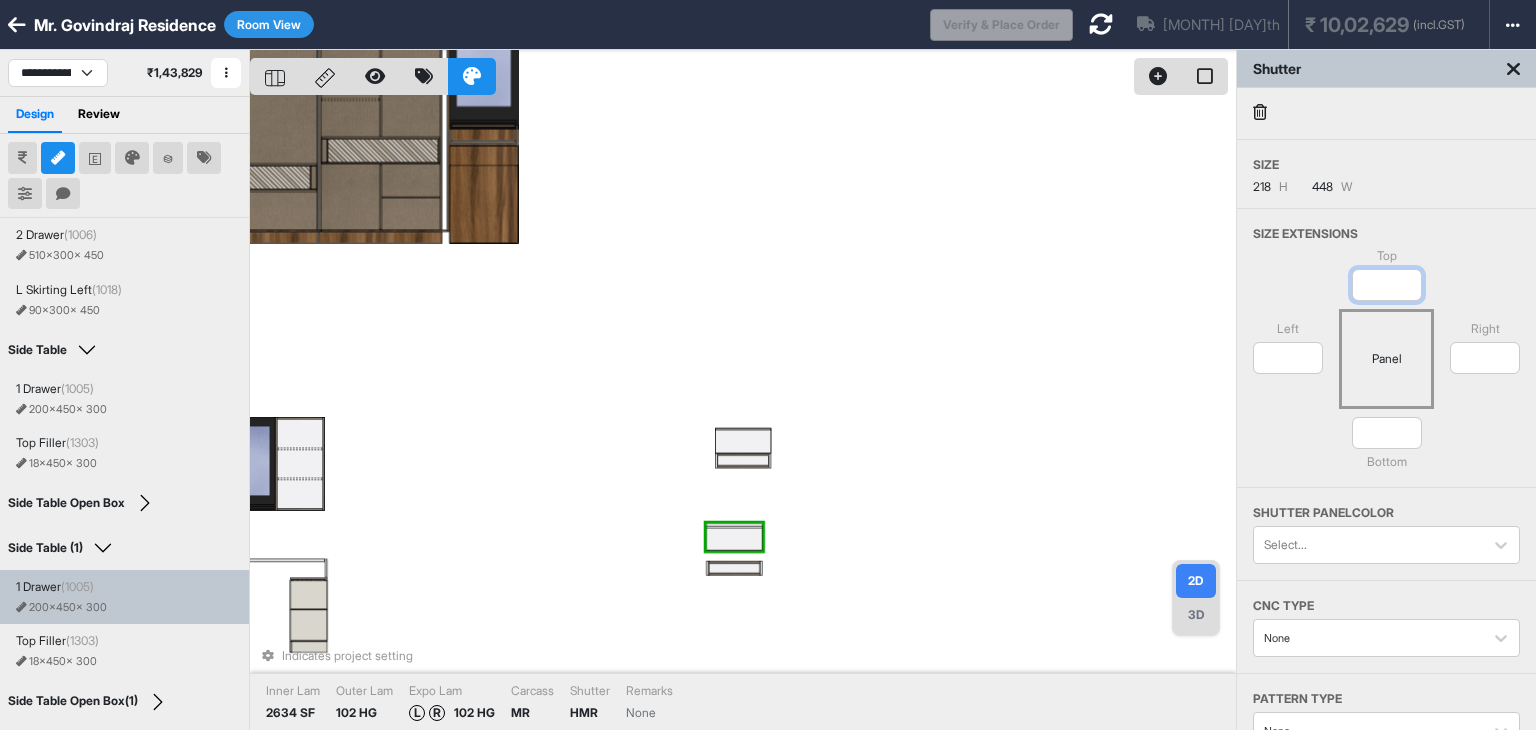 type on "*" 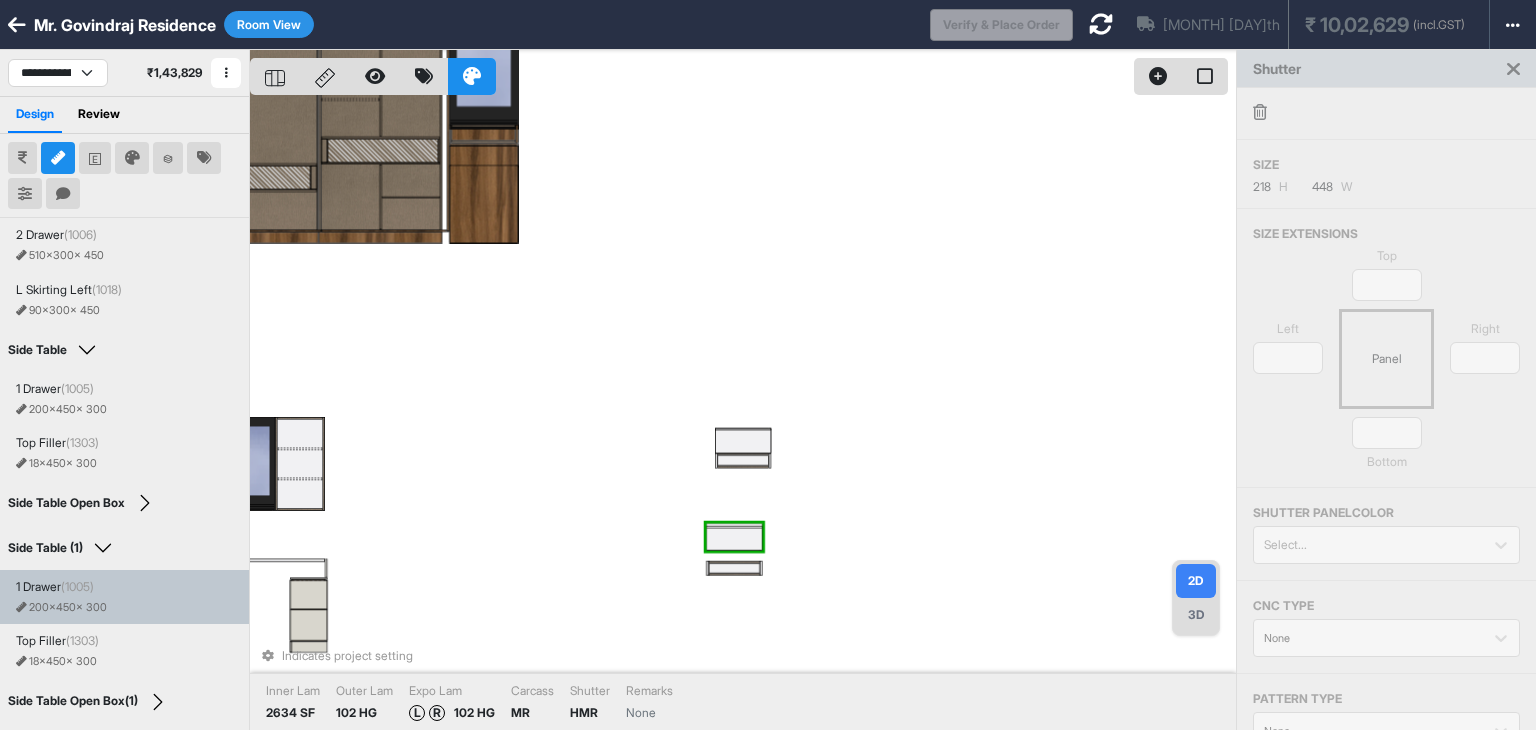 click on "Top * Left * Panel Right * * Bottom" at bounding box center (1386, 367) 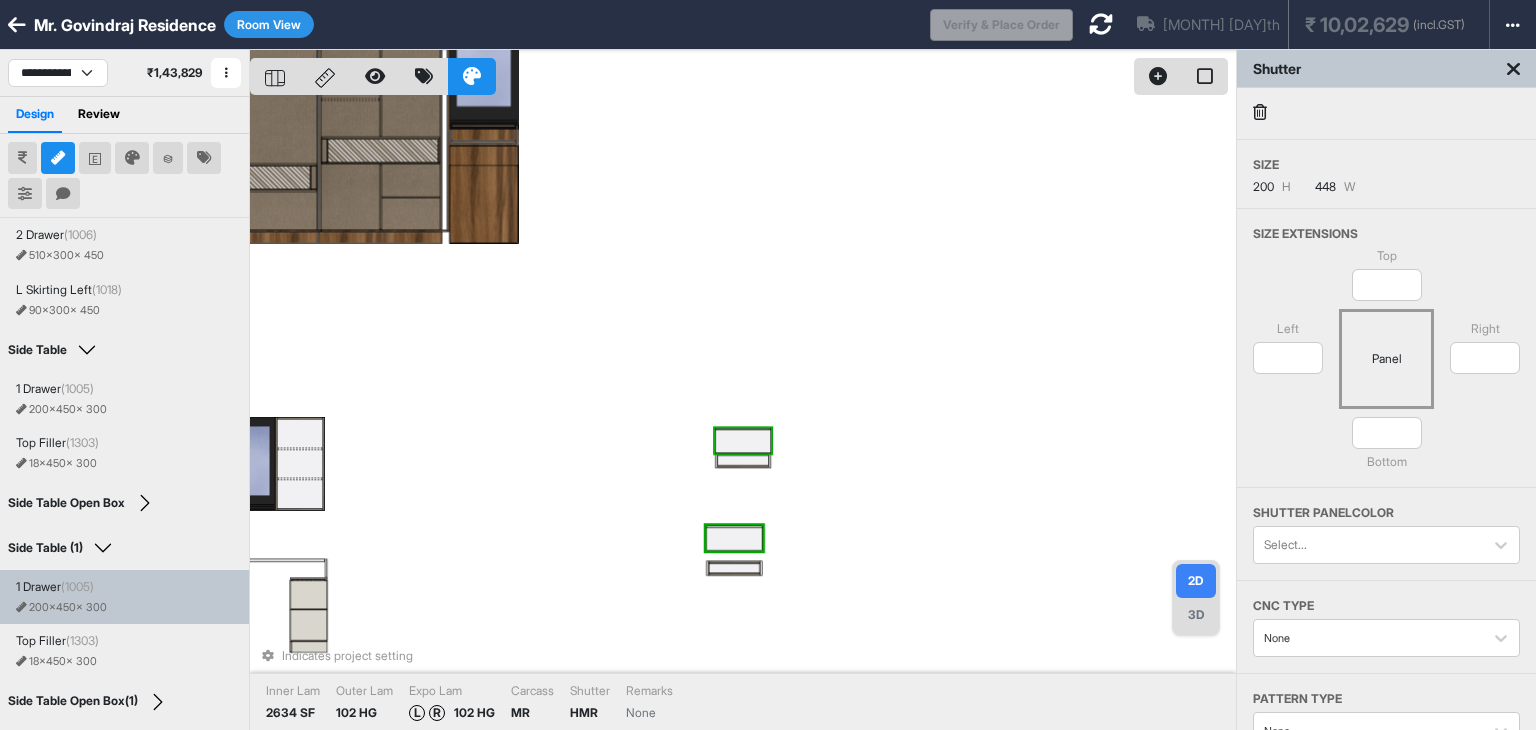 click on "Indicates project setting Inner Lam 2634 SF Outer Lam 102 HG Expo Lam L R 102 HG Carcass MR Shutter HMR Remarks None" at bounding box center (743, 415) 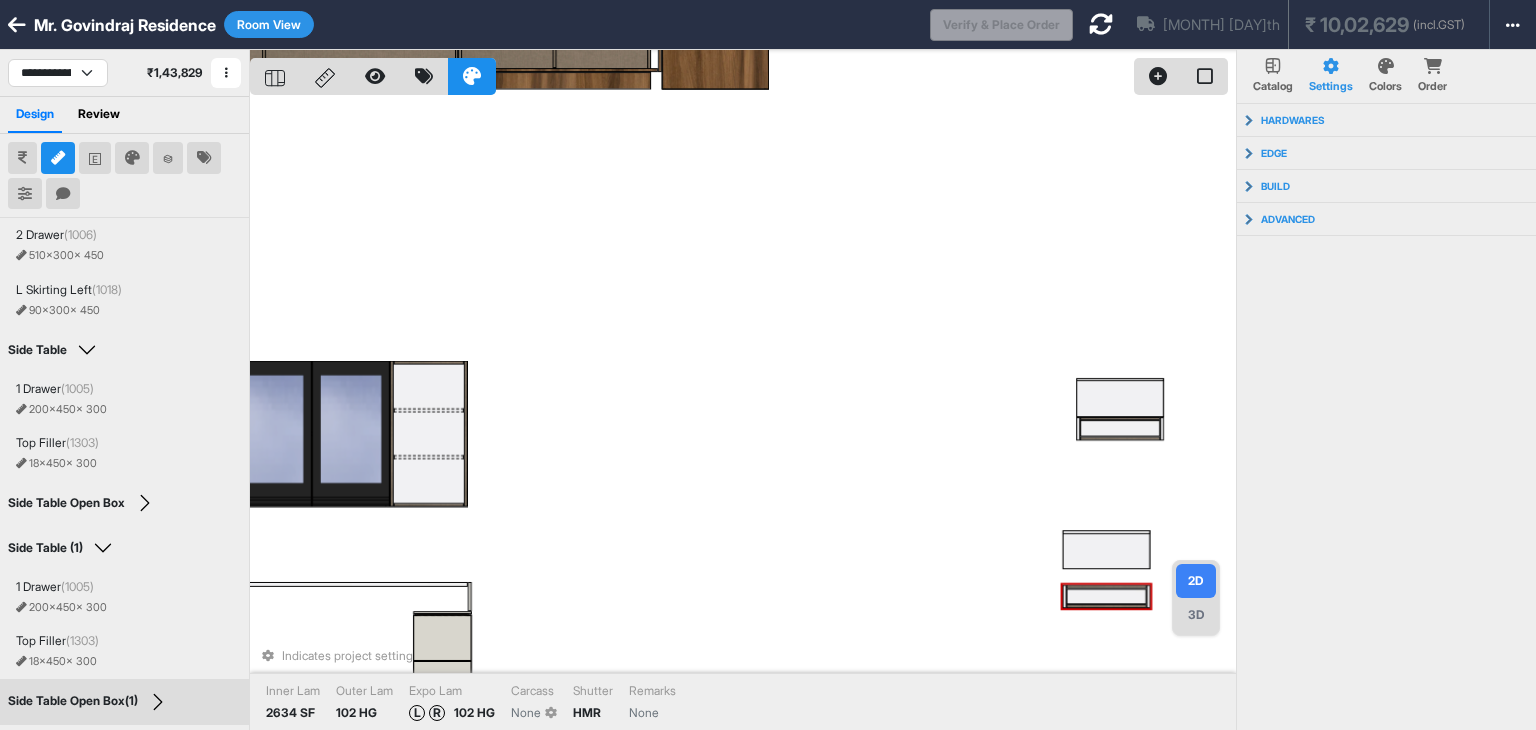 click on "Indicates project setting Inner Lam 2634 SF Outer Lam 102 HG Expo Lam L R 102 HG Carcass None Shutter HMR Remarks None" at bounding box center (743, 415) 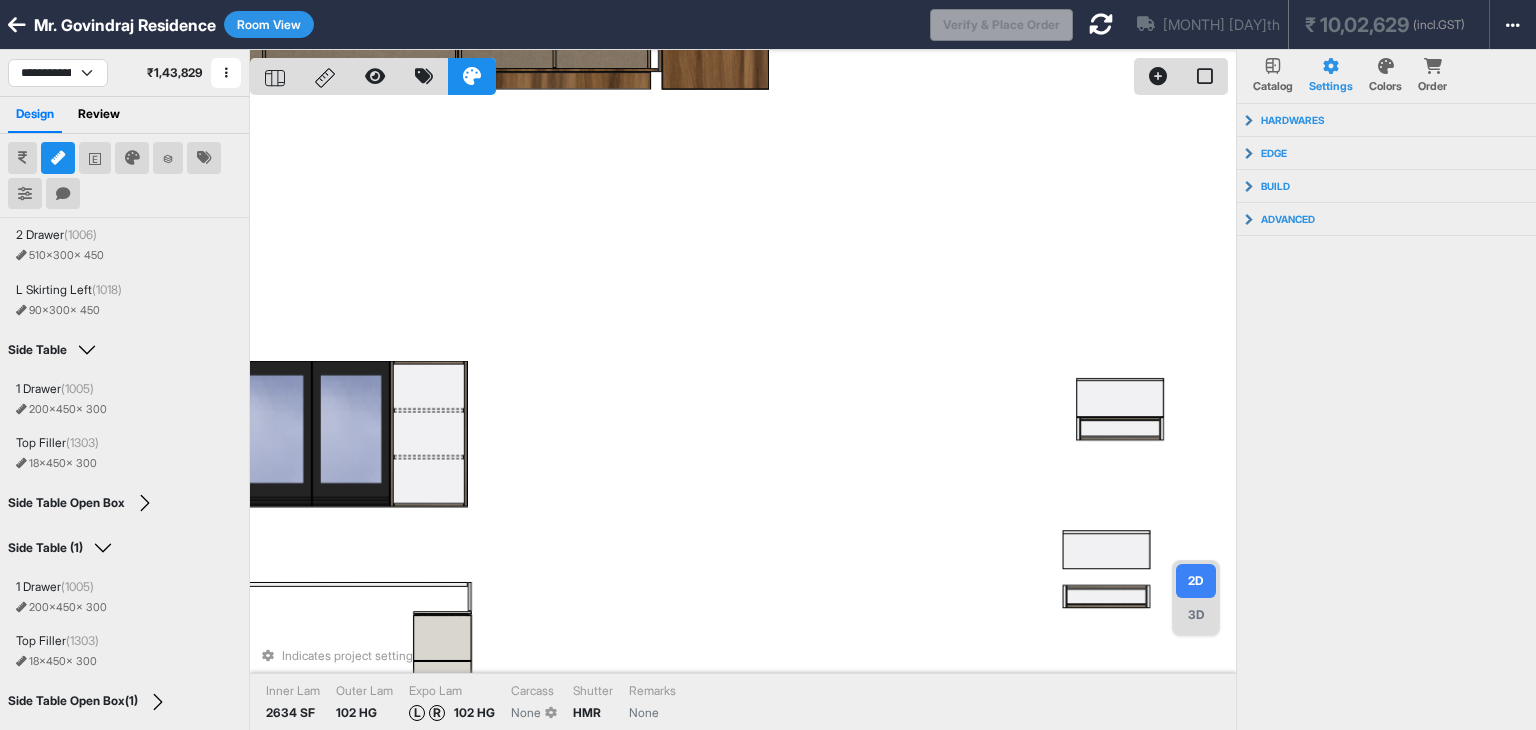 click on "3D" at bounding box center (1196, 615) 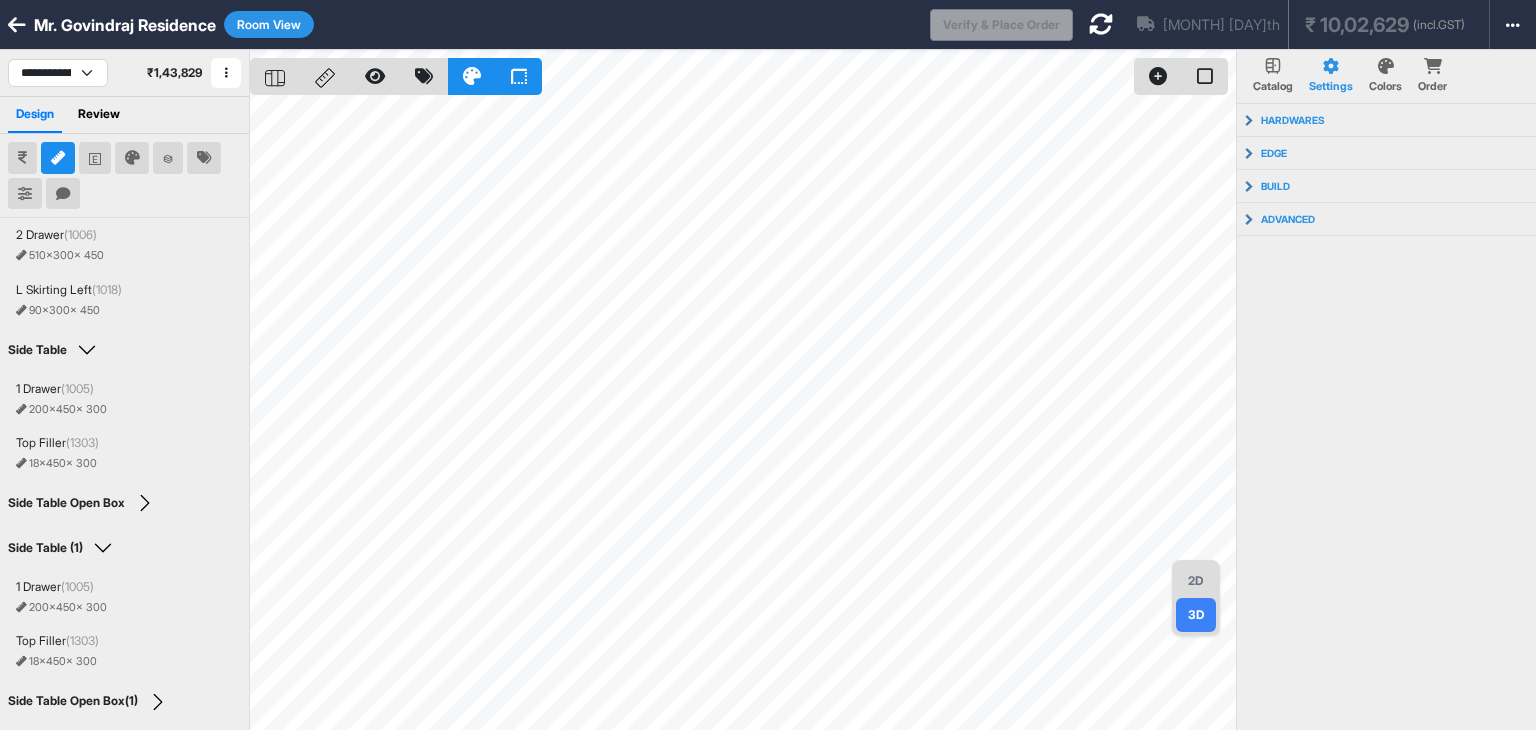 click on "2D" at bounding box center [1196, 581] 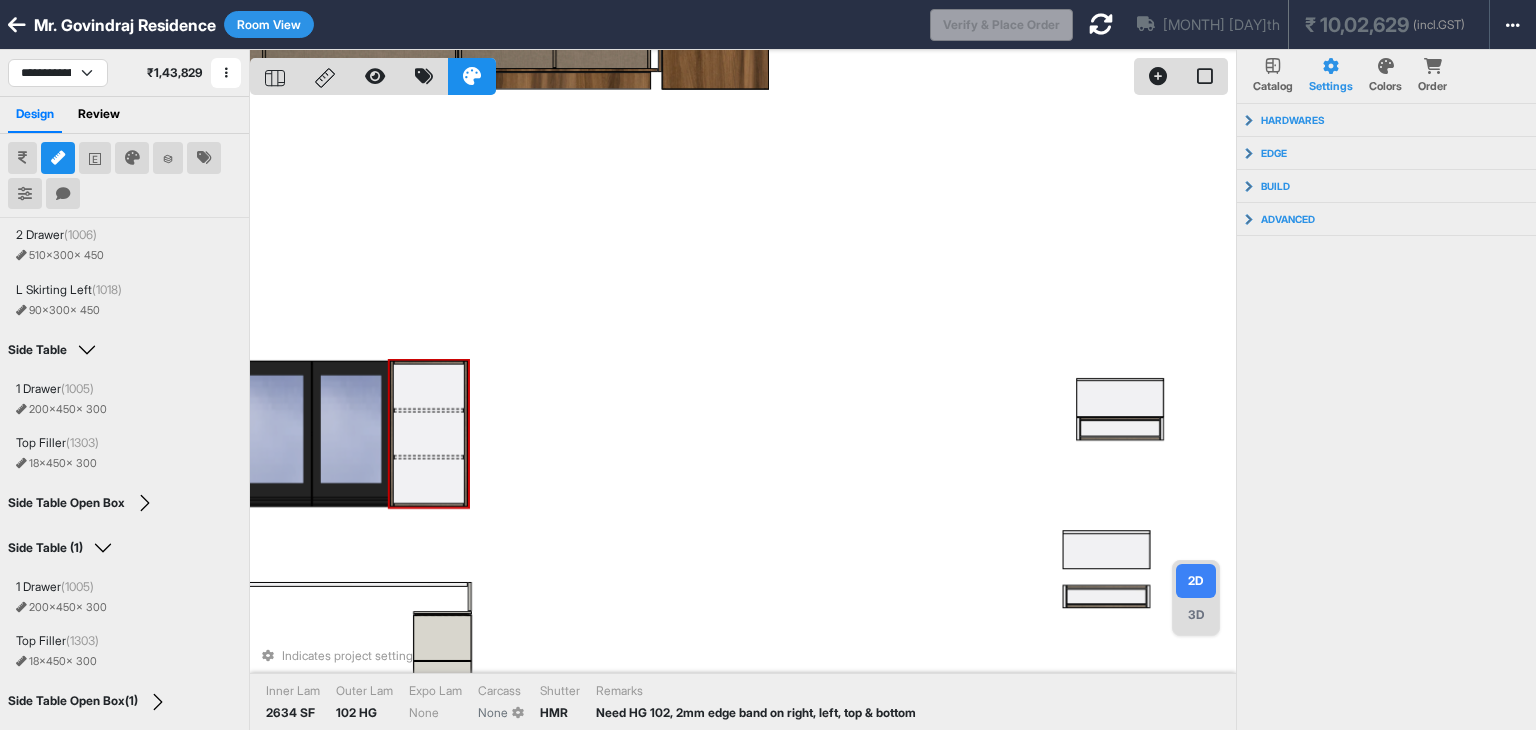 click on "Room View" at bounding box center [269, 24] 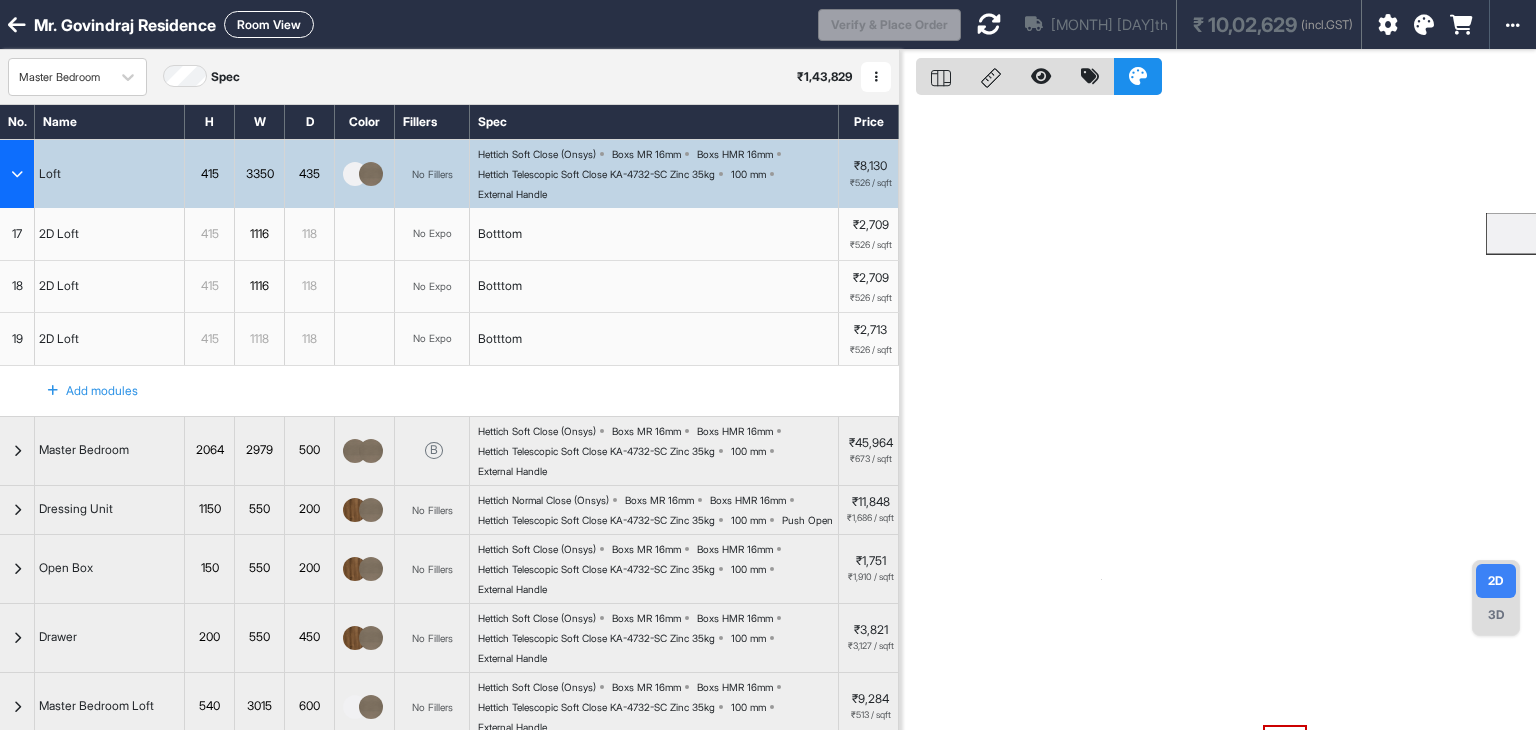 click at bounding box center (17, 174) 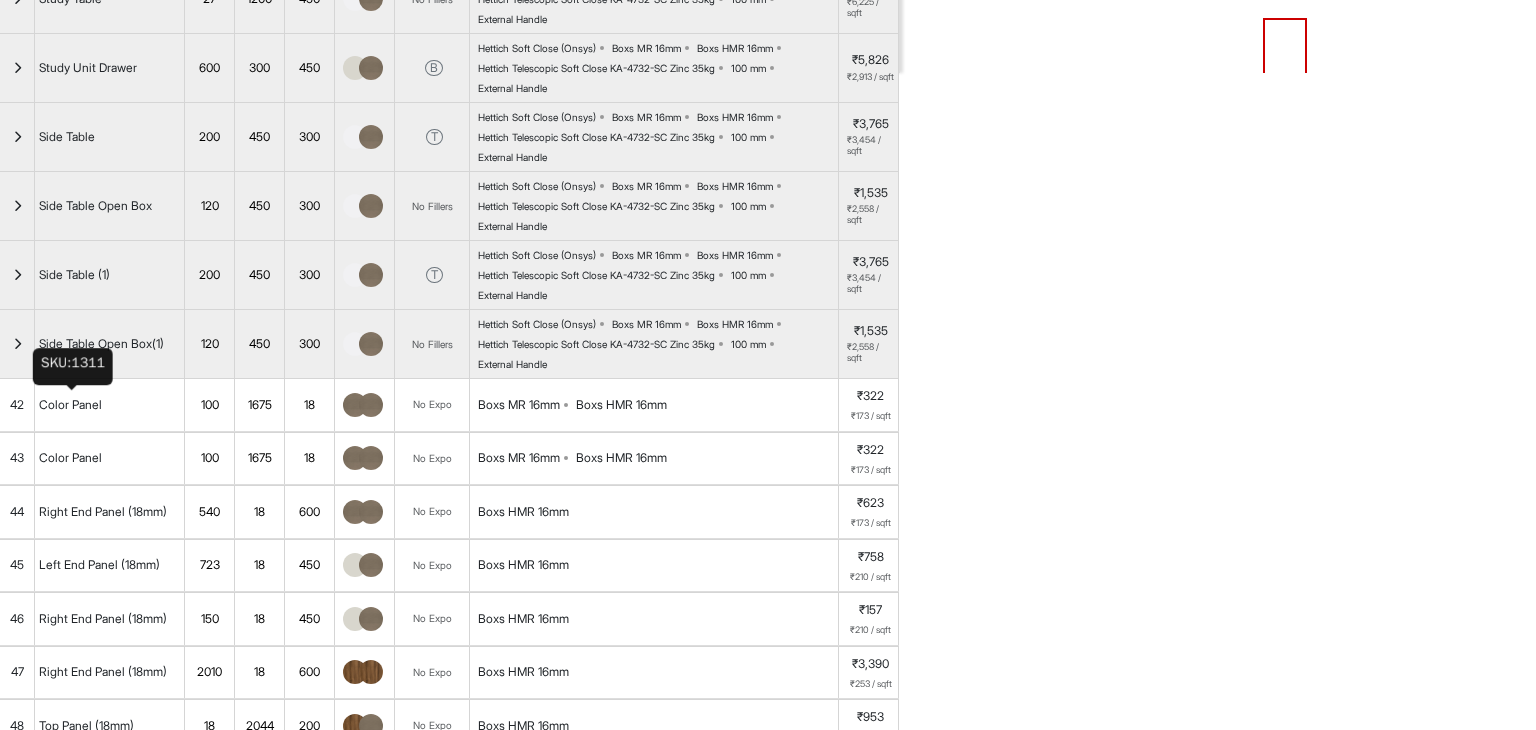 scroll, scrollTop: 700, scrollLeft: 0, axis: vertical 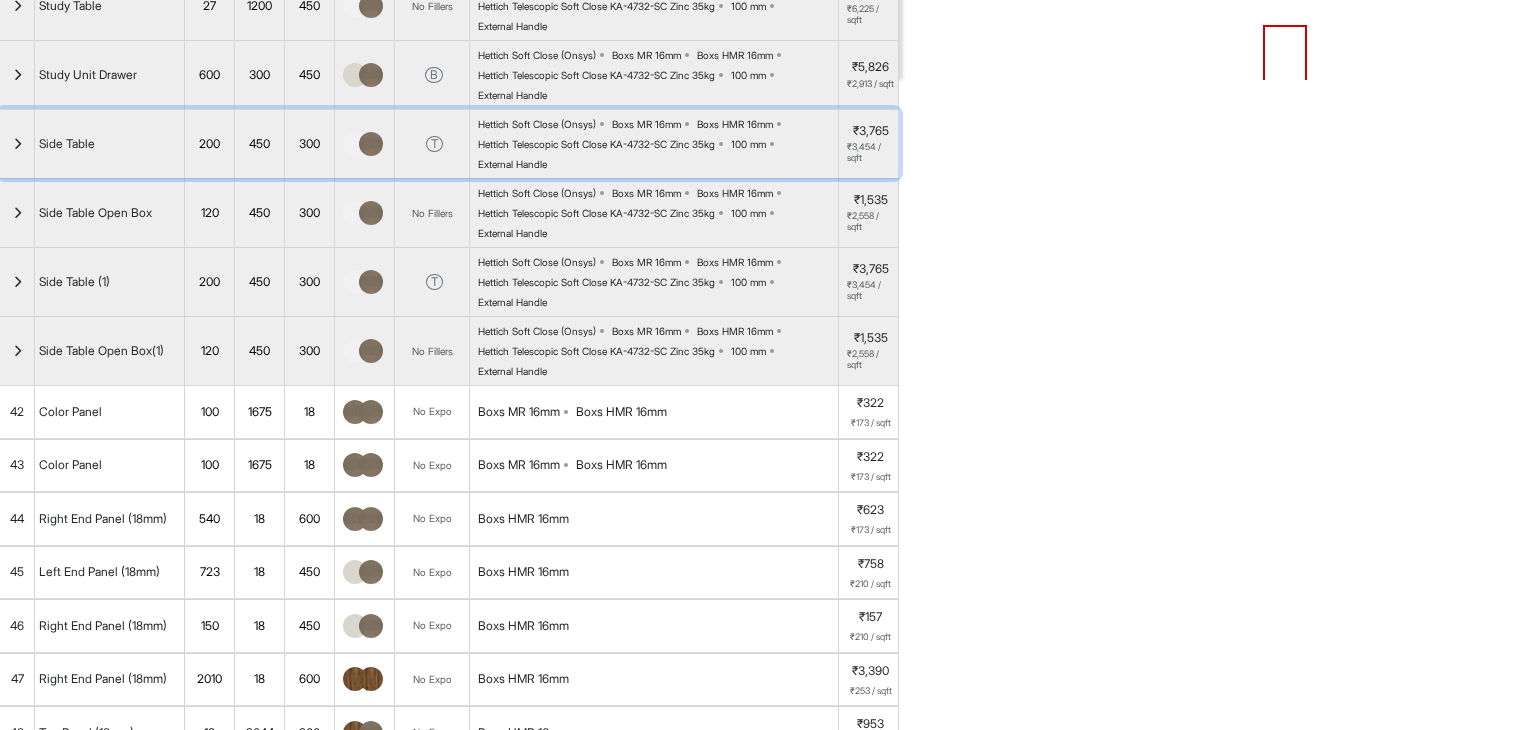 click at bounding box center [17, 144] 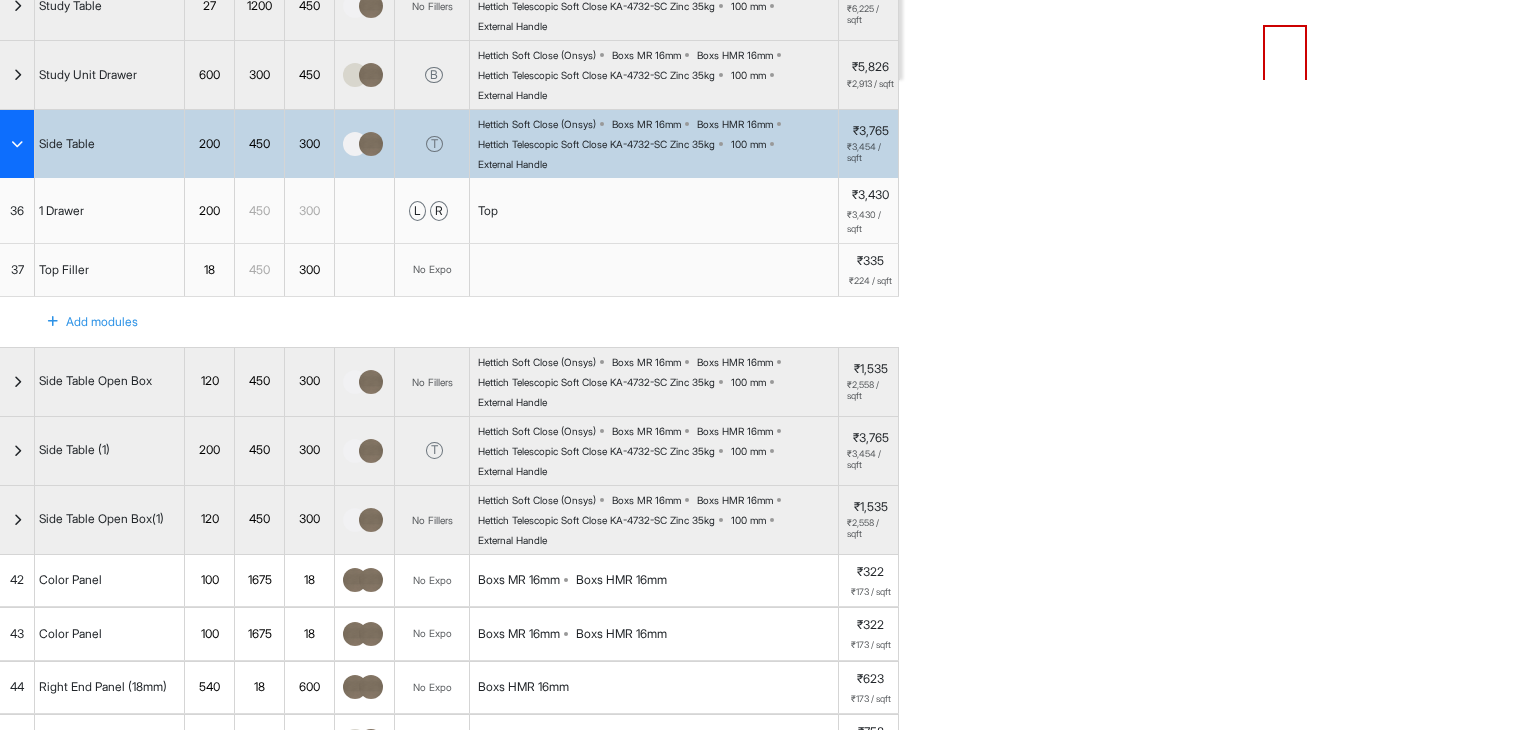 click on "200" at bounding box center [209, 144] 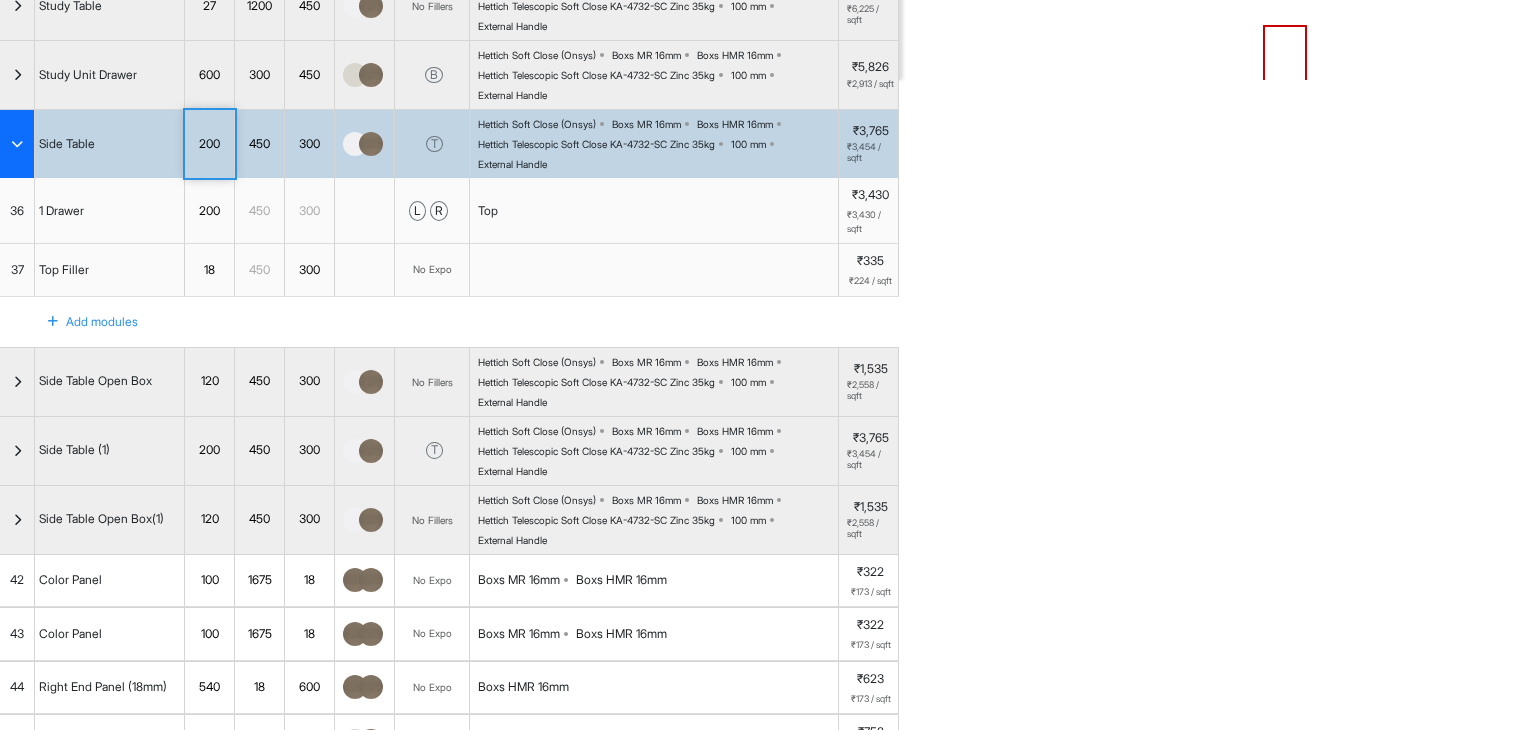 click on "200" at bounding box center [209, 144] 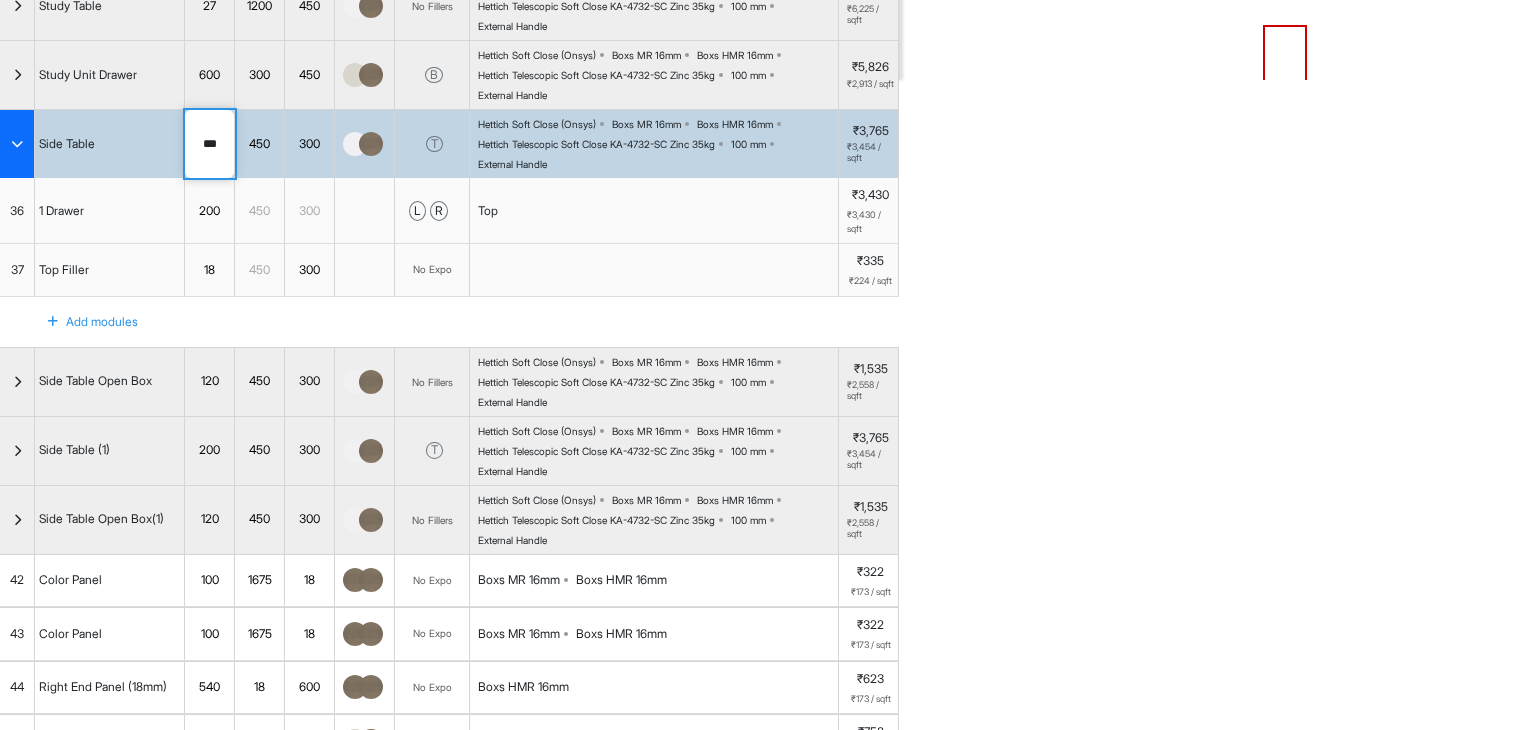 click on "***" at bounding box center (209, 144) 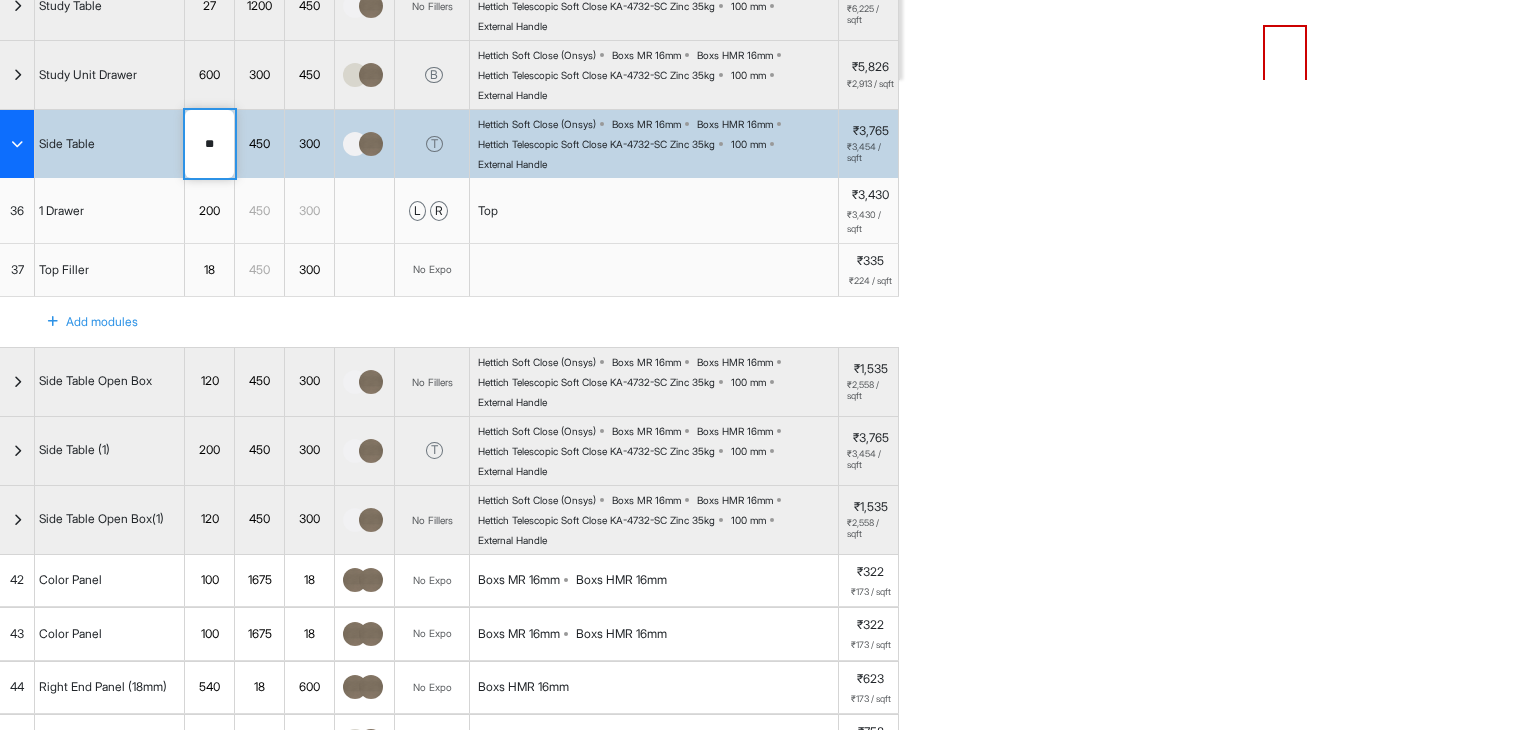 type on "***" 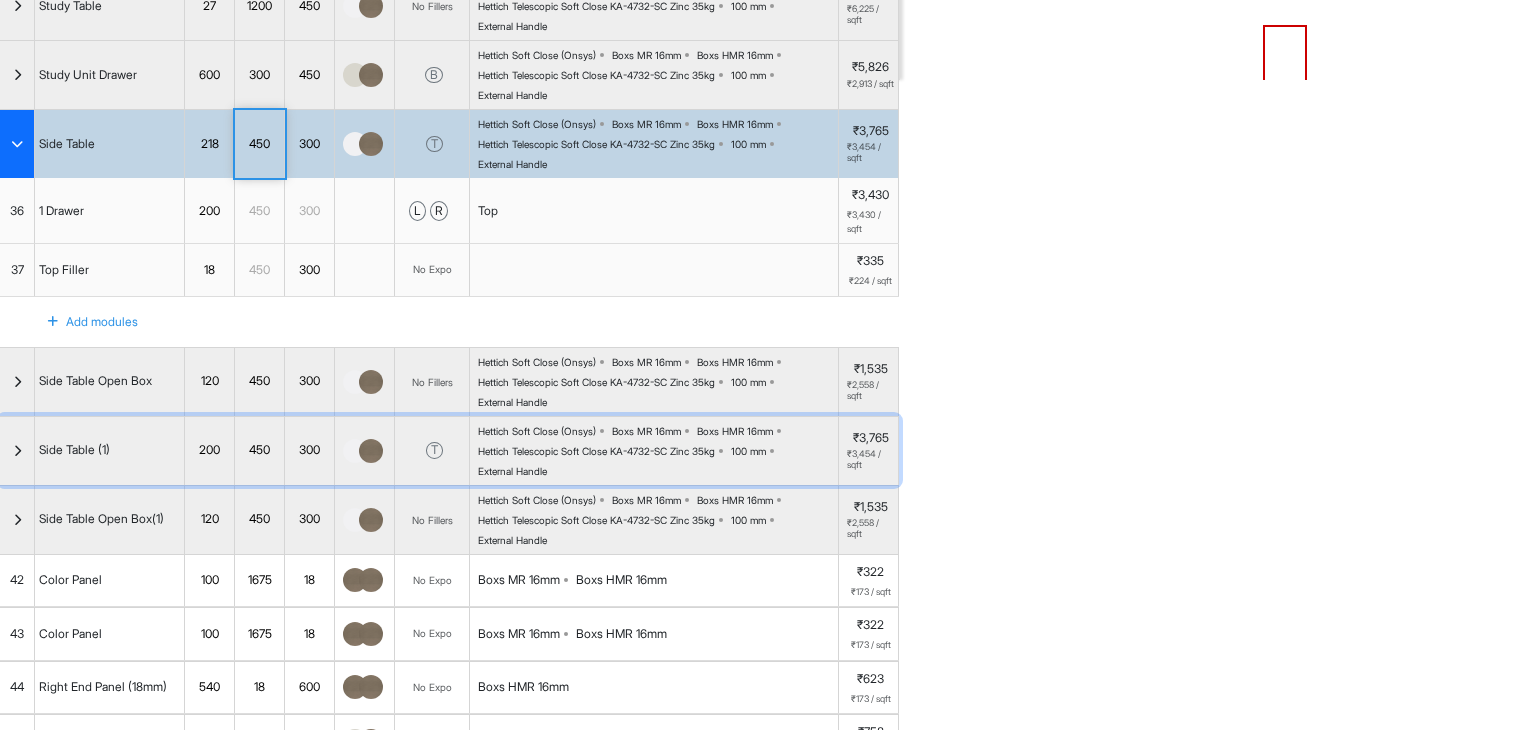 click at bounding box center (17, 451) 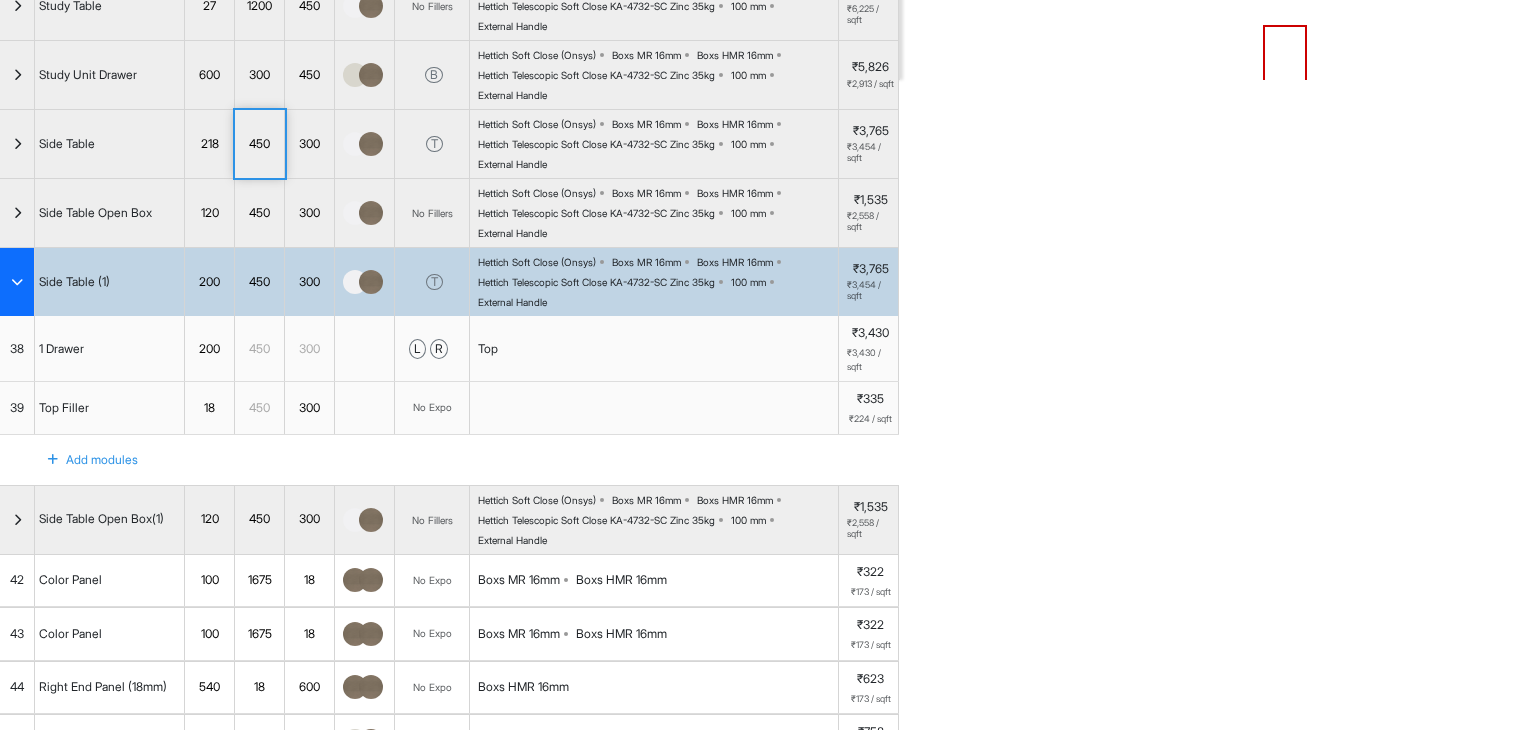 click on "200" at bounding box center [209, 282] 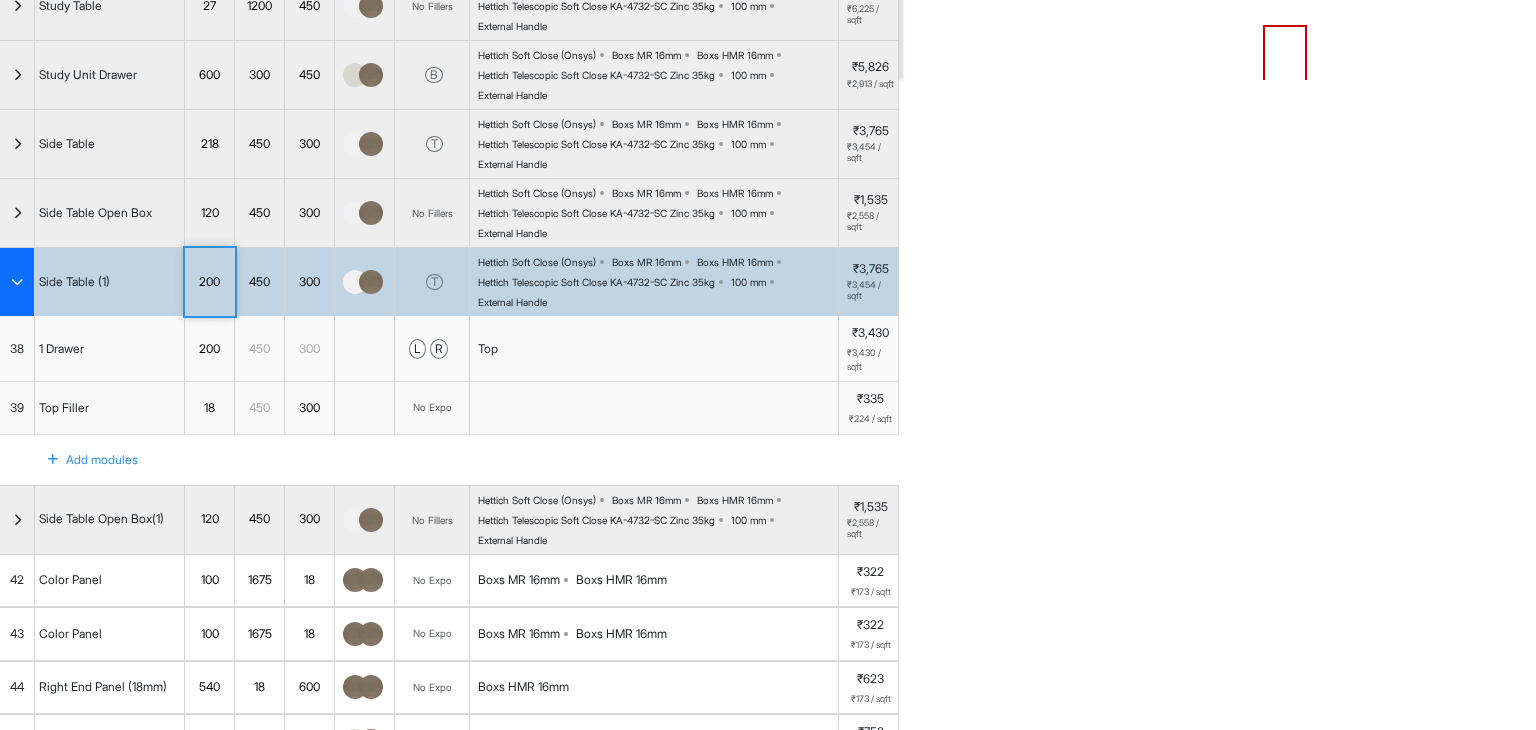 click on "200" at bounding box center (209, 282) 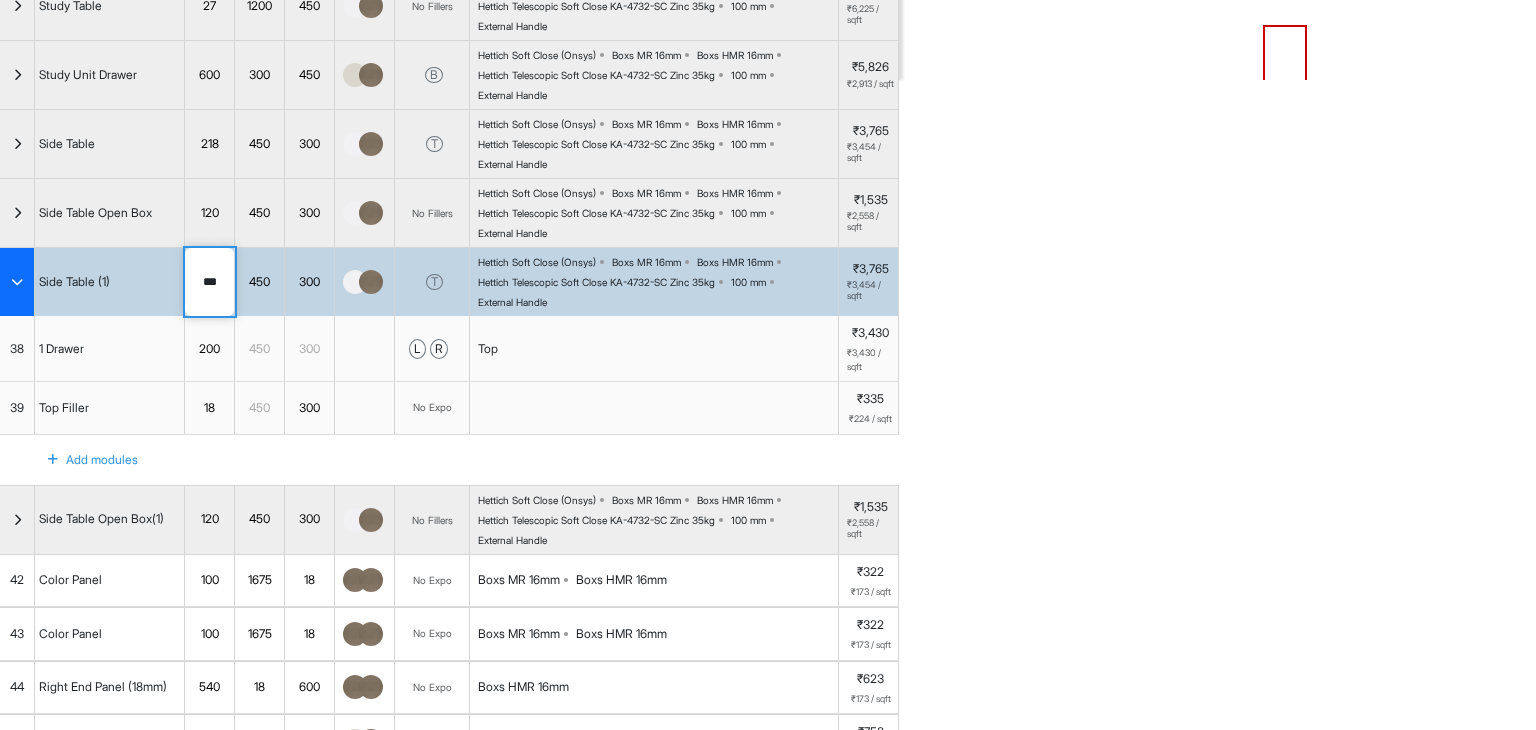 click on "***" at bounding box center (209, 282) 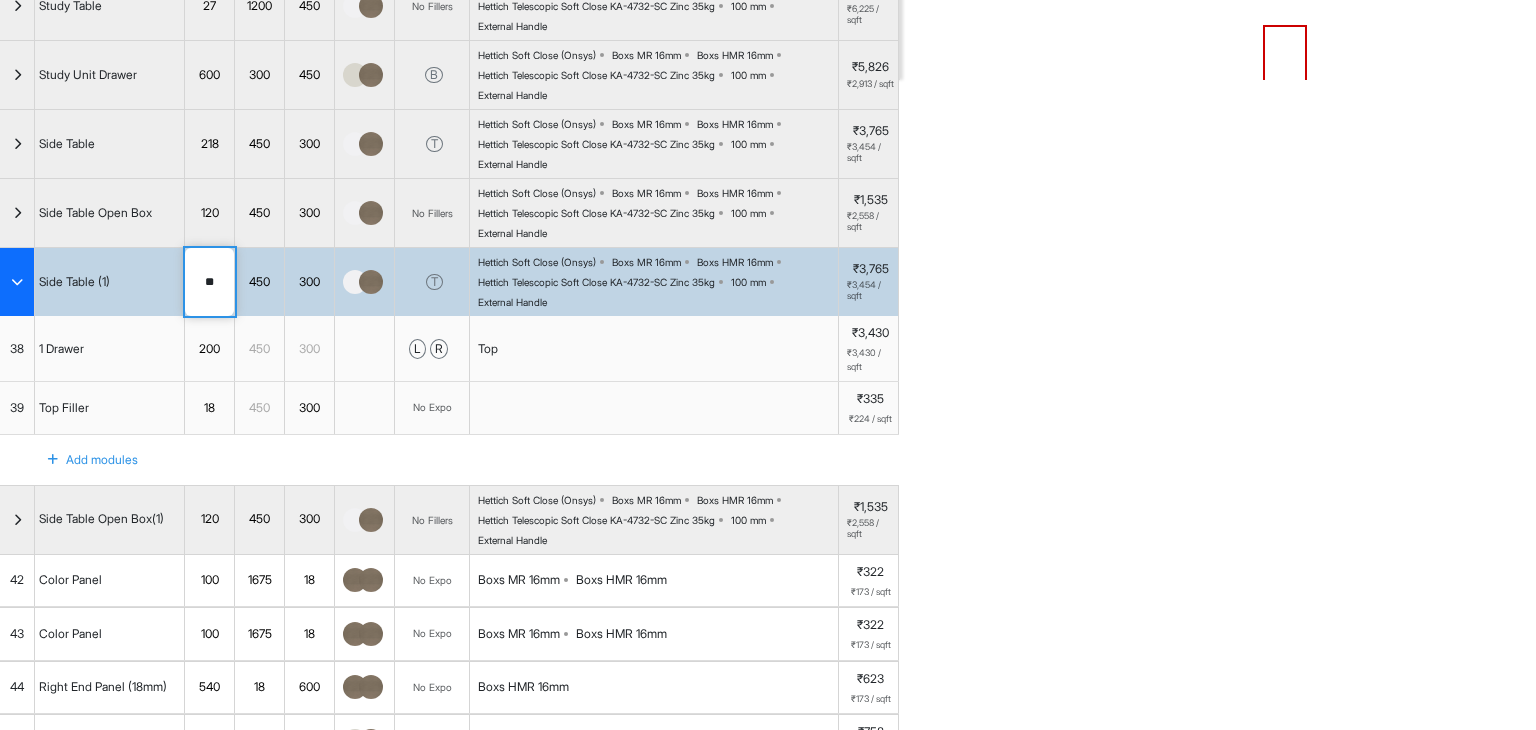 type on "***" 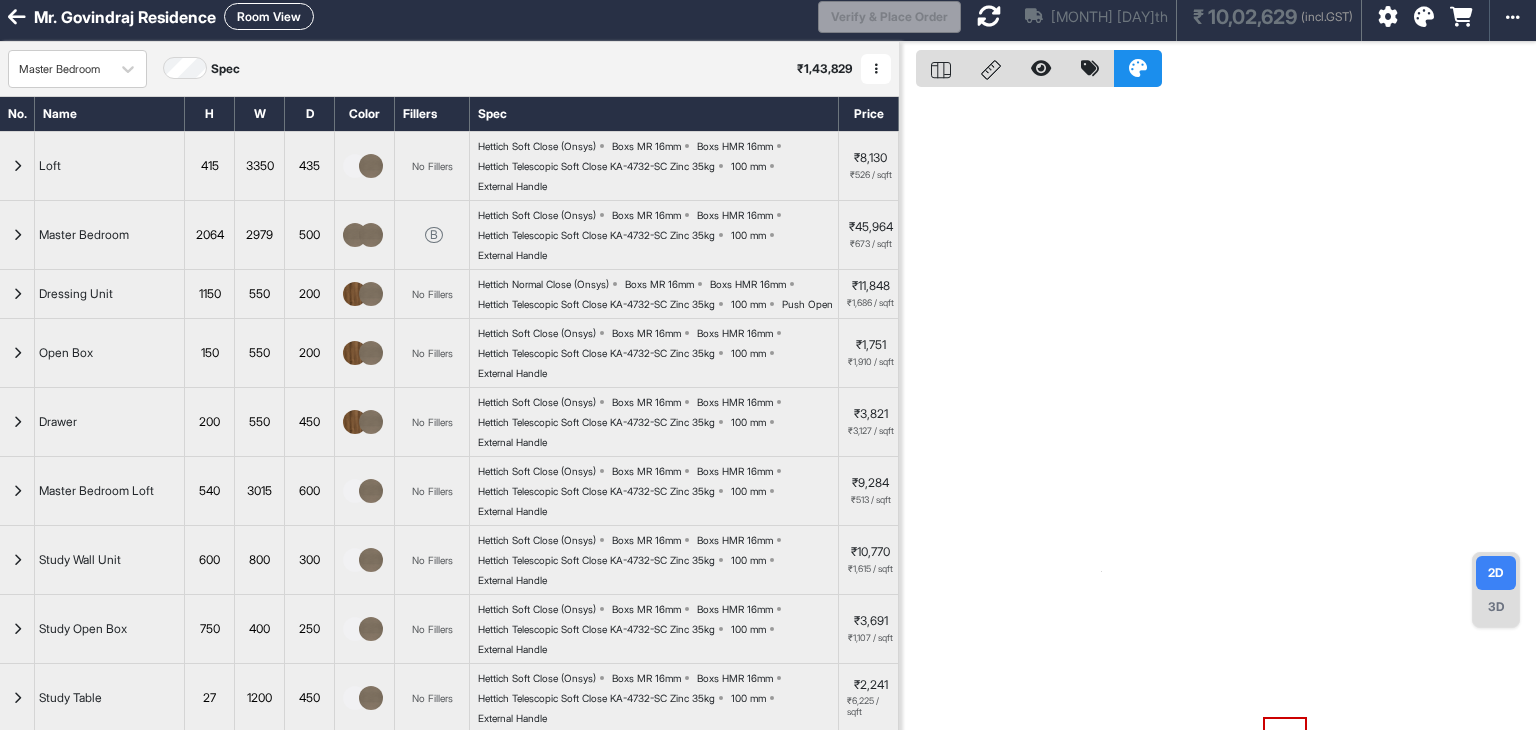 scroll, scrollTop: 0, scrollLeft: 0, axis: both 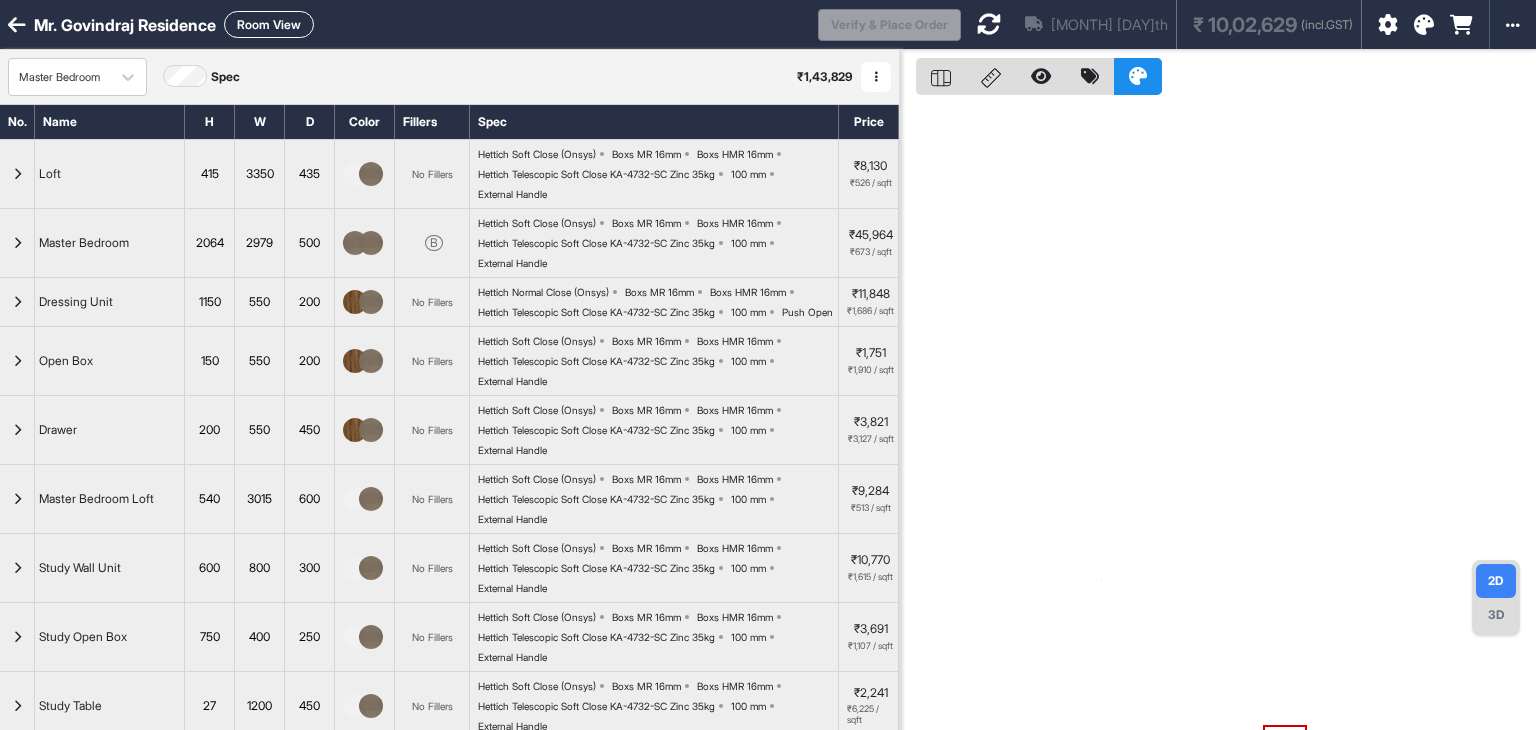 click on "Room View" at bounding box center [269, 24] 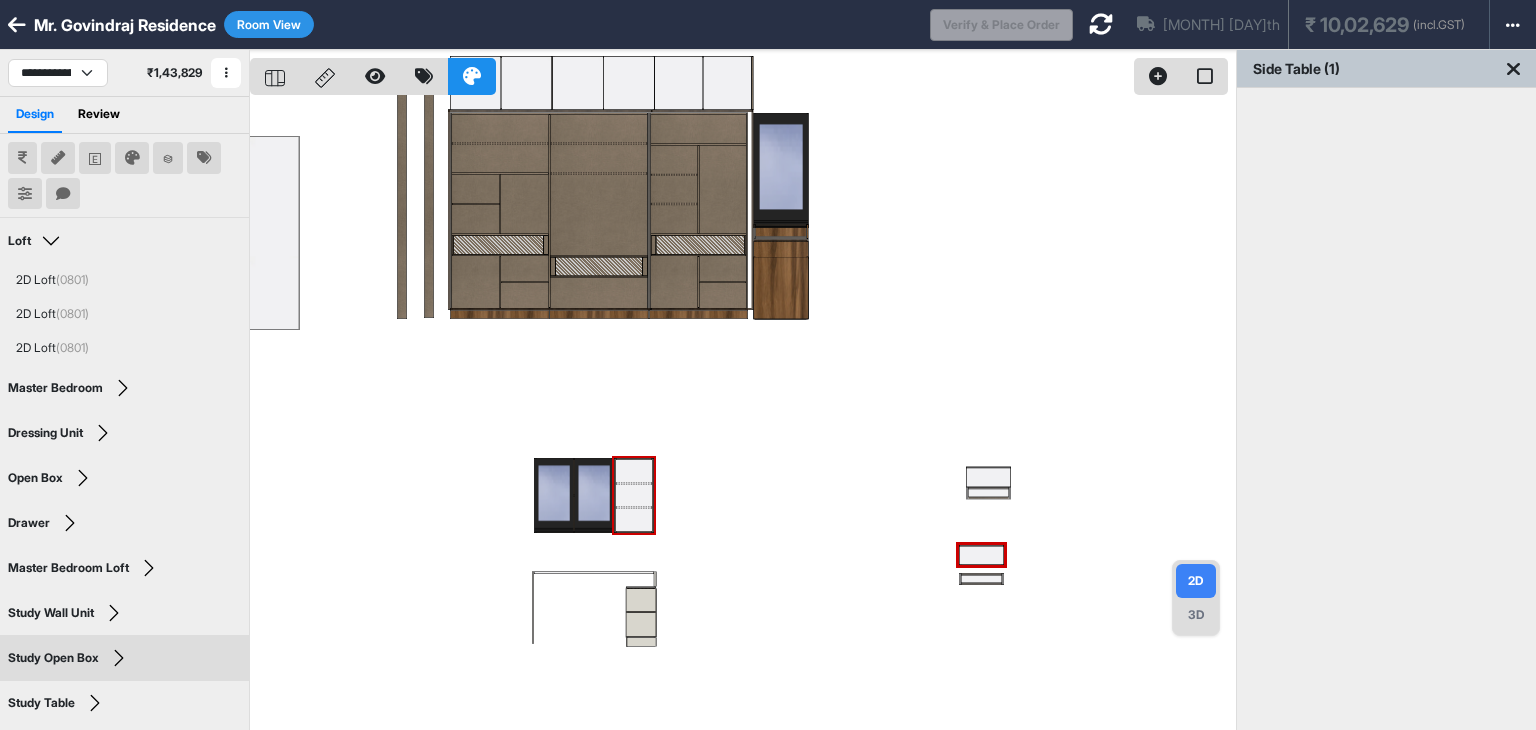 click at bounding box center (743, 415) 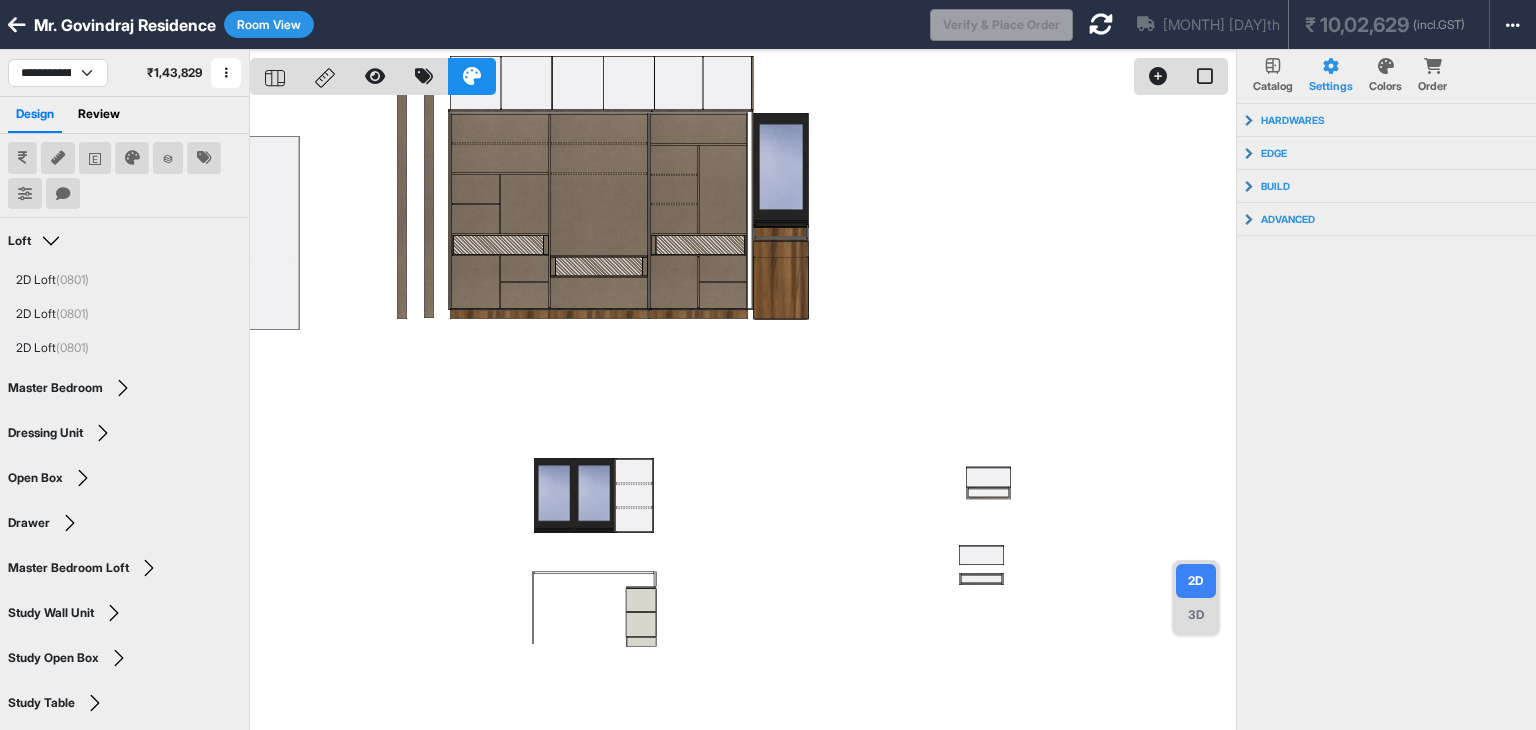 click at bounding box center [1101, 24] 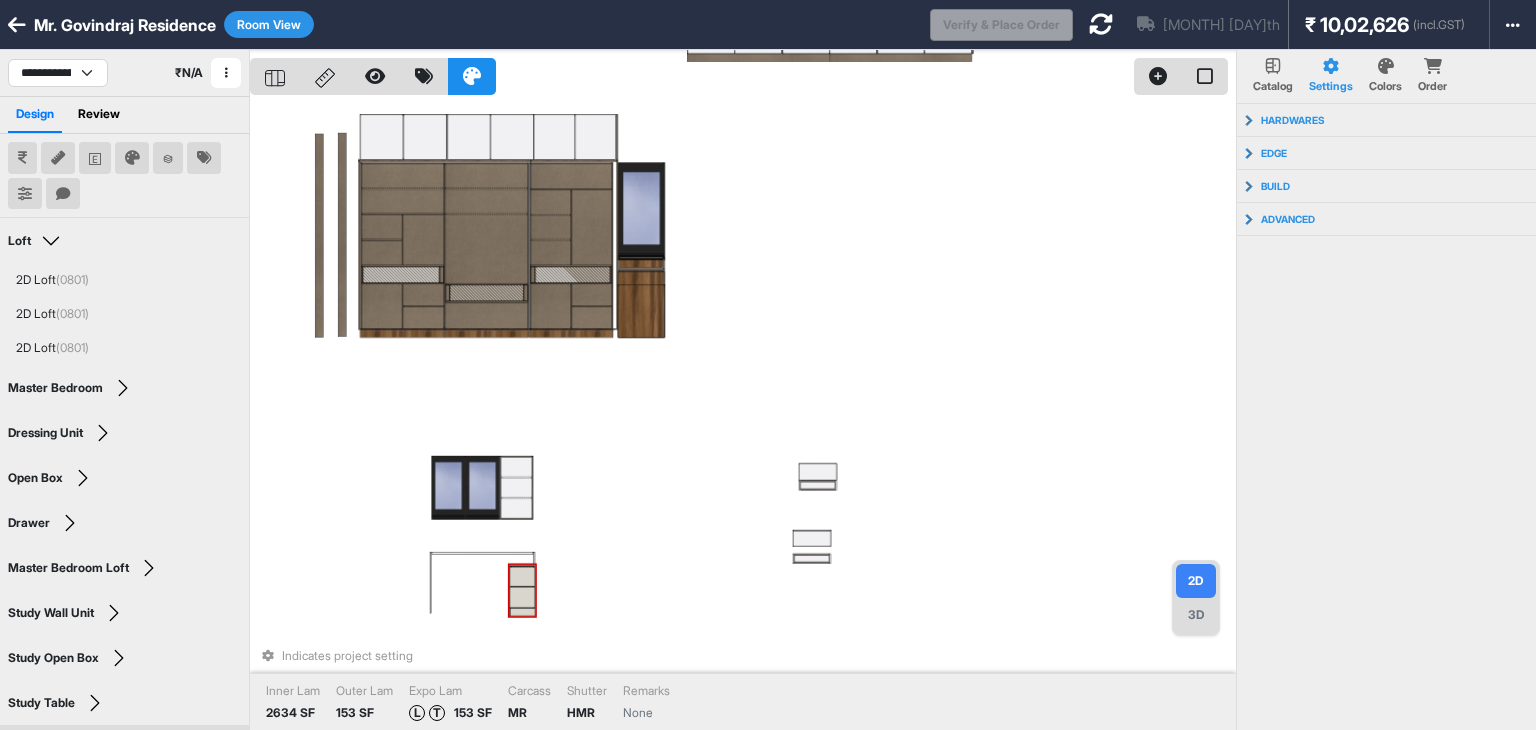 drag, startPoint x: 890, startPoint y: 593, endPoint x: 866, endPoint y: 366, distance: 228.2652 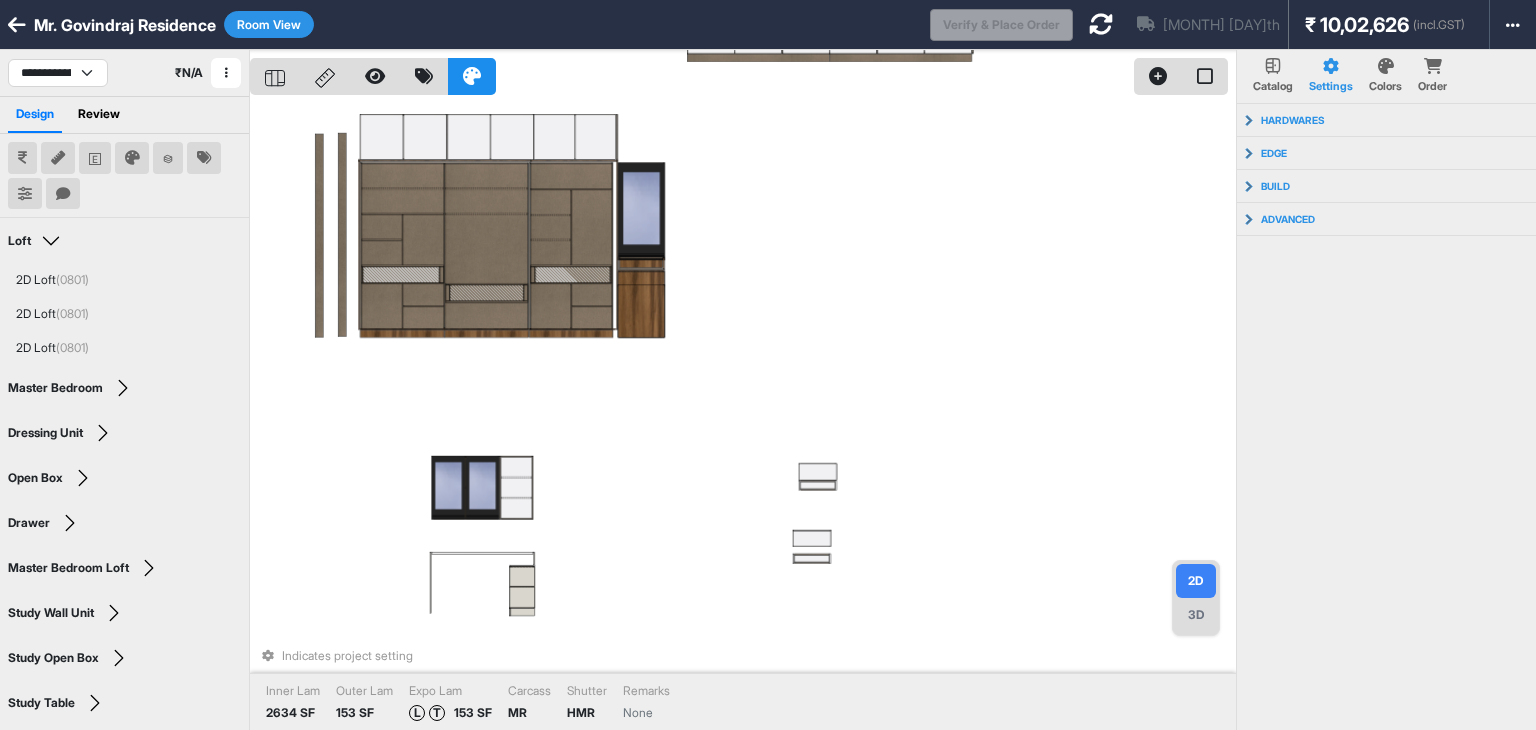 click on "Indicates project setting Inner Lam 2634 SF Outer Lam 153 SF Expo Lam L T 153 SF Carcass MR Shutter HMR Remarks None" at bounding box center (743, 415) 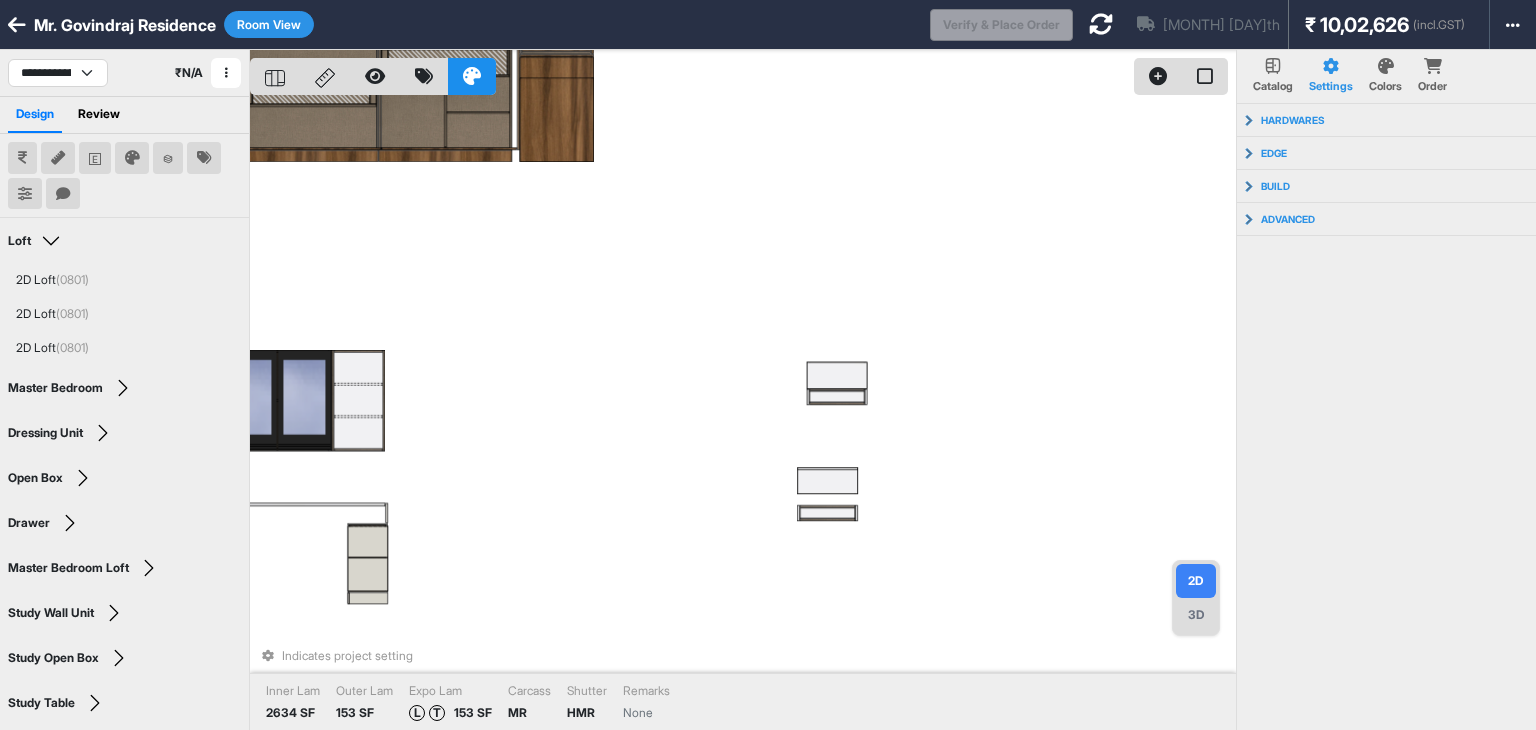 click on "Indicates project setting Inner Lam 2634 SF Outer Lam 153 SF Expo Lam L T 153 SF Carcass MR Shutter HMR Remarks None" at bounding box center [743, 415] 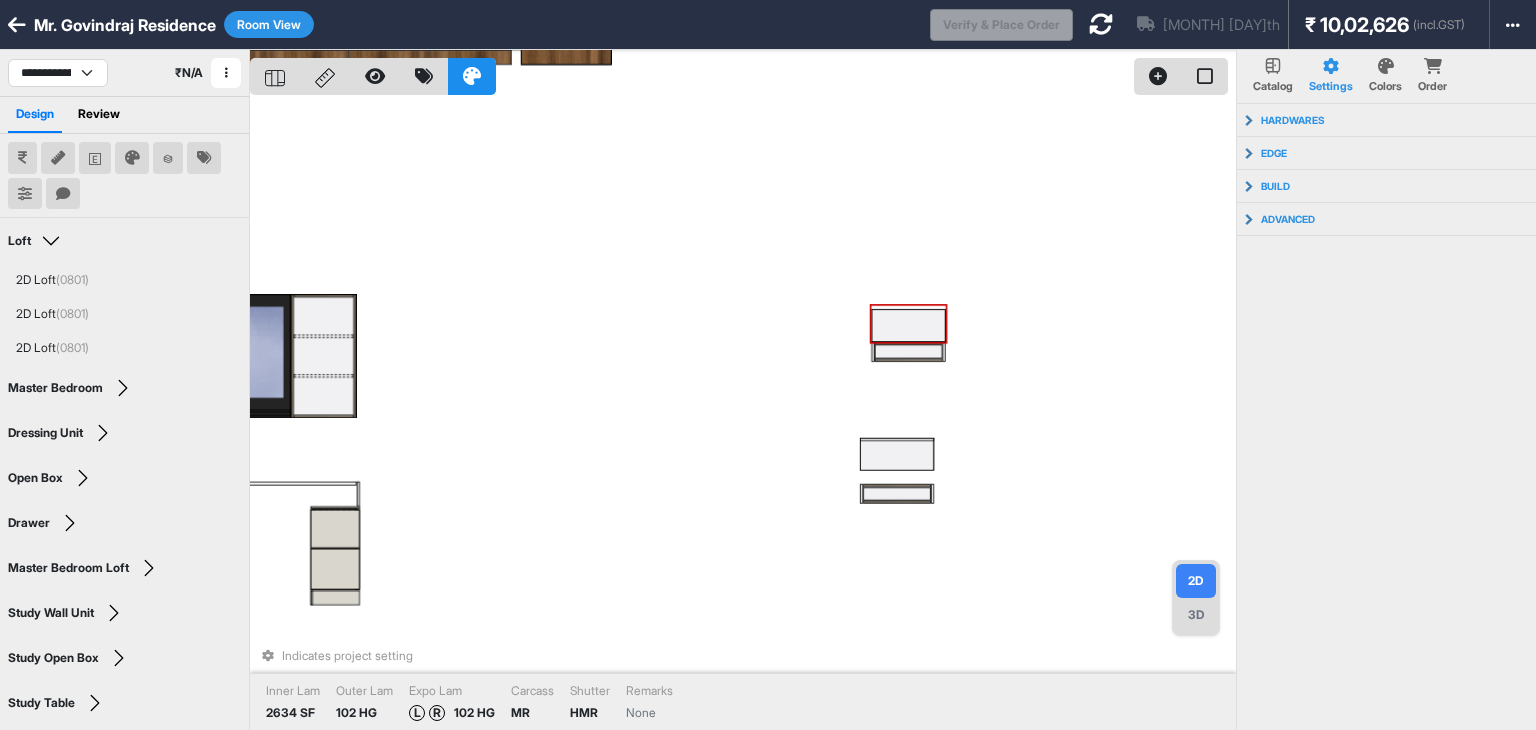 click on "Indicates project setting Inner Lam 2634 SF Outer Lam 102 HG Expo Lam L R 102 HG Carcass MR Shutter HMR Remarks None" at bounding box center (743, 415) 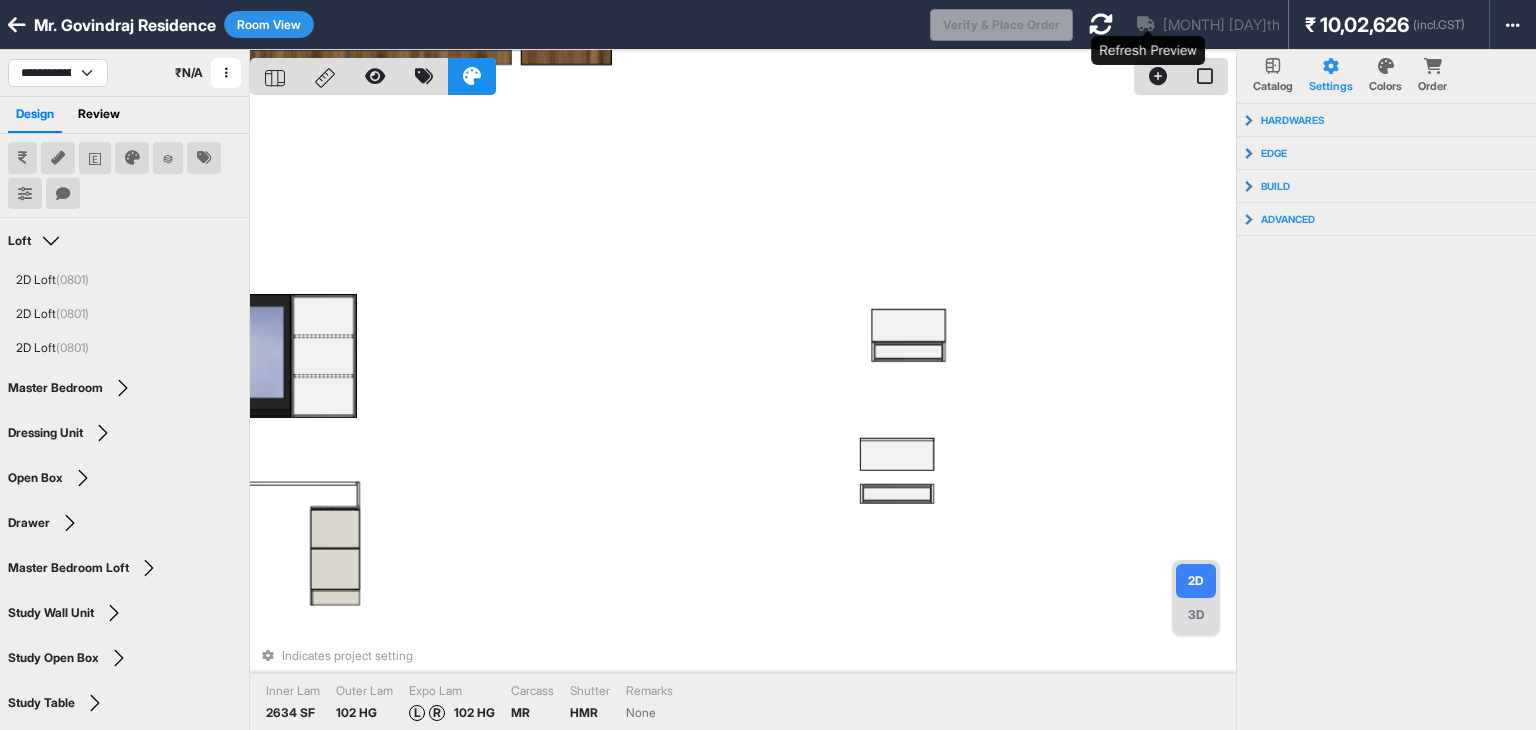 click at bounding box center (1101, 24) 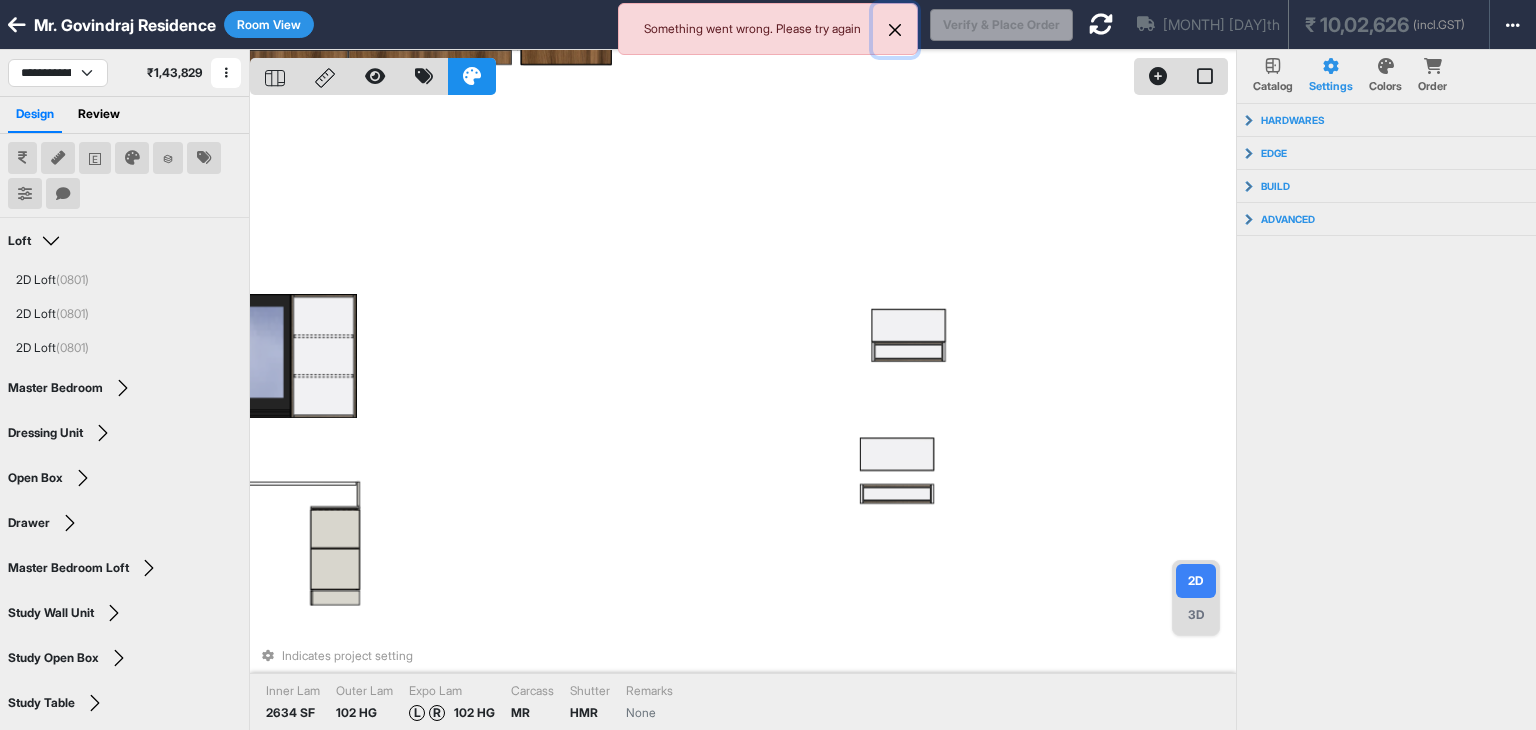 click at bounding box center [895, 30] 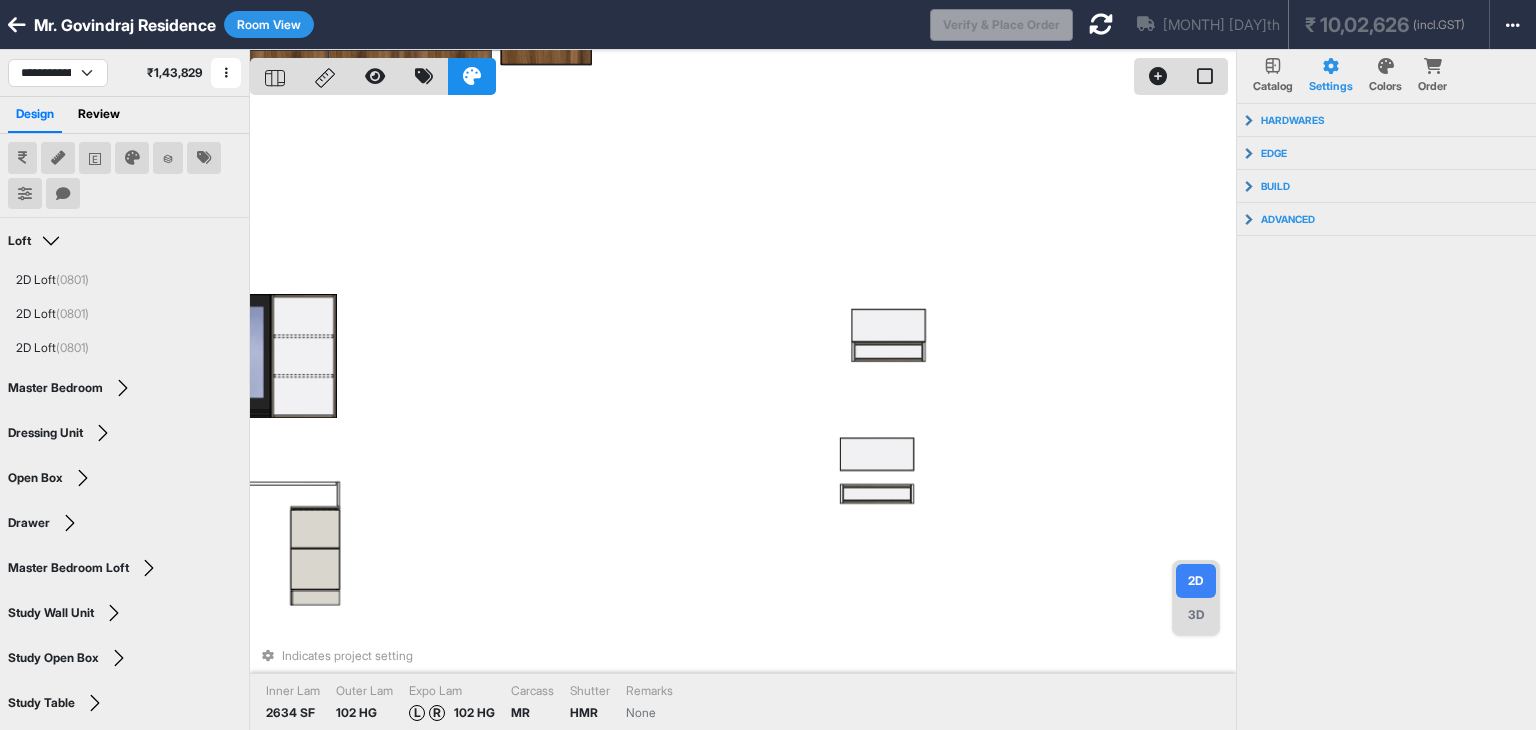 click on "Indicates project setting Inner Lam 2634 SF Outer Lam 102 HG Expo Lam L R 102 HG Carcass MR Shutter HMR Remarks None" at bounding box center (743, 415) 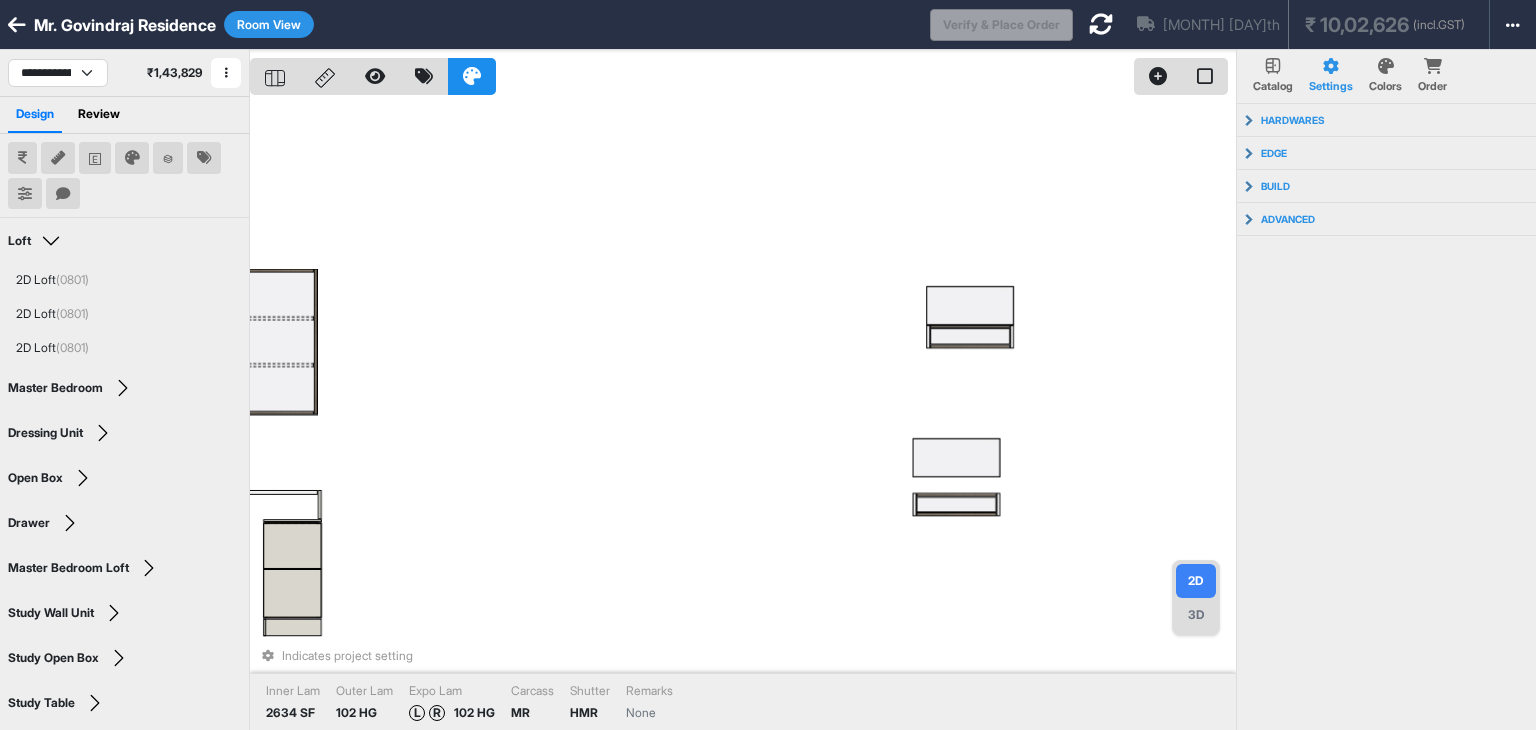 click on "3D" at bounding box center (1196, 615) 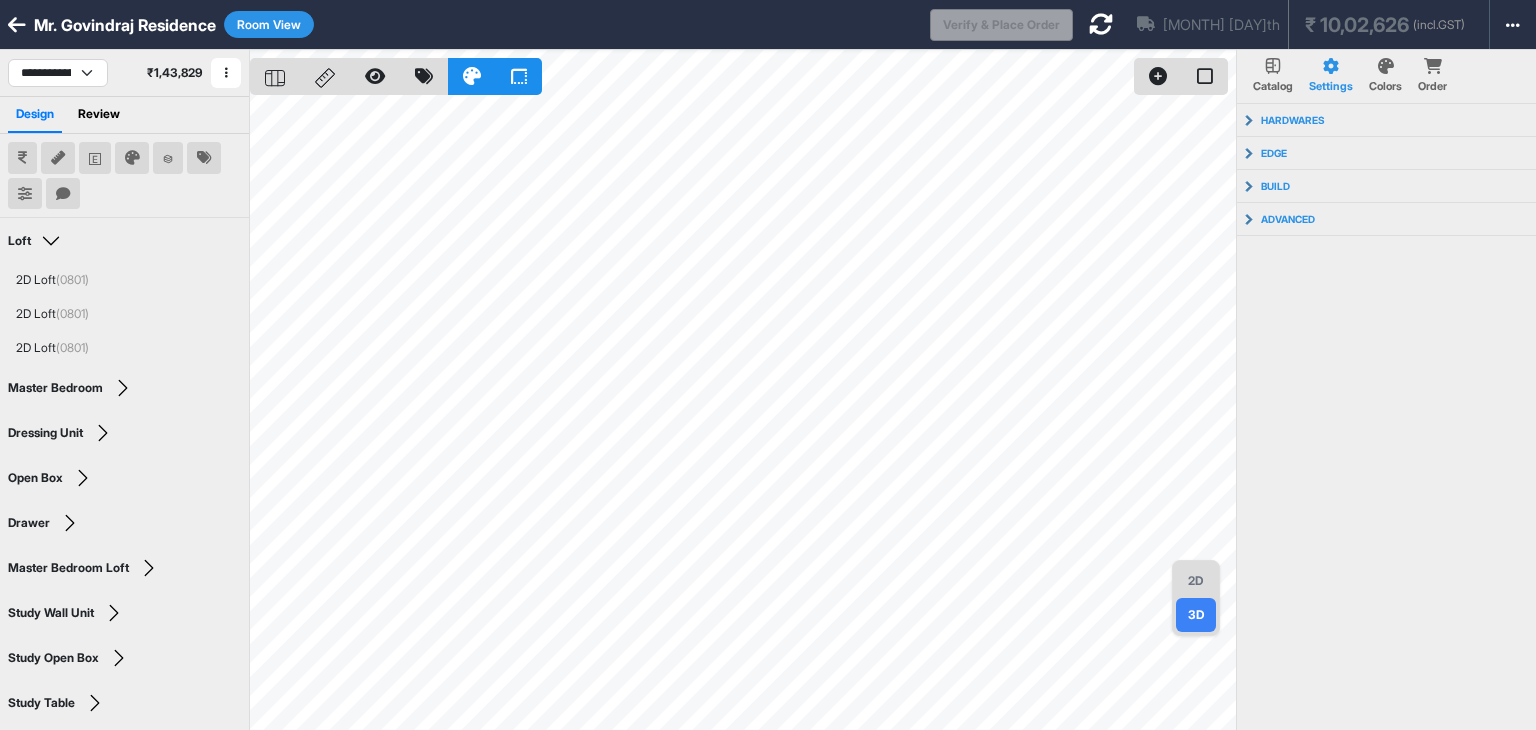 click on "2D" at bounding box center (1196, 581) 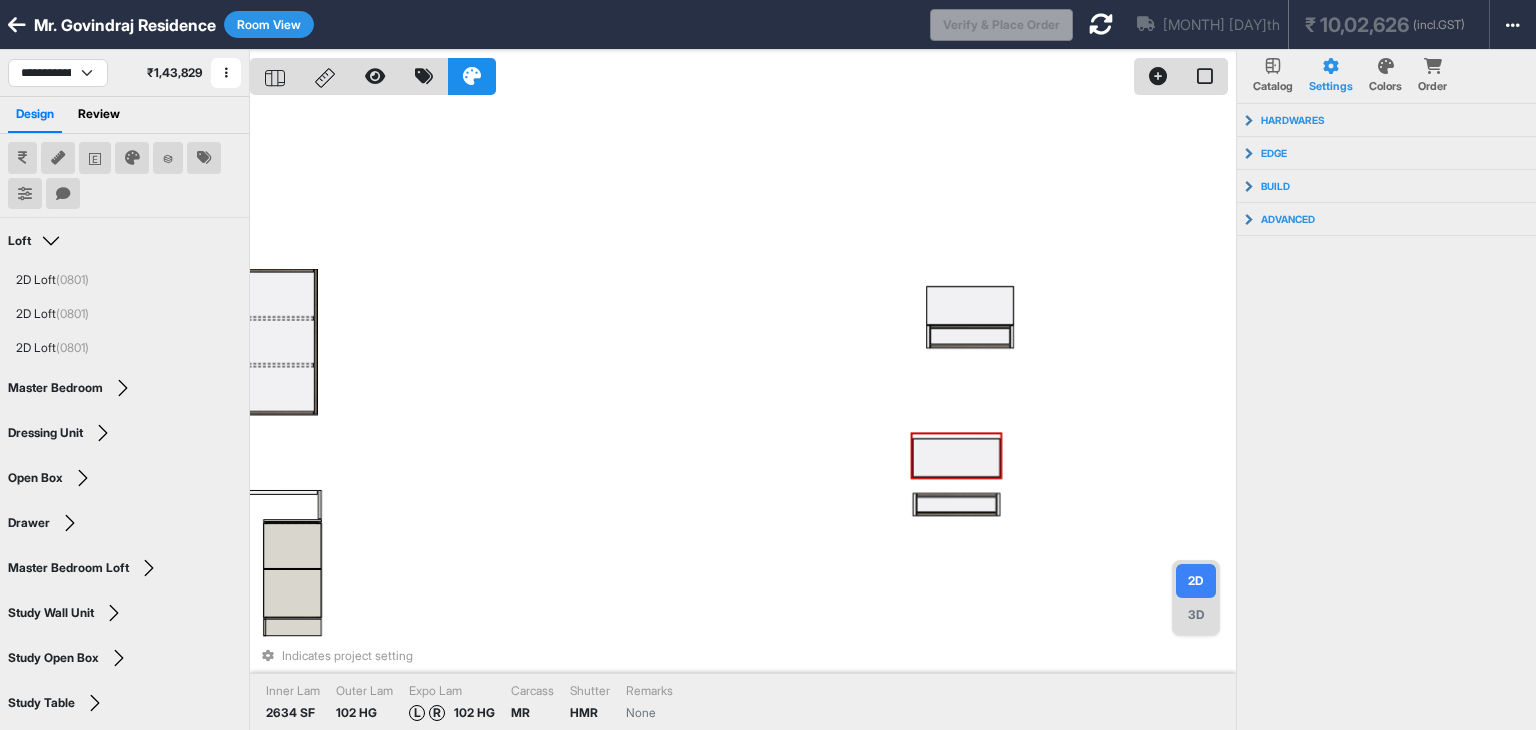 click on "Indicates project setting Inner Lam 2634 SF Outer Lam 102 HG Expo Lam L R 102 HG Carcass MR Shutter HMR Remarks None" at bounding box center (743, 415) 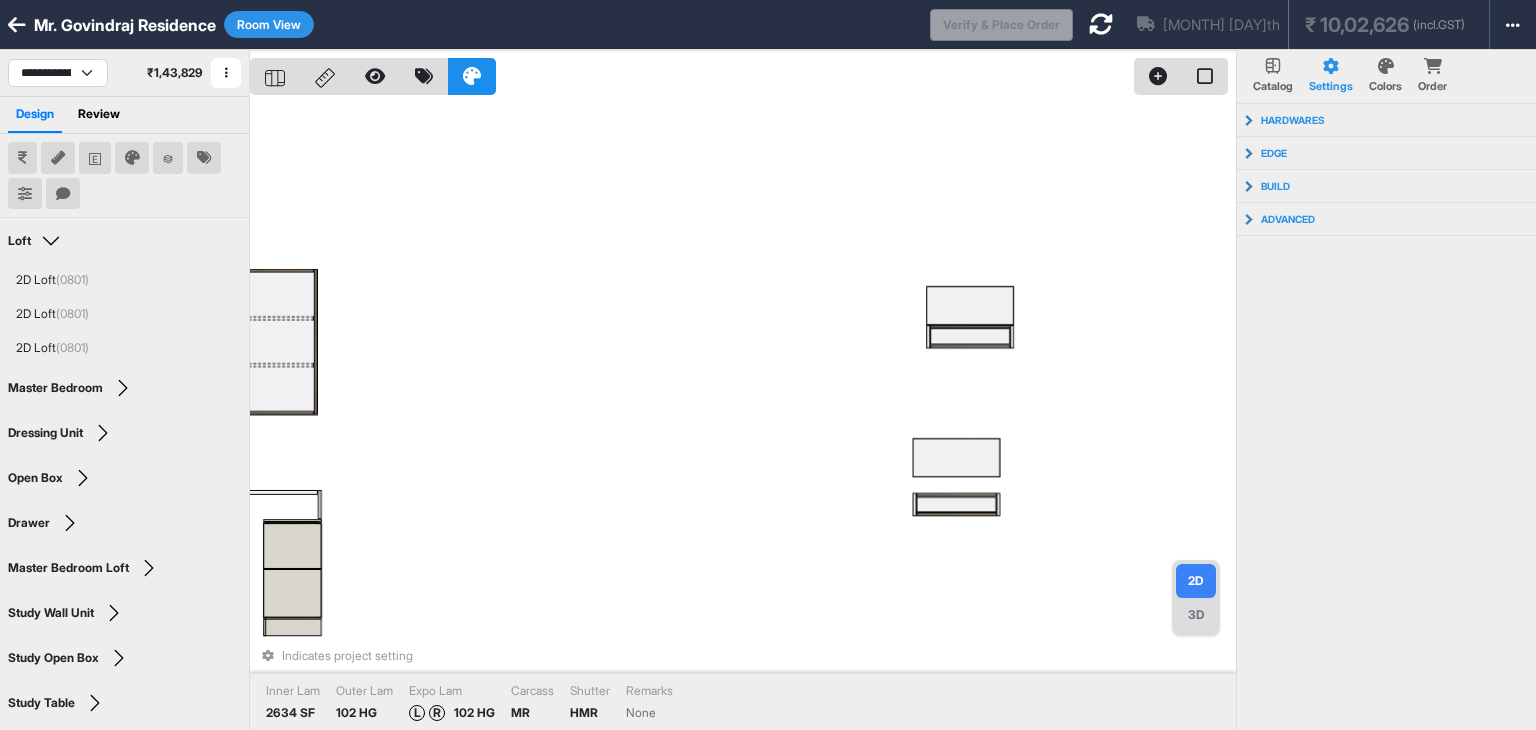 click on "Room View" at bounding box center [269, 24] 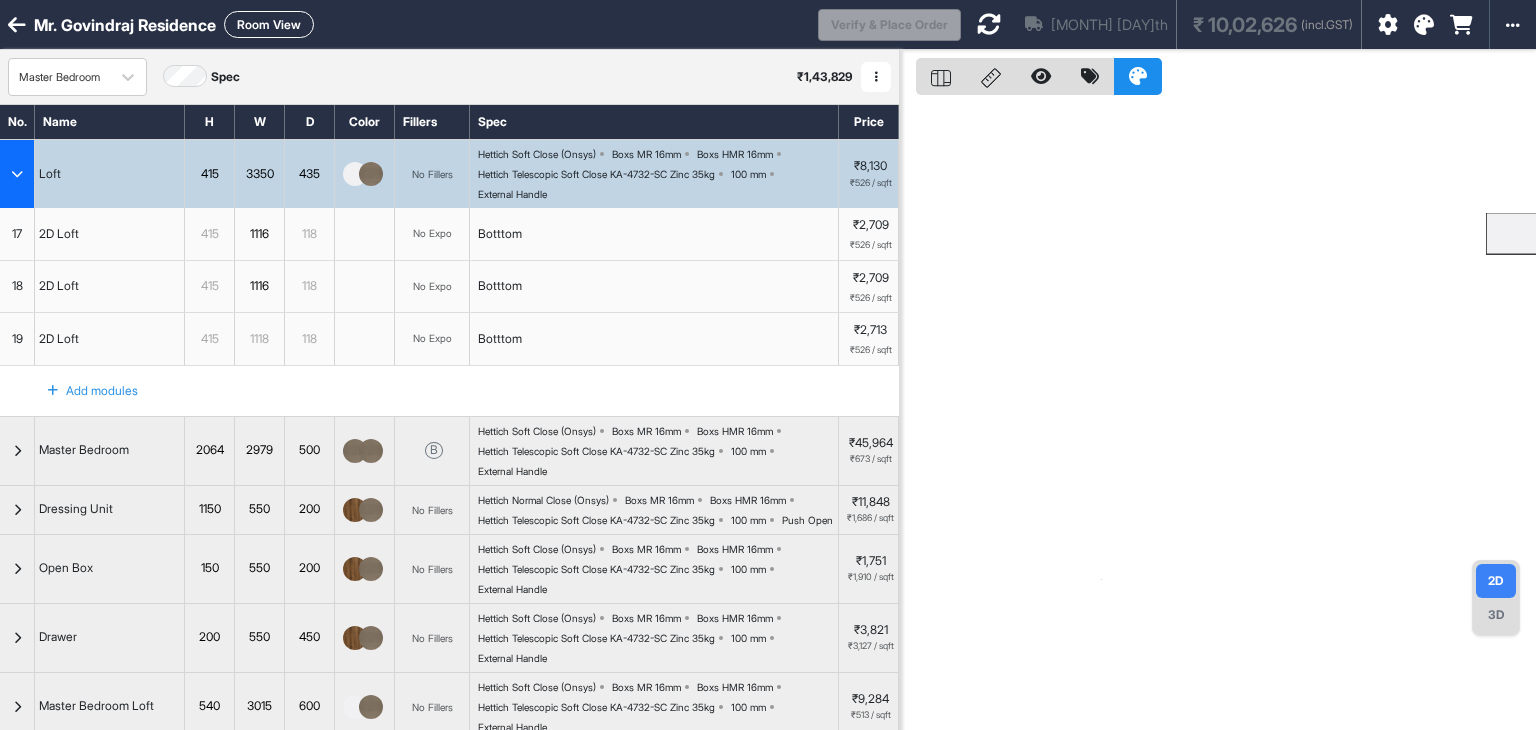 click at bounding box center (17, 174) 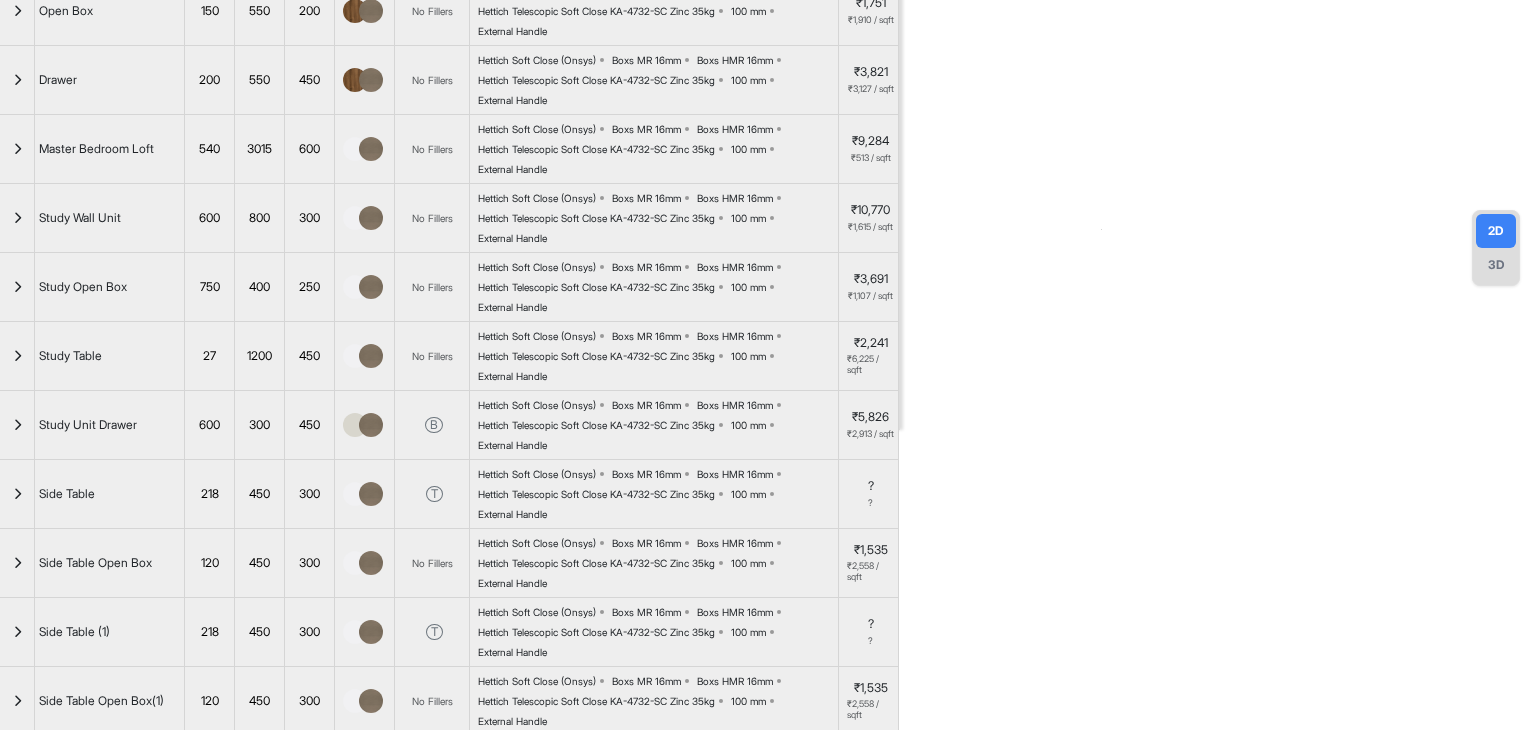 scroll, scrollTop: 500, scrollLeft: 0, axis: vertical 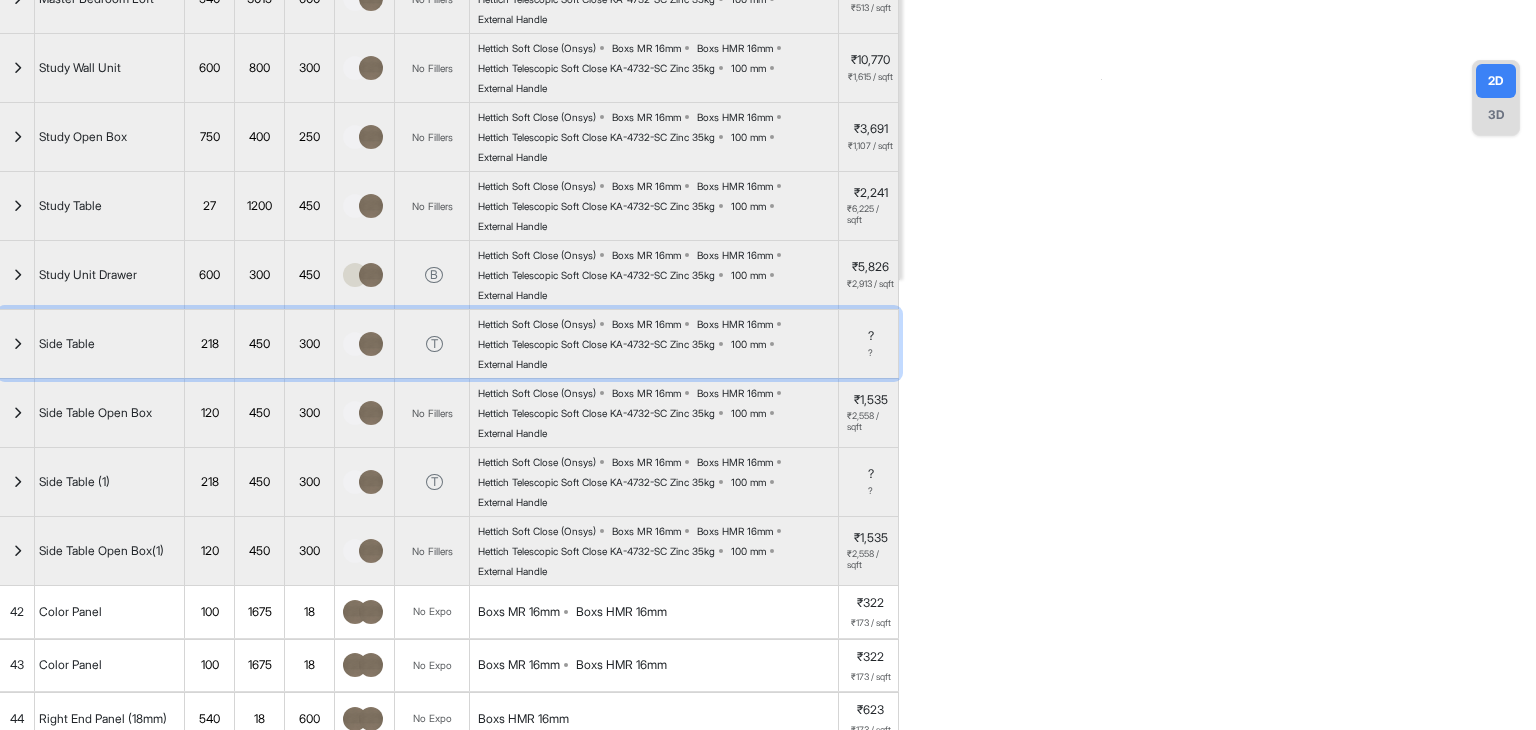 click at bounding box center (17, 344) 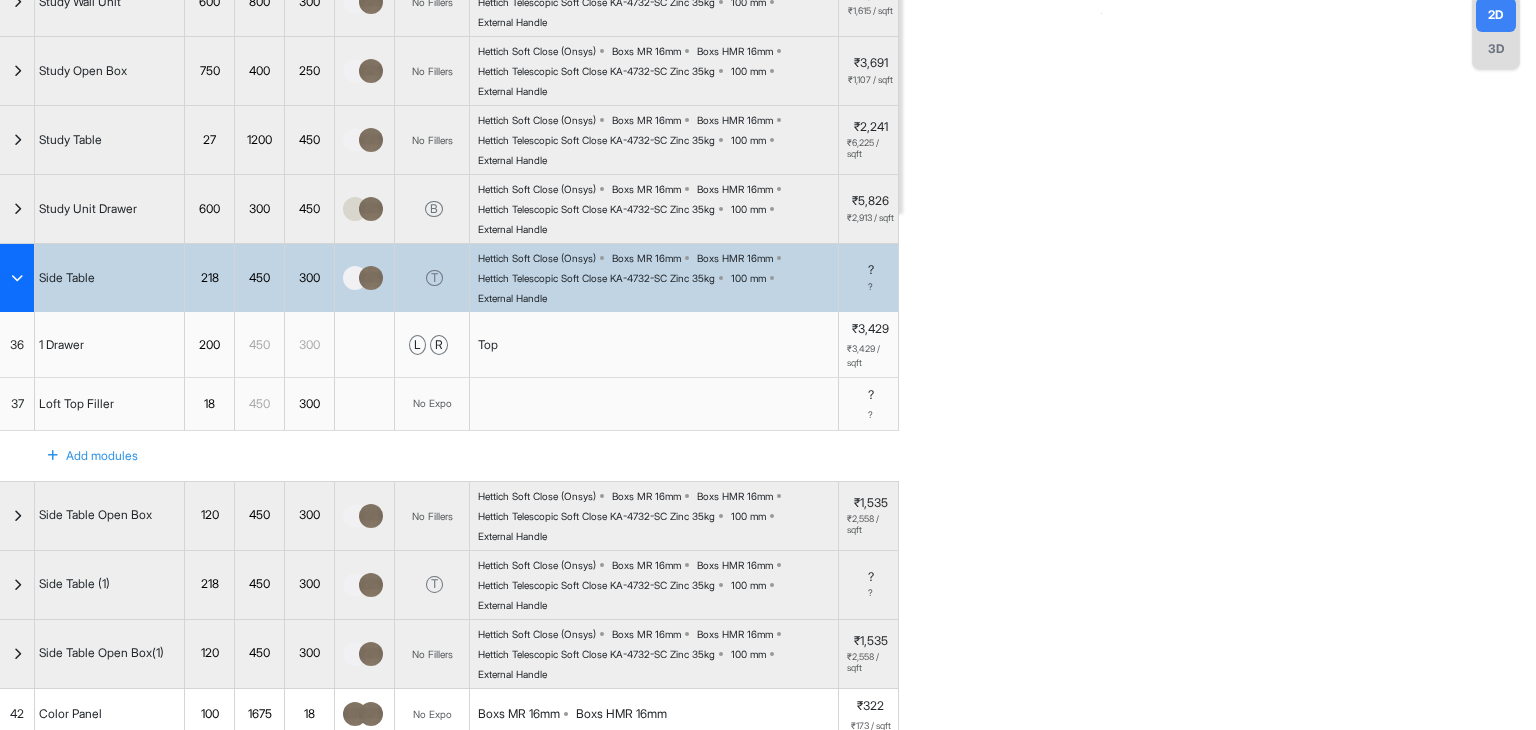 scroll, scrollTop: 0, scrollLeft: 0, axis: both 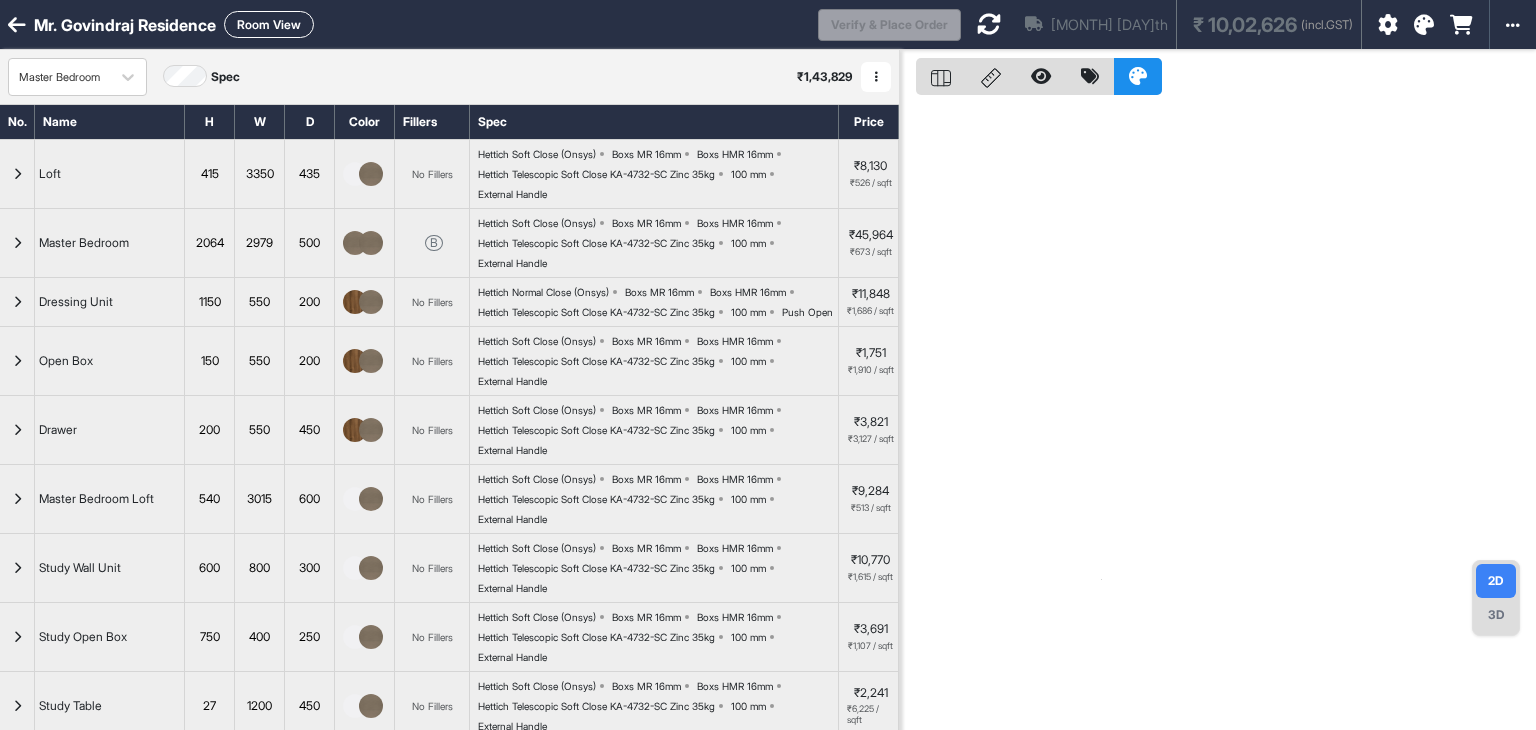 click at bounding box center [989, 24] 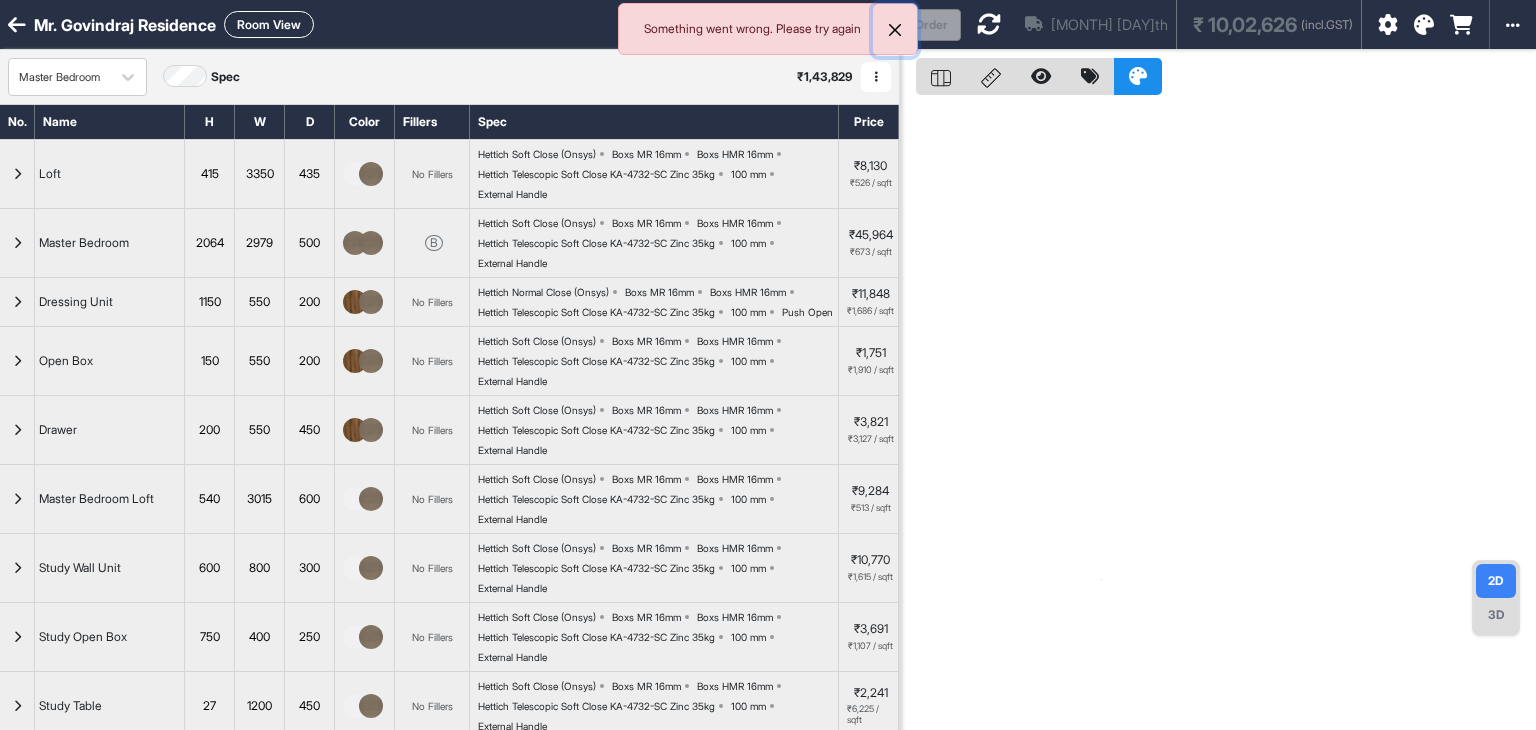 click at bounding box center (895, 30) 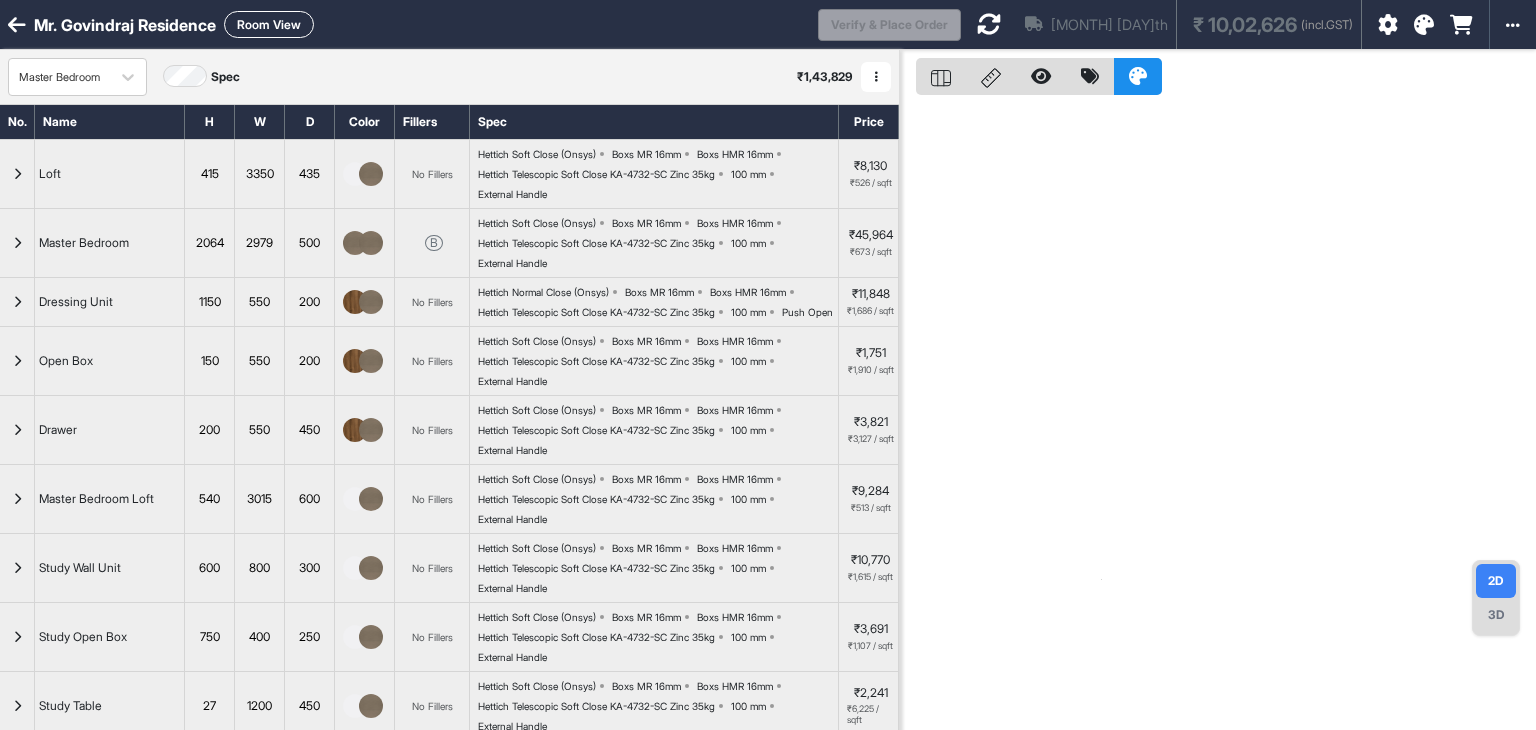 click at bounding box center [1218, 415] 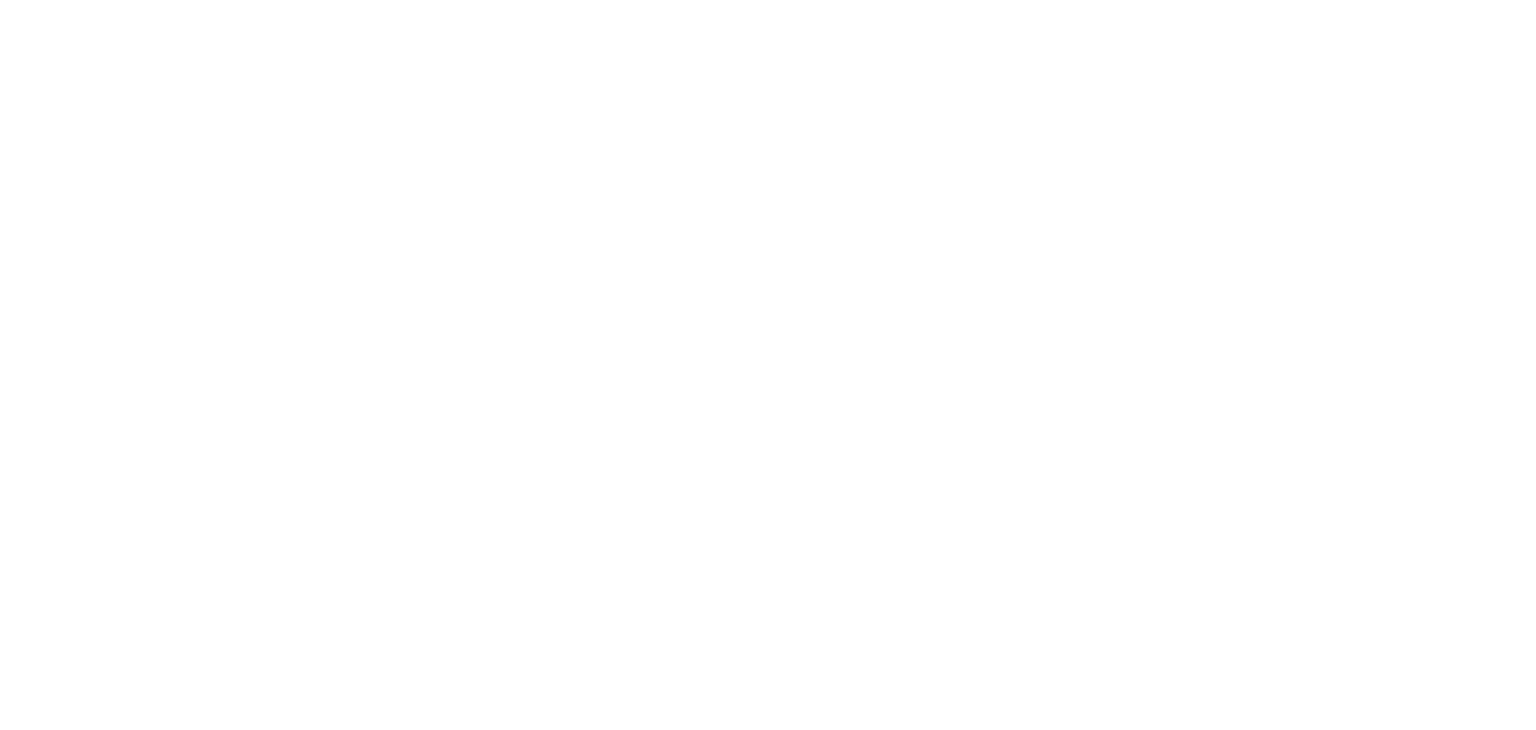 scroll, scrollTop: 0, scrollLeft: 0, axis: both 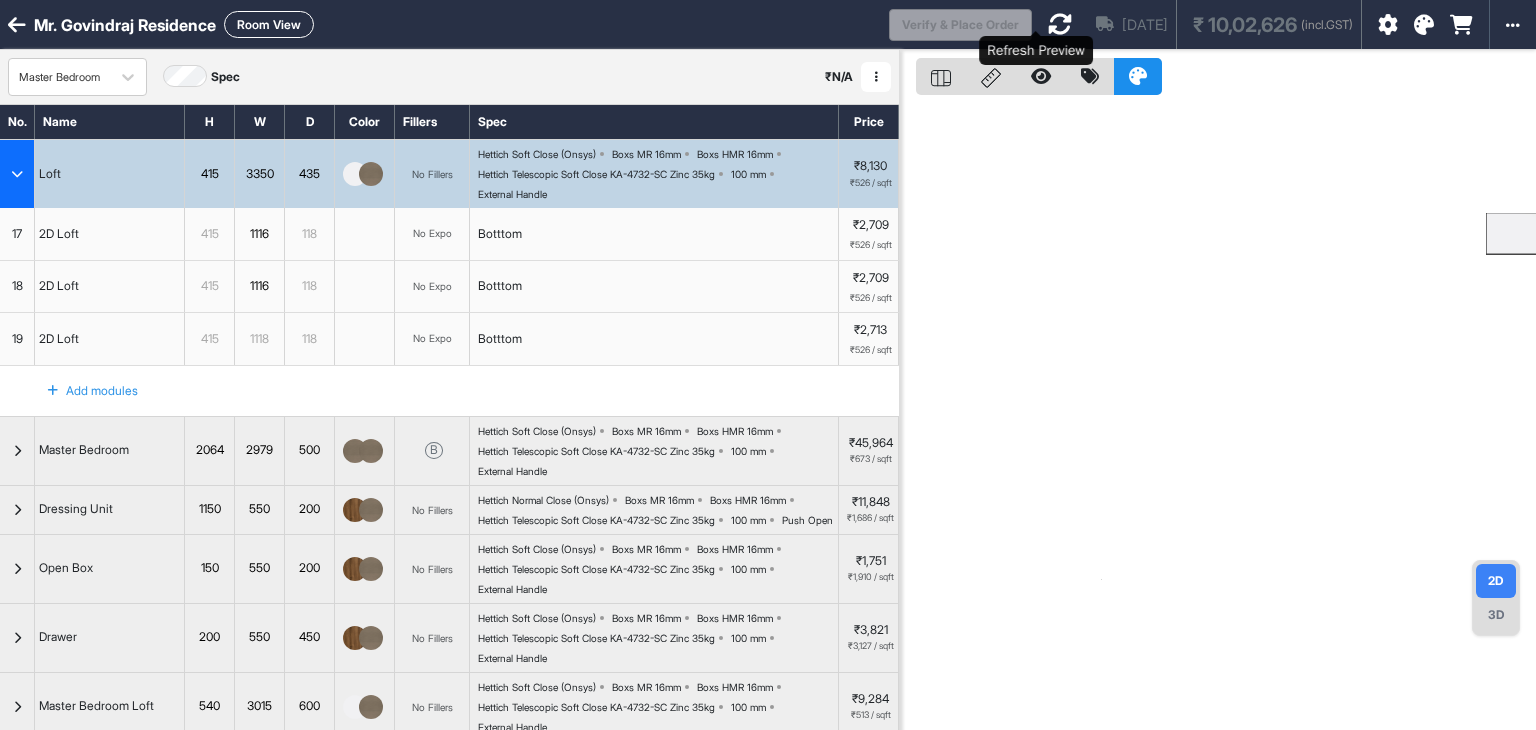 click at bounding box center (1060, 24) 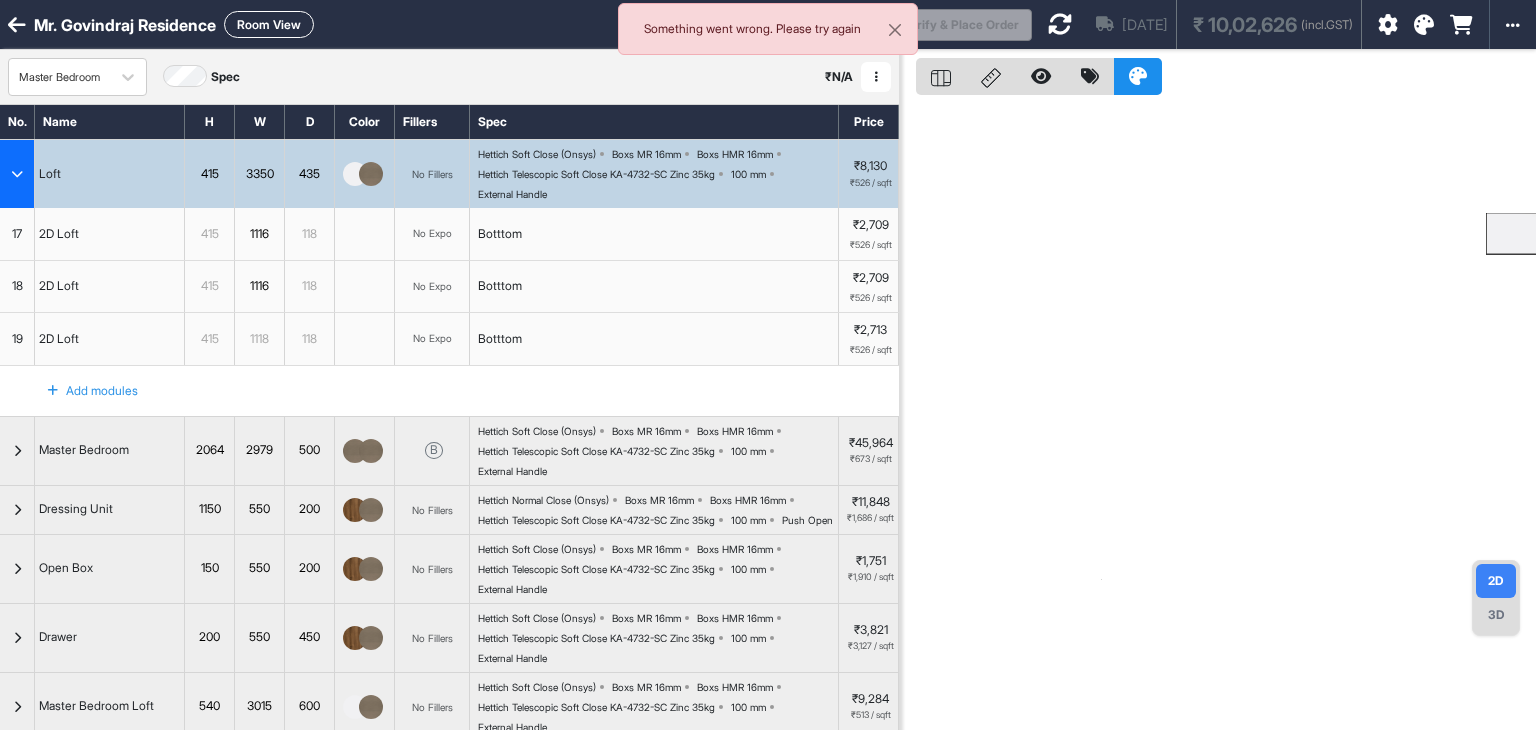 click at bounding box center [1218, 415] 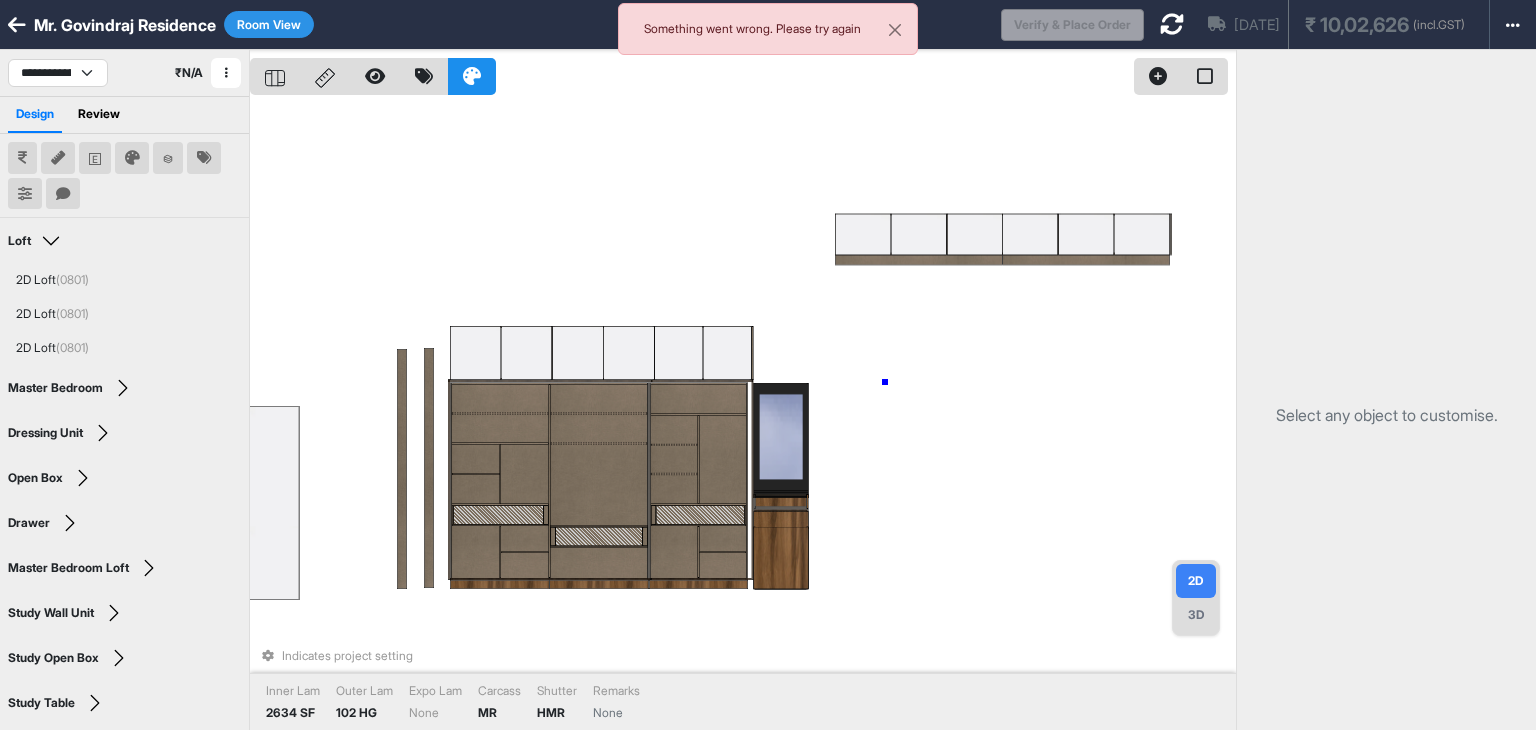 click on "Indicates project setting Inner Lam 2634 SF Outer Lam 102 HG Expo Lam None Carcass MR Shutter HMR Remarks None" at bounding box center (743, 415) 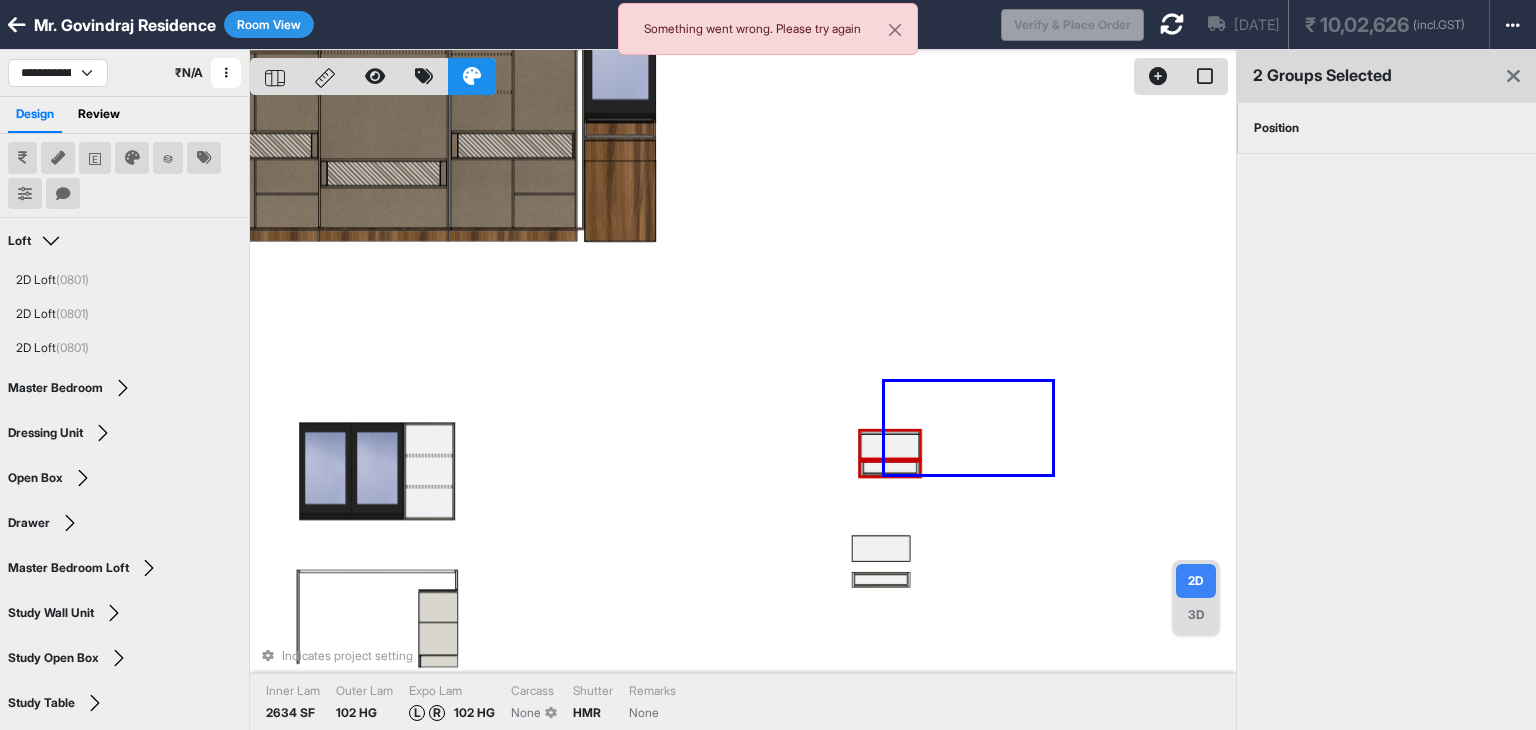 click on "Indicates project setting Inner Lam 2634 SF Outer Lam 102 HG Expo Lam L R 102 HG Carcass None Shutter HMR Remarks None" at bounding box center [743, 415] 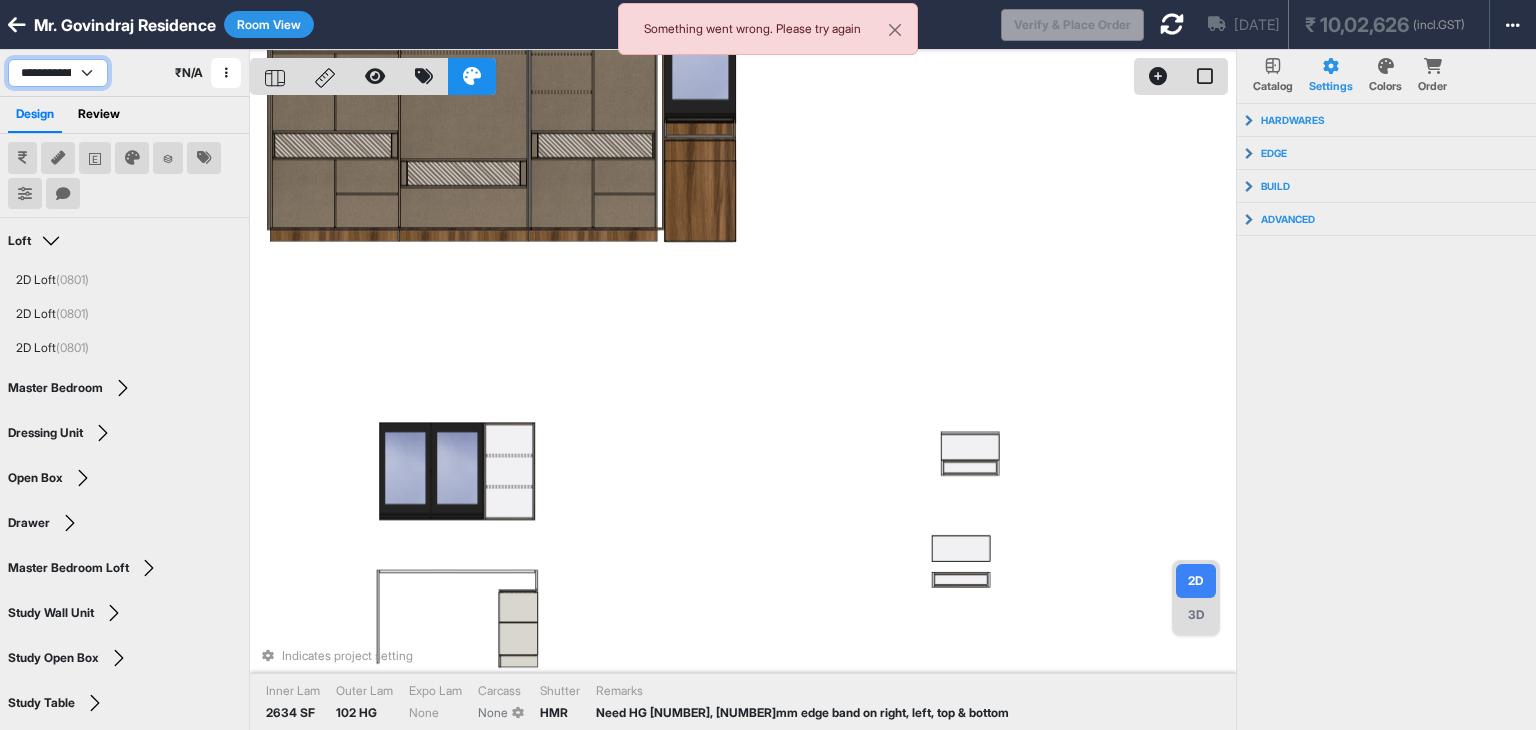 click on "**********" at bounding box center [58, 73] 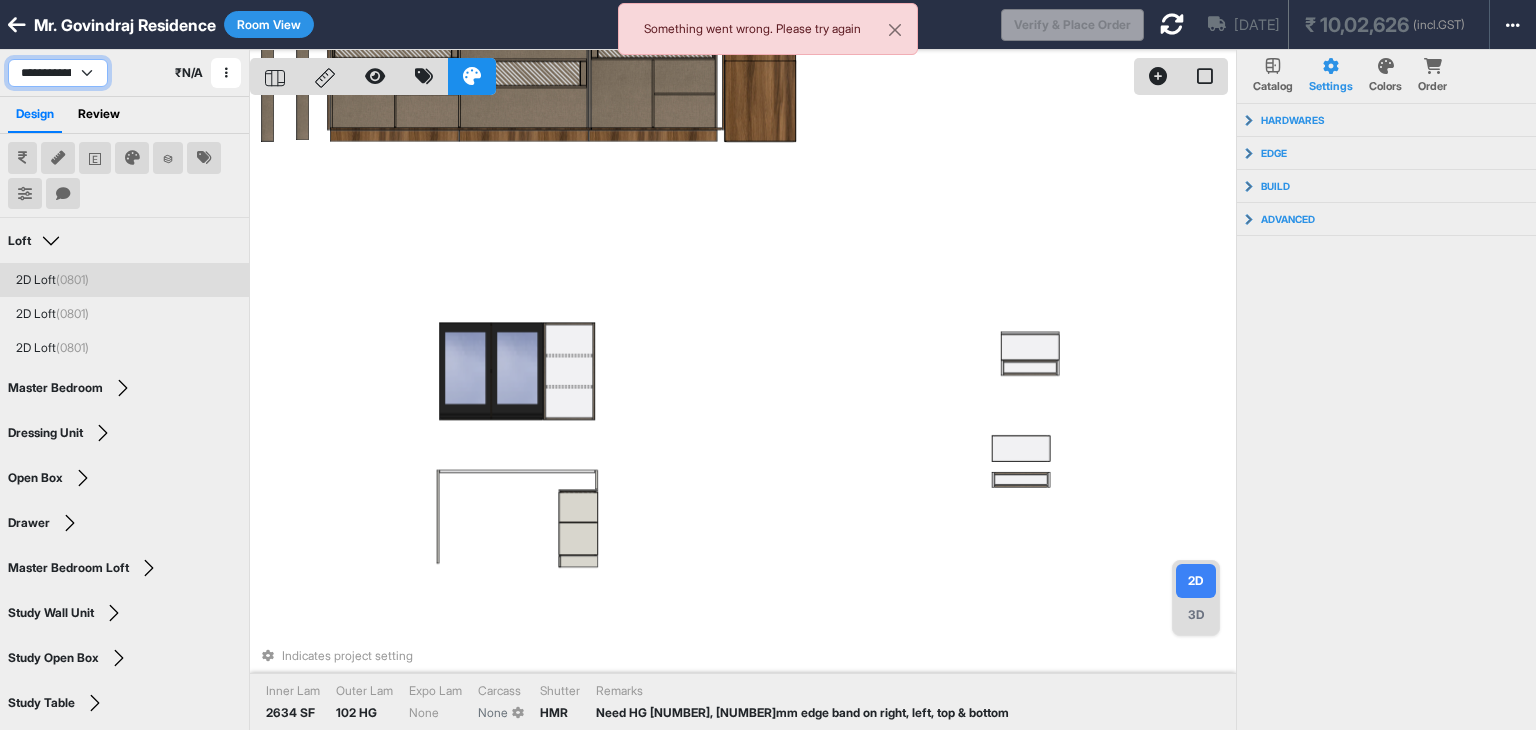select on "****" 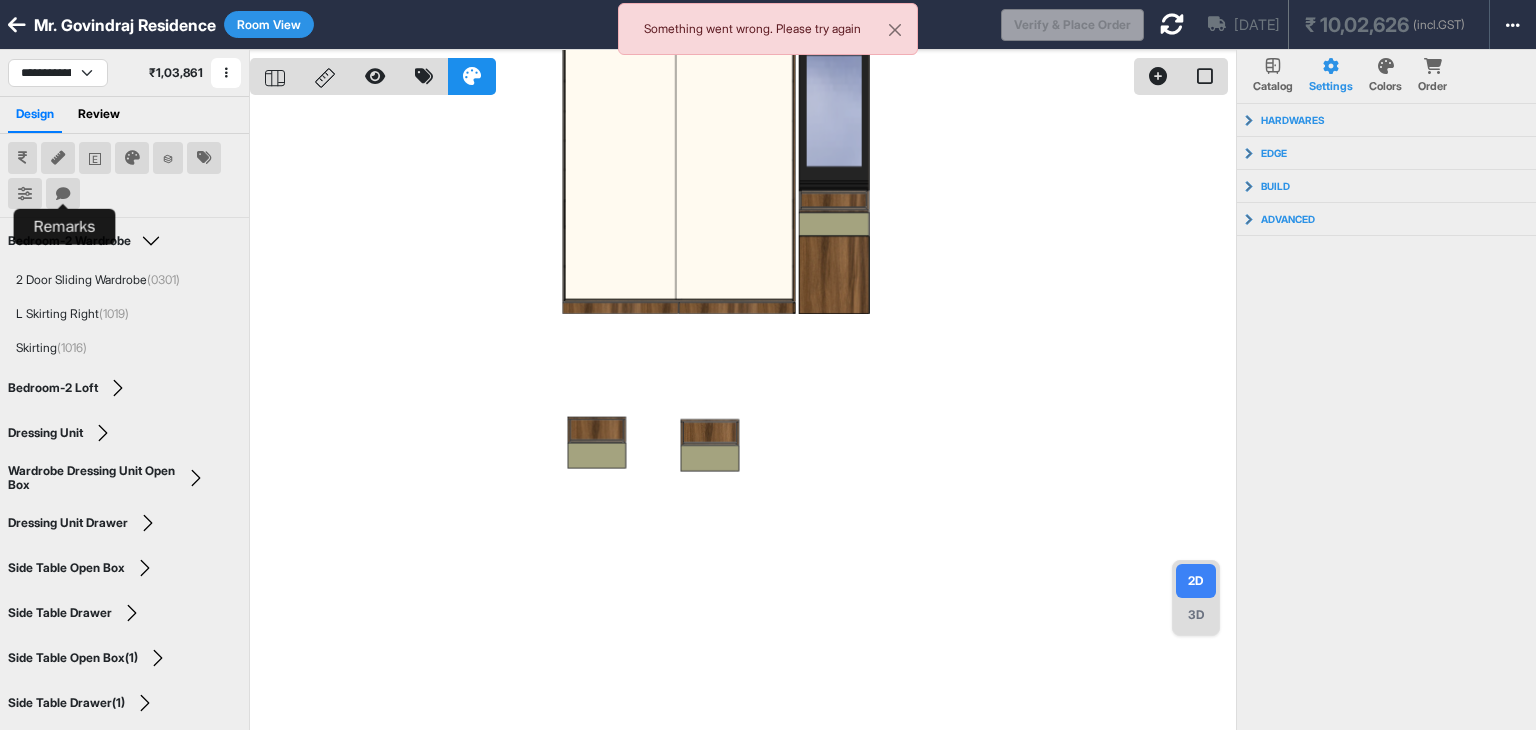 click at bounding box center [63, 194] 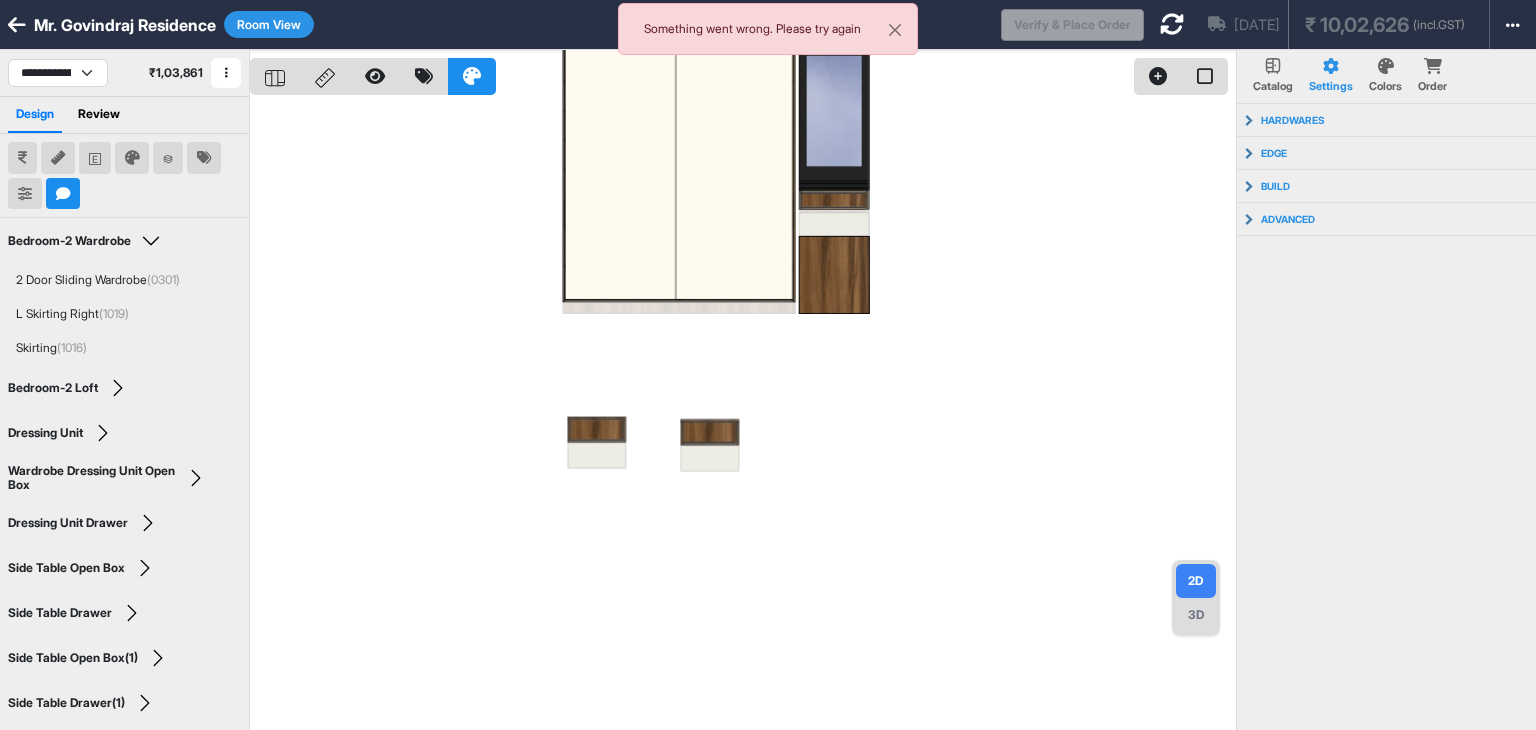 type 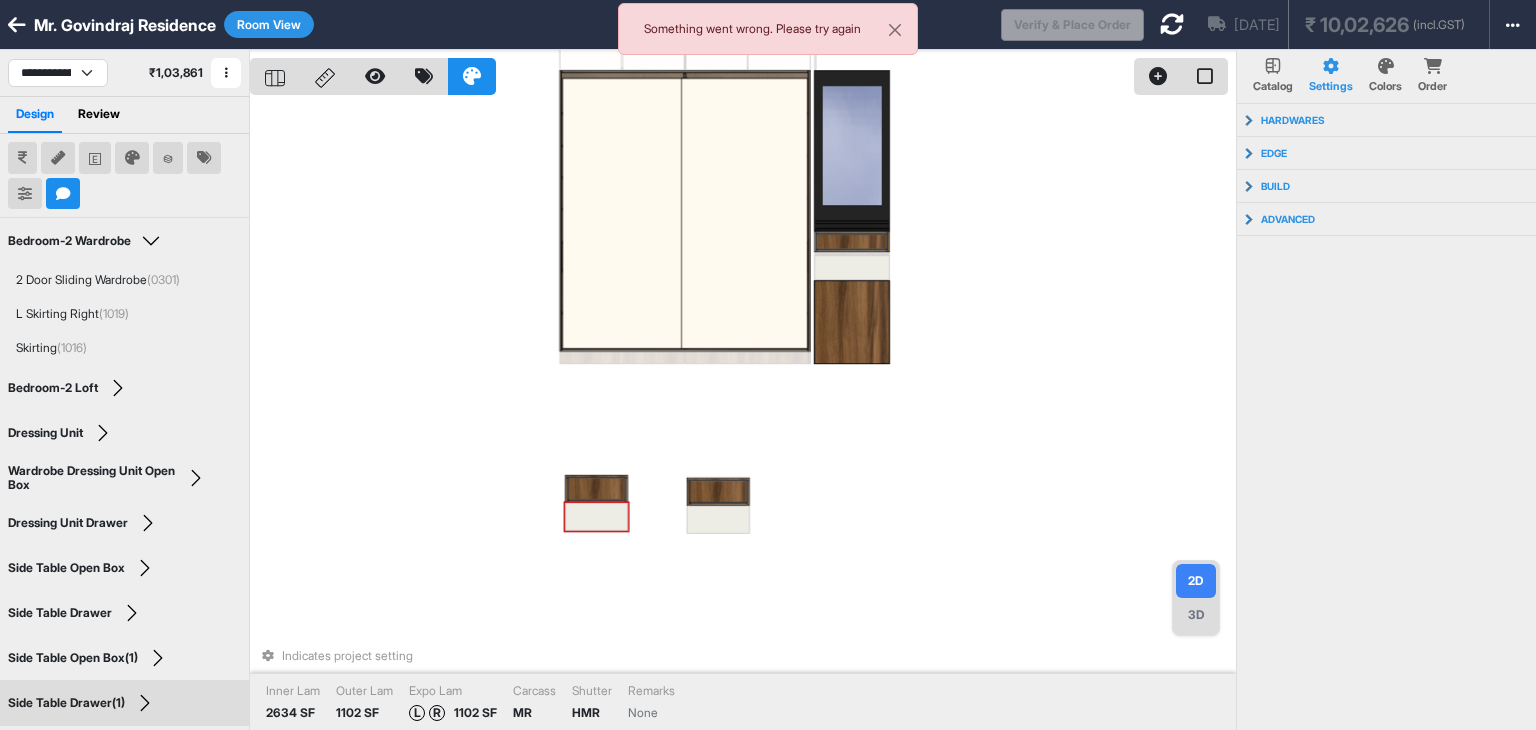 click at bounding box center [596, 517] 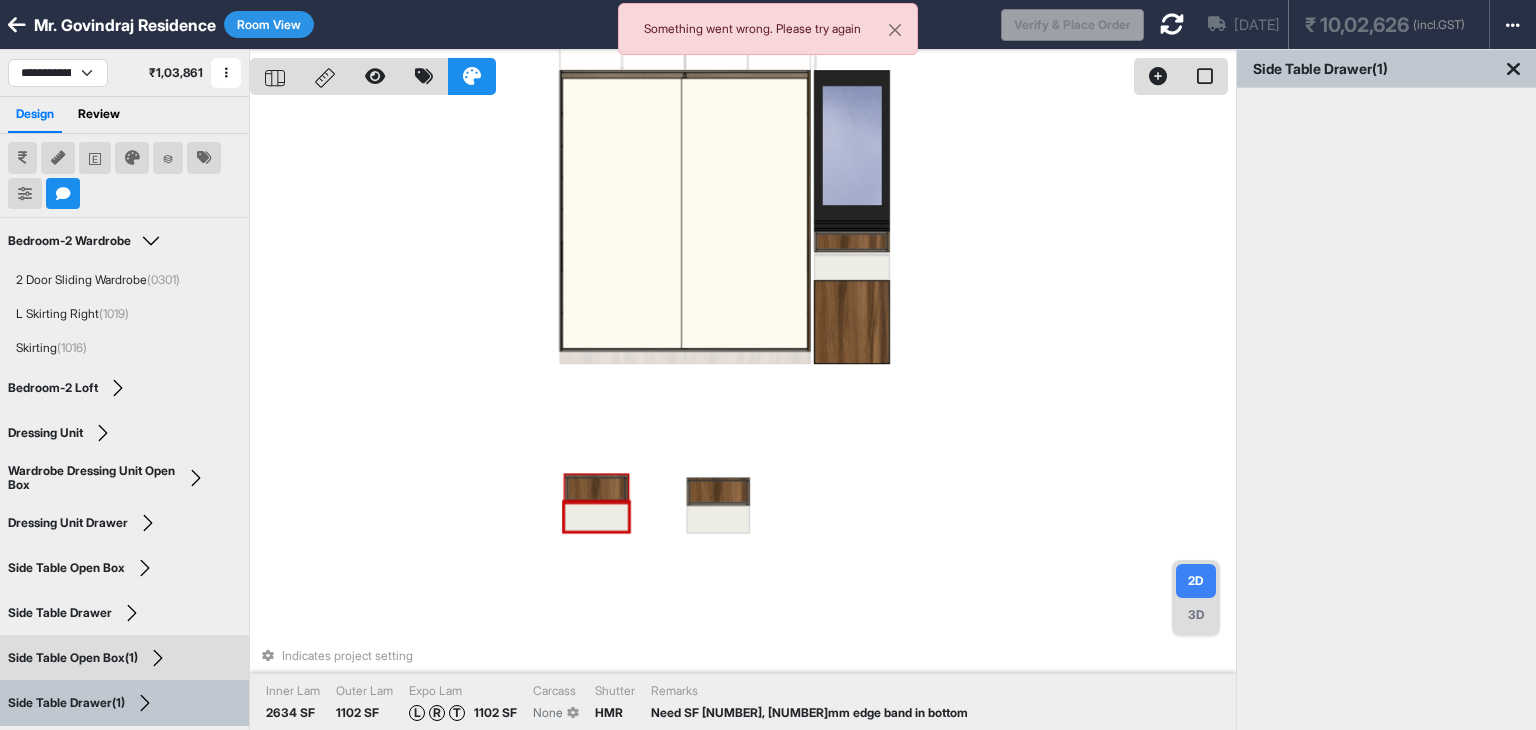 click at bounding box center (597, 488) 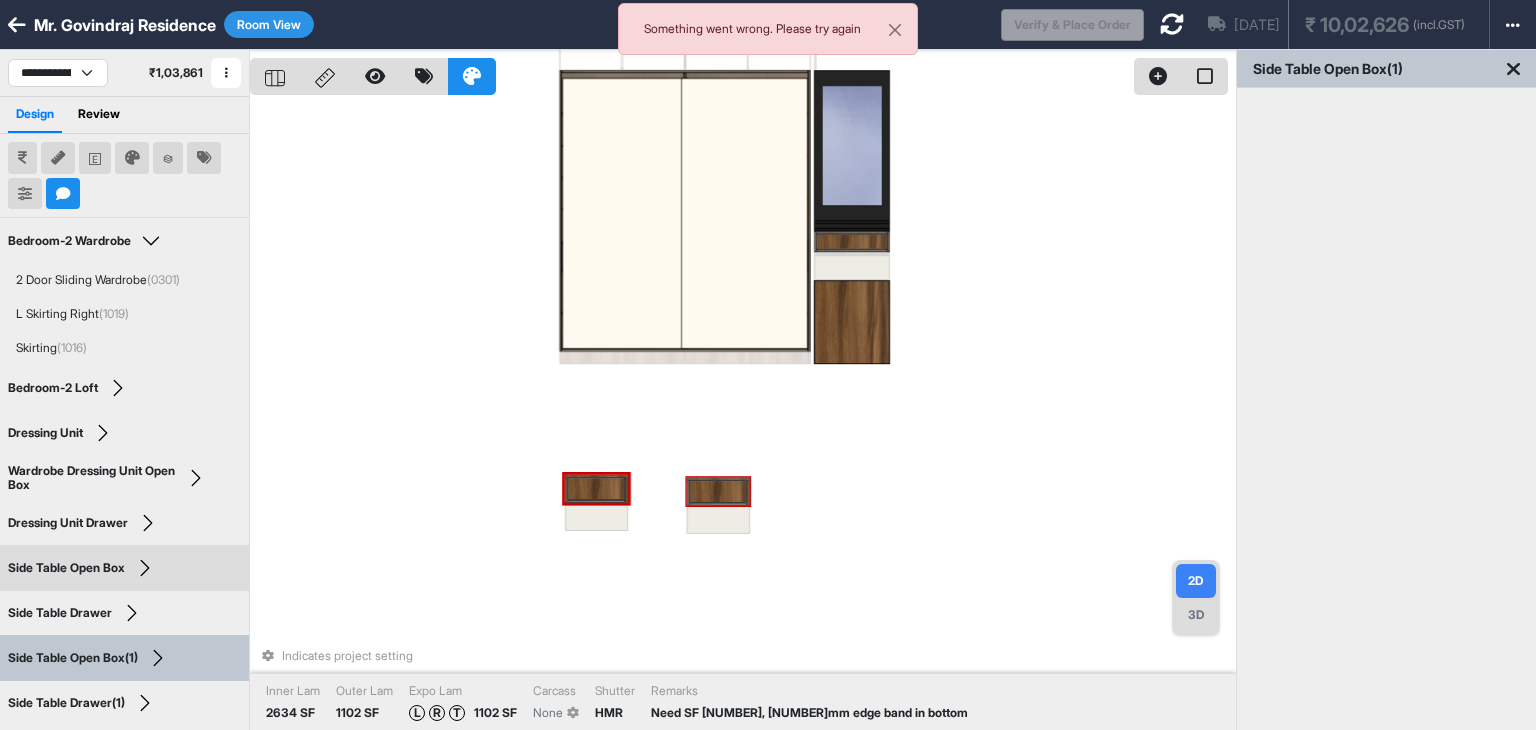 click at bounding box center (718, 491) 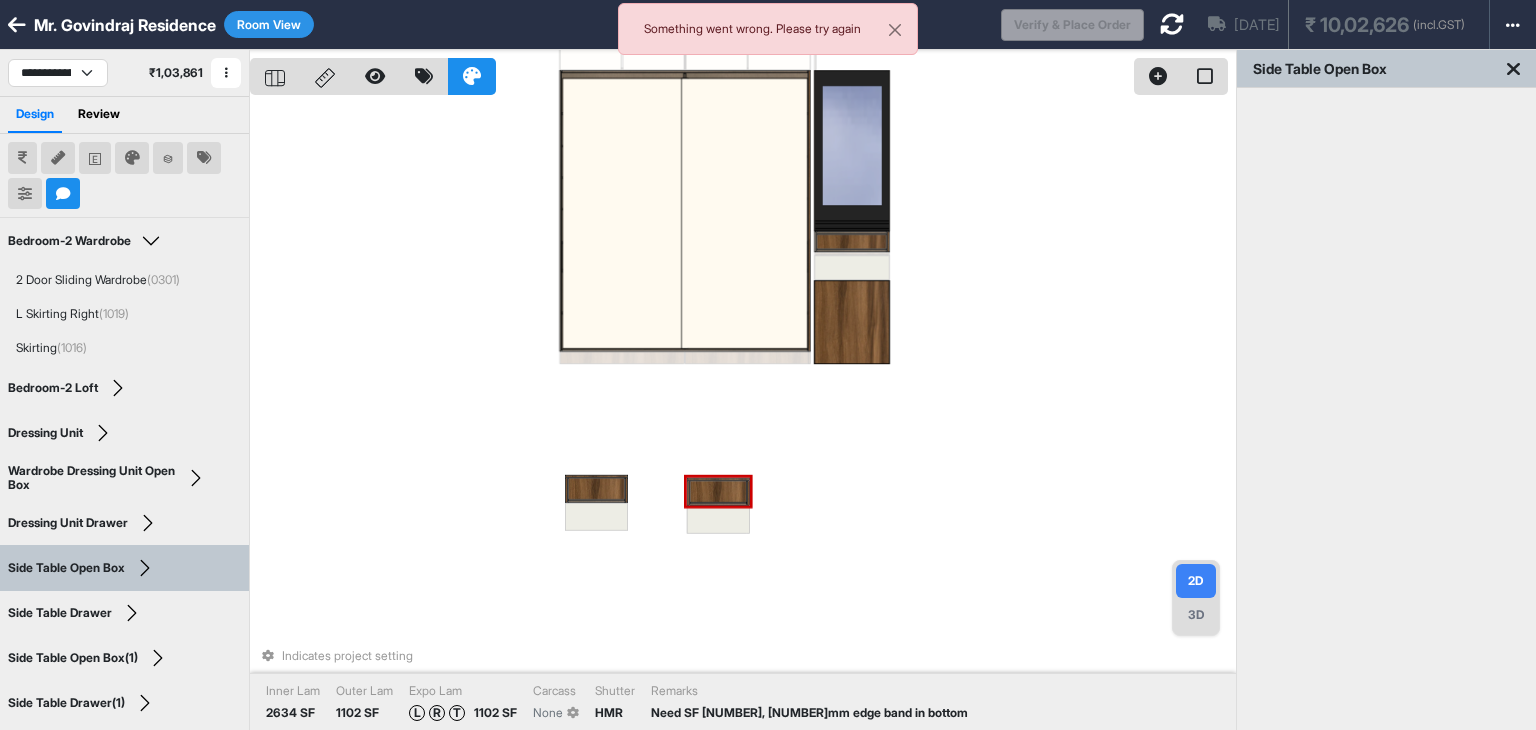 click at bounding box center (718, 491) 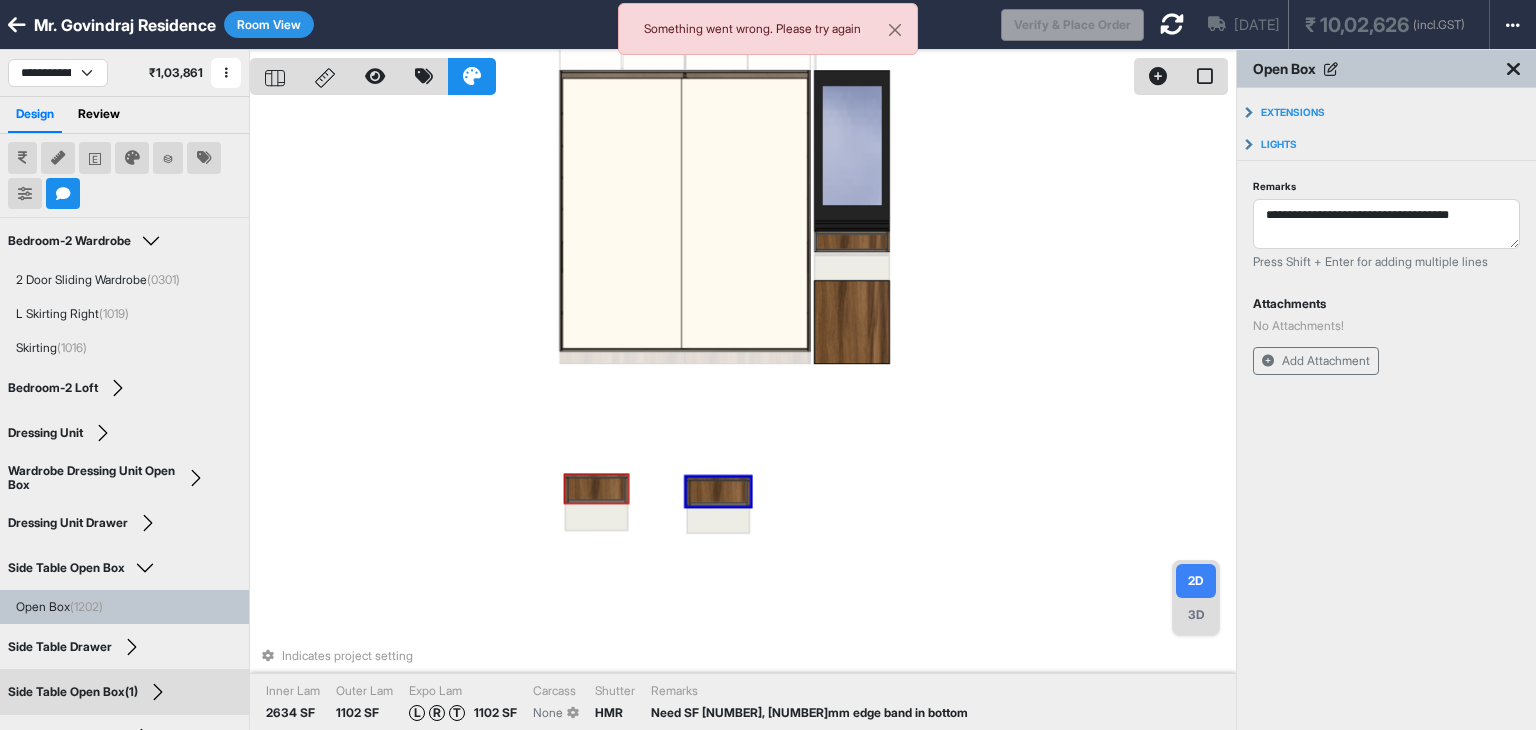 click at bounding box center [597, 501] 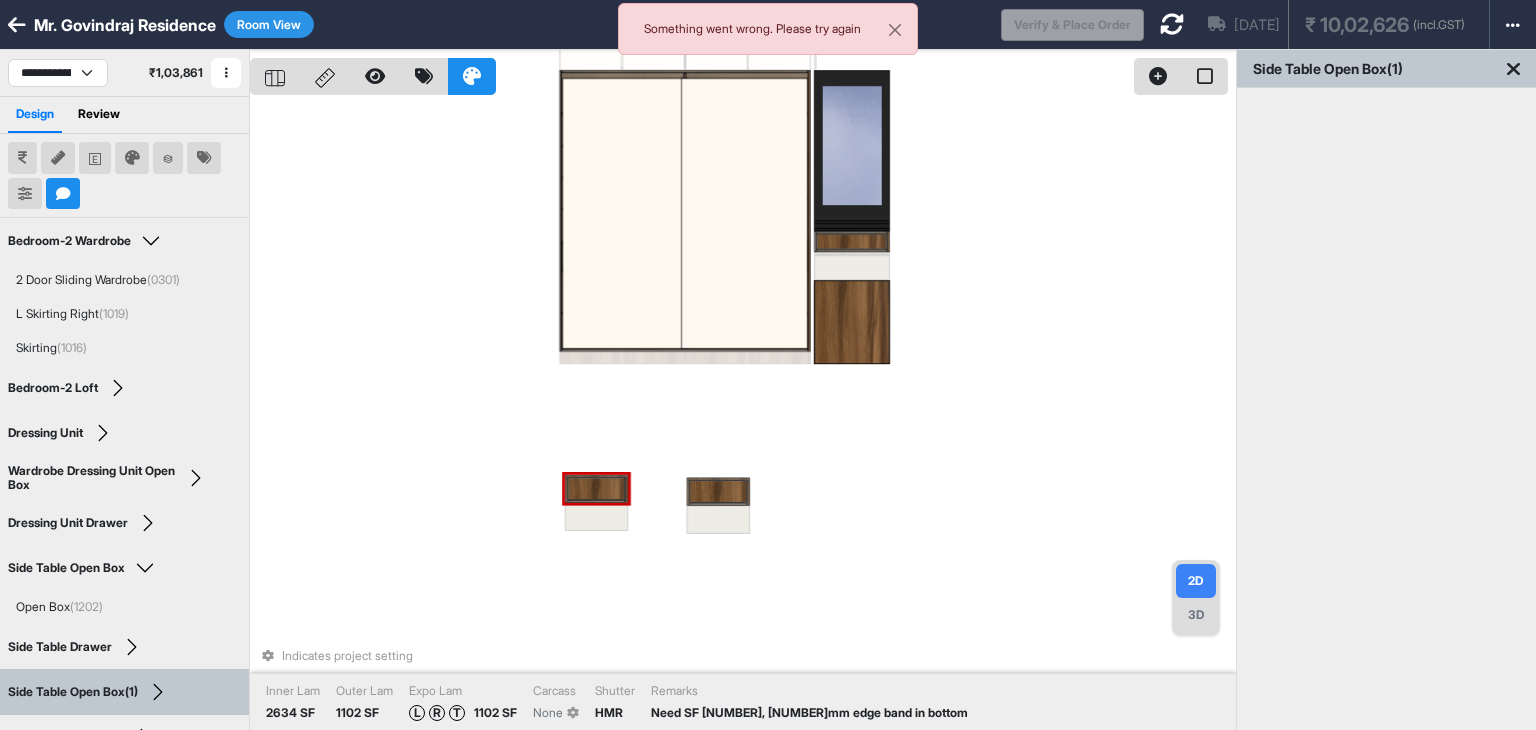 click at bounding box center (597, 488) 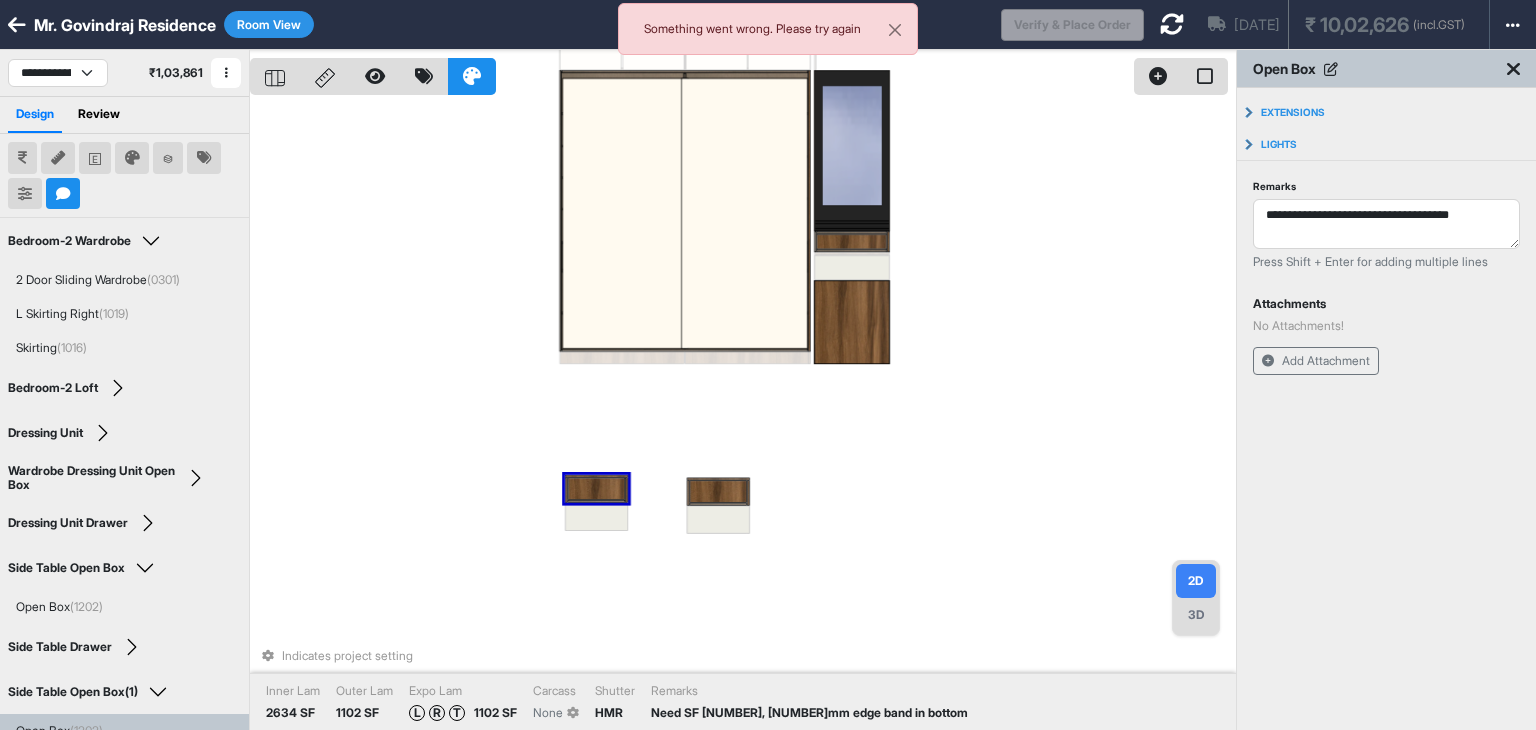 click on "Indicates project setting Inner Lam 2634 SF Outer Lam 1102 SF Expo Lam L R T 1102 SF Carcass None Shutter HMR Remarks Need SF 1102, 2mm edge band in bottom" at bounding box center (743, 415) 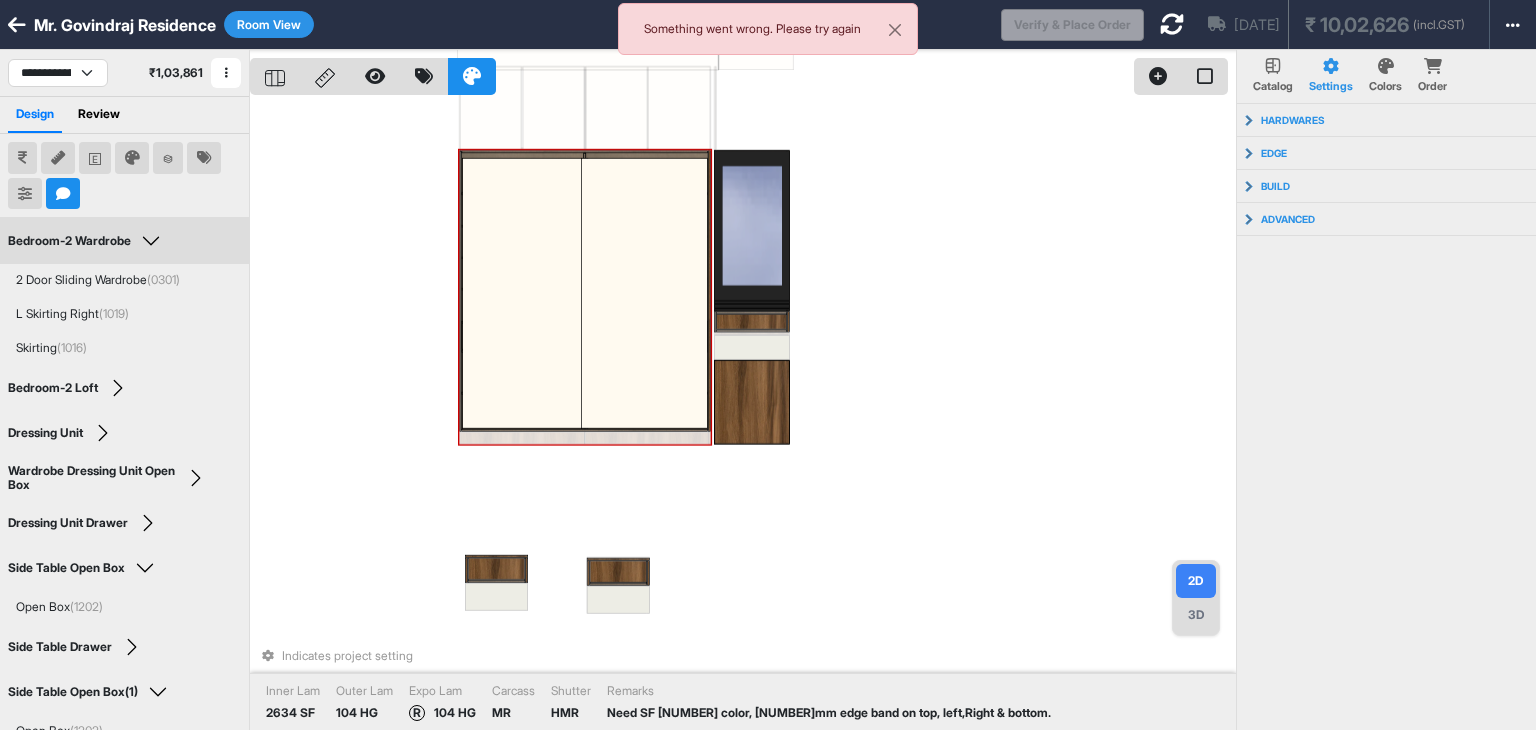 click at bounding box center [644, 293] 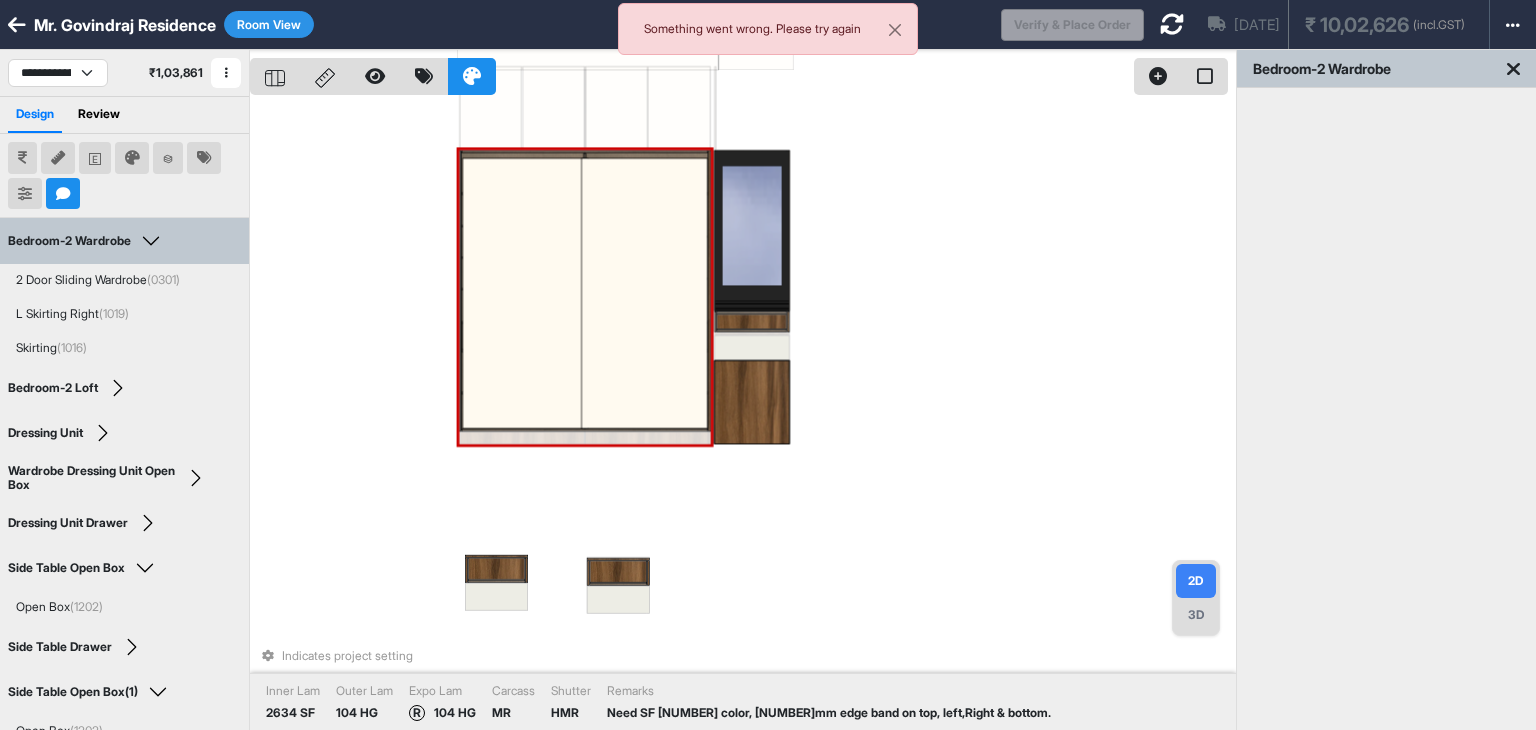 click at bounding box center [644, 293] 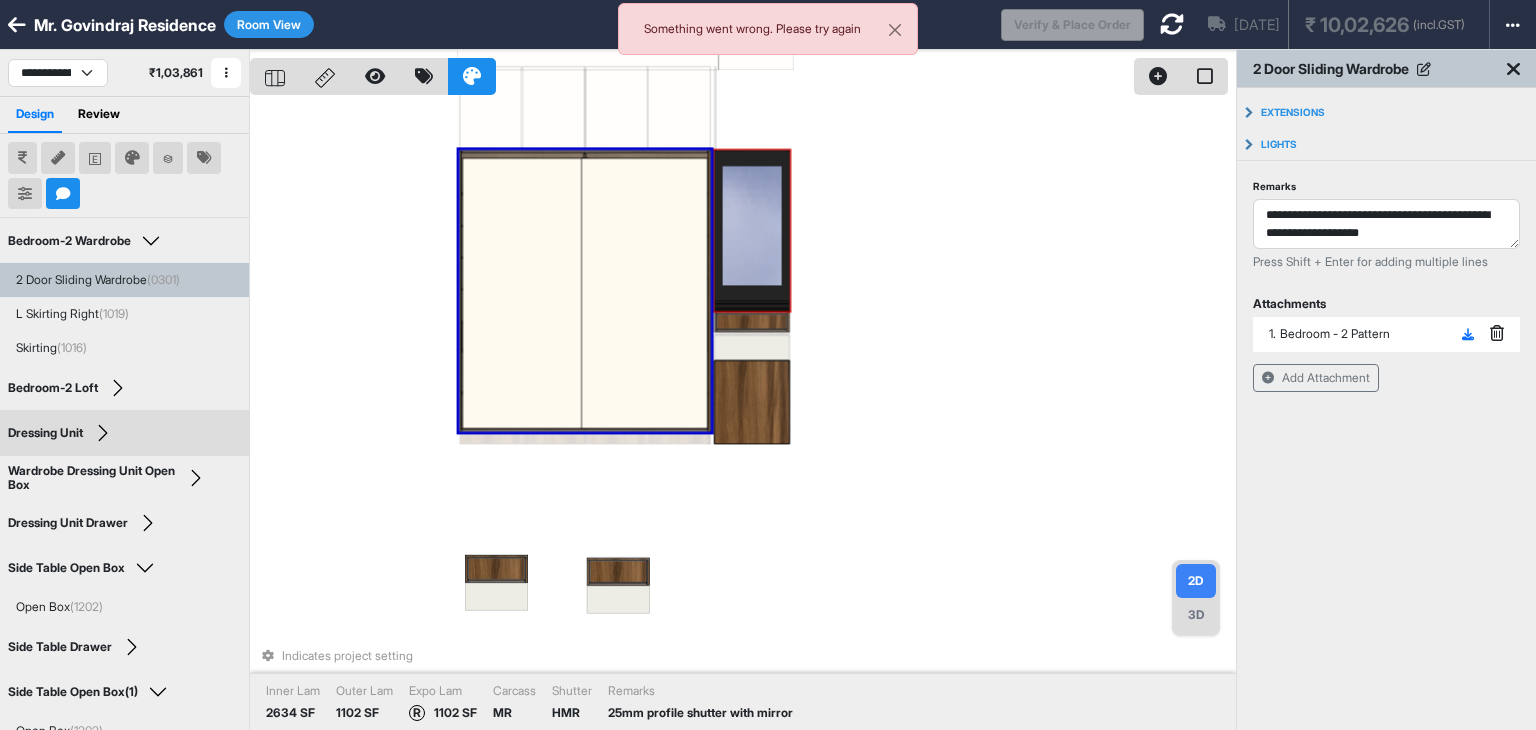 click at bounding box center [751, 230] 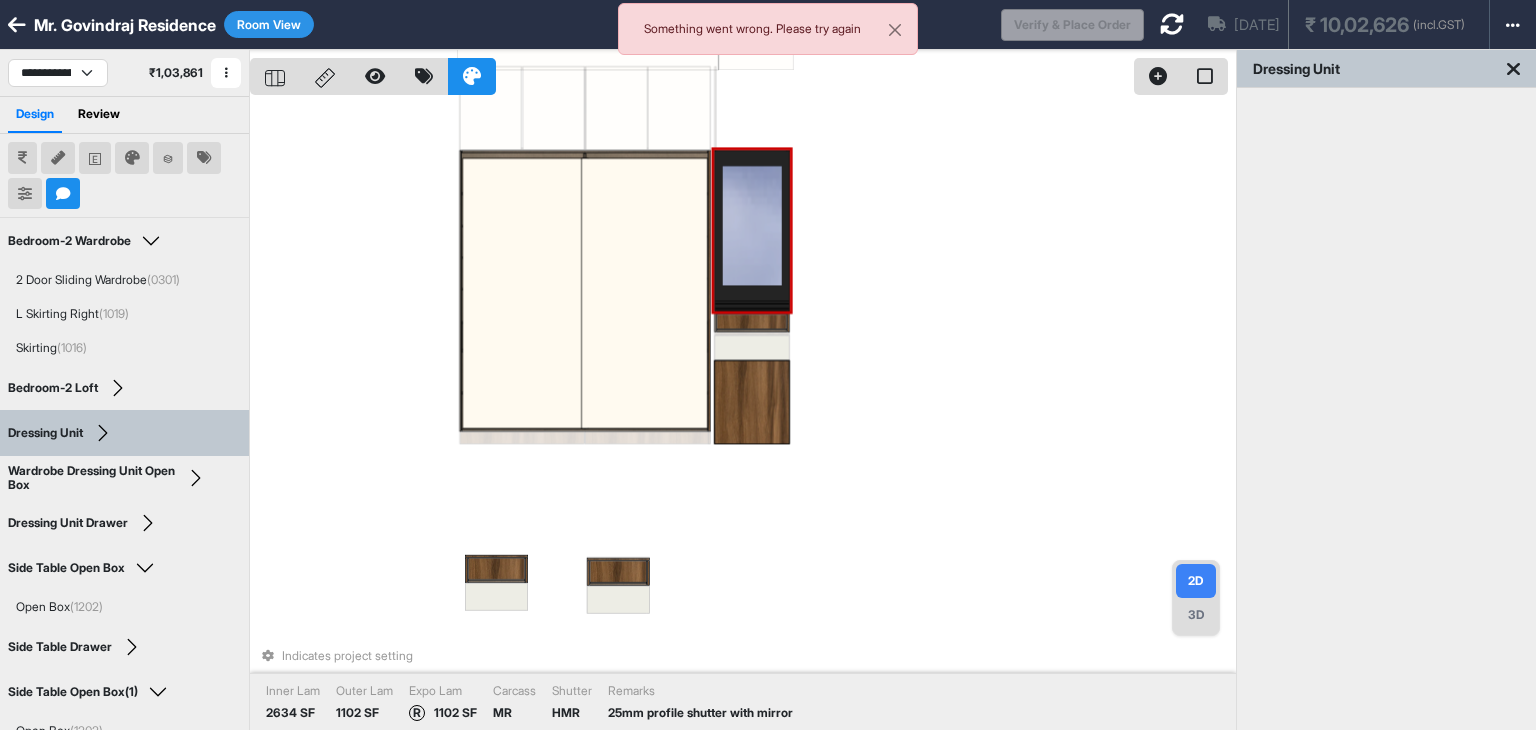 click at bounding box center [751, 230] 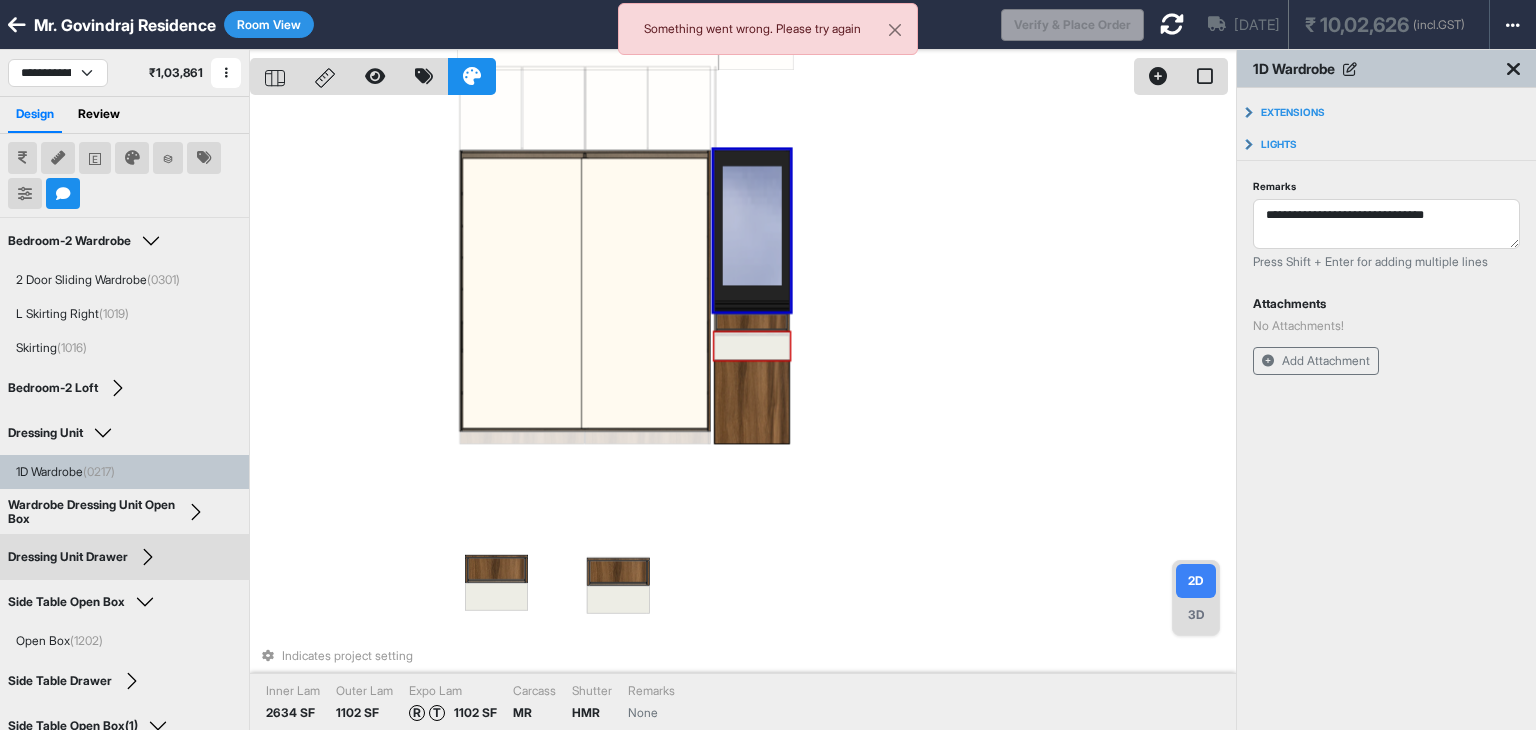 drag, startPoint x: 756, startPoint y: 229, endPoint x: 749, endPoint y: 330, distance: 101.24229 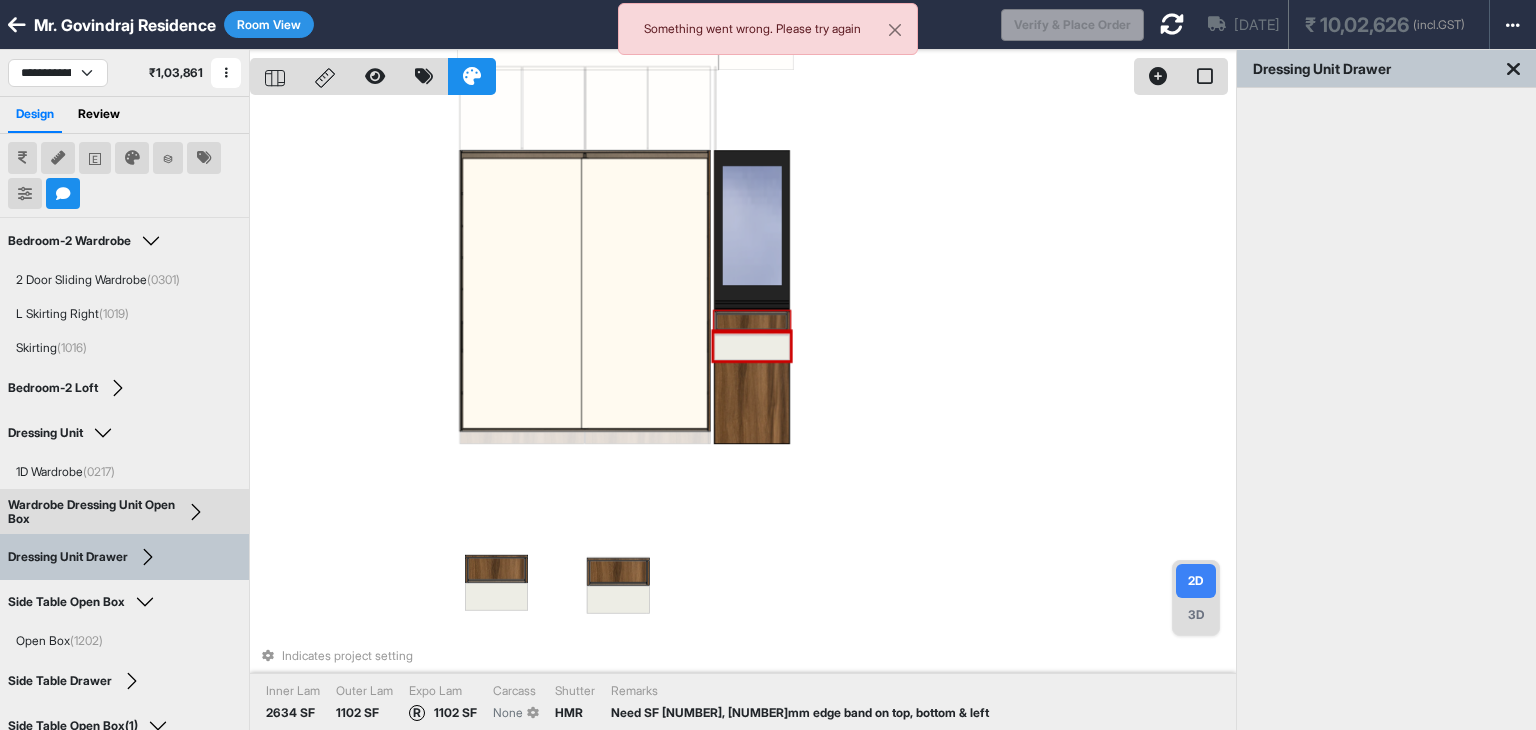 click at bounding box center [751, 322] 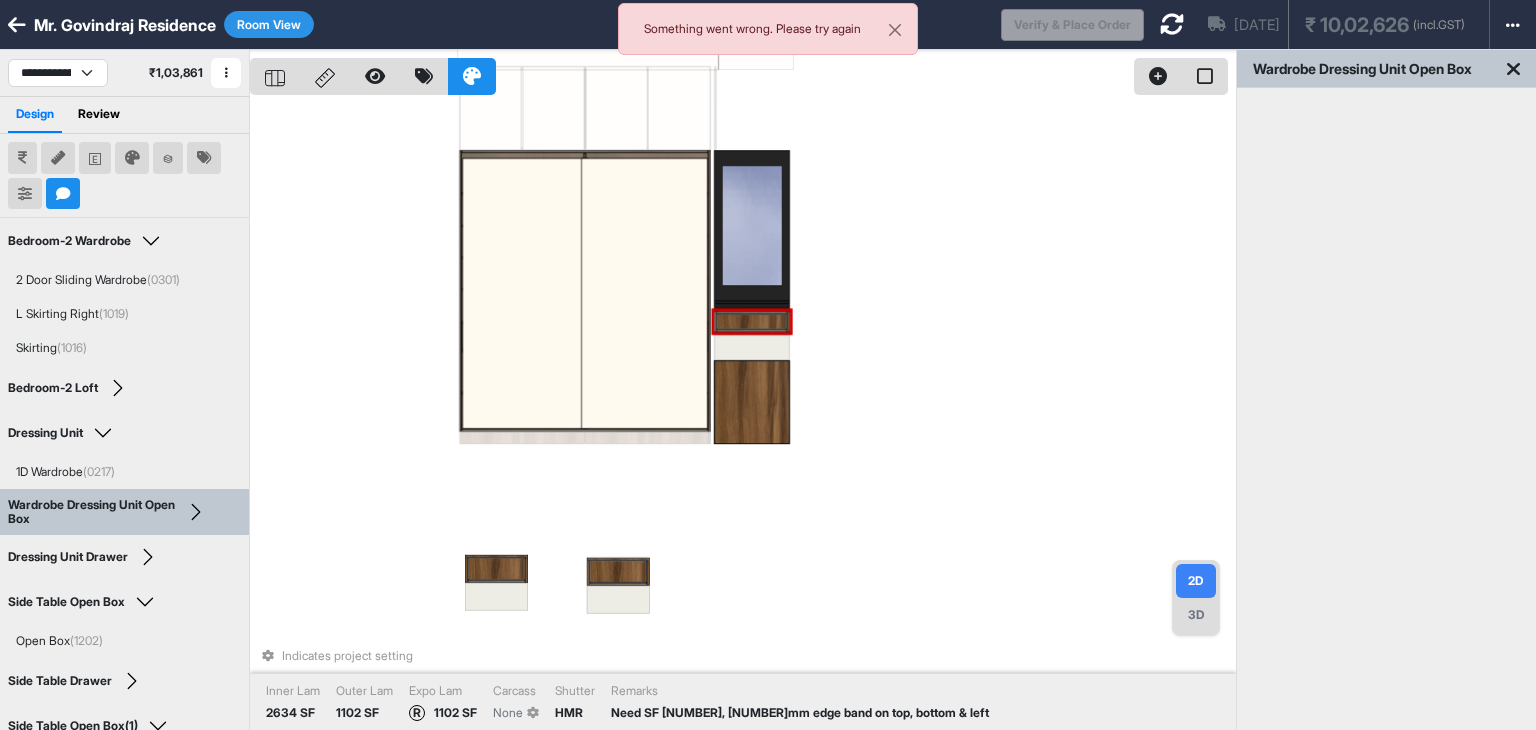 click at bounding box center (751, 322) 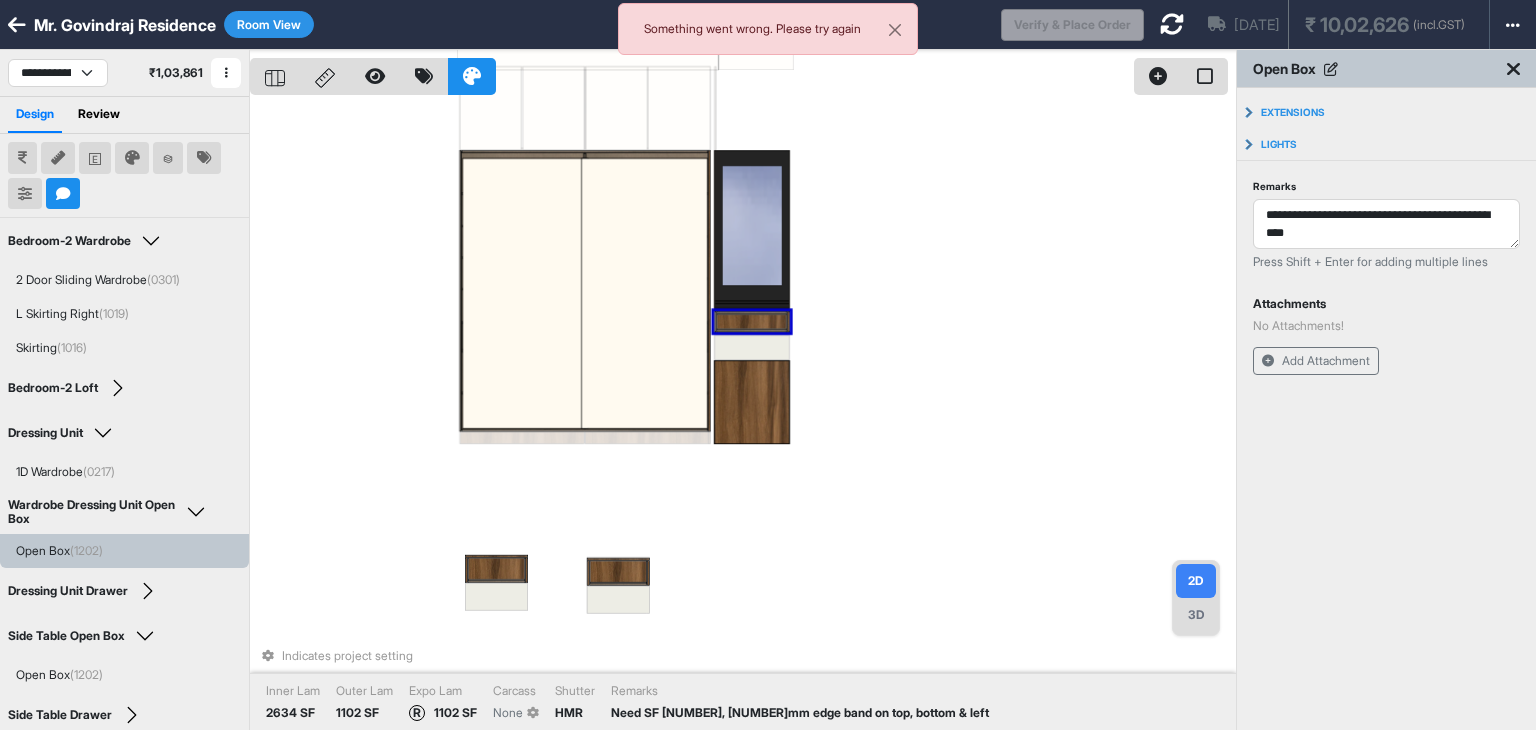 click at bounding box center (751, 322) 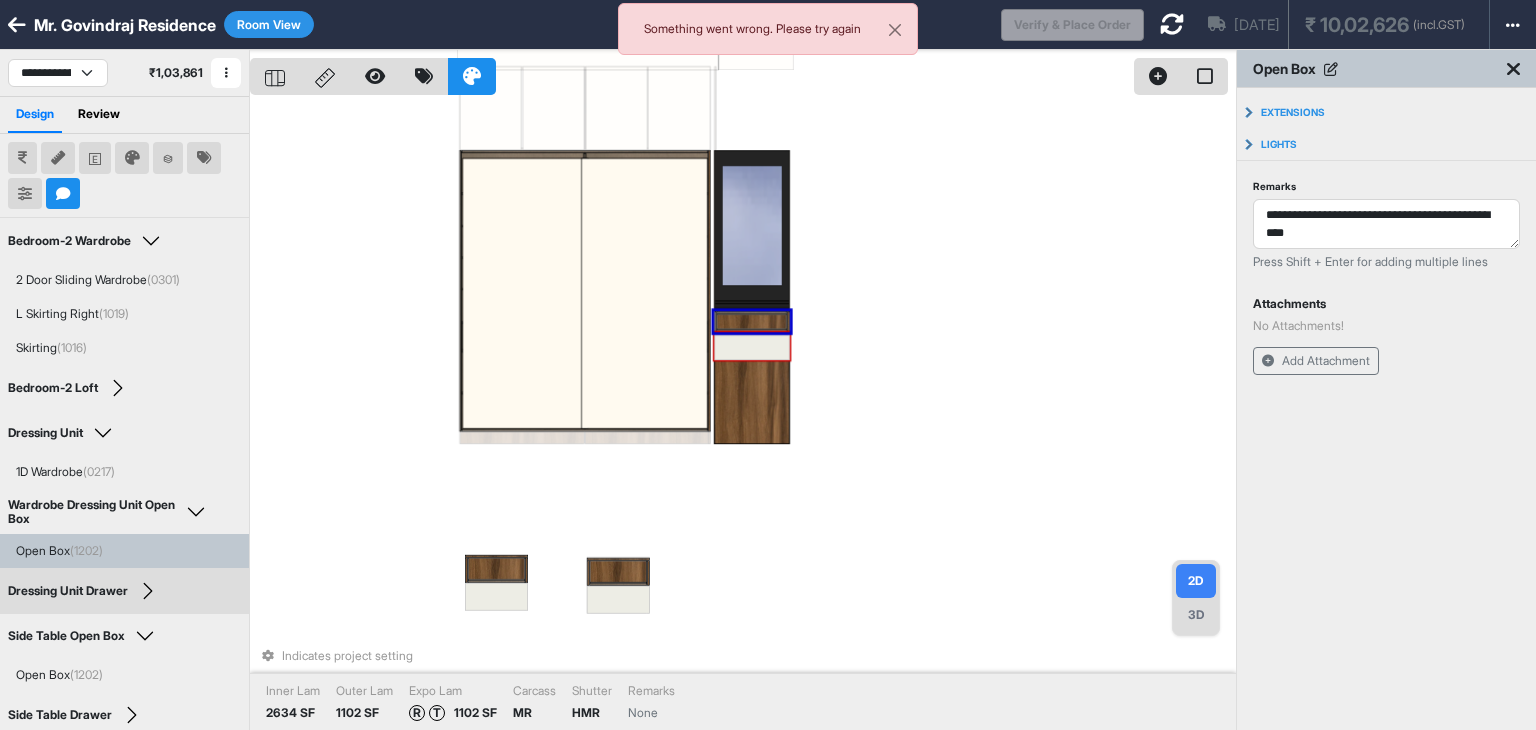click at bounding box center (751, 347) 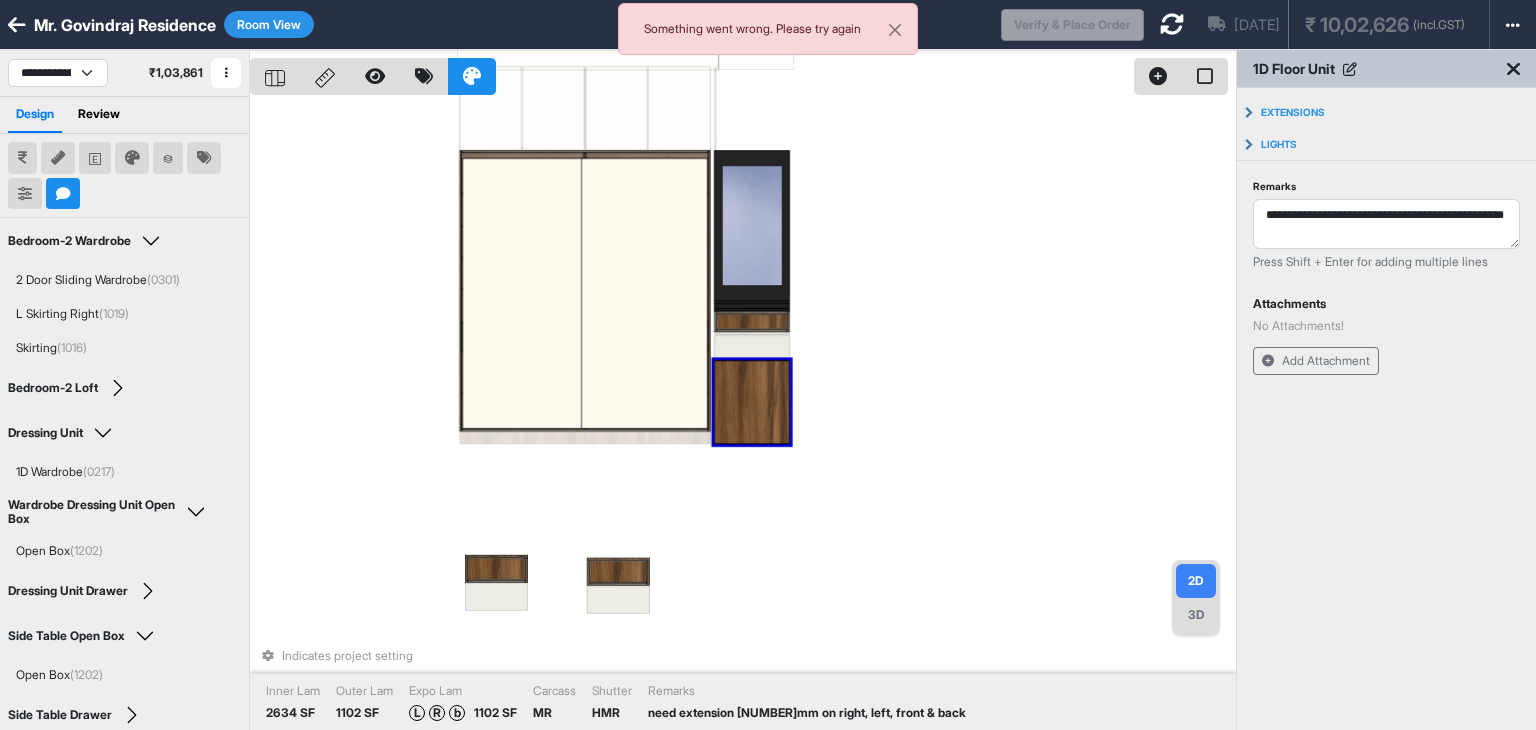 click at bounding box center (751, 402) 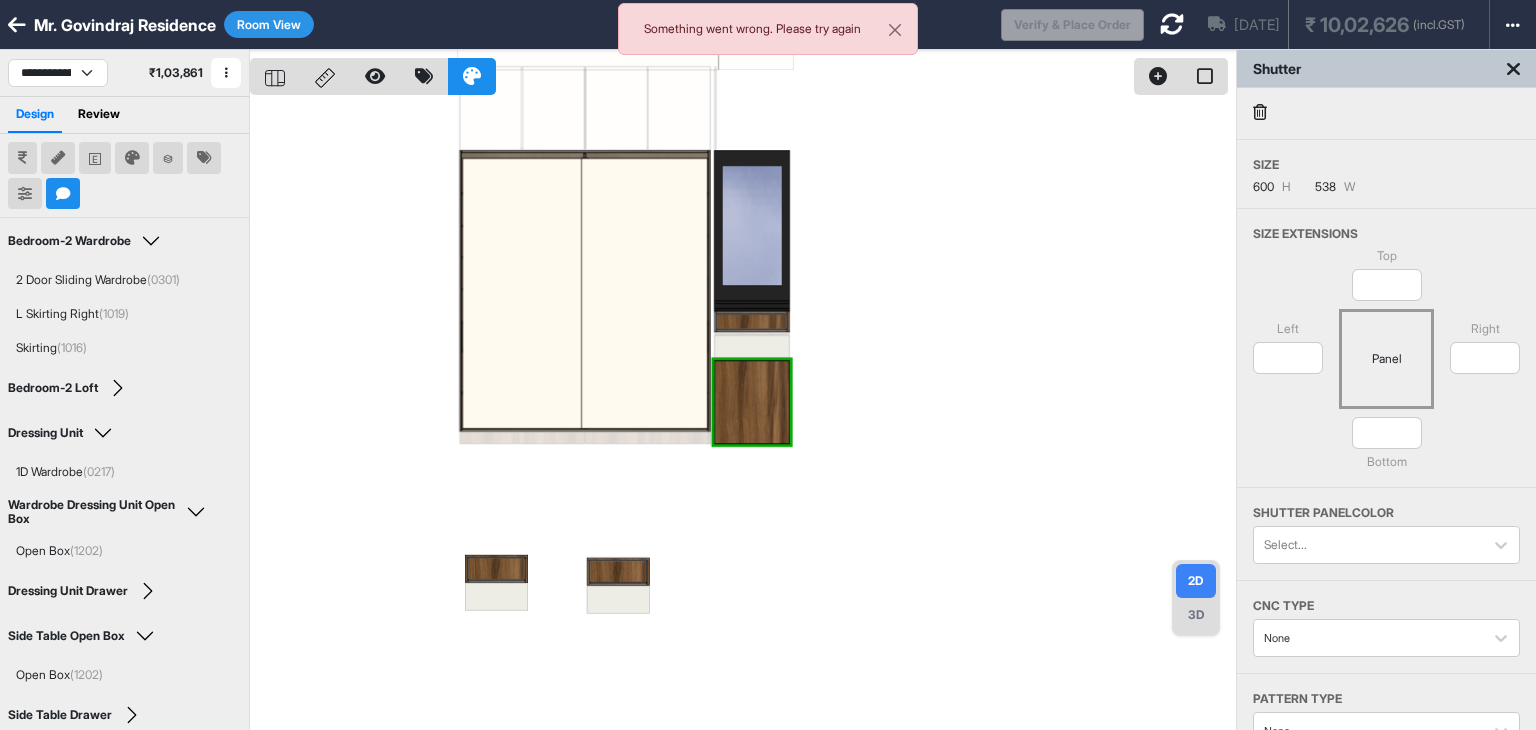 click at bounding box center (743, 415) 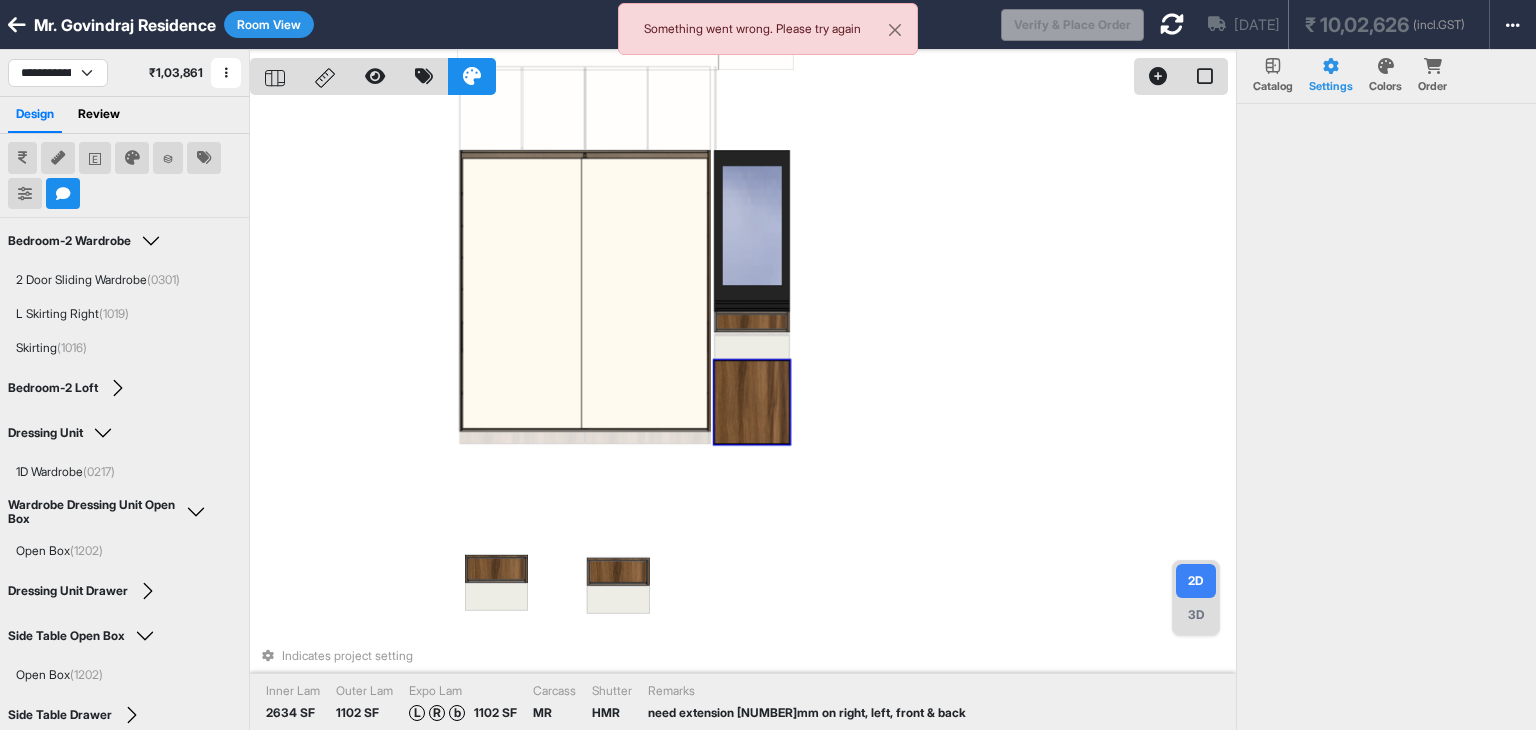 click at bounding box center (751, 402) 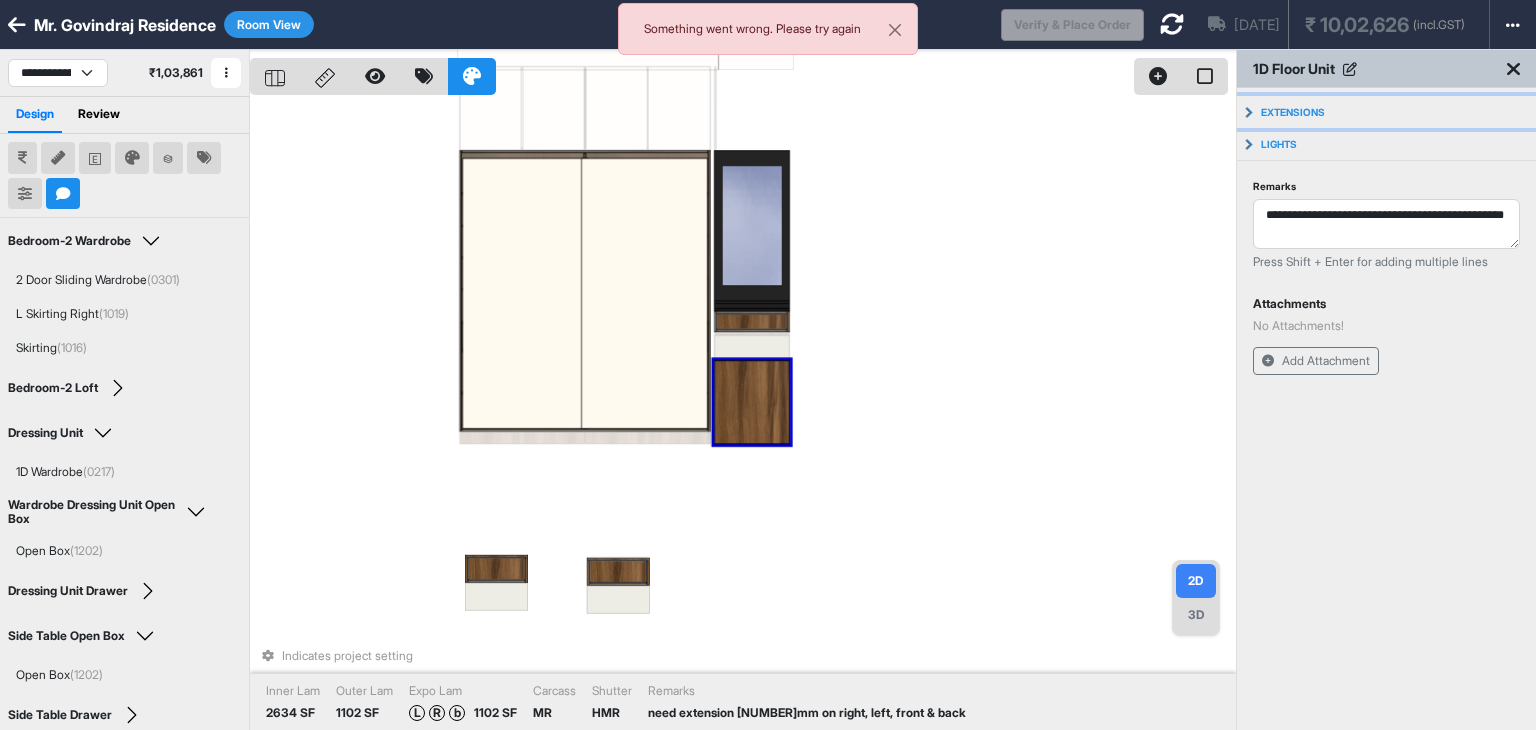 click on "Extensions" at bounding box center (1293, 112) 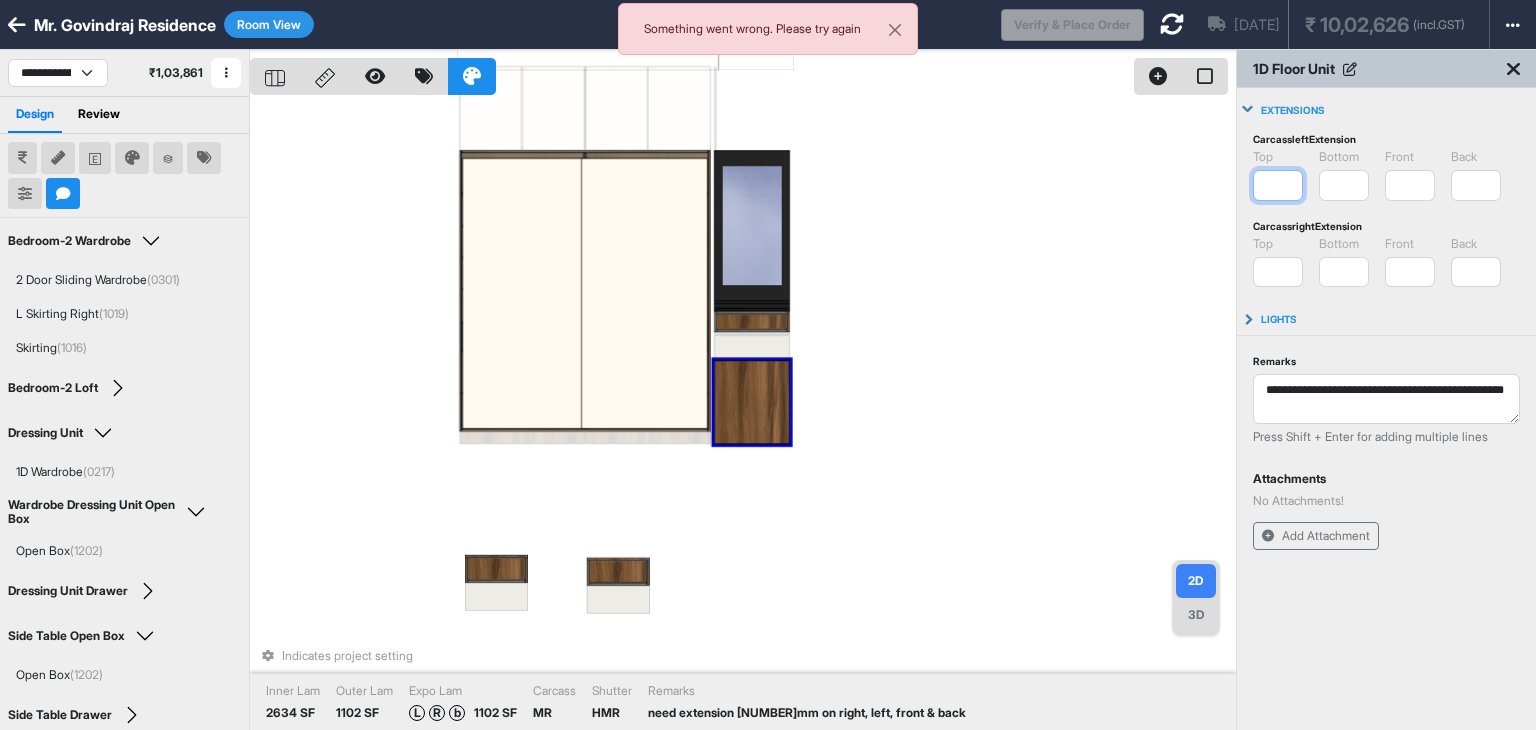 click on "*" at bounding box center (1278, 185) 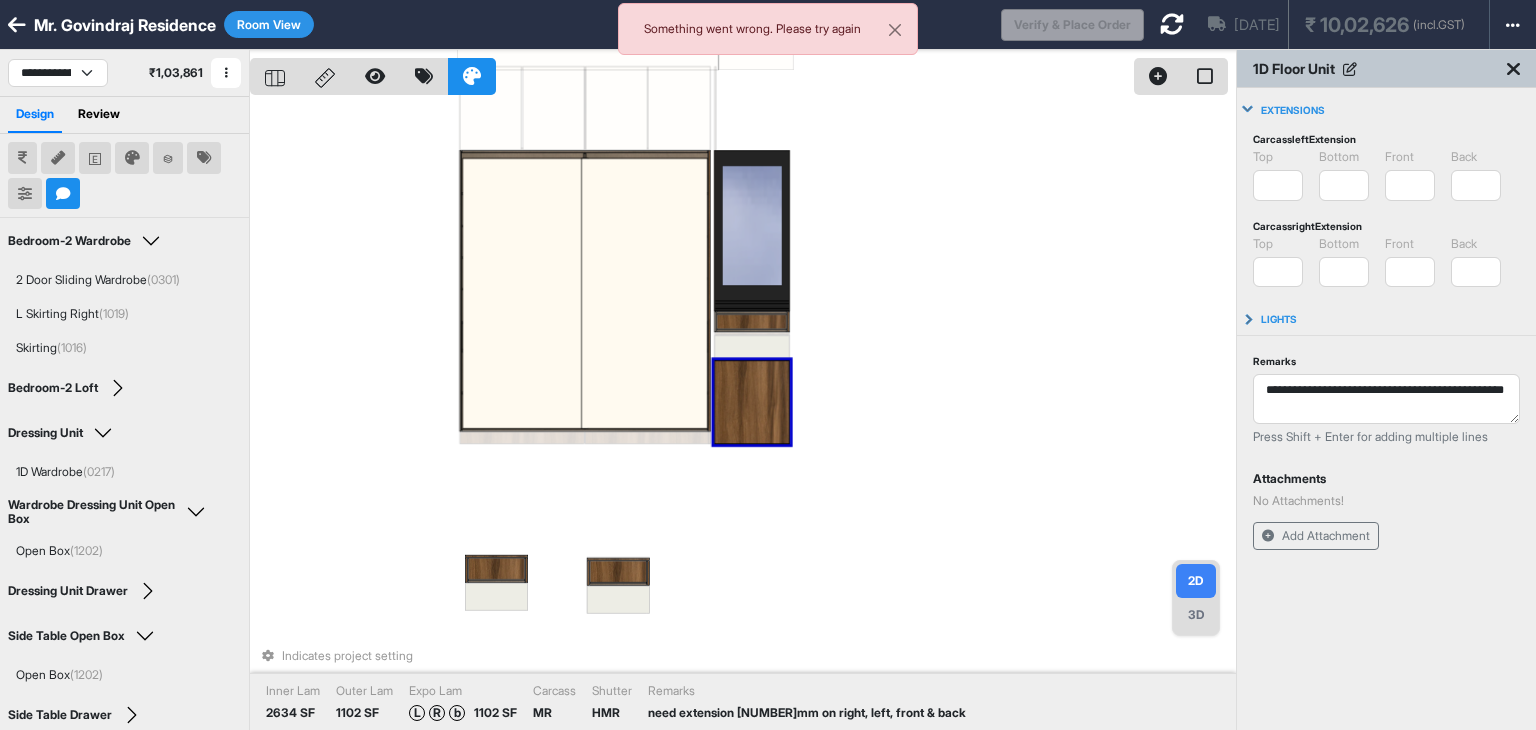 click on "Carcass  left  Extension top * Invalid Input bottom * Invalid Input front * Invalid Input back * Invalid Input Carcass  right  Extension top * Invalid Input bottom * Invalid Input front * Invalid Input back * Invalid Input" at bounding box center (1386, 213) 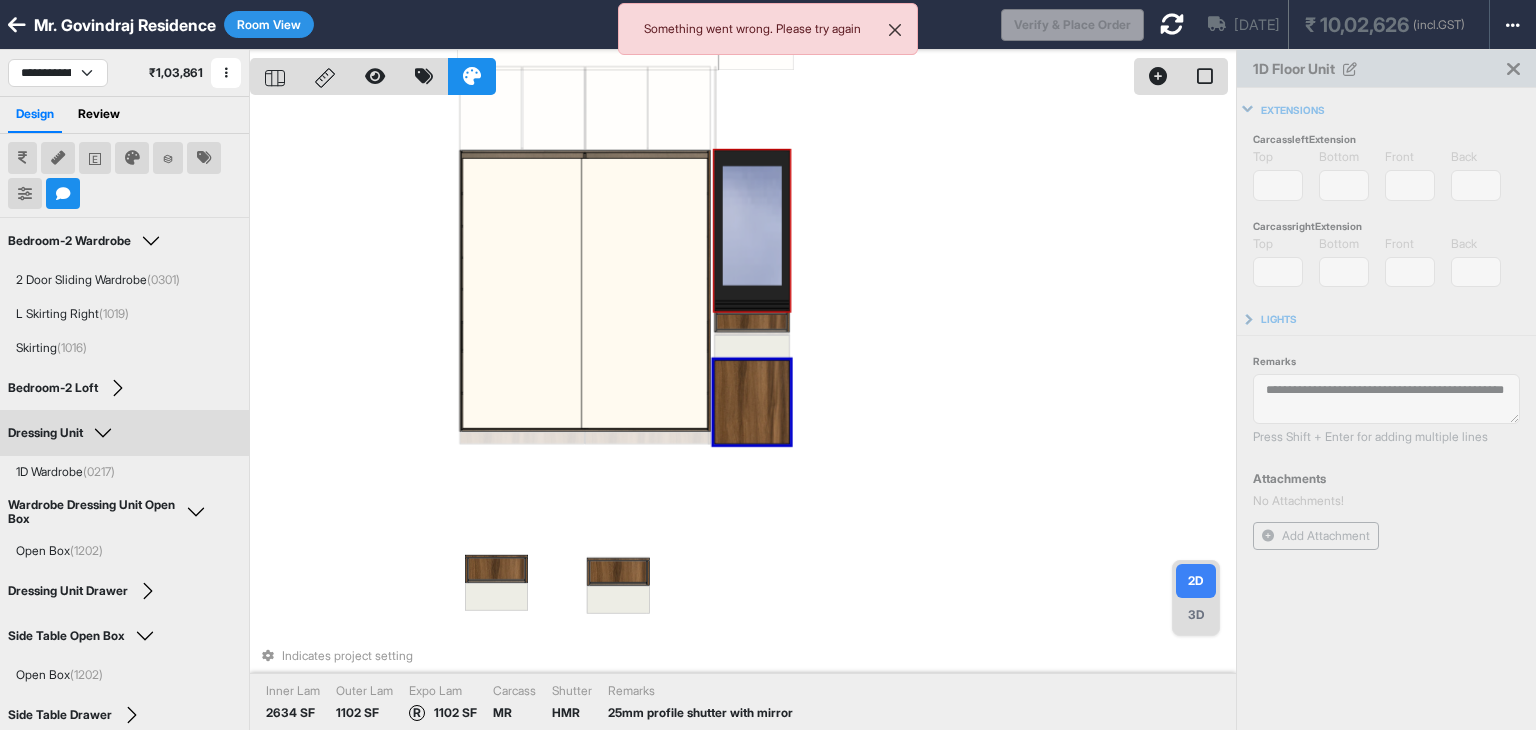 type on "**" 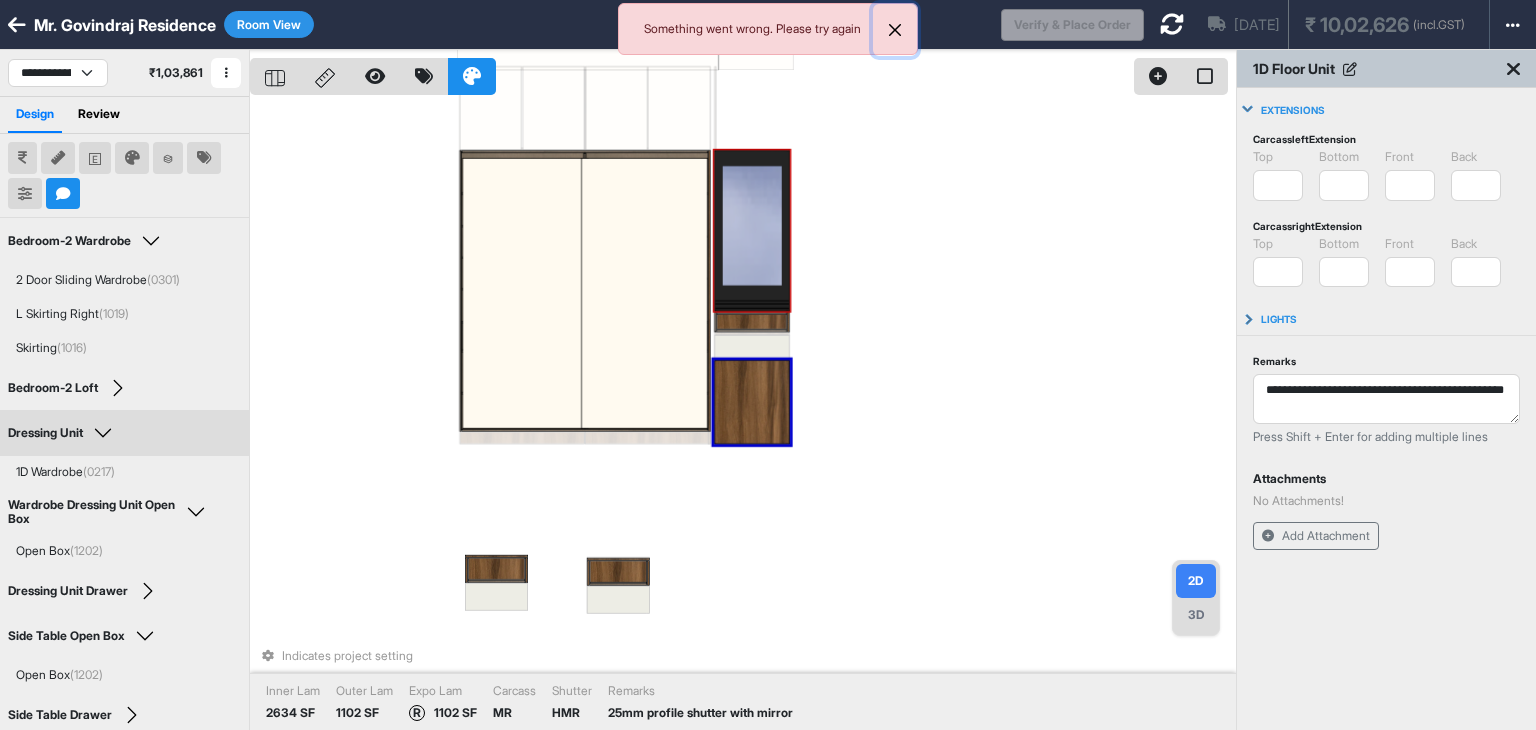 click at bounding box center [895, 30] 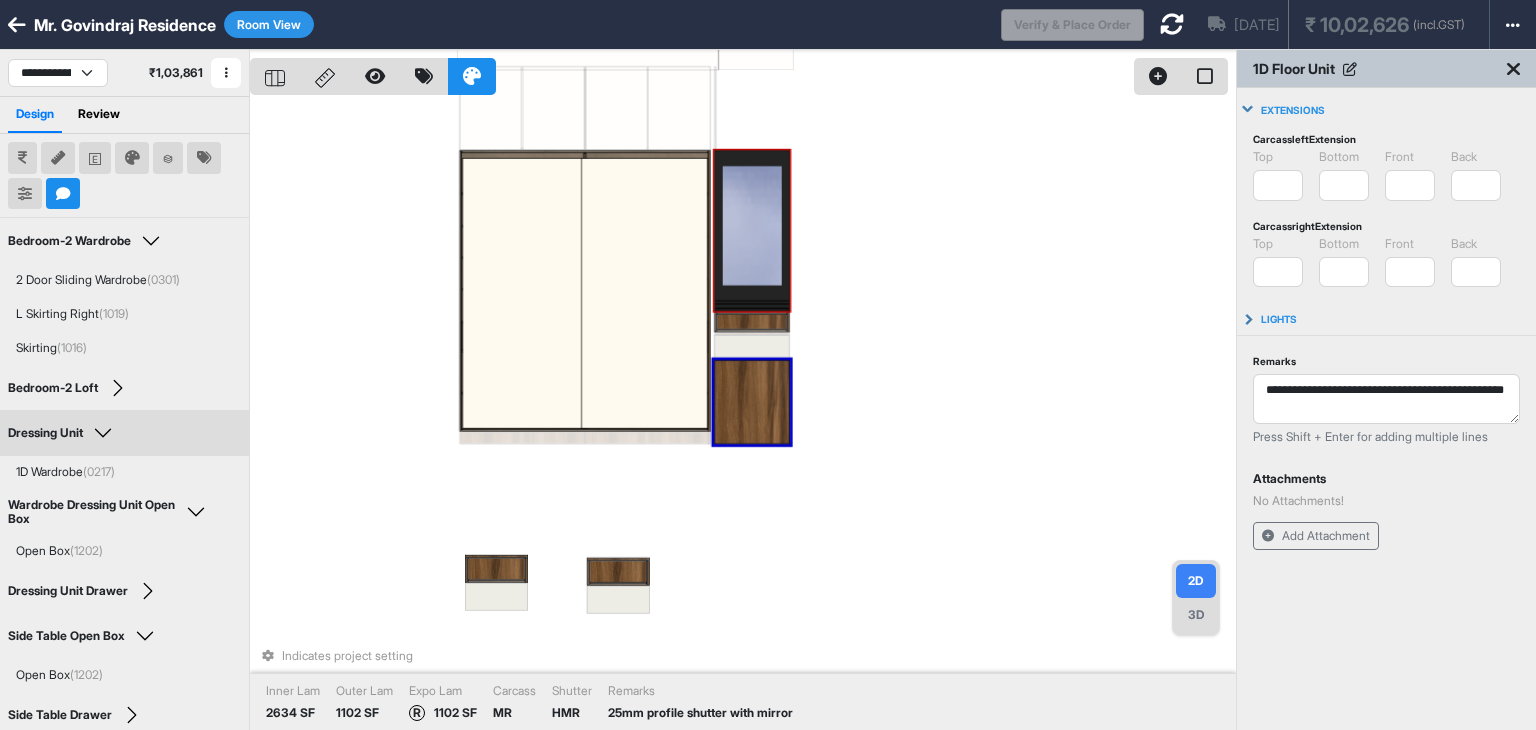 click on "Carcass  left  Extension top ** Invalid Input bottom * Invalid Input front * Invalid Input back * Invalid Input Carcass  right  Extension top * Invalid Input bottom * Invalid Input front * Invalid Input back * Invalid Input" at bounding box center [1386, 213] 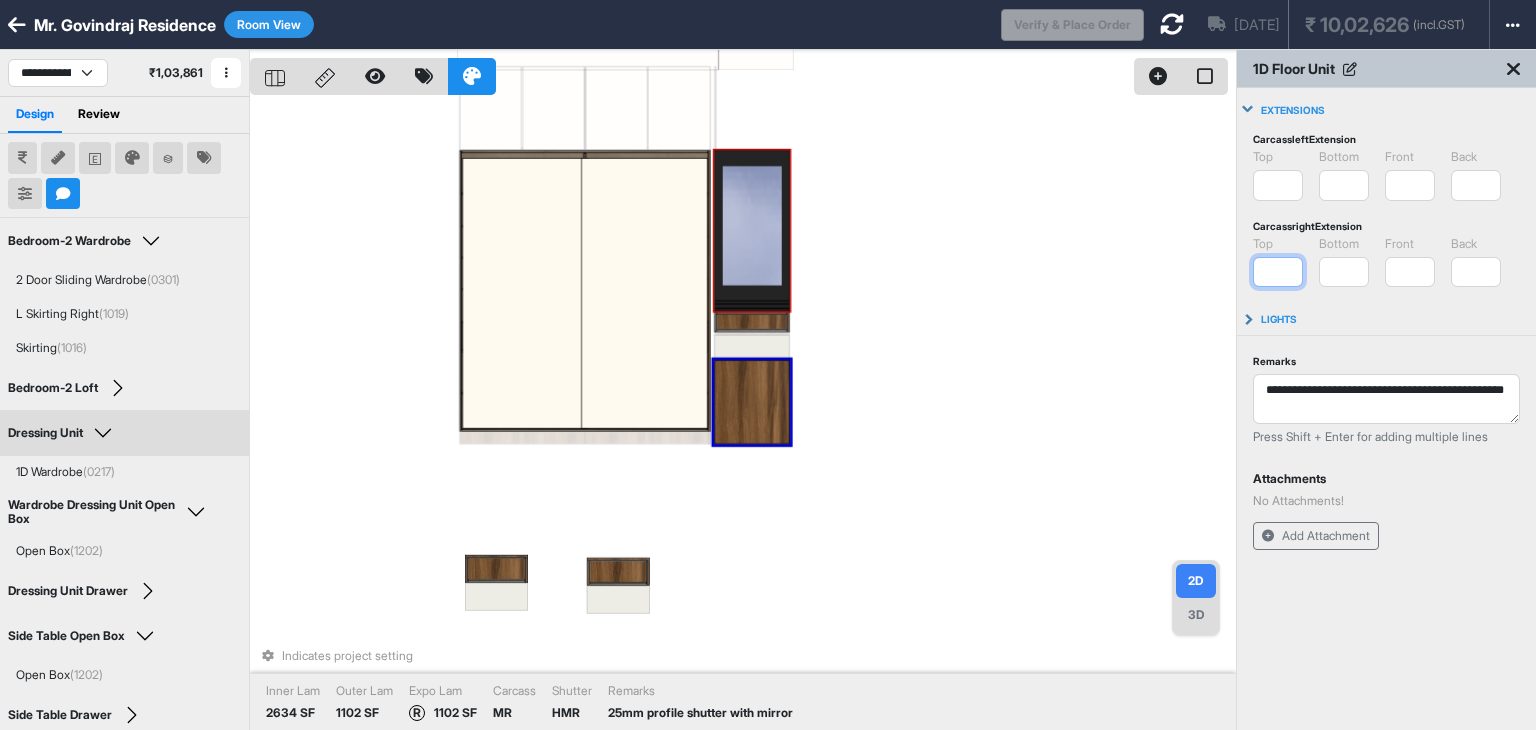 click on "*" at bounding box center (1278, 272) 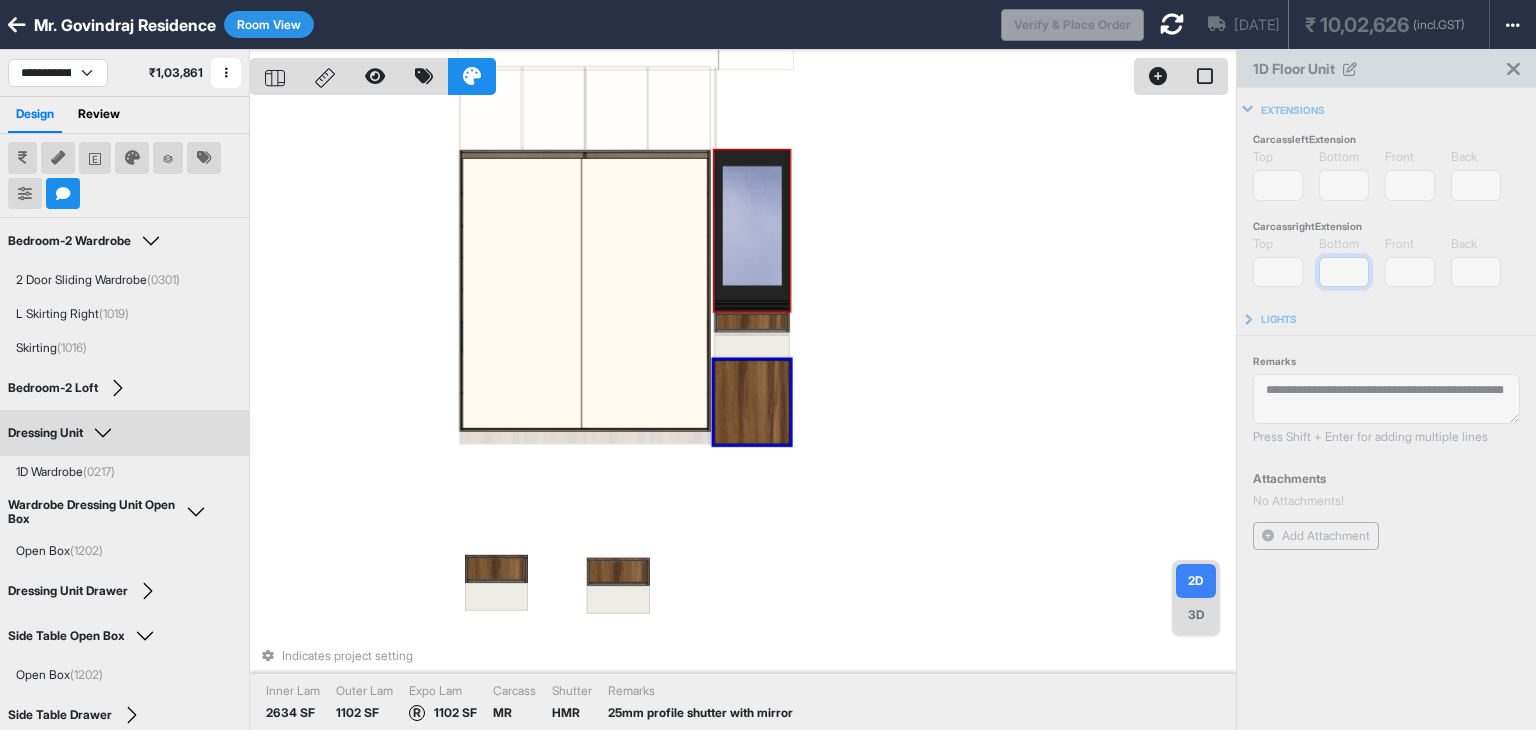 type on "**" 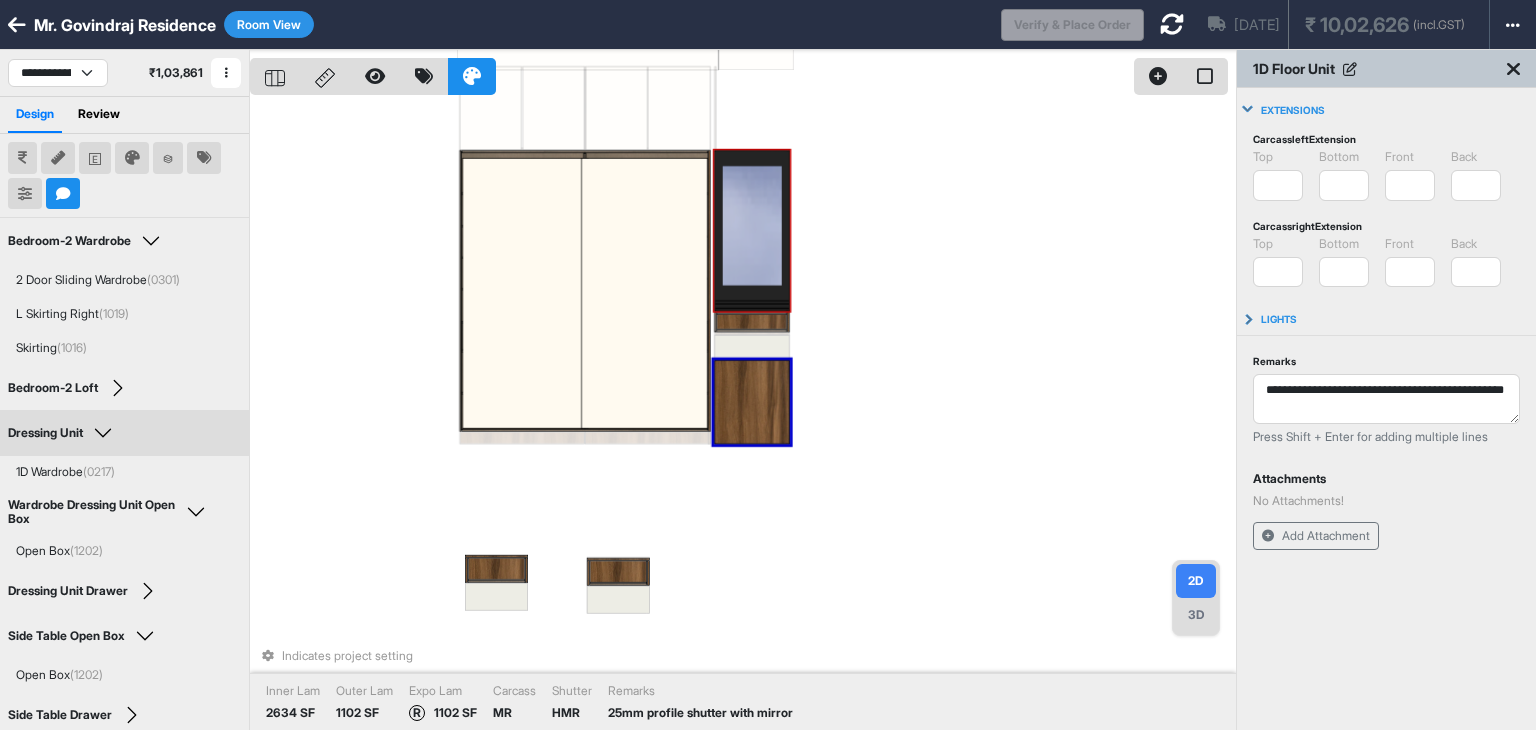 click on "Indicates project setting Inner Lam 2634 SF Outer Lam 1102 SF Expo Lam R 1102 SF Carcass MR Shutter HMR Remarks 25mm profile shutter with mirror" at bounding box center (743, 415) 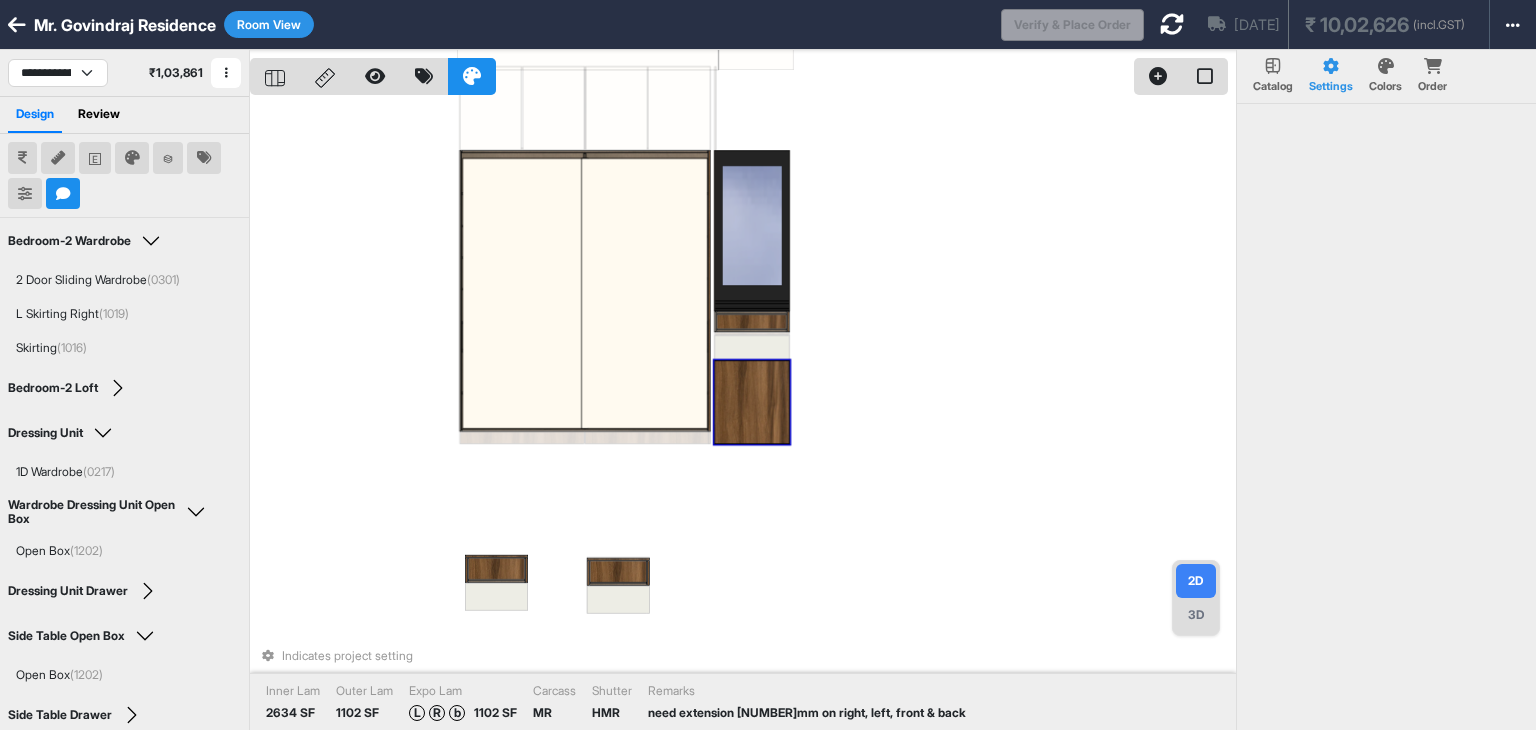 click at bounding box center [751, 402] 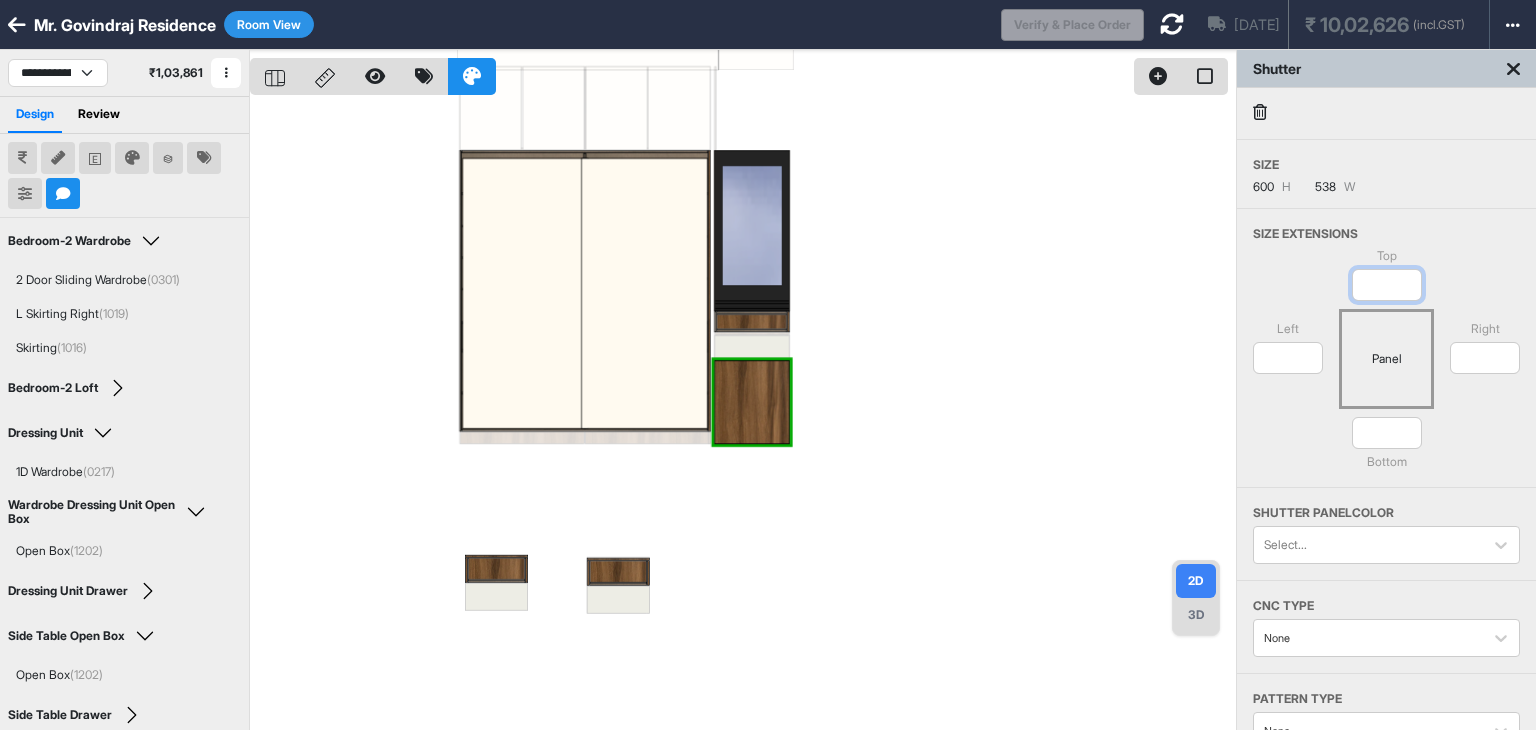 click on "*" at bounding box center (1387, 285) 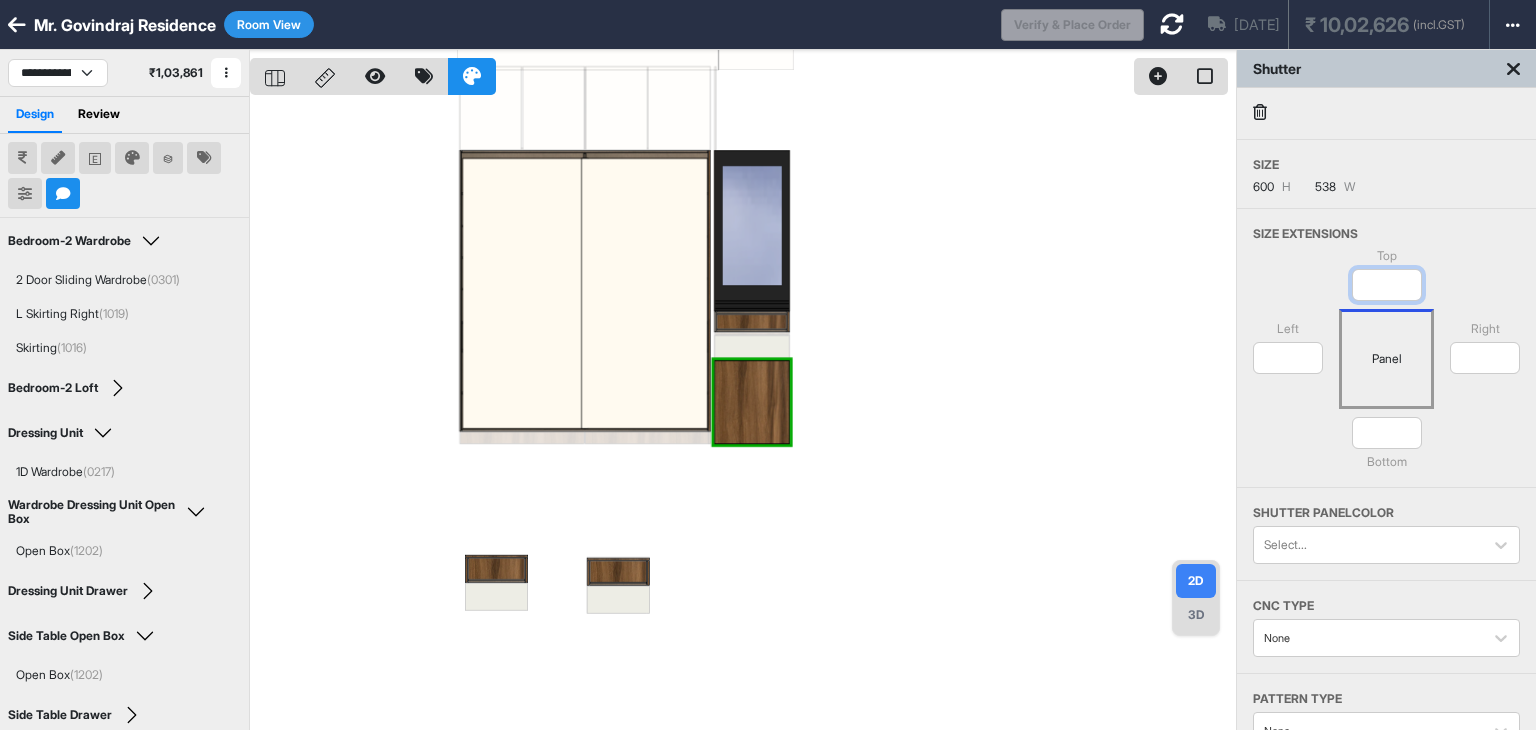 type on "**" 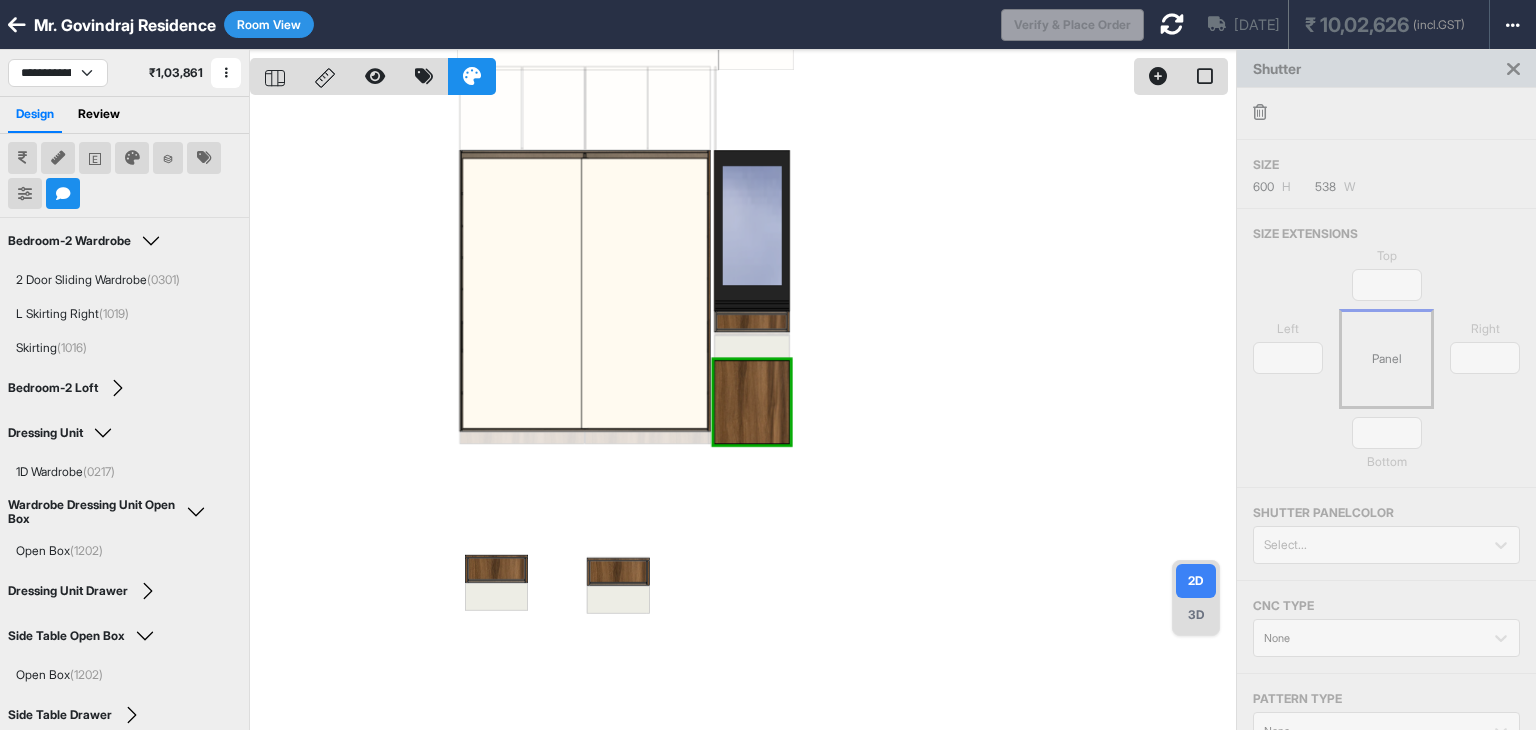click on "Top ** Left * Panel Right * * Bottom" at bounding box center [1386, 367] 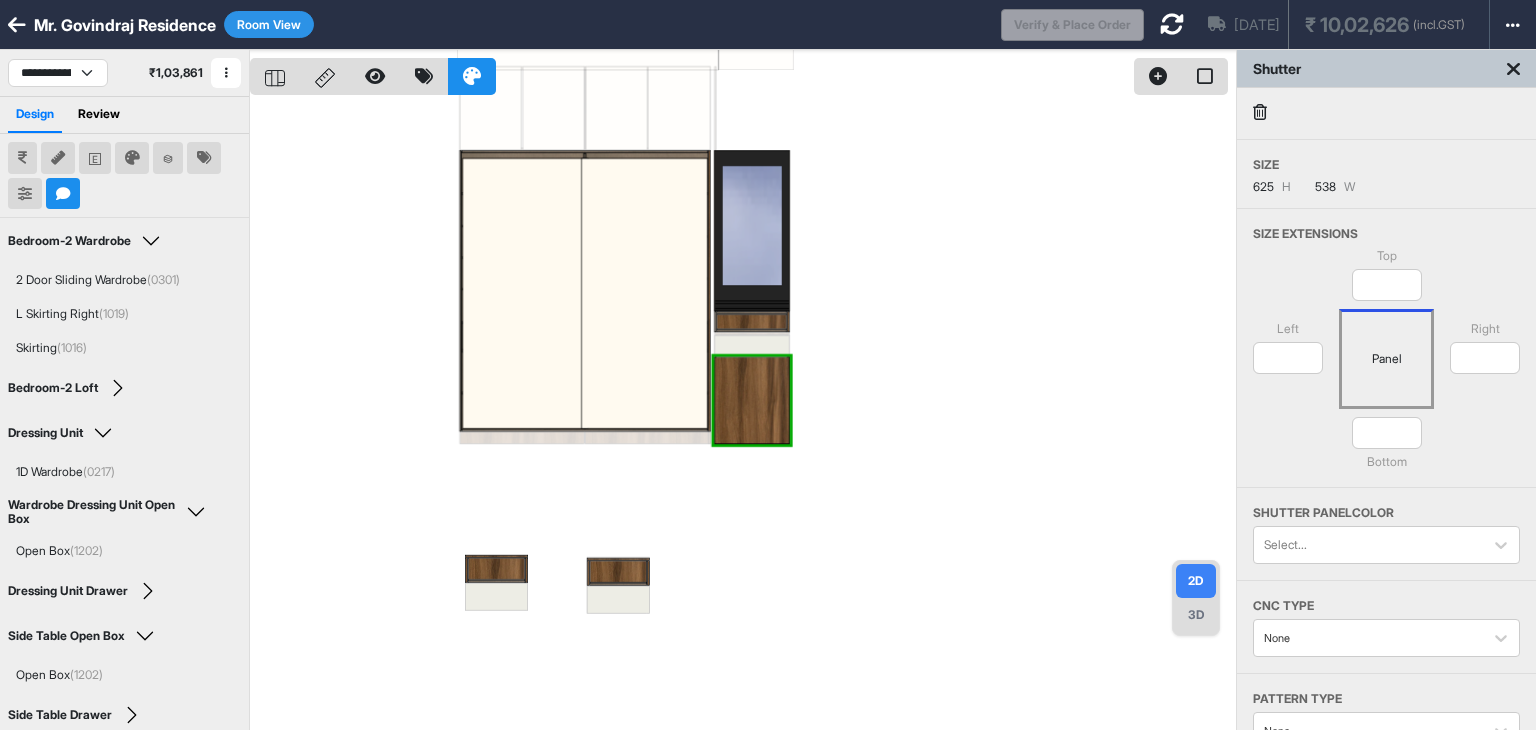 click at bounding box center (743, 415) 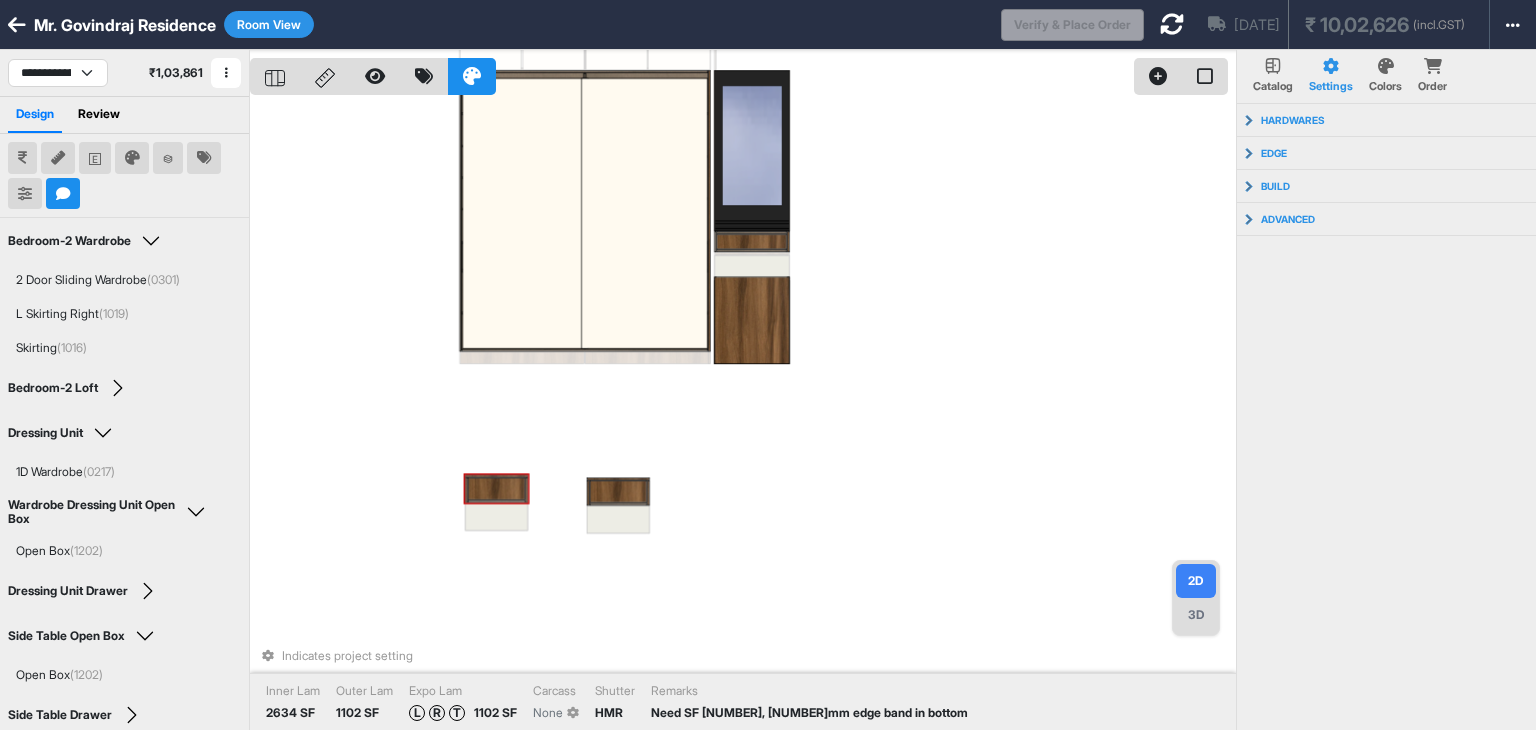 click at bounding box center (497, 488) 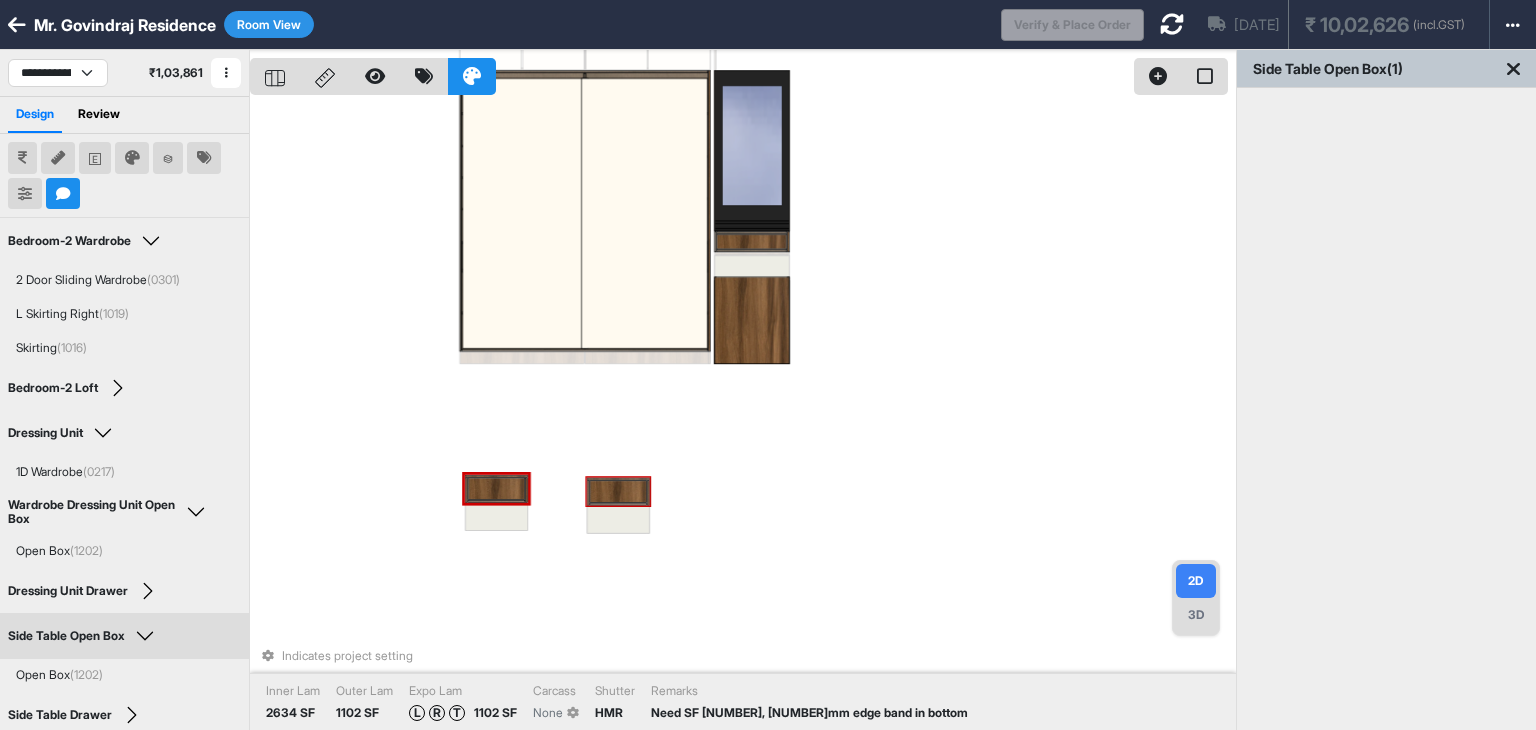 click at bounding box center [618, 491] 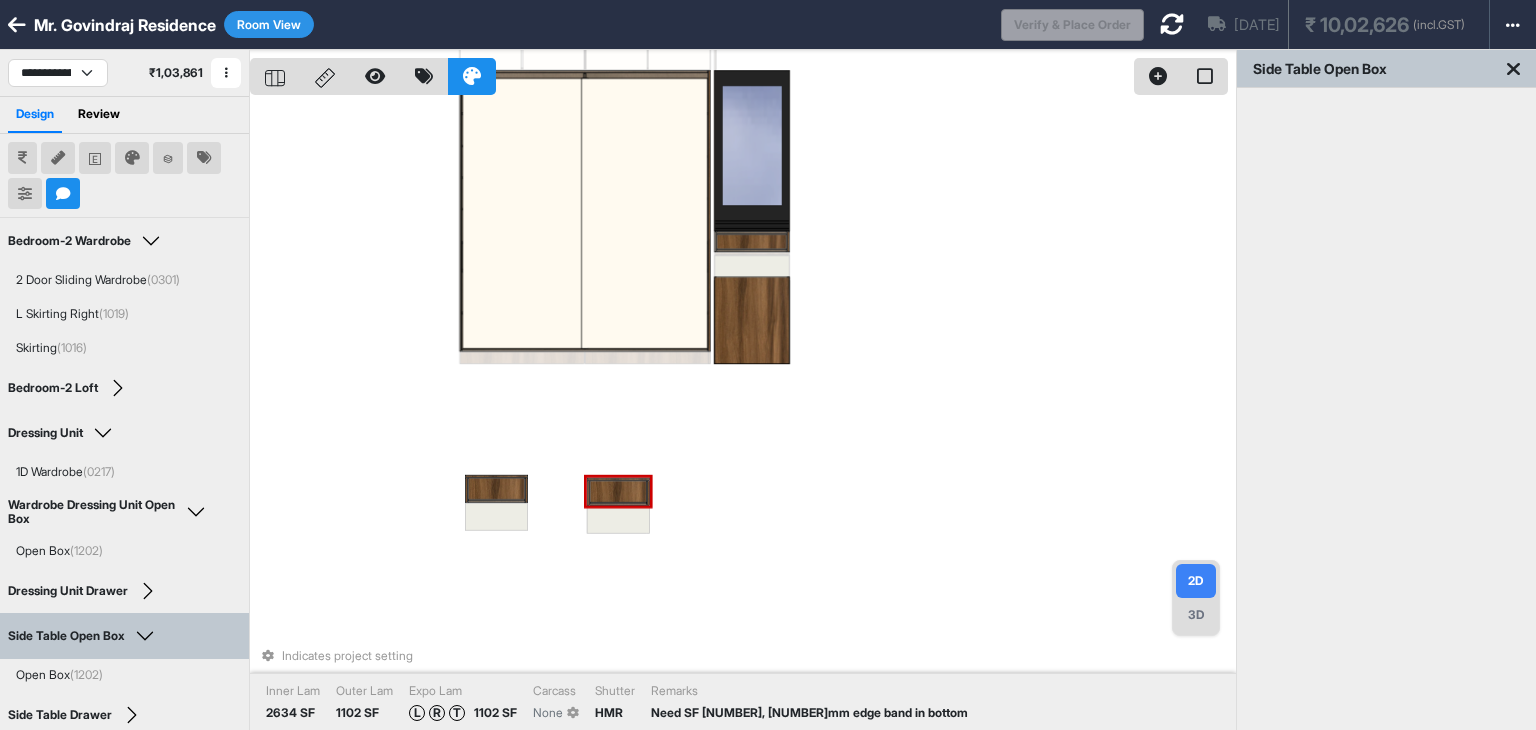 click at bounding box center (618, 491) 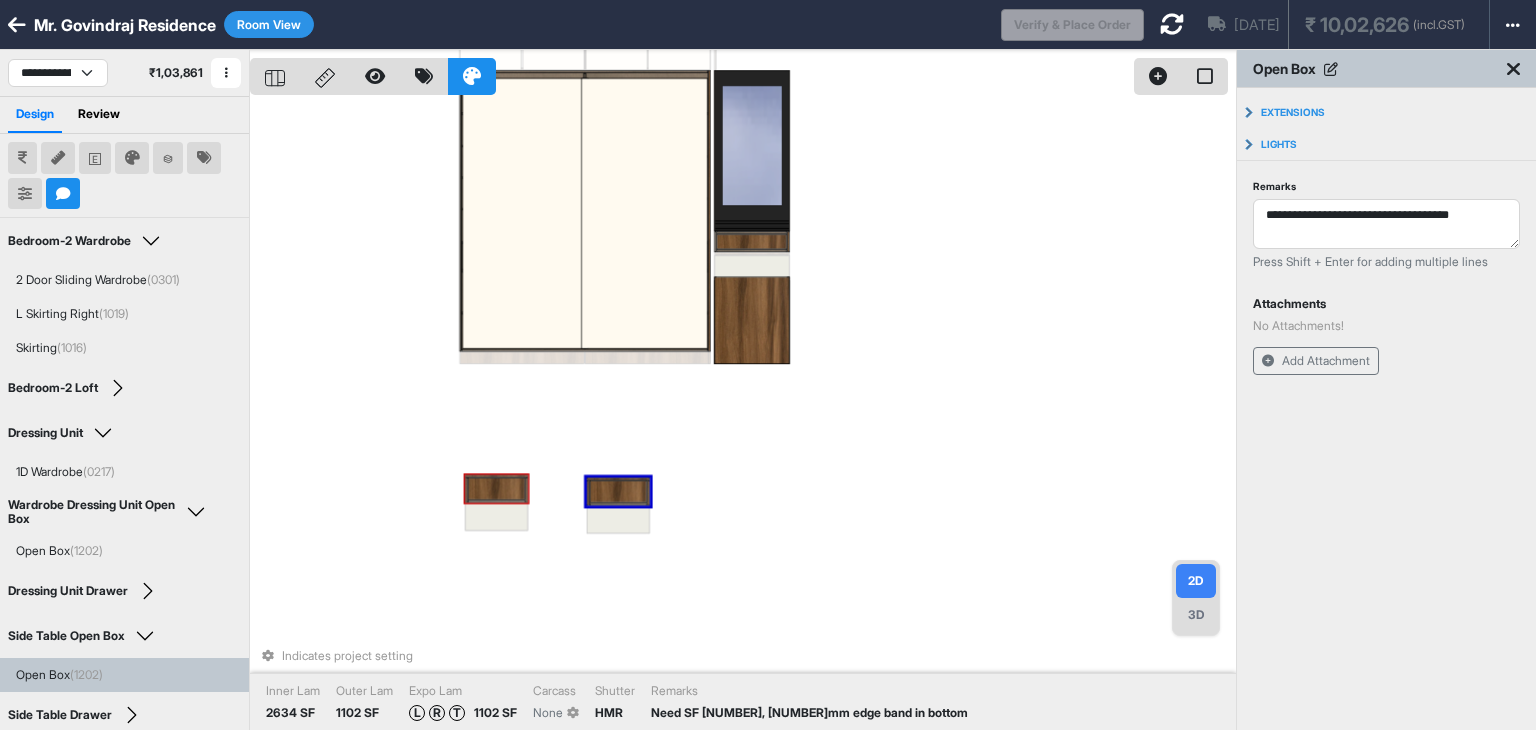 click at bounding box center (526, 489) 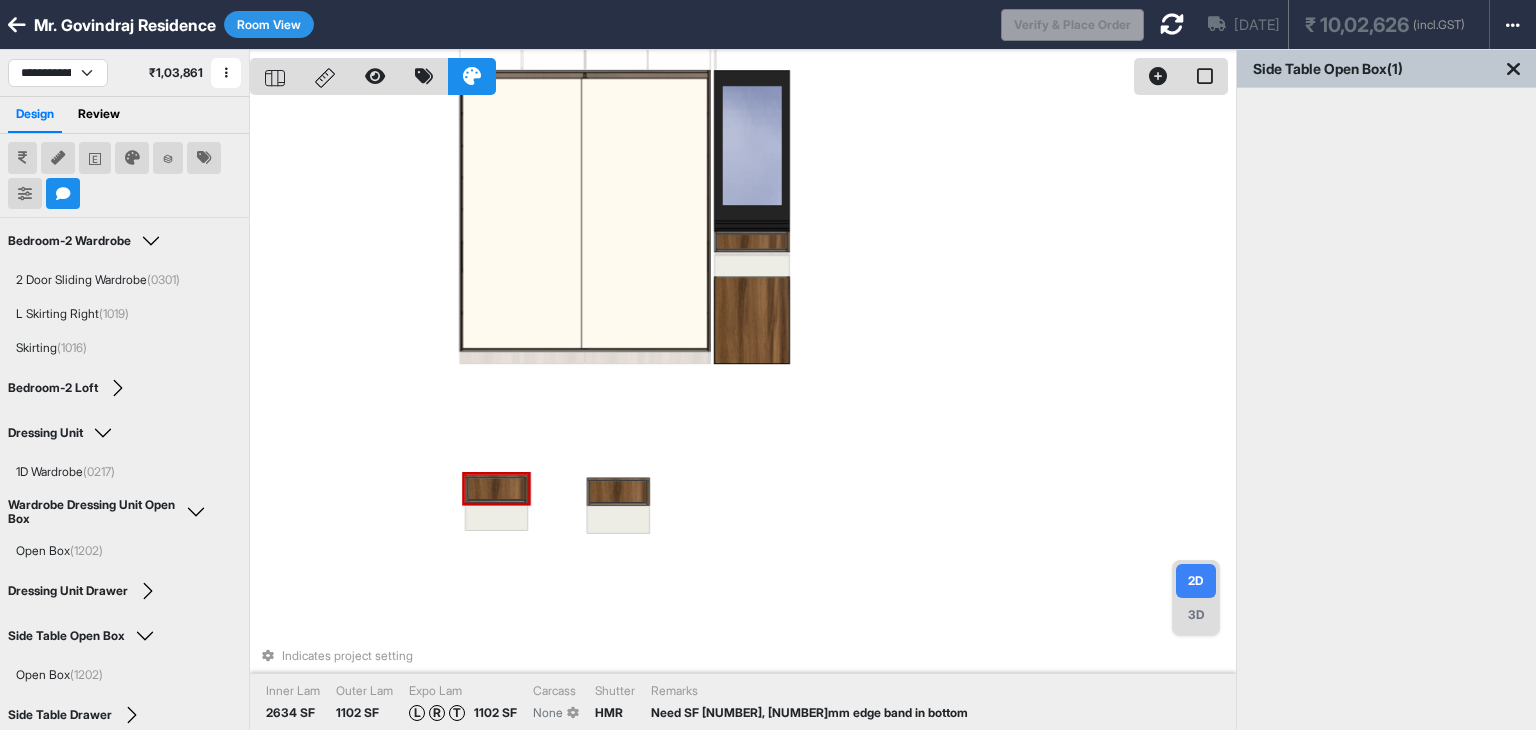 click at bounding box center [497, 488] 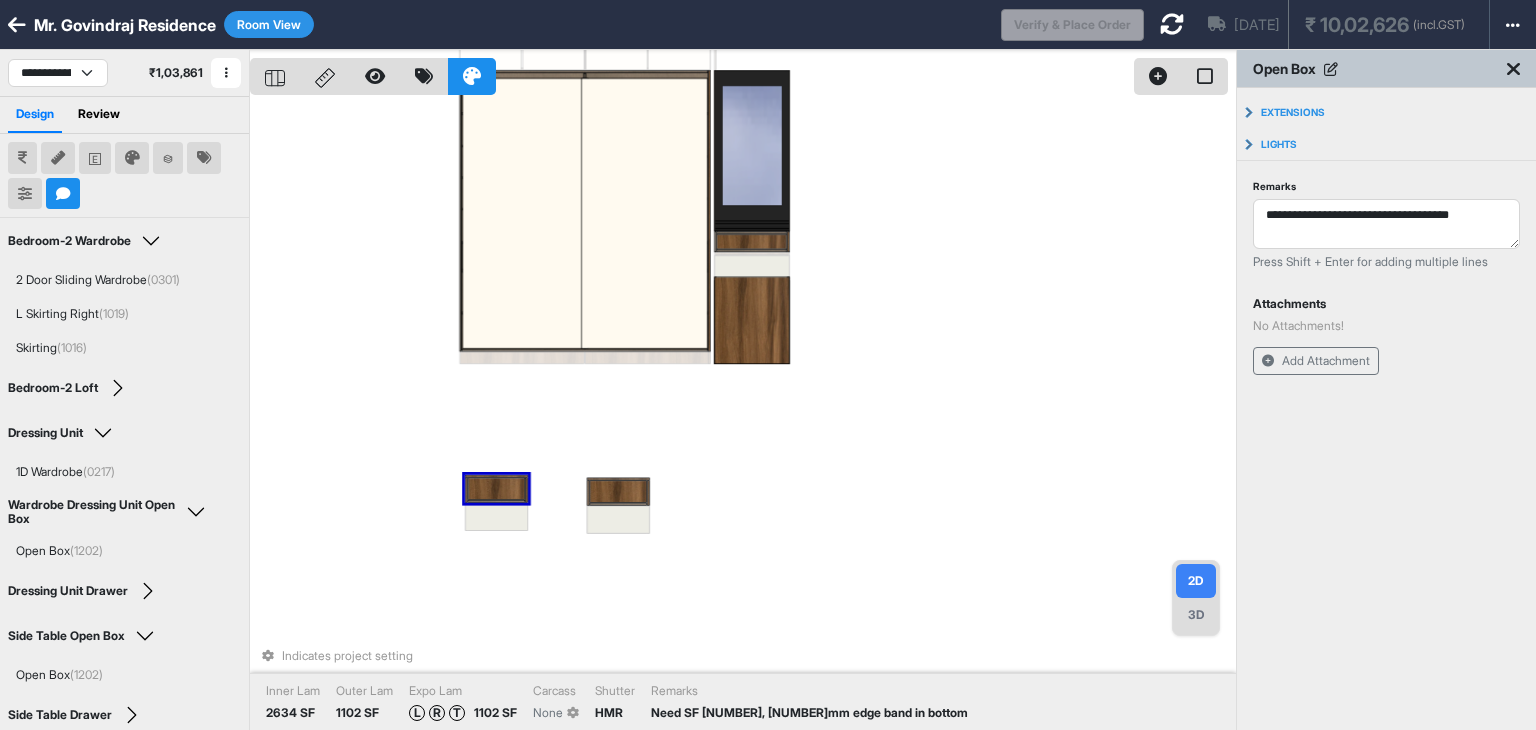 click on "Indicates project setting Inner Lam 2634 SF Outer Lam 1102 SF Expo Lam L R T 1102 SF Carcass None Shutter HMR Remarks Need SF 1102, 2mm edge band in bottom" at bounding box center (743, 415) 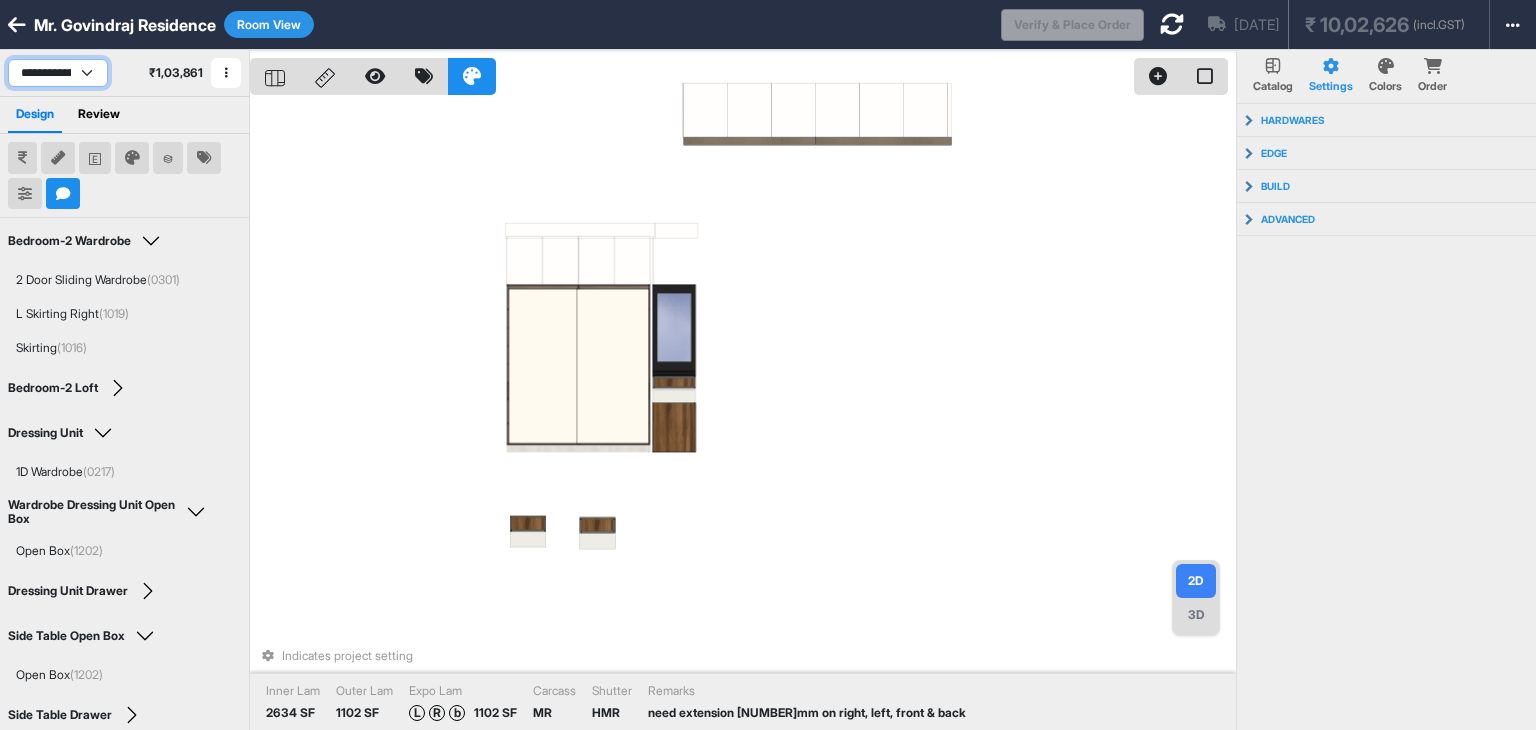 click on "**********" at bounding box center (58, 73) 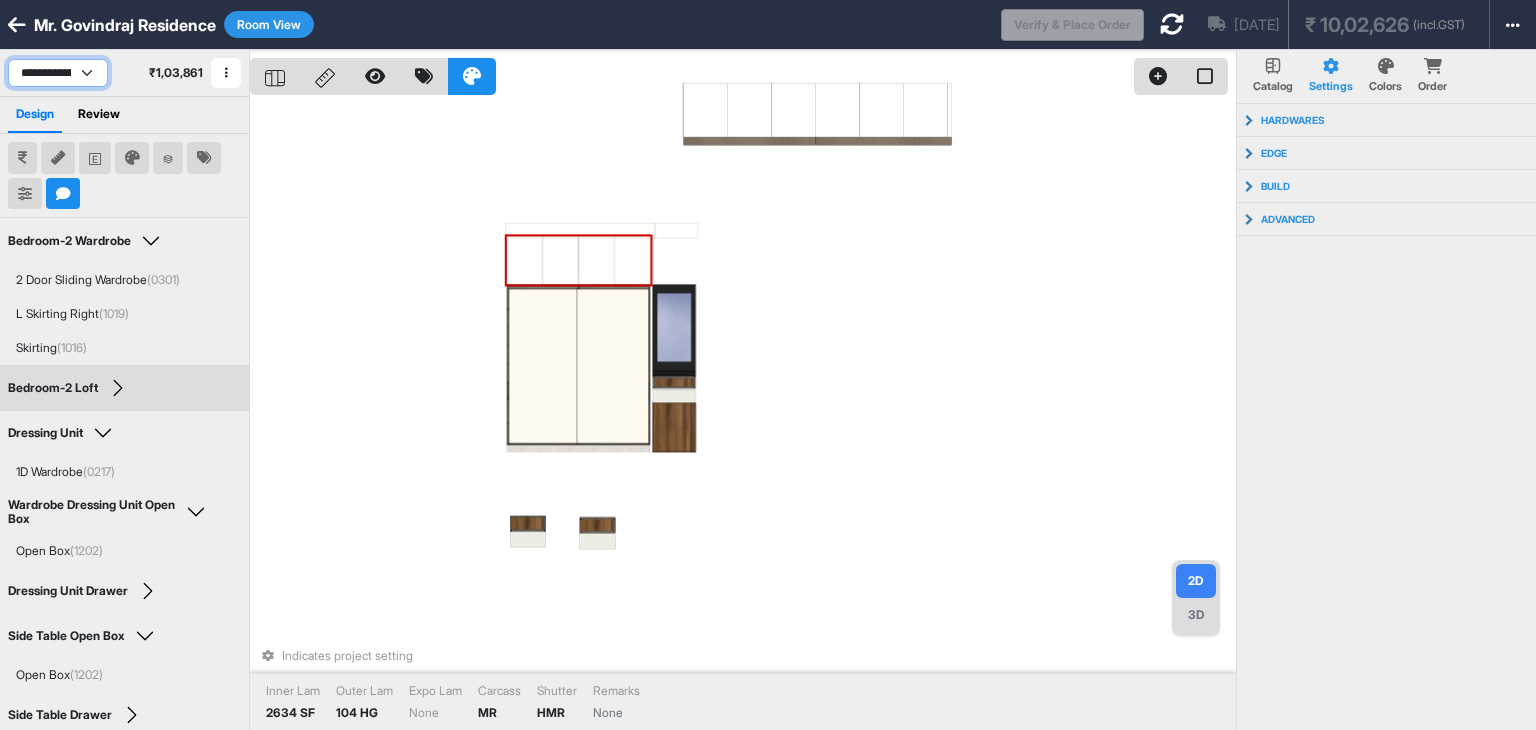 select on "****" 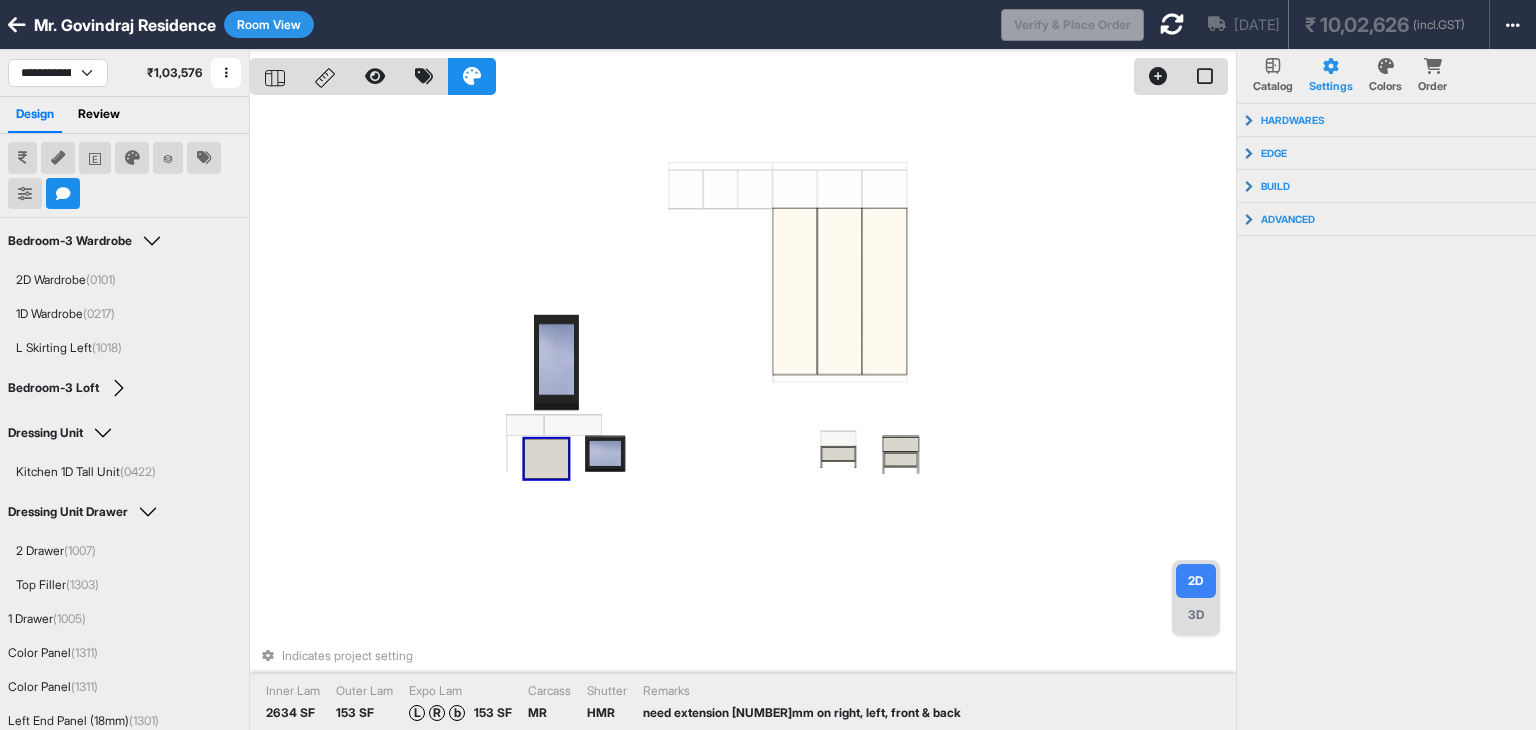 click at bounding box center (547, 459) 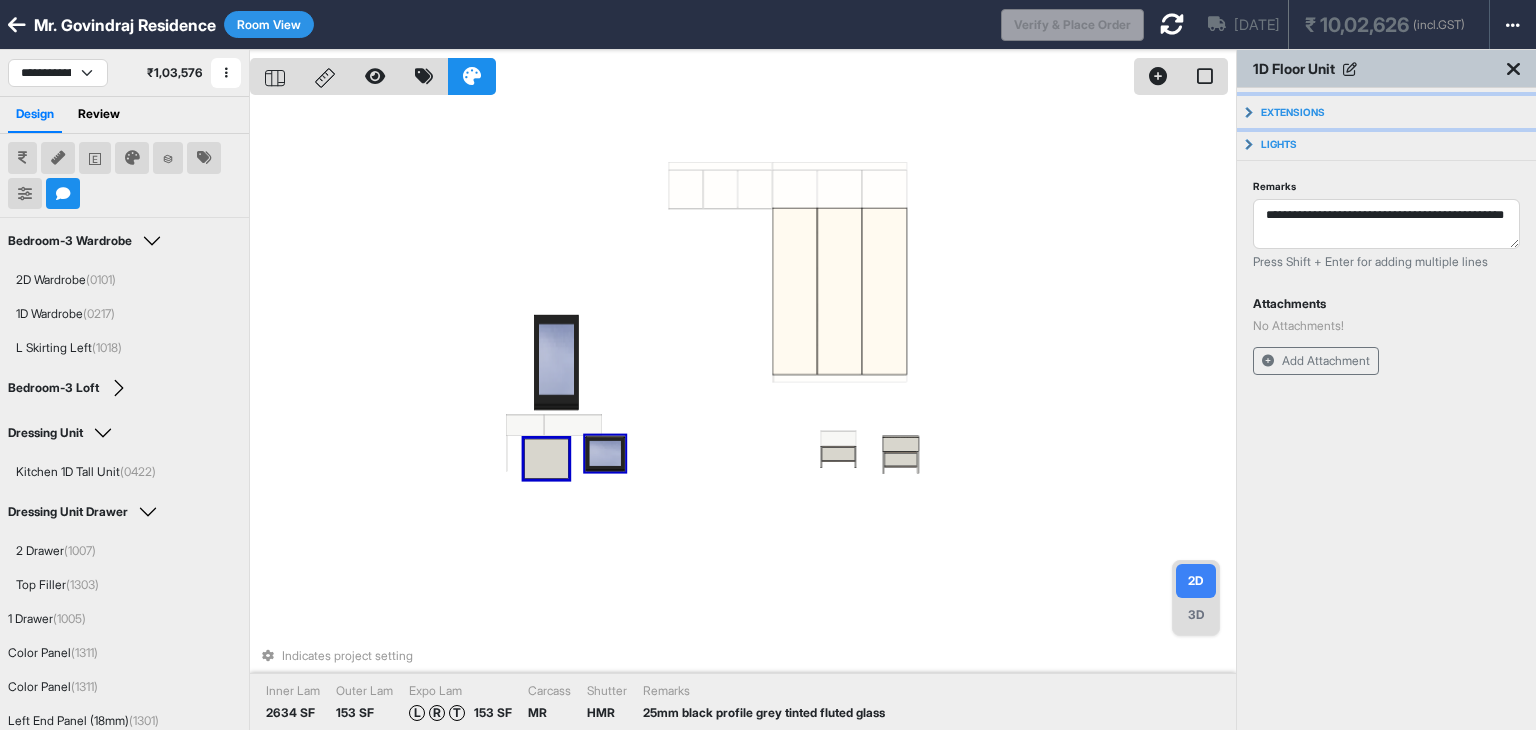 click on "Extensions" at bounding box center (1386, 112) 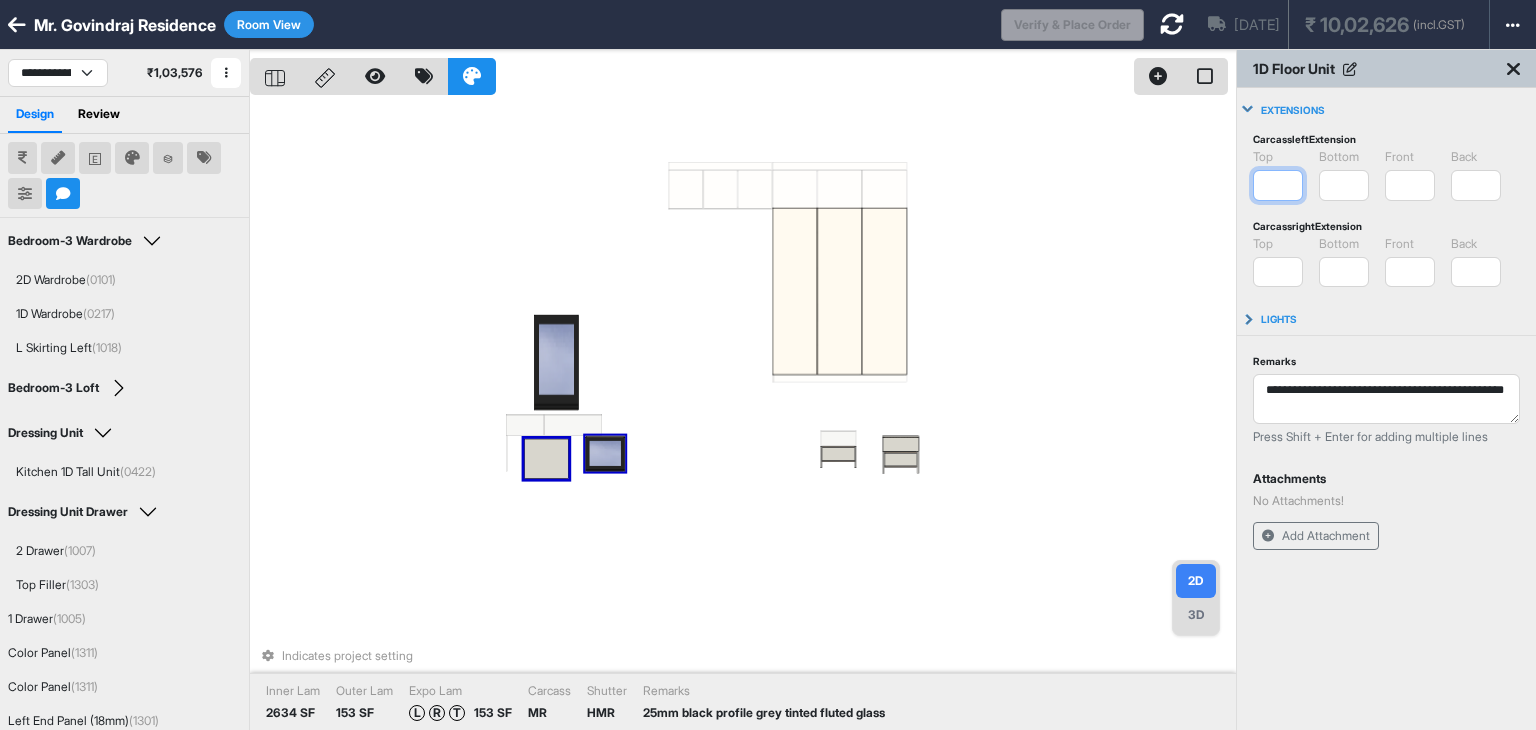 click on "*" at bounding box center (1278, 185) 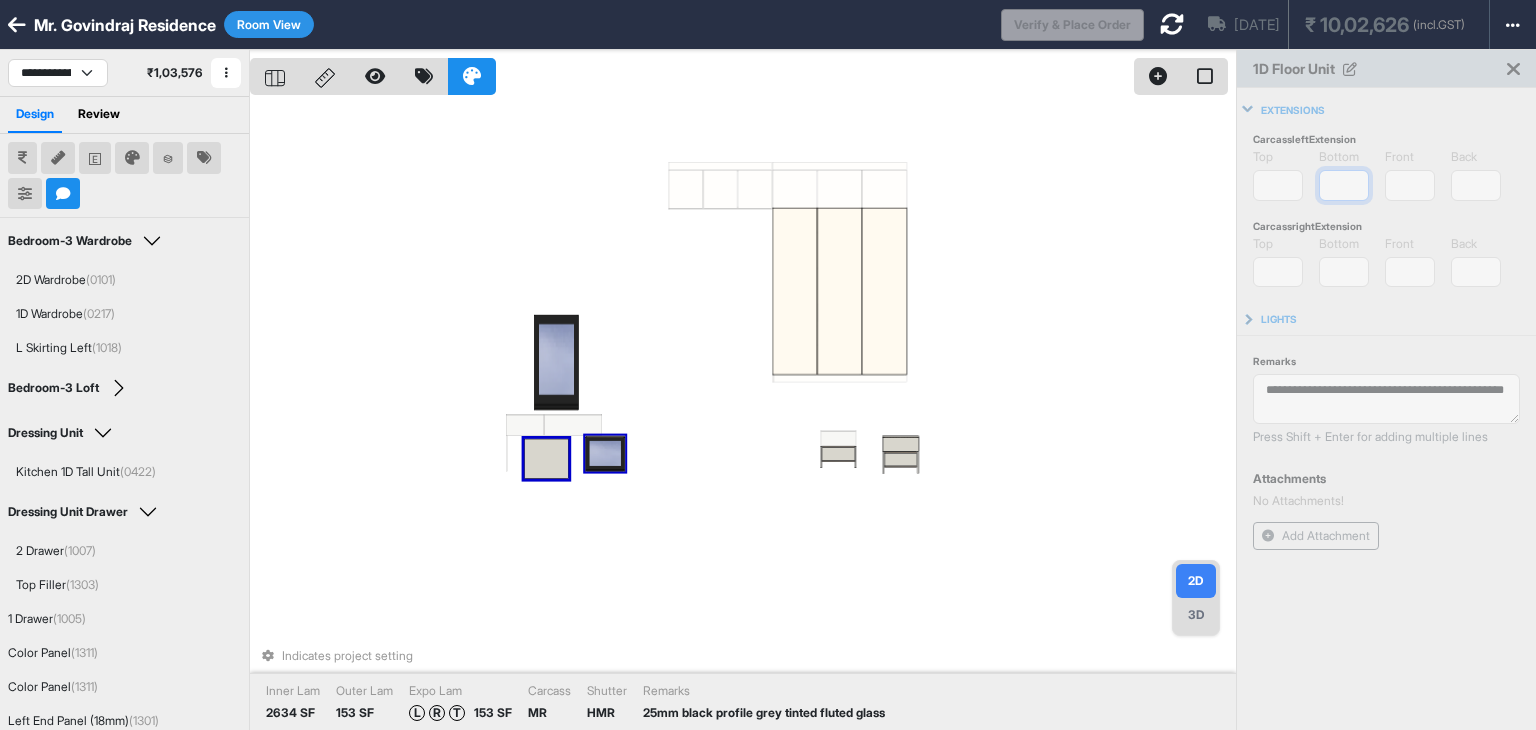 type on "**" 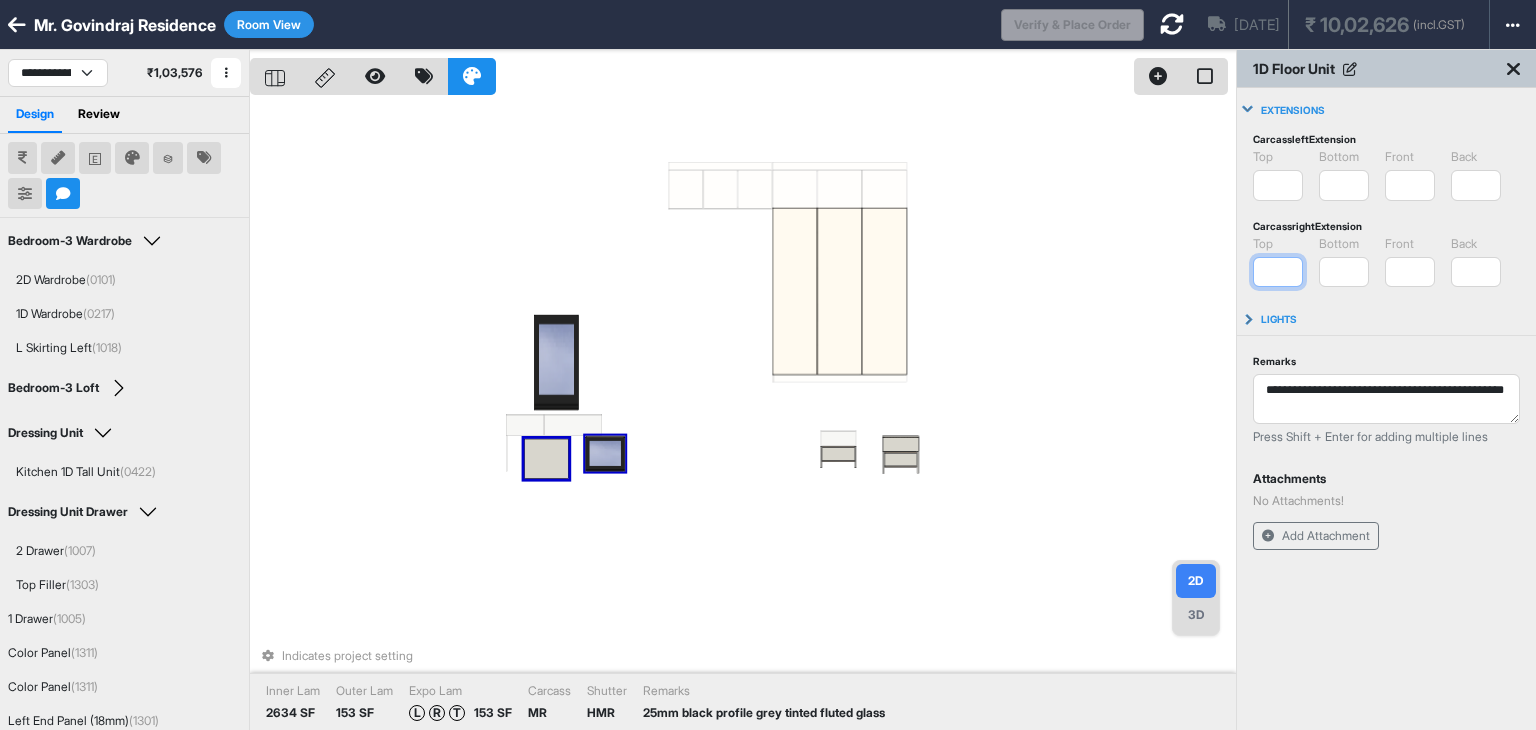 click on "*" at bounding box center (1278, 272) 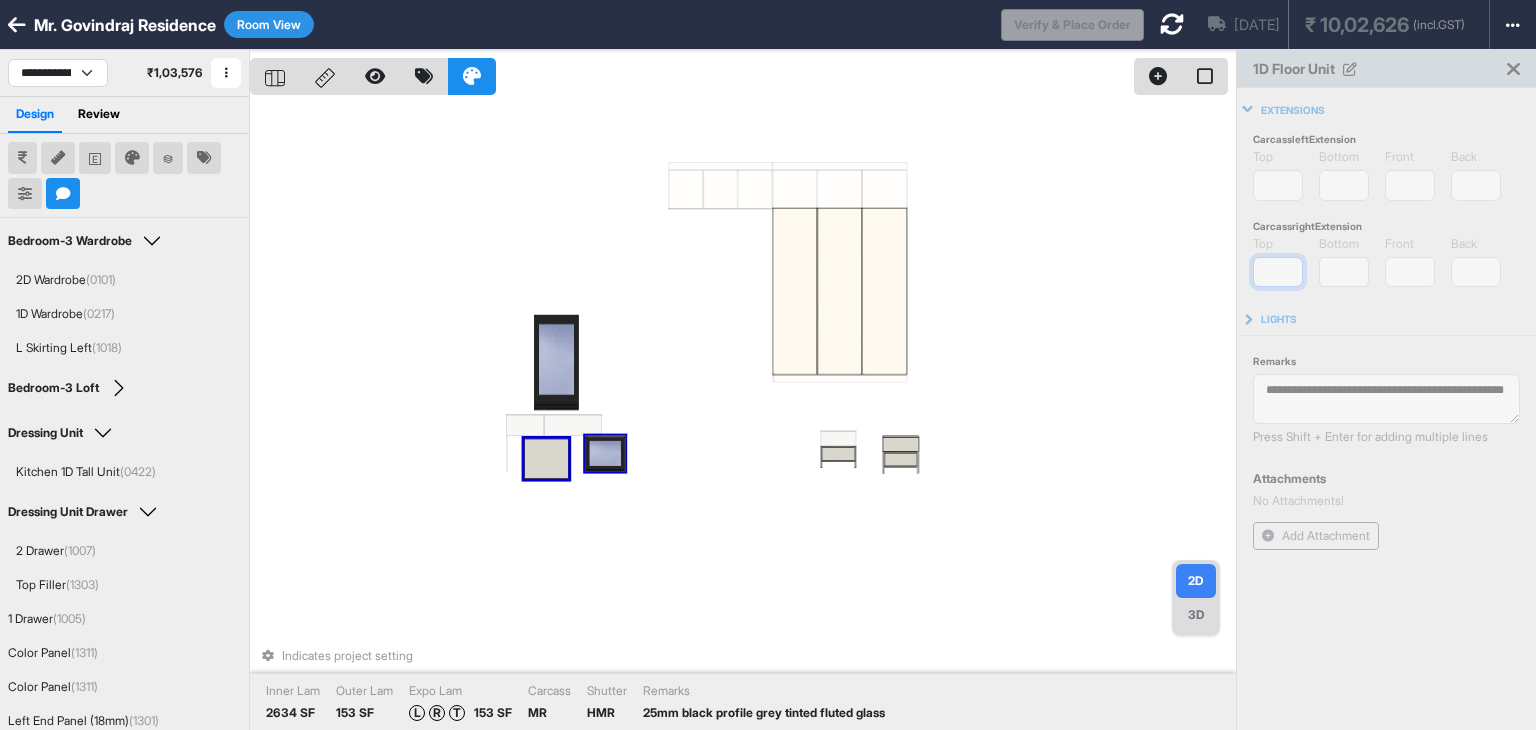 click on "*" at bounding box center (1278, 272) 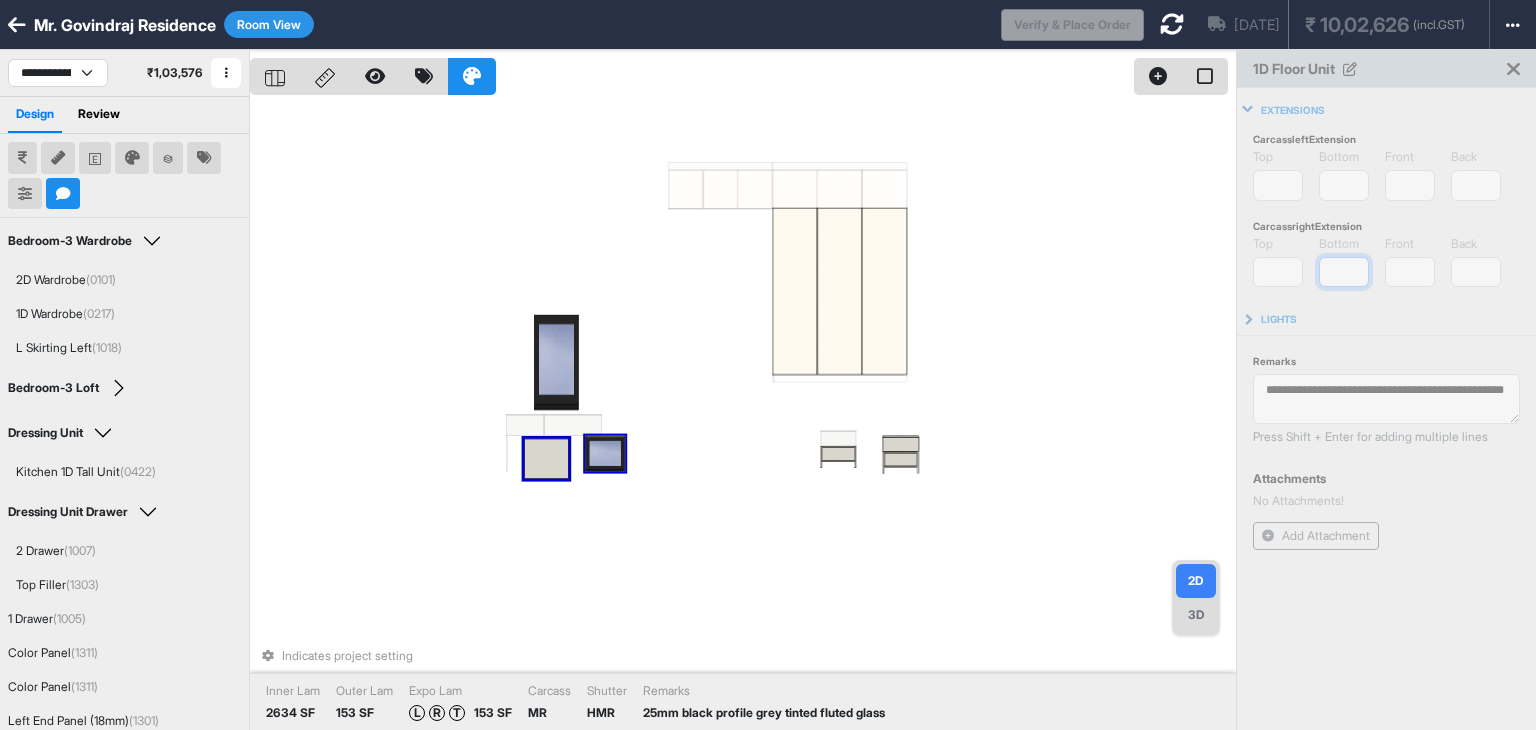 type on "**" 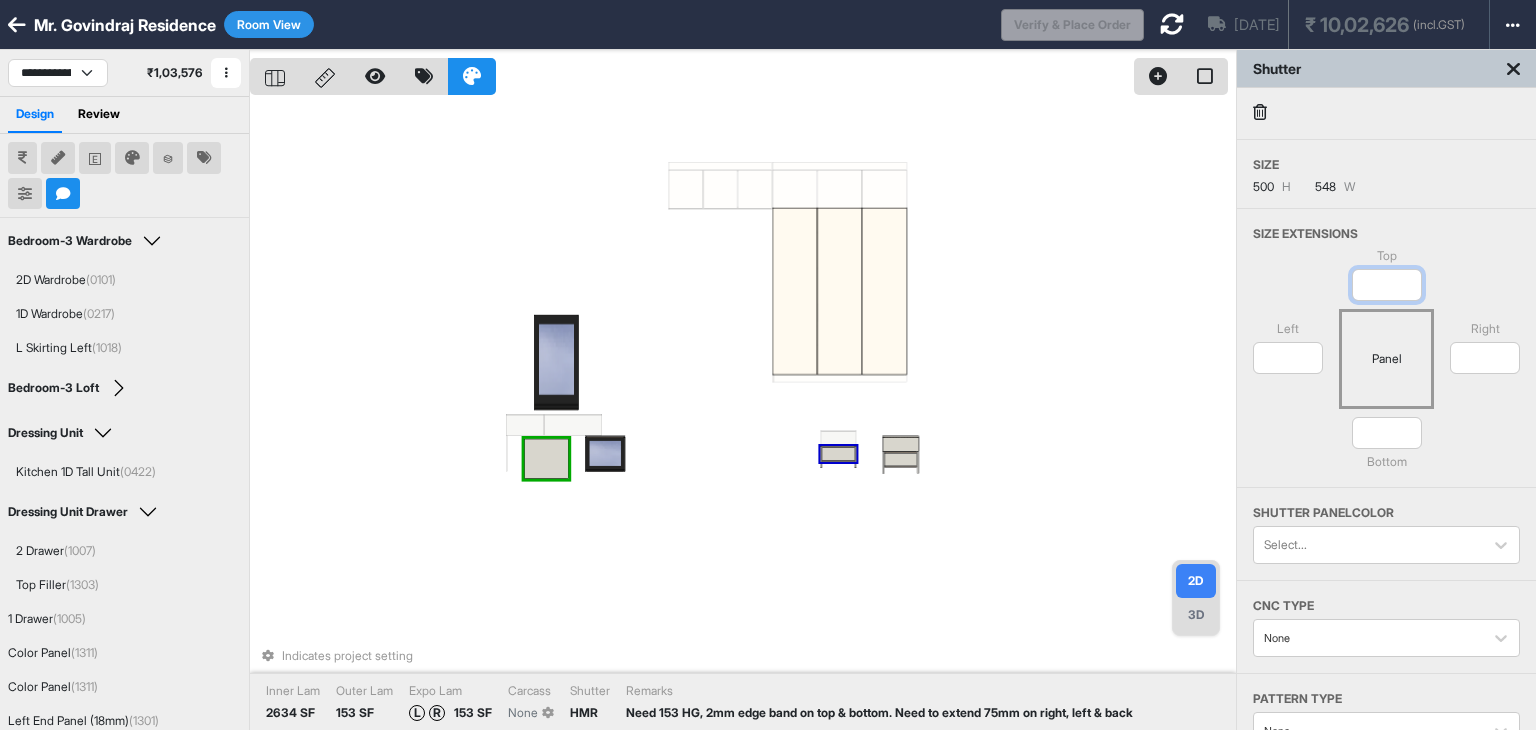 click on "*" at bounding box center [1387, 285] 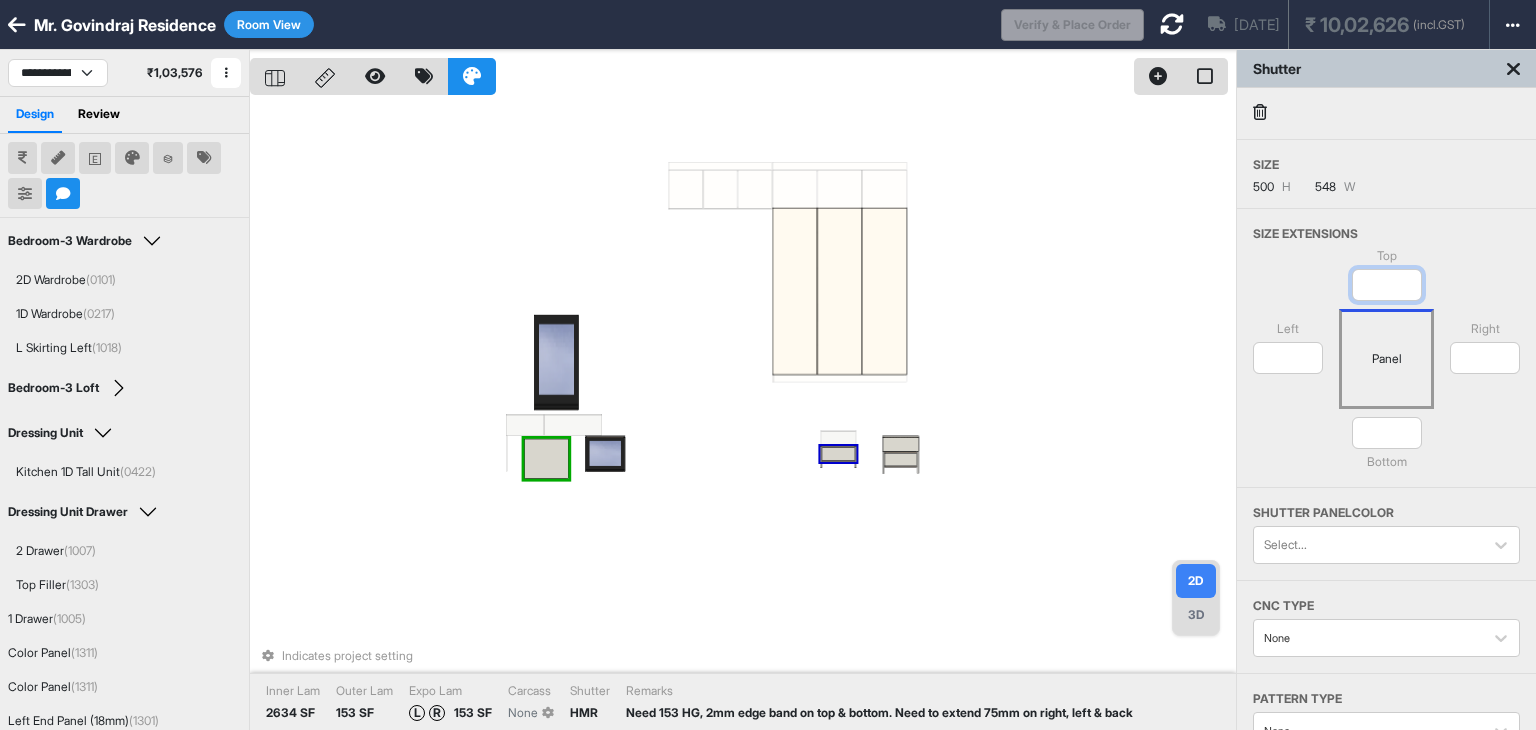 type on "**" 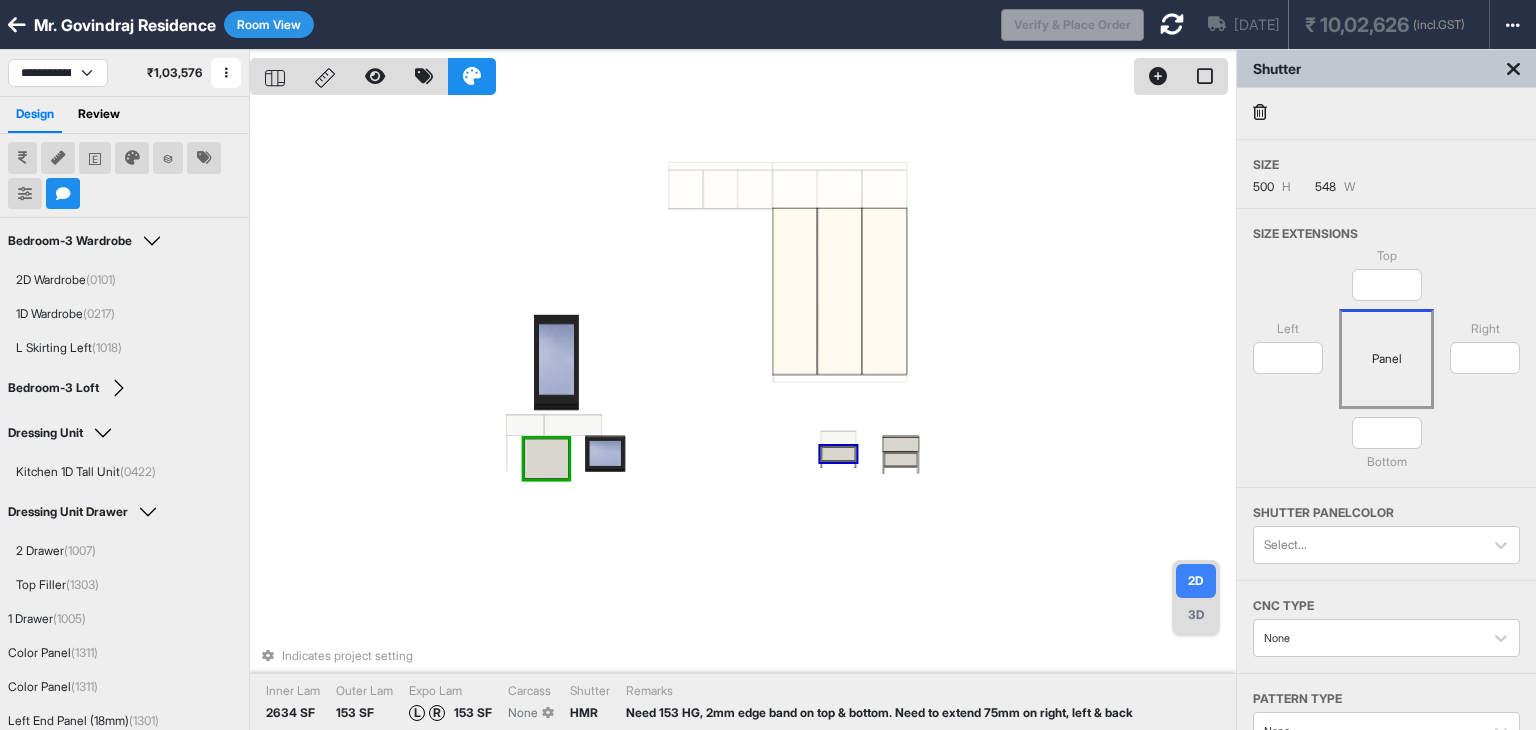 click on "Top ** Left * Panel Right * * Bottom" at bounding box center [1386, 367] 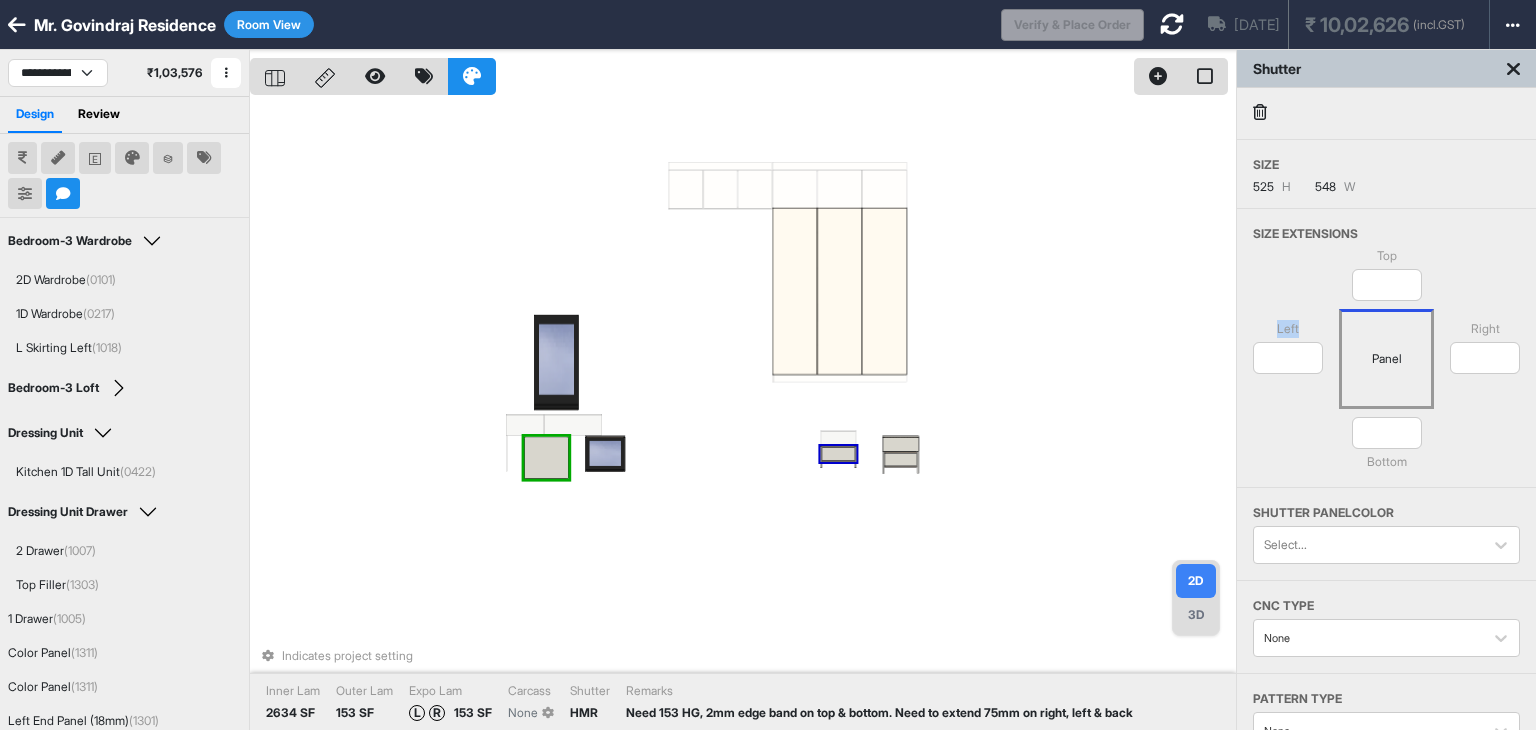 click on "Indicates project setting Inner Lam 2634 SF Outer Lam 153 SF Expo Lam L R 153 SF Carcass None Shutter HMR Remarks Need 153 HG, 2mm edge band on top & bottom. Need to extend 75mm on right, left & back" at bounding box center [743, 415] 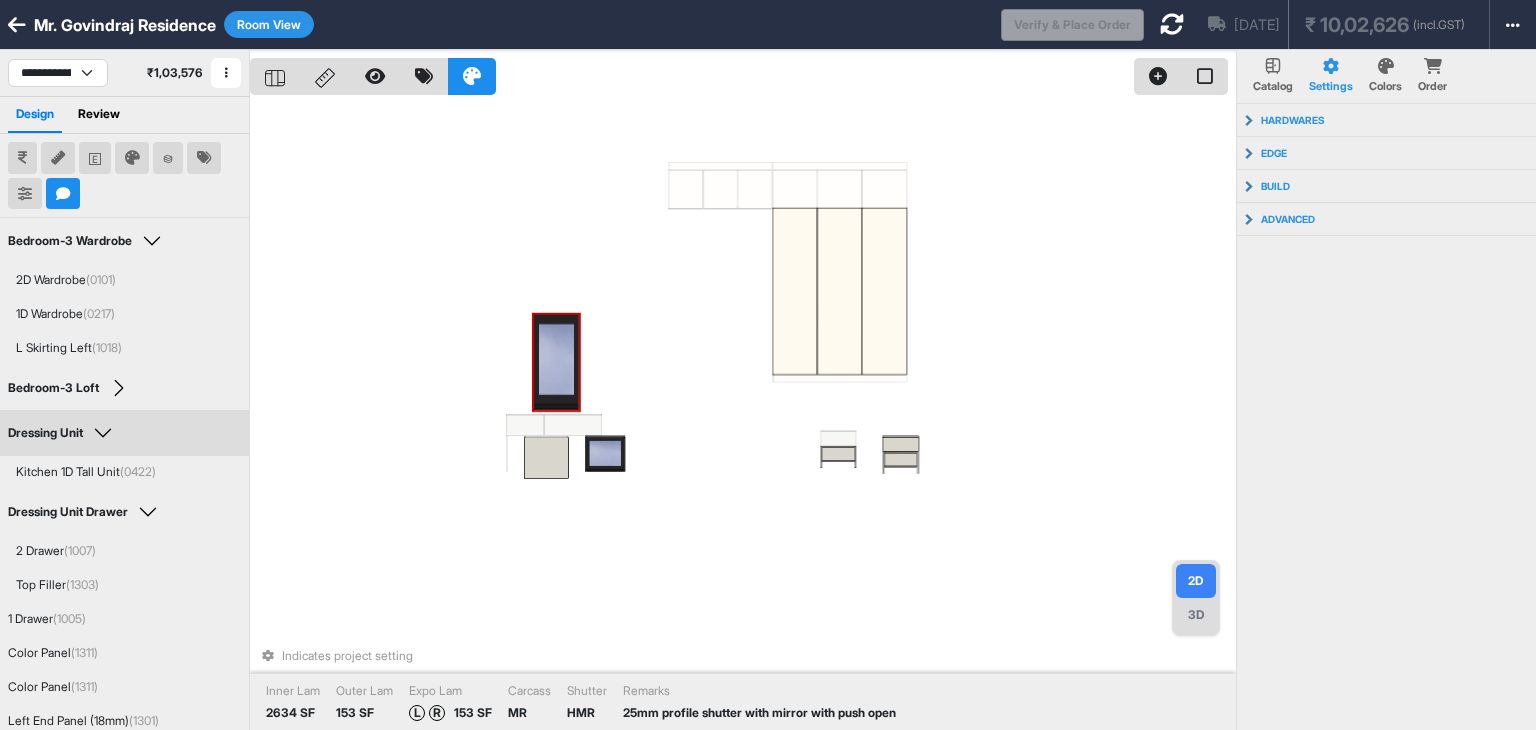 click at bounding box center [556, 362] 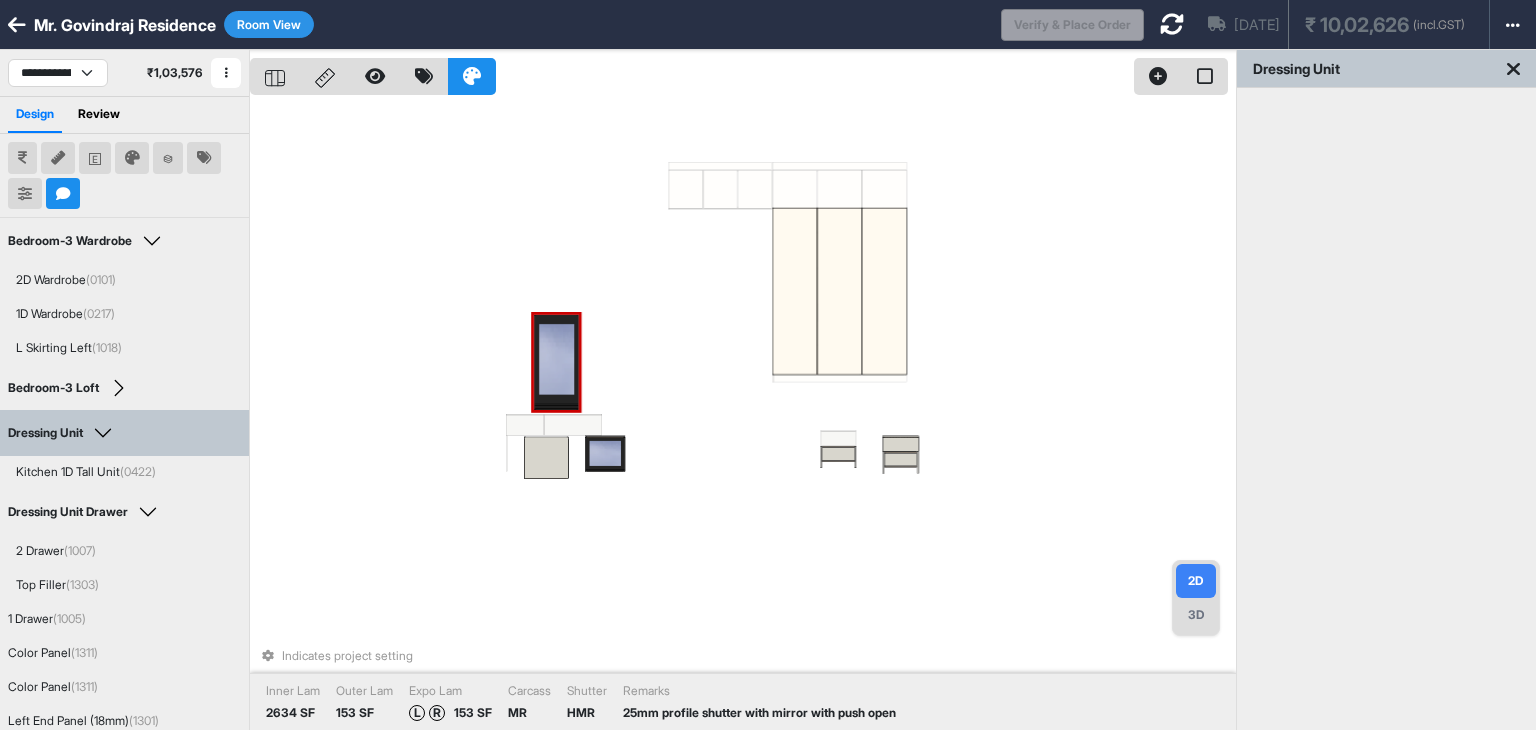 click at bounding box center (556, 362) 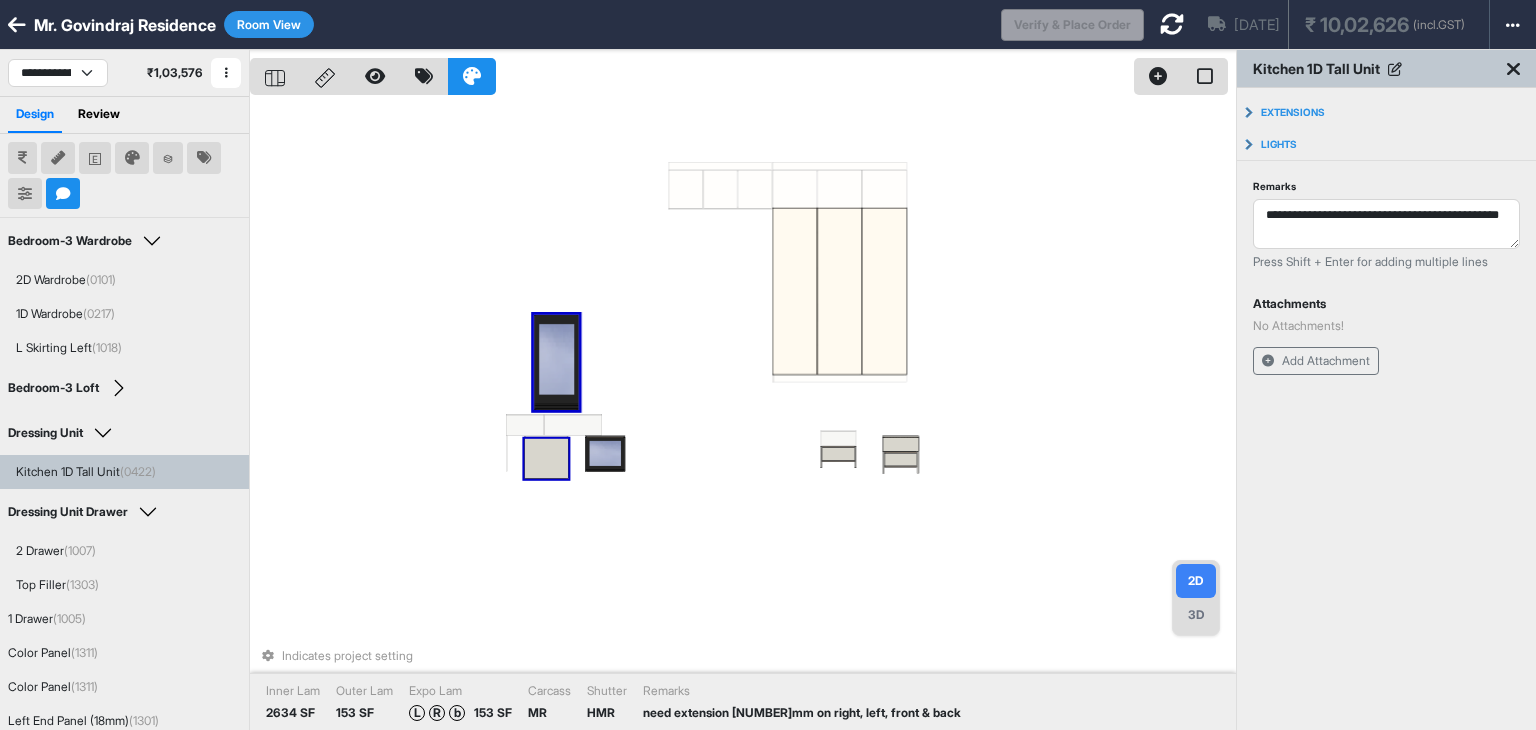 click at bounding box center (547, 458) 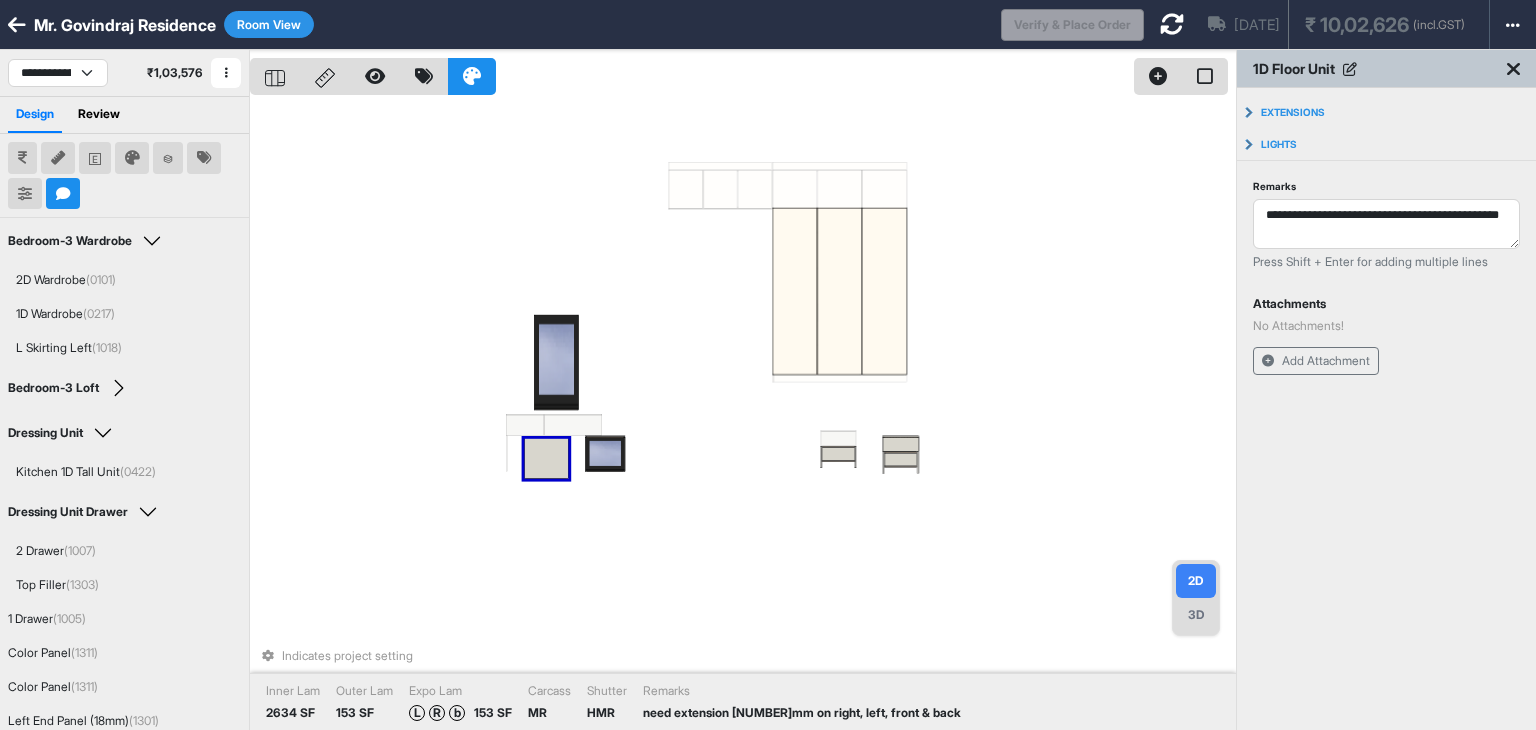 type on "**********" 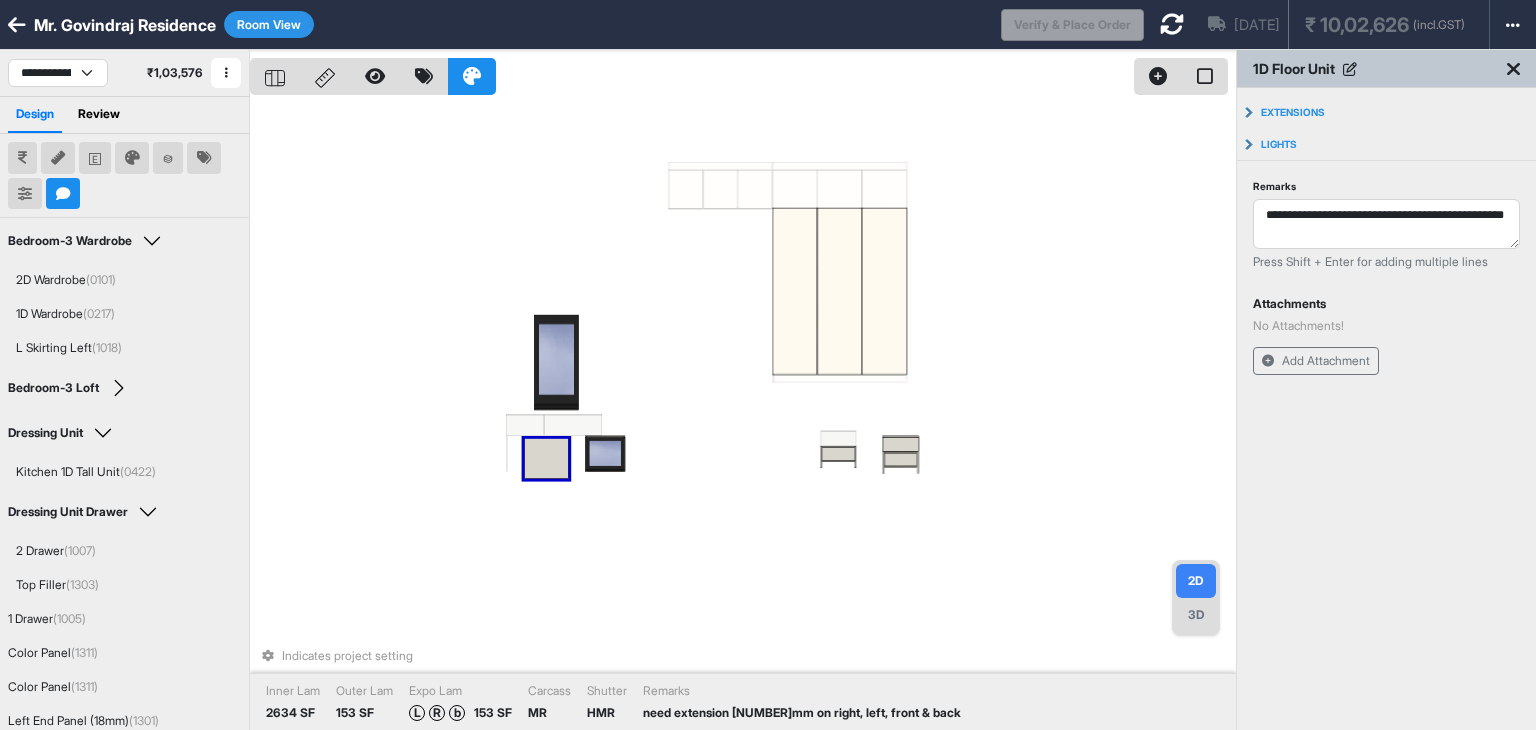 click at bounding box center [547, 458] 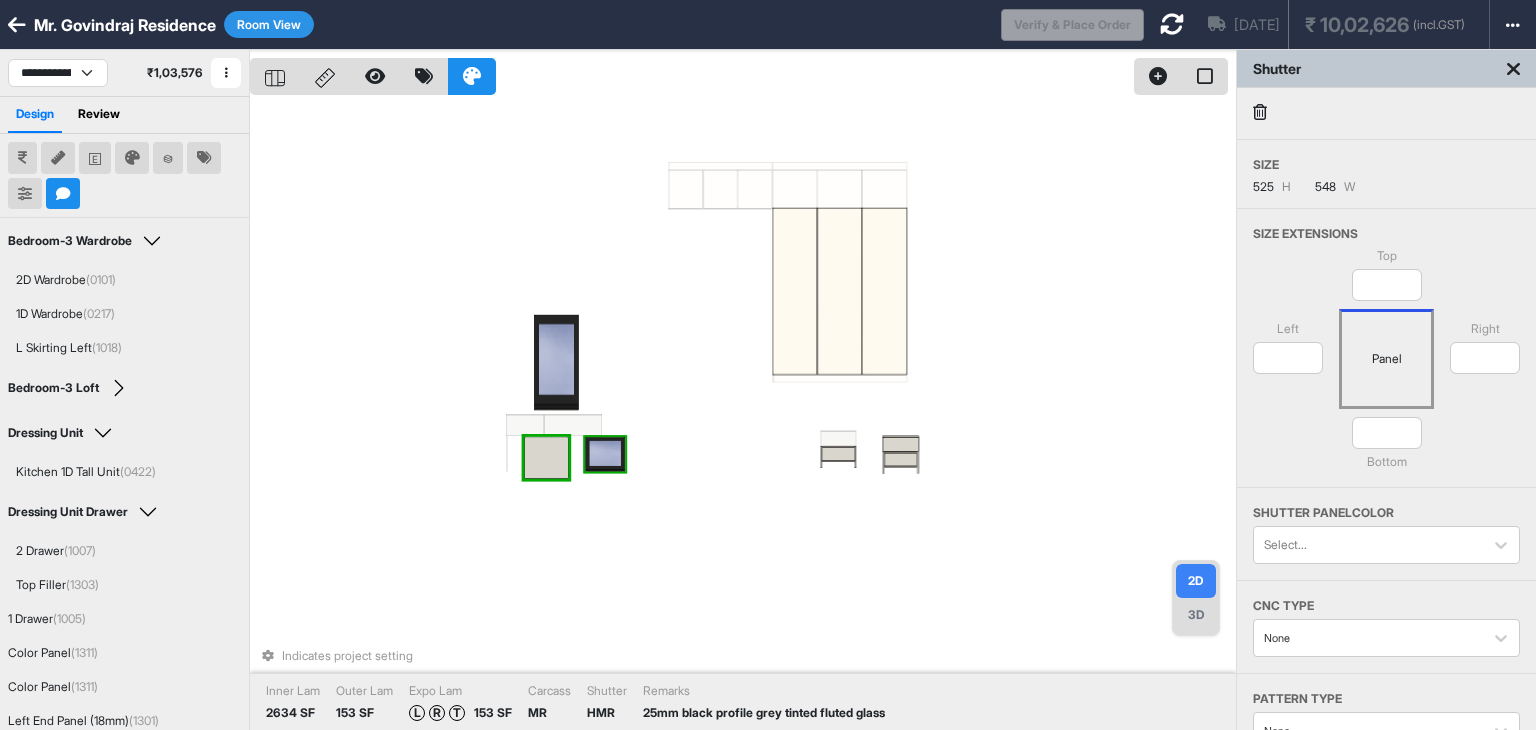 click on "Indicates project setting Inner Lam 2634 SF Outer Lam 153 SF Expo Lam L R T 153 SF Carcass MR Shutter HMR Remarks 25mm black profile grey tinted fluted glass" at bounding box center [743, 415] 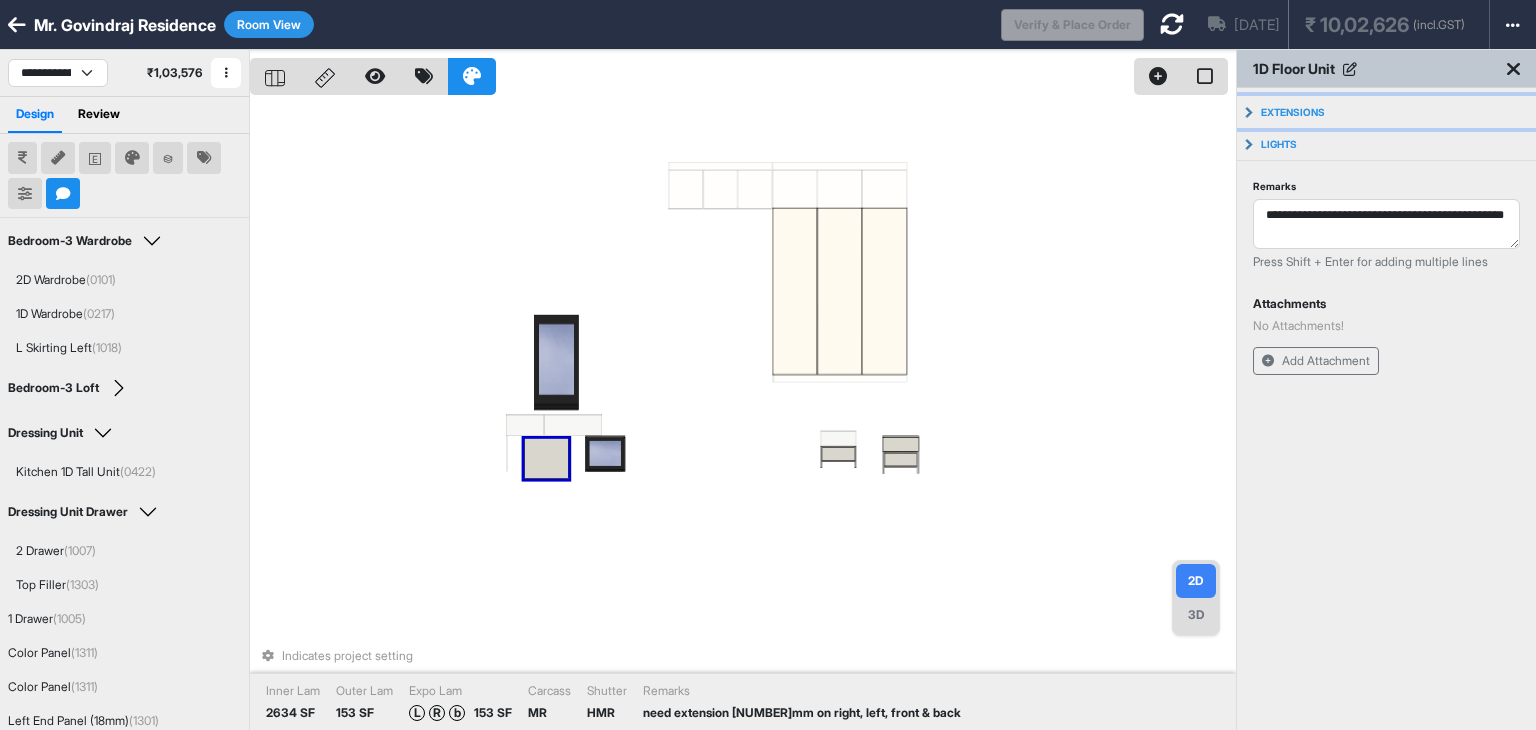 click on "Extensions" at bounding box center (1293, 112) 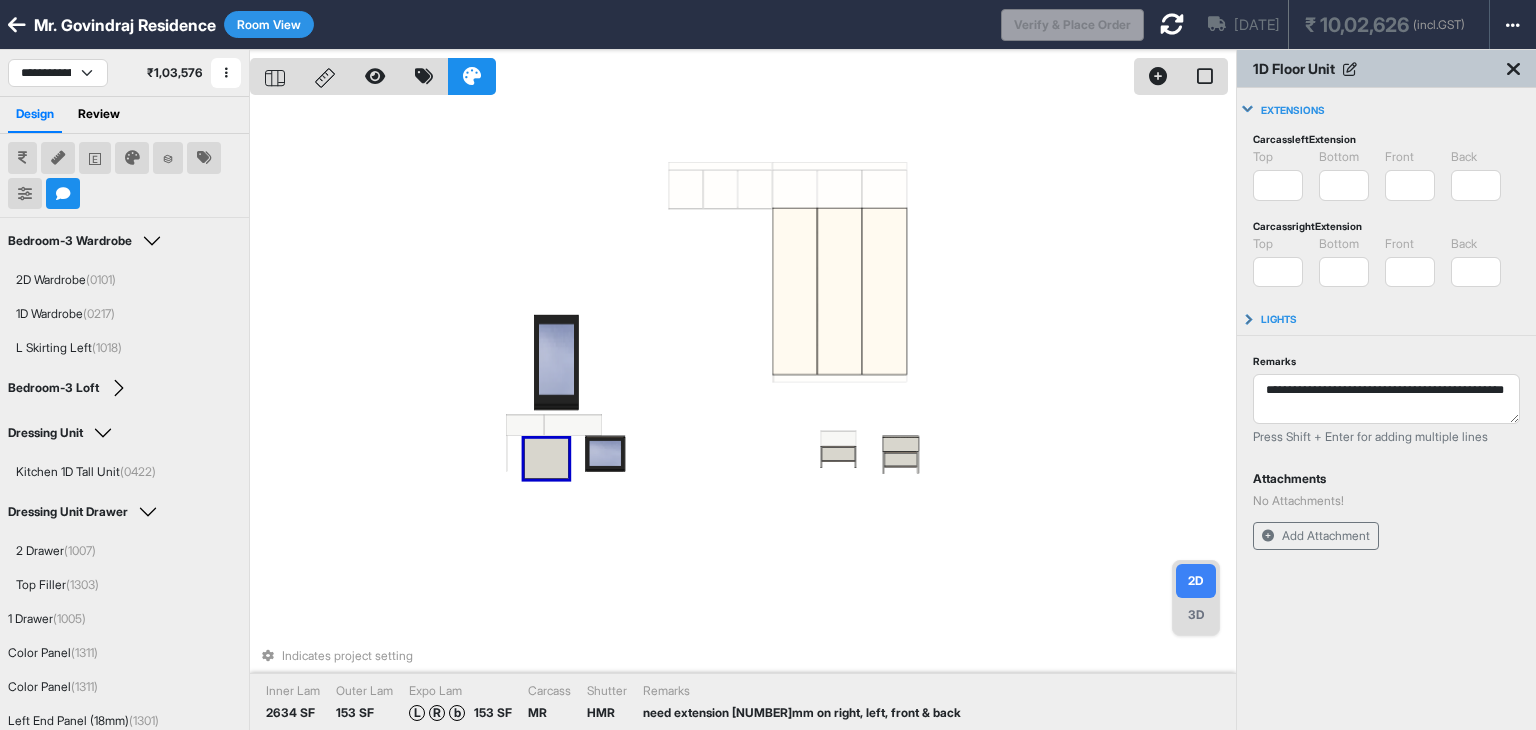 click on "Extensions" at bounding box center [1293, 110] 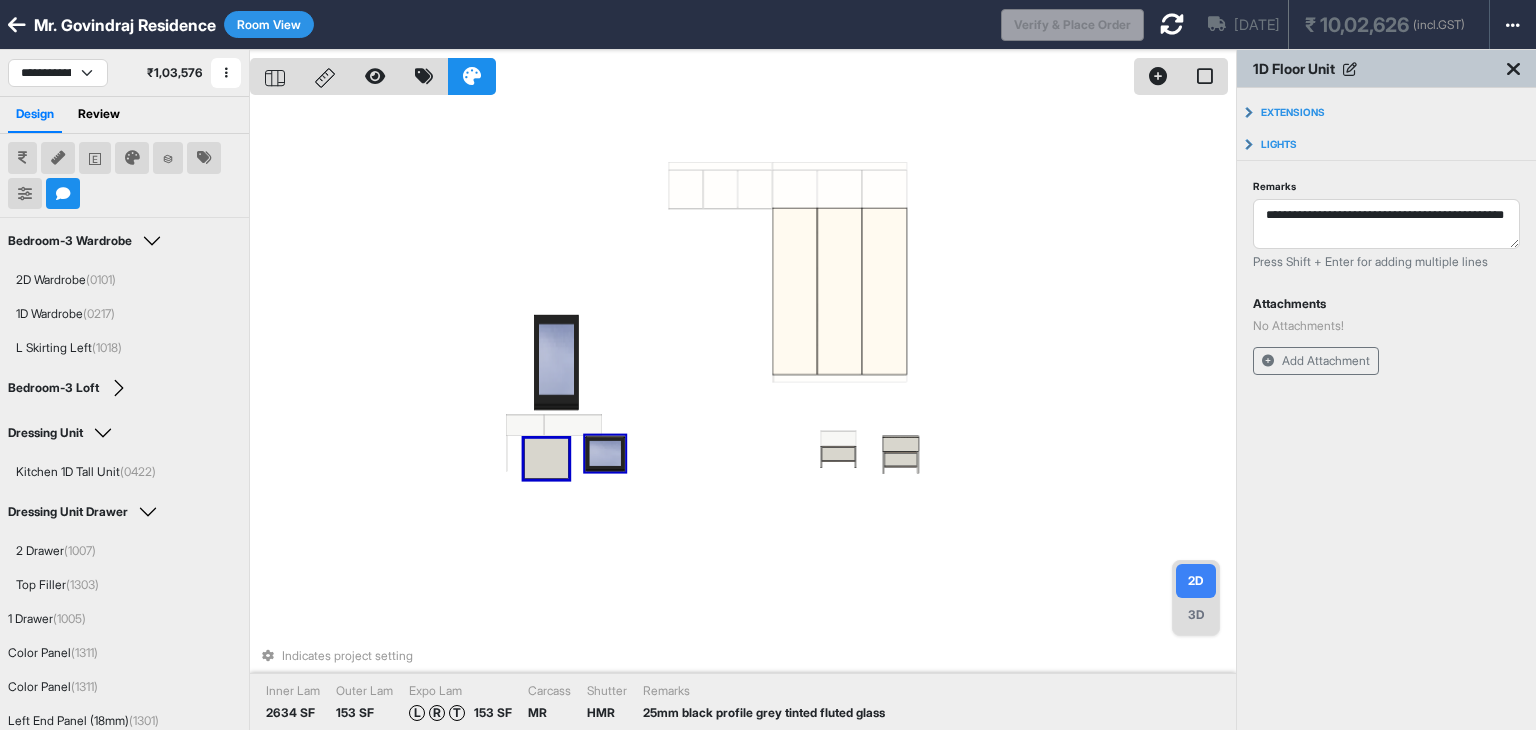 click at bounding box center (605, 454) 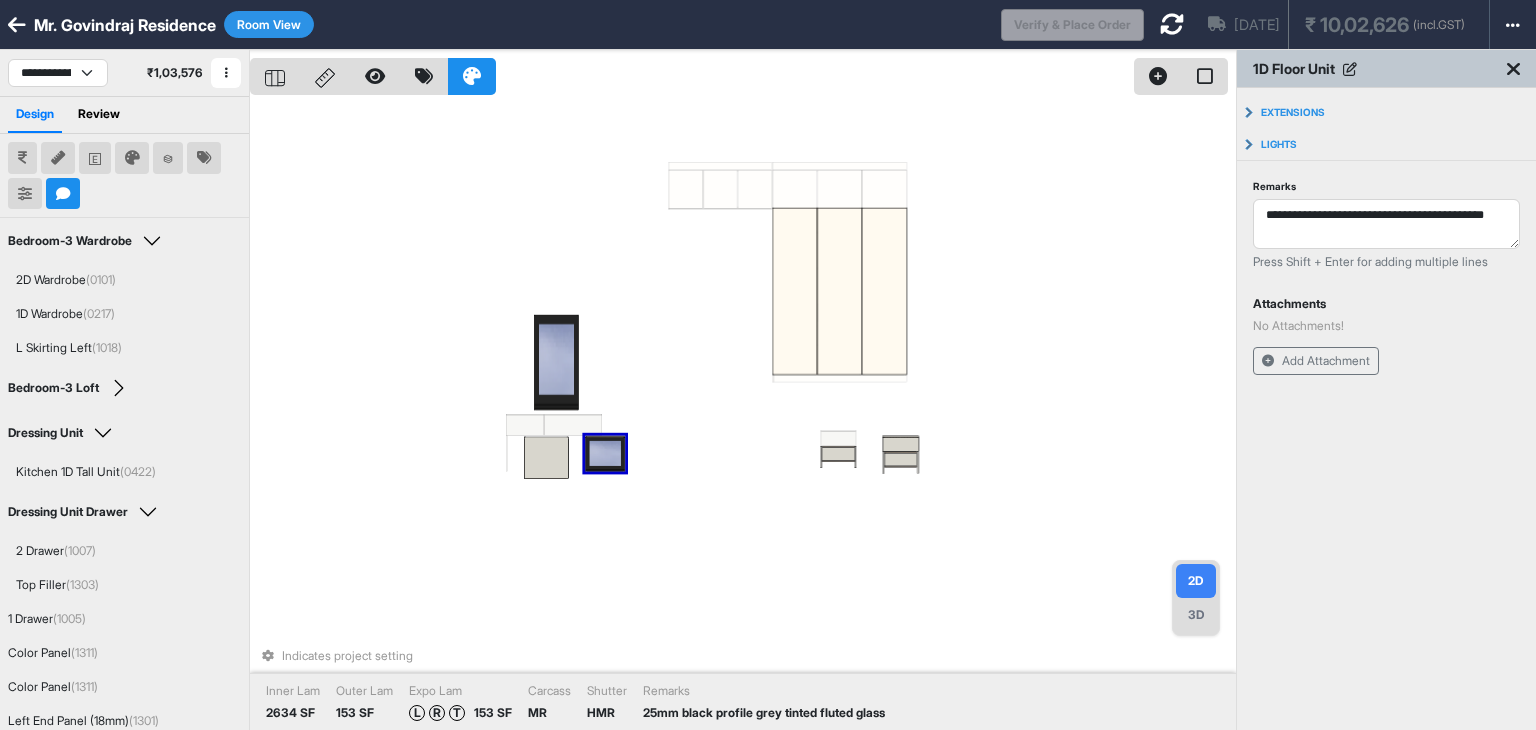 click on "Indicates project setting Inner Lam 2634 SF Outer Lam 153 SF Expo Lam L R T 153 SF Carcass MR Shutter HMR Remarks 25mm black profile grey tinted fluted glass" at bounding box center (743, 415) 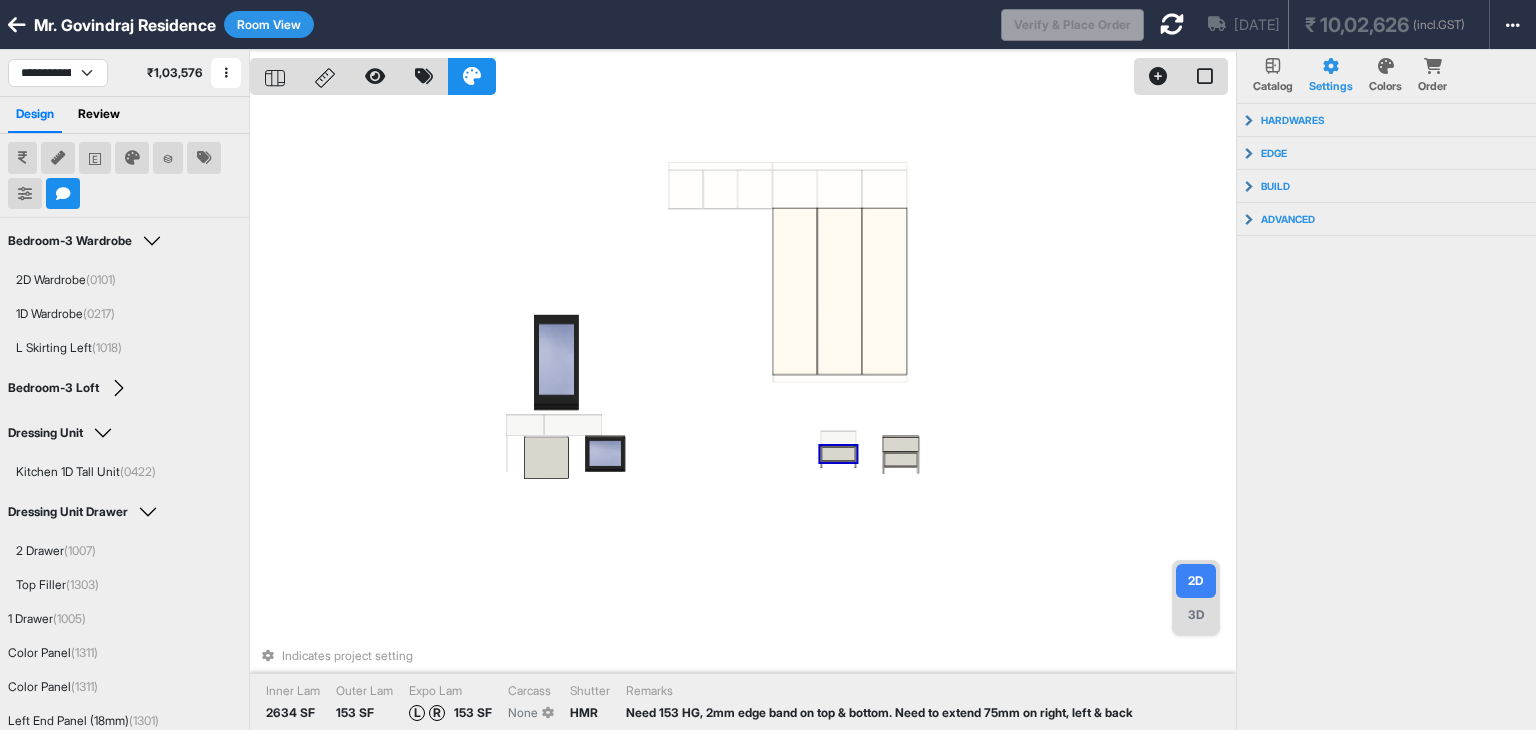 click at bounding box center (838, 453) 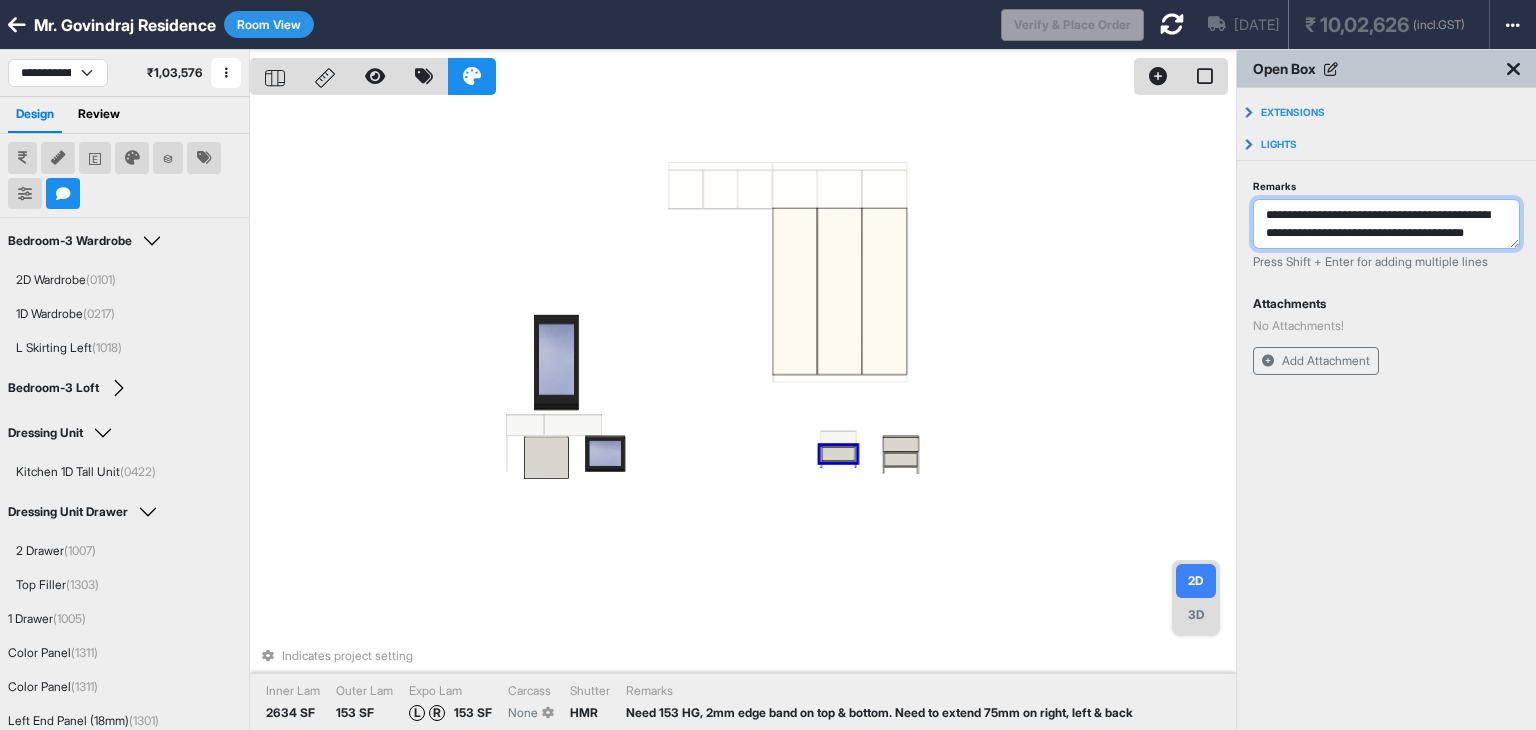 click on "**********" at bounding box center [1386, 224] 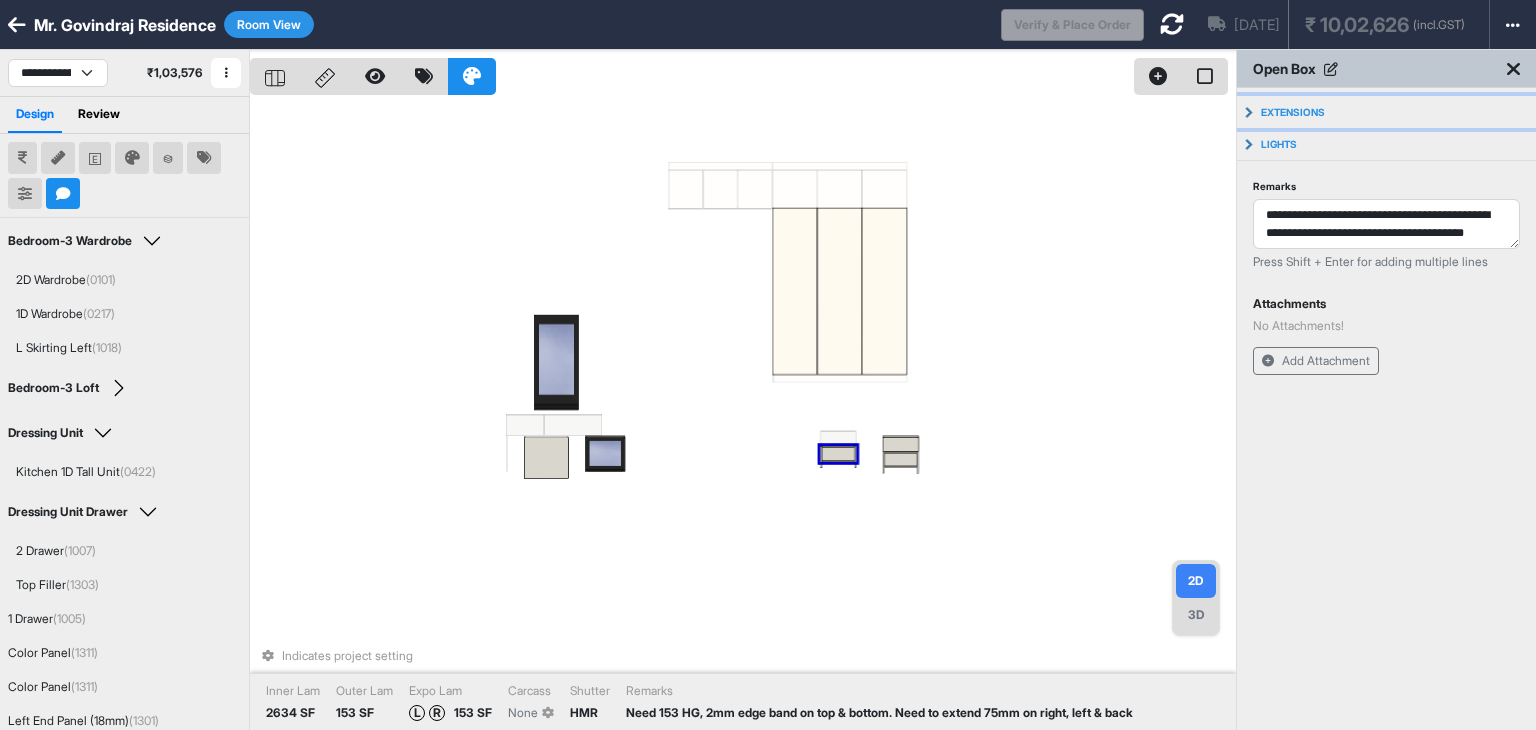 click on "Extensions" at bounding box center [1293, 112] 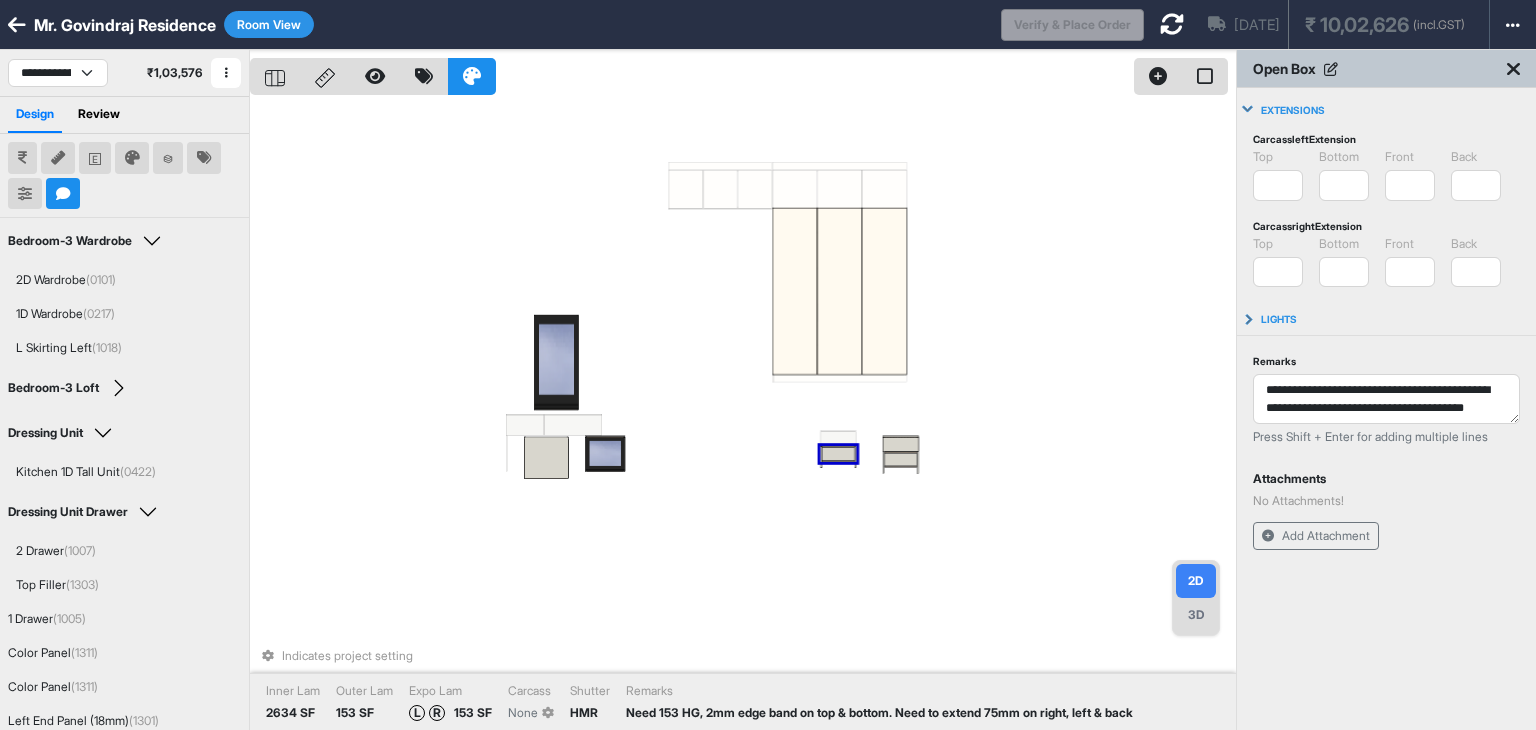 click on "Extensions" at bounding box center [1386, 110] 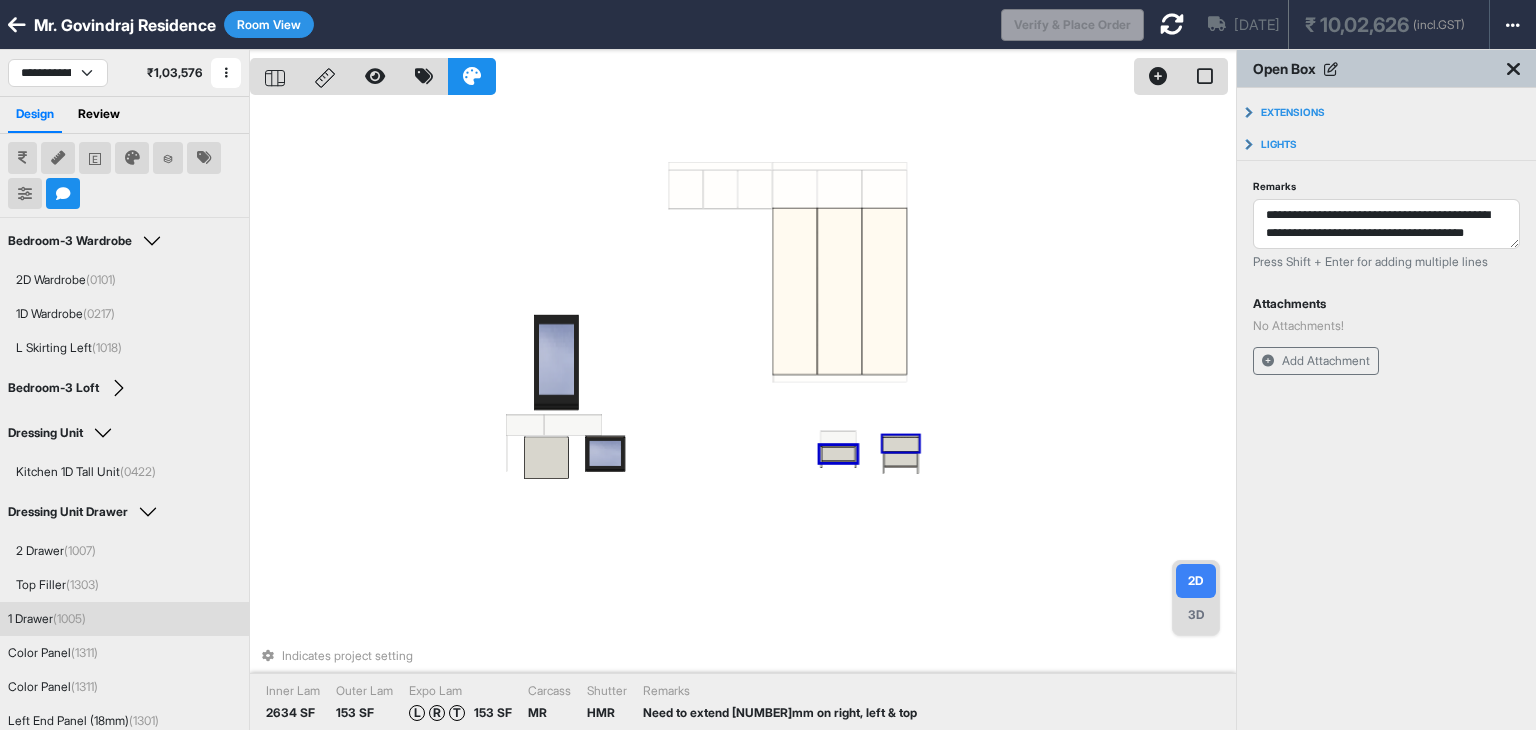 click at bounding box center (901, 444) 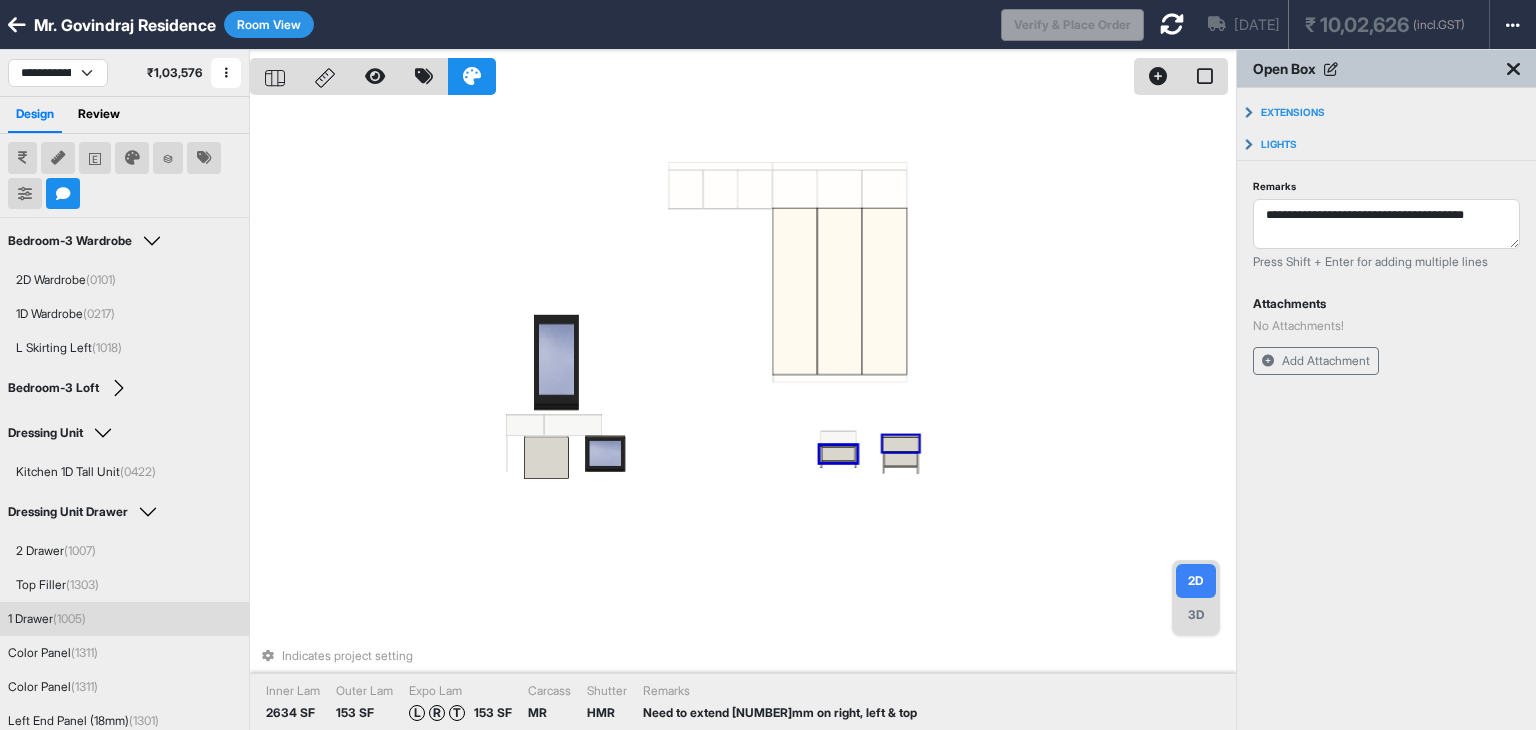 scroll, scrollTop: 0, scrollLeft: 0, axis: both 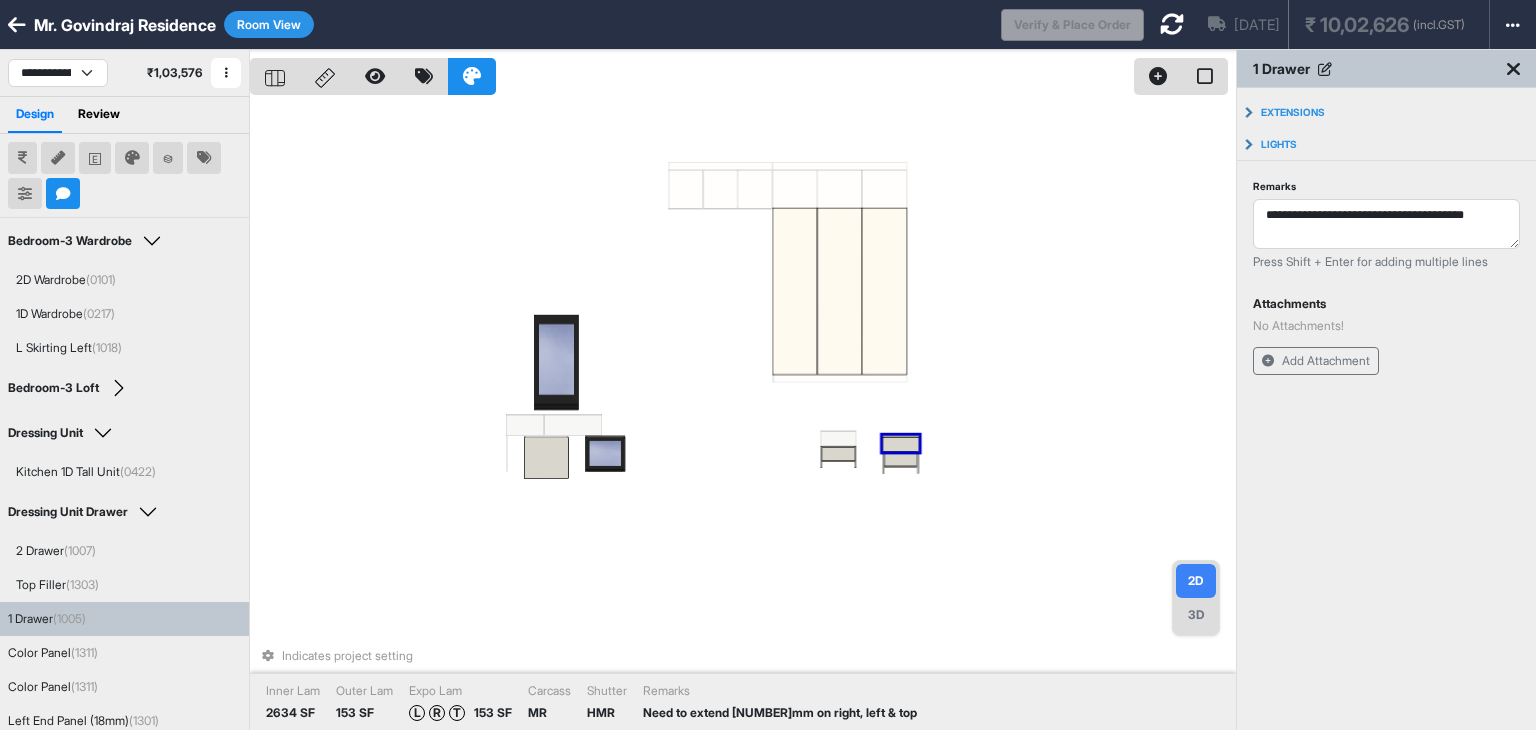 click on "Indicates project setting Inner Lam 2634 SF Outer Lam 153 SF Expo Lam L R T 153 SF Carcass MR Shutter HMR Remarks Need to extend 50mm on right, left & top" at bounding box center (743, 415) 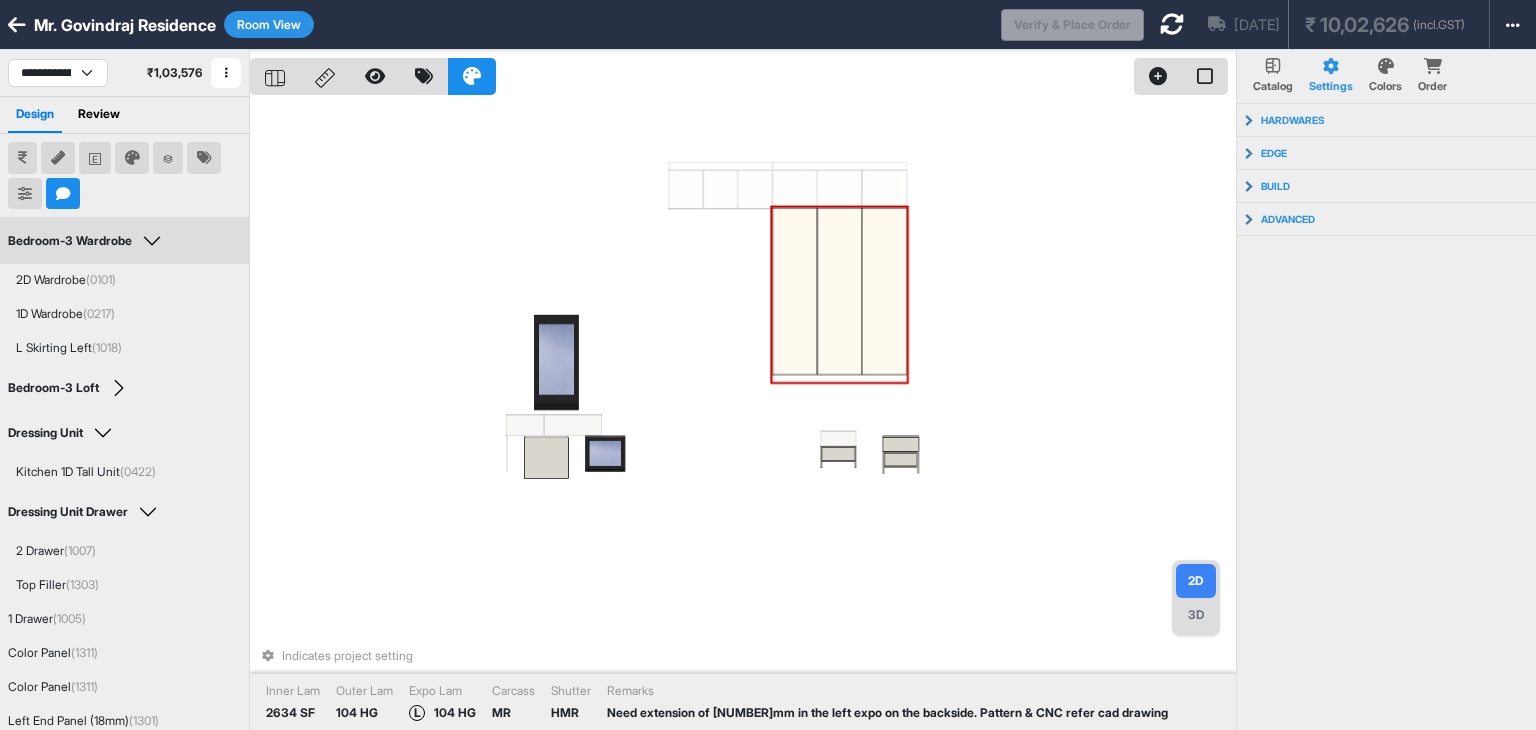 click at bounding box center [795, 291] 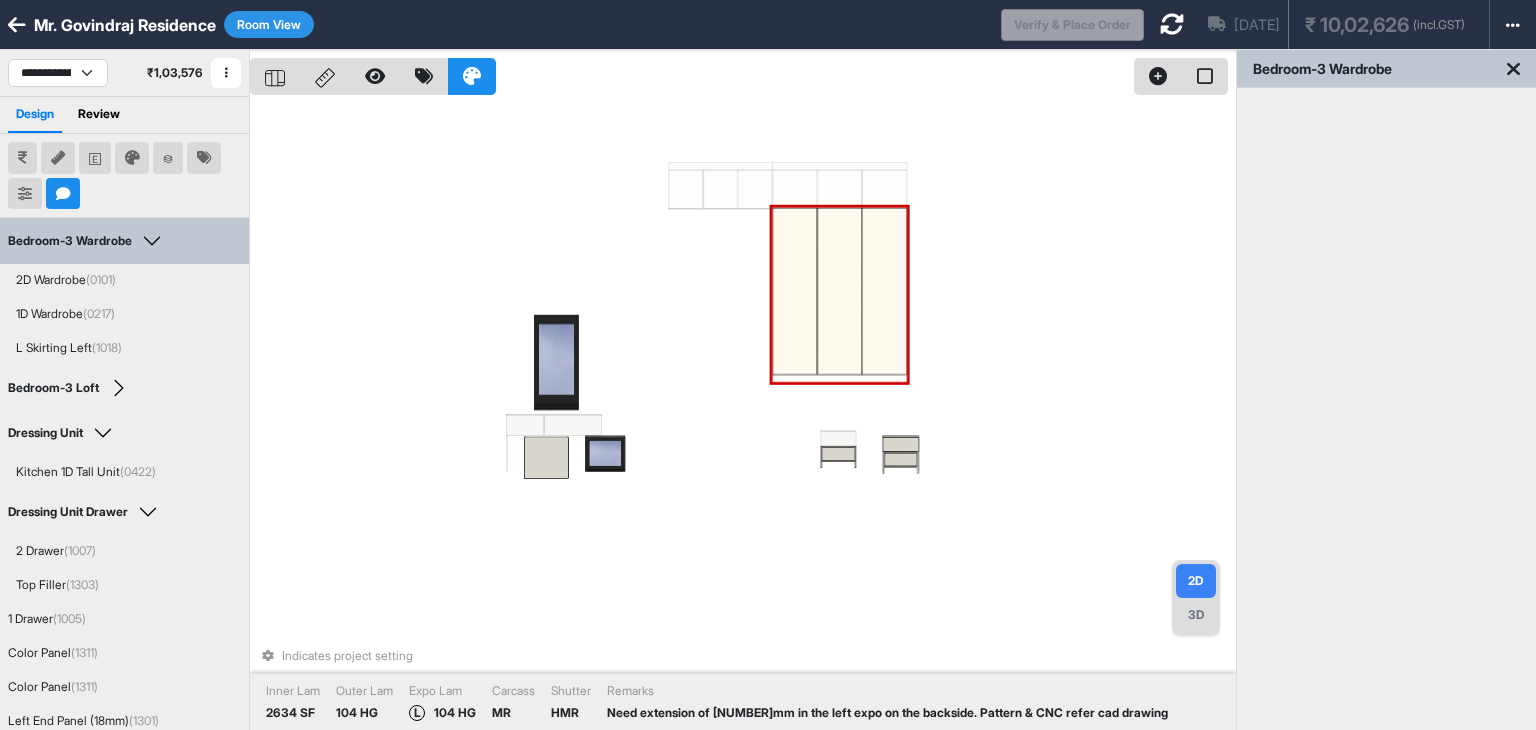click at bounding box center [795, 291] 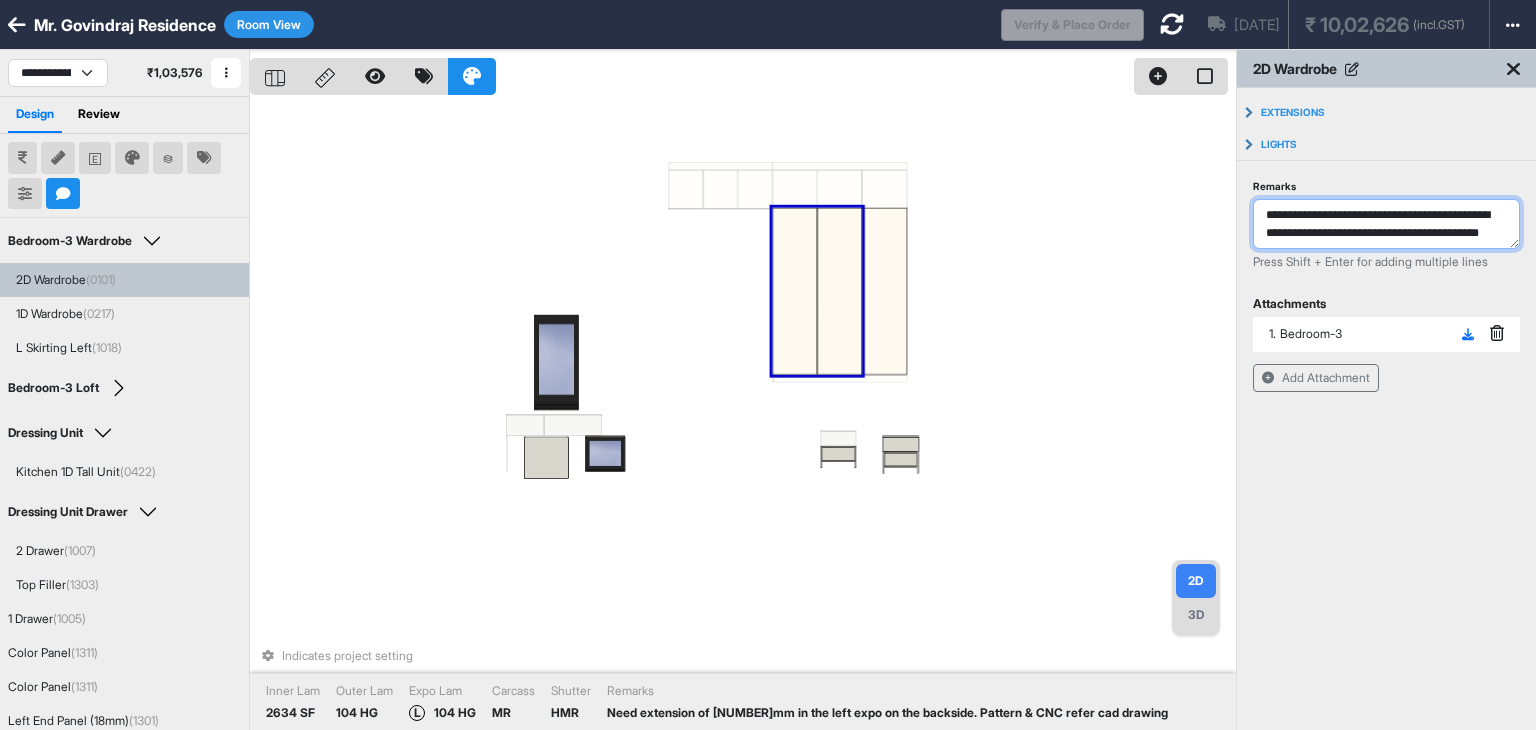 click on "**********" at bounding box center [1386, 224] 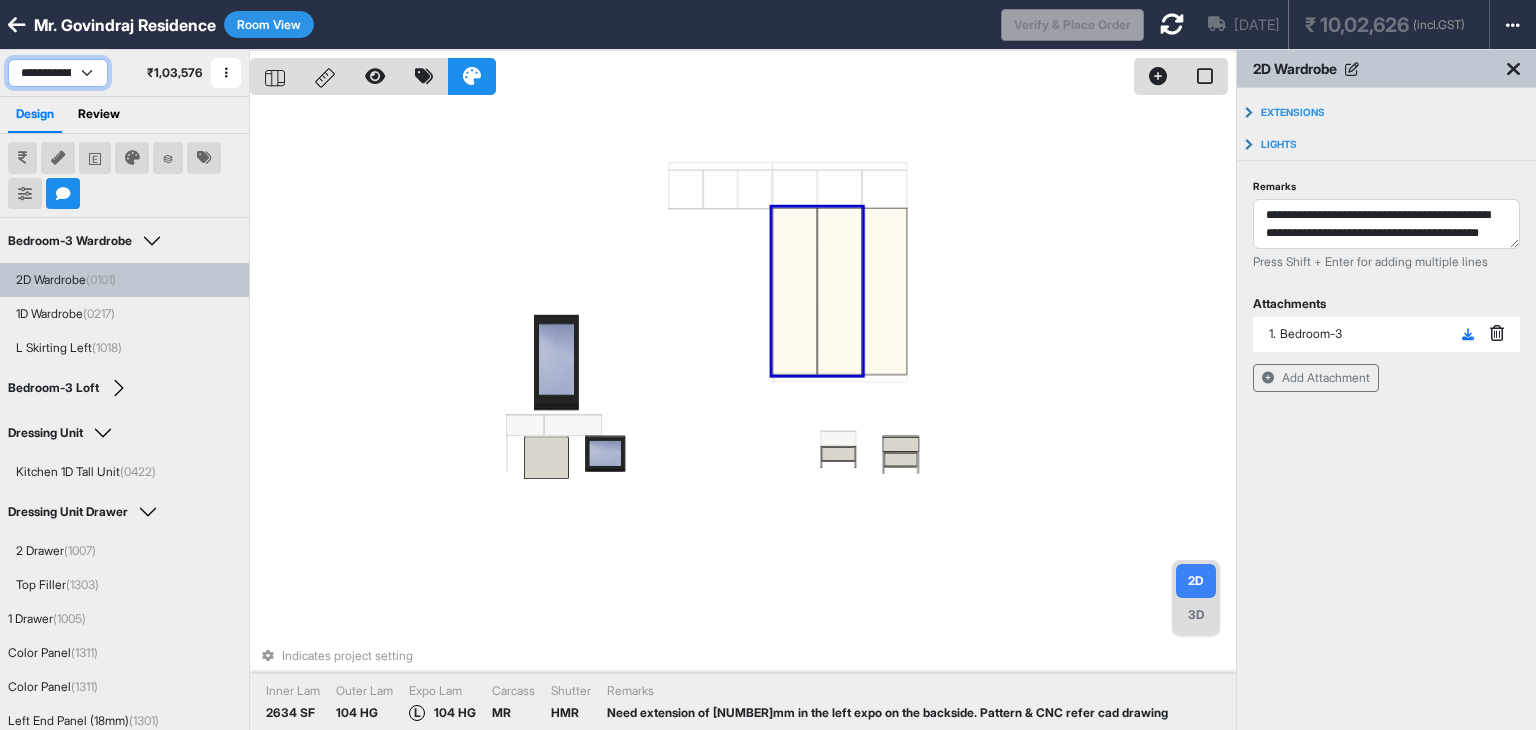 click on "**********" at bounding box center [58, 73] 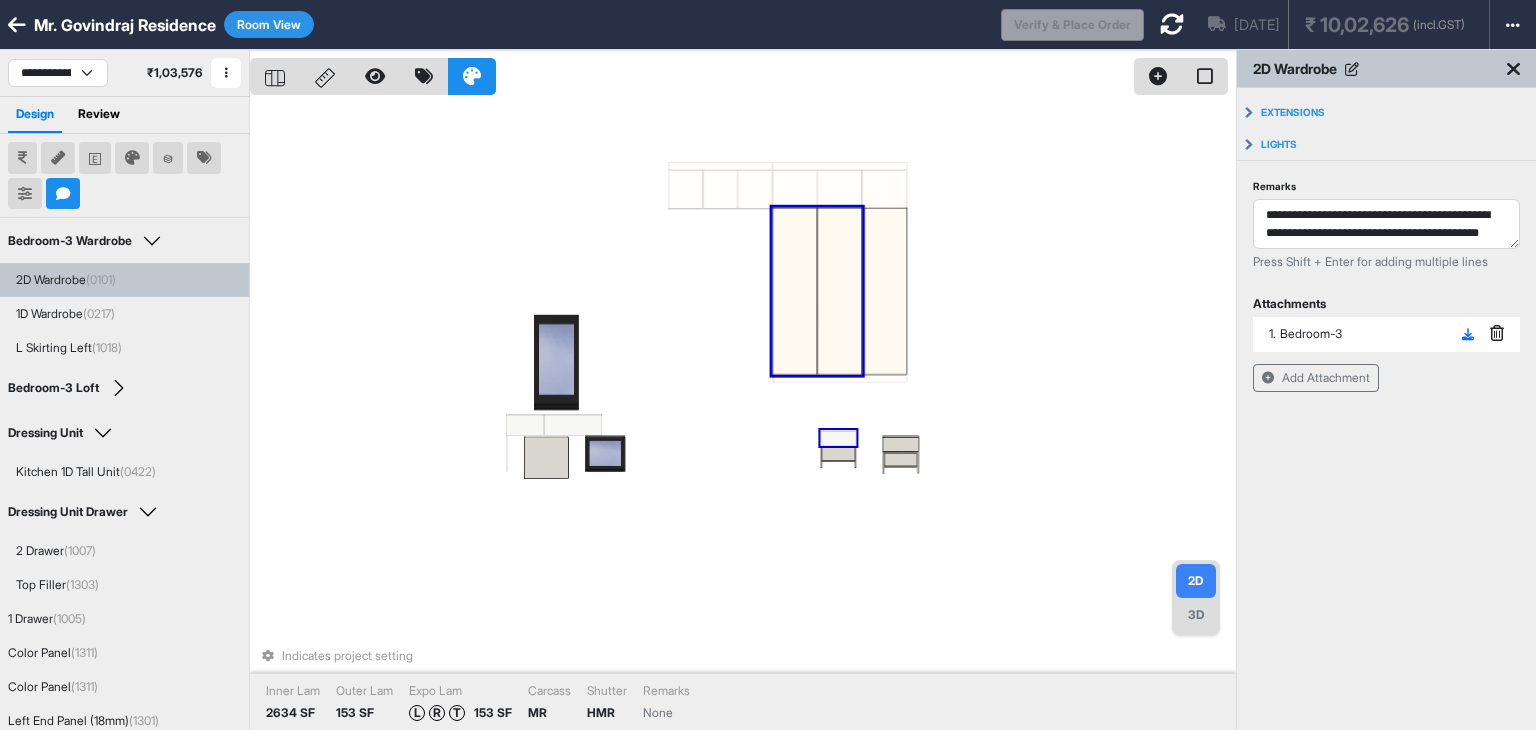 click at bounding box center [839, 439] 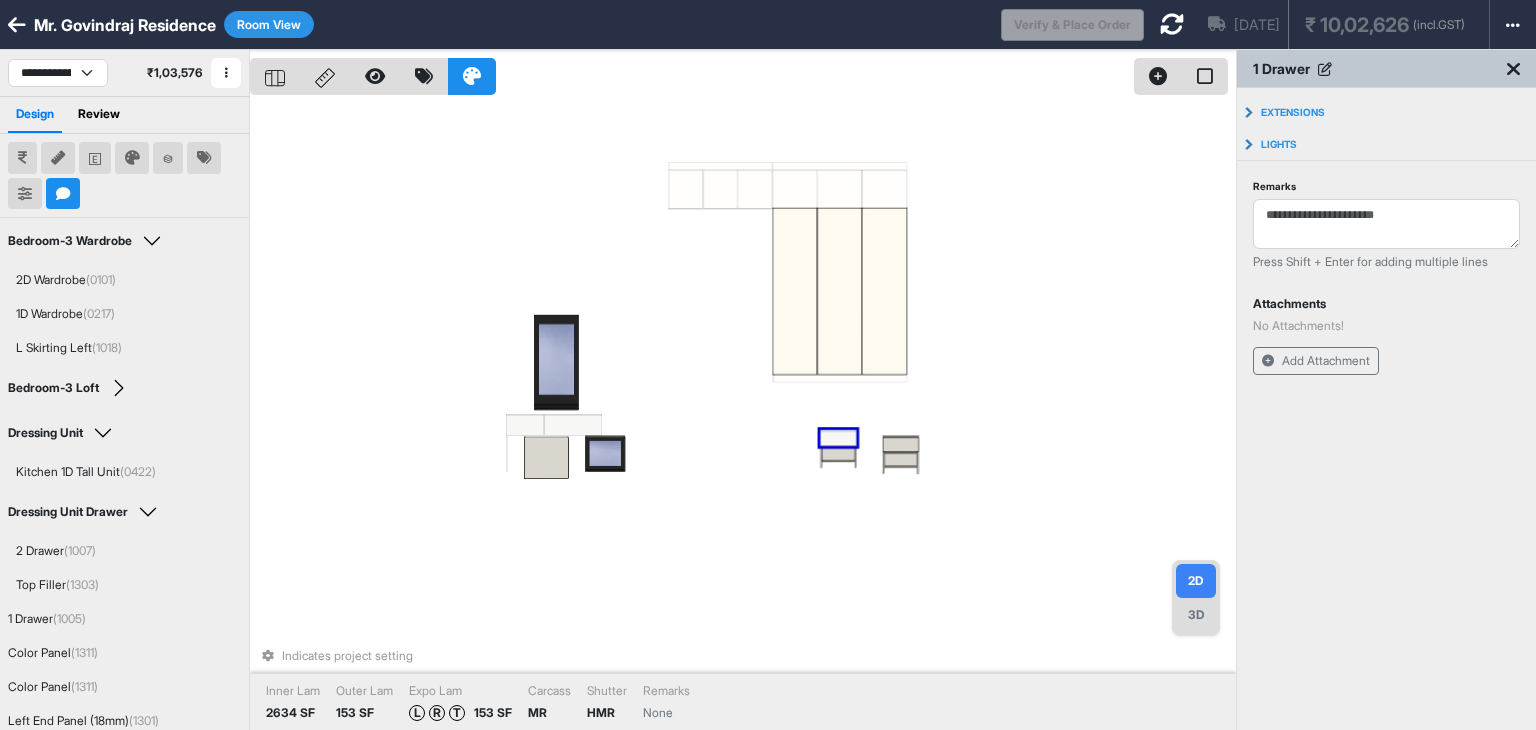 click at bounding box center [839, 439] 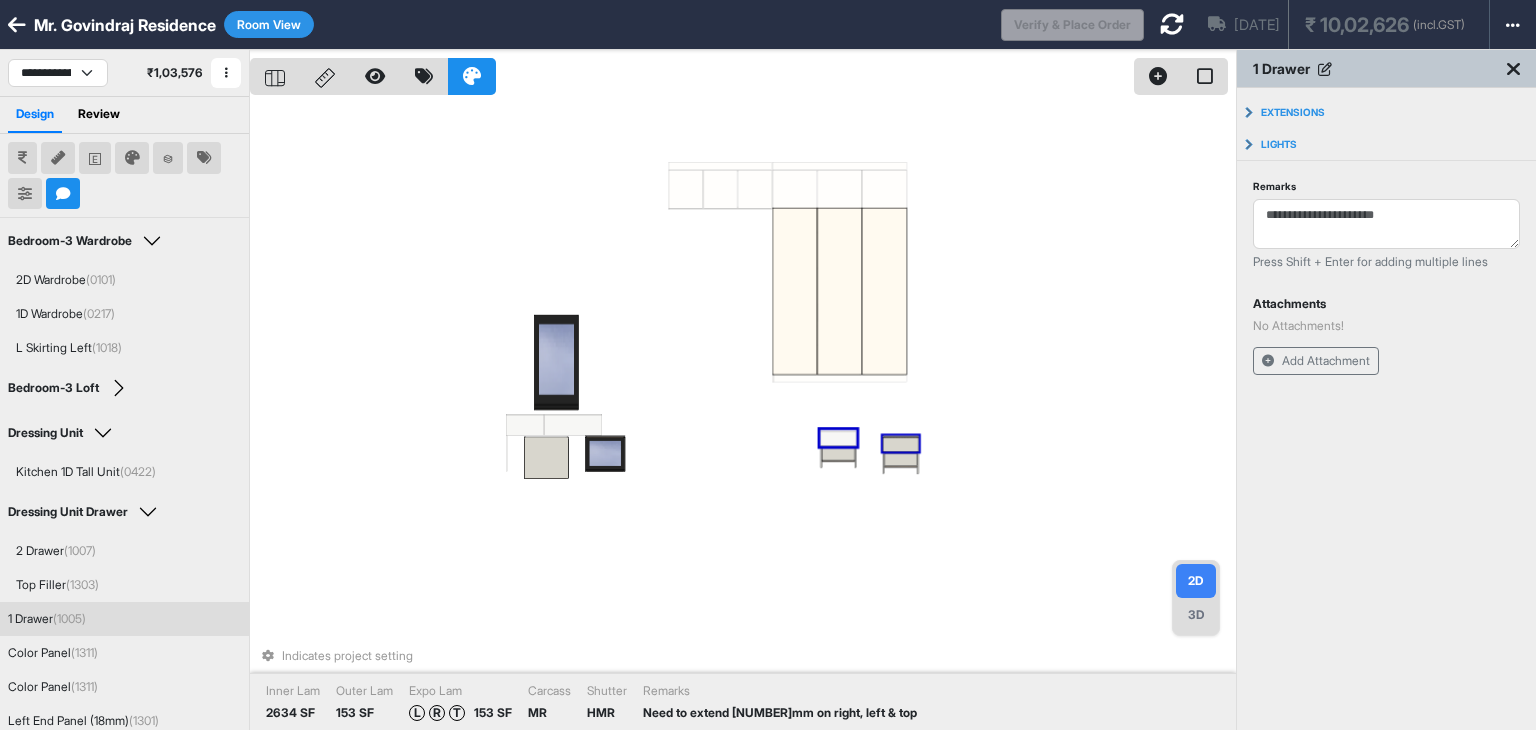 click on "Indicates project setting Inner Lam 2634 SF Outer Lam 153 SF Expo Lam L R T 153 SF Carcass MR Shutter HMR Remarks Need to extend 50mm on right, left & top" at bounding box center (743, 415) 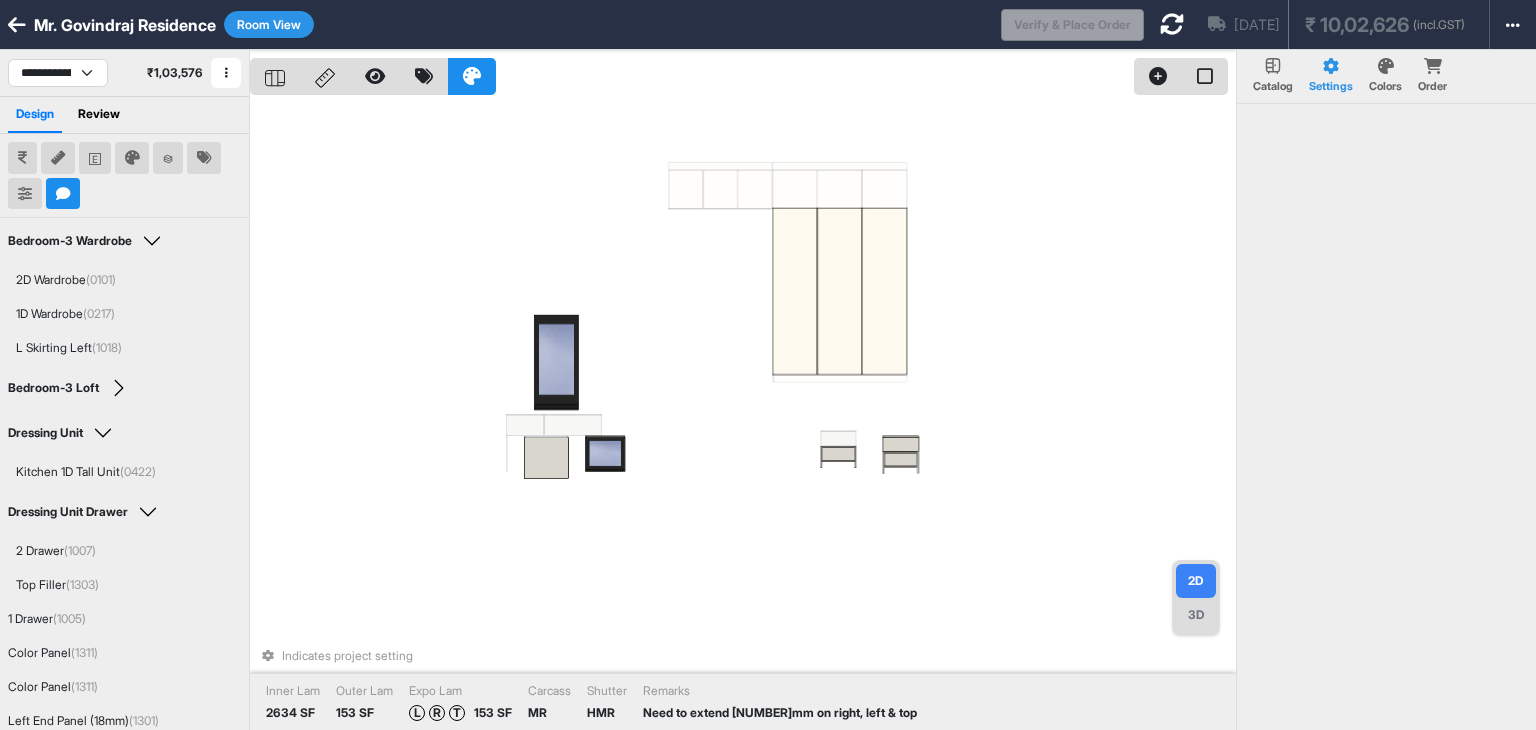 click on "Indicates project setting Inner Lam 2634 SF Outer Lam 153 SF Expo Lam L R T 153 SF Carcass MR Shutter HMR Remarks Need to extend 50mm on right, left & top" at bounding box center (743, 415) 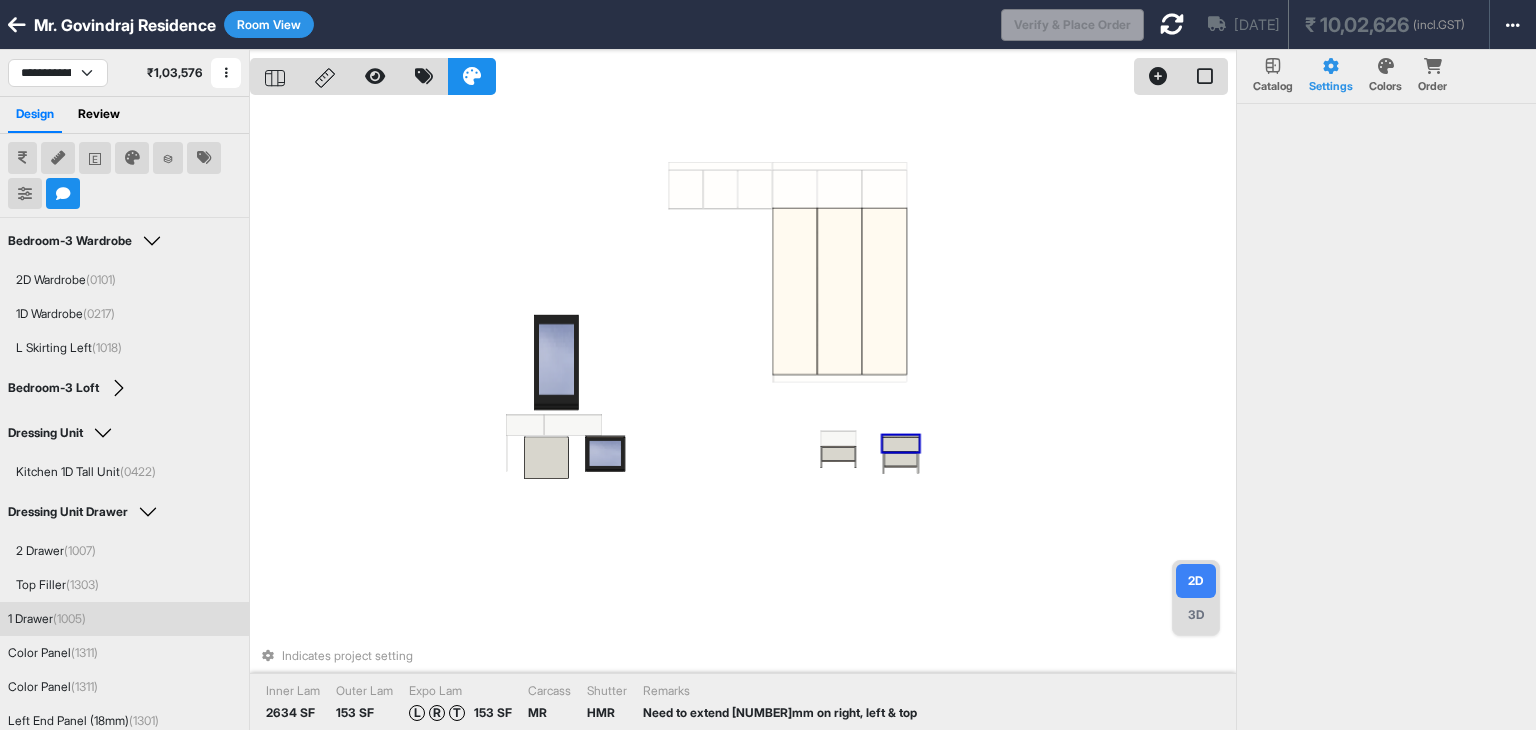 click at bounding box center [901, 444] 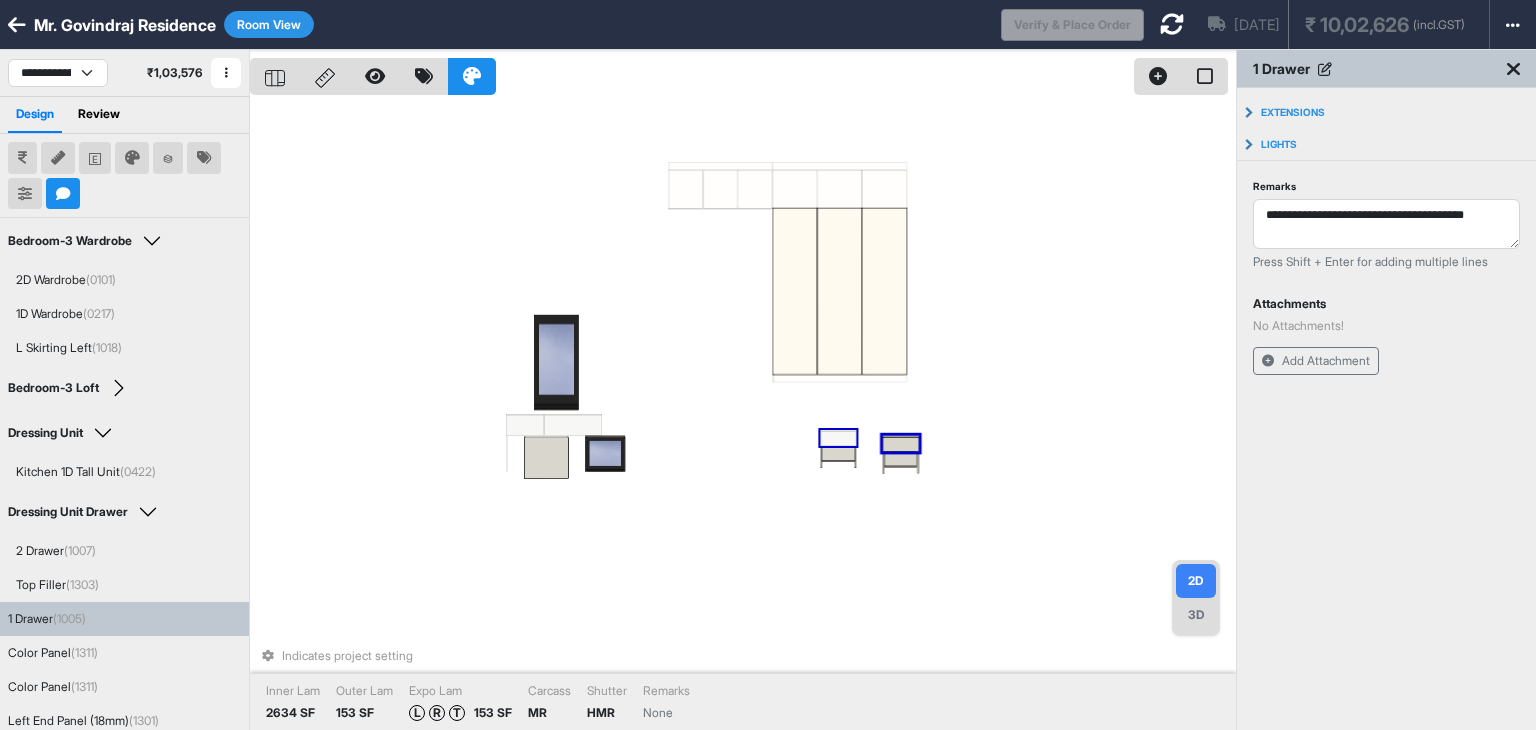 click at bounding box center [839, 439] 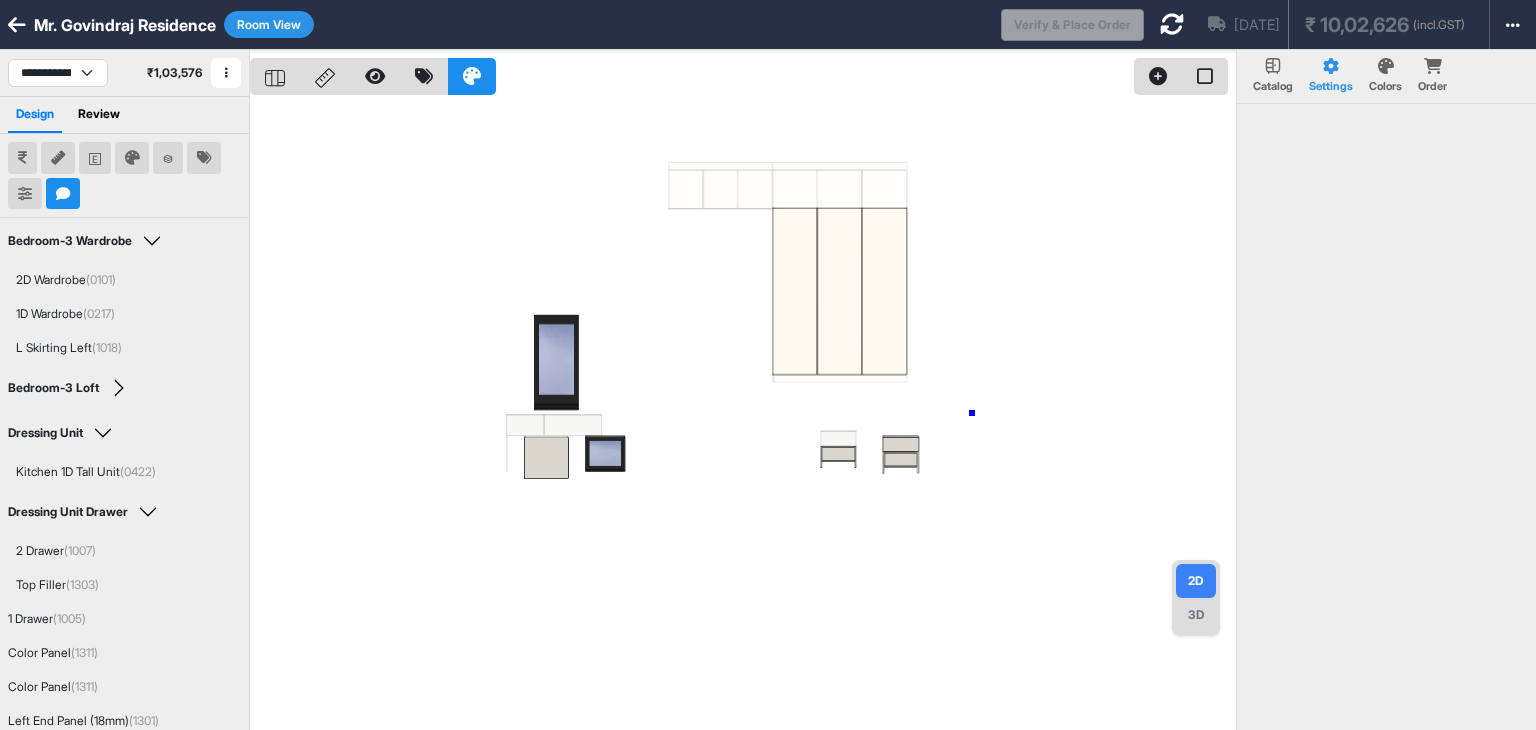 click at bounding box center [743, 415] 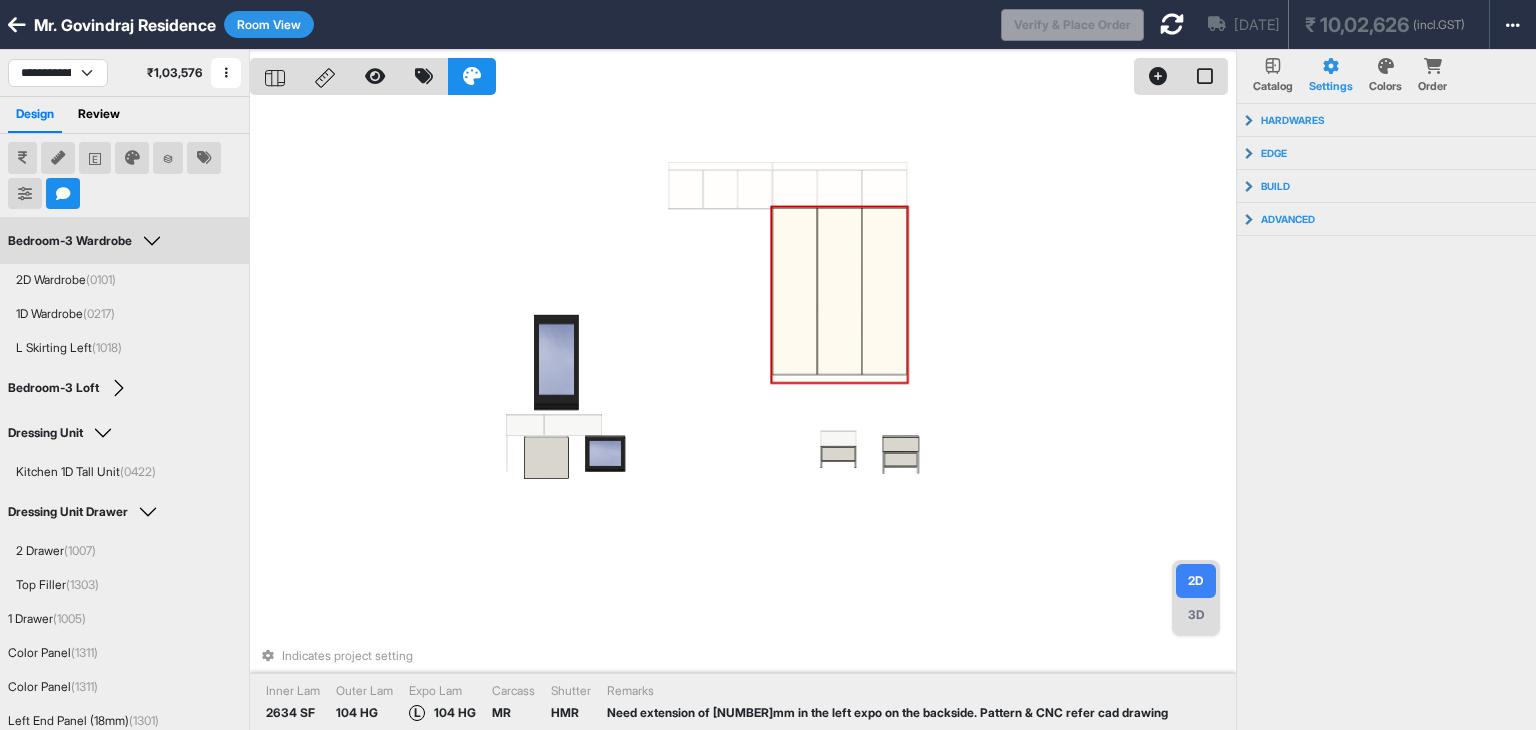 click at bounding box center (795, 291) 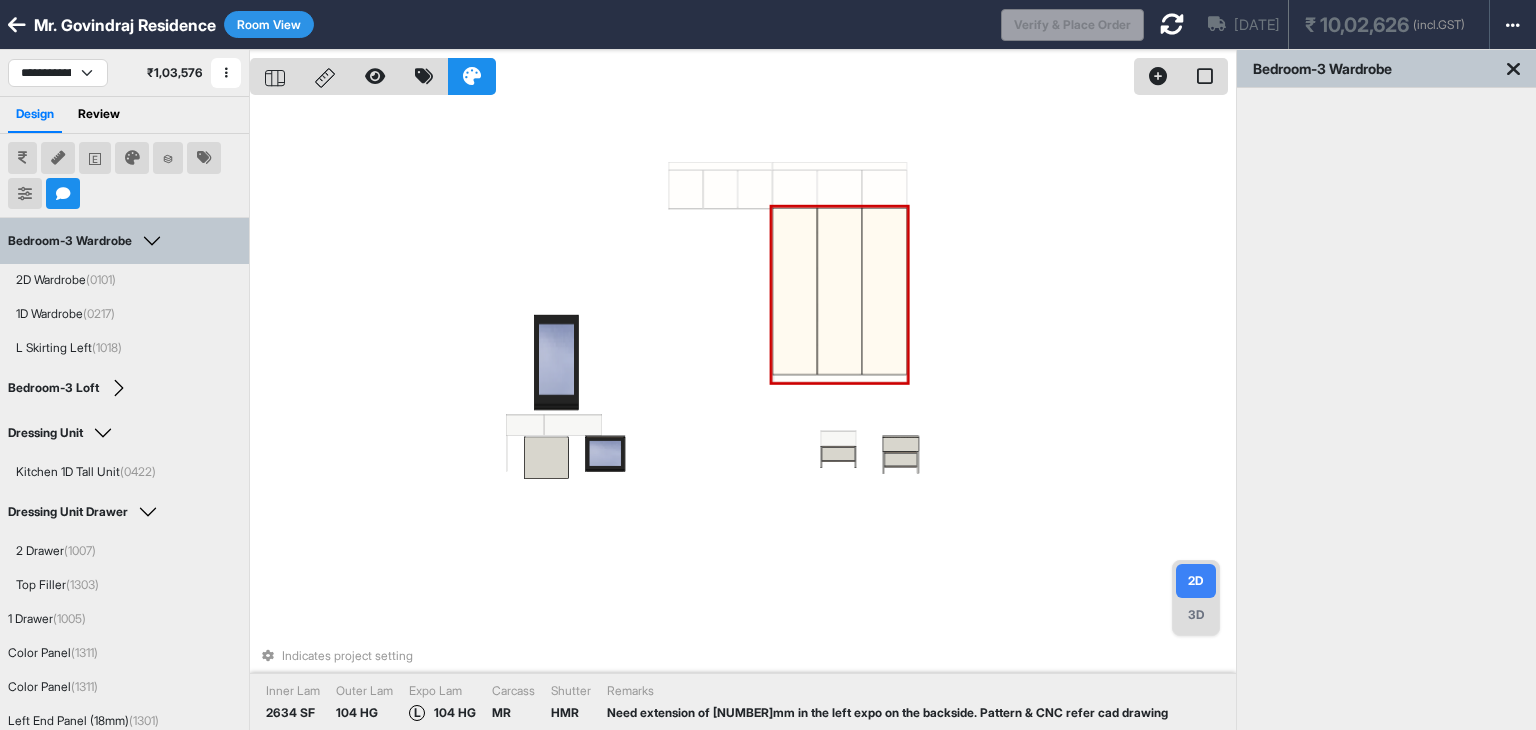 click at bounding box center [795, 291] 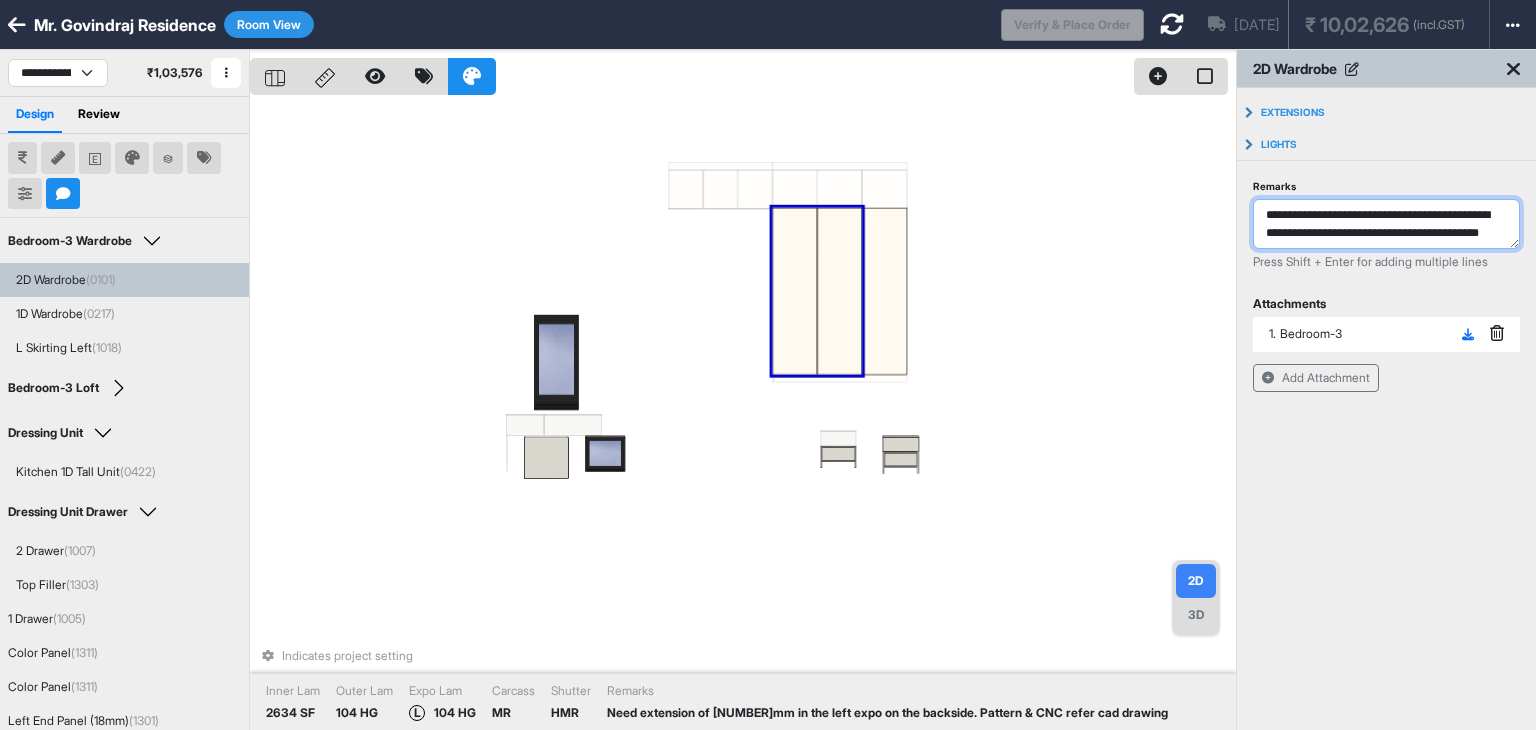 click on "**********" at bounding box center [1386, 224] 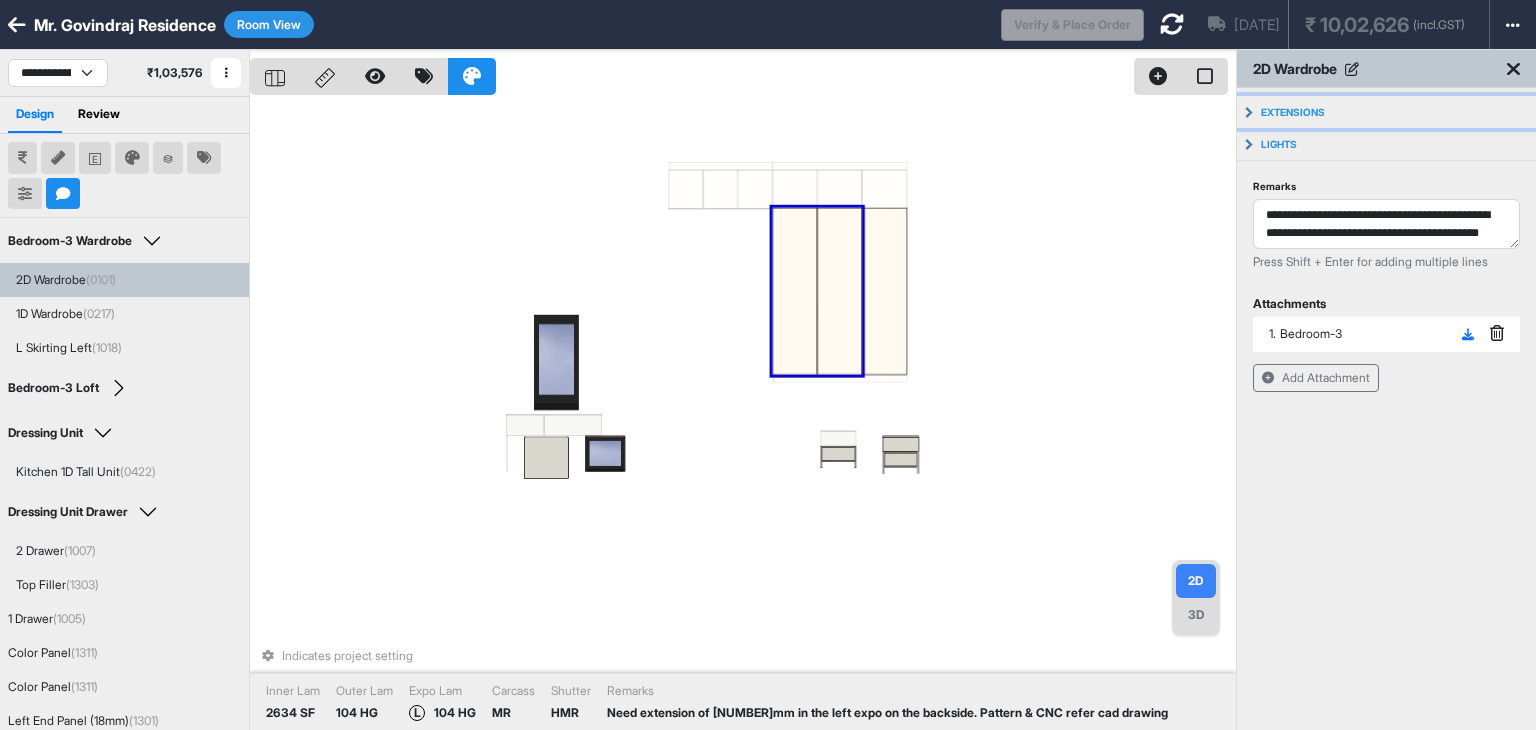 click on "Extensions" at bounding box center (1386, 112) 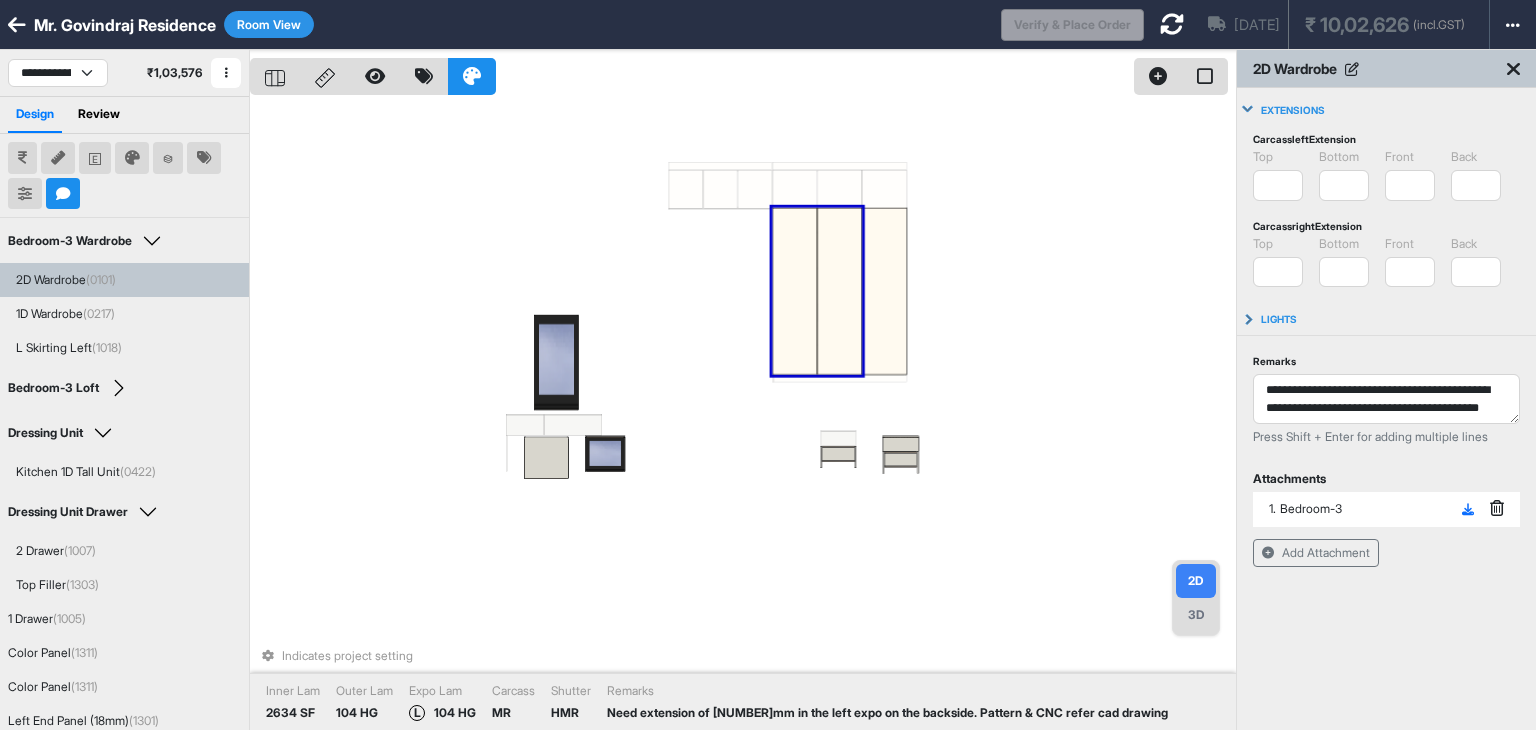 scroll, scrollTop: 0, scrollLeft: 0, axis: both 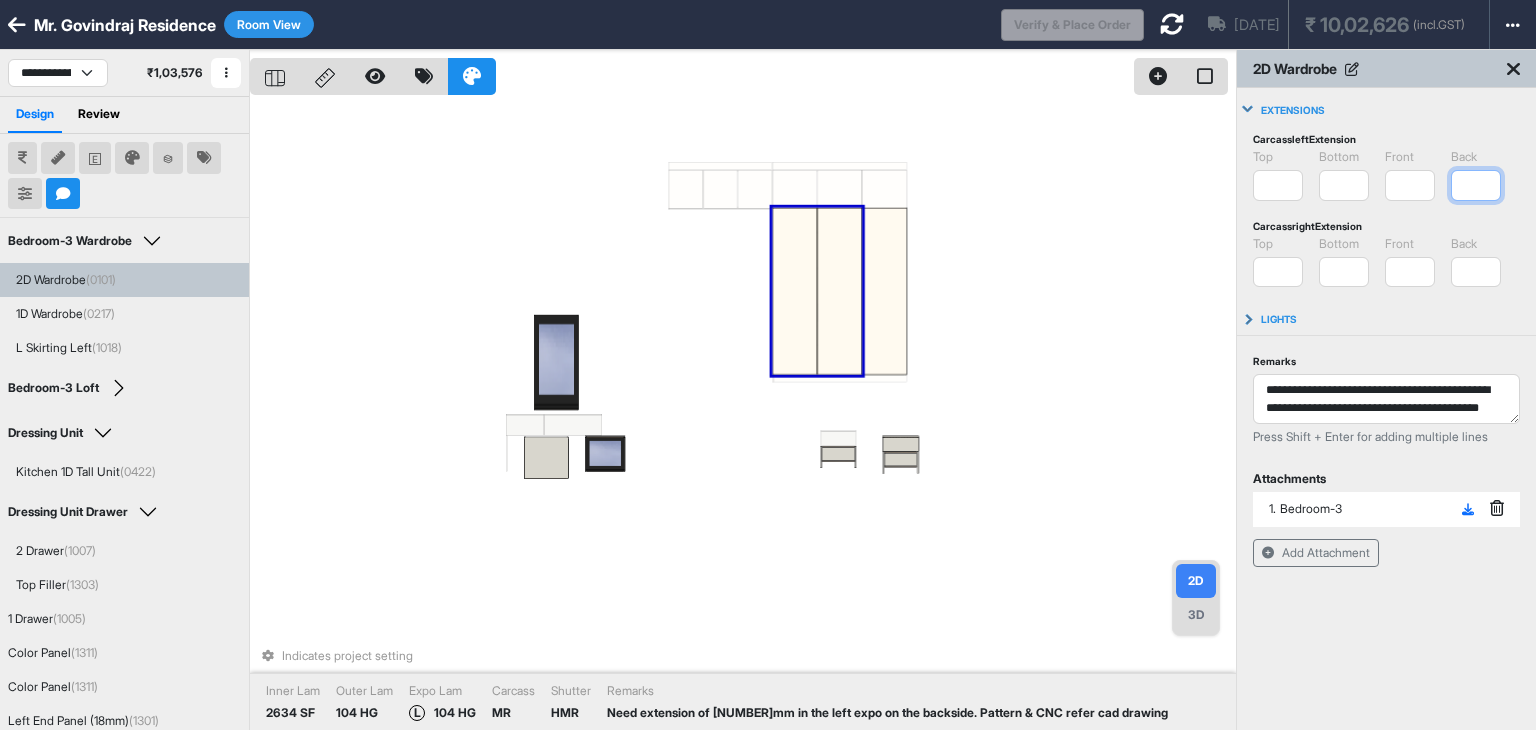 click on "*" at bounding box center (1476, 185) 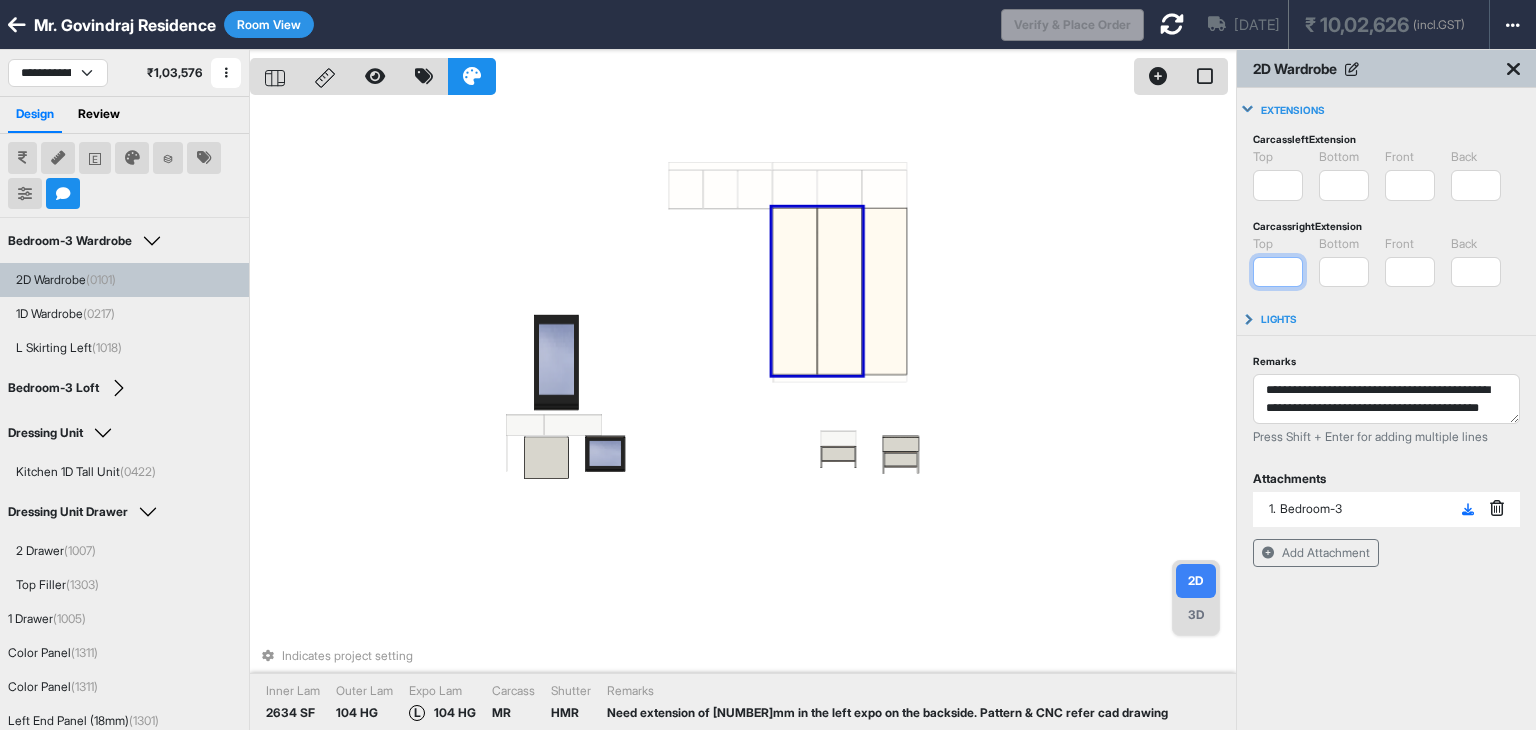 type on "*" 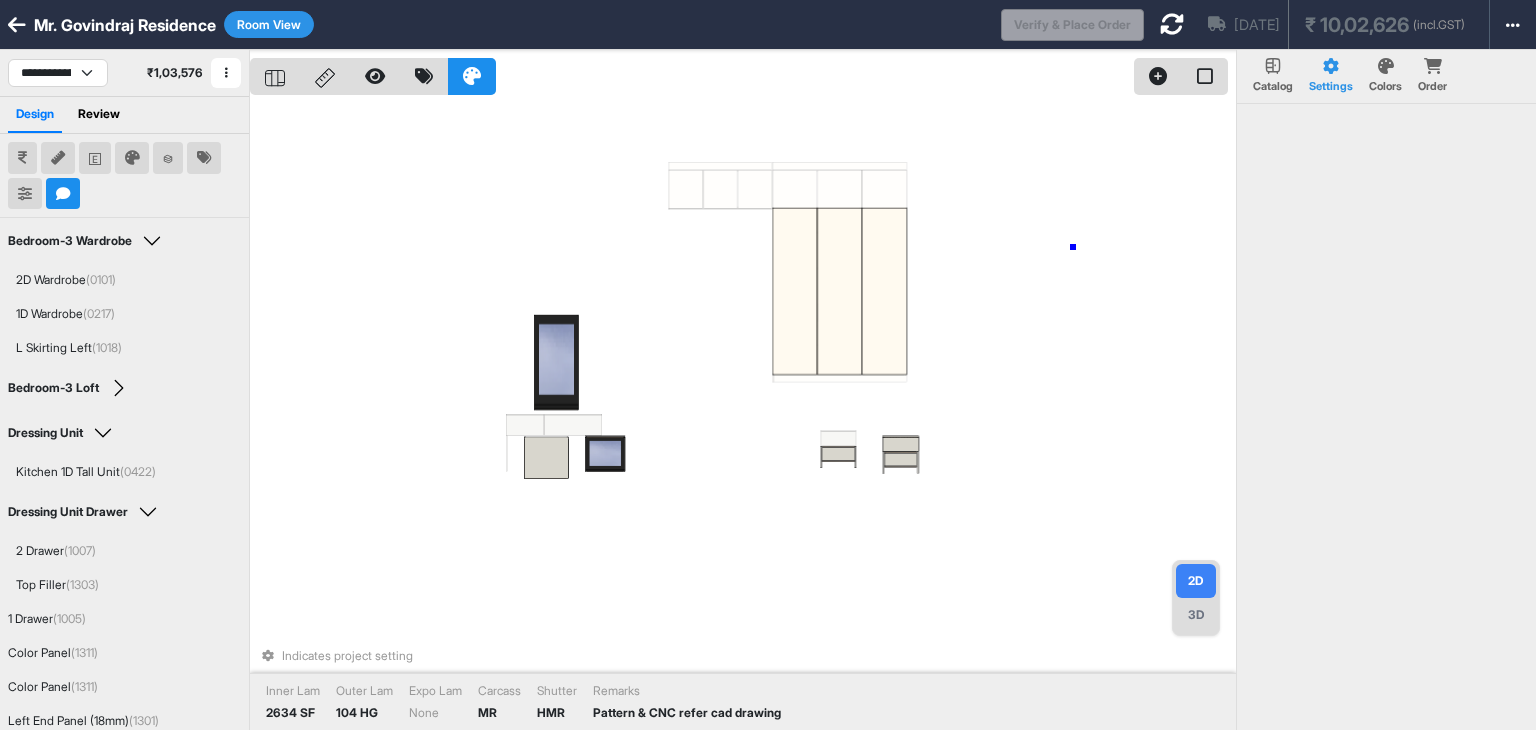 click on "Indicates project setting Inner Lam 2634 SF Outer Lam 104 HG Expo Lam None Carcass MR Shutter HMR Remarks  Pattern & CNC refer cad drawing" at bounding box center [743, 415] 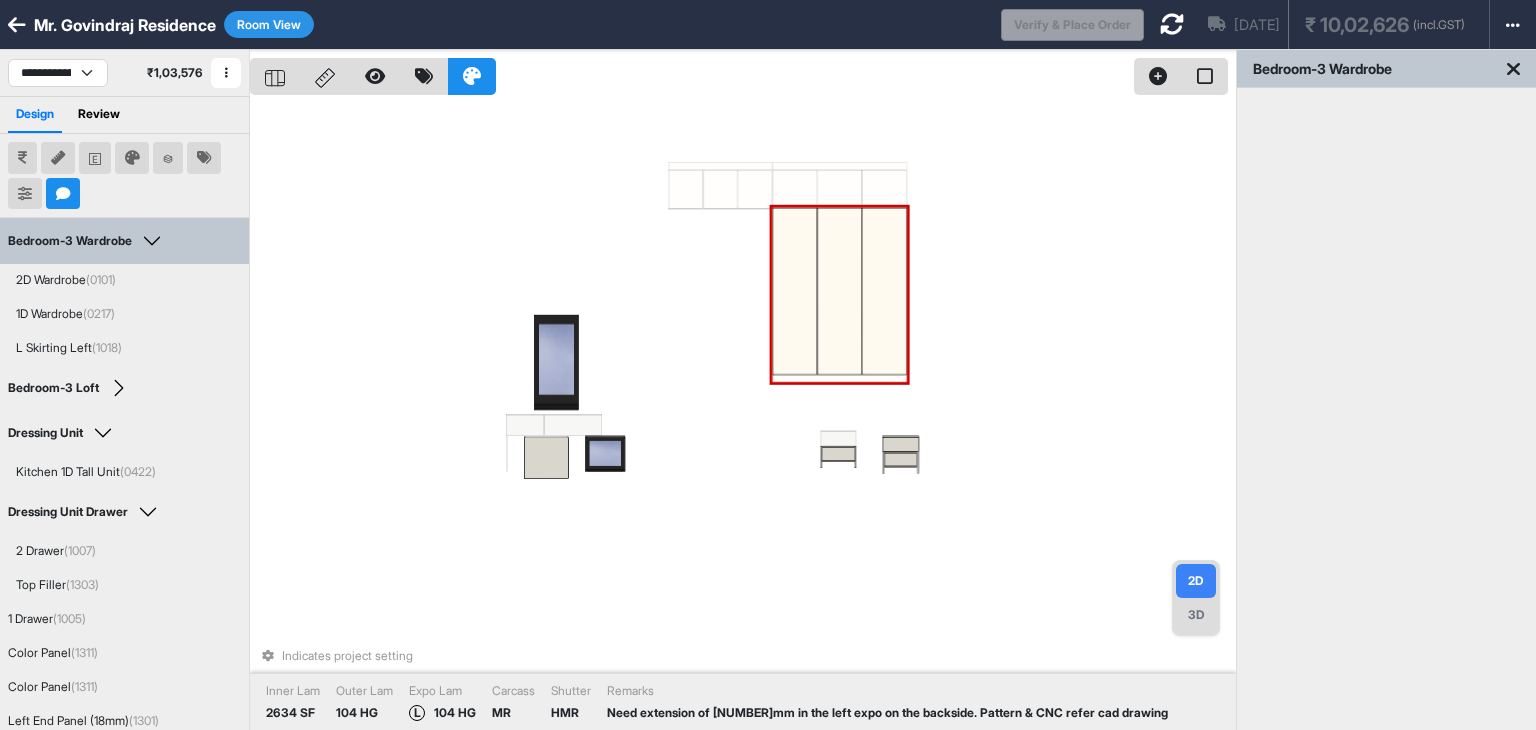 click at bounding box center (839, 291) 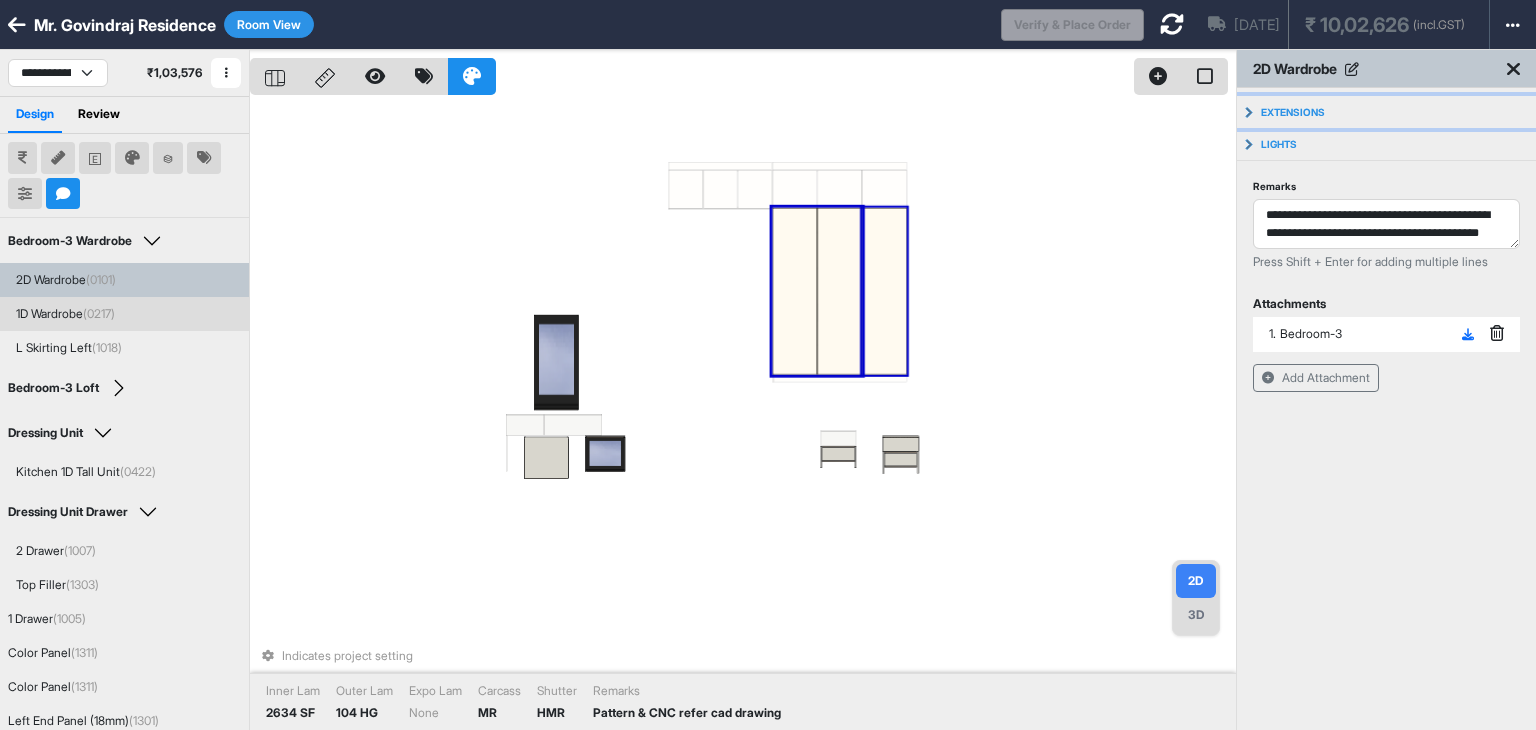 click on "Extensions" at bounding box center [1293, 112] 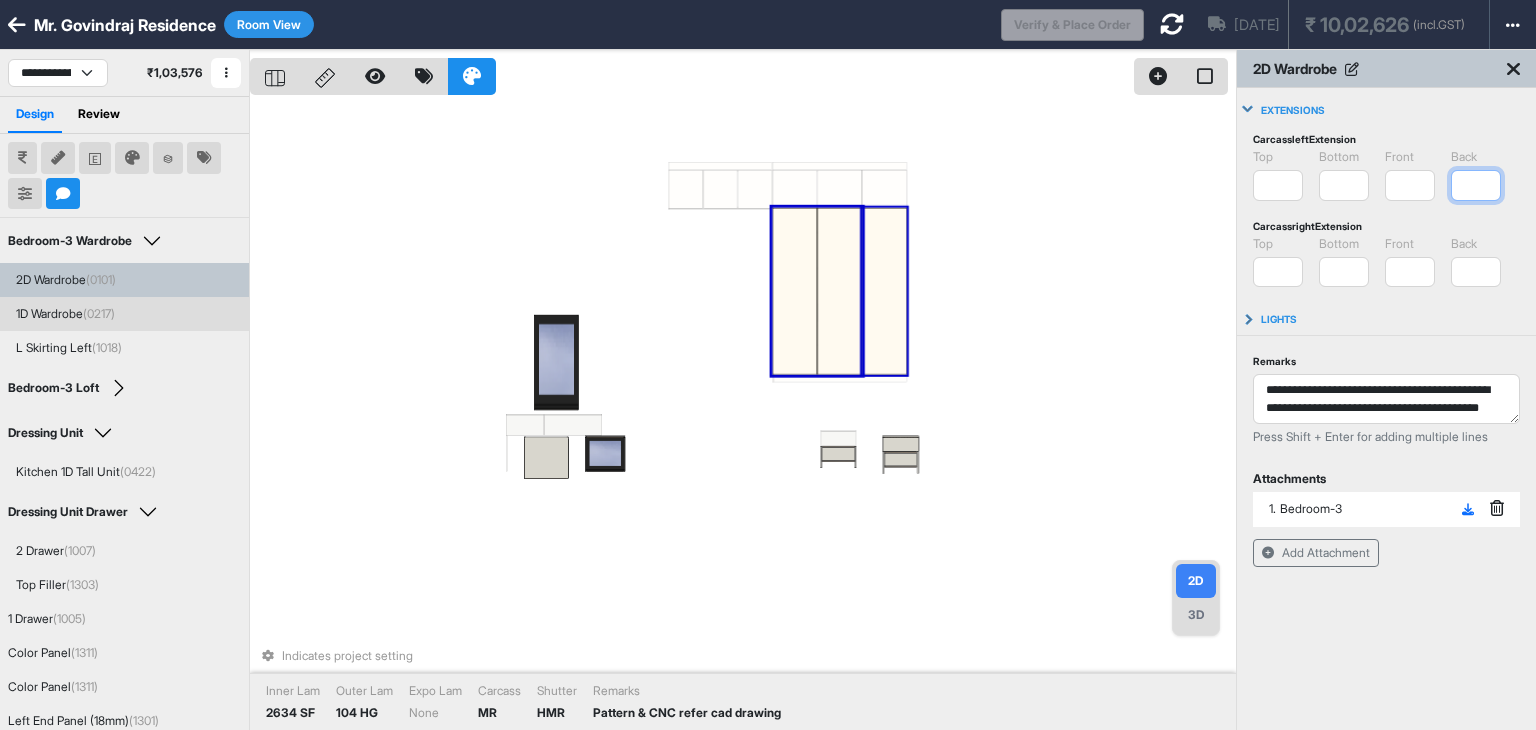 click on "*" at bounding box center (1476, 185) 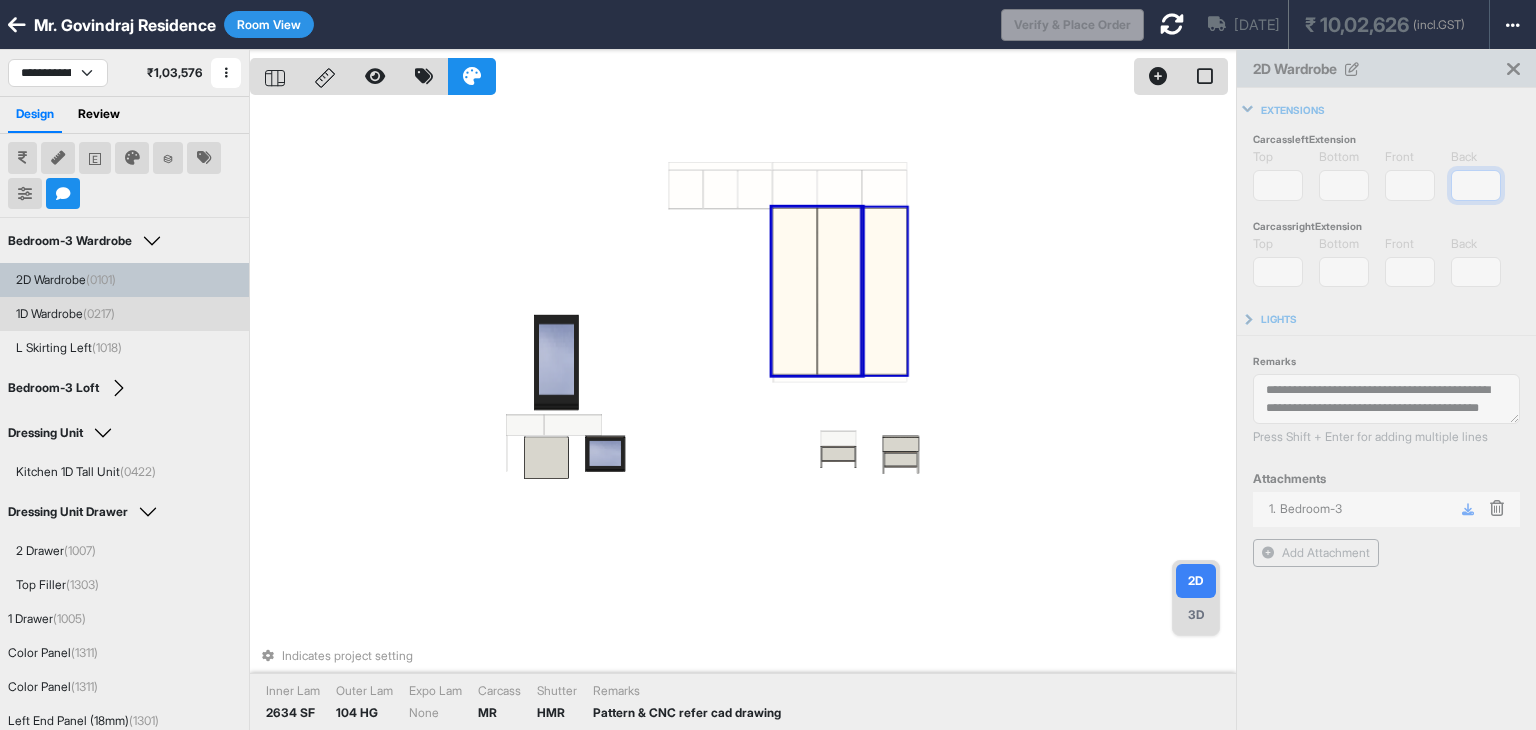 click on "*" at bounding box center [1476, 185] 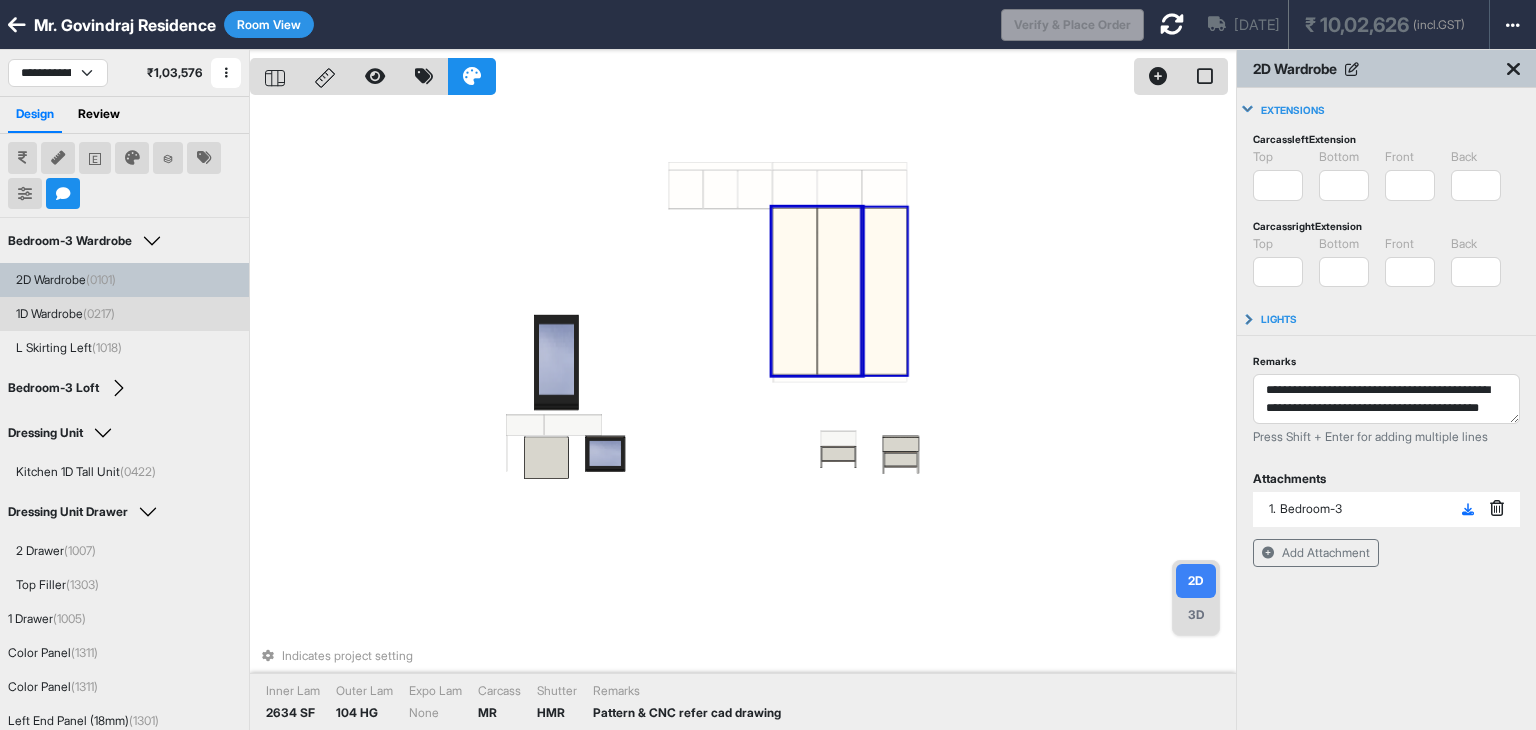 type on "*" 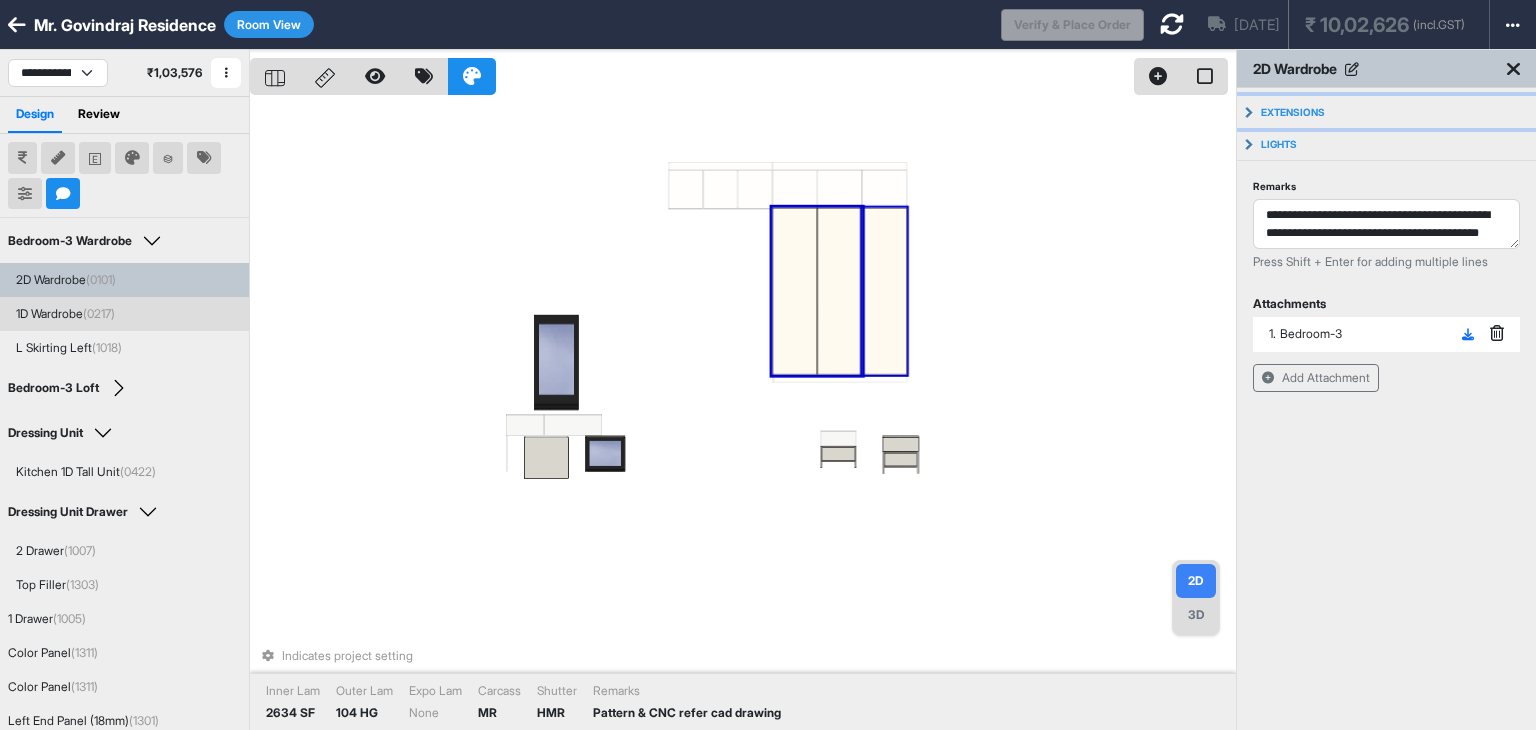 click on "Extensions" at bounding box center (1386, 112) 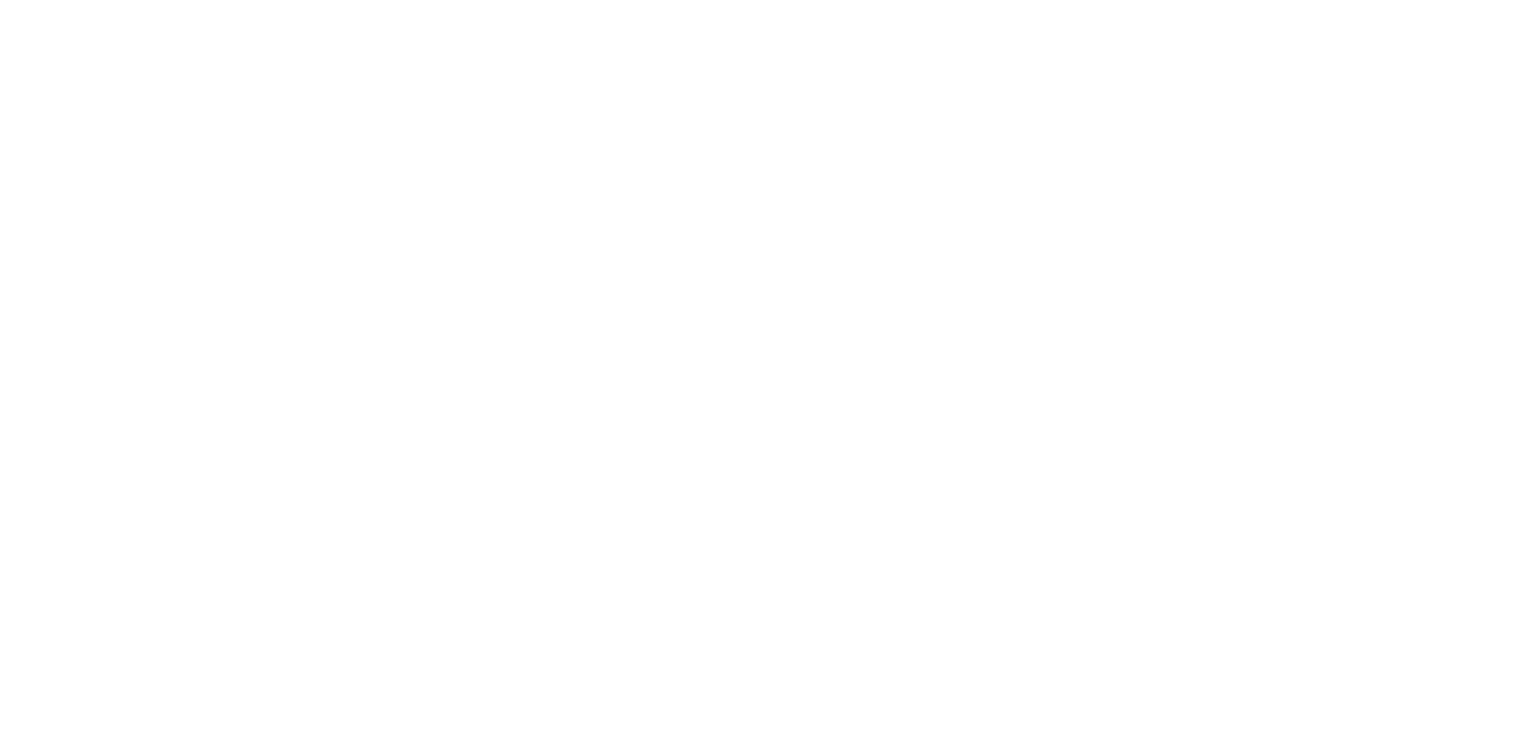 scroll, scrollTop: 0, scrollLeft: 0, axis: both 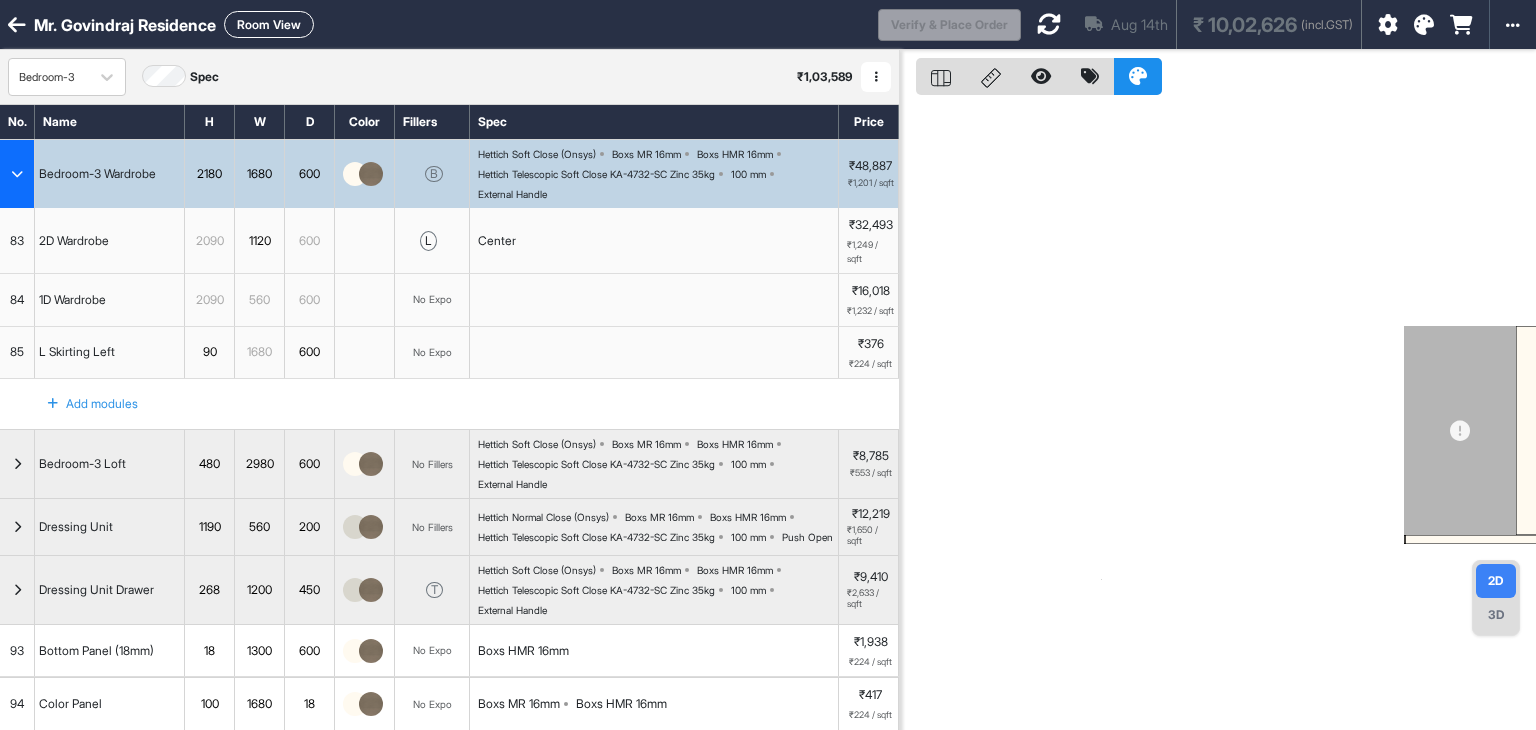 click on "Room View" at bounding box center [269, 24] 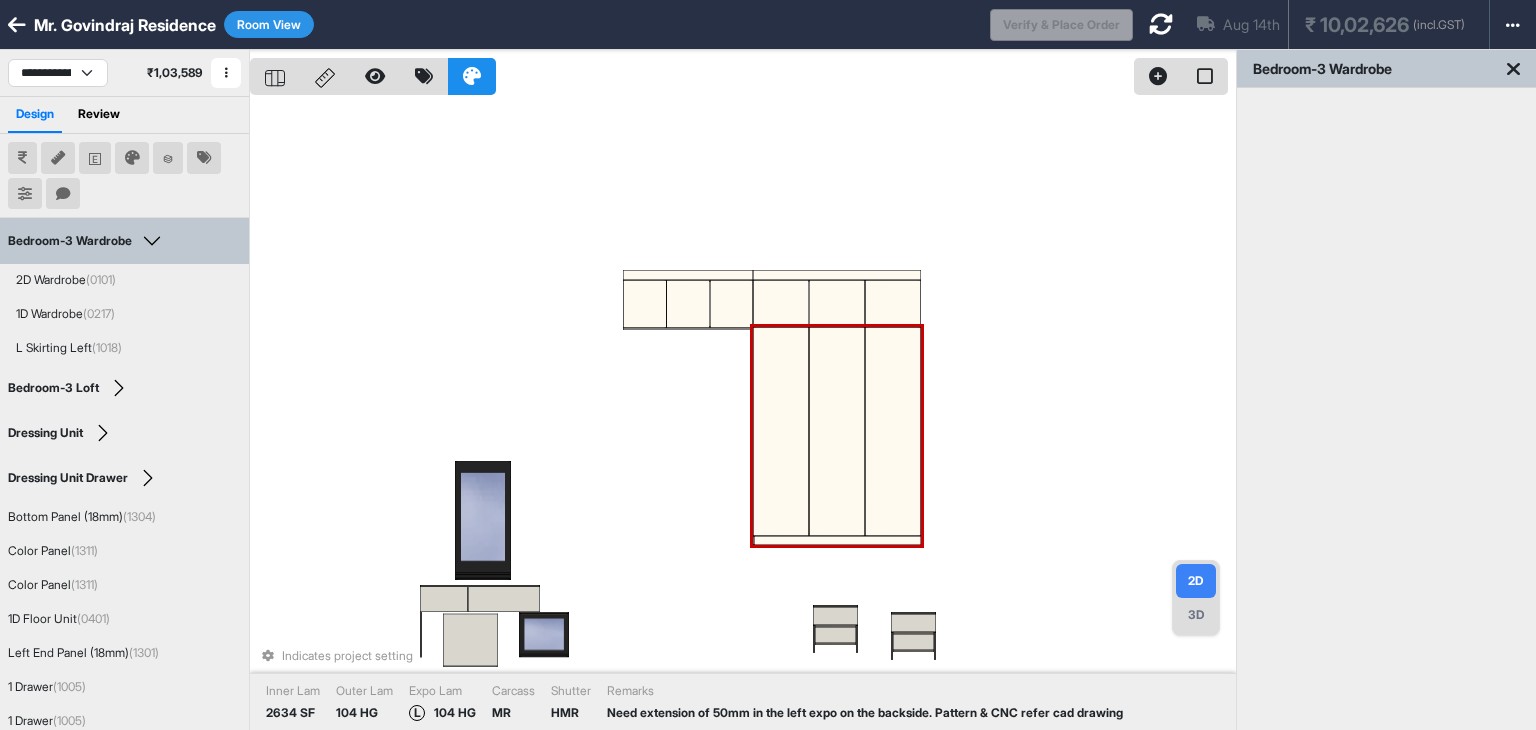 click at bounding box center [781, 431] 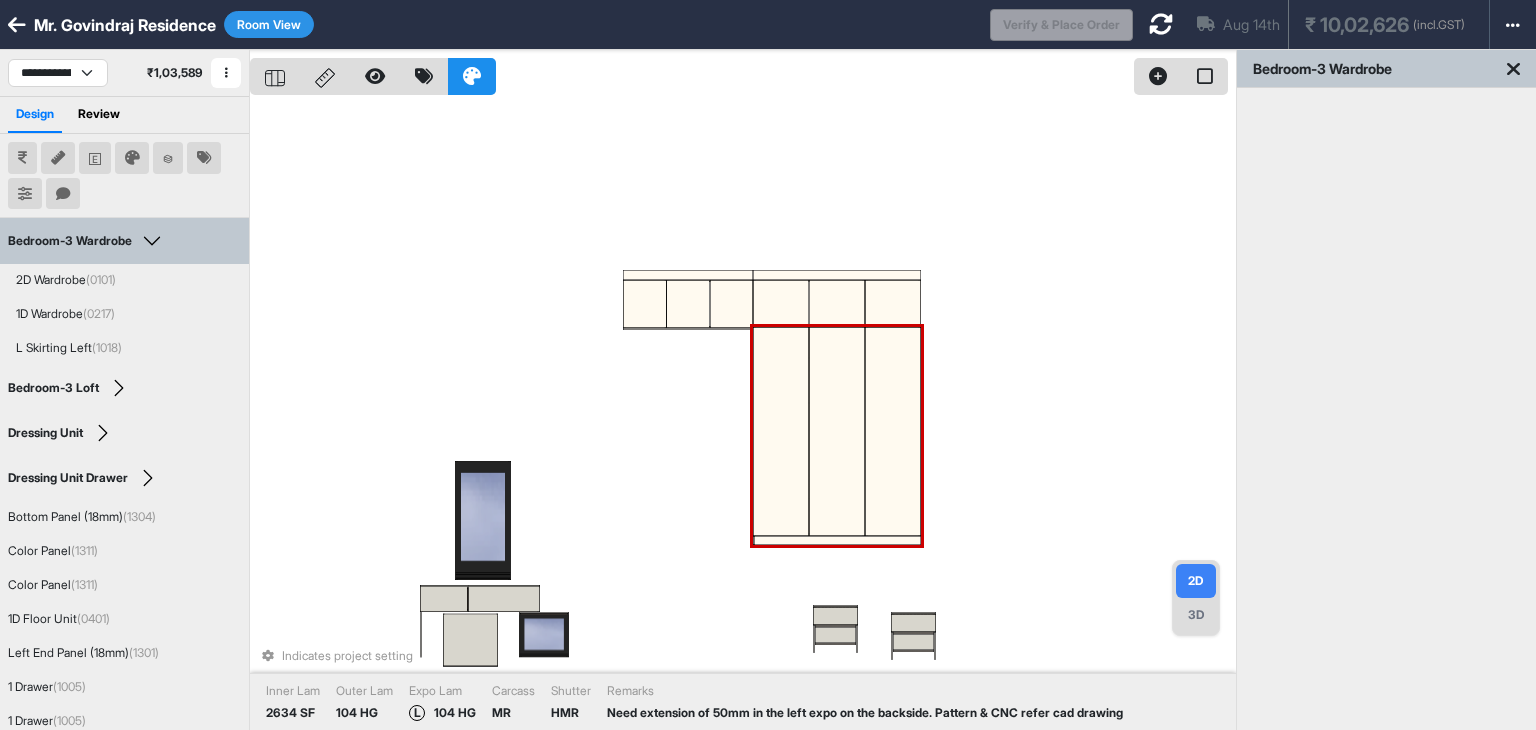 click at bounding box center (837, 431) 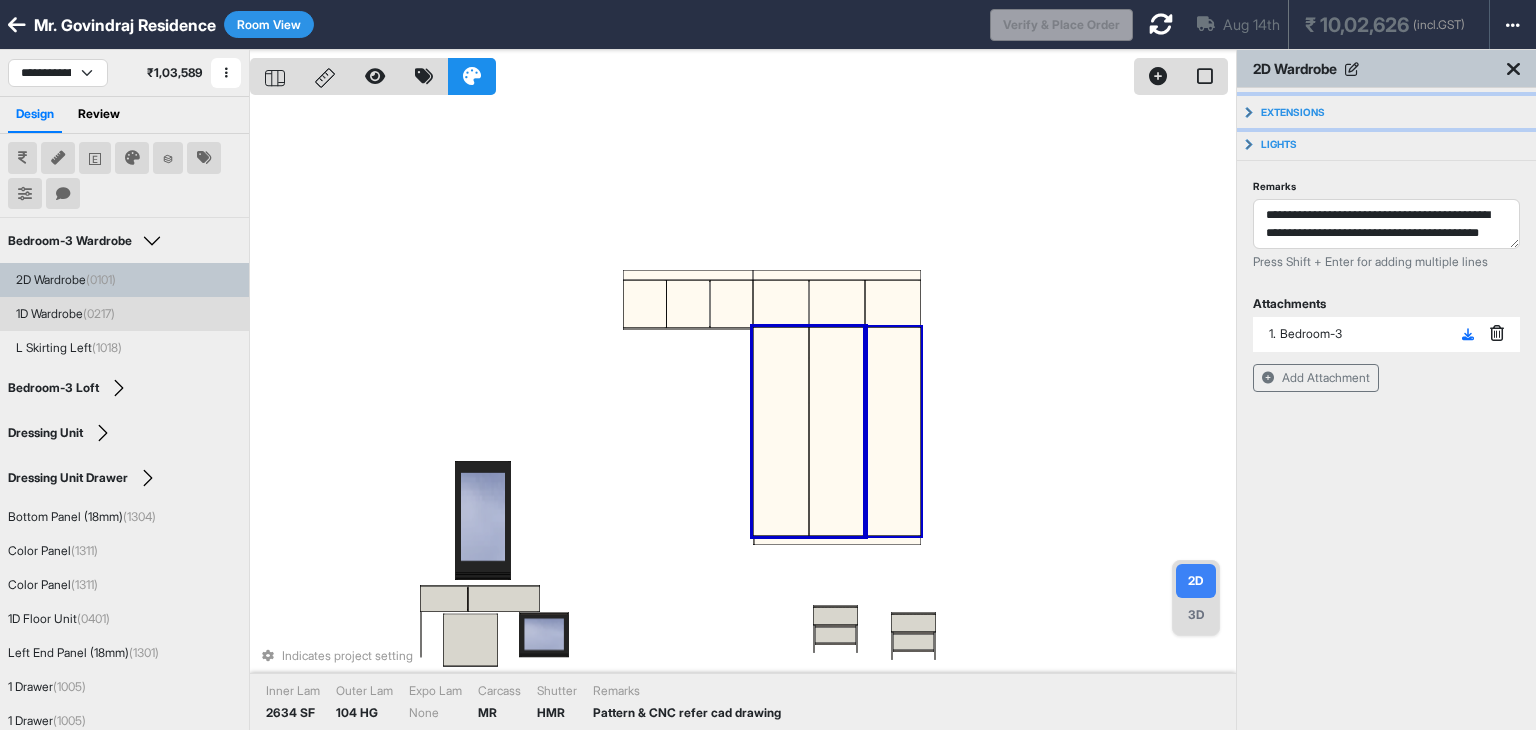 click on "Extensions" at bounding box center (1386, 112) 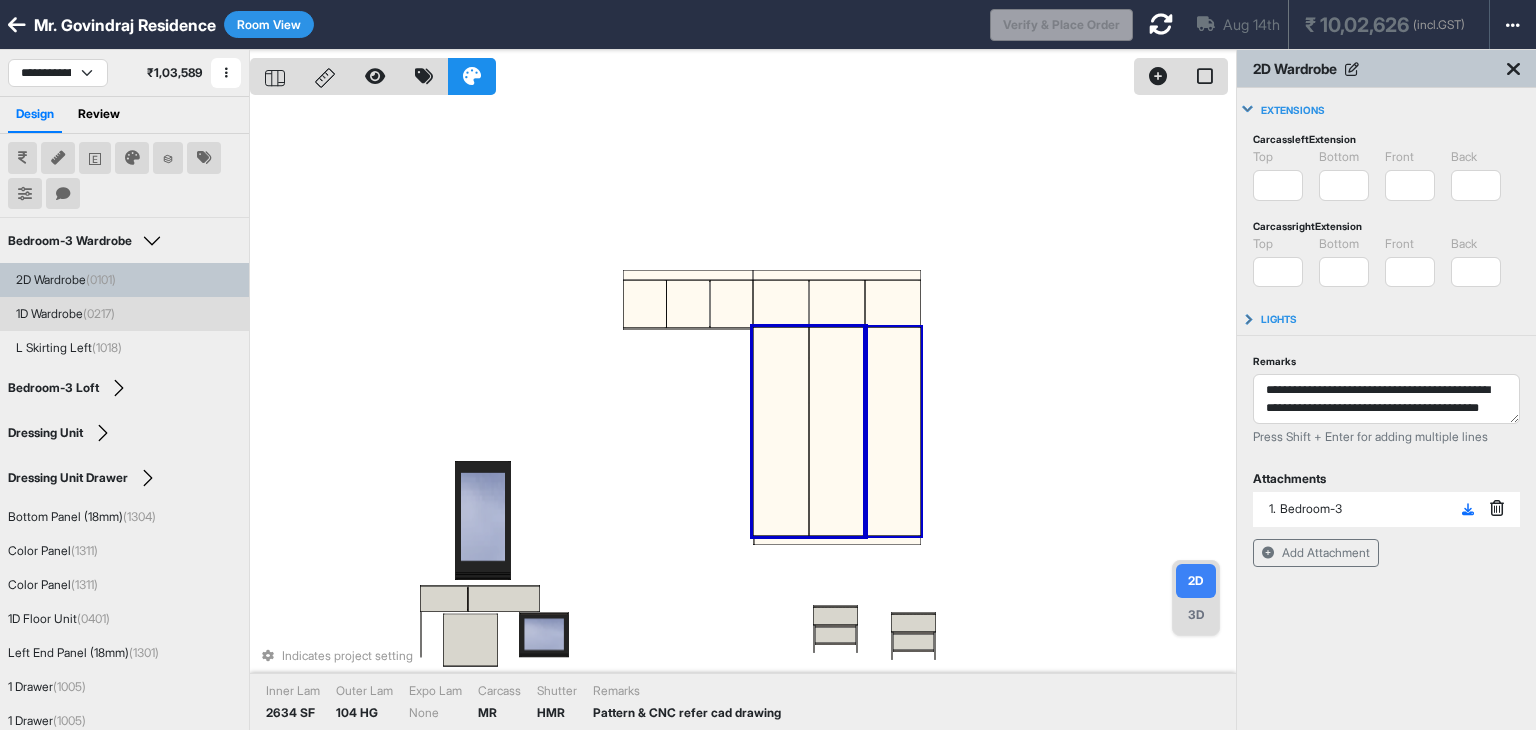 click on "Extensions" at bounding box center [1386, 110] 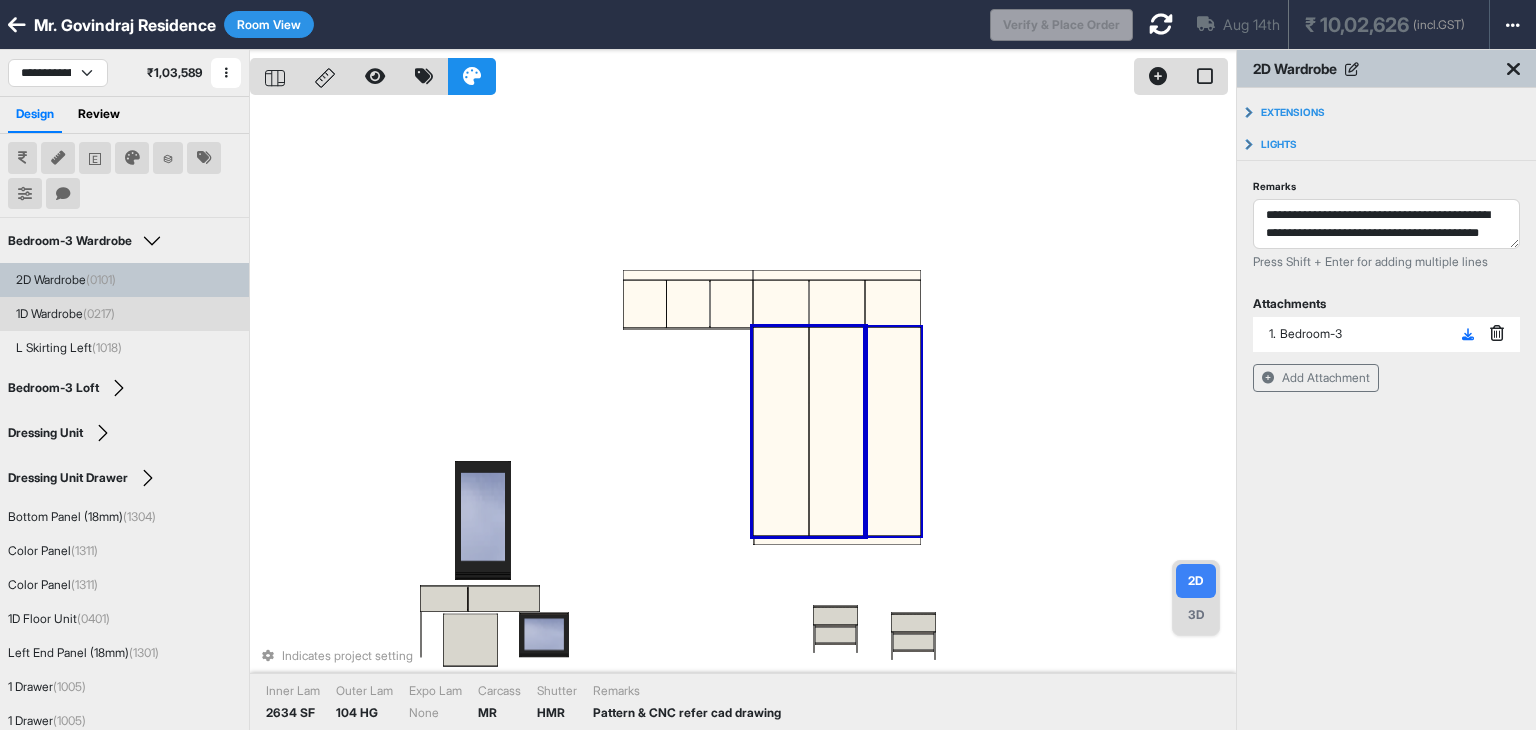 click at bounding box center (893, 431) 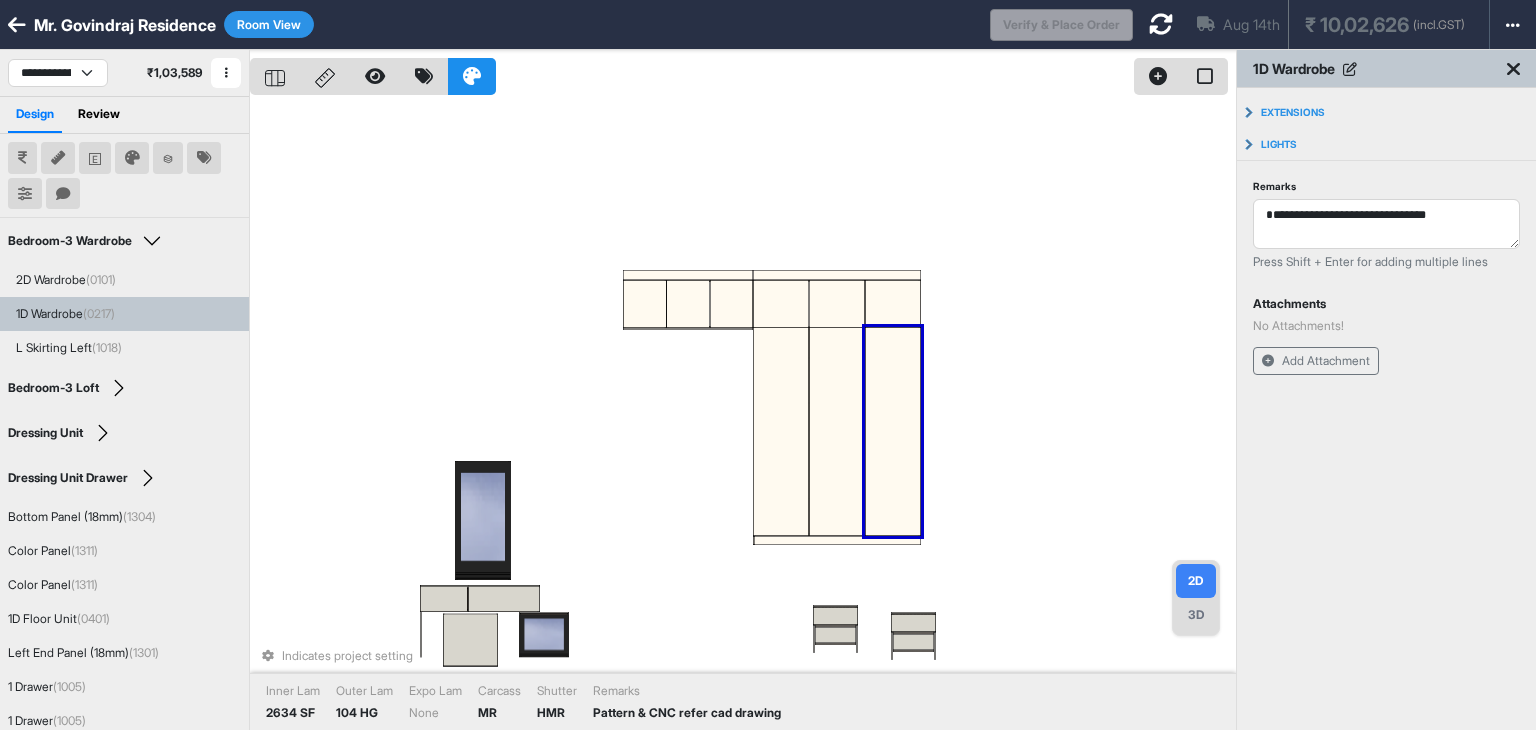 click on "Indicates project setting Inner Lam 2634 SF Outer Lam 104 HG Expo Lam None Carcass MR Shutter HMR Remarks  Pattern & CNC refer cad drawing" at bounding box center (743, 415) 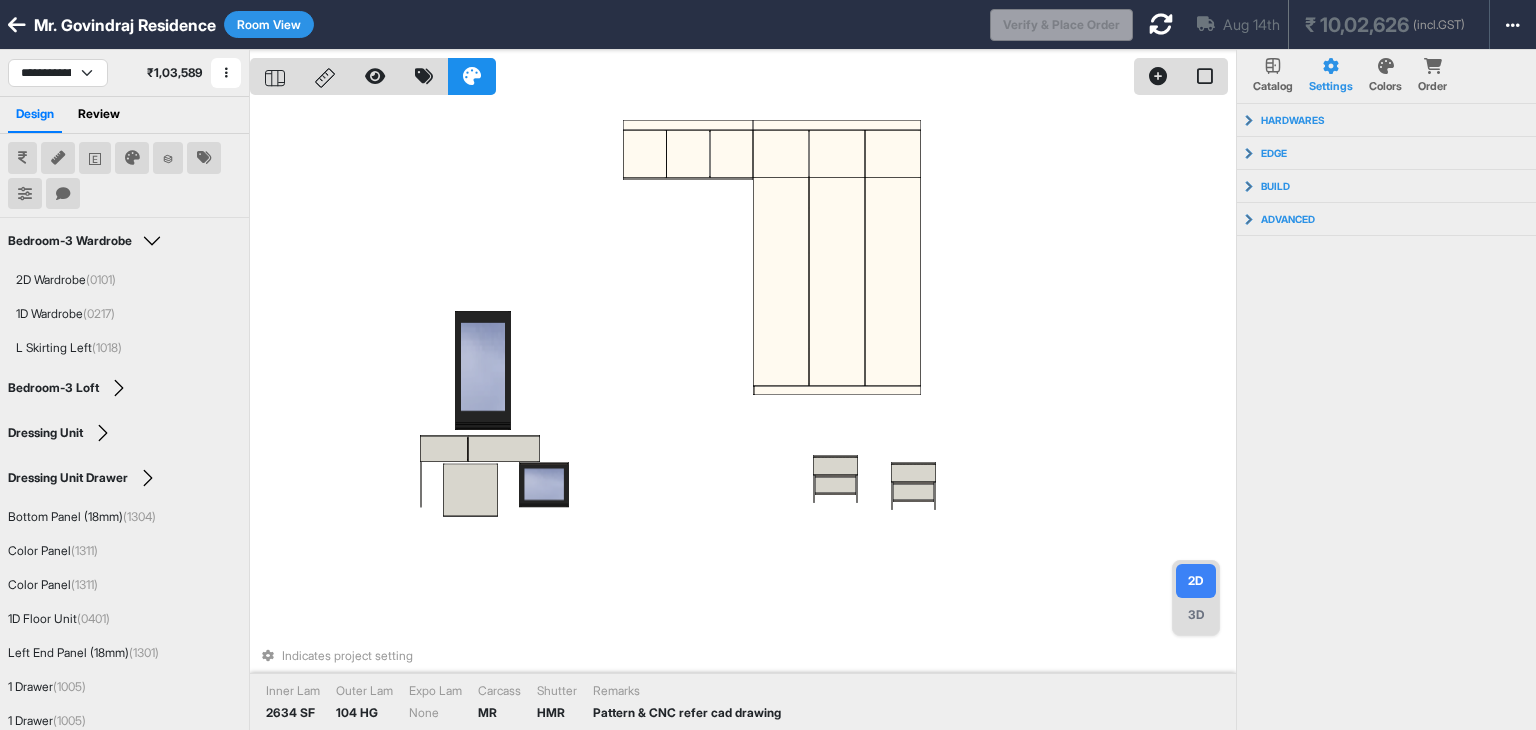 click at bounding box center [63, 194] 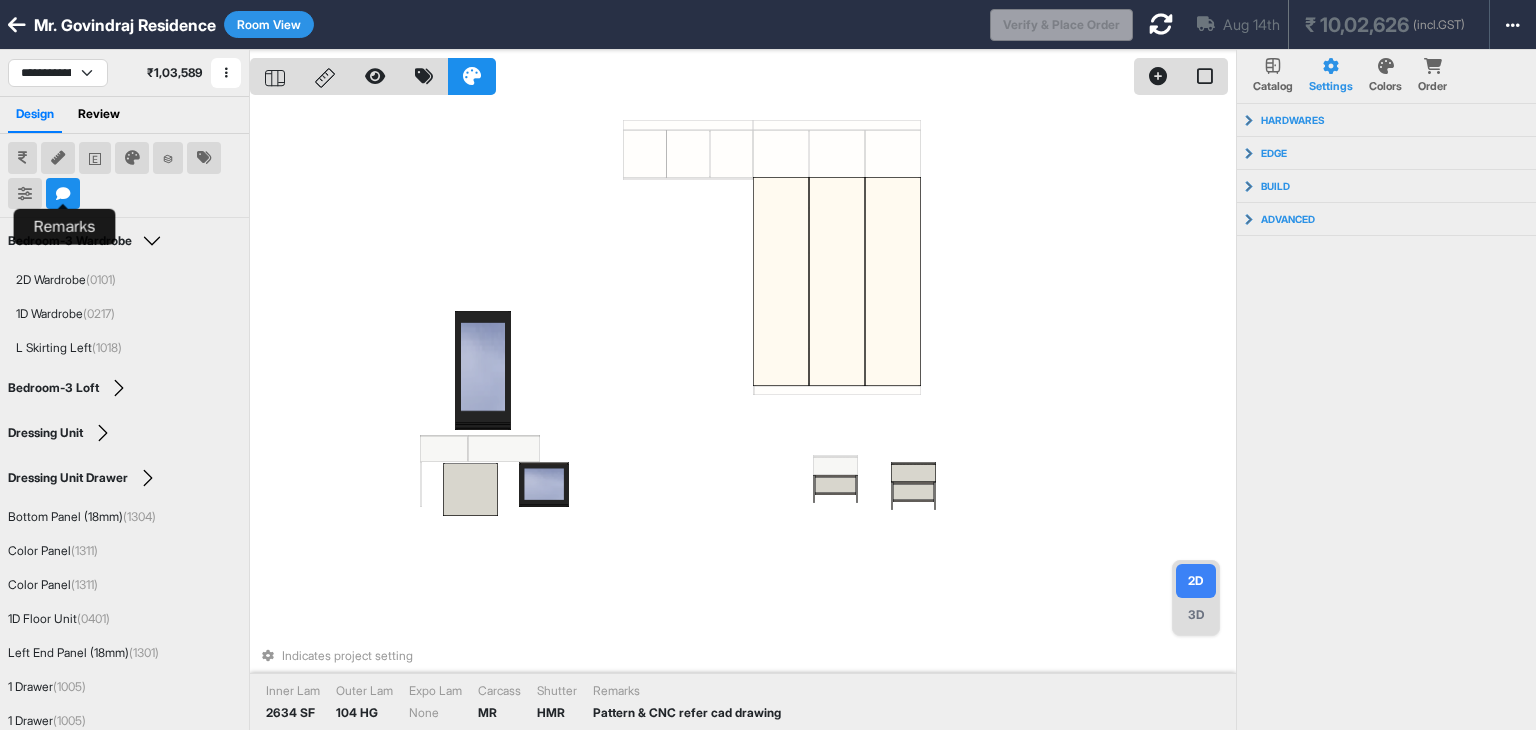 click at bounding box center [63, 194] 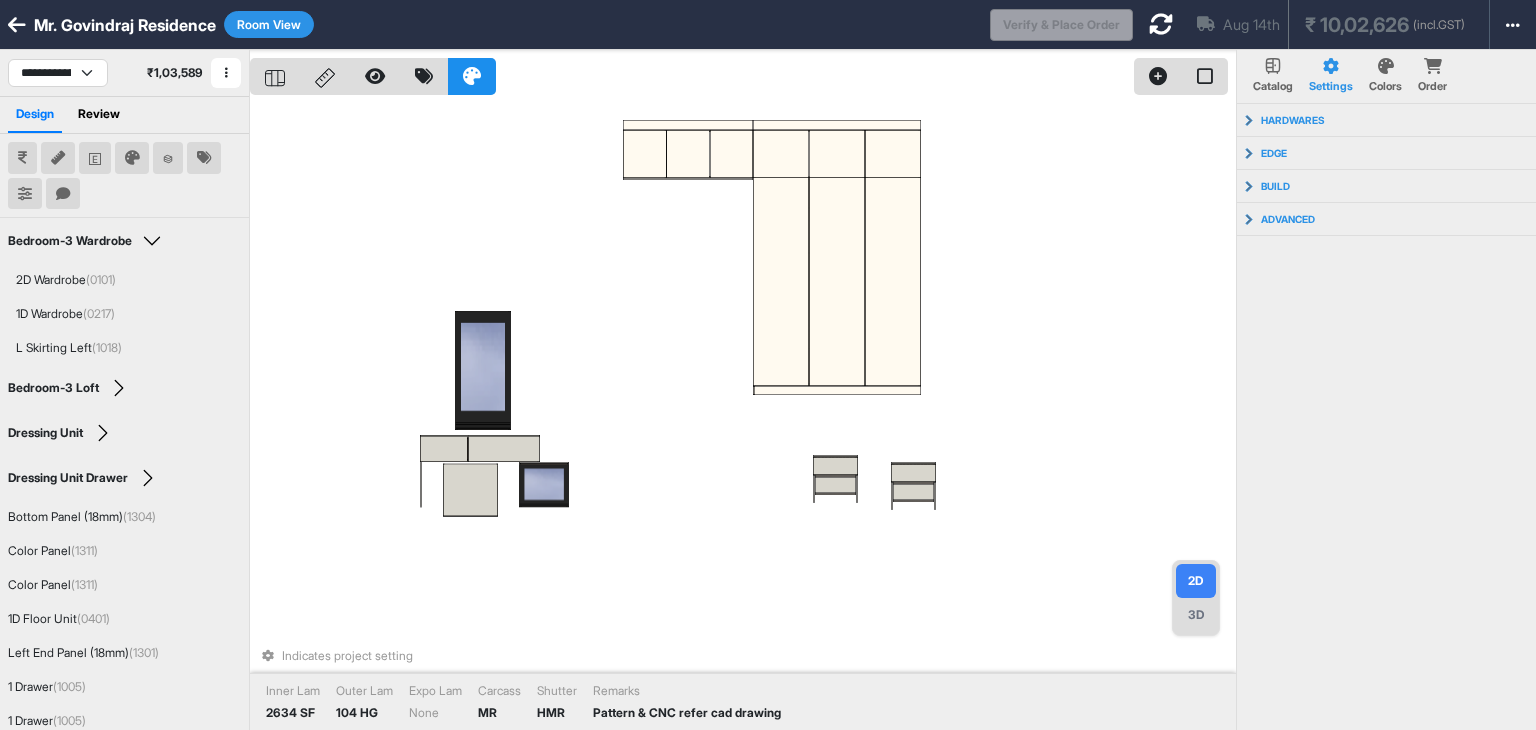 click on "Indicates project setting Inner Lam 2634 SF Outer Lam 104 HG Expo Lam None Carcass MR Shutter HMR Remarks  Pattern & CNC refer cad drawing" at bounding box center (743, 415) 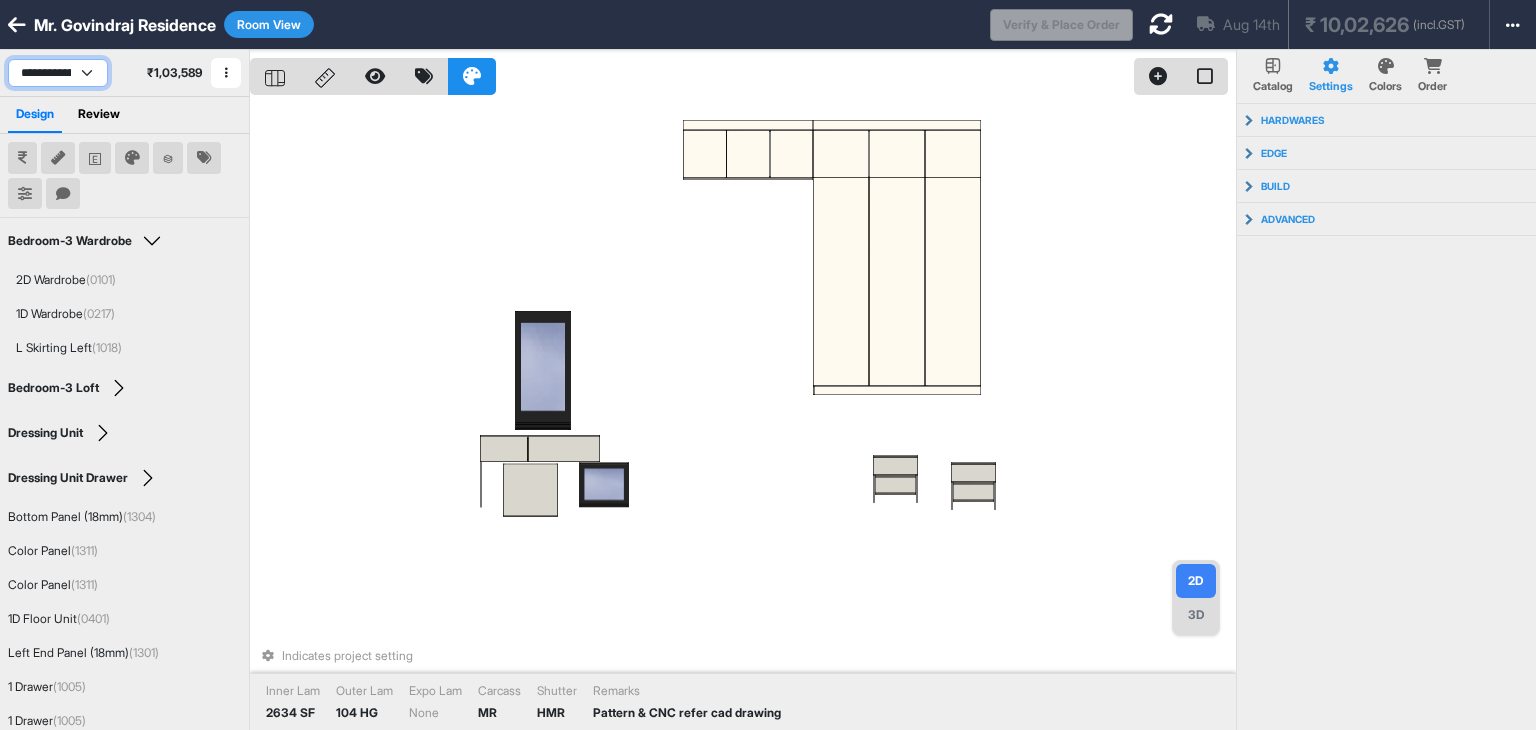 click on "**********" at bounding box center (58, 73) 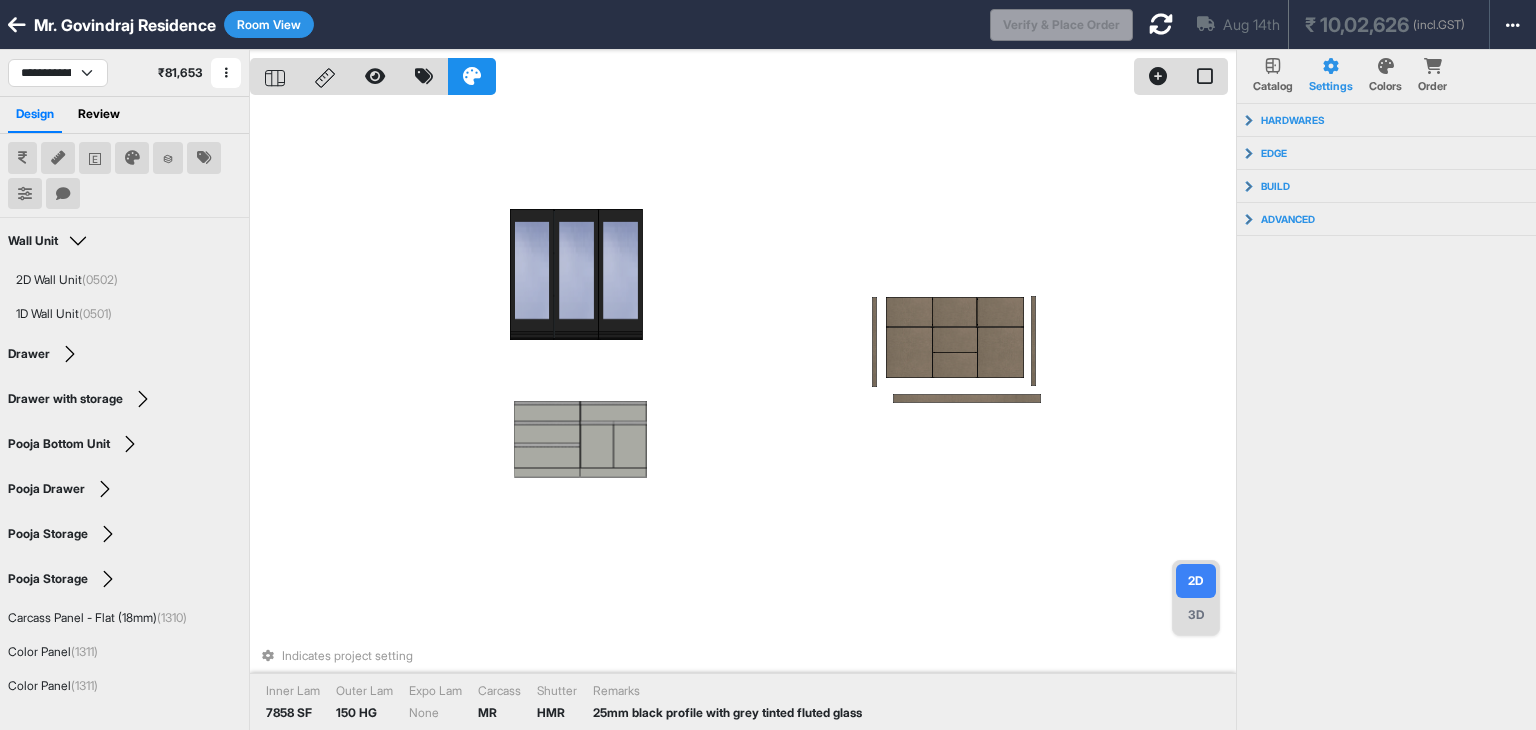 click at bounding box center (63, 194) 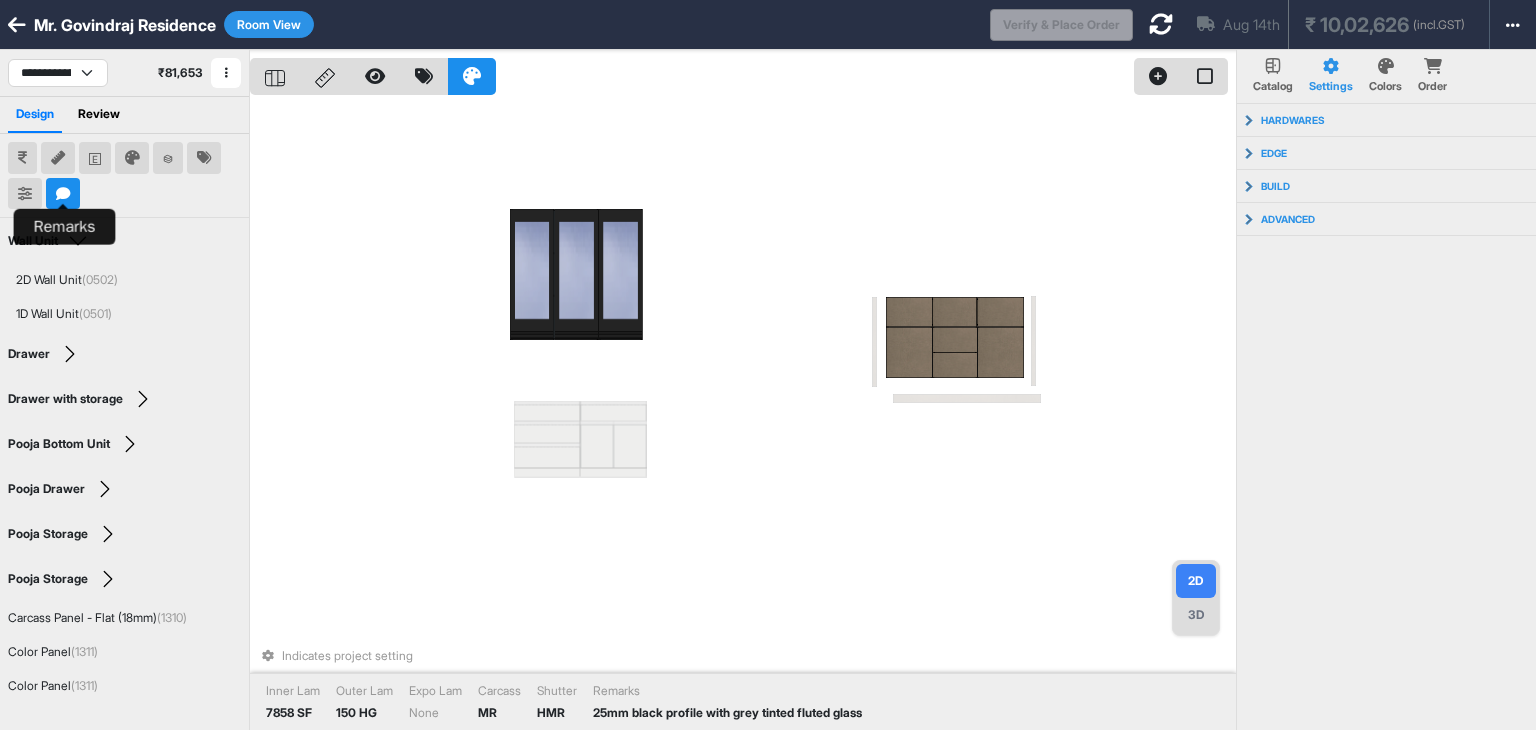 click at bounding box center (63, 194) 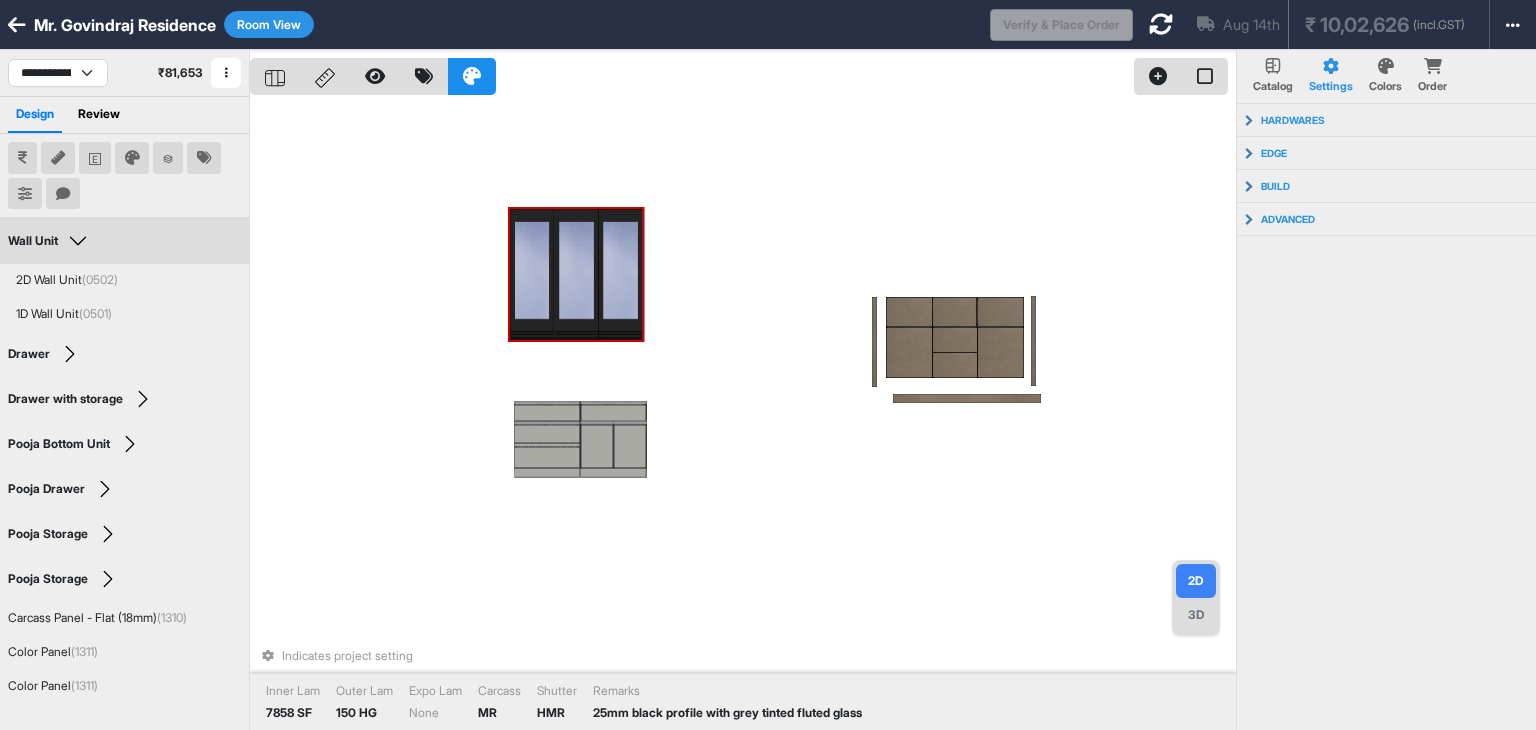 click at bounding box center [532, 274] 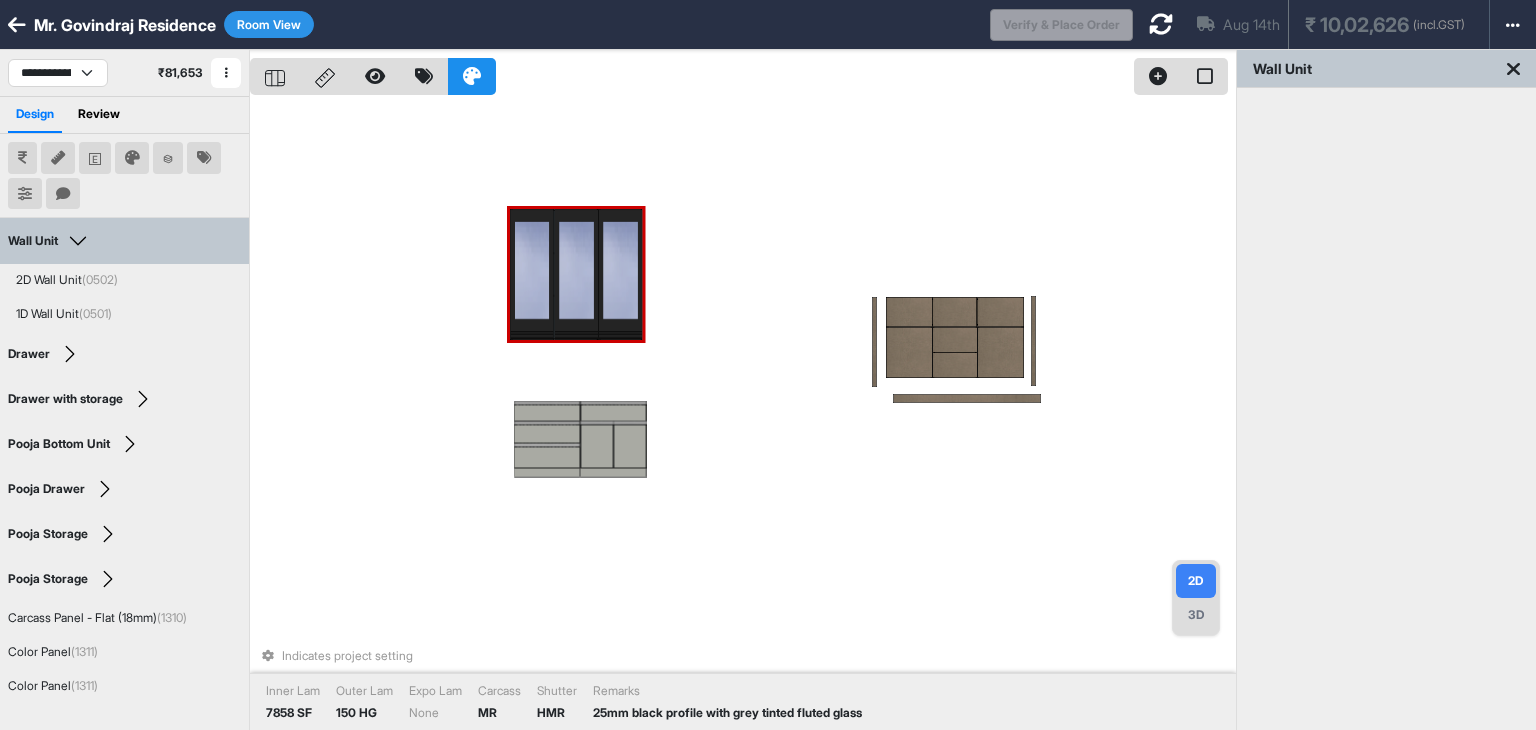 click at bounding box center (576, 274) 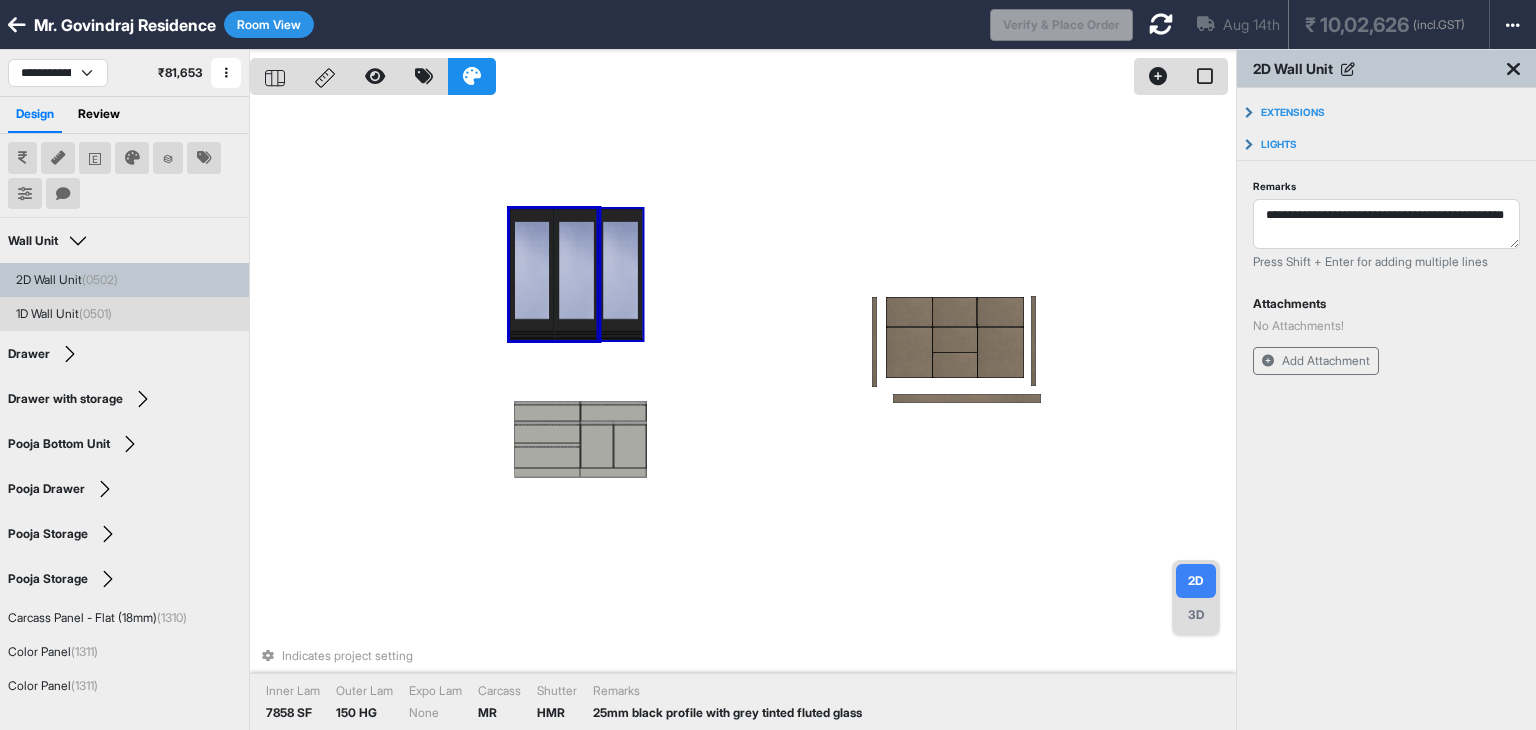 click at bounding box center [621, 274] 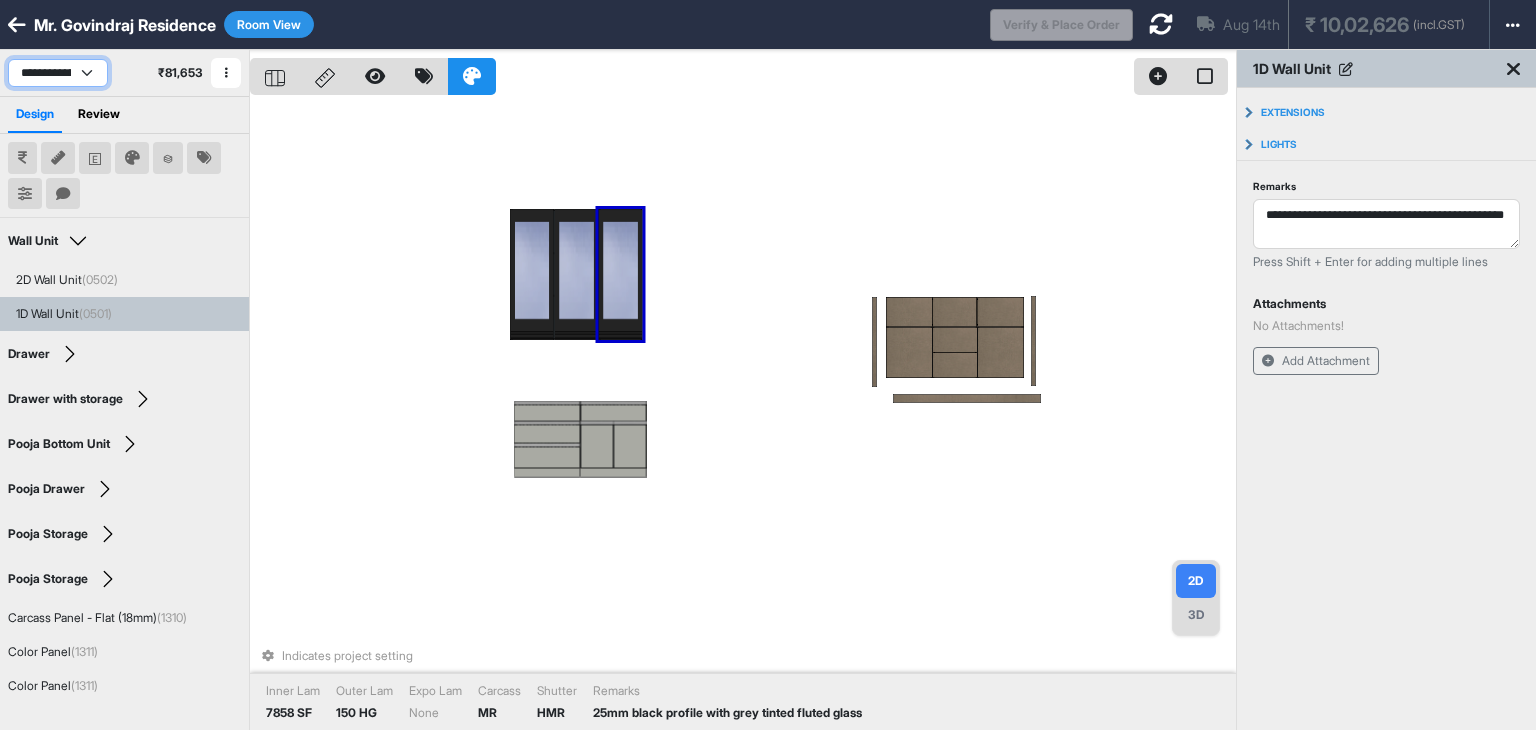 click on "**********" at bounding box center (58, 73) 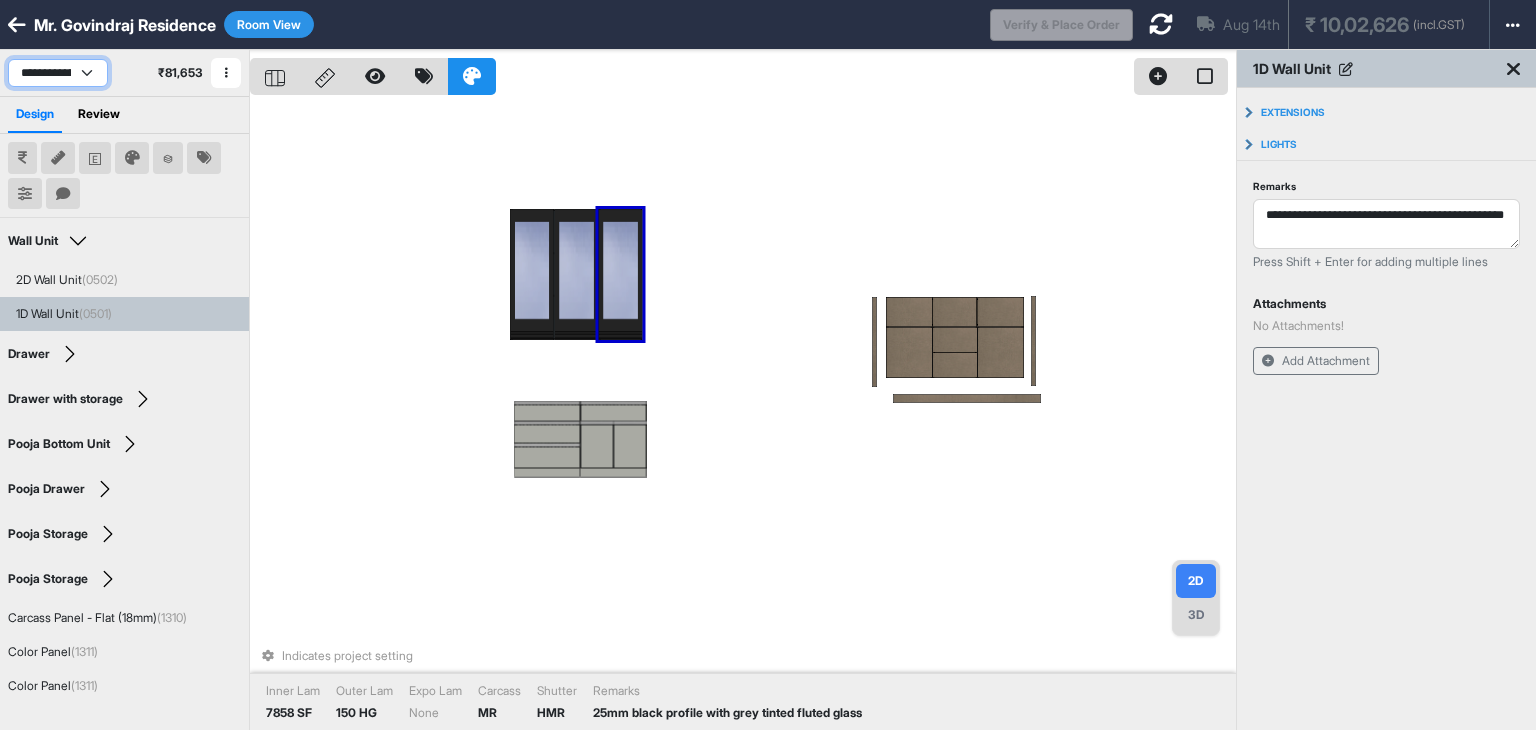 click on "**********" at bounding box center [58, 73] 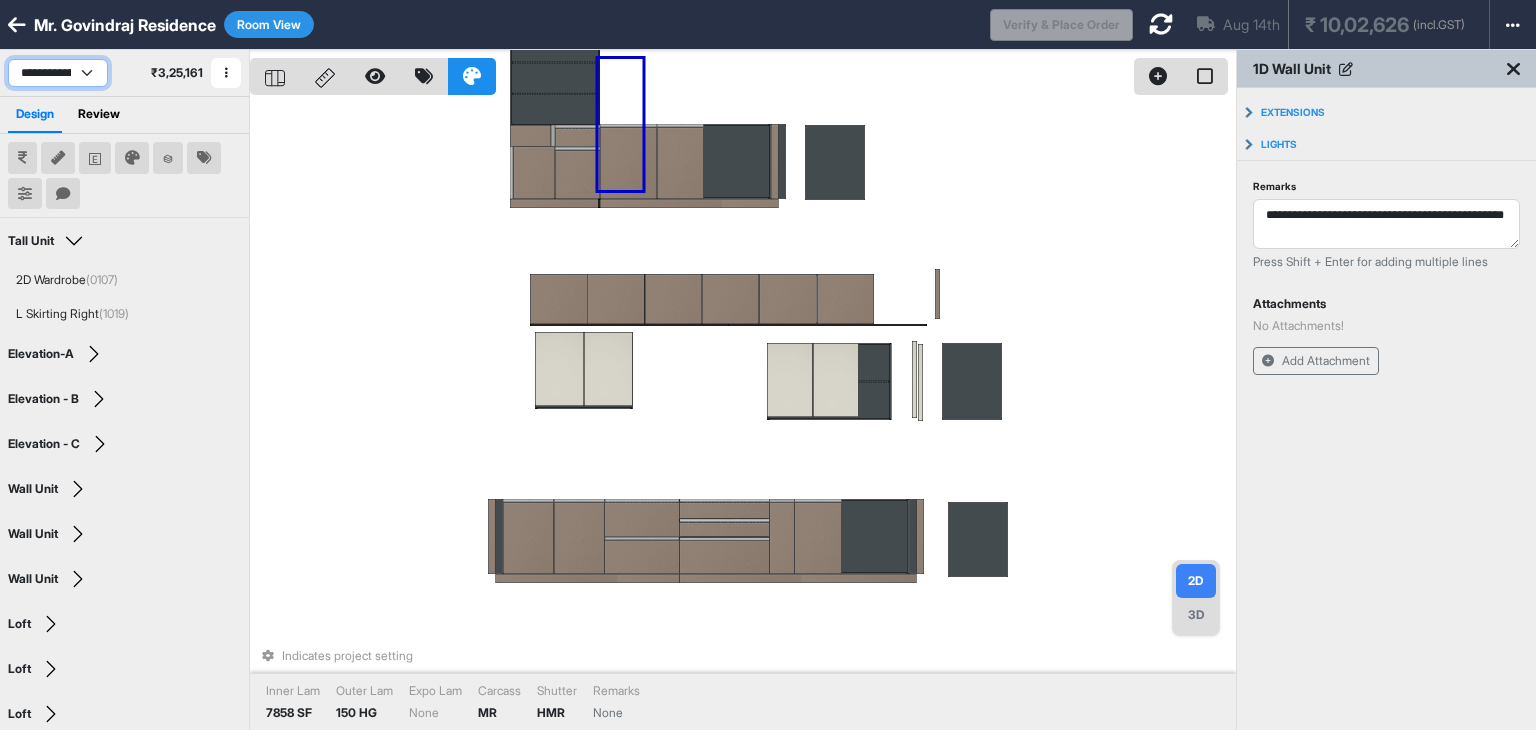 select on "****" 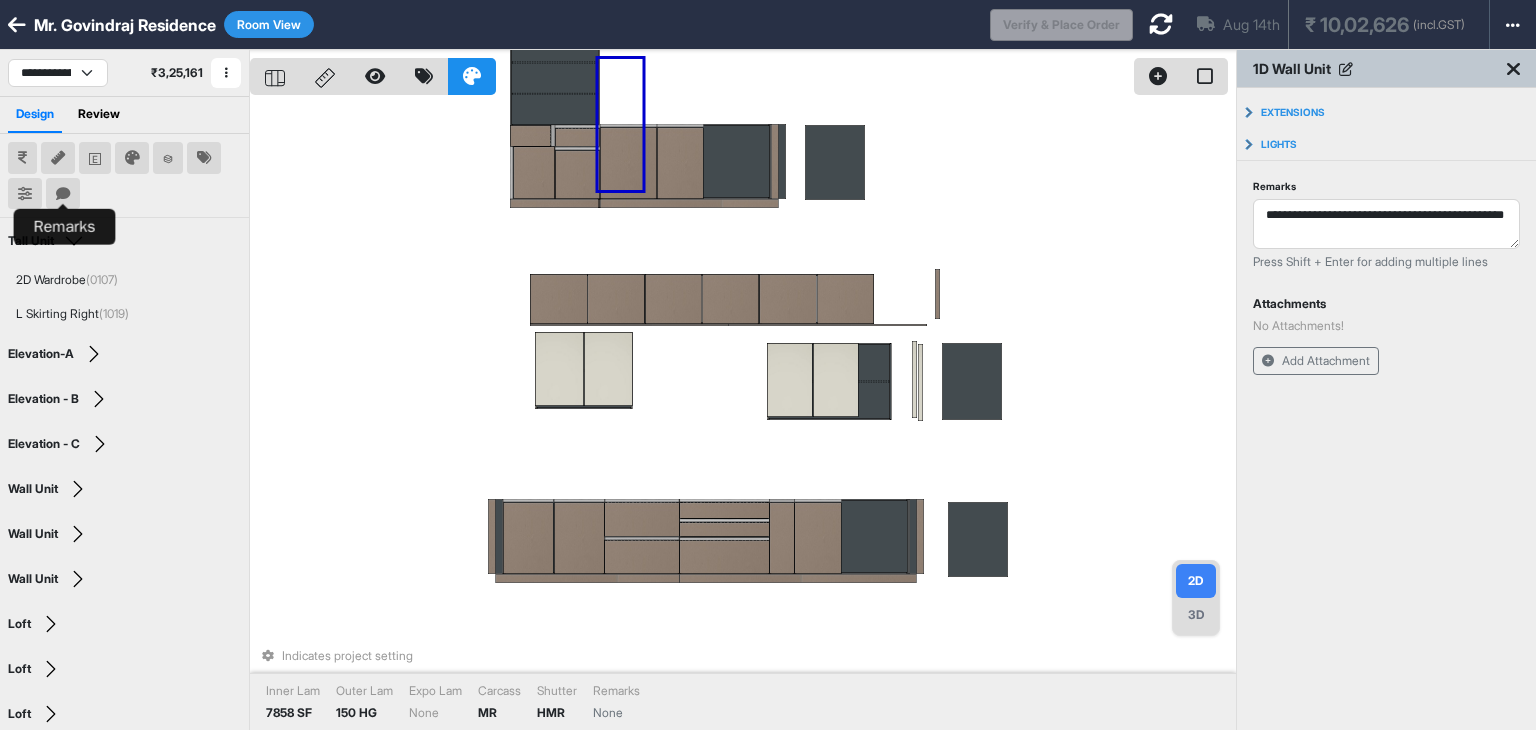 click at bounding box center [63, 194] 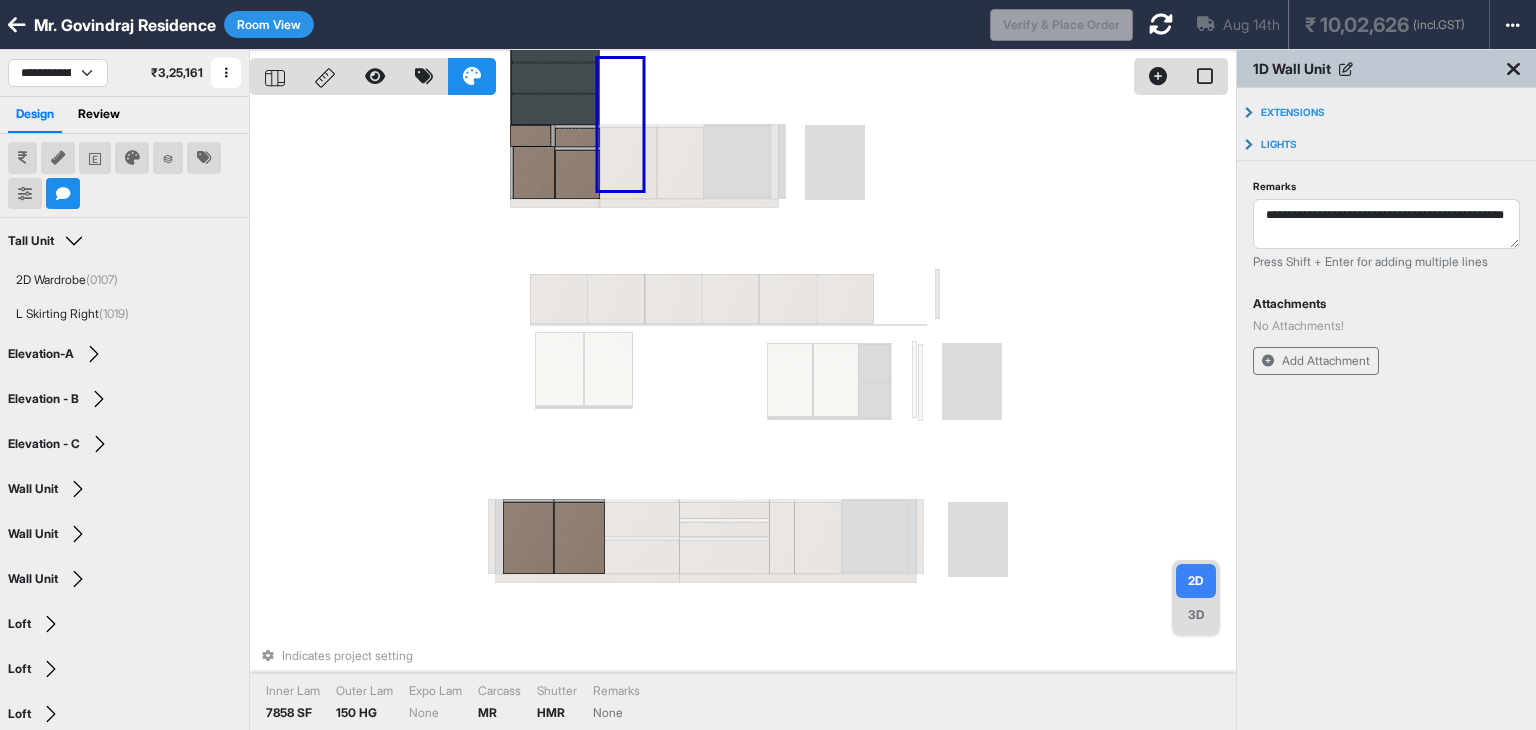 type 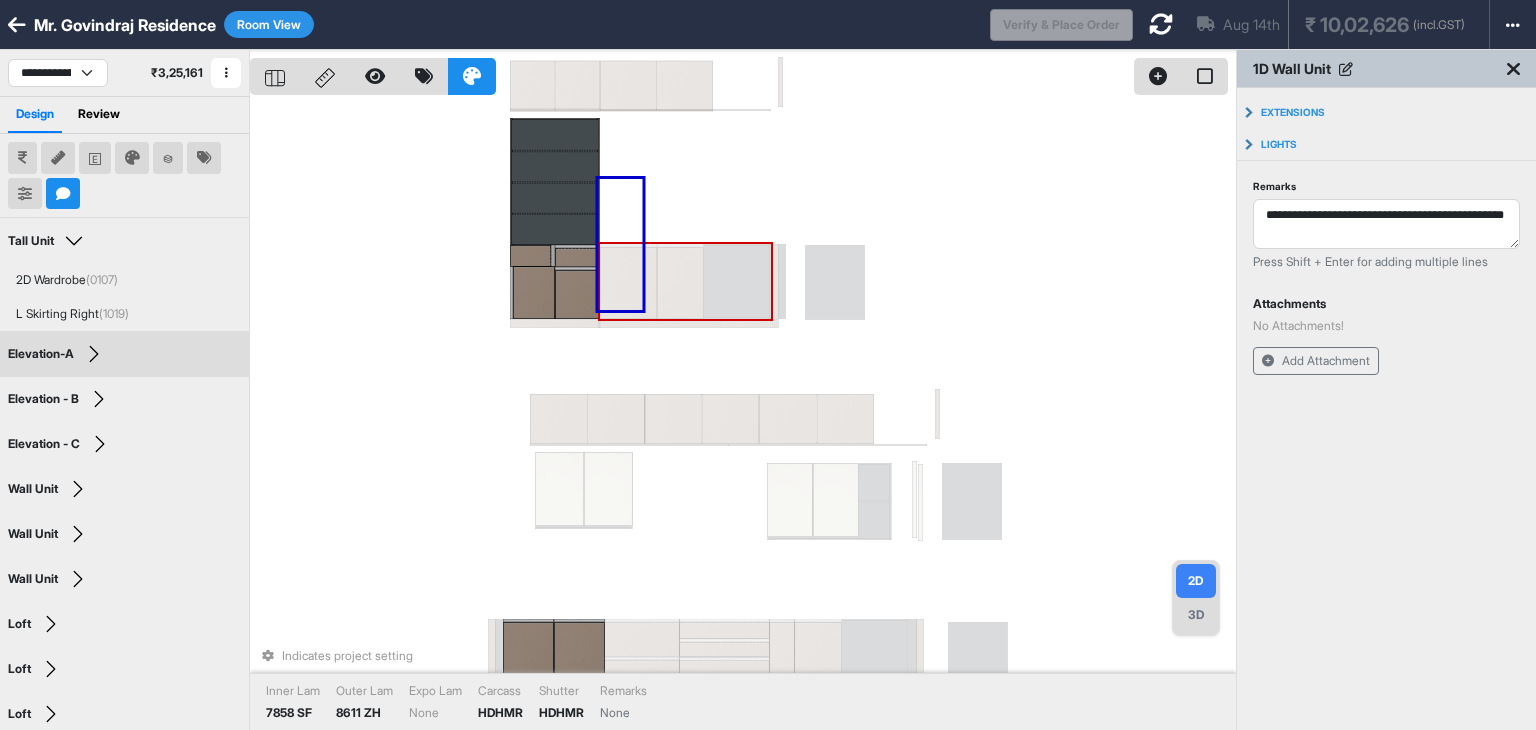 click on "Indicates project setting Inner Lam 7858 SF Outer Lam 8611 ZH Expo Lam None Carcass HDHMR Shutter HDHMR Remarks None" at bounding box center [743, 415] 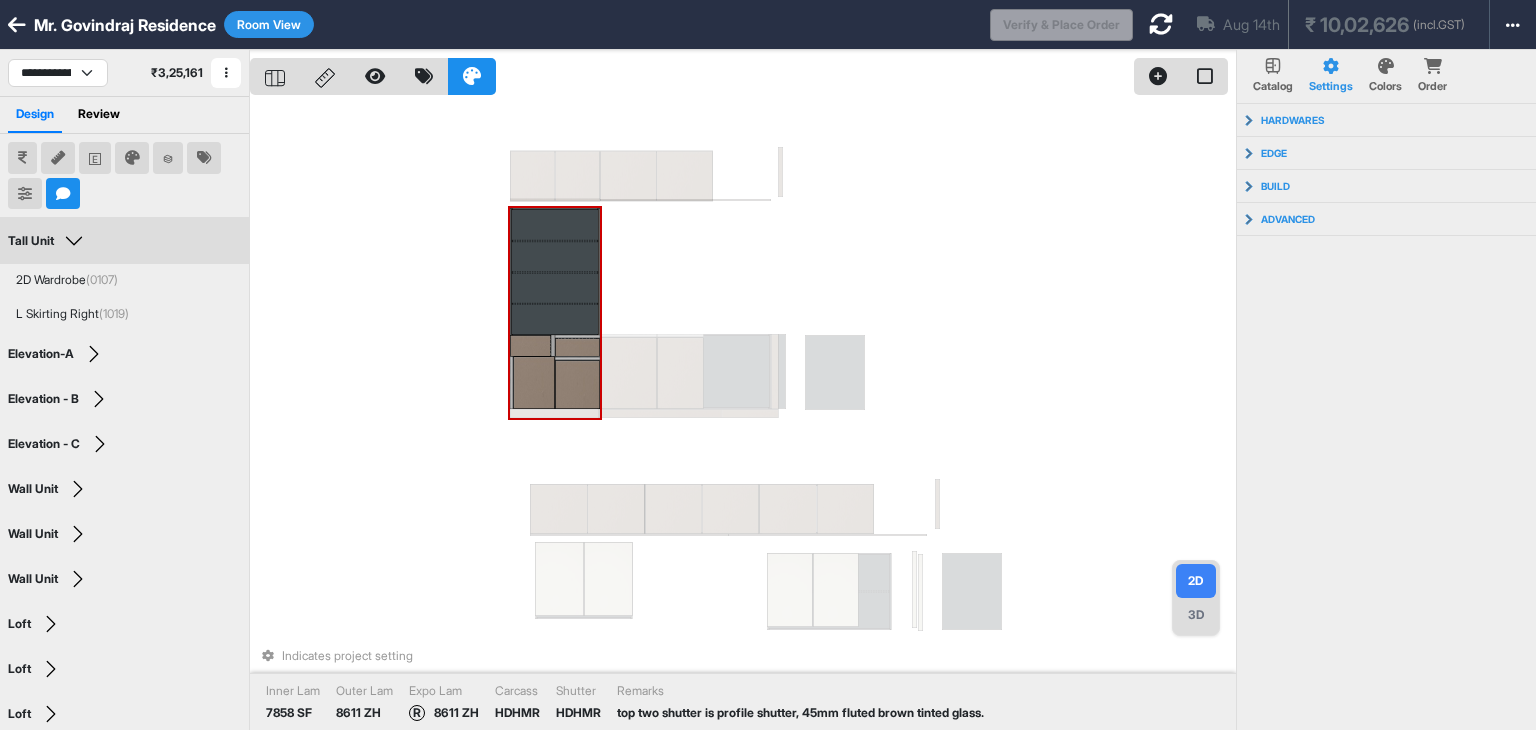 click at bounding box center [555, 257] 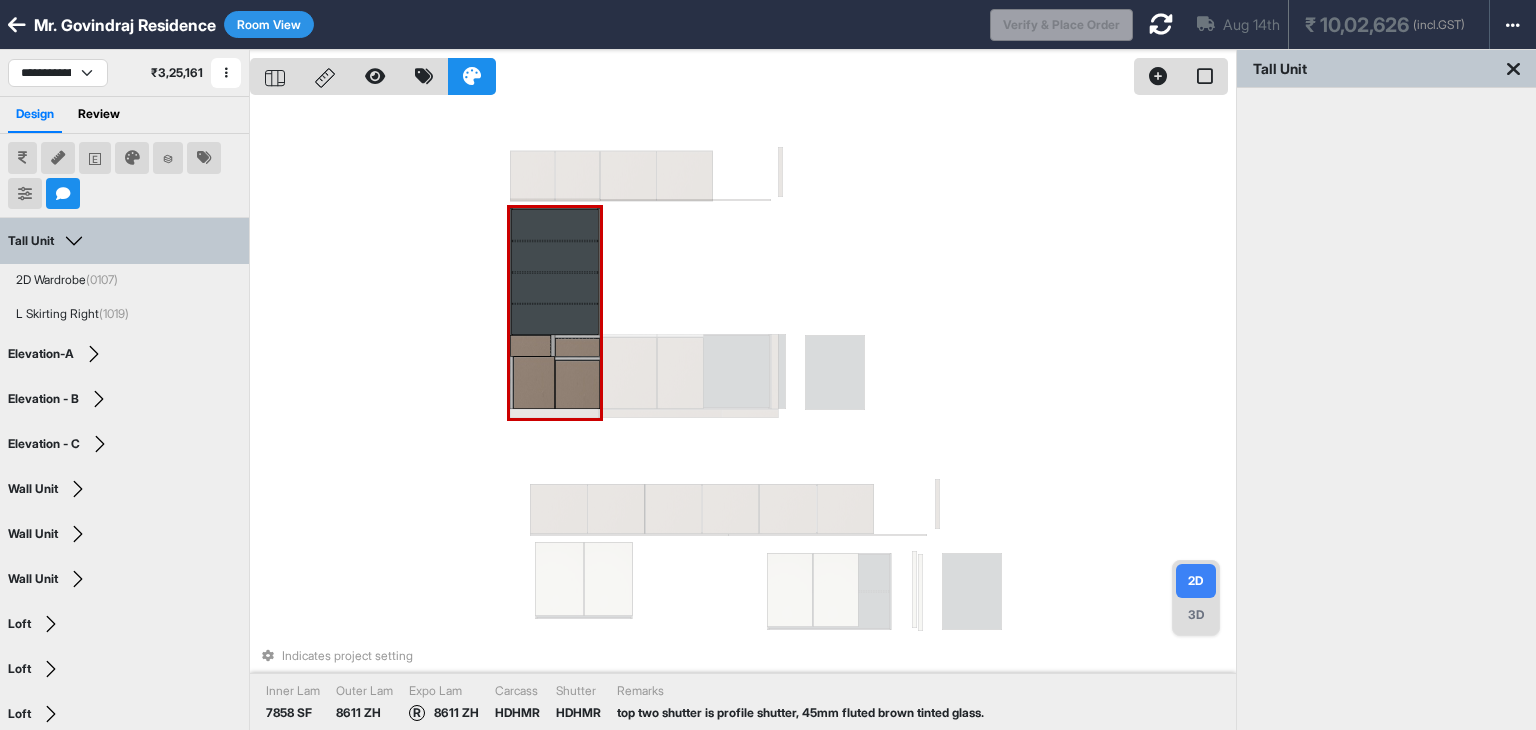 click at bounding box center [555, 257] 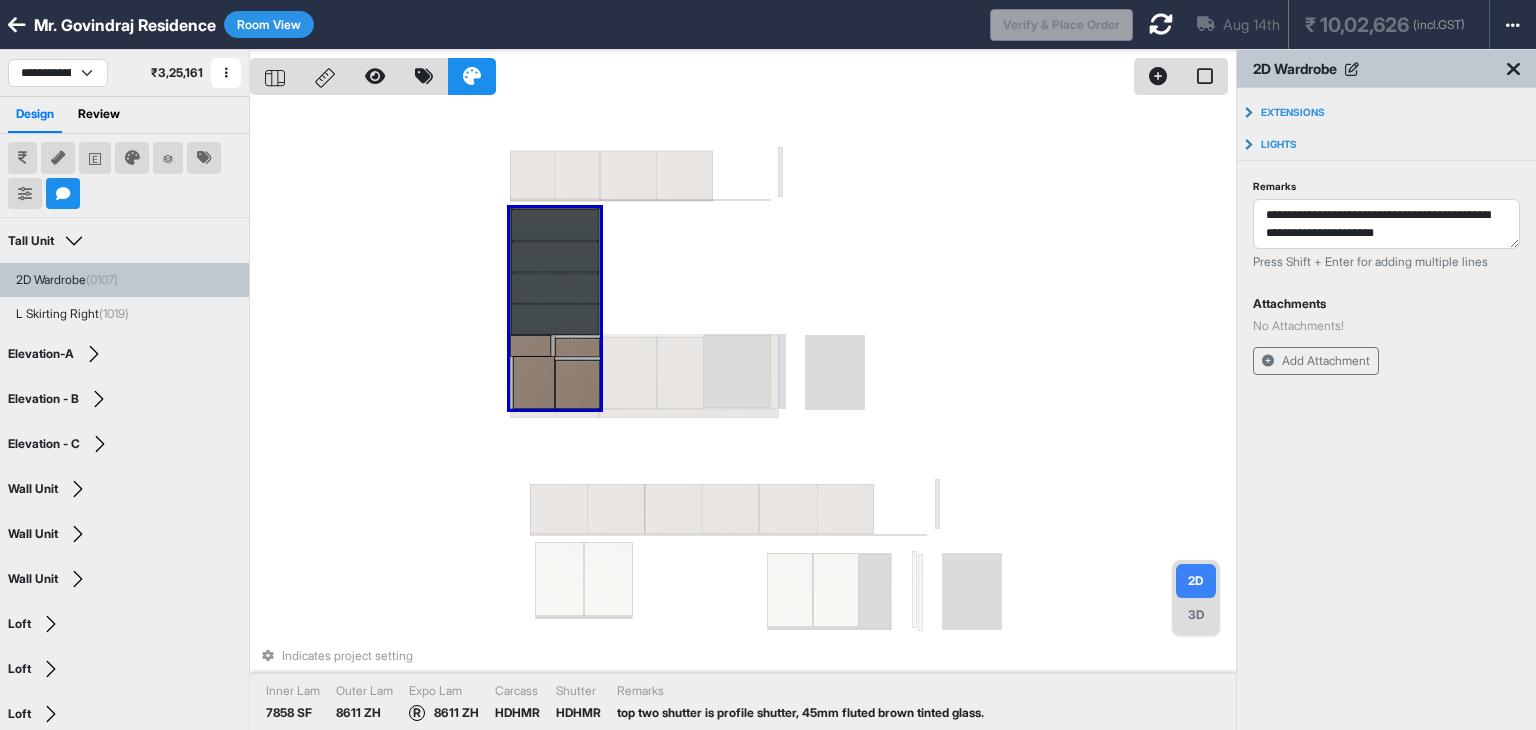 click on "Indicates project setting Inner Lam 7858 SF Outer Lam 8611 ZH Expo Lam R 8611 ZH Carcass HDHMR Shutter HDHMR Remarks top two shutter is profile shutter, 45mm fluted brown tinted glass." at bounding box center [743, 415] 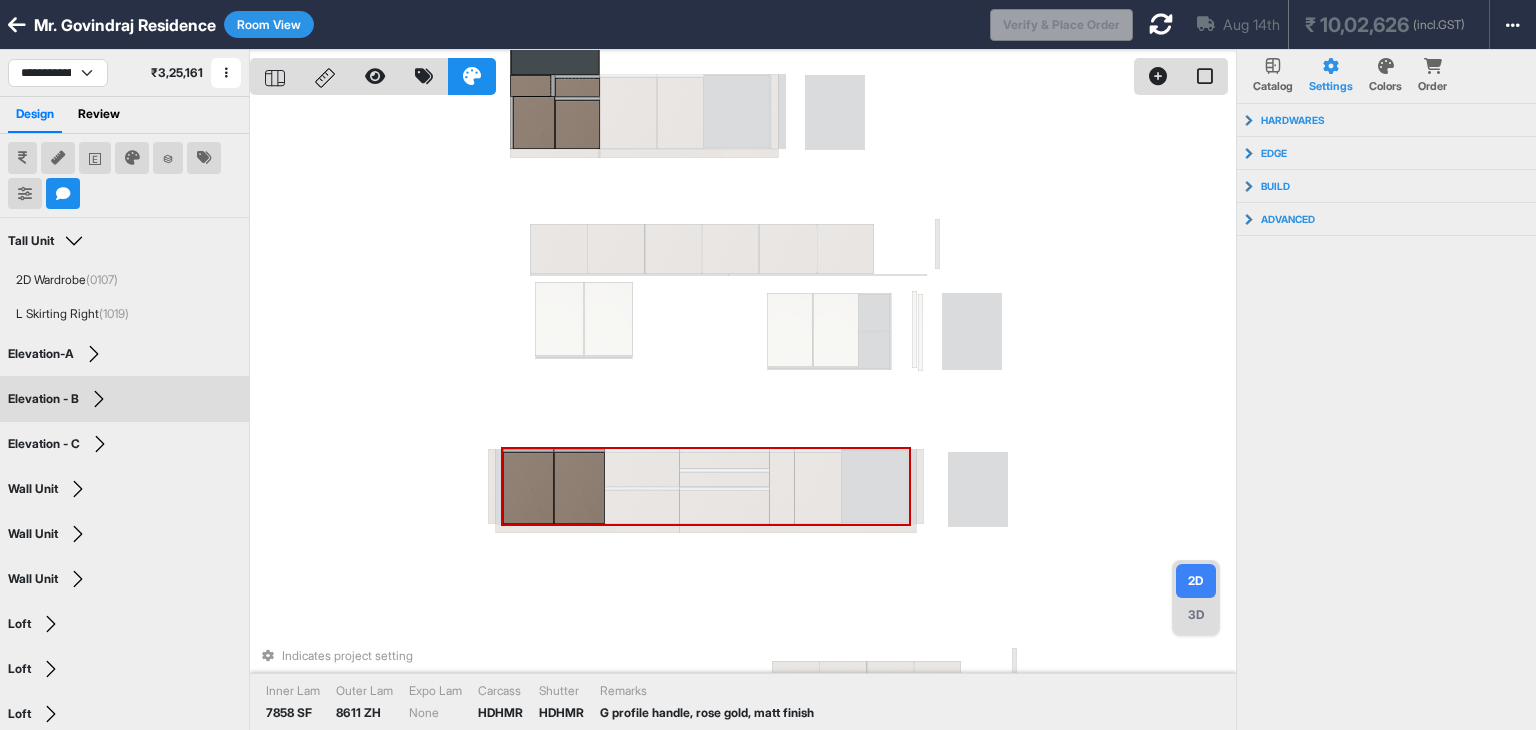 click at bounding box center [579, 488] 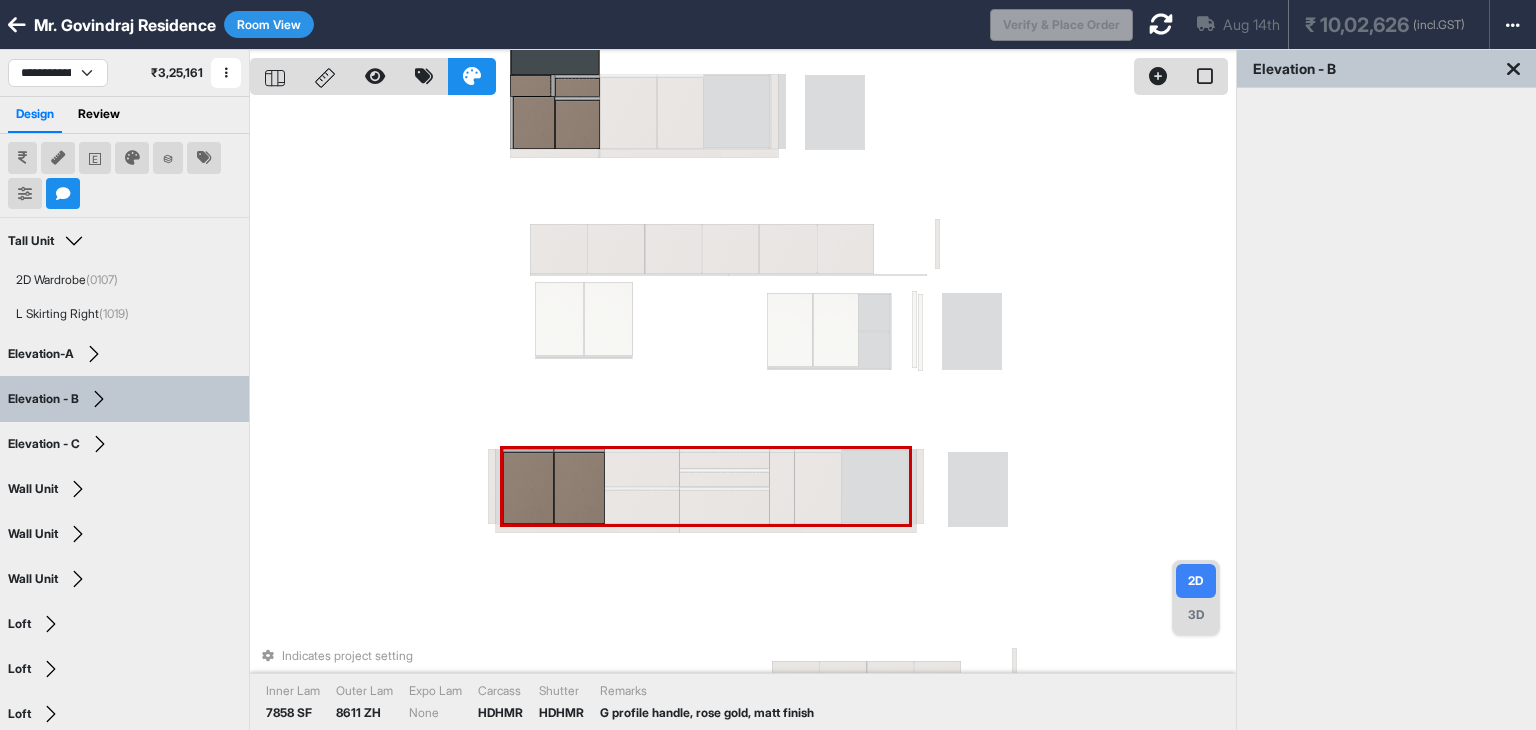 click at bounding box center (579, 488) 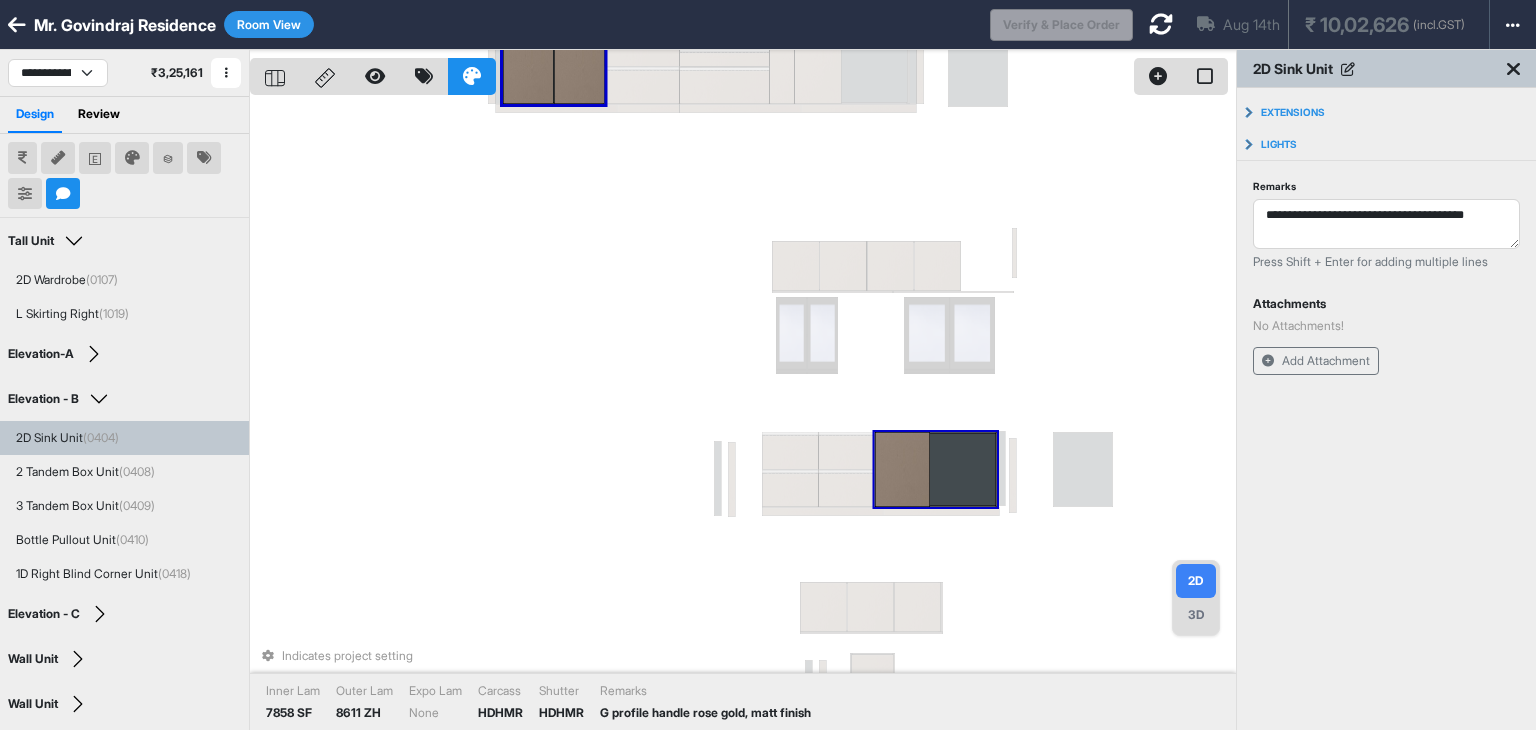drag, startPoint x: 575, startPoint y: 483, endPoint x: 860, endPoint y: 513, distance: 286.5746 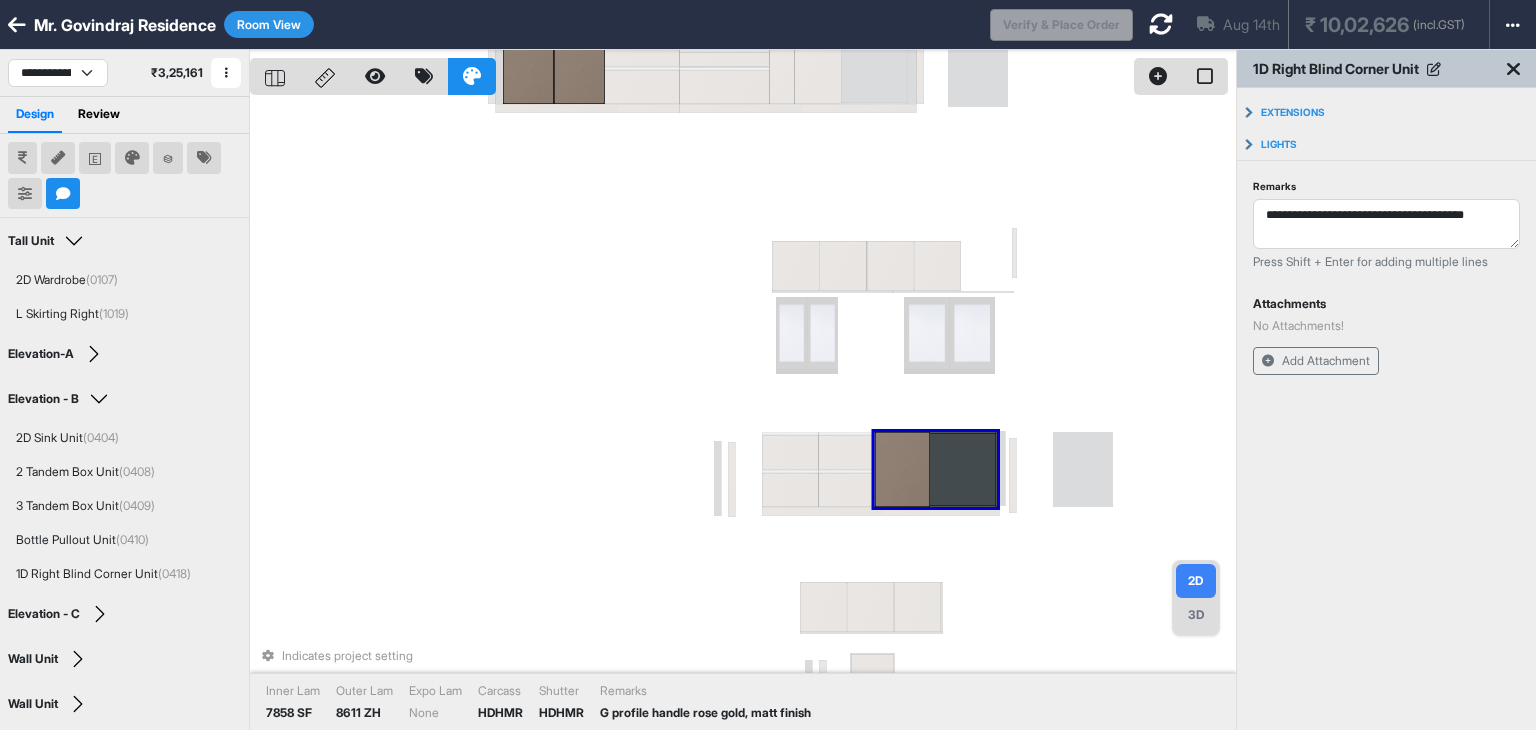 click at bounding box center [902, 469] 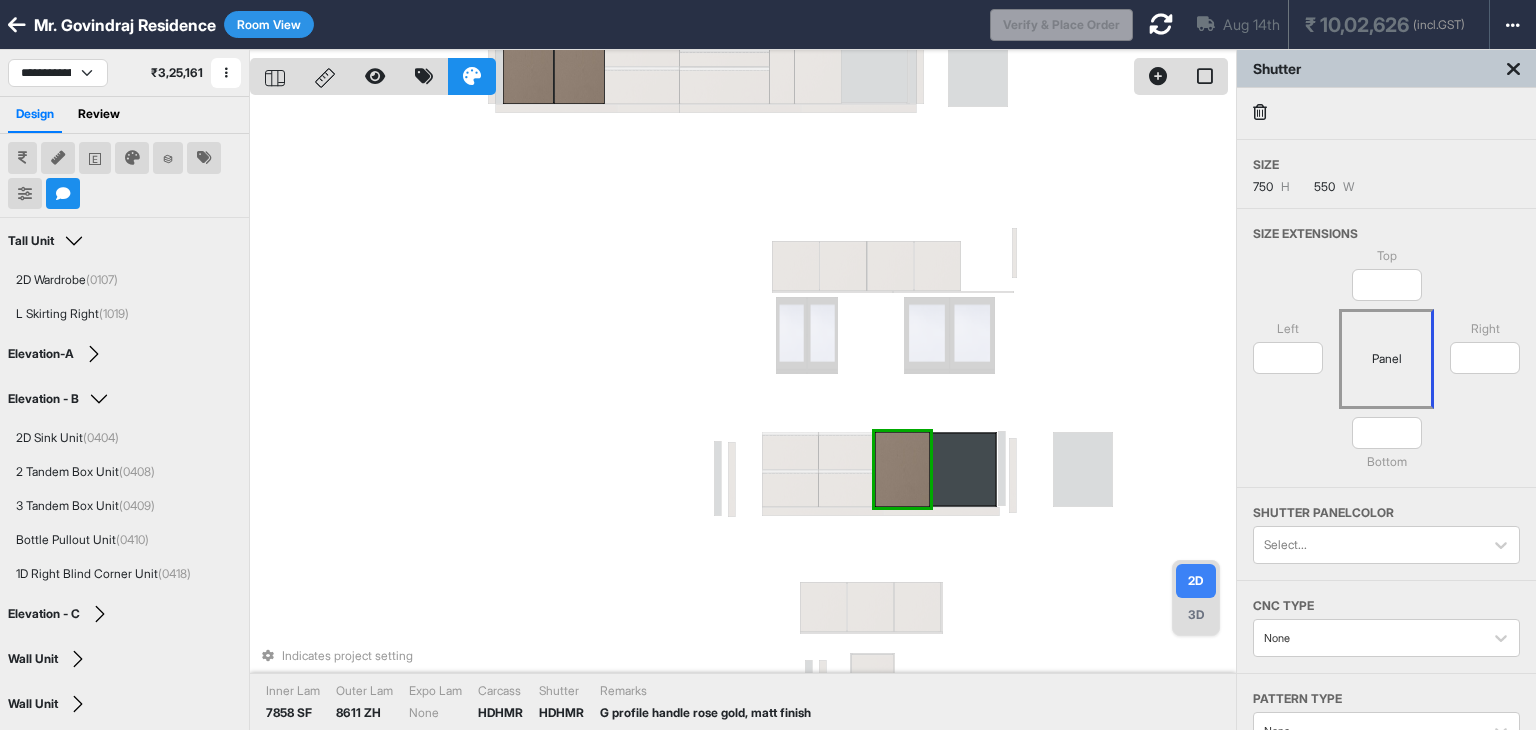 click on "Indicates project setting Inner Lam 7858 SF Outer Lam 8611 ZH Expo Lam None Carcass HDHMR Shutter HDHMR Remarks G profile handle rose gold, matt finish" at bounding box center [743, 415] 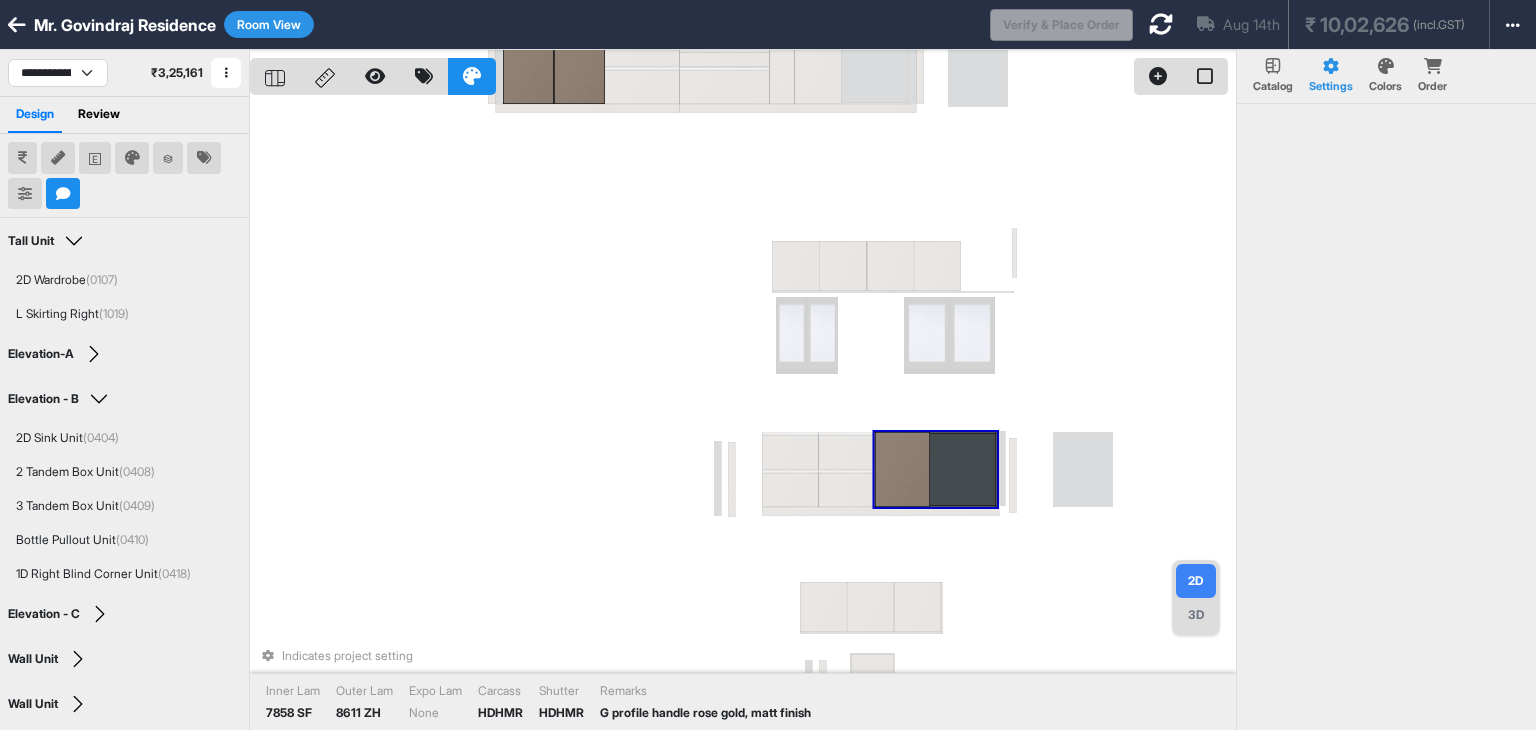 click at bounding box center [902, 469] 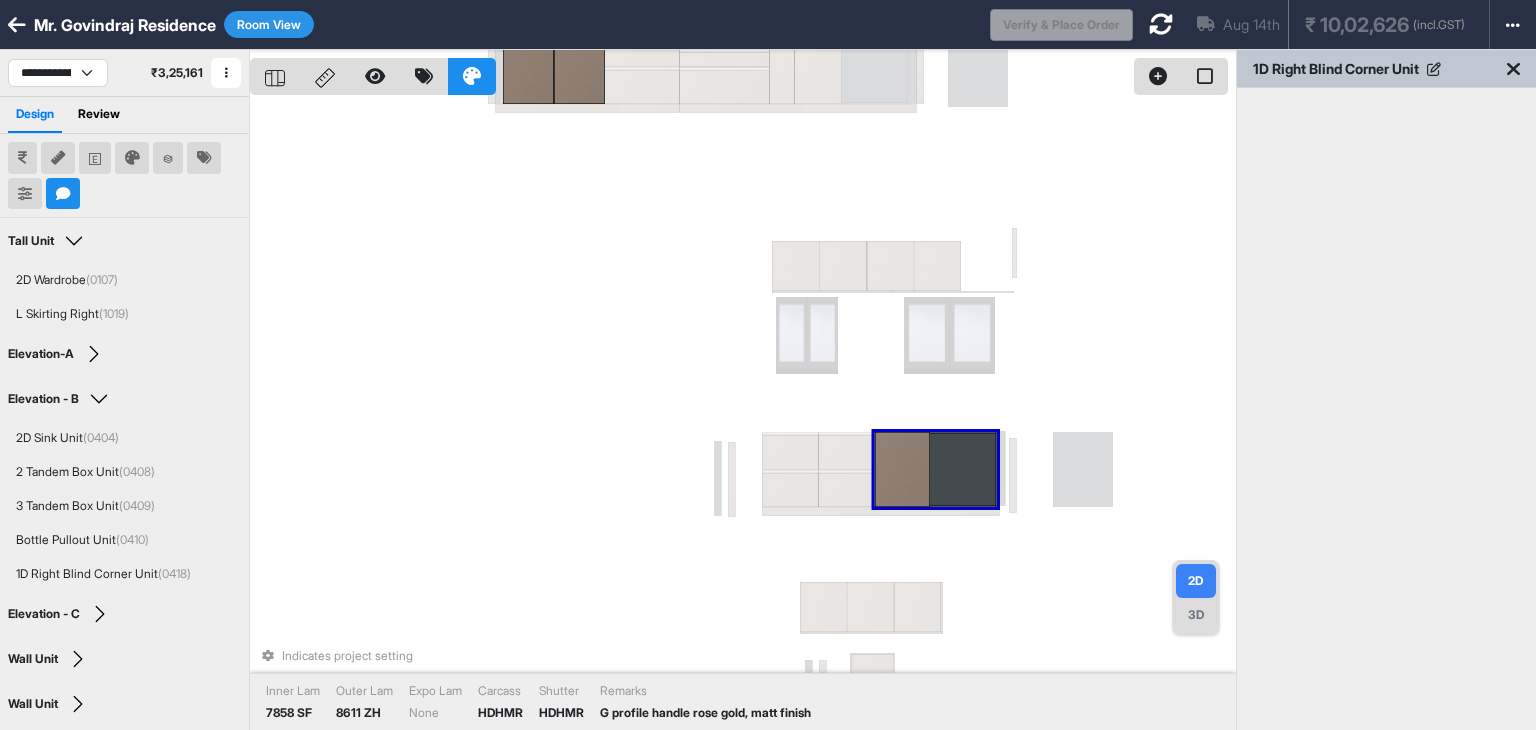 click at bounding box center [902, 469] 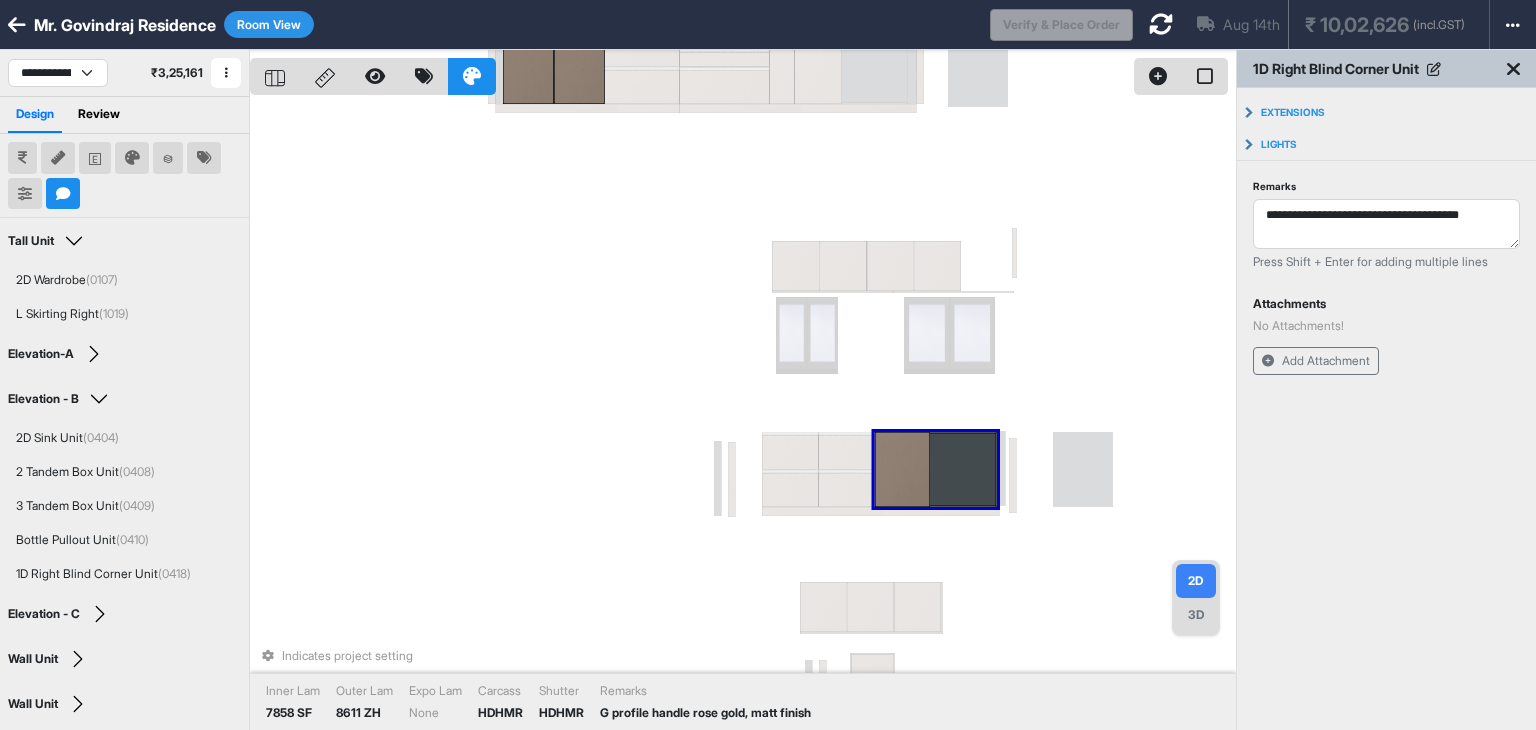 click on "Indicates project setting Inner Lam 7858 SF Outer Lam 8611 ZH Expo Lam None Carcass HDHMR Shutter HDHMR Remarks G profile handle rose gold, matt finish" at bounding box center (743, 415) 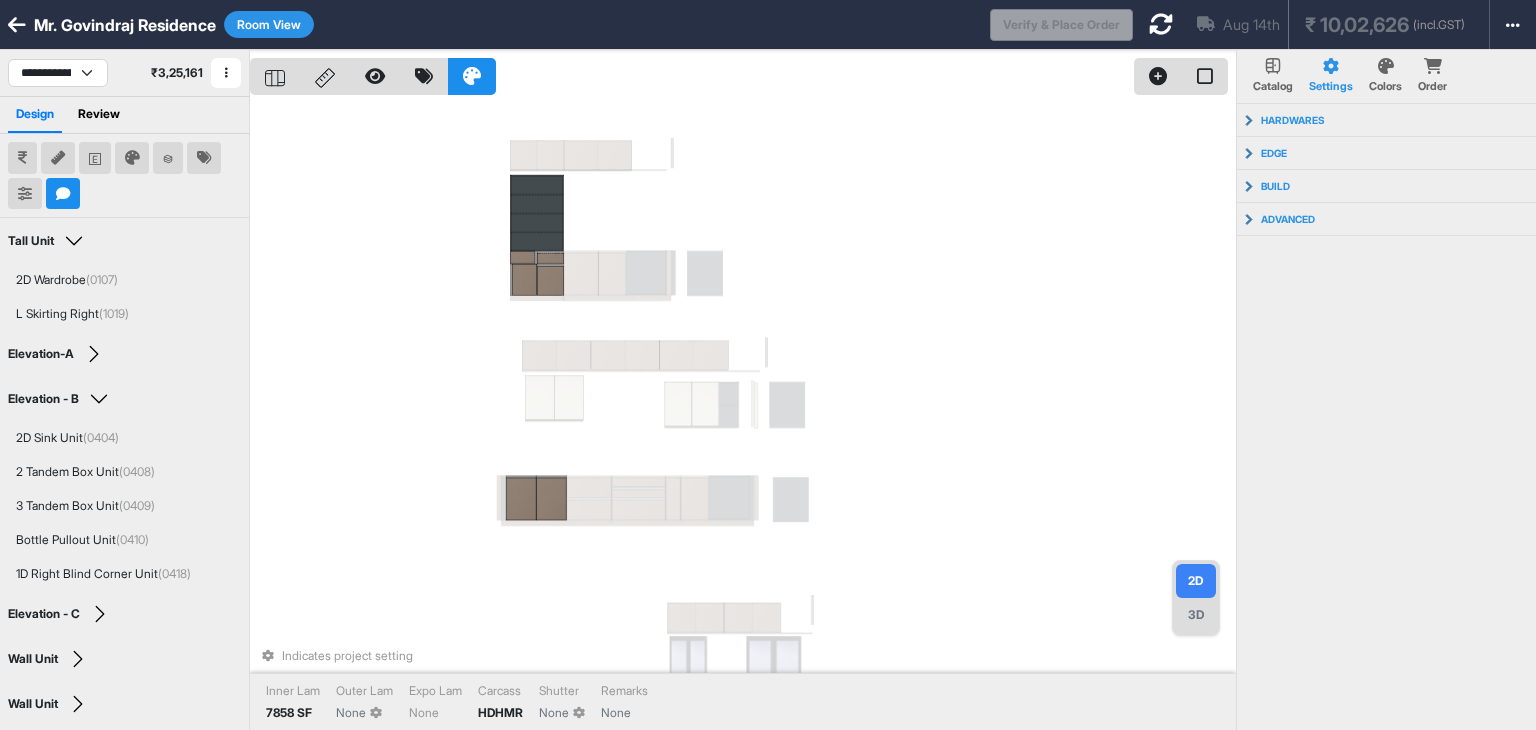 click on "Indicates project setting Inner Lam 7858 SF Outer Lam None Expo Lam None Carcass HDHMR Shutter None Remarks None" at bounding box center (743, 415) 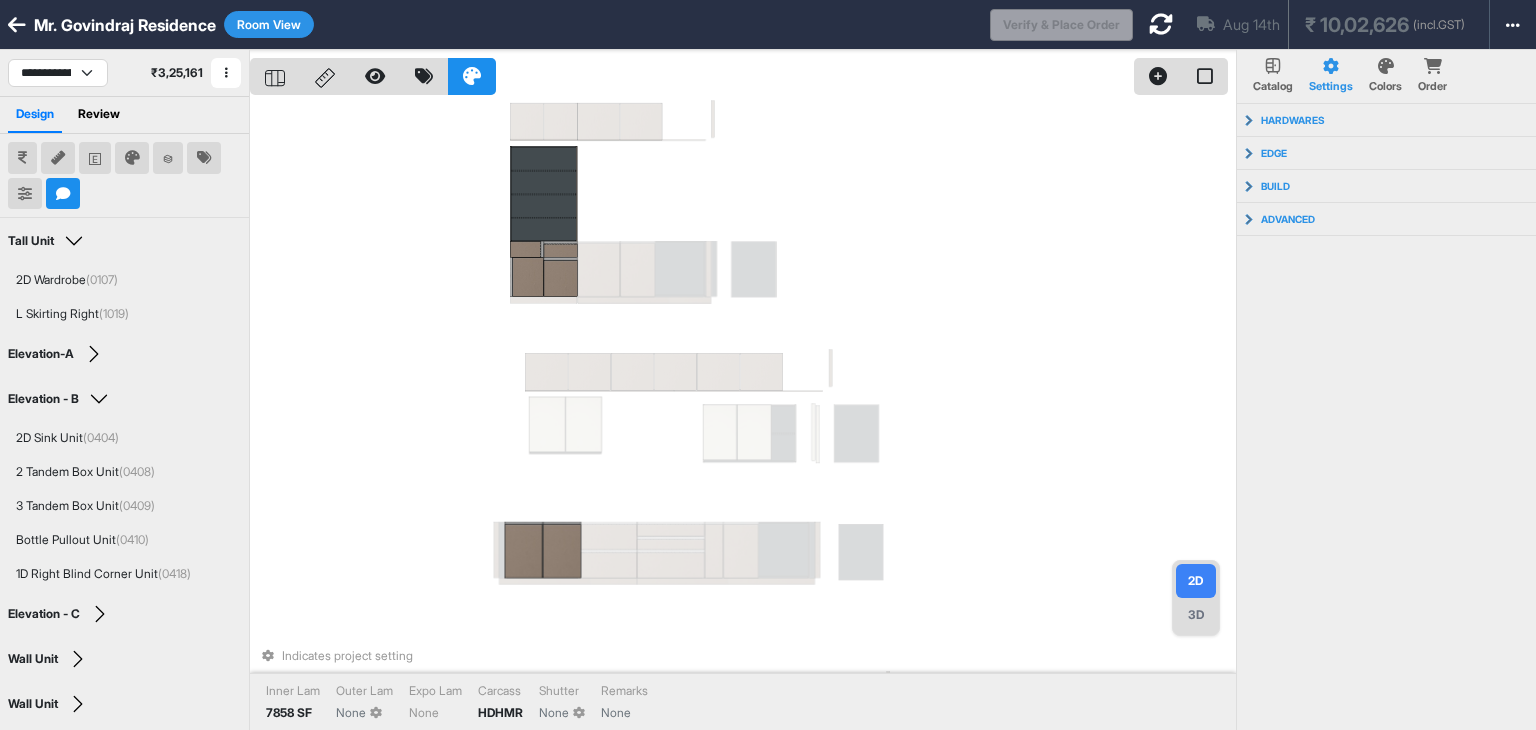 click on "Indicates project setting Inner Lam 7858 SF Outer Lam None Expo Lam None Carcass HDHMR Shutter None Remarks None" at bounding box center [743, 415] 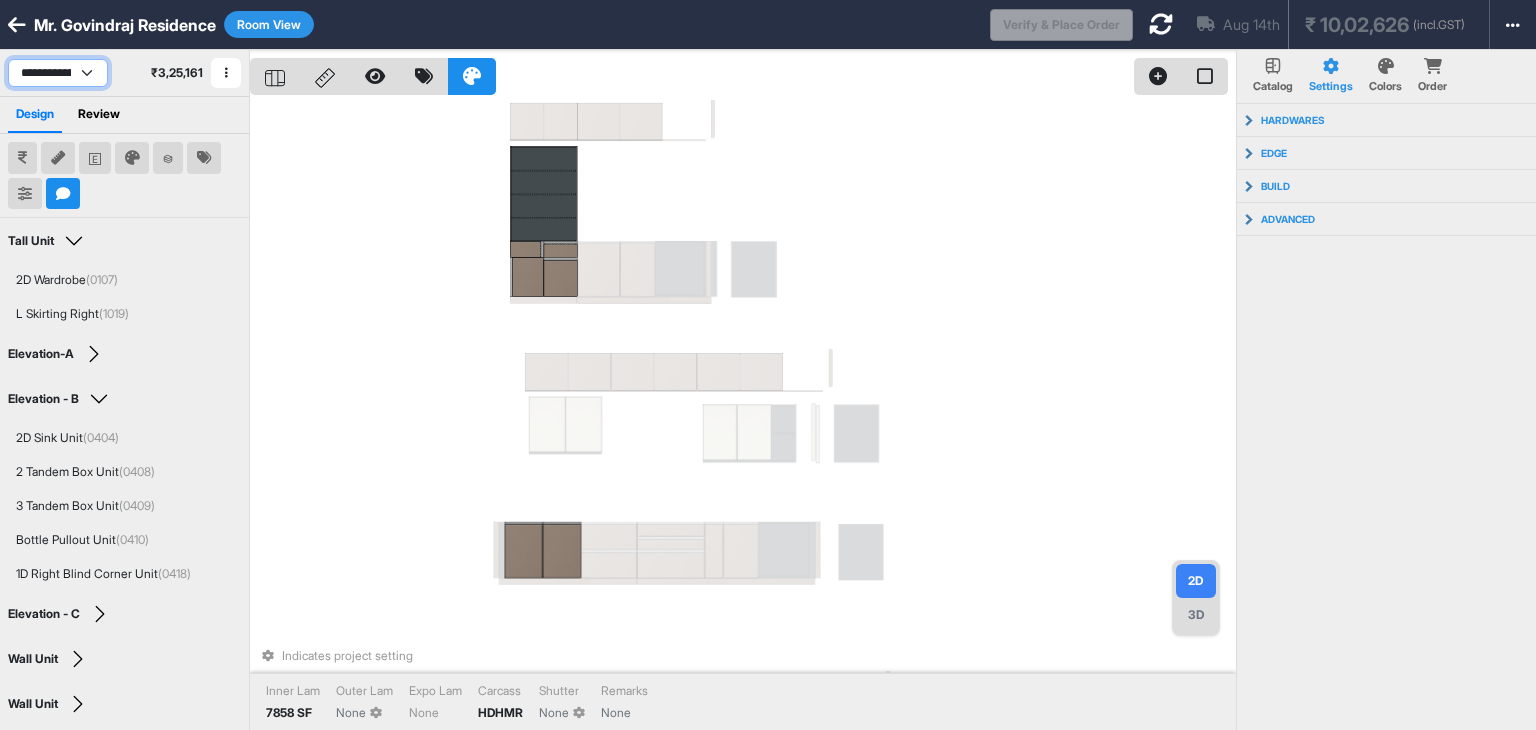click on "**********" at bounding box center [58, 73] 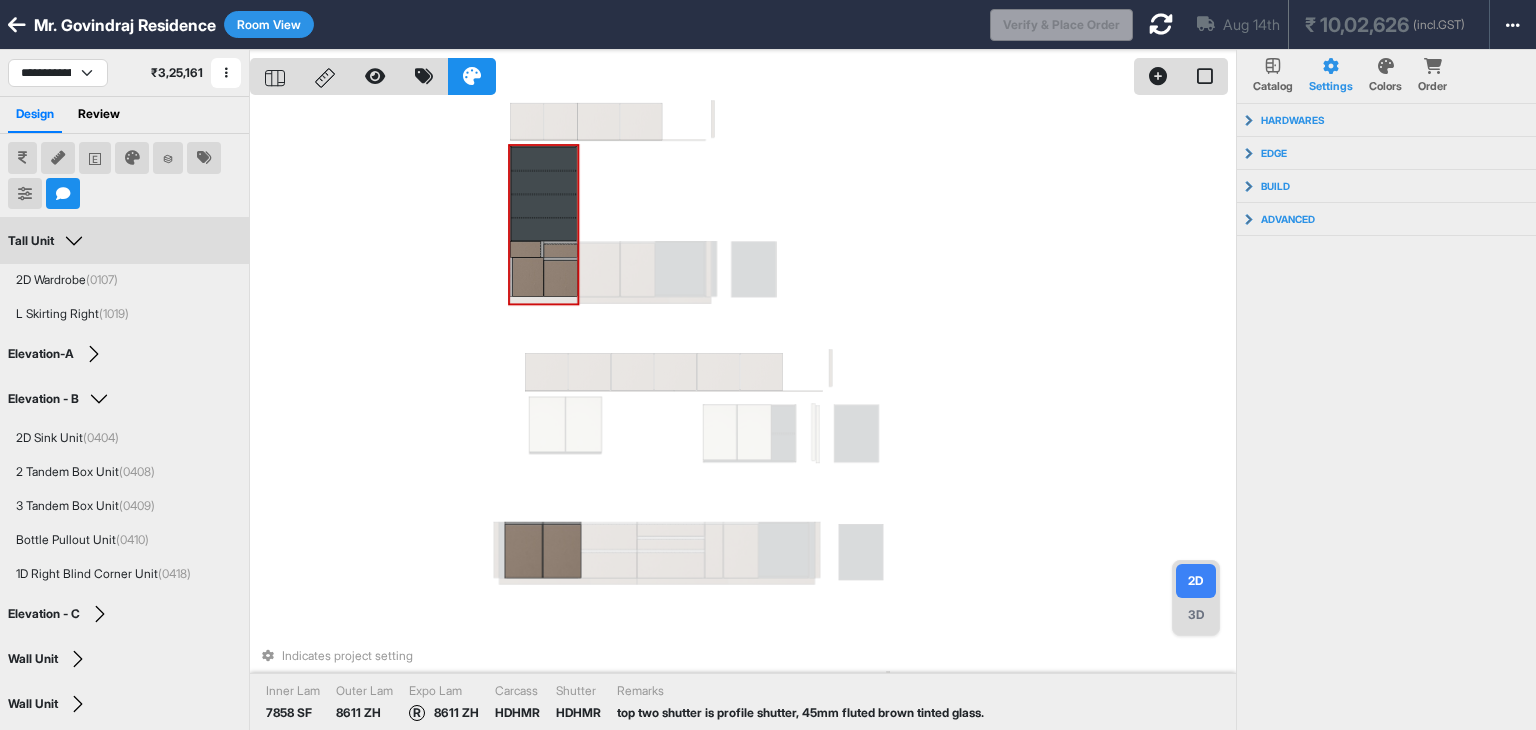 click on "Indicates project setting Inner Lam 7858 SF Outer Lam 8611 ZH Expo Lam R 8611 ZH Carcass HDHMR Shutter HDHMR Remarks top two shutter is profile shutter, 45mm fluted brown tinted glass." at bounding box center (743, 415) 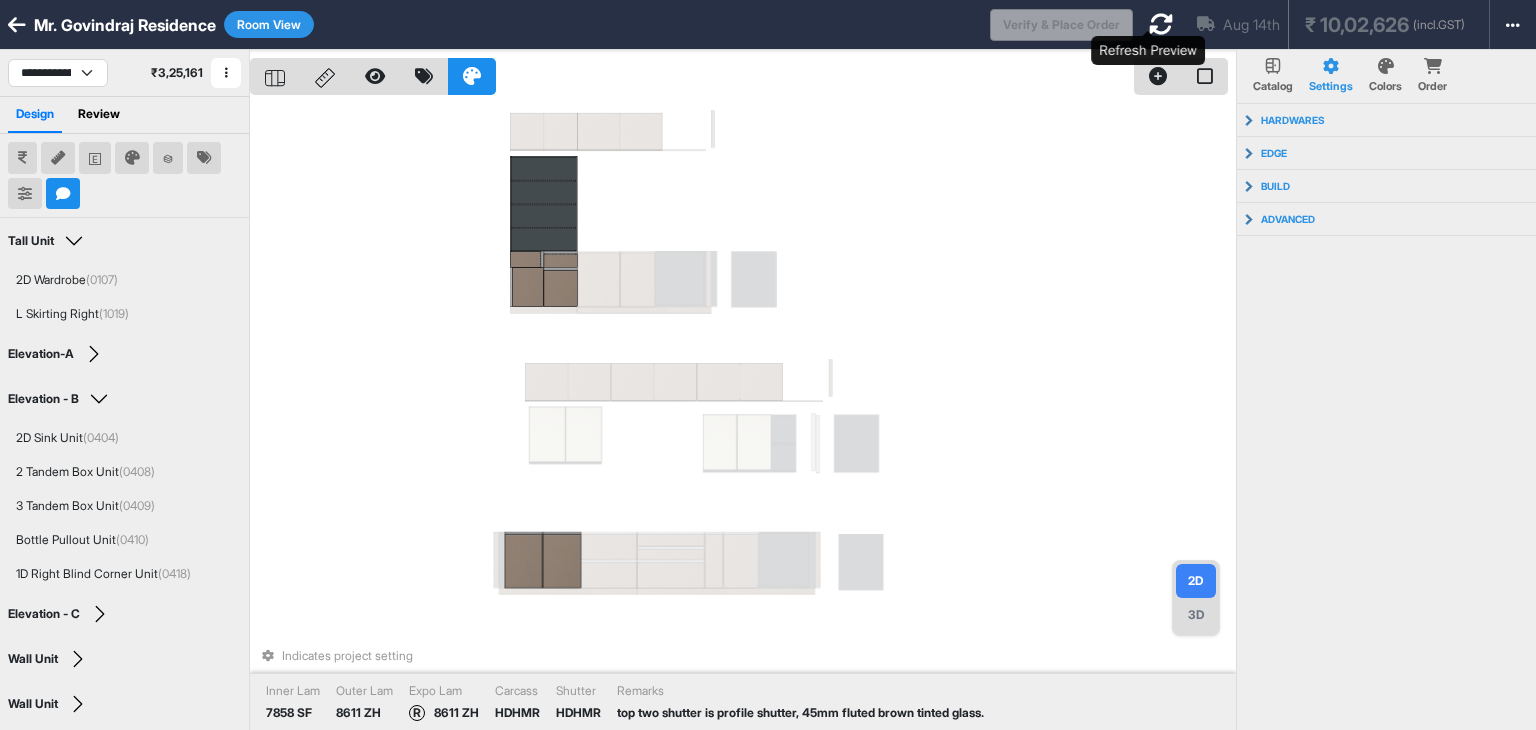 click at bounding box center [1161, 24] 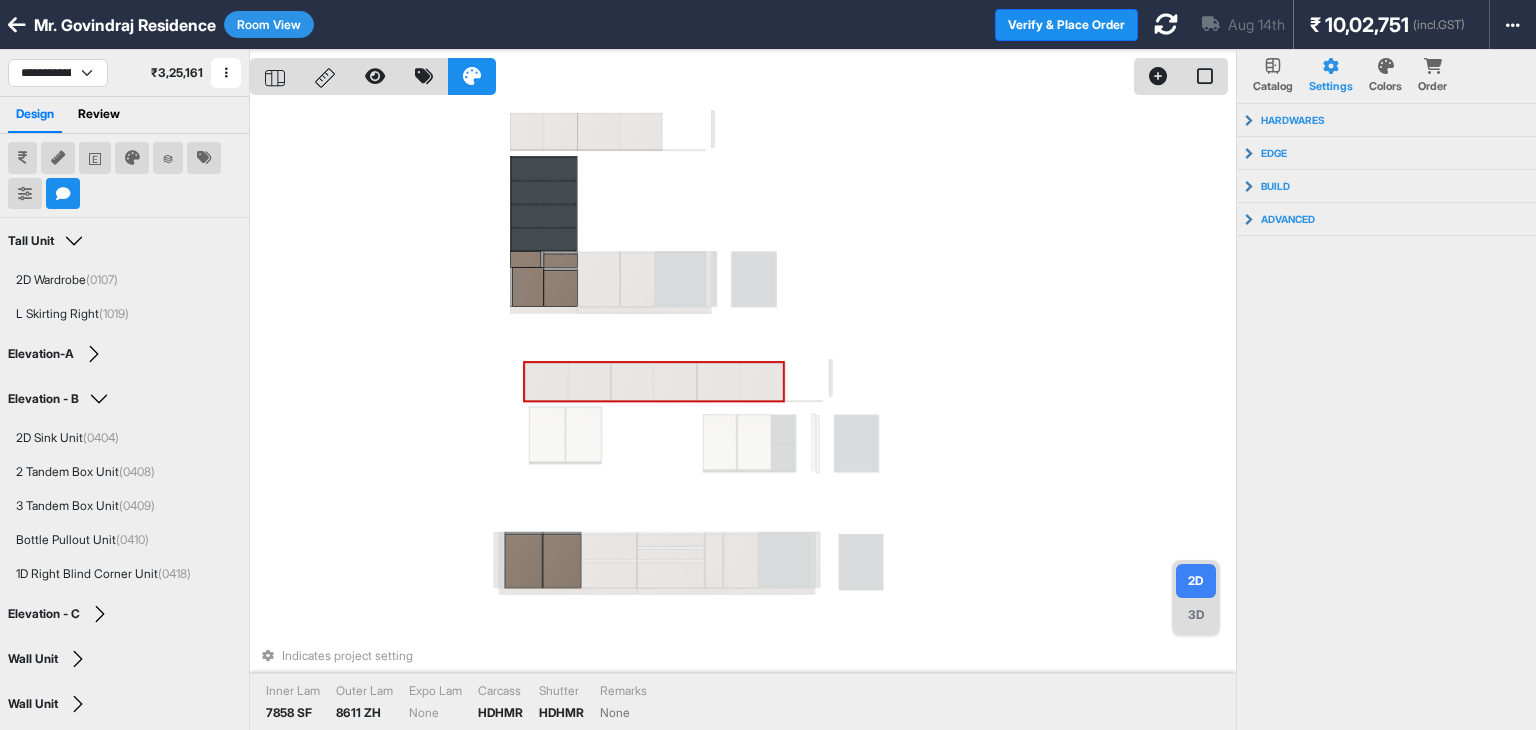 scroll, scrollTop: 0, scrollLeft: 0, axis: both 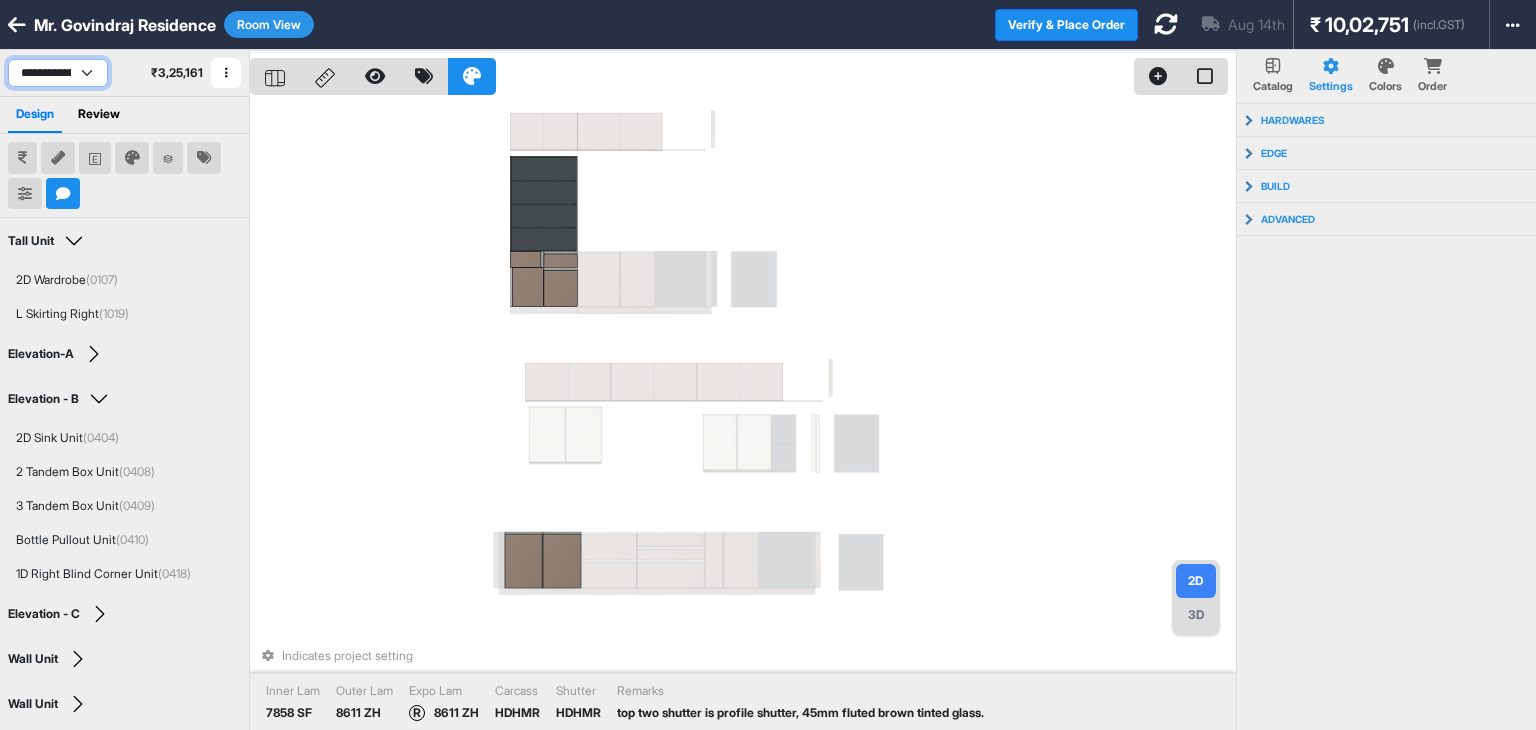 click on "**********" at bounding box center (58, 73) 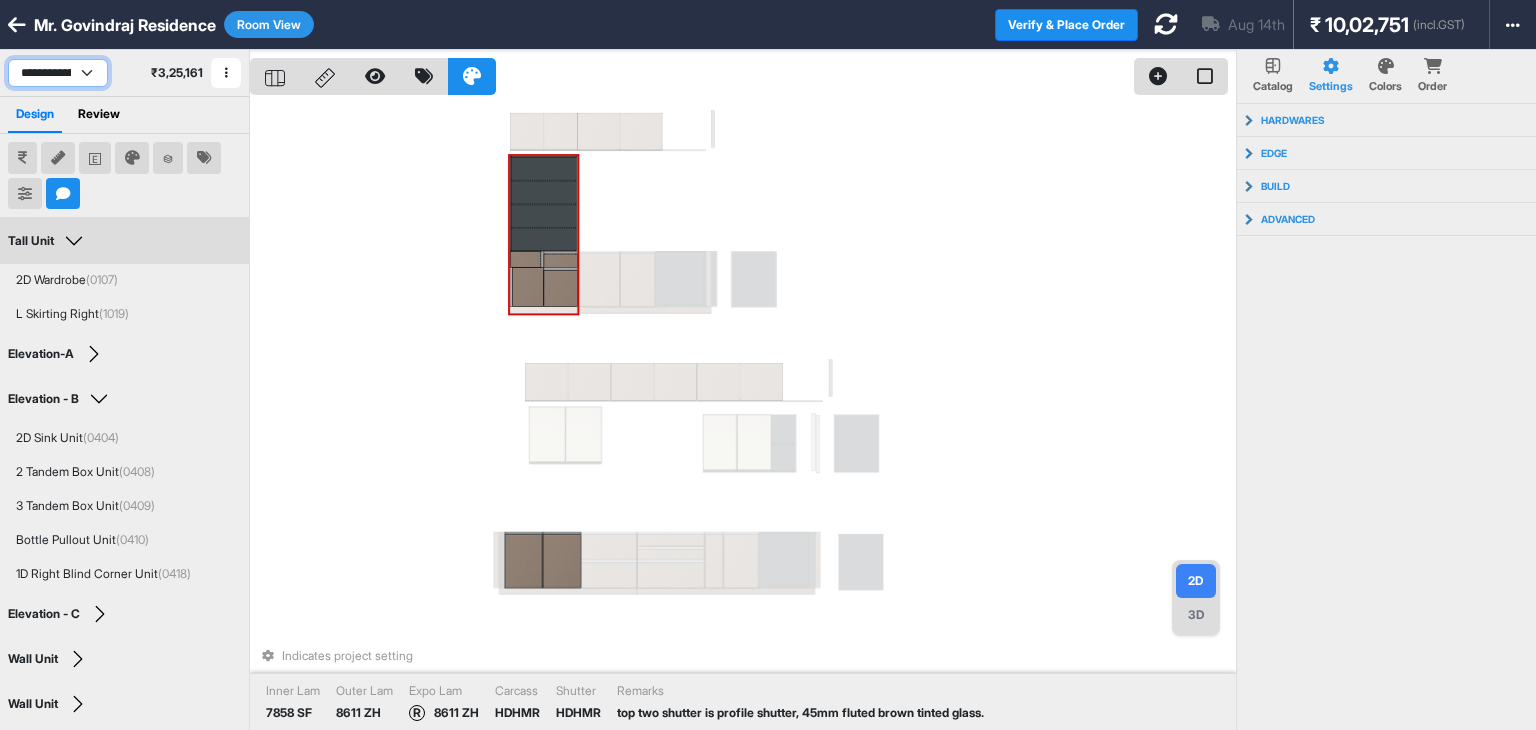 select on "****" 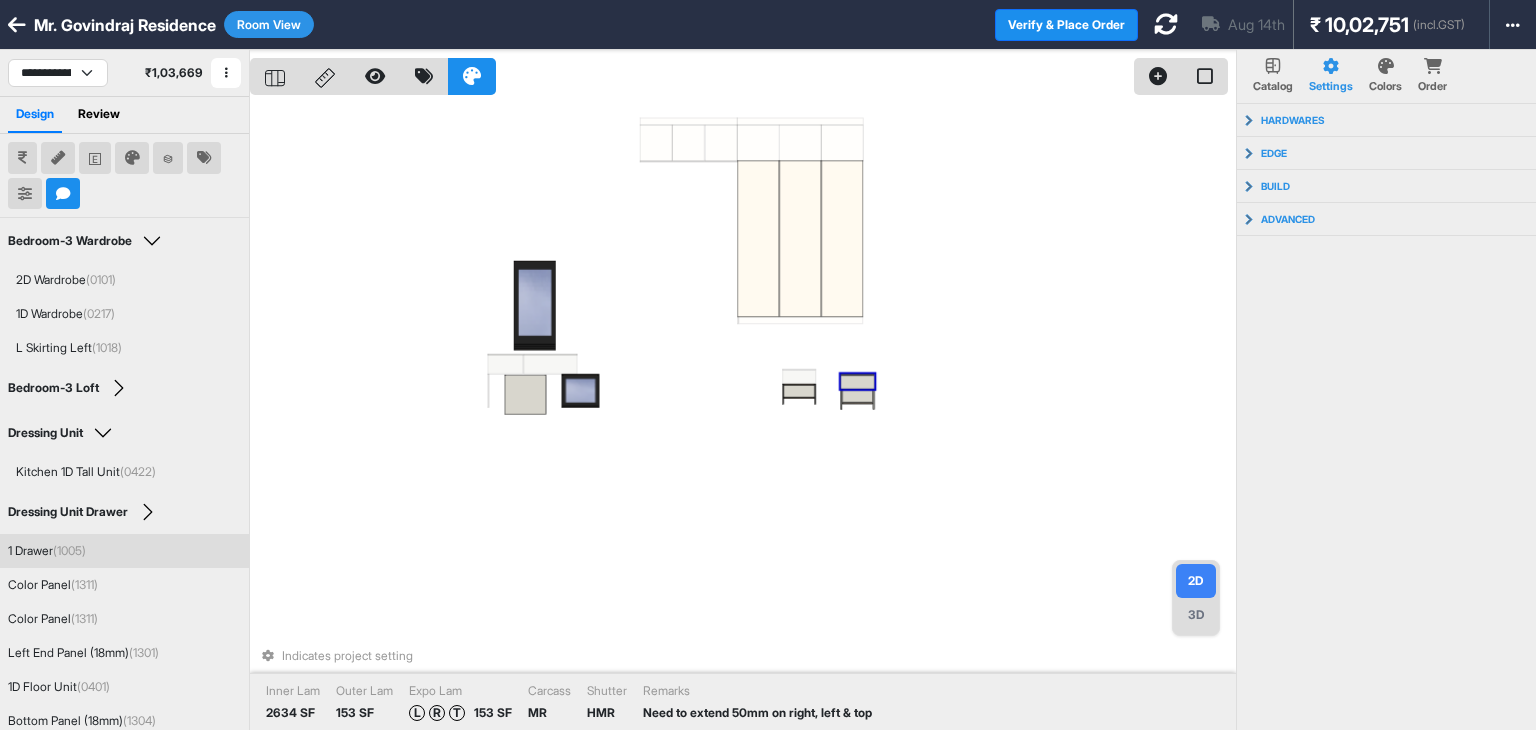 click at bounding box center [858, 383] 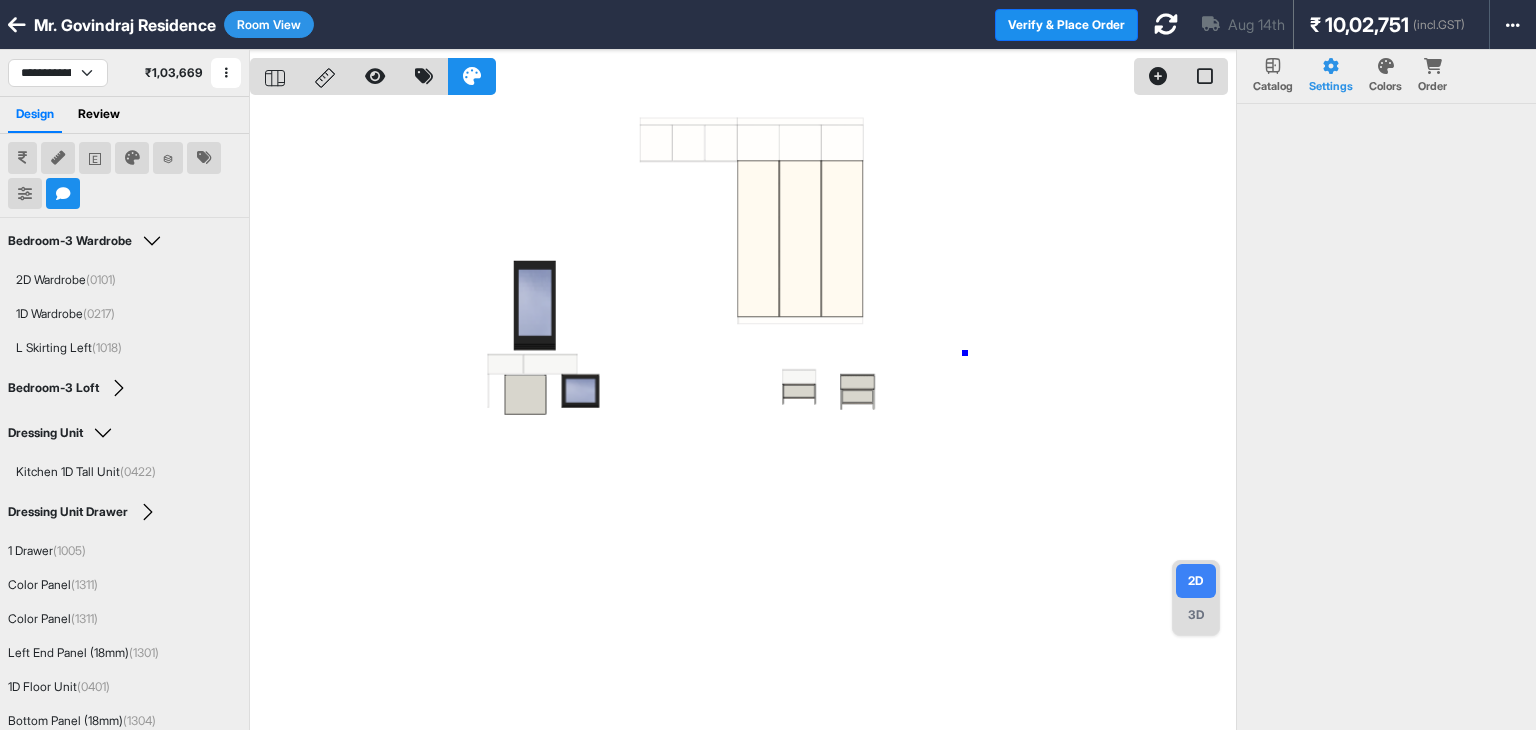 click at bounding box center [743, 415] 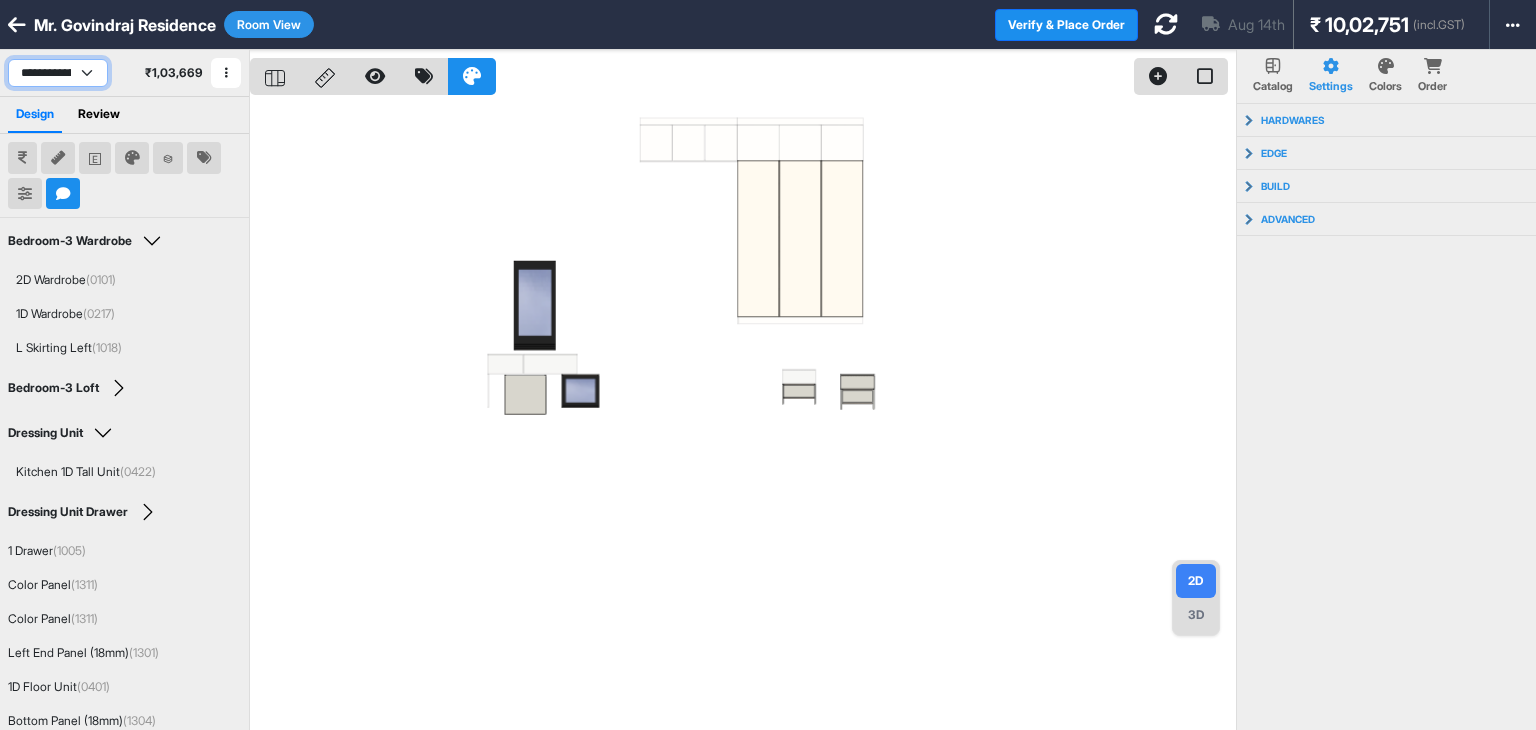 click on "**********" at bounding box center [58, 73] 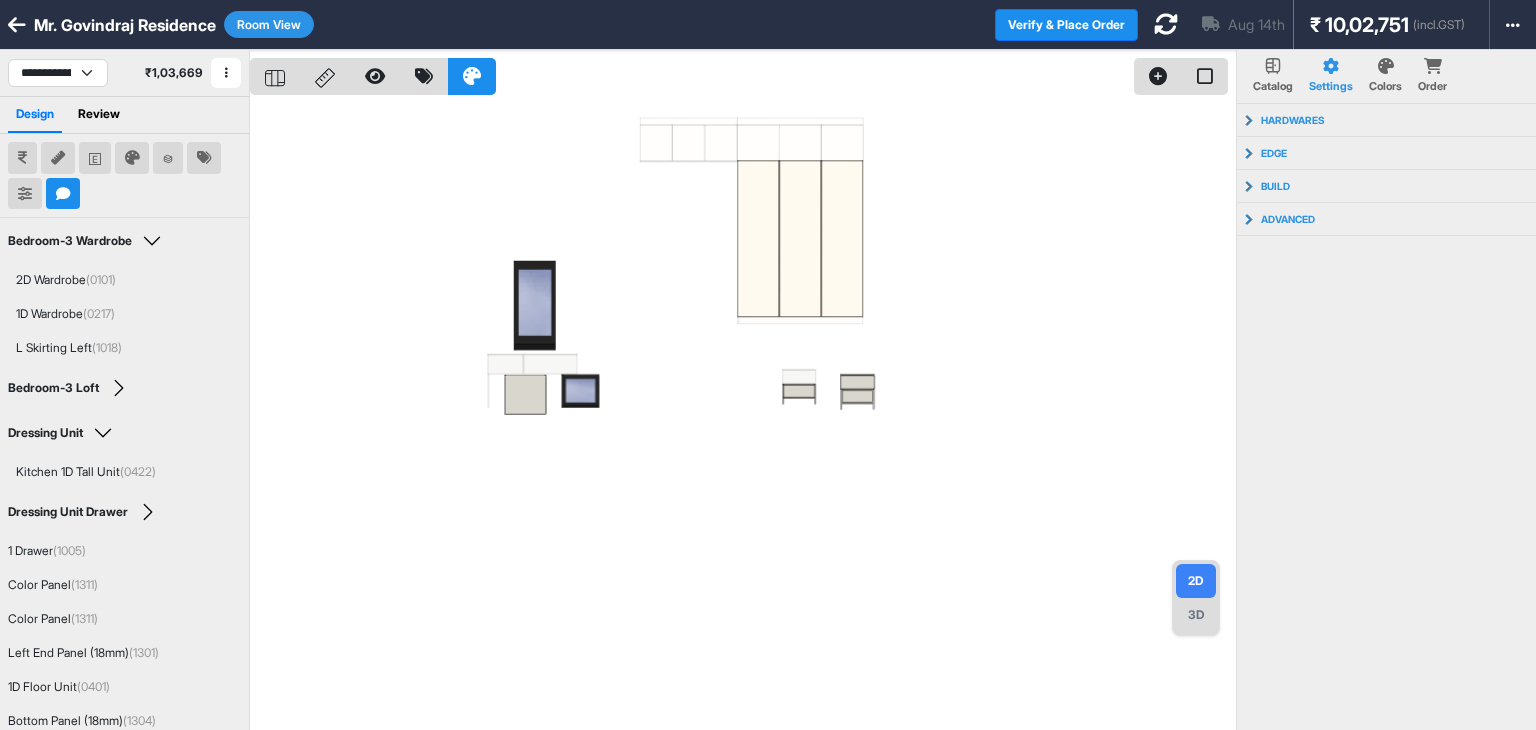 click at bounding box center (743, 415) 